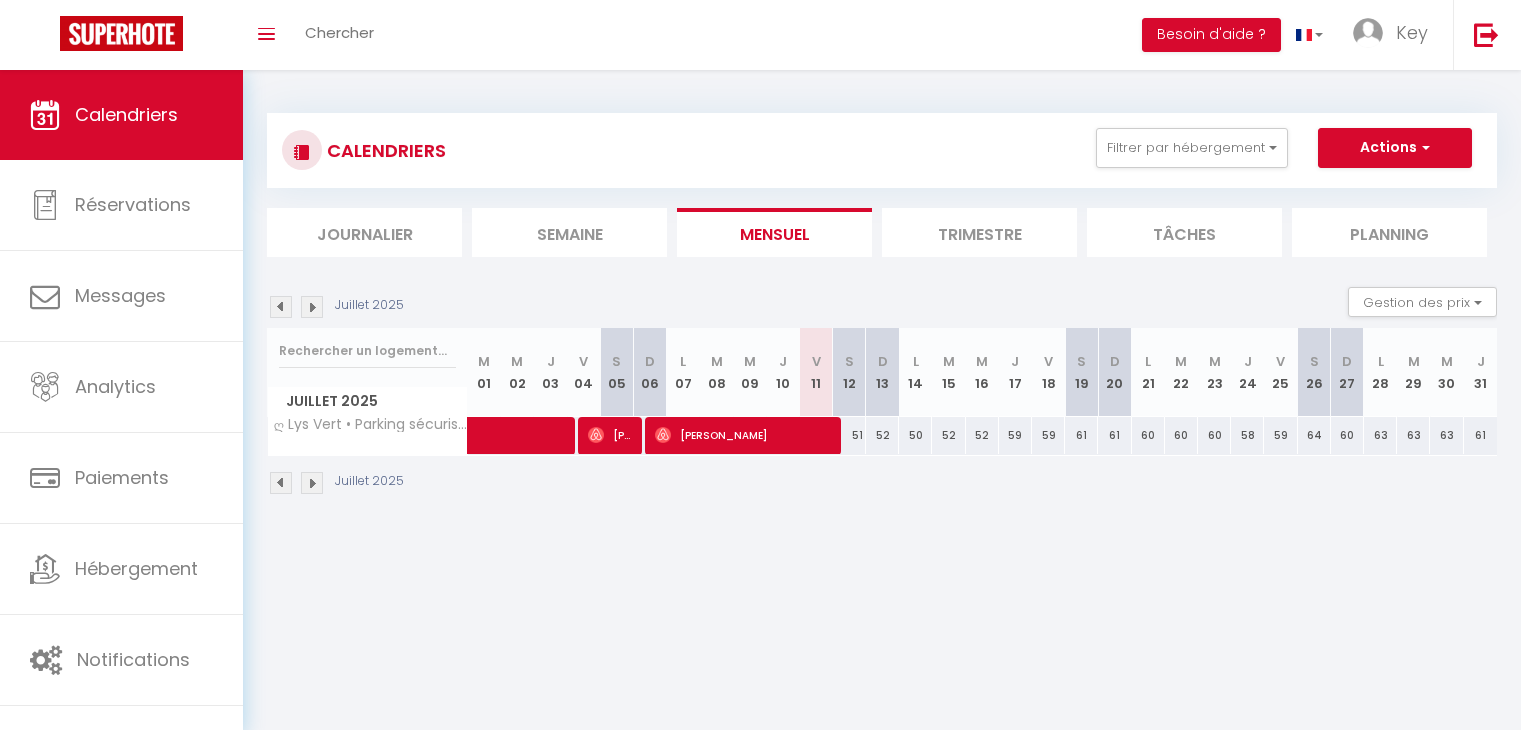 scroll, scrollTop: 0, scrollLeft: 0, axis: both 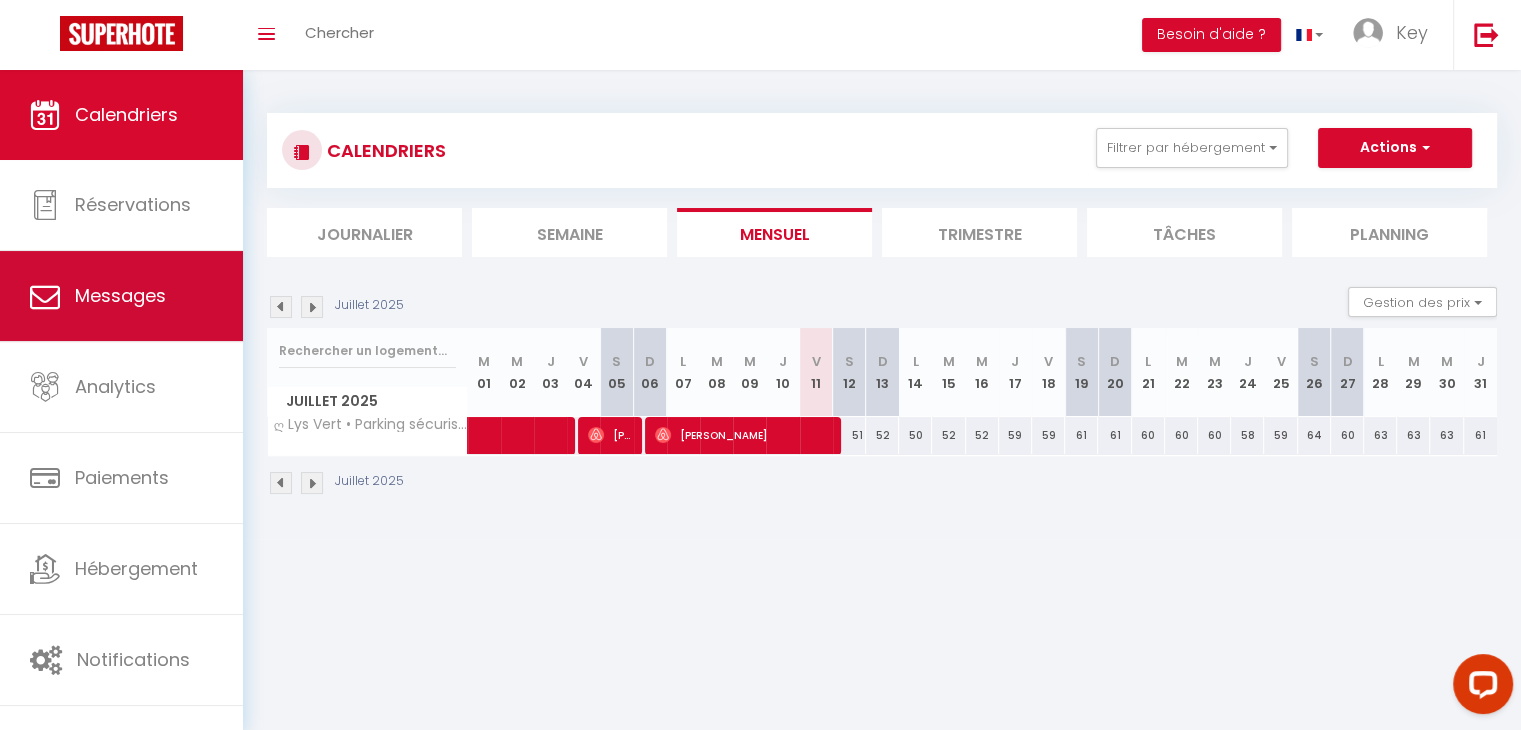 click on "Messages" at bounding box center [120, 295] 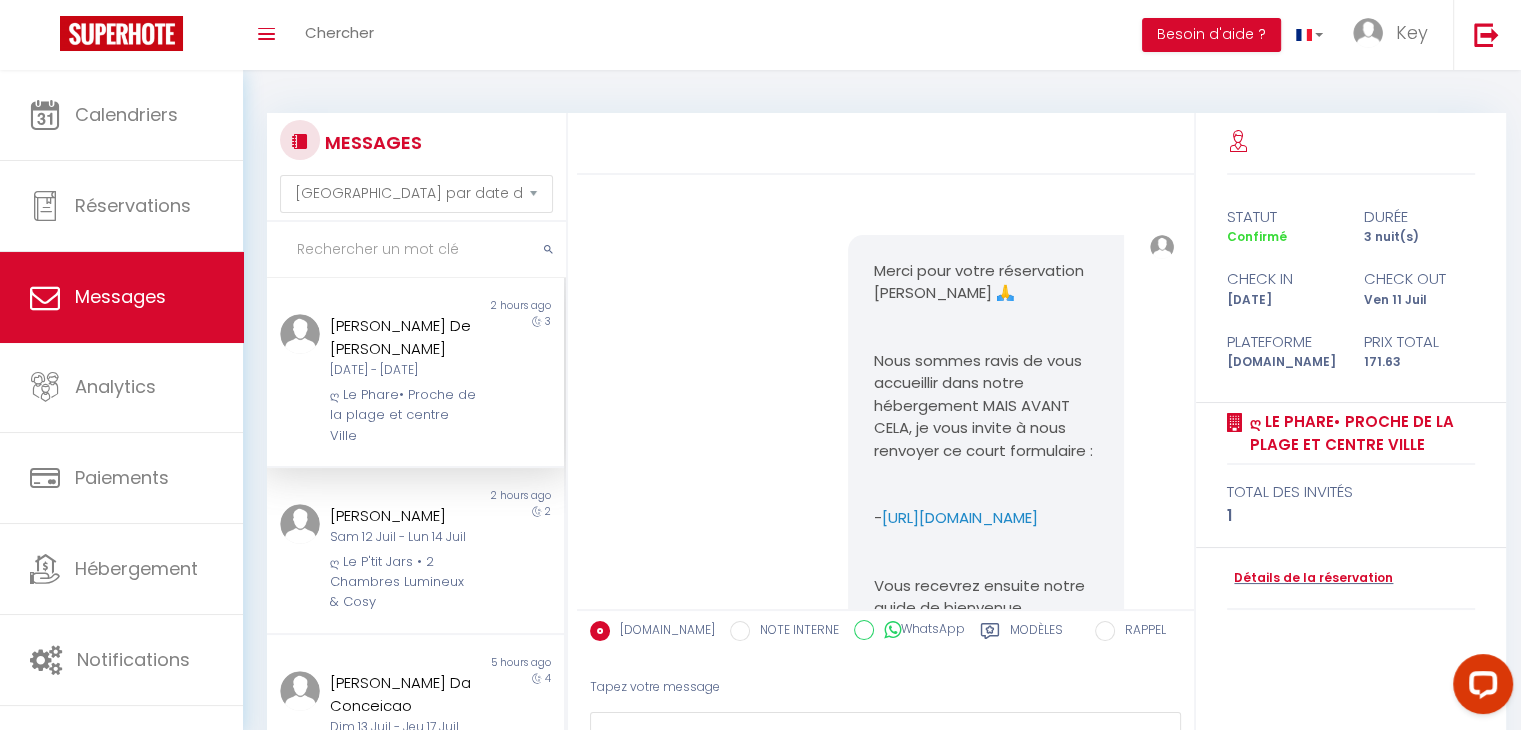 scroll, scrollTop: 8482, scrollLeft: 0, axis: vertical 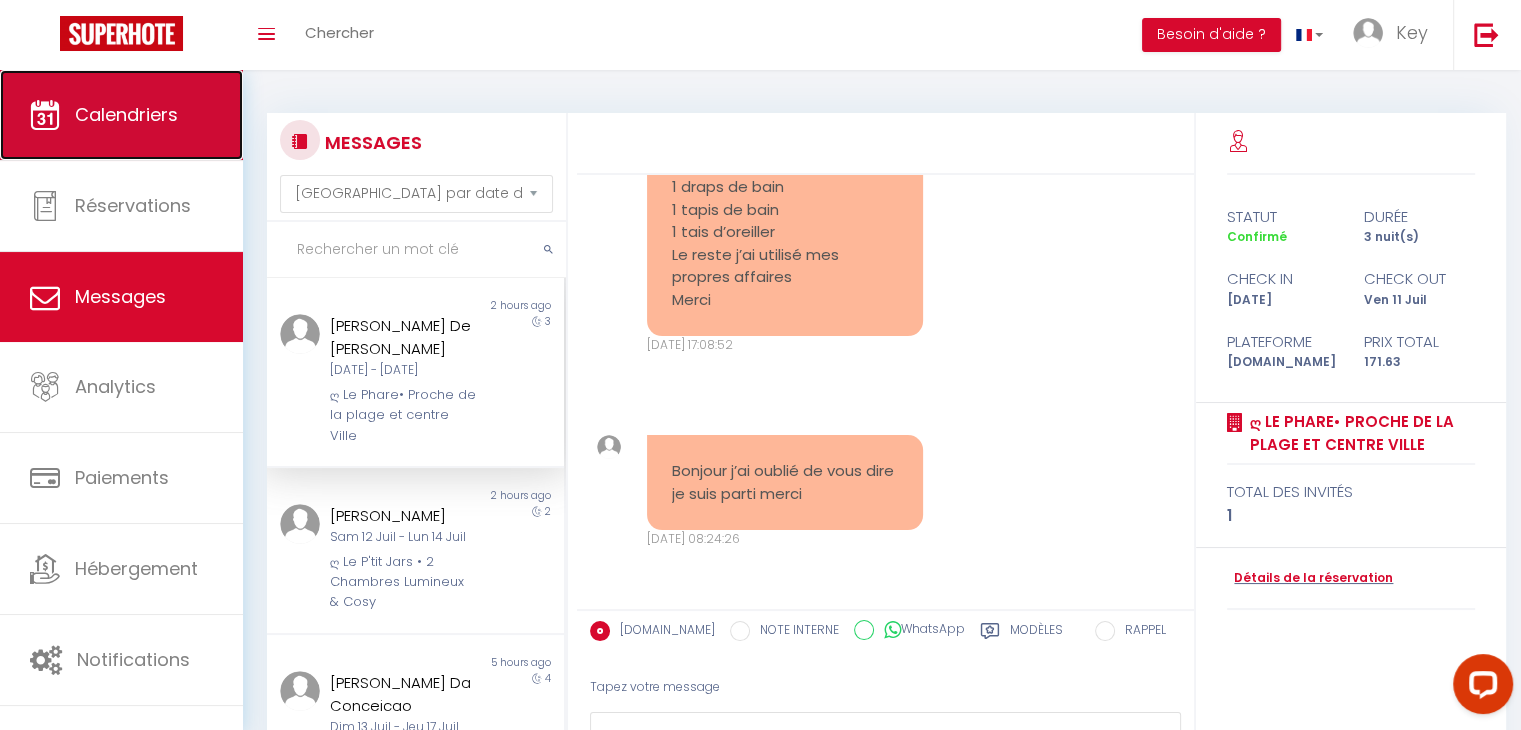 click on "Calendriers" at bounding box center [121, 115] 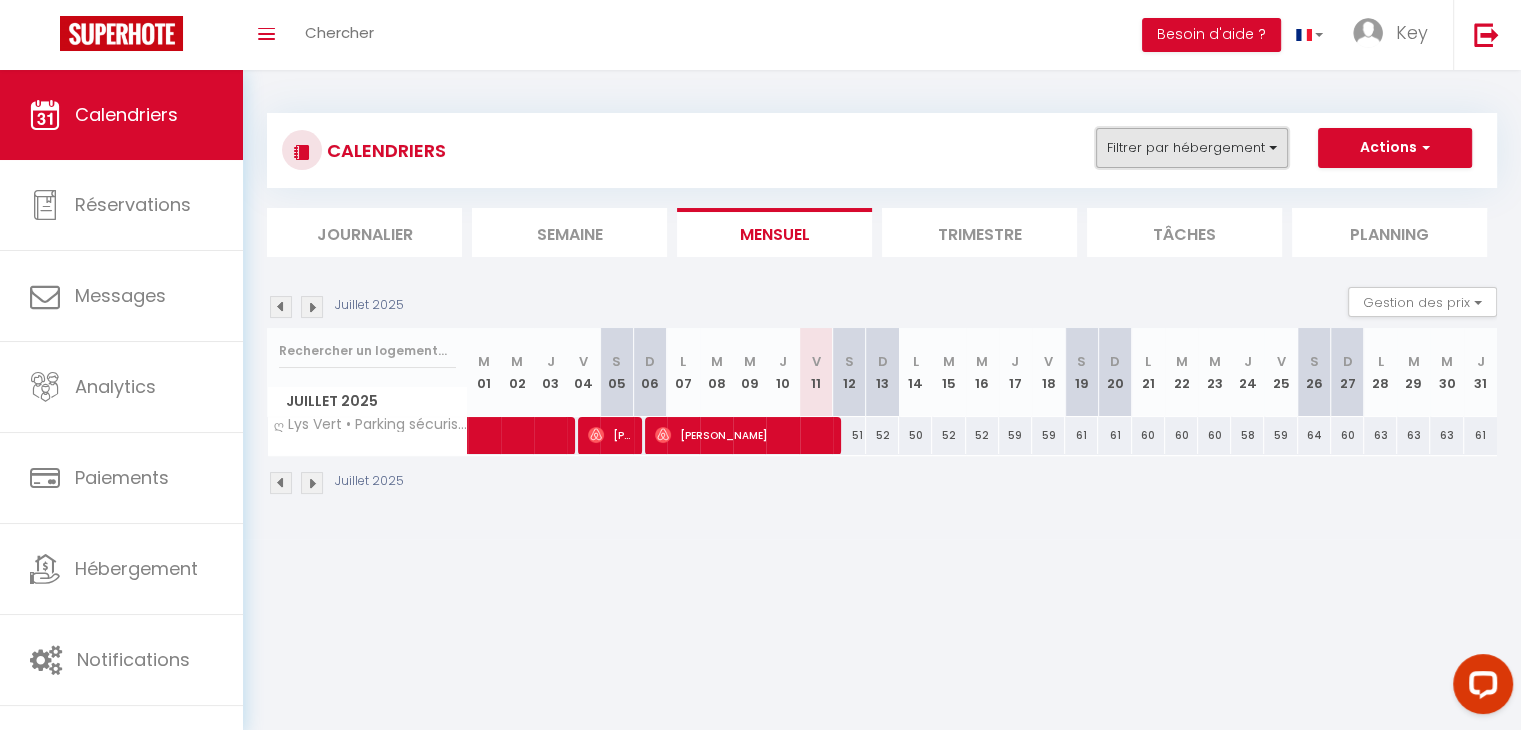 click on "Filtrer par hébergement" at bounding box center (1192, 148) 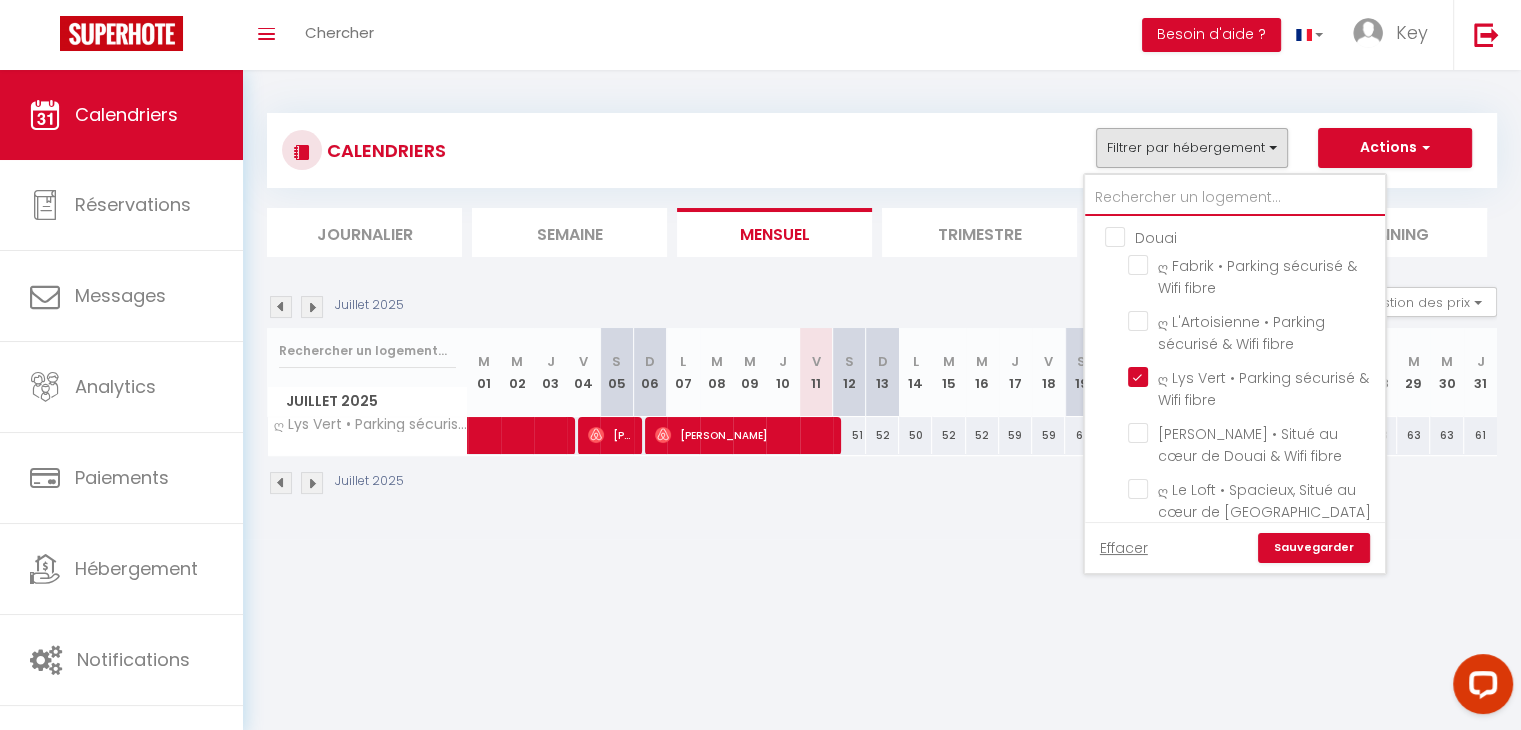 click at bounding box center (1235, 198) 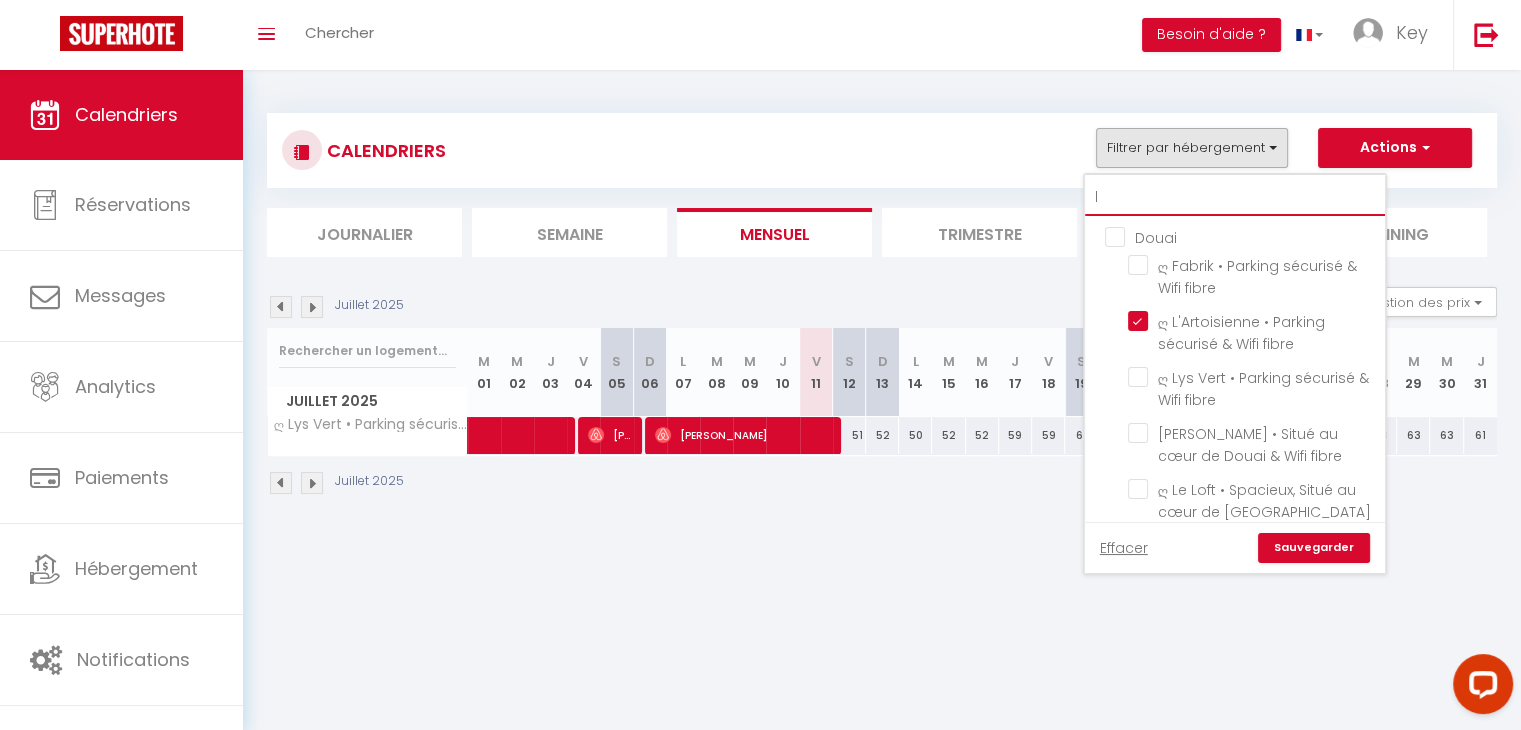 checkbox on "false" 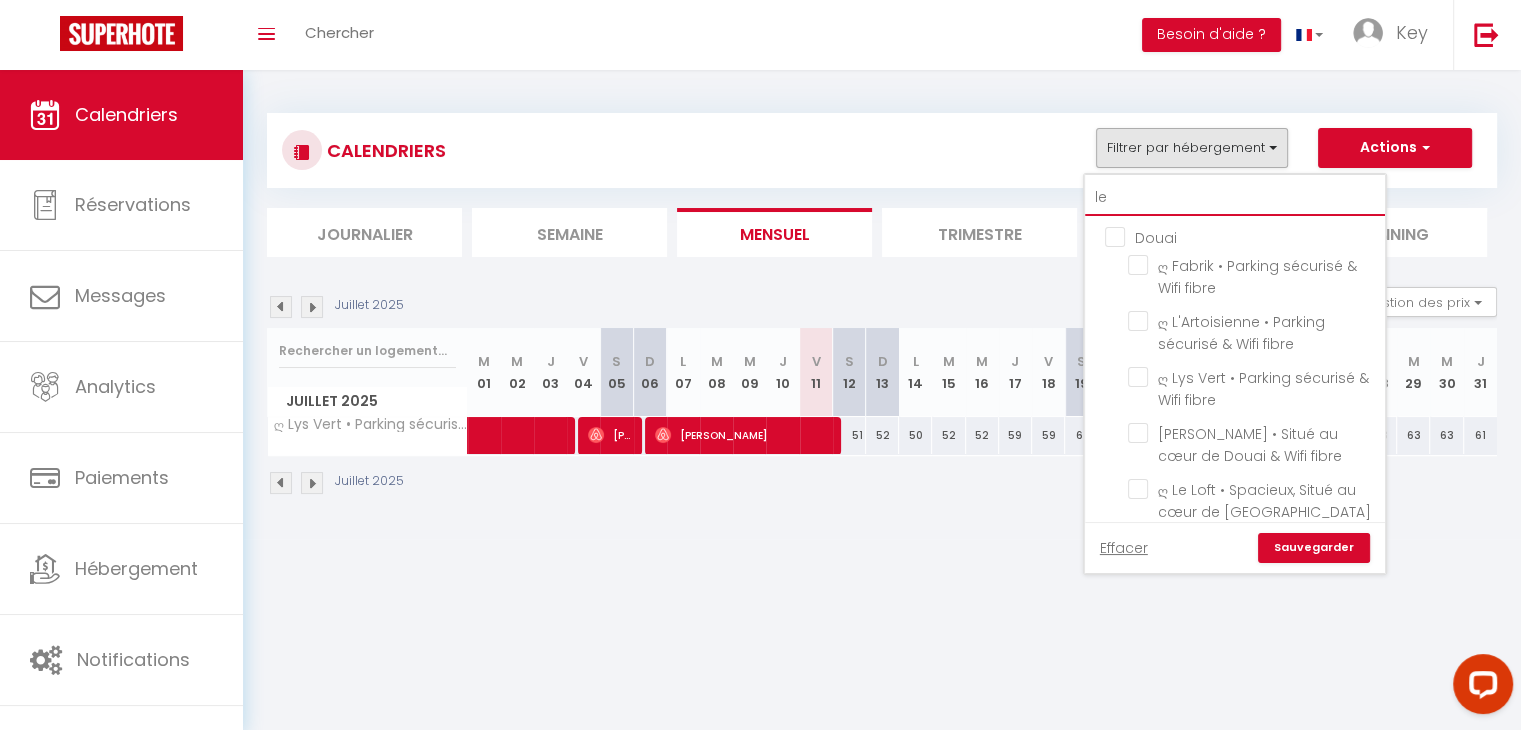 checkbox on "false" 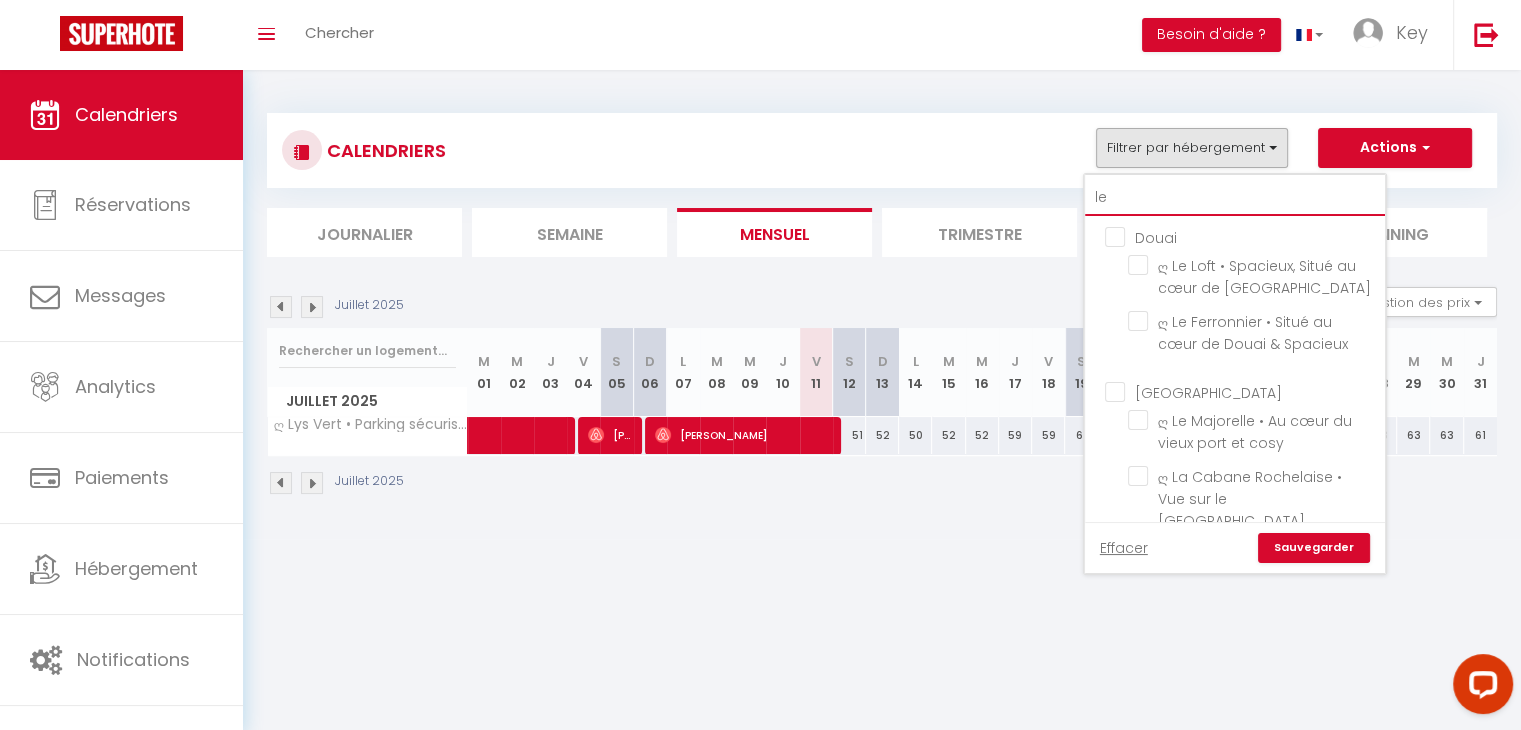 type on "le" 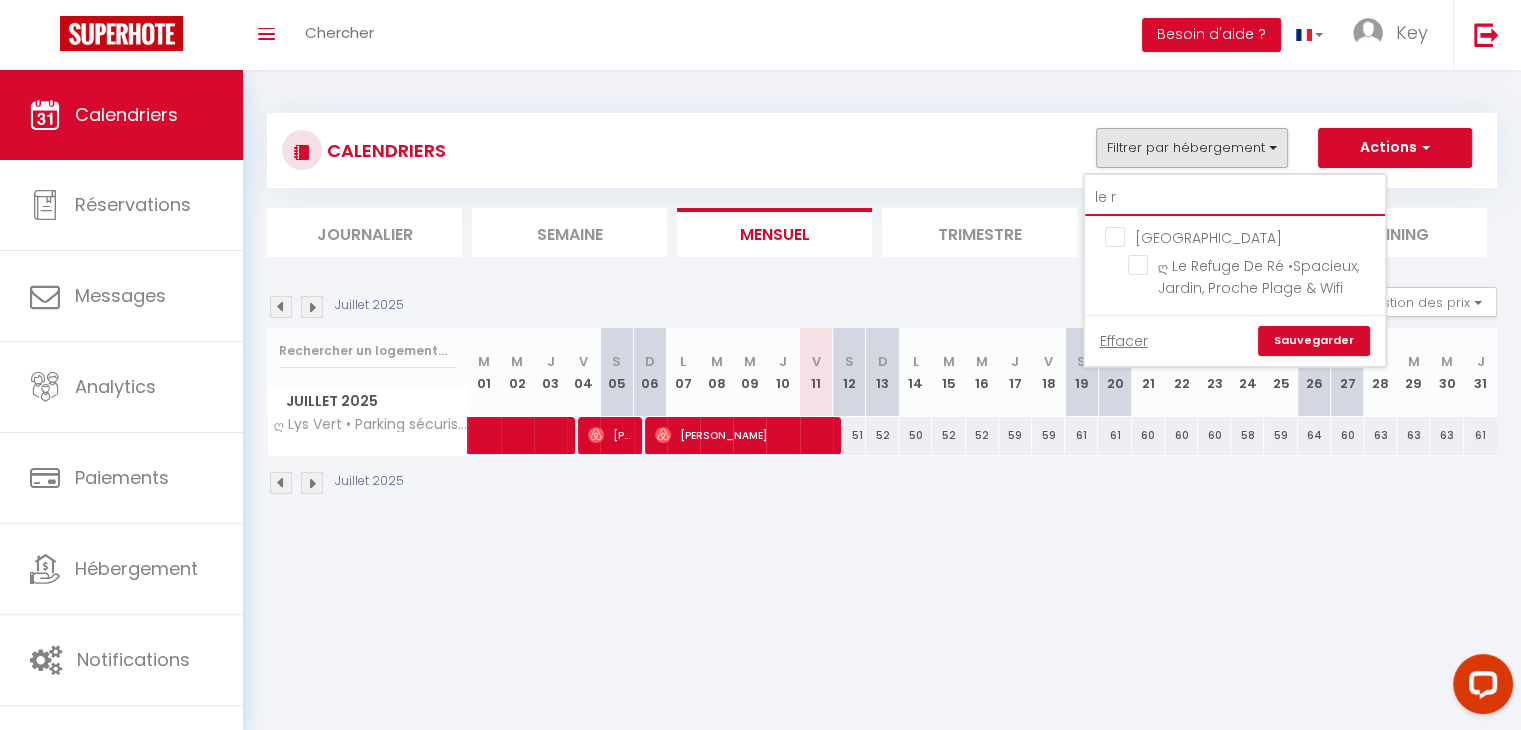 checkbox on "false" 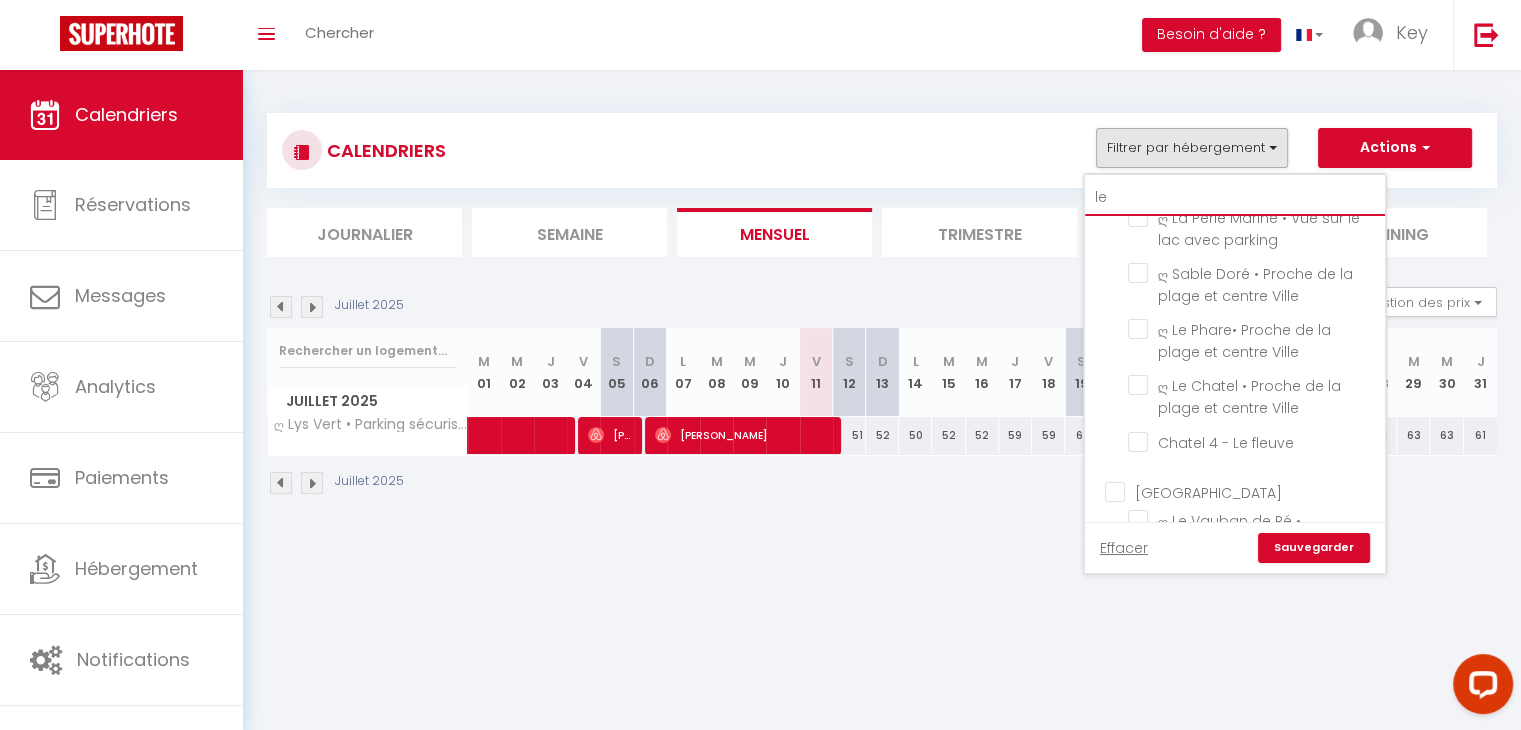 scroll, scrollTop: 1300, scrollLeft: 0, axis: vertical 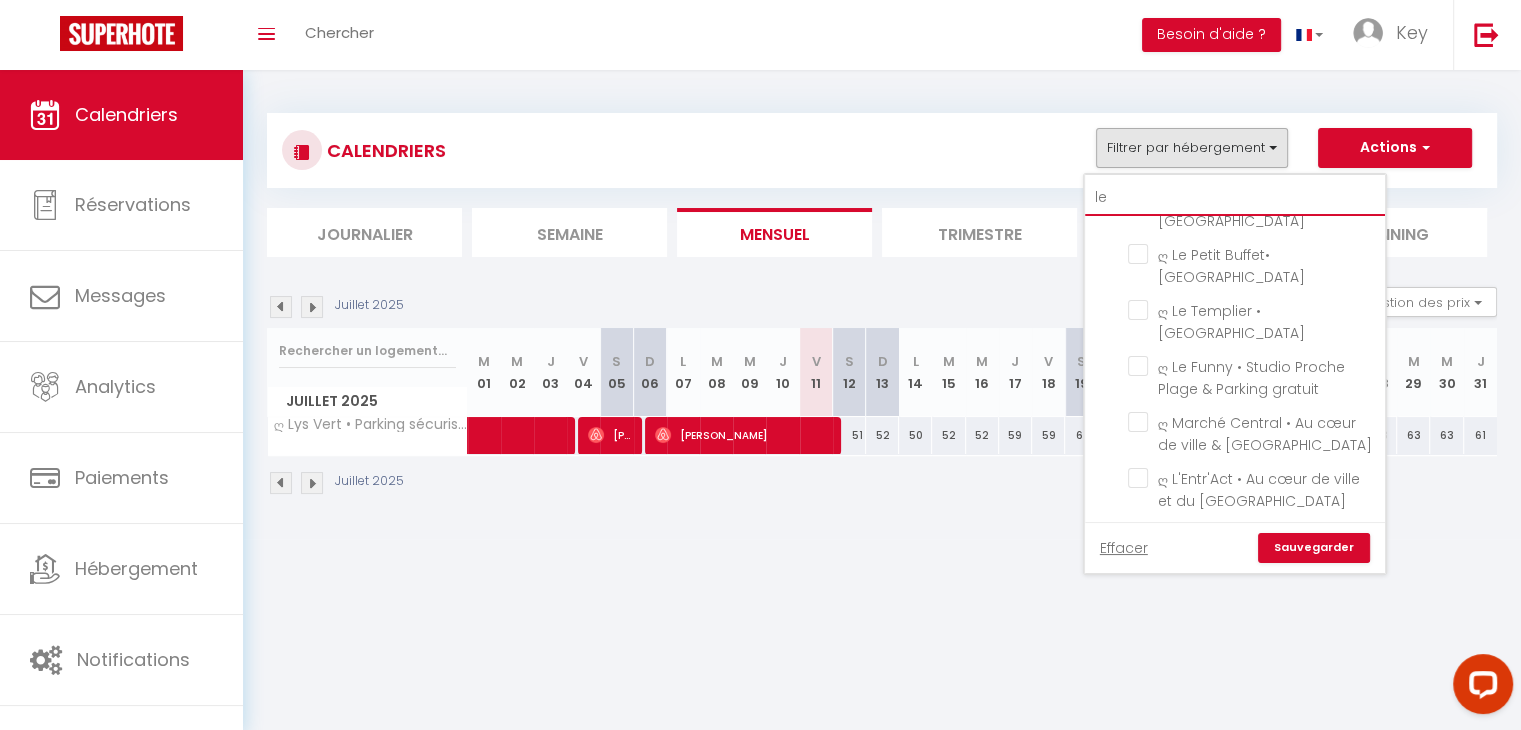 type on "le" 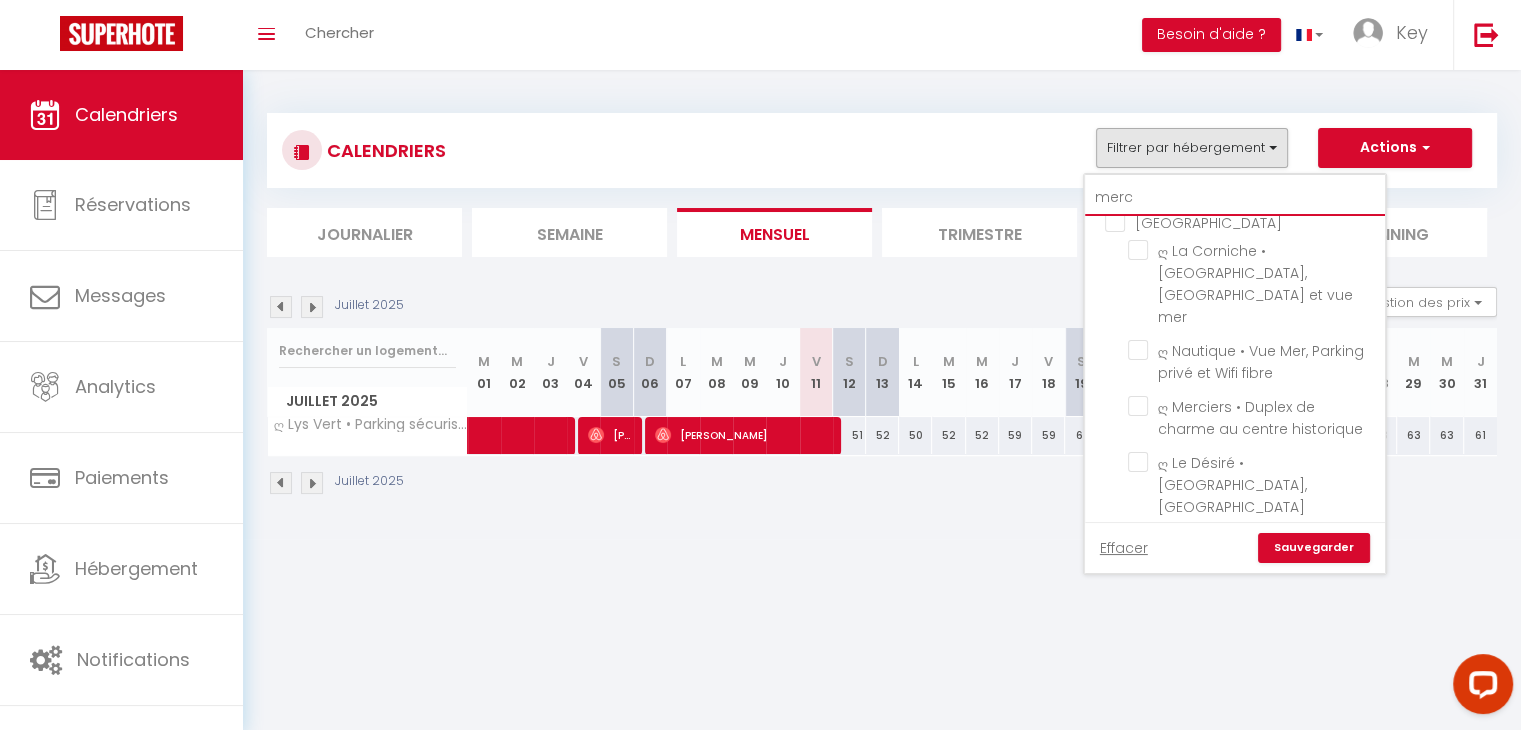 scroll, scrollTop: 0, scrollLeft: 0, axis: both 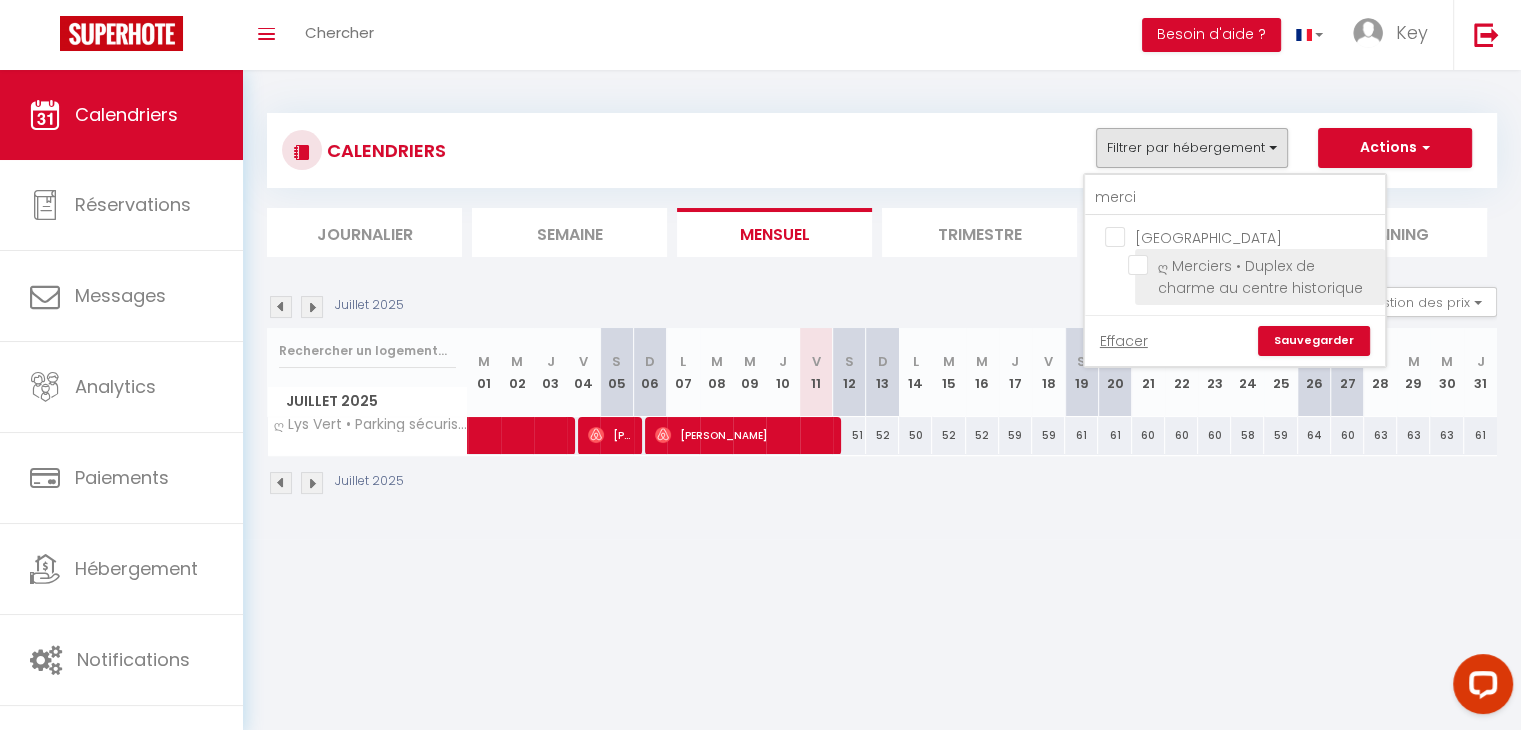 click on "ღ Merciers • Duplex de charme au centre historique" at bounding box center [1253, 265] 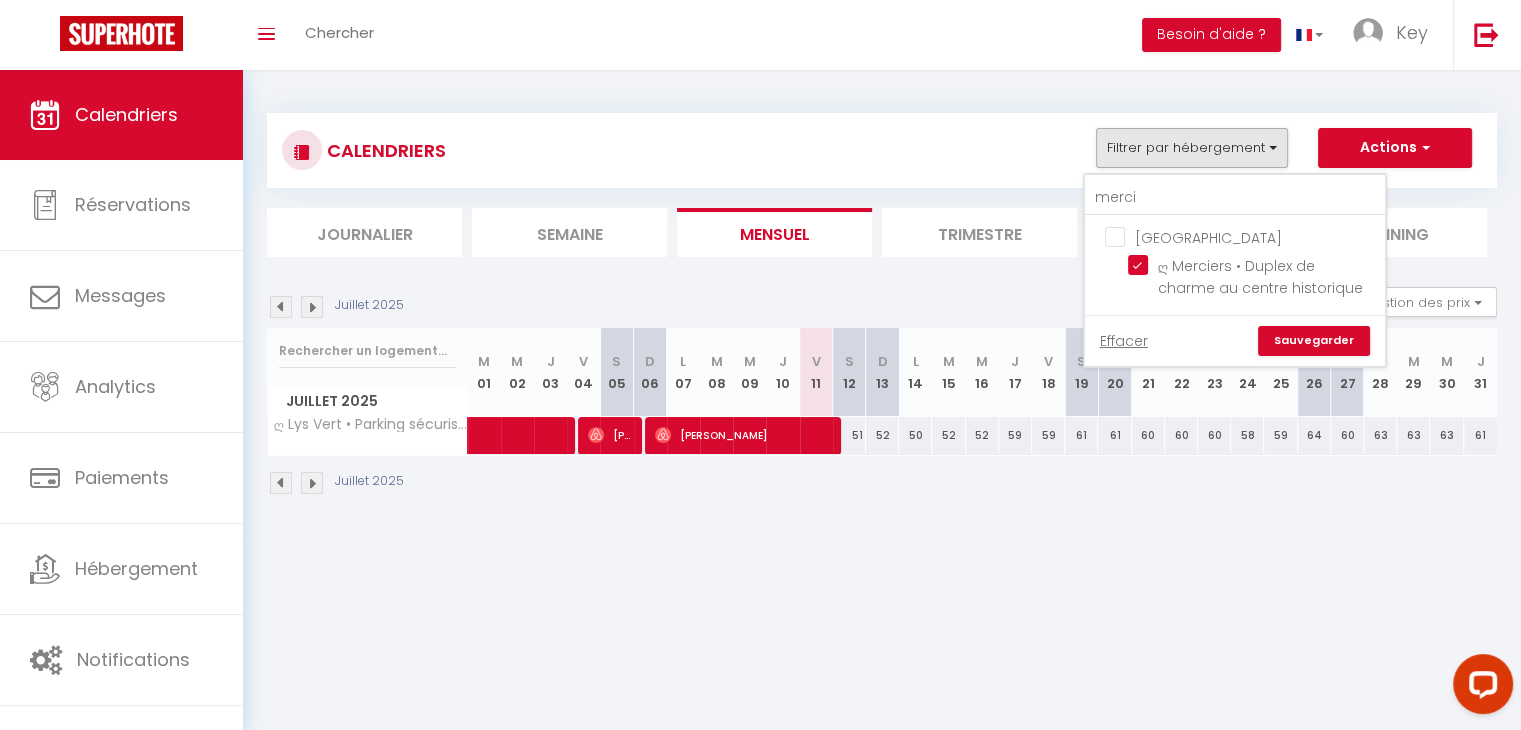 click on "Sauvegarder" at bounding box center (1314, 341) 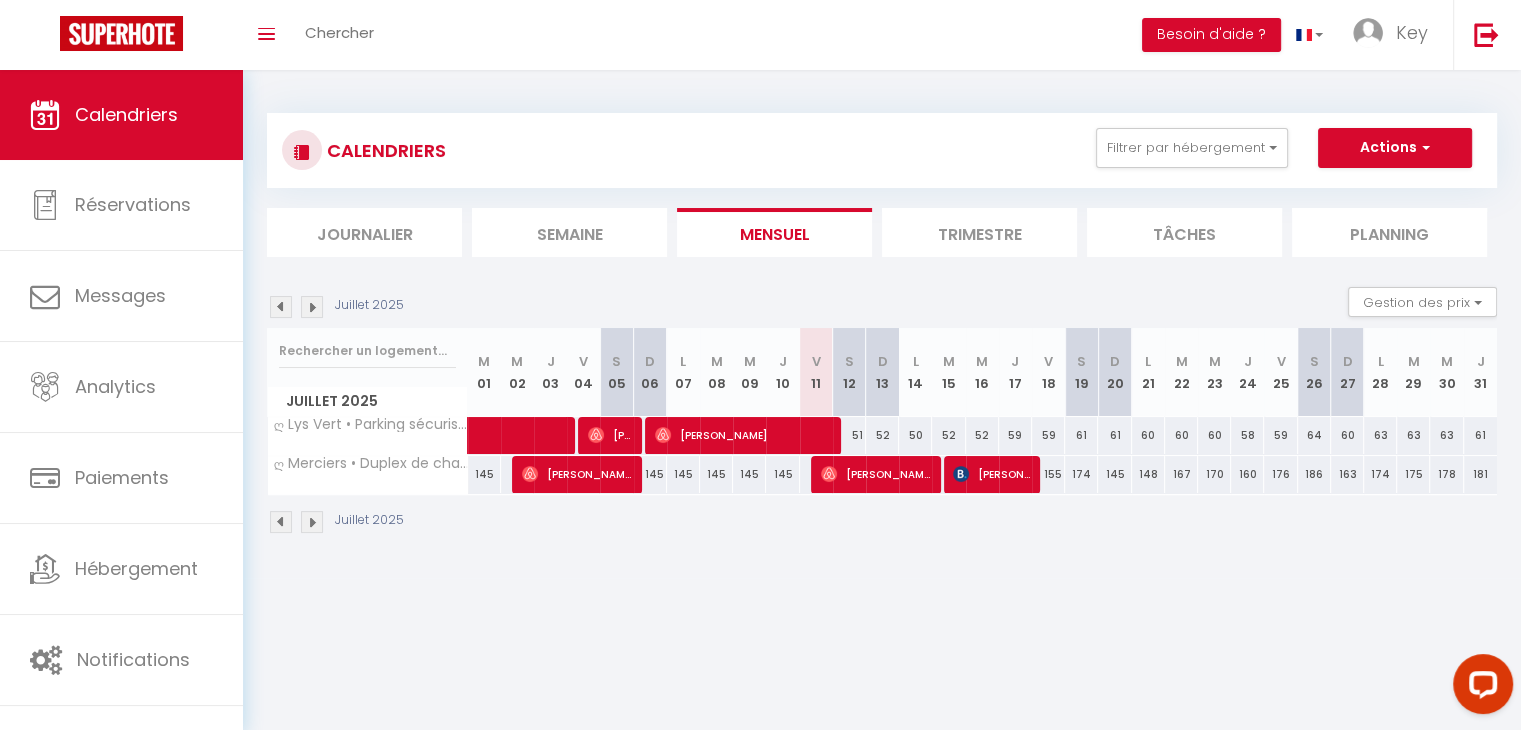 click at bounding box center [312, 307] 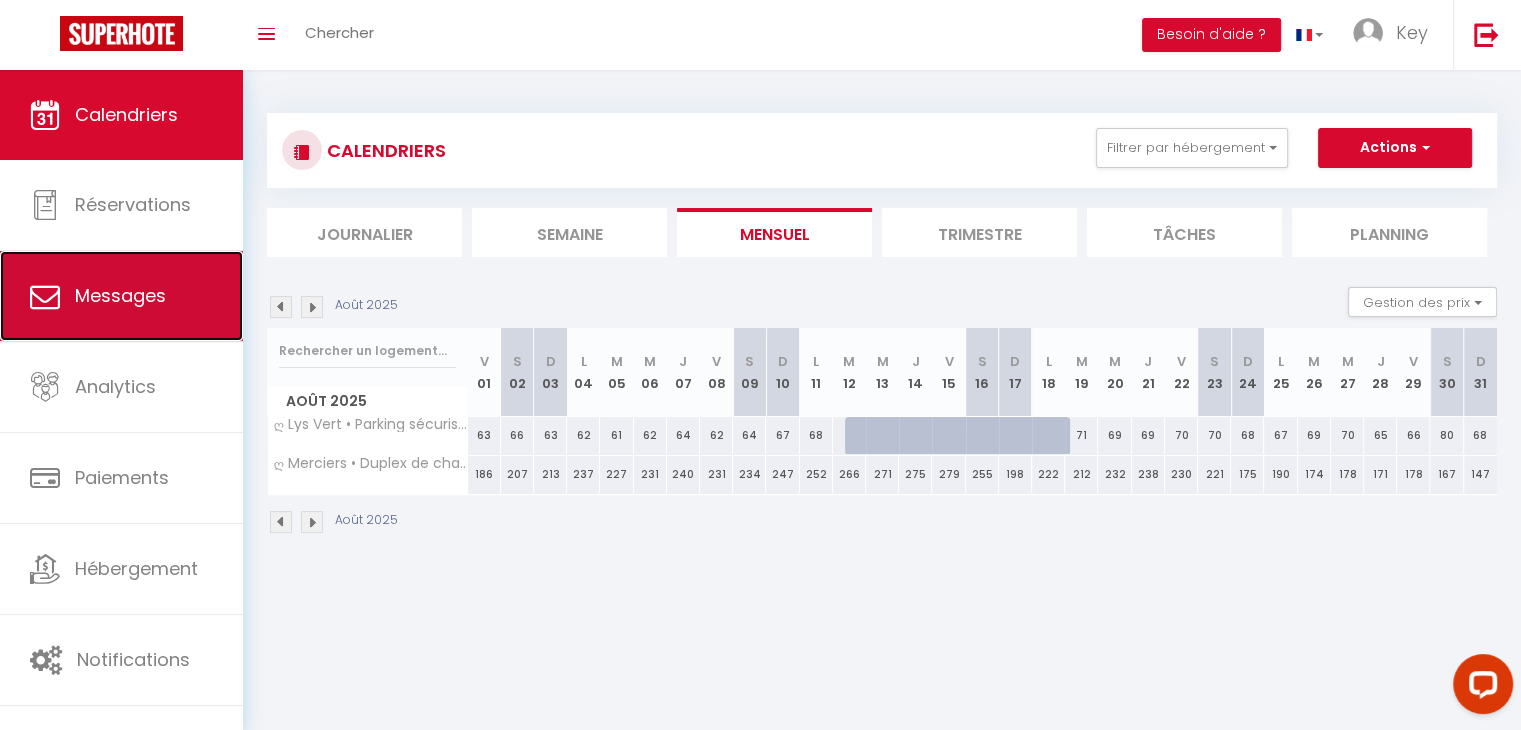 click on "Messages" at bounding box center (121, 296) 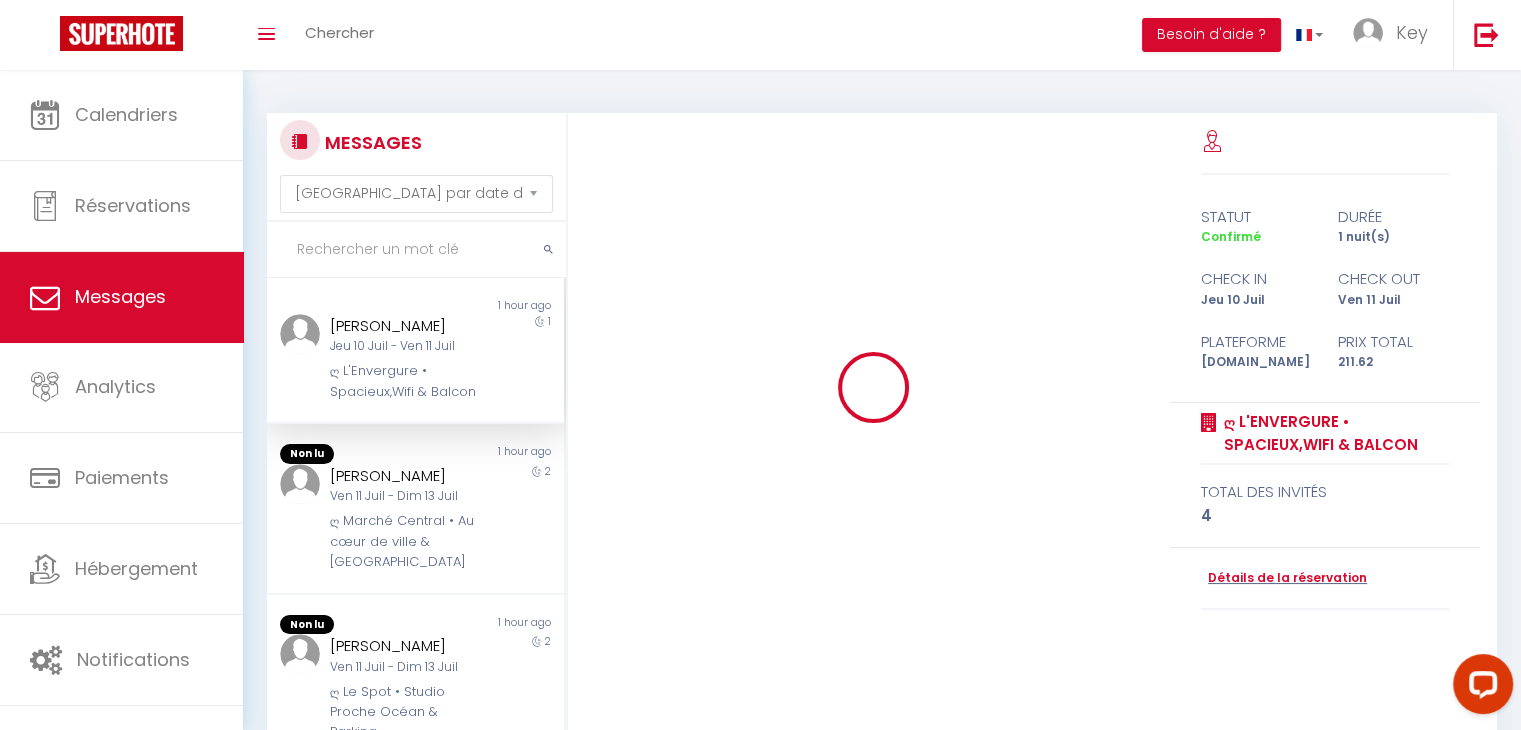 click at bounding box center [416, 250] 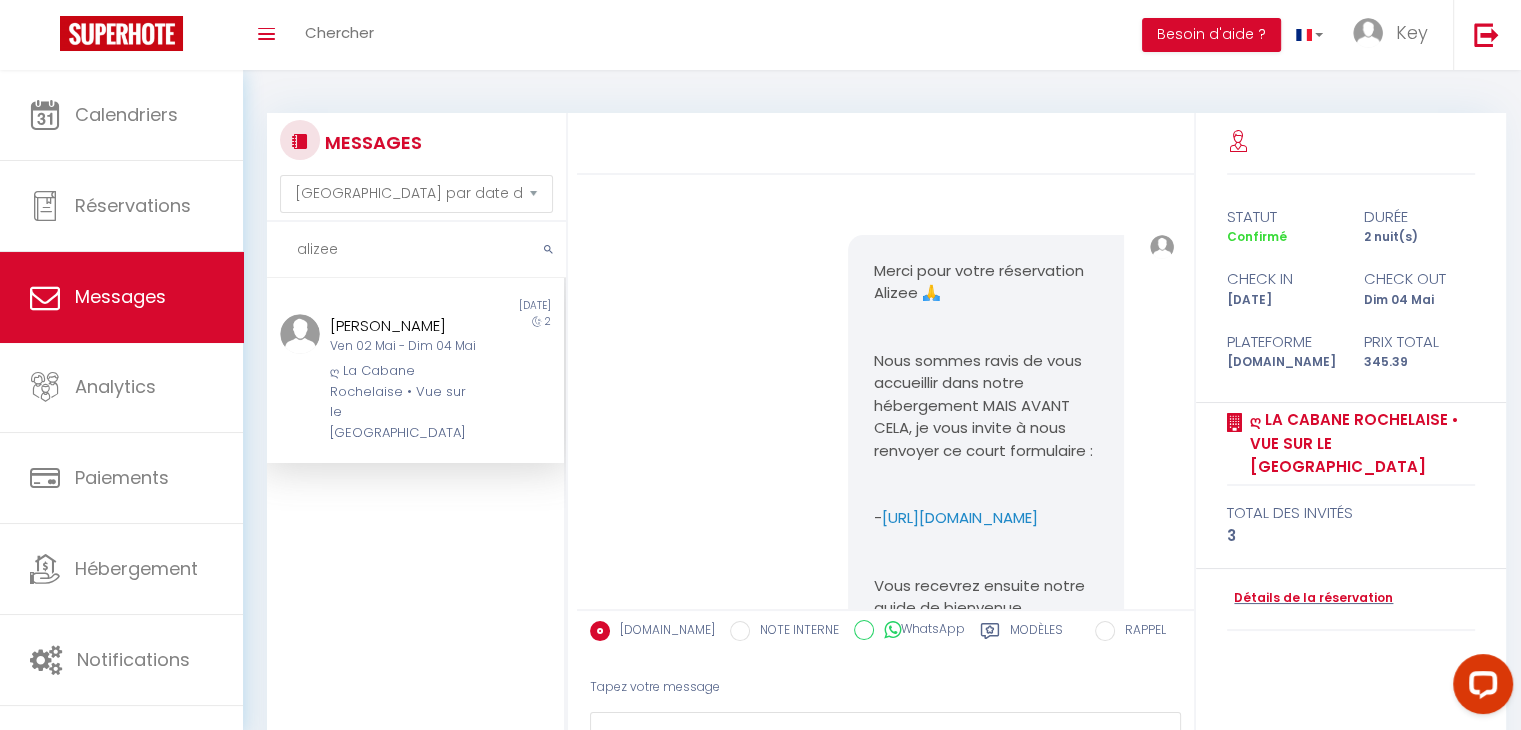 scroll, scrollTop: 5890, scrollLeft: 0, axis: vertical 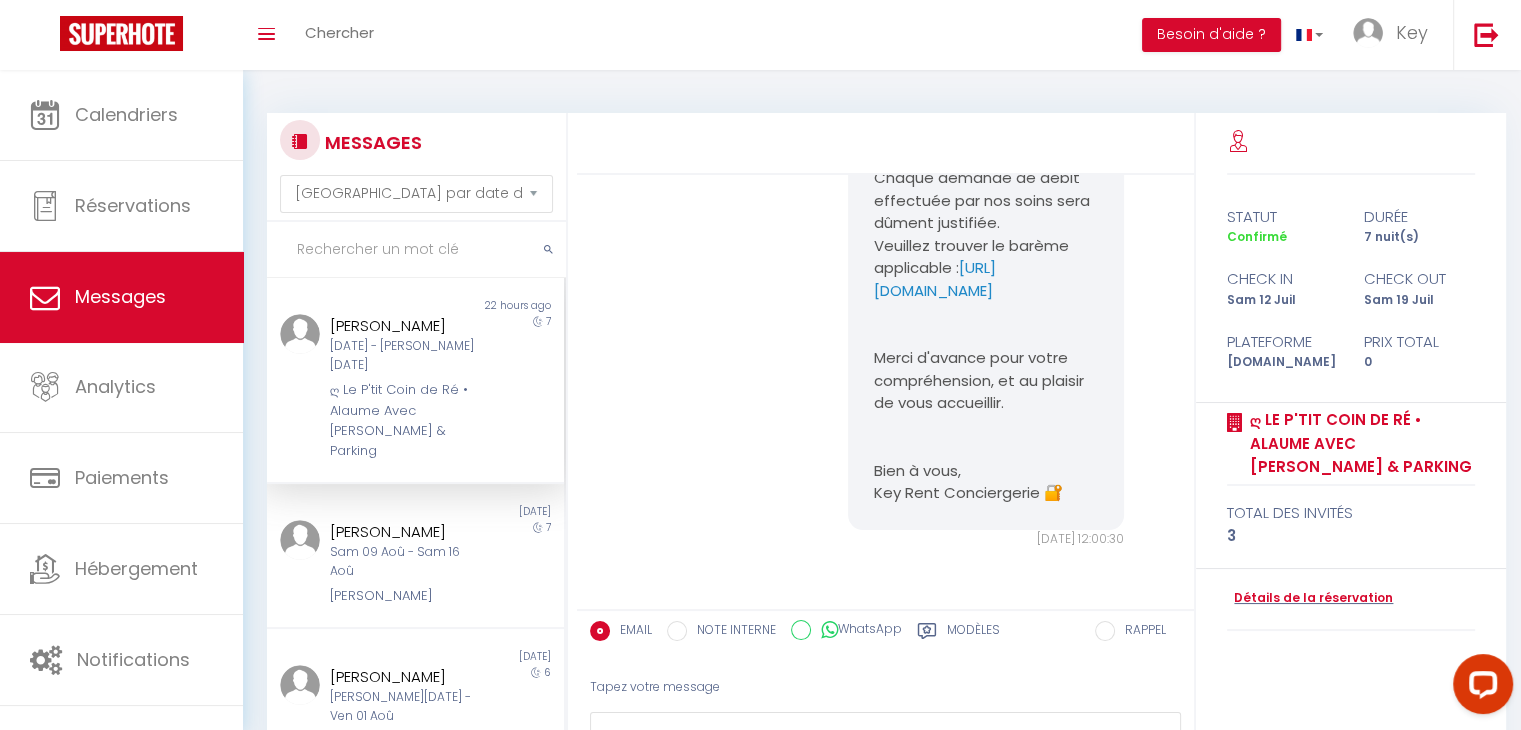 click 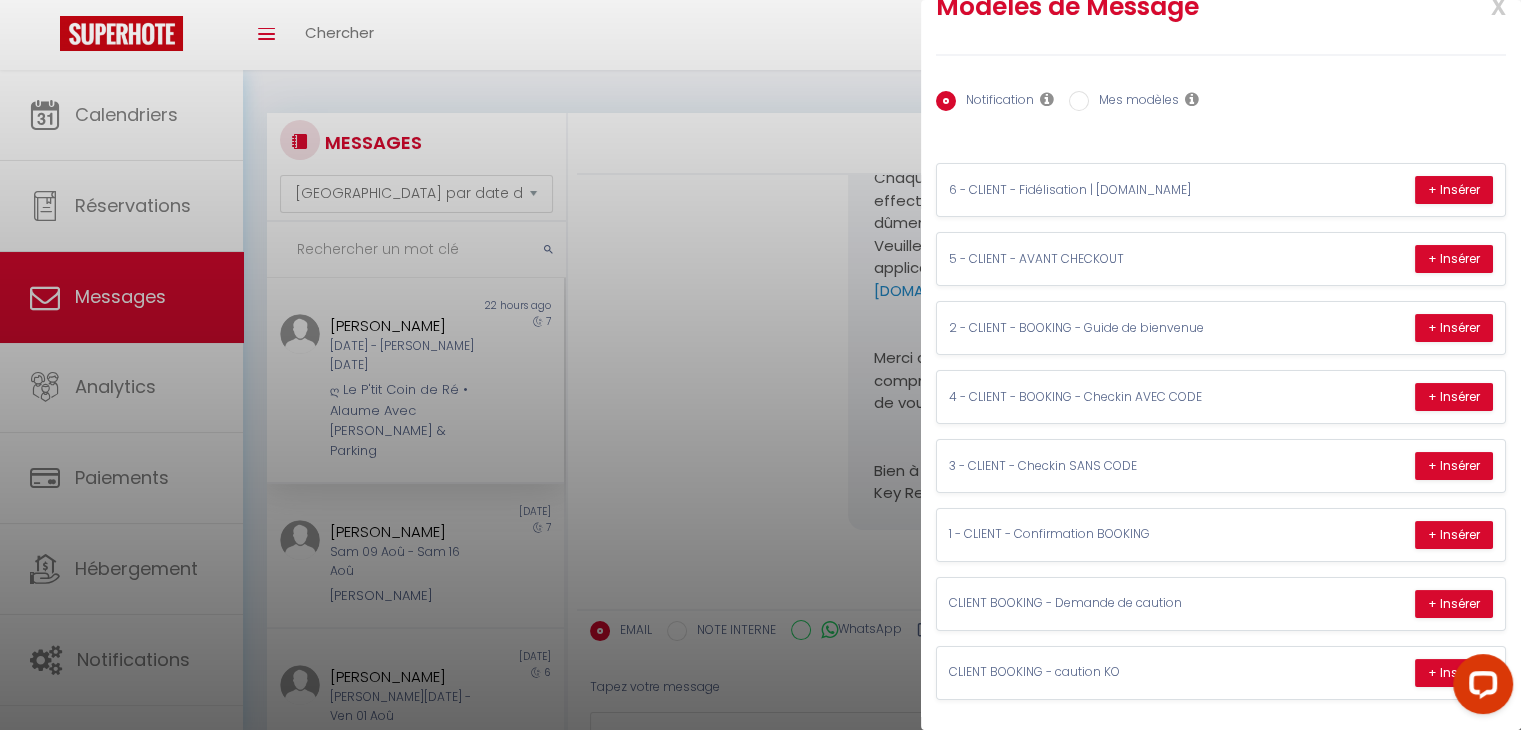 scroll, scrollTop: 0, scrollLeft: 0, axis: both 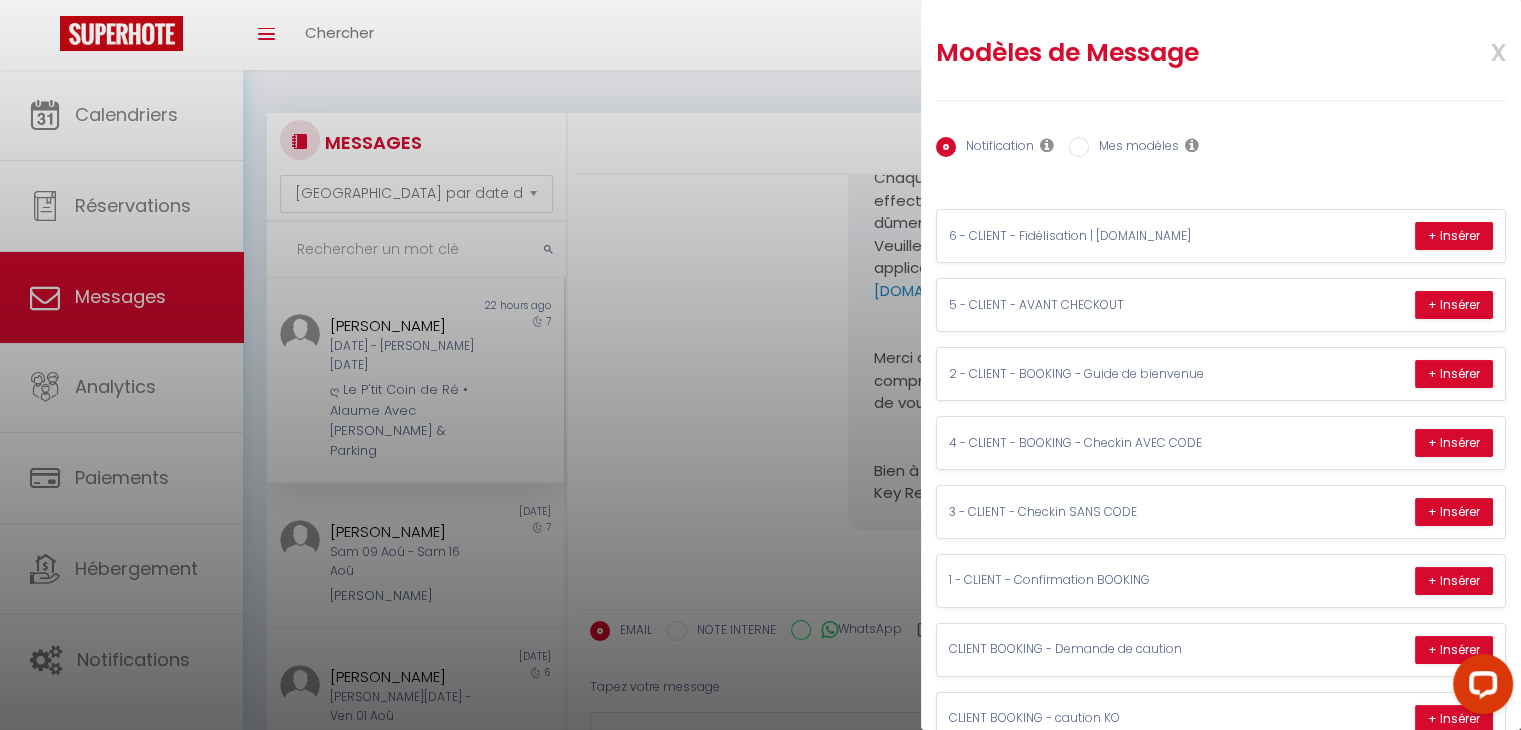 click on "x" at bounding box center [1474, 50] 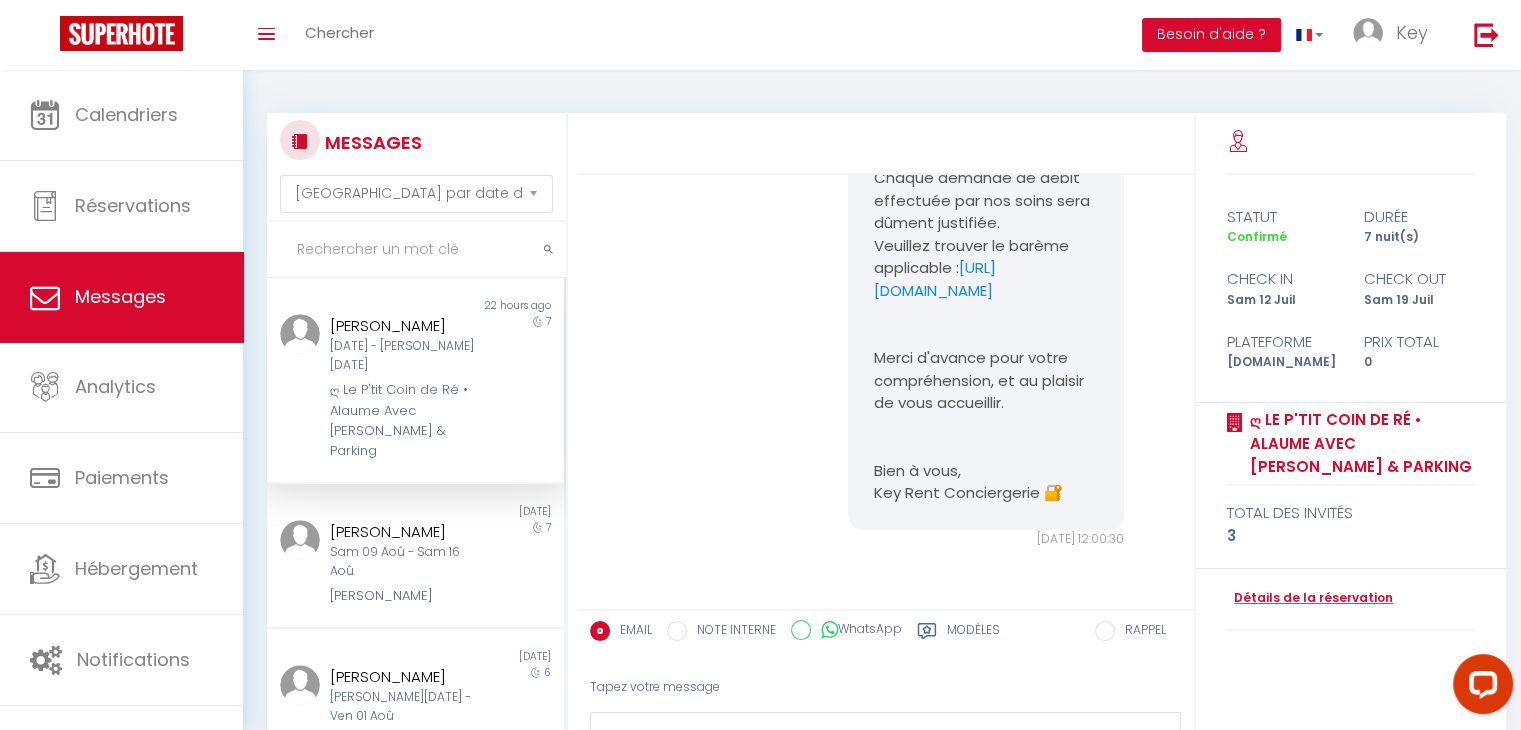 scroll, scrollTop: 5798, scrollLeft: 0, axis: vertical 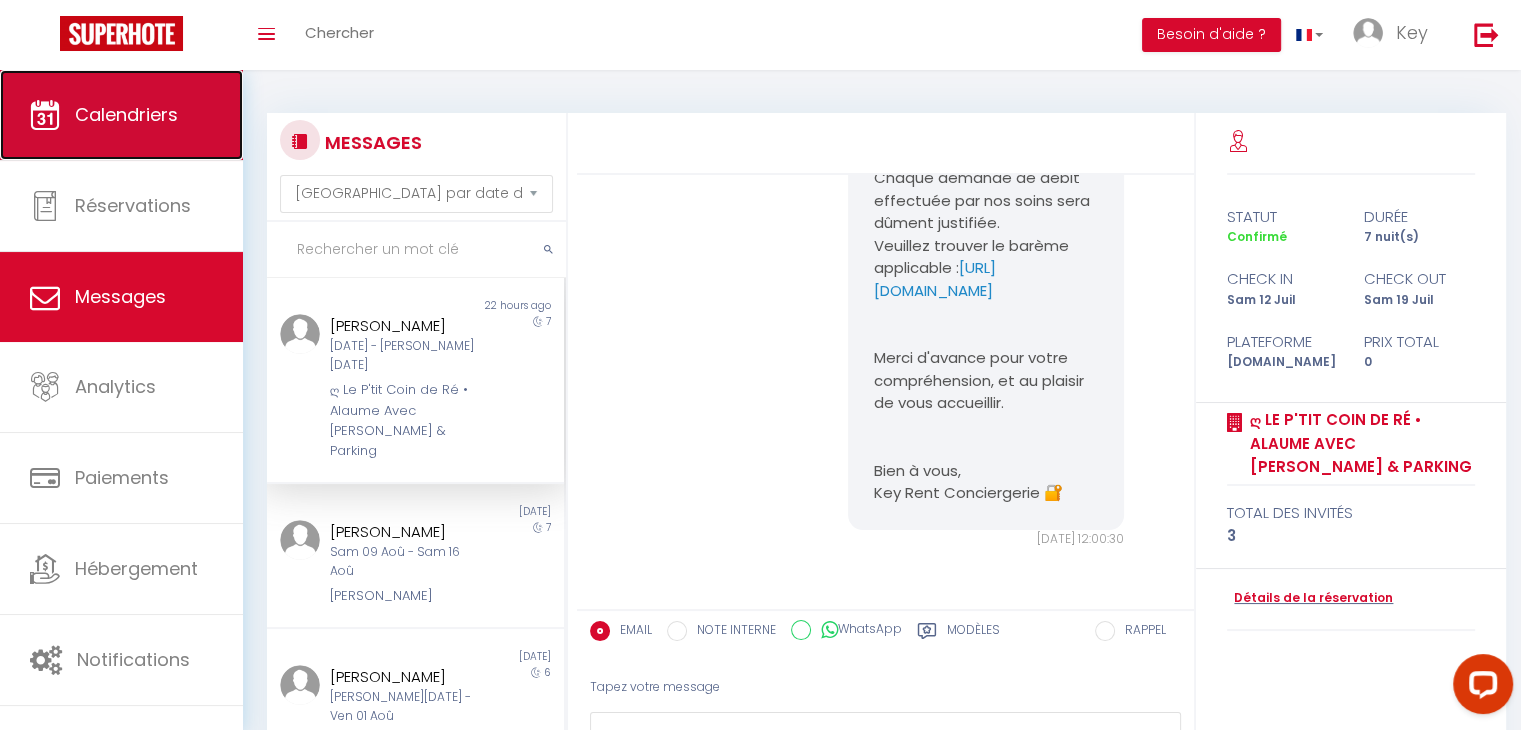 click on "Calendriers" at bounding box center (121, 115) 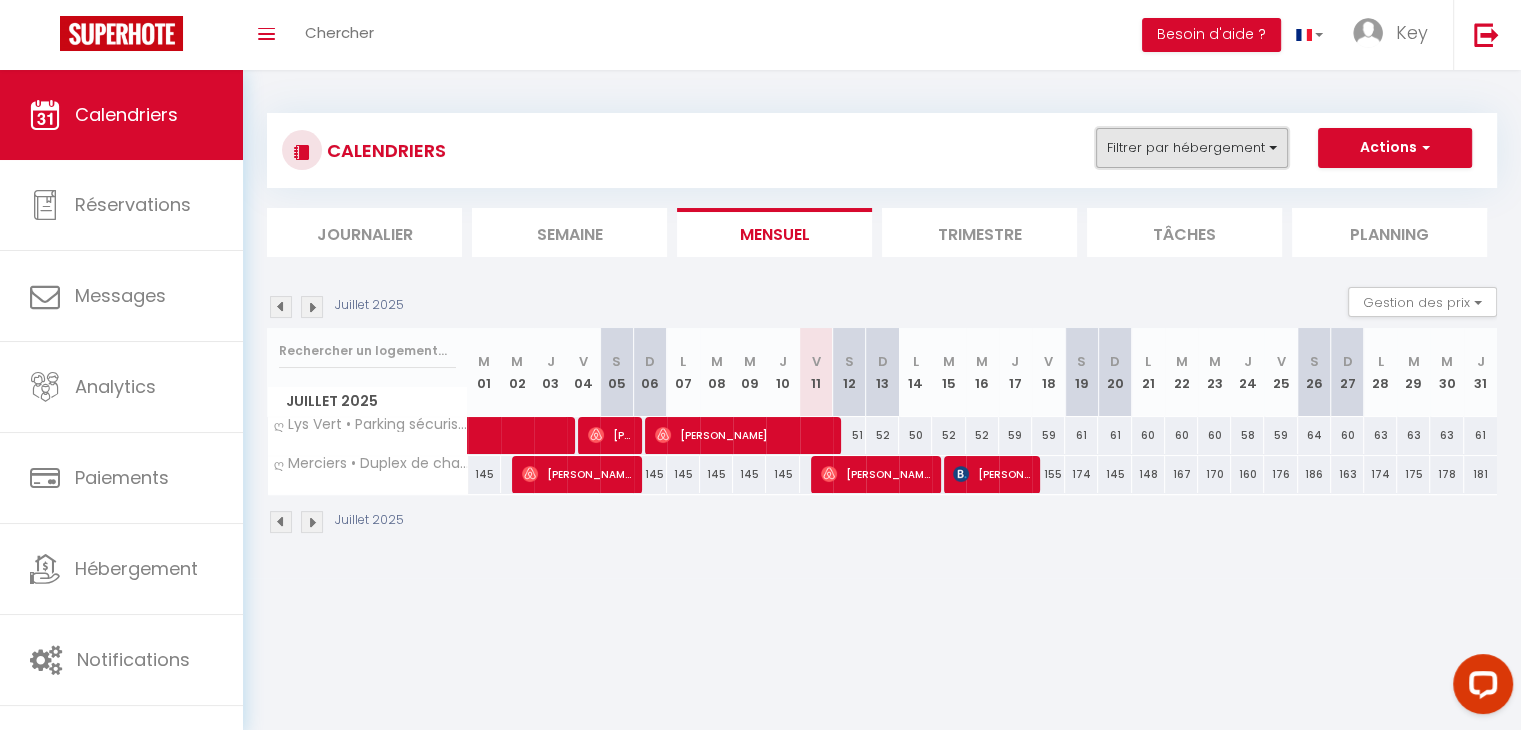click on "Filtrer par hébergement" at bounding box center (1192, 148) 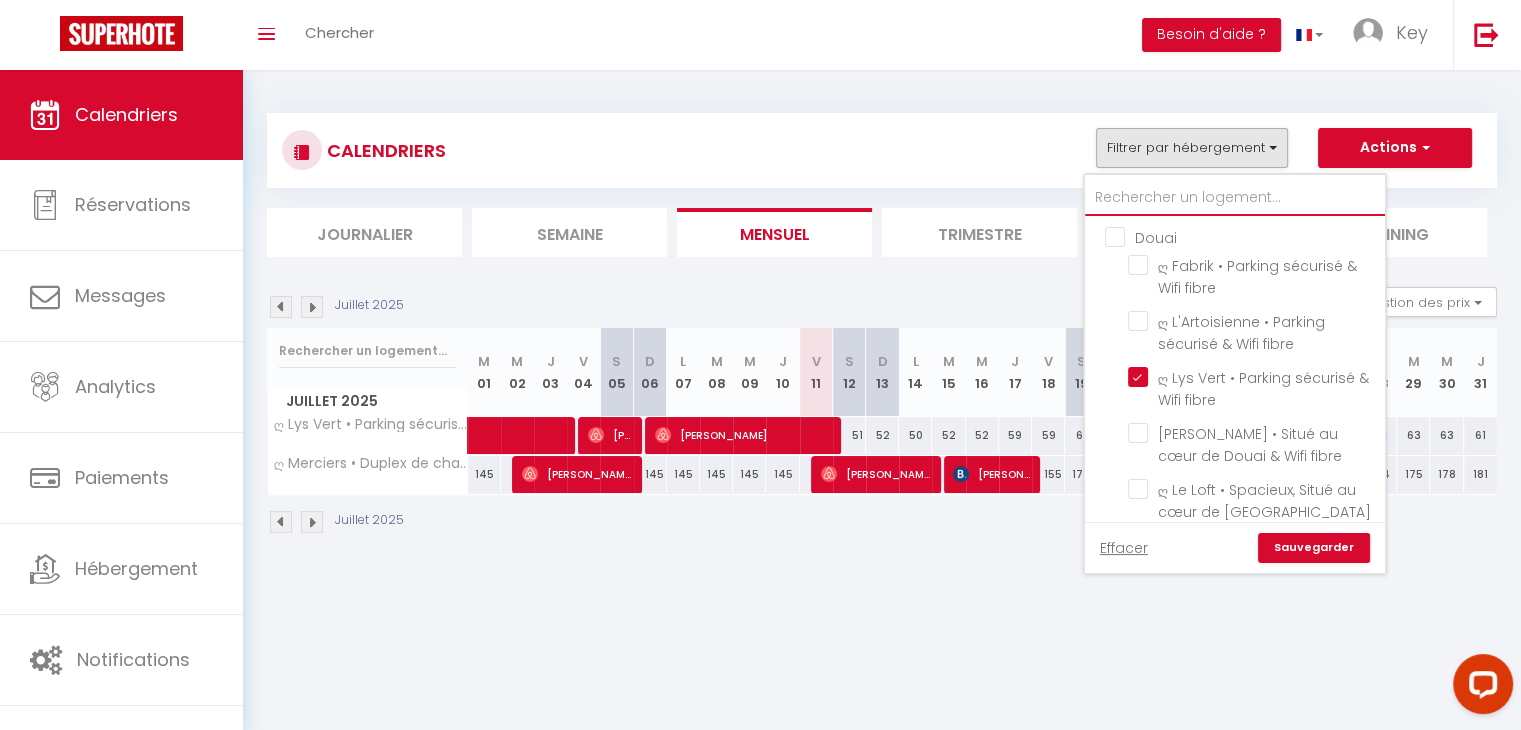 click at bounding box center (1235, 198) 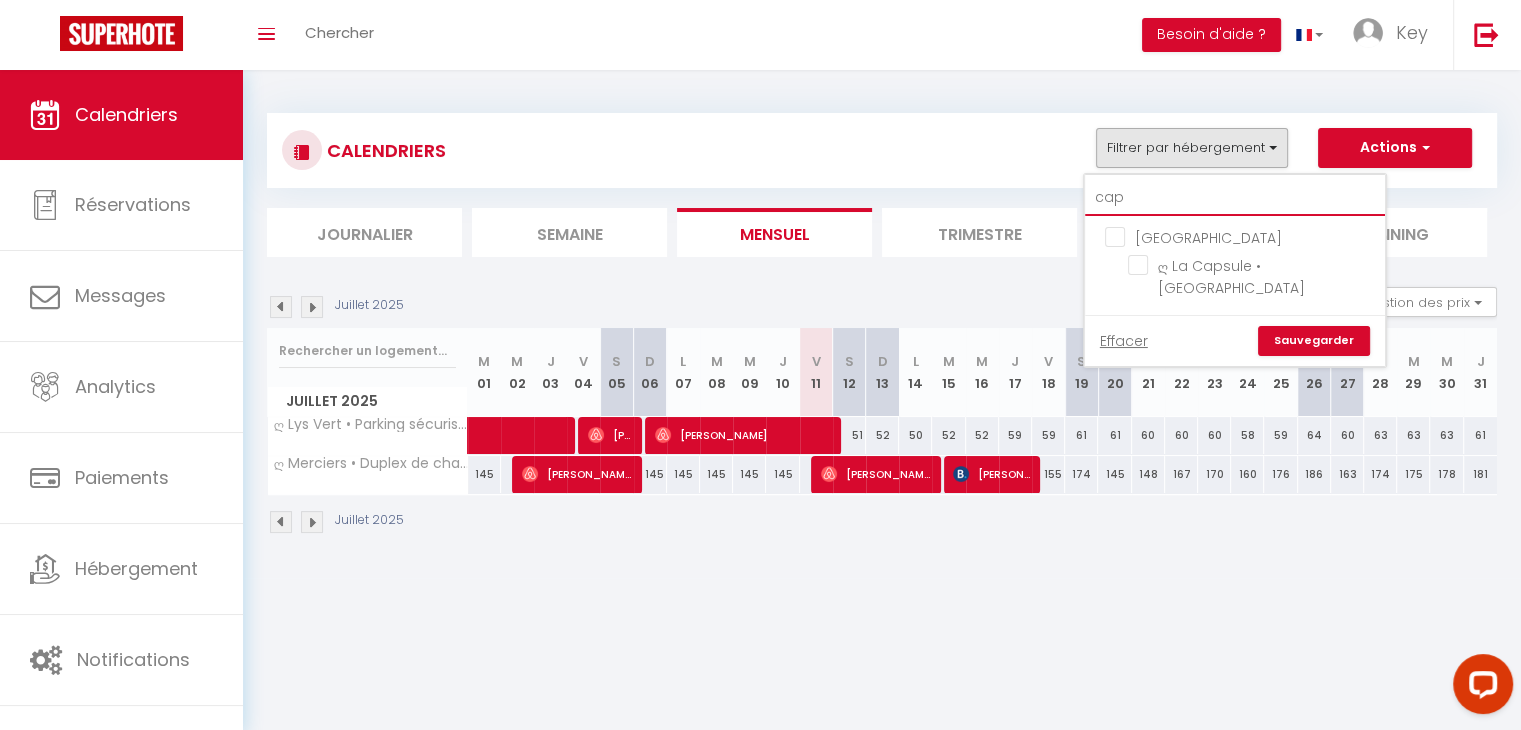 click on "cap" at bounding box center (1235, 198) 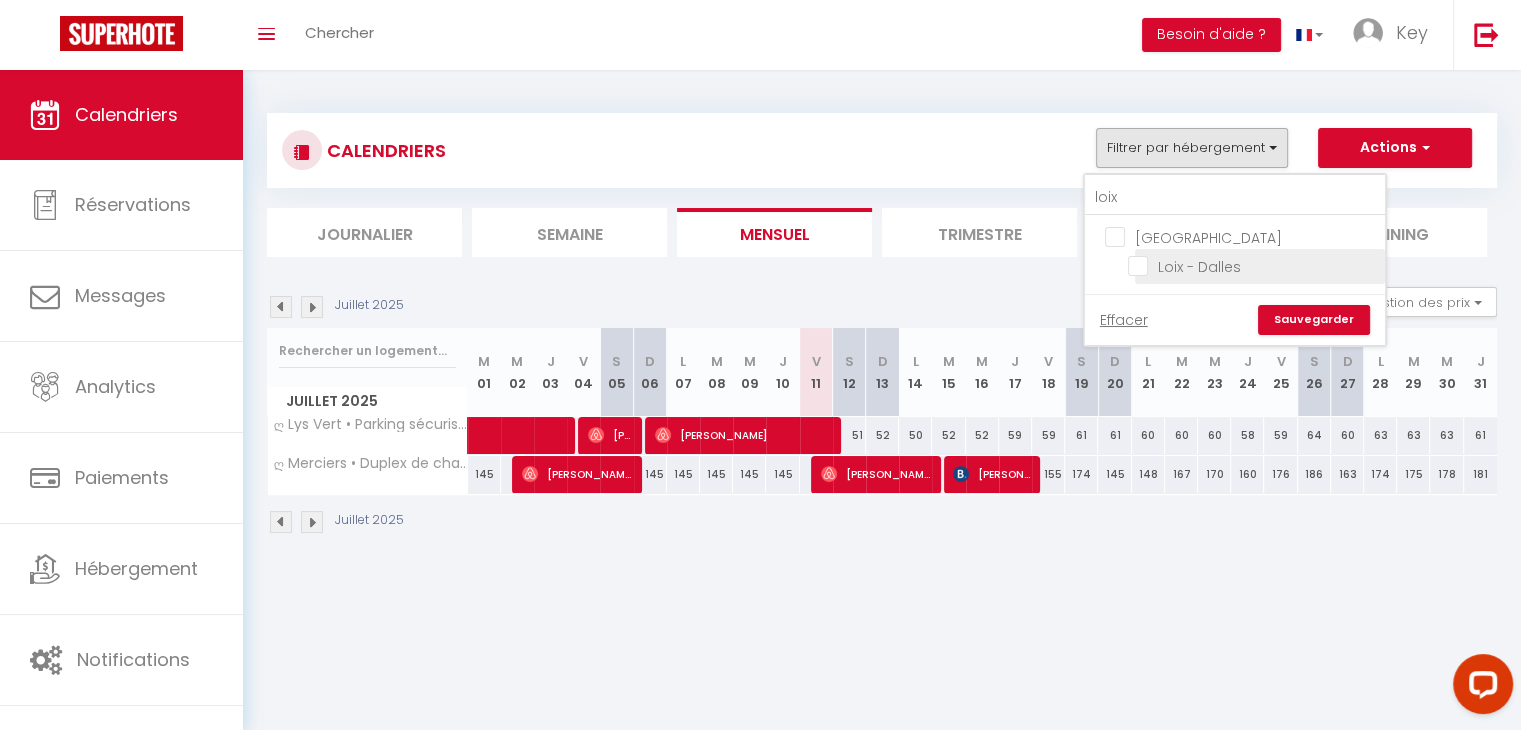 click on "Loix - Dalles" at bounding box center (1253, 265) 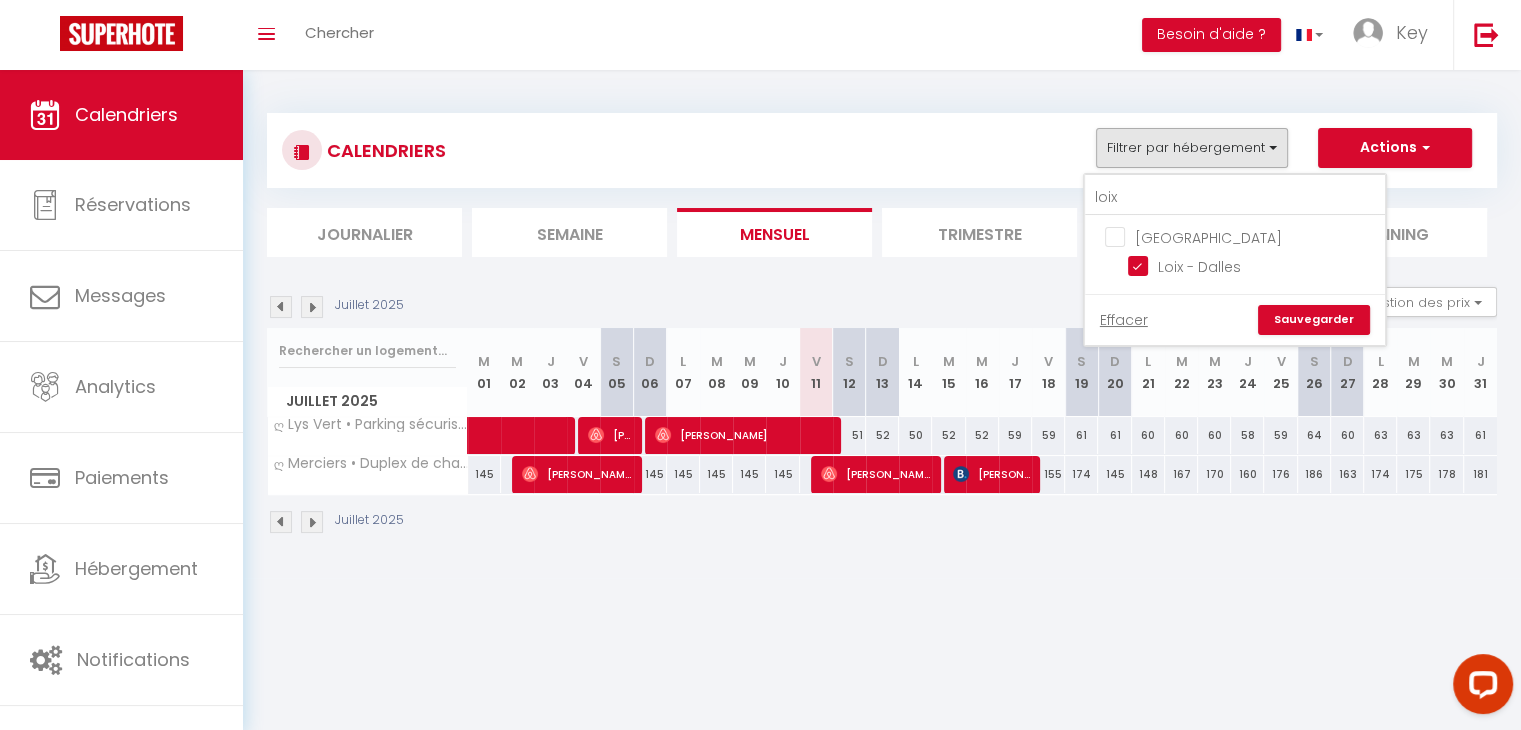 click on "Sauvegarder" at bounding box center [1314, 320] 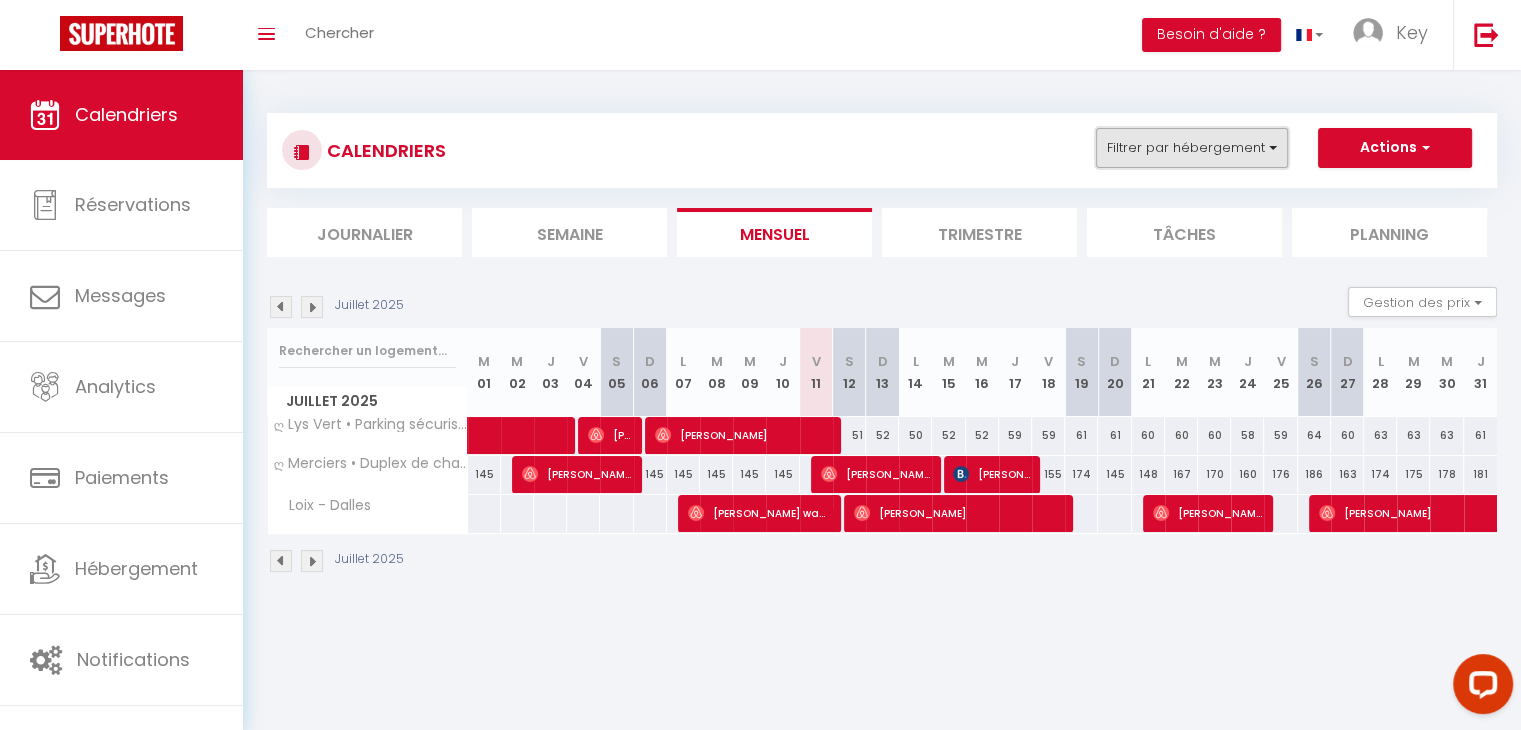 click on "Filtrer par hébergement" at bounding box center (1192, 148) 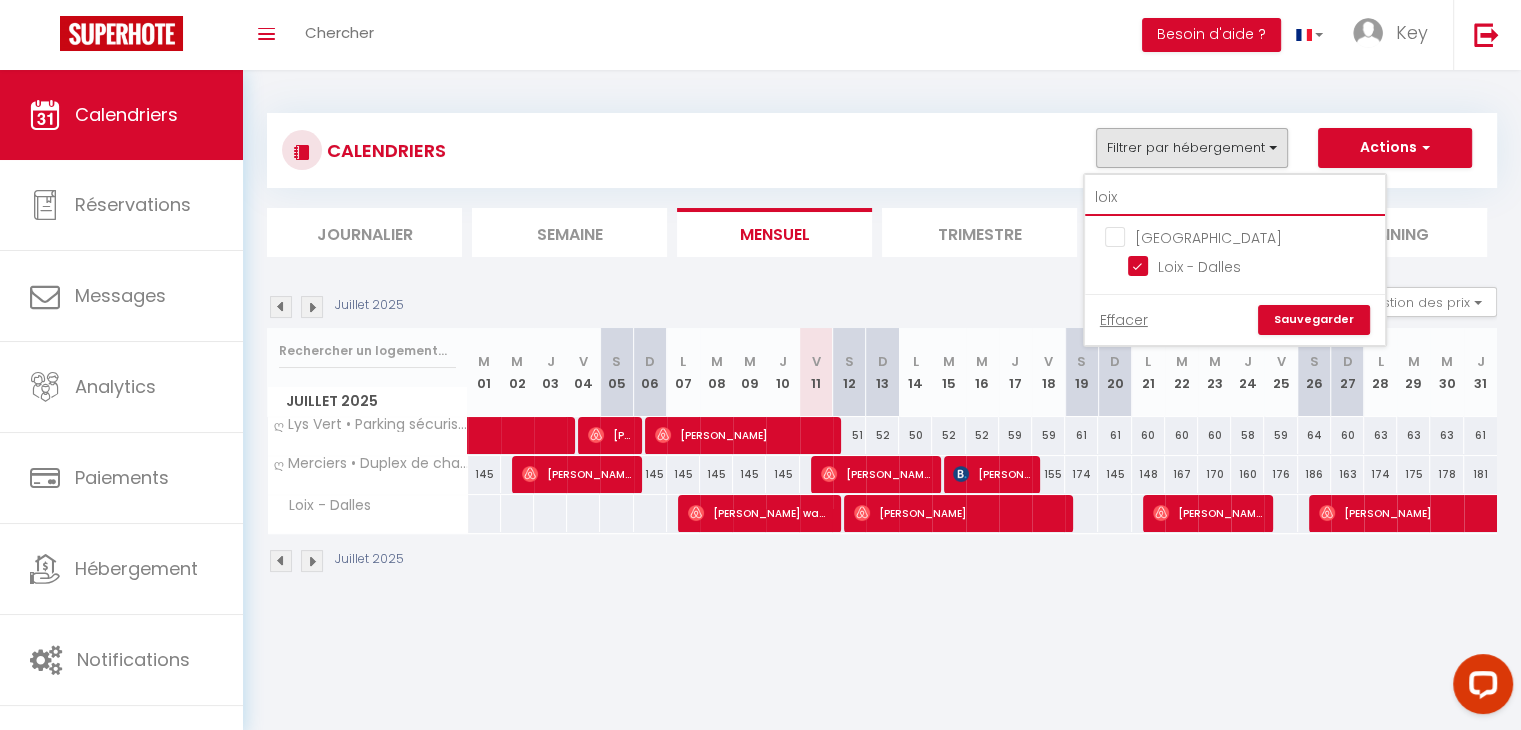 click on "loix" at bounding box center [1235, 198] 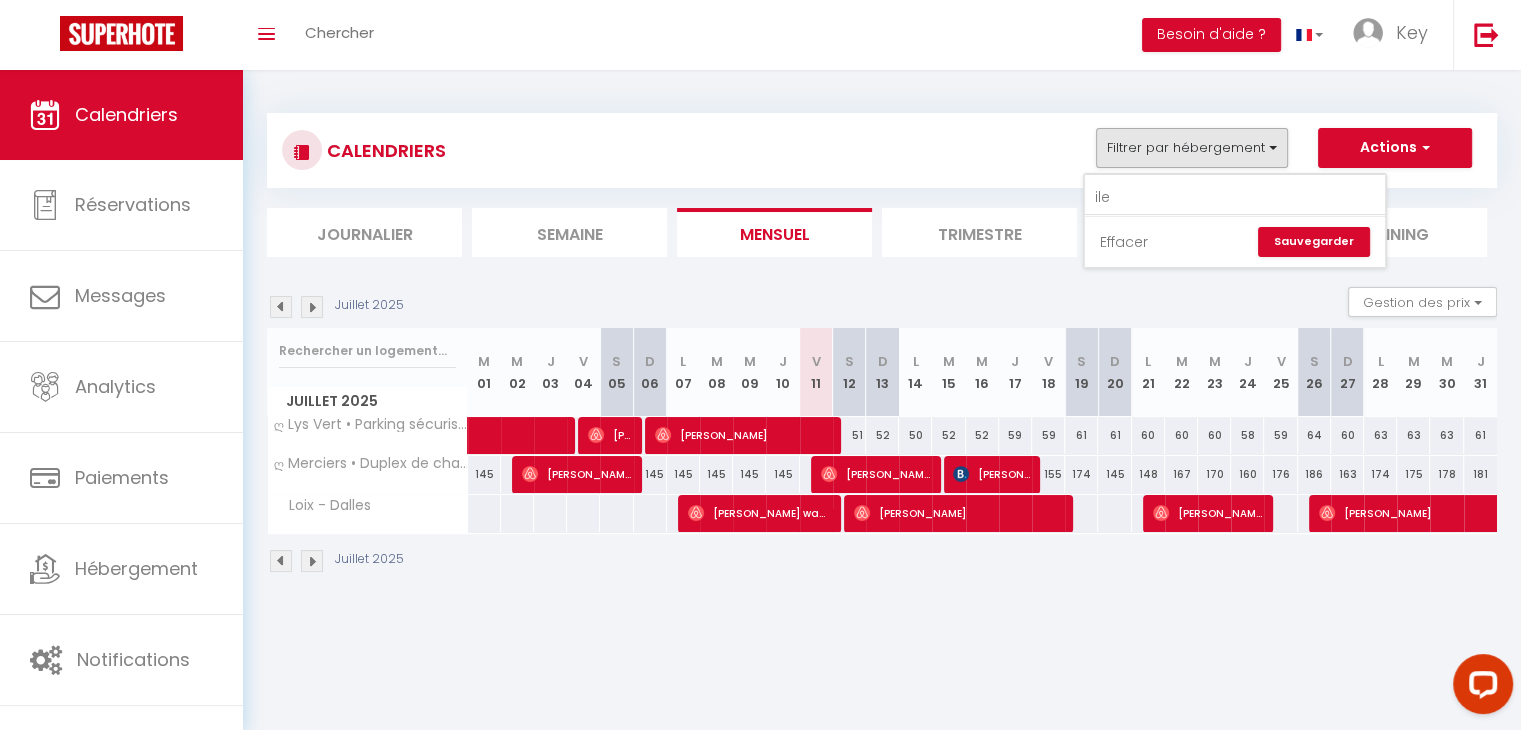 click on "Effacer" at bounding box center (1124, 242) 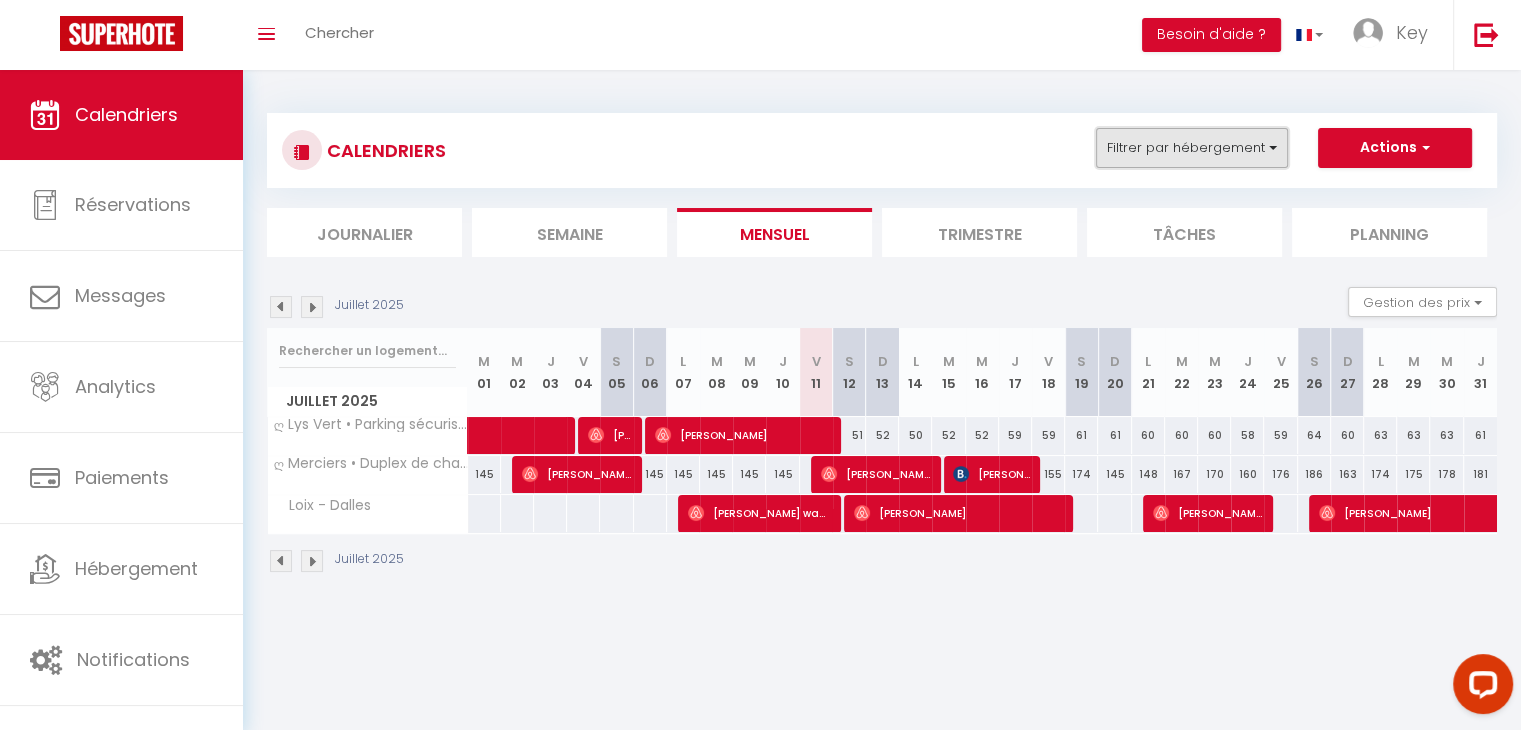 click on "Filtrer par hébergement" at bounding box center (1192, 148) 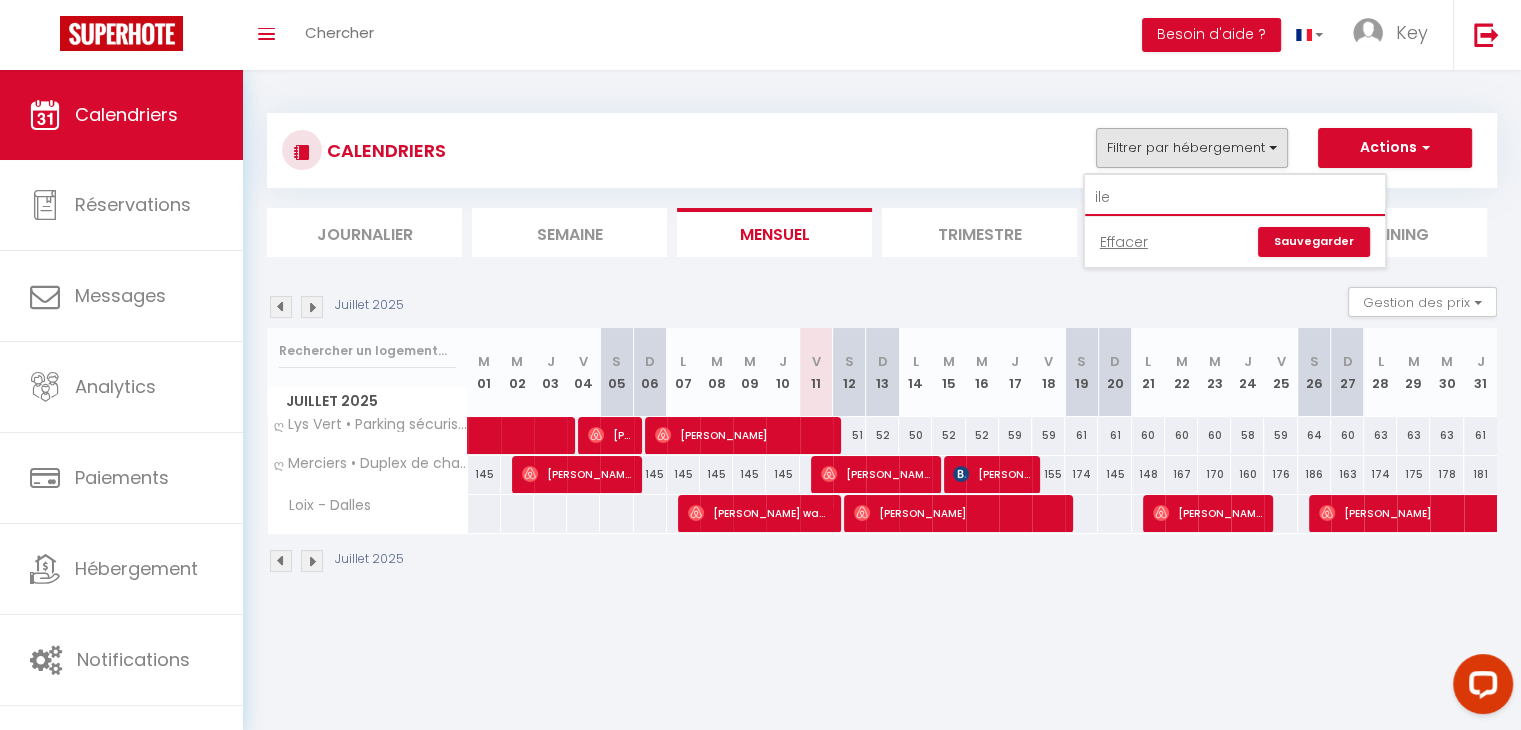click on "ile" at bounding box center (1235, 198) 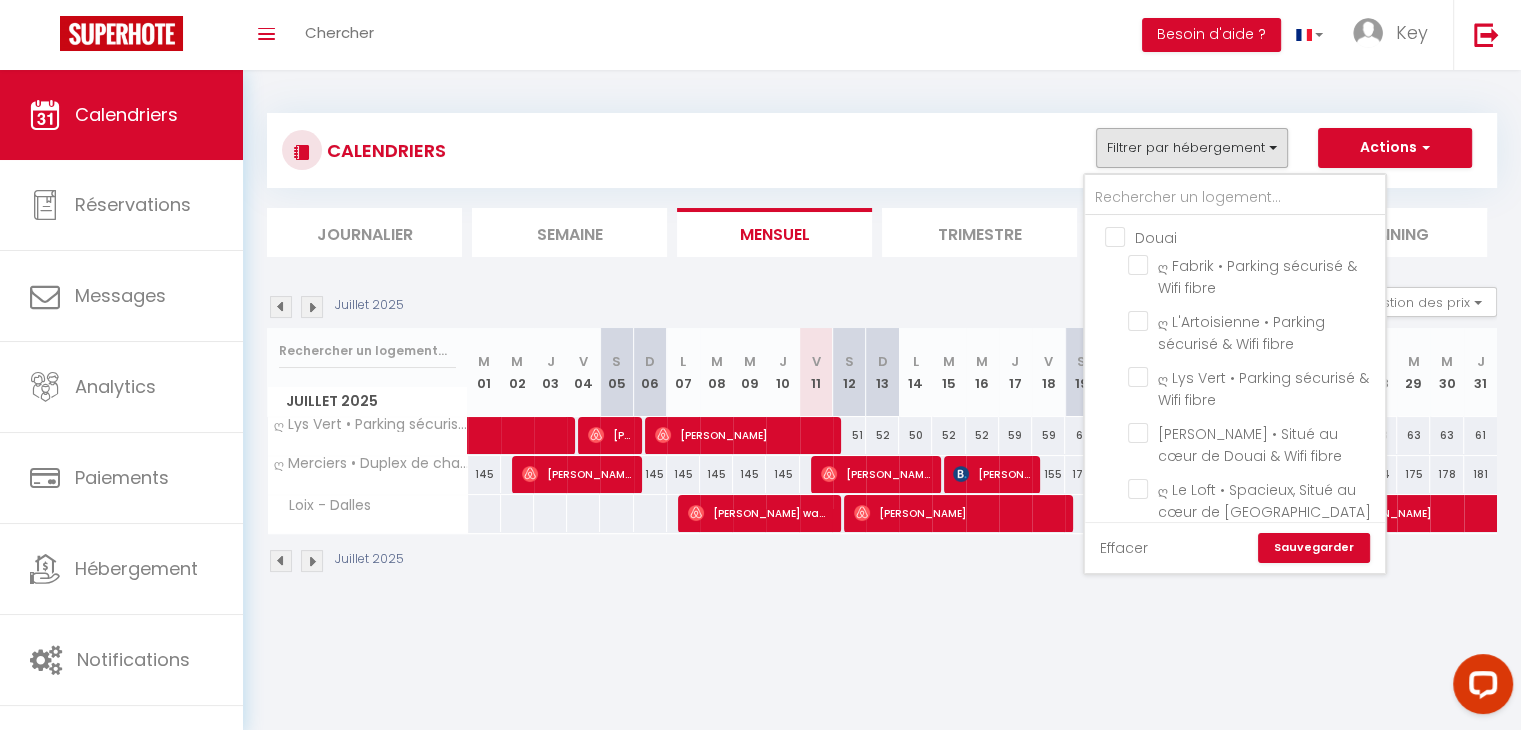 click on "Effacer" at bounding box center (1124, 548) 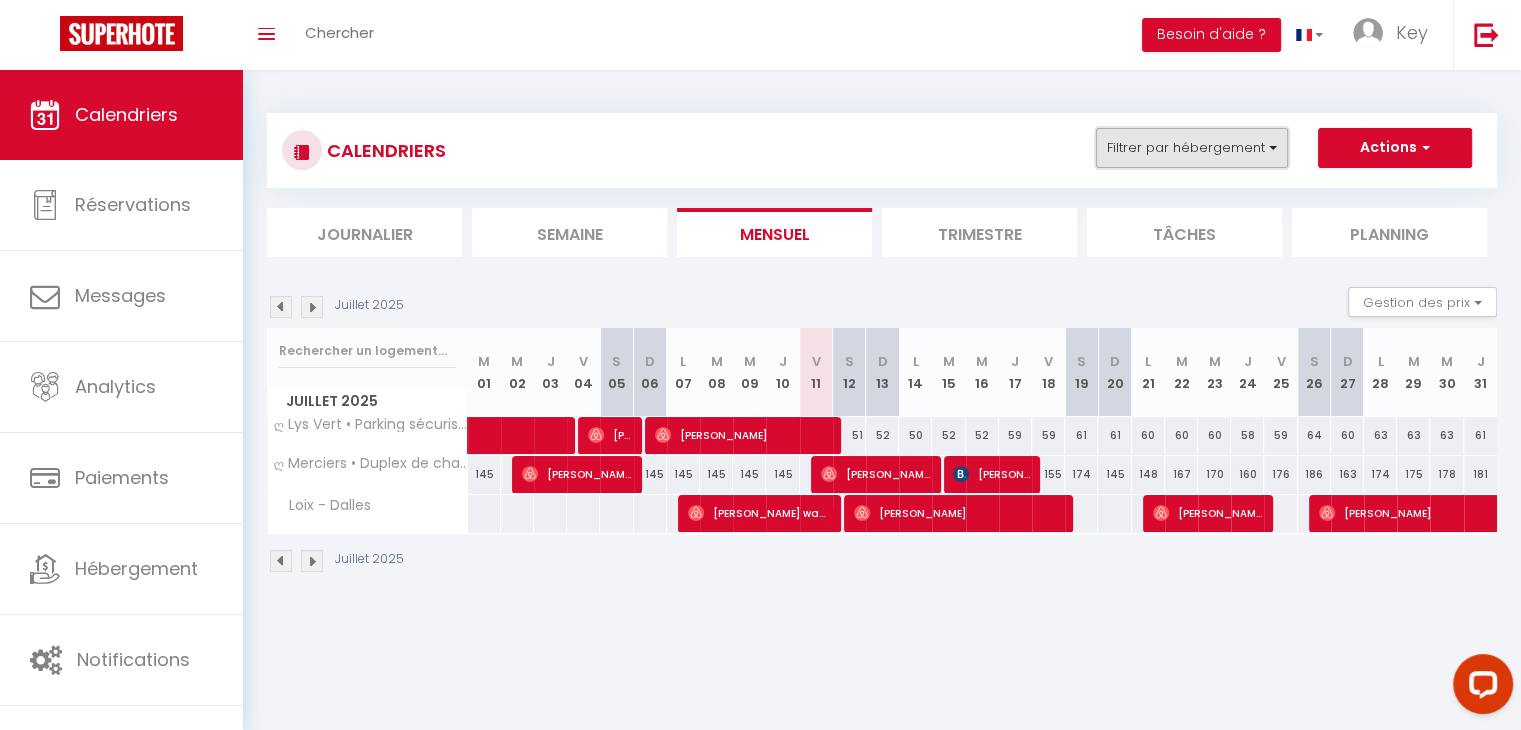 click on "Filtrer par hébergement" at bounding box center [1192, 148] 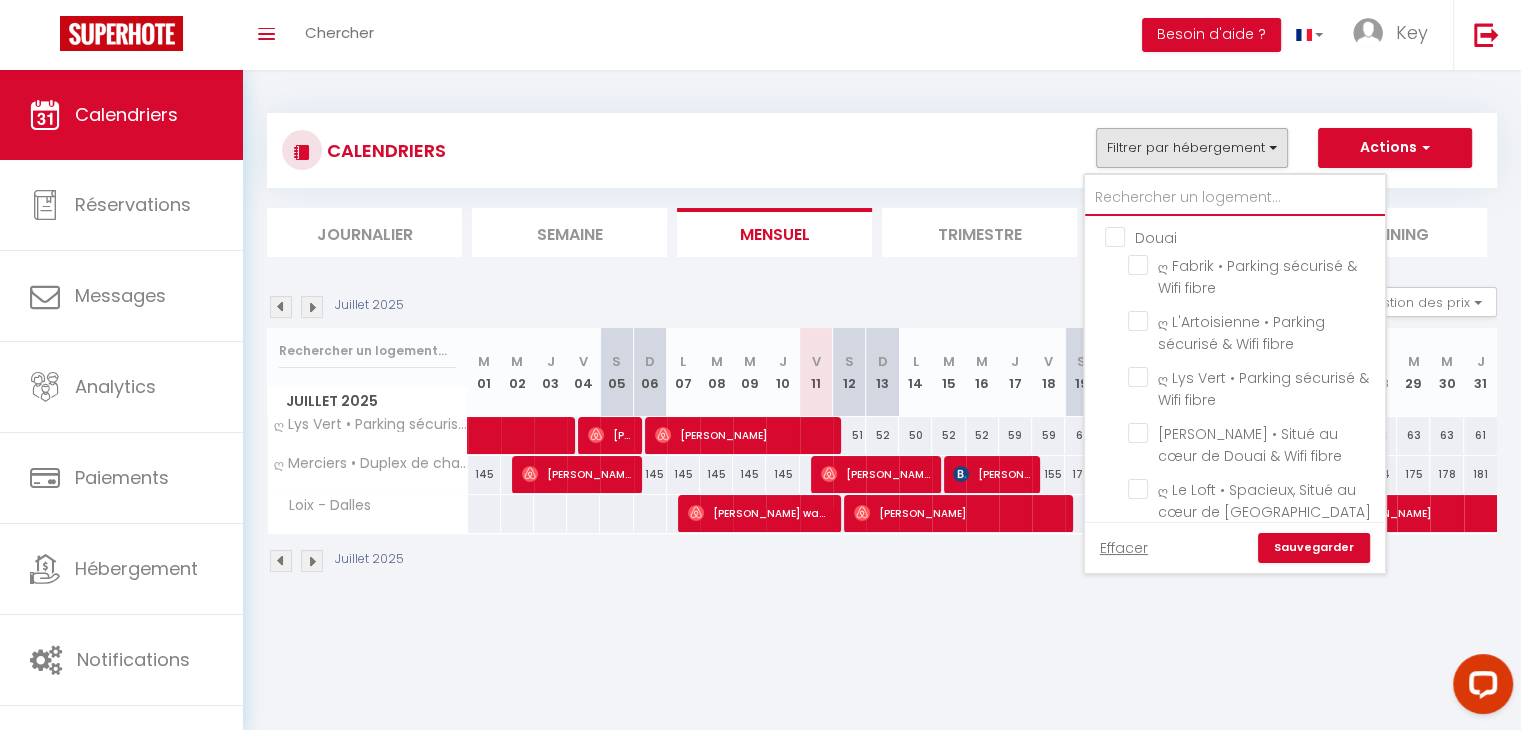 click at bounding box center [1235, 198] 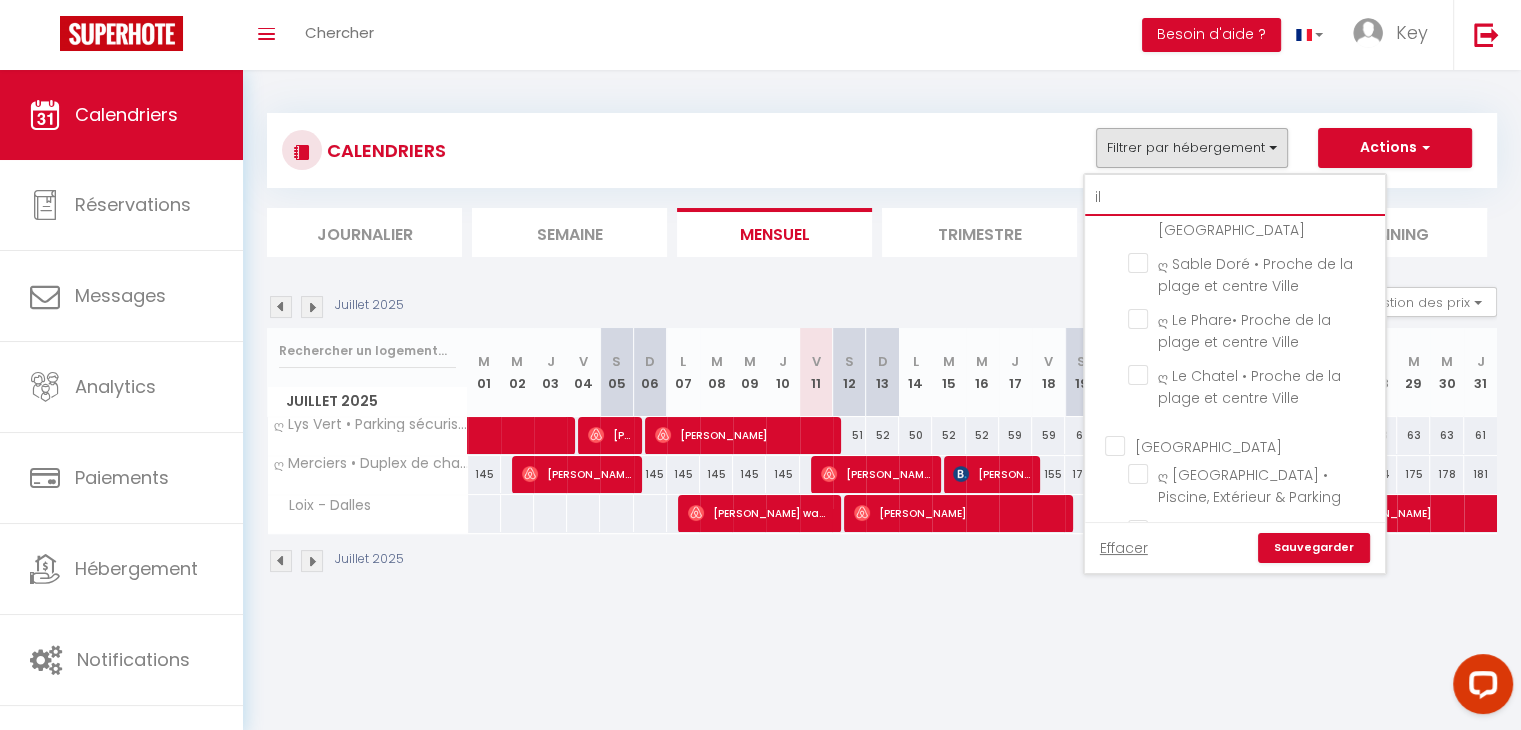 scroll, scrollTop: 560, scrollLeft: 0, axis: vertical 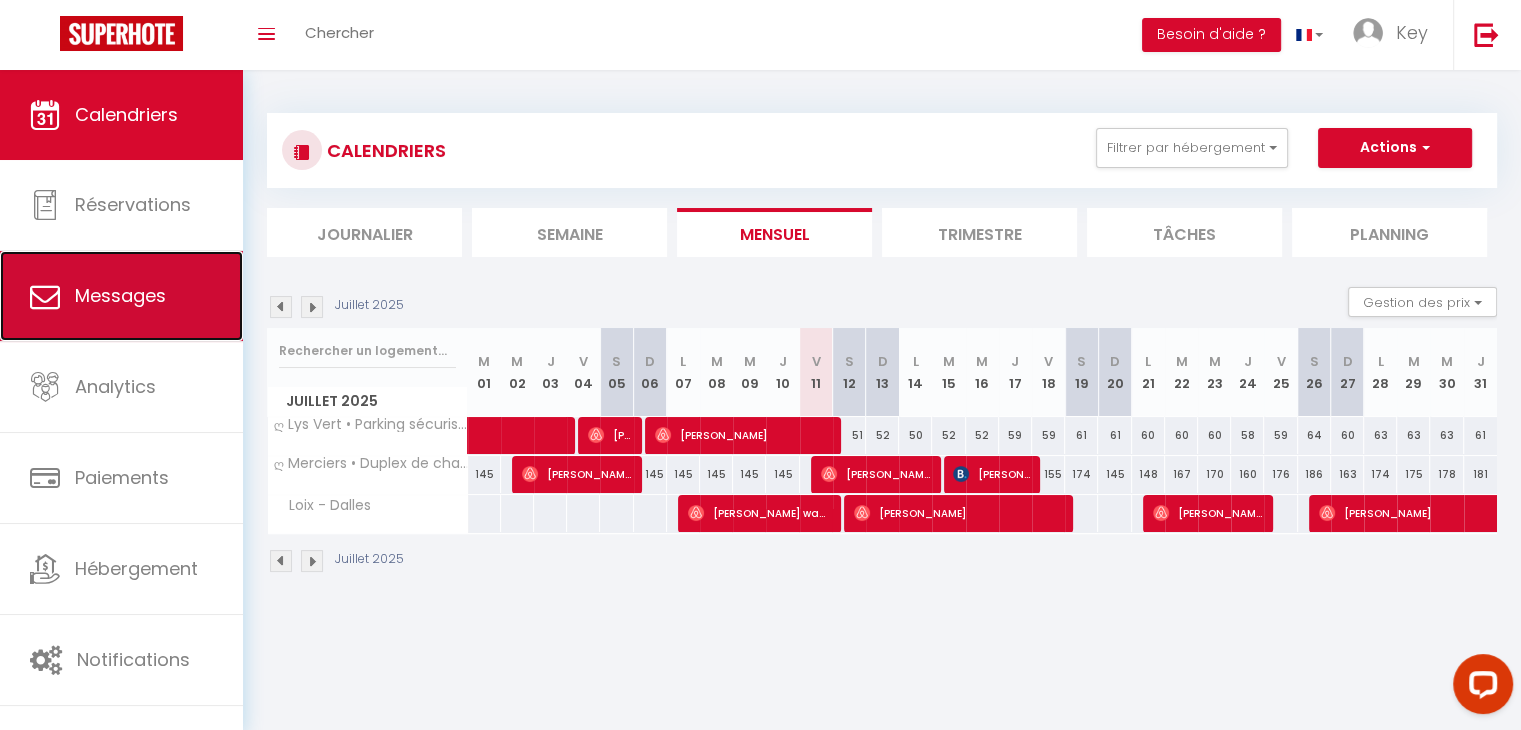 click on "Messages" at bounding box center [121, 296] 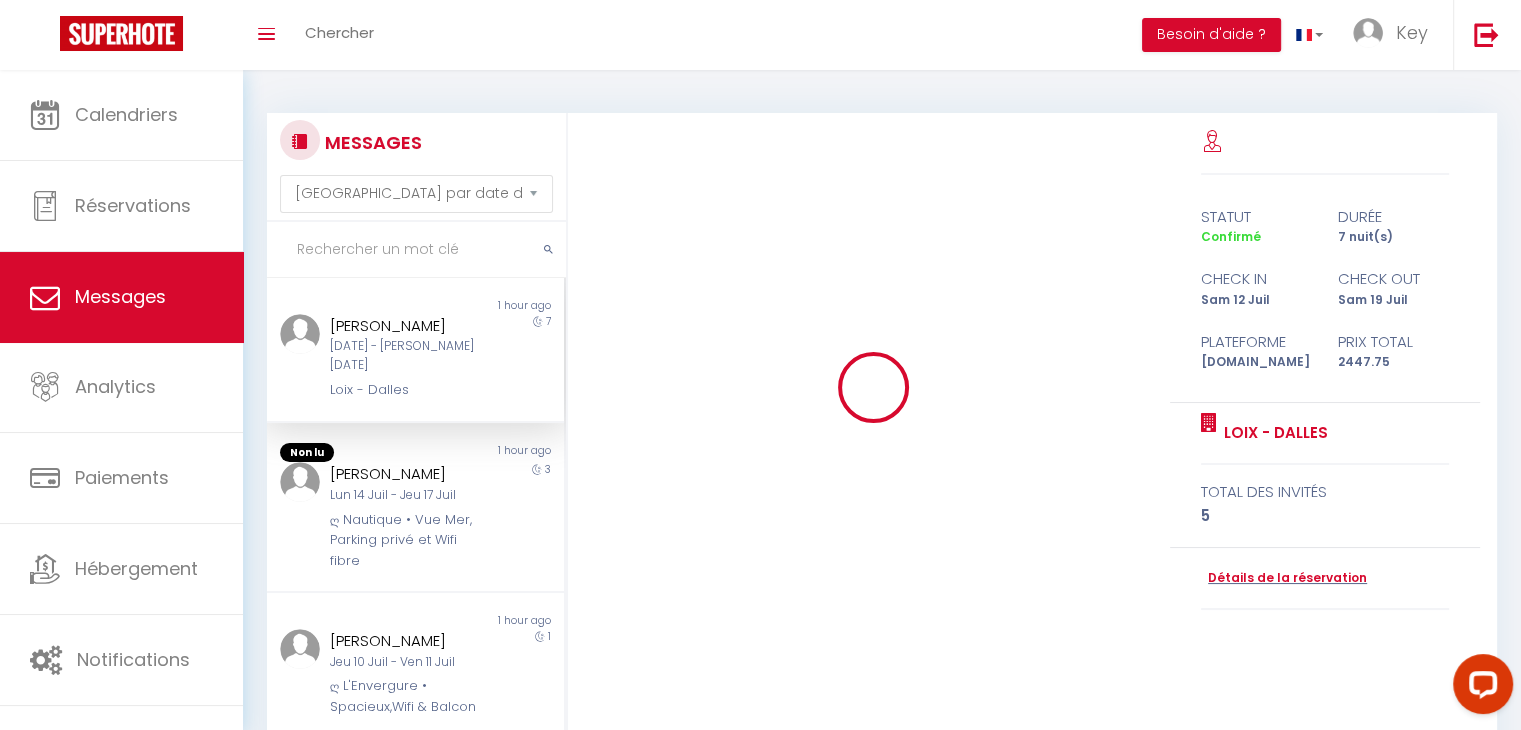 click at bounding box center (416, 250) 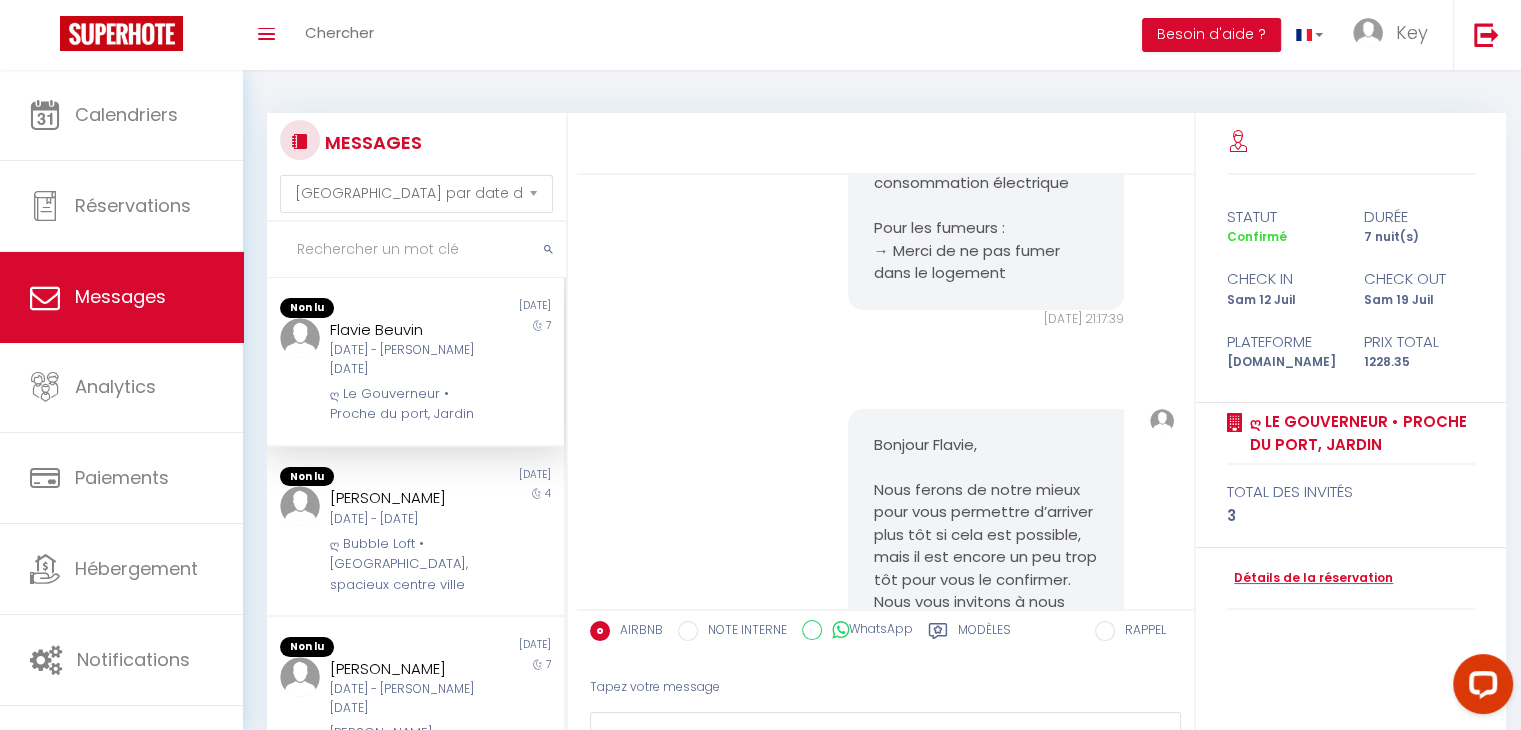 scroll, scrollTop: 3802, scrollLeft: 0, axis: vertical 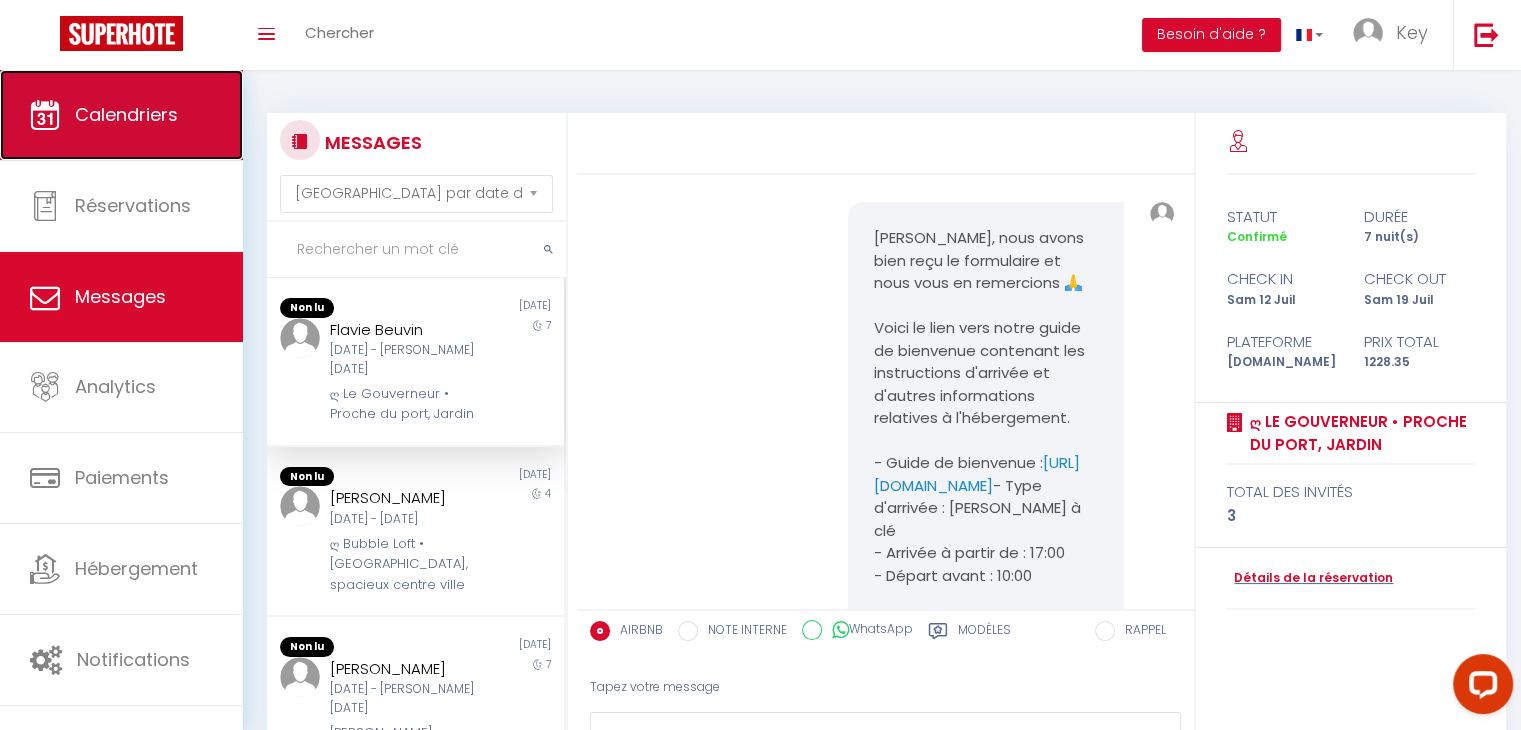 click on "Calendriers" at bounding box center (121, 115) 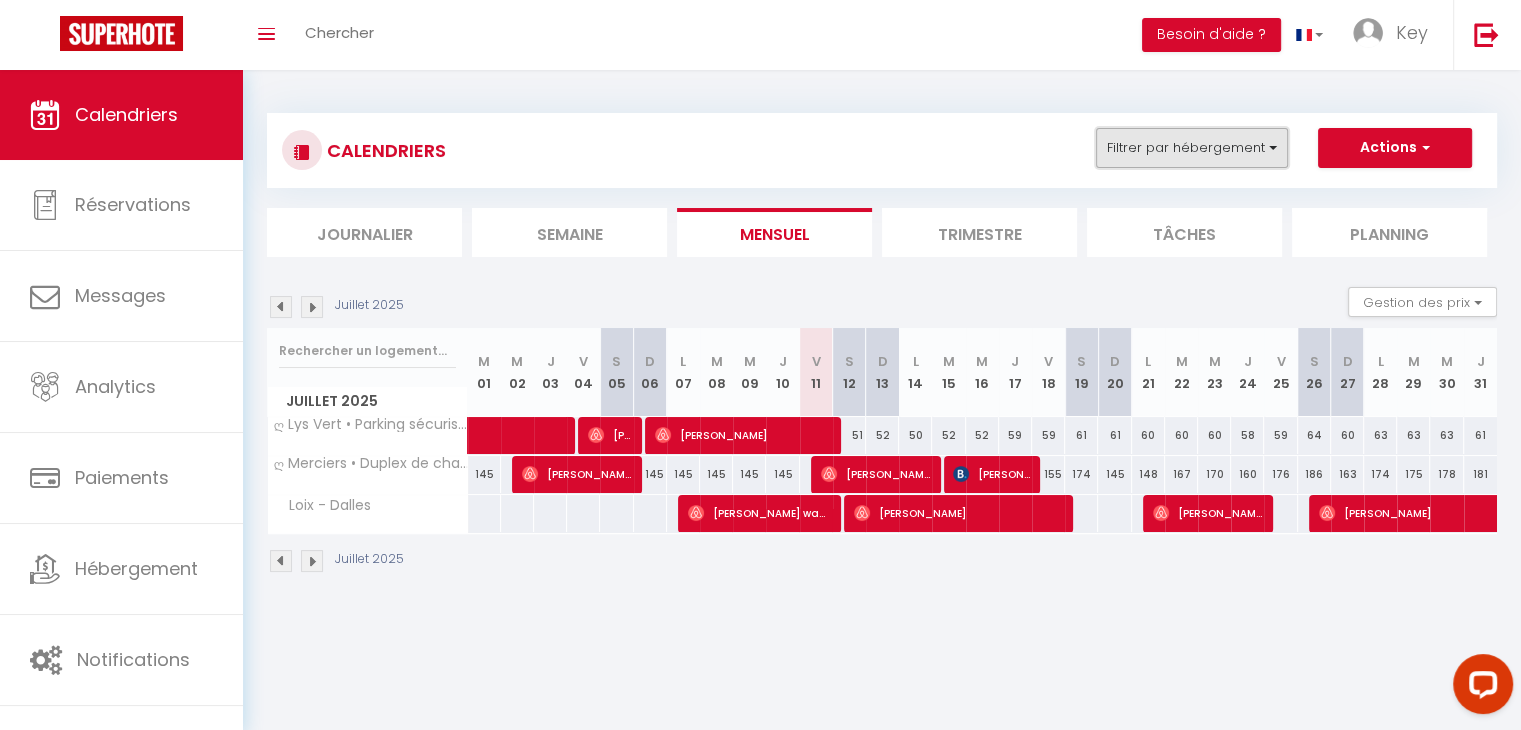 click on "Filtrer par hébergement" at bounding box center (1192, 148) 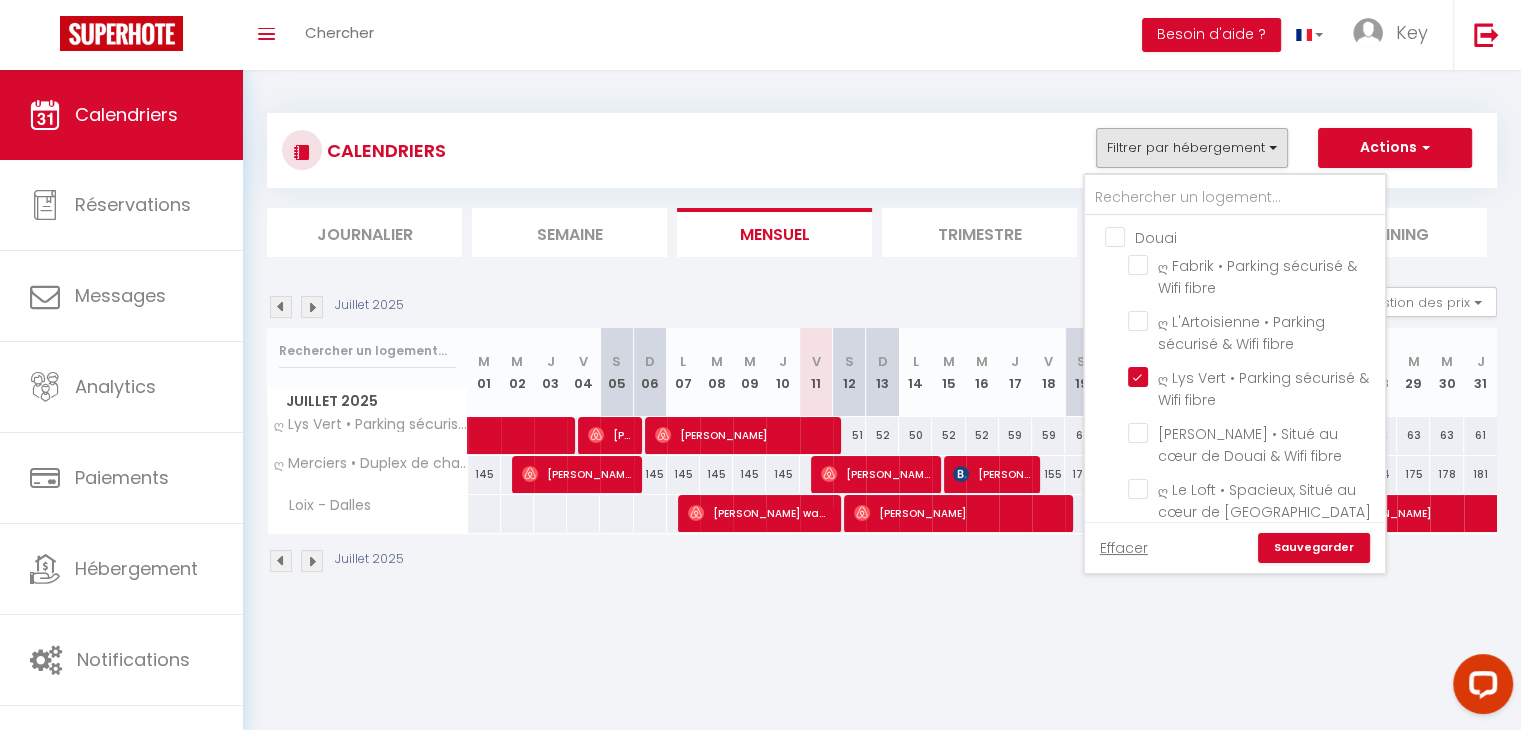 drag, startPoint x: 1117, startPoint y: 547, endPoint x: 1139, endPoint y: 500, distance: 51.894123 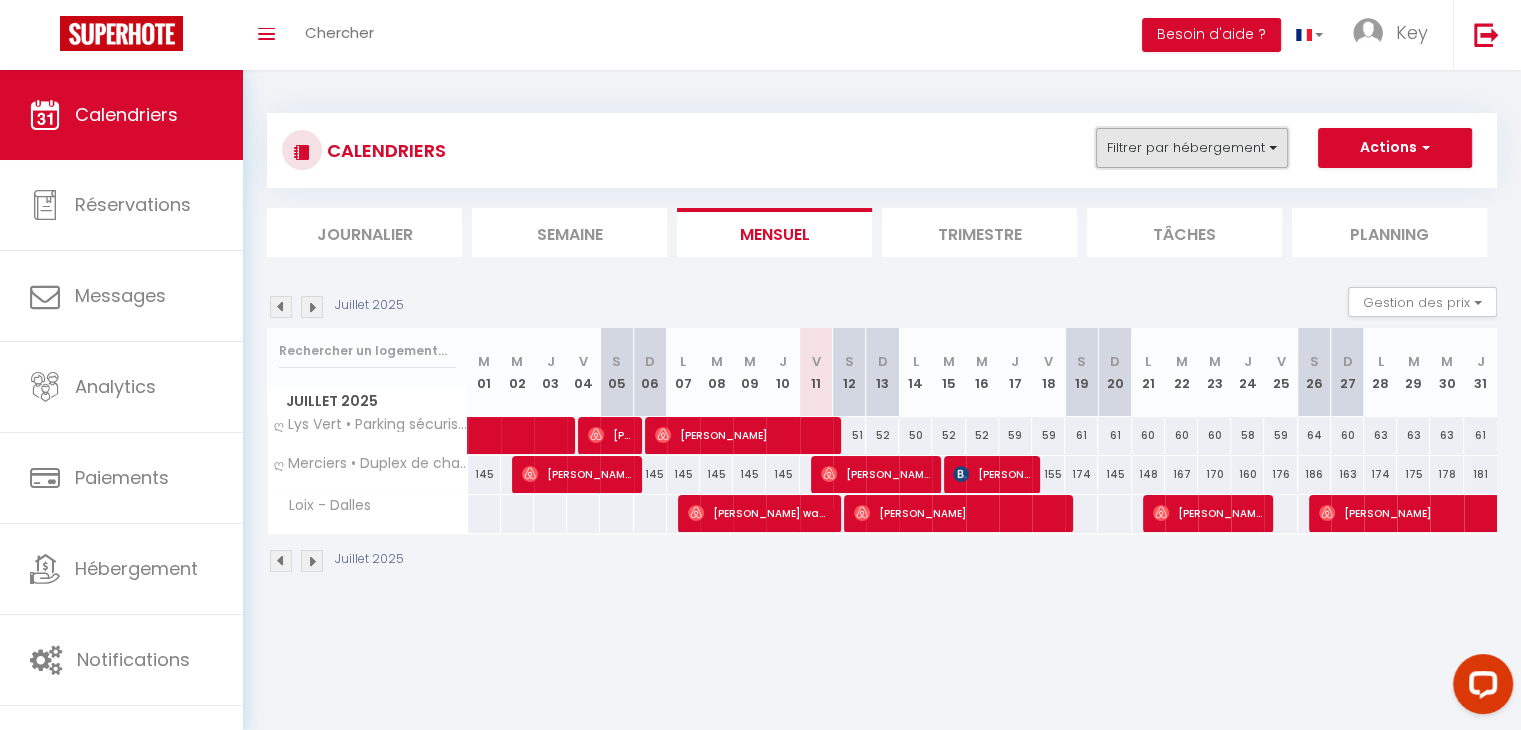 click on "Filtrer par hébergement" at bounding box center [1192, 148] 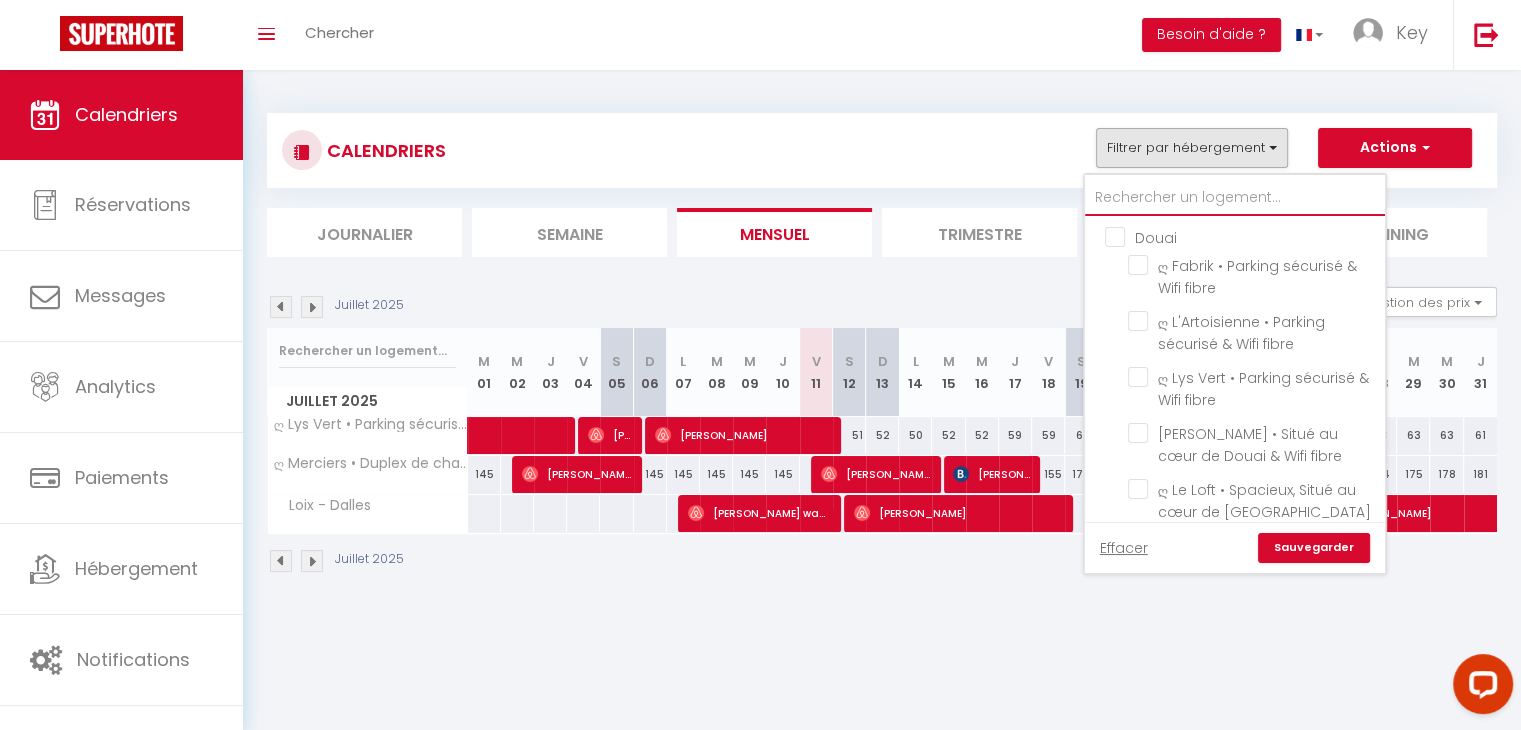 click at bounding box center (1235, 198) 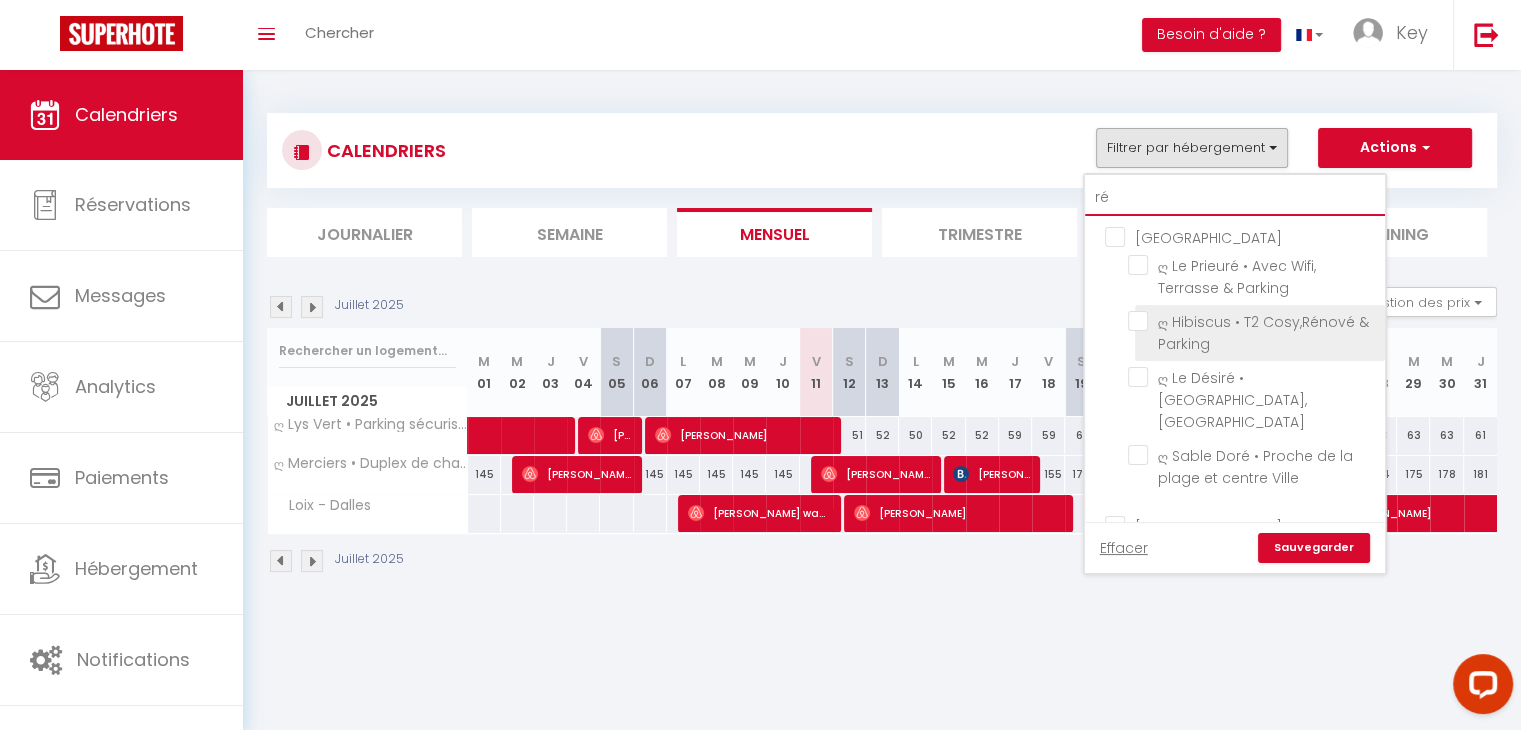scroll, scrollTop: 200, scrollLeft: 0, axis: vertical 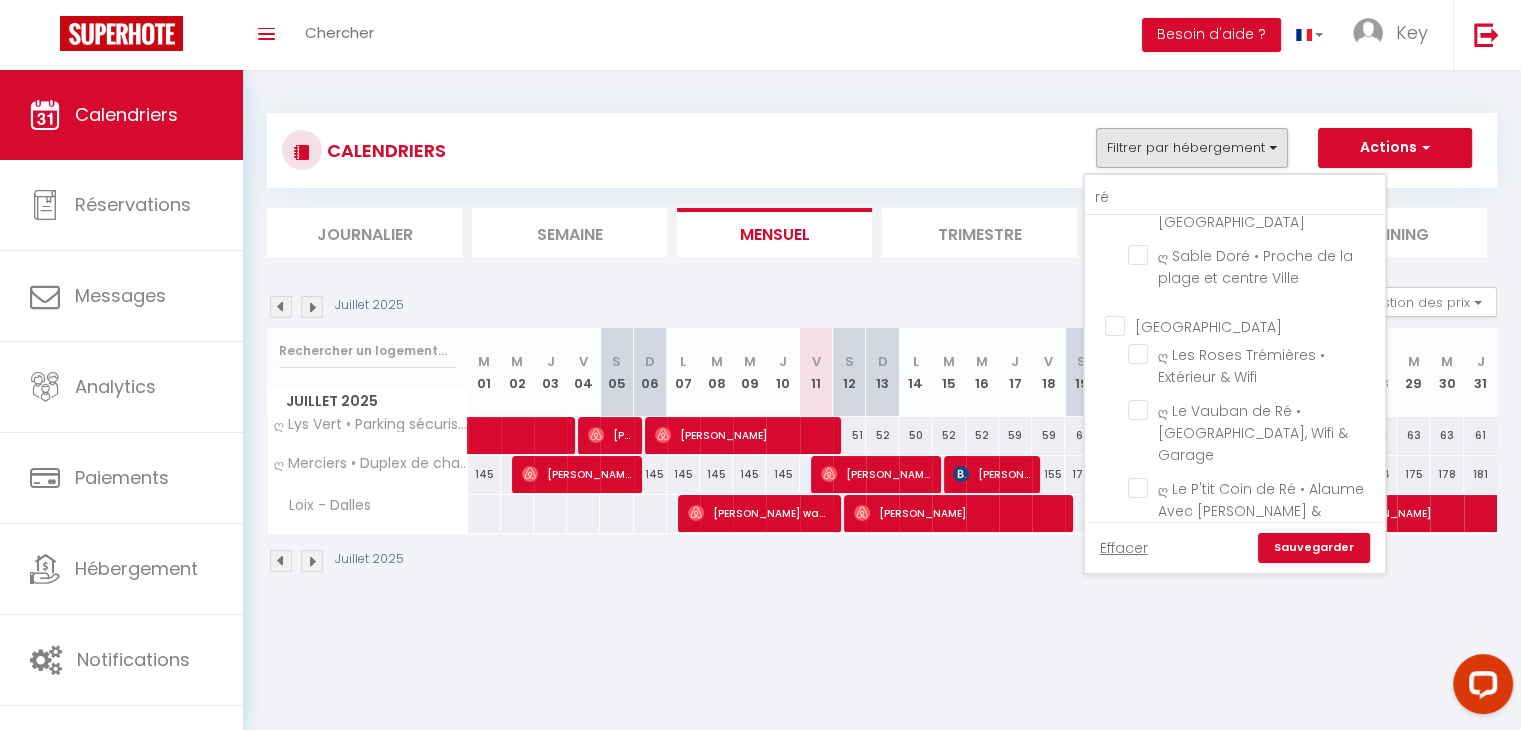 click on "[GEOGRAPHIC_DATA]" at bounding box center [1255, 325] 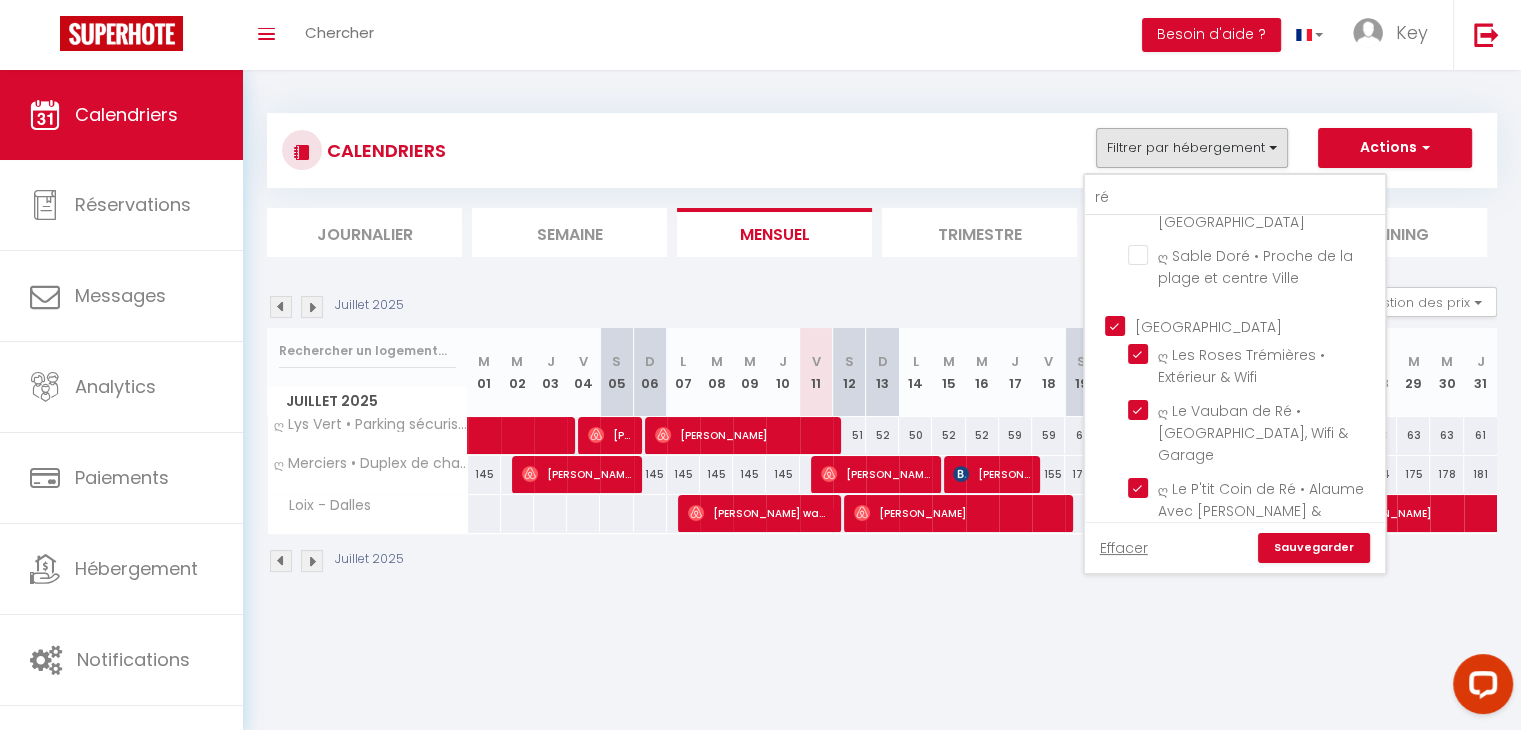 click on "Sauvegarder" at bounding box center (1314, 548) 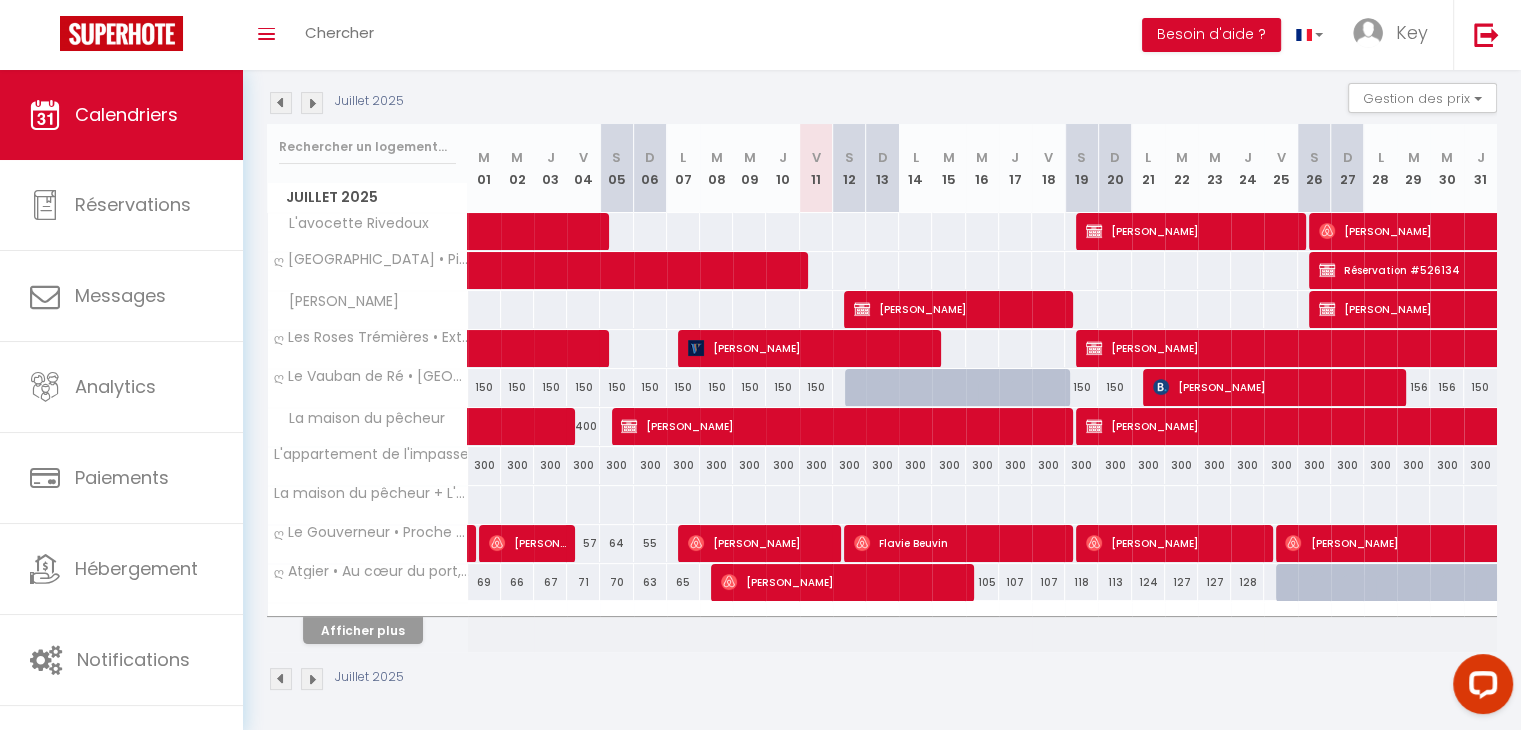 scroll, scrollTop: 205, scrollLeft: 0, axis: vertical 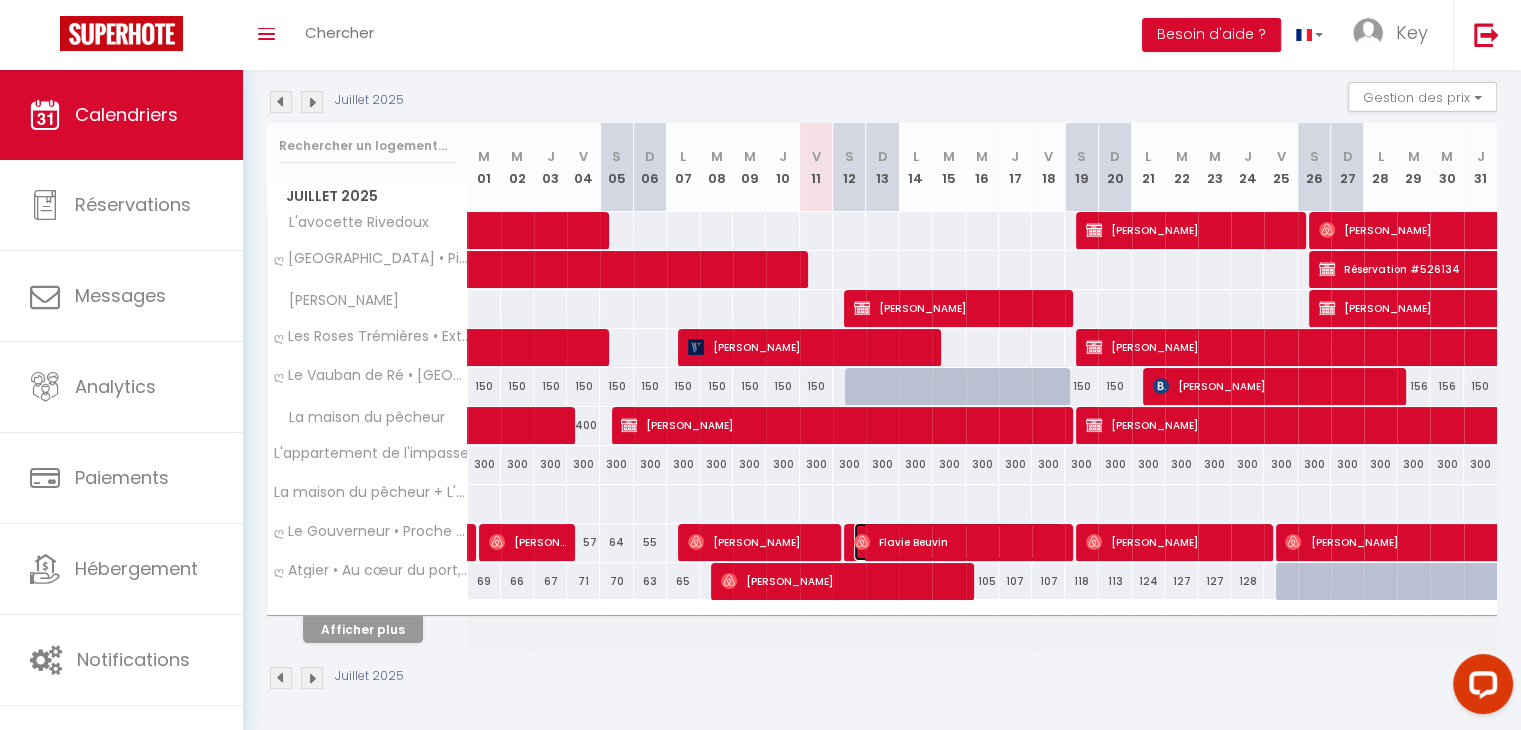 click at bounding box center (862, 542) 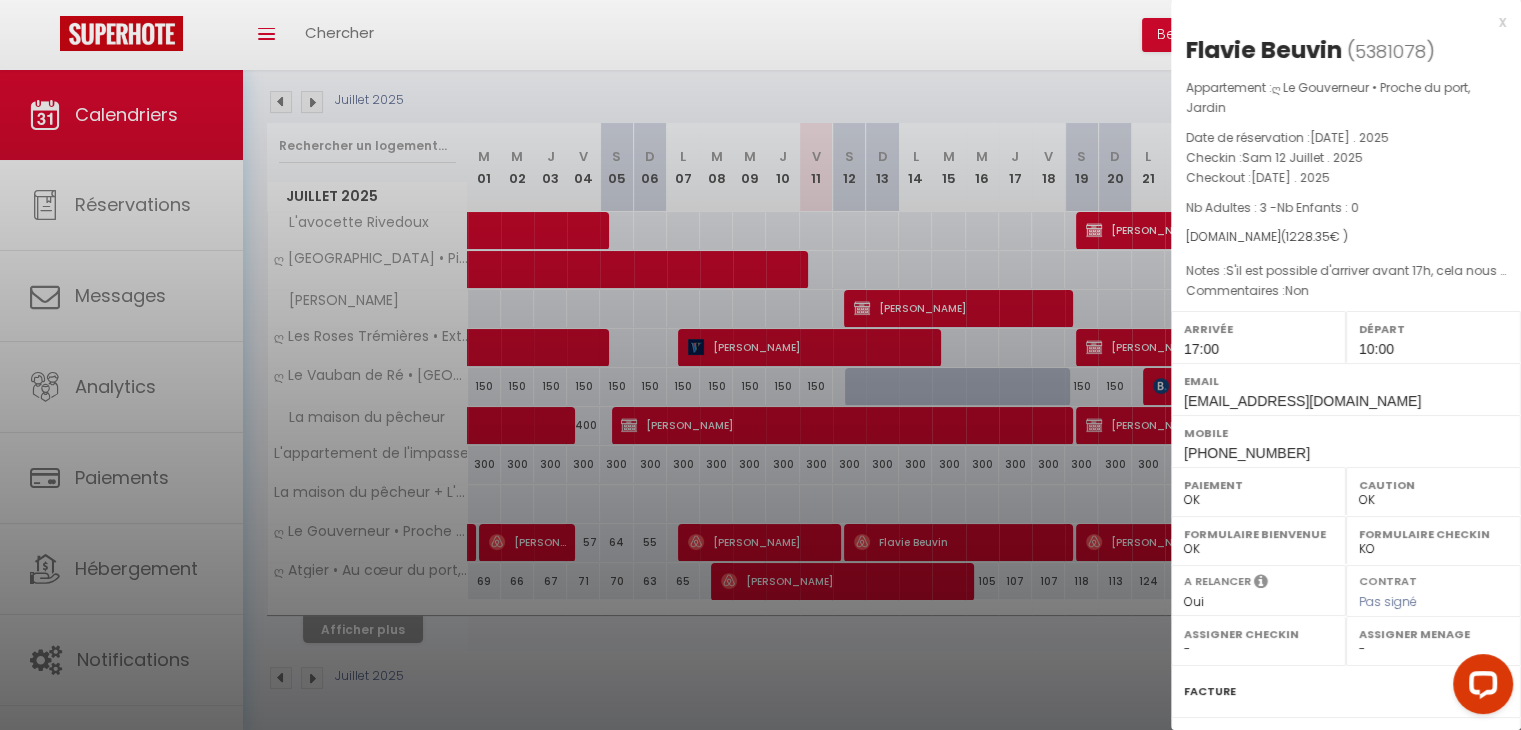 click at bounding box center (760, 365) 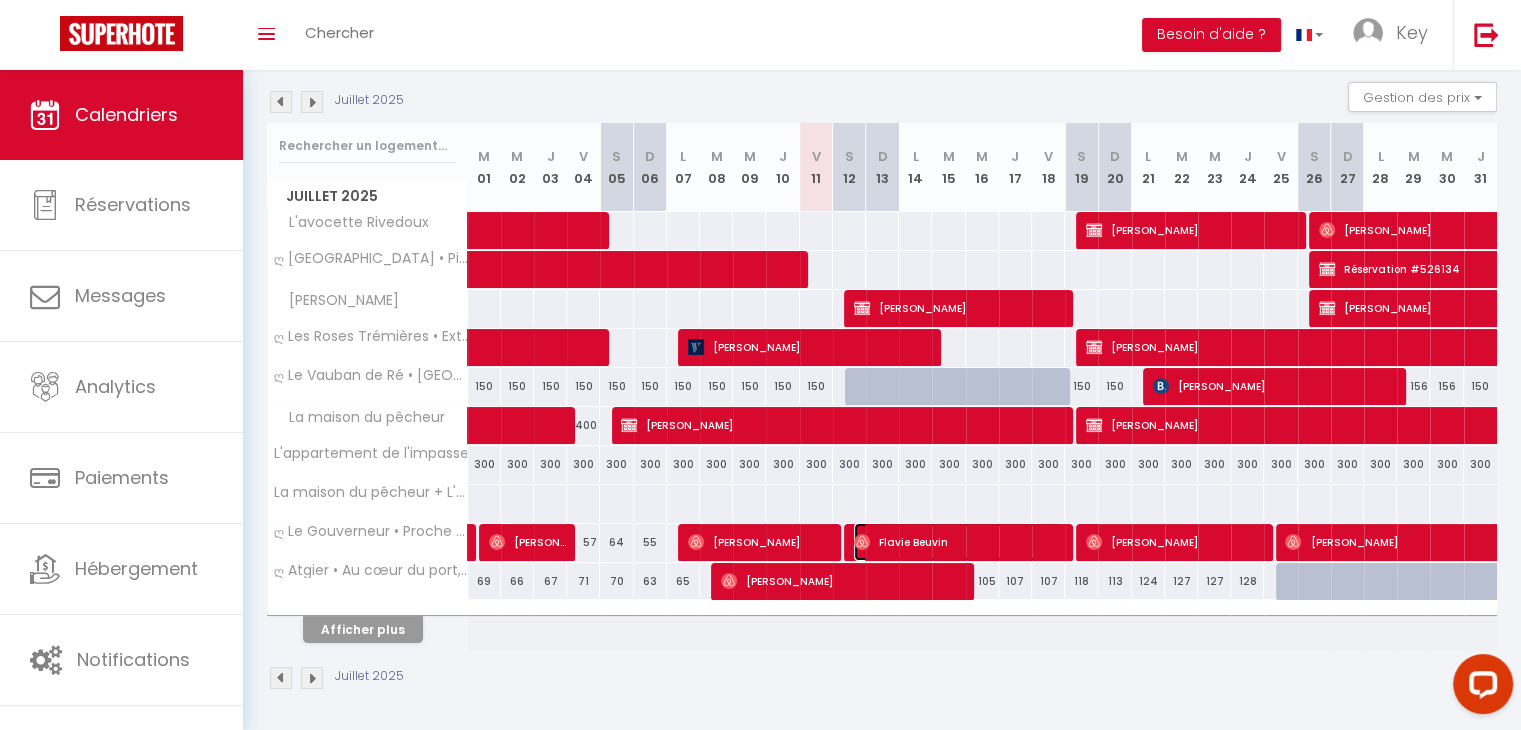 click at bounding box center (862, 542) 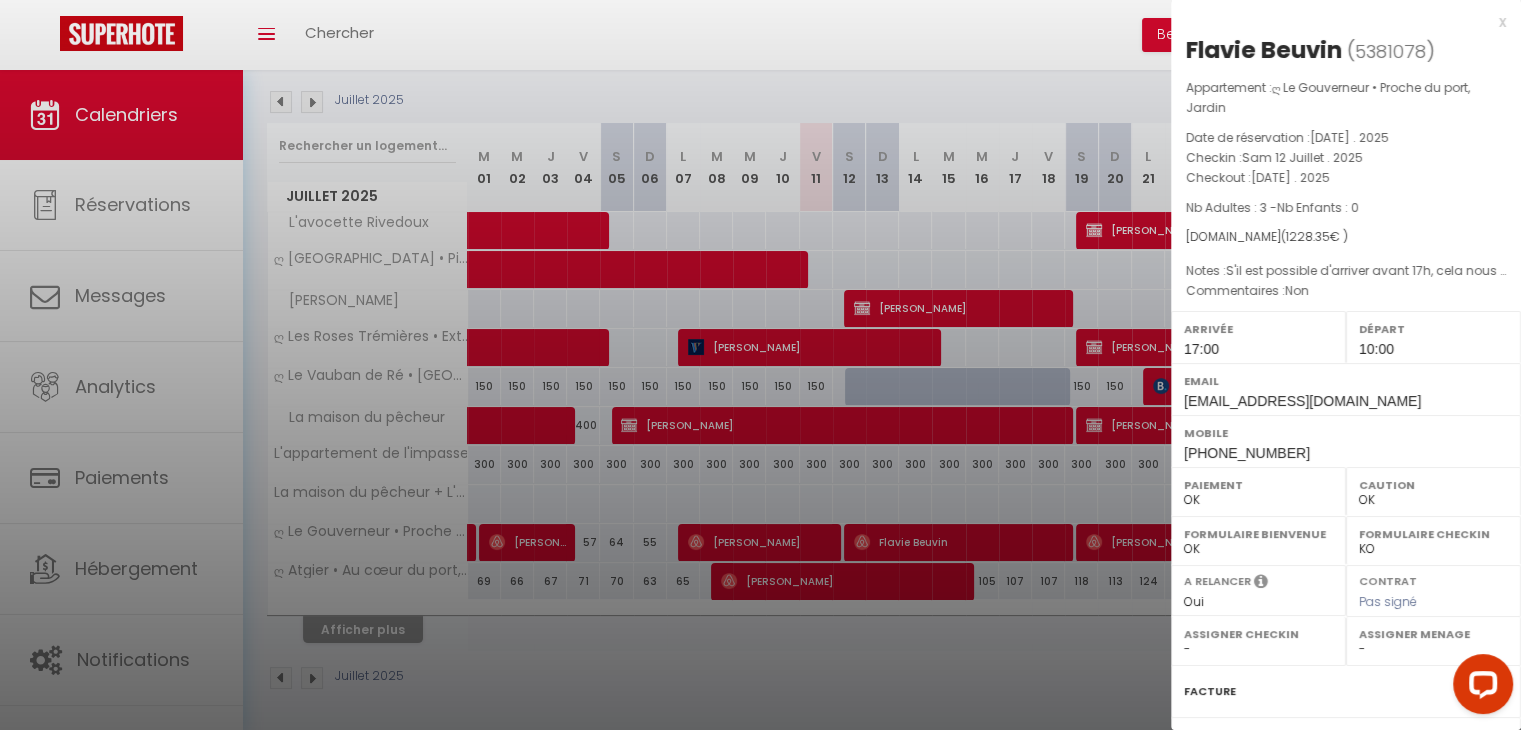 drag, startPoint x: 1483, startPoint y: 21, endPoint x: 970, endPoint y: 151, distance: 529.21545 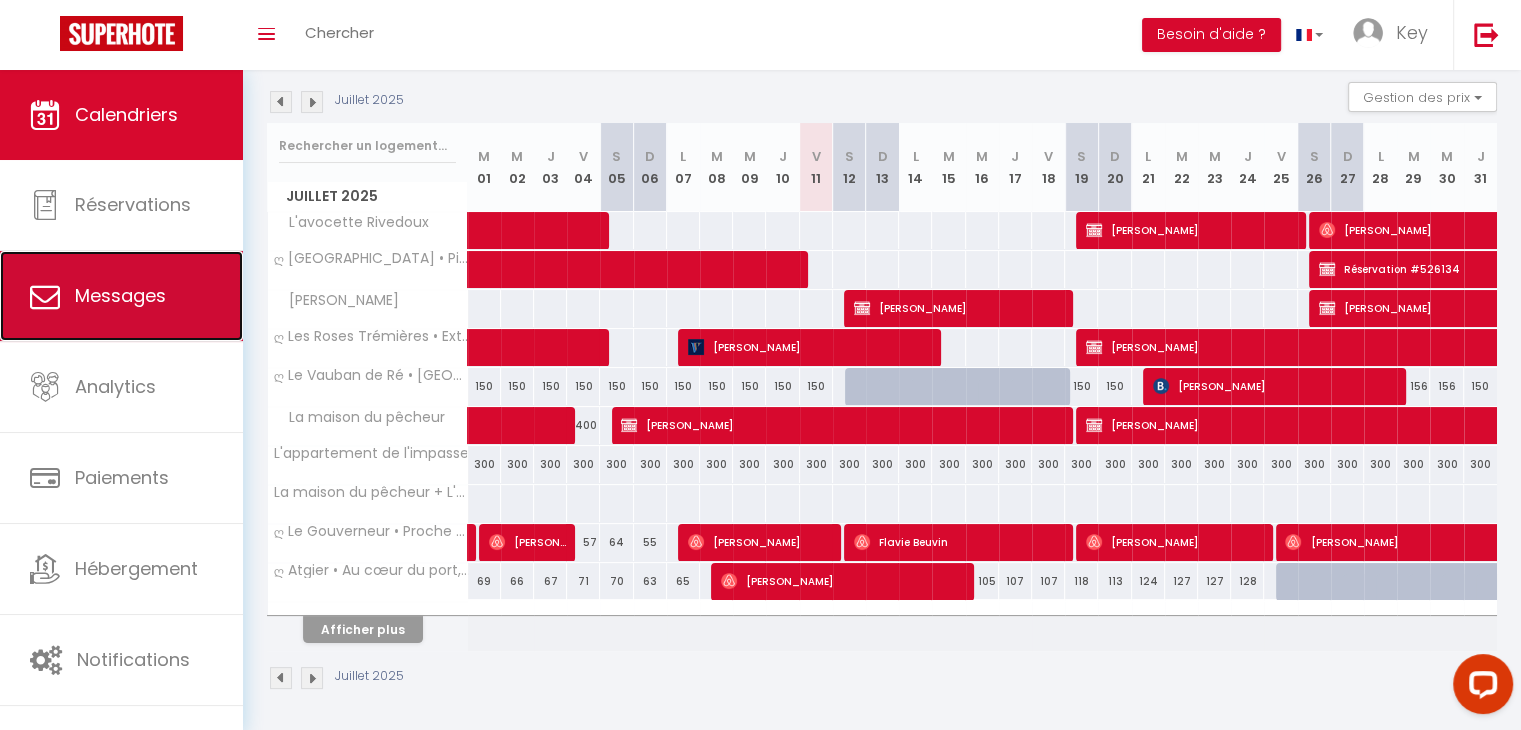 click on "Messages" at bounding box center (121, 296) 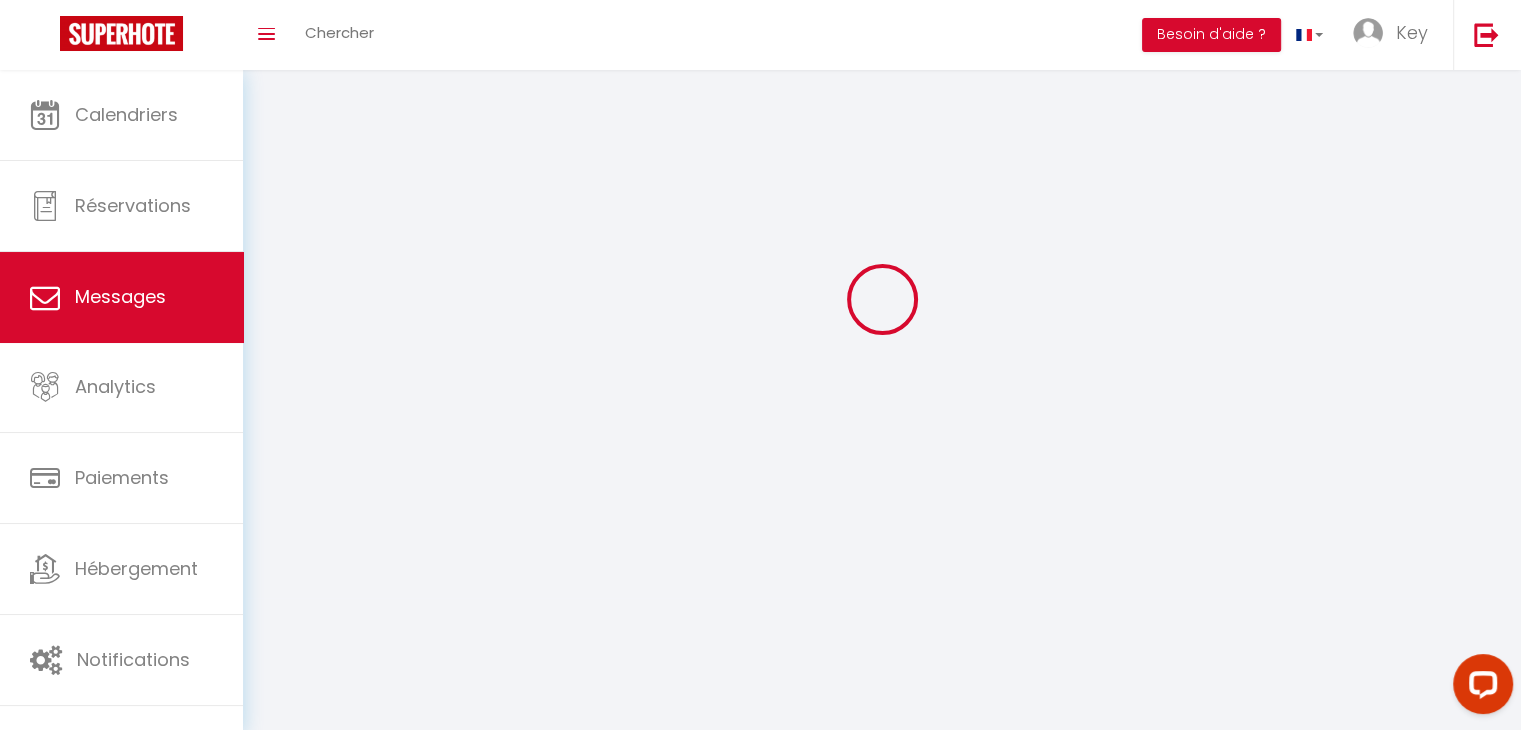 scroll, scrollTop: 0, scrollLeft: 0, axis: both 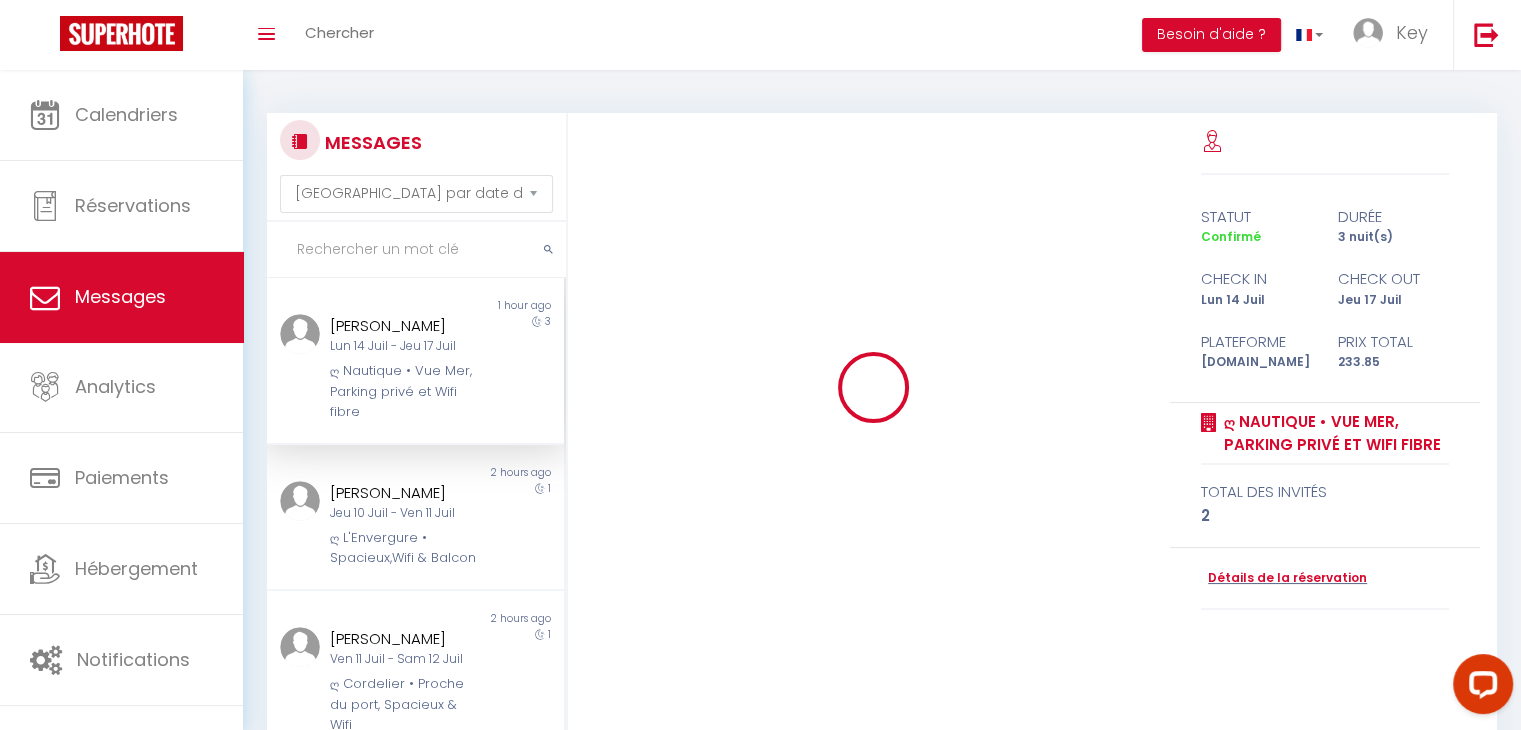 click at bounding box center (416, 250) 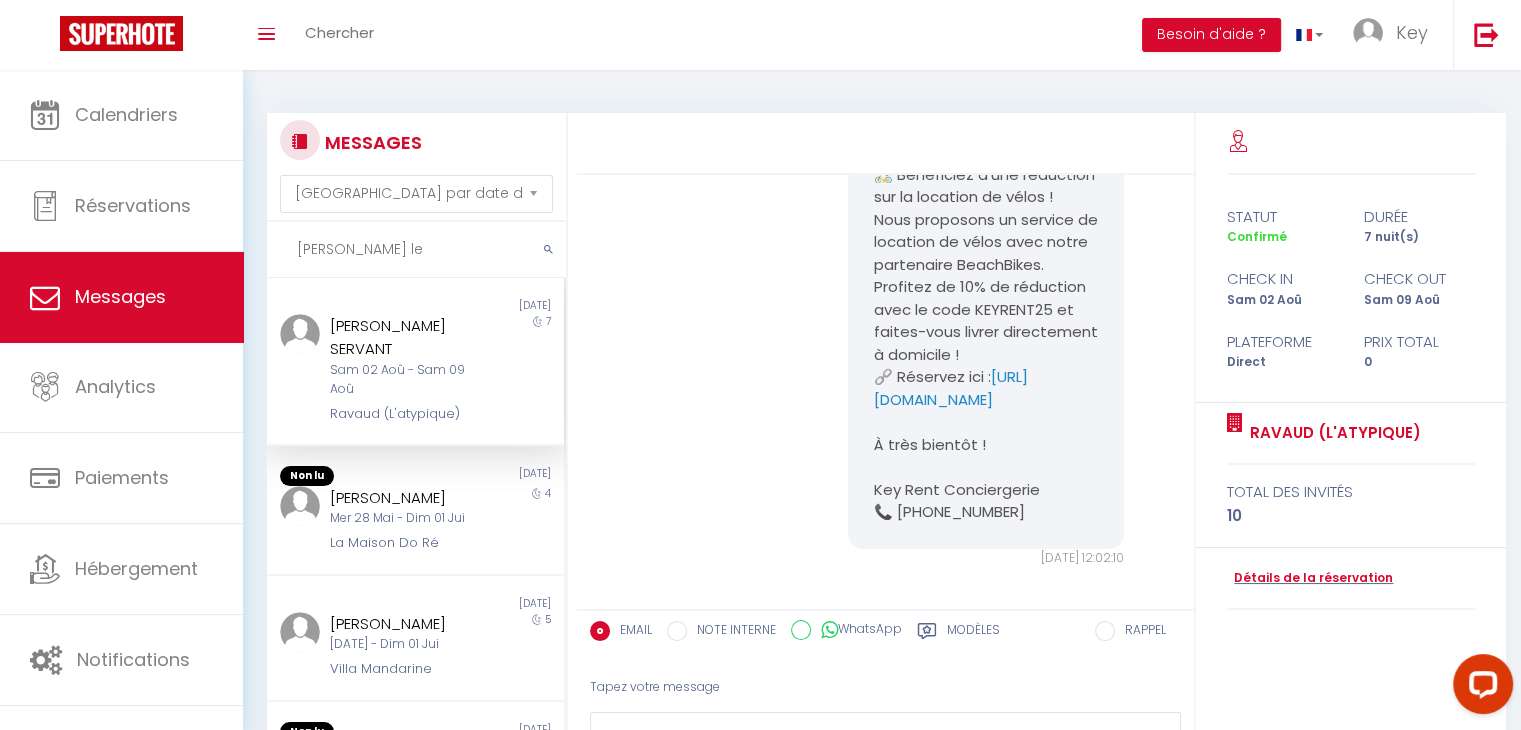 scroll, scrollTop: 2684, scrollLeft: 0, axis: vertical 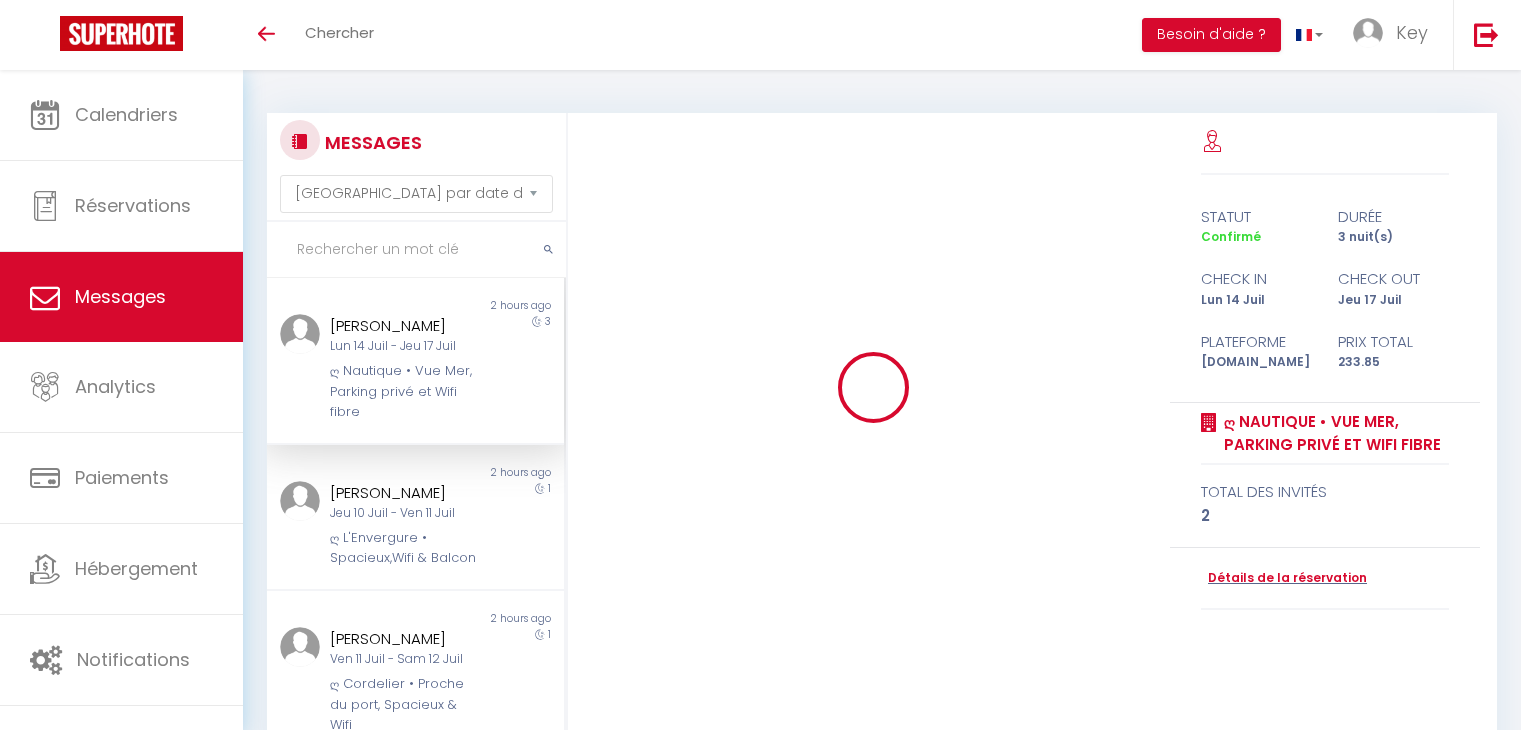 select on "message" 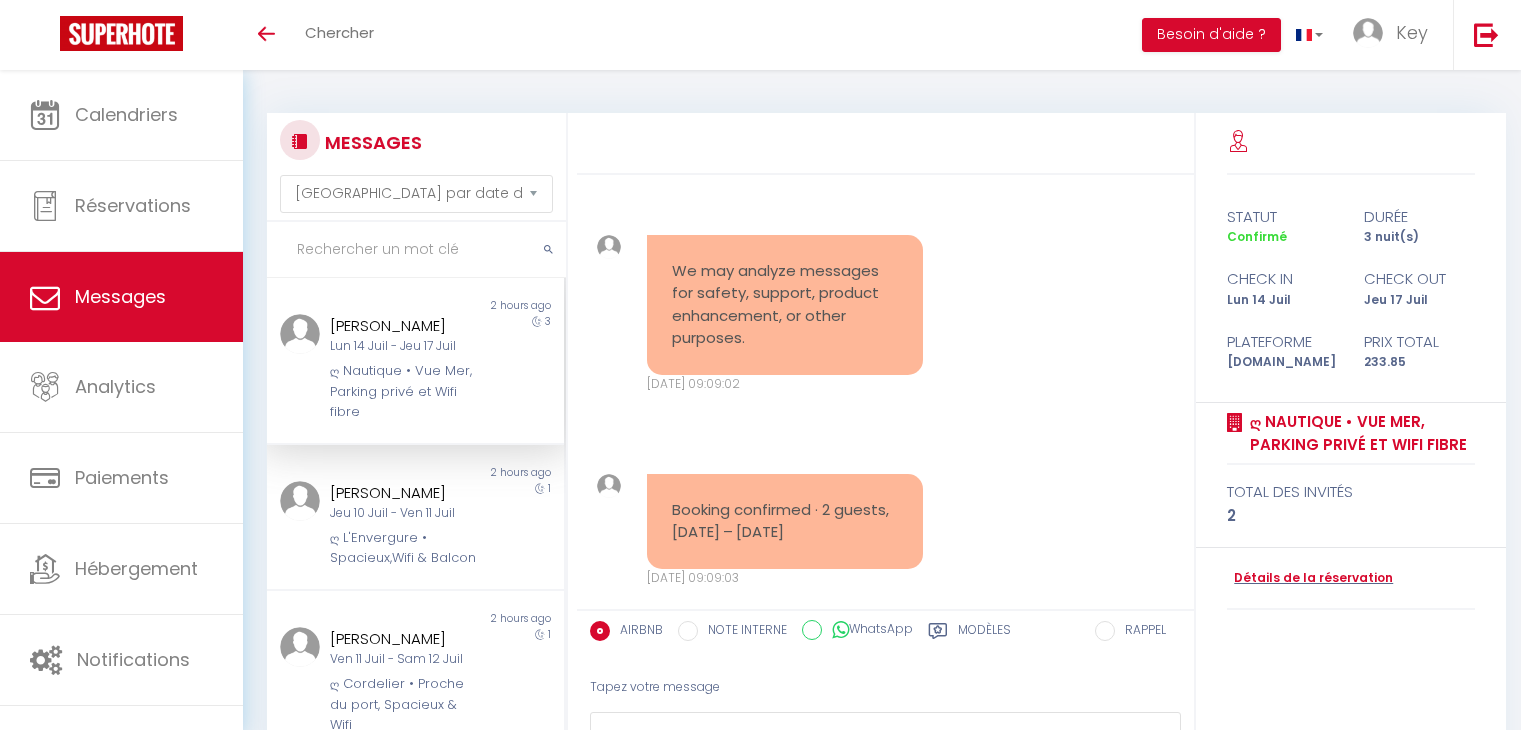 scroll, scrollTop: 0, scrollLeft: 0, axis: both 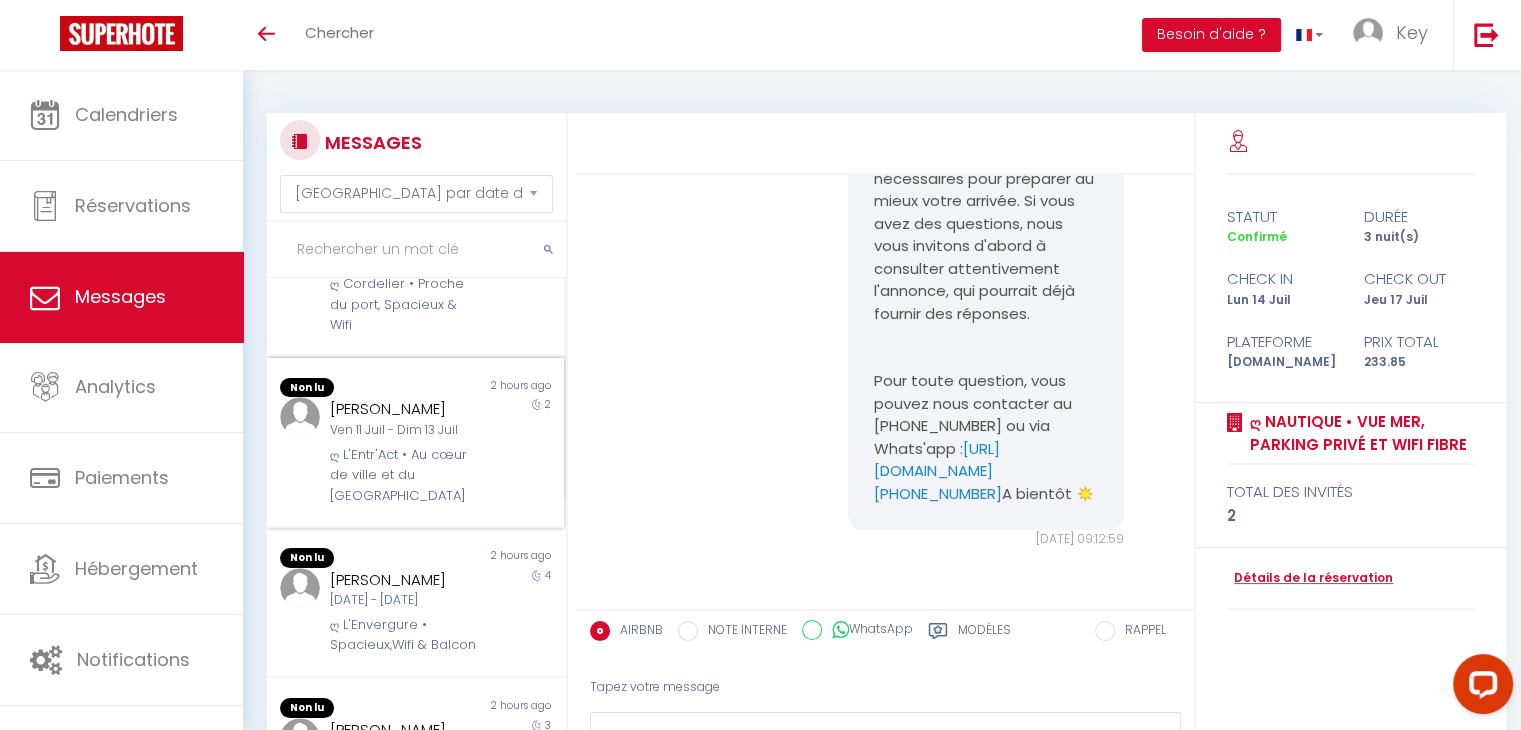 click on "Ven 11 Juil - Dim 13 Juil" at bounding box center [403, 430] 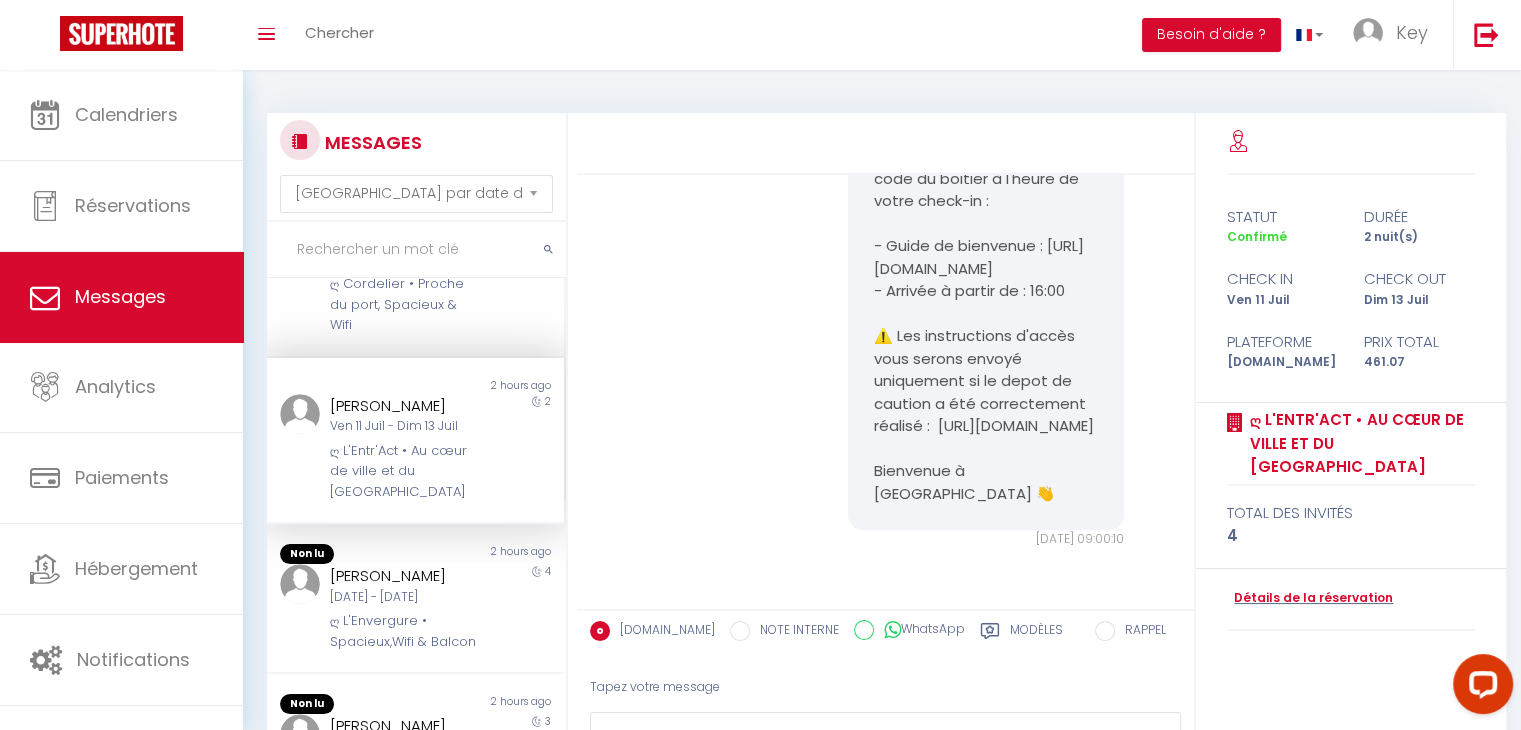 scroll, scrollTop: 5111, scrollLeft: 0, axis: vertical 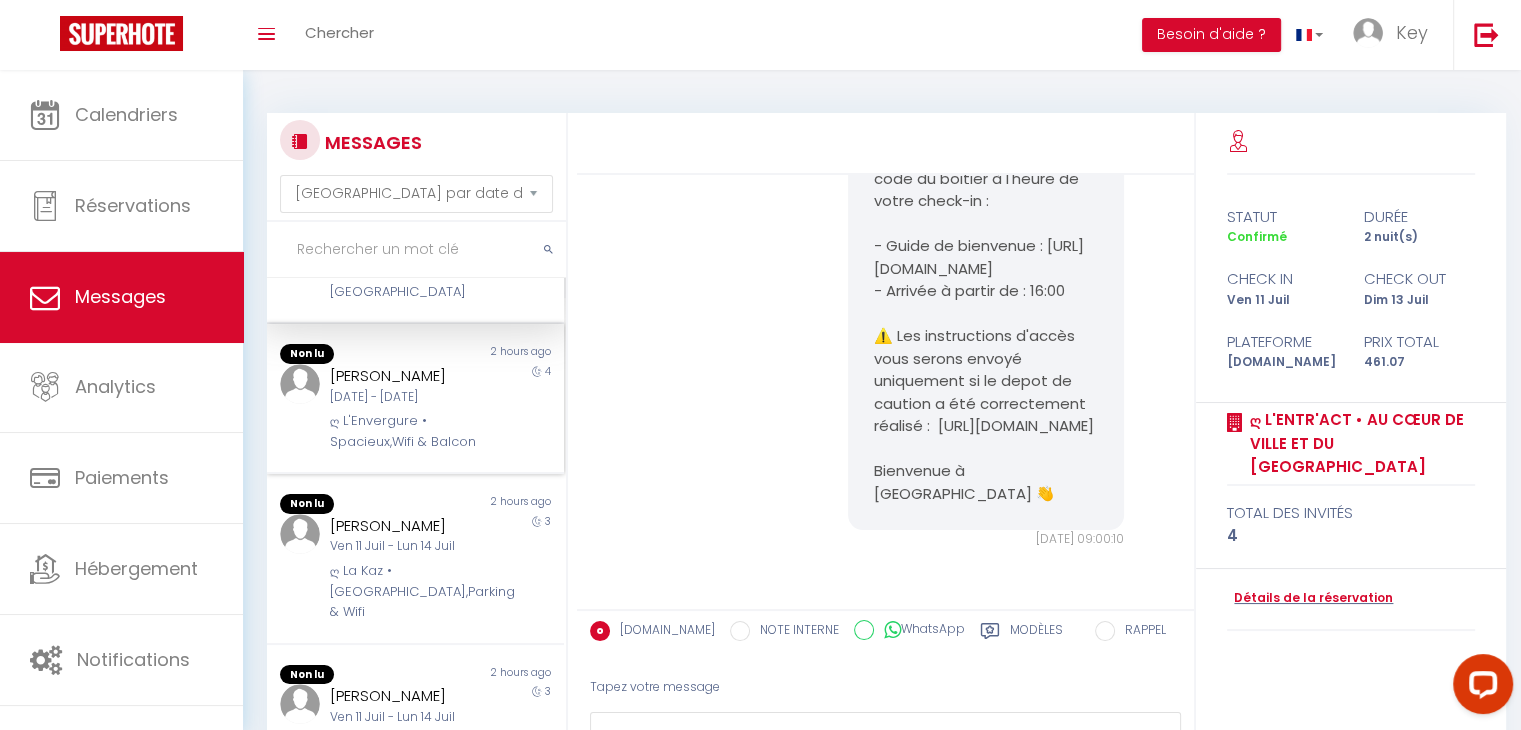 click on "ღ L'Envergure • Spacieux,Wifi & Balcon" at bounding box center [403, 431] 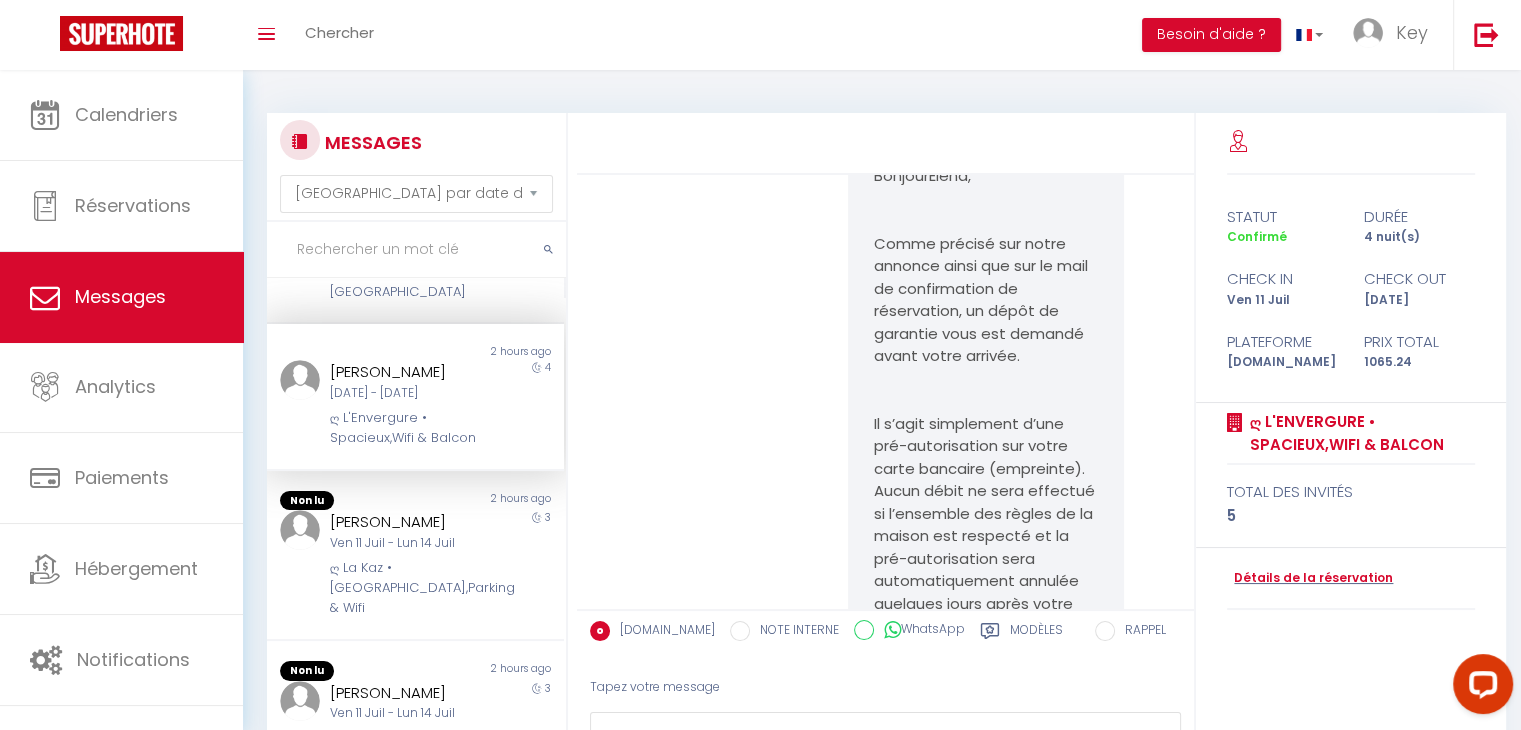 scroll, scrollTop: 2872, scrollLeft: 0, axis: vertical 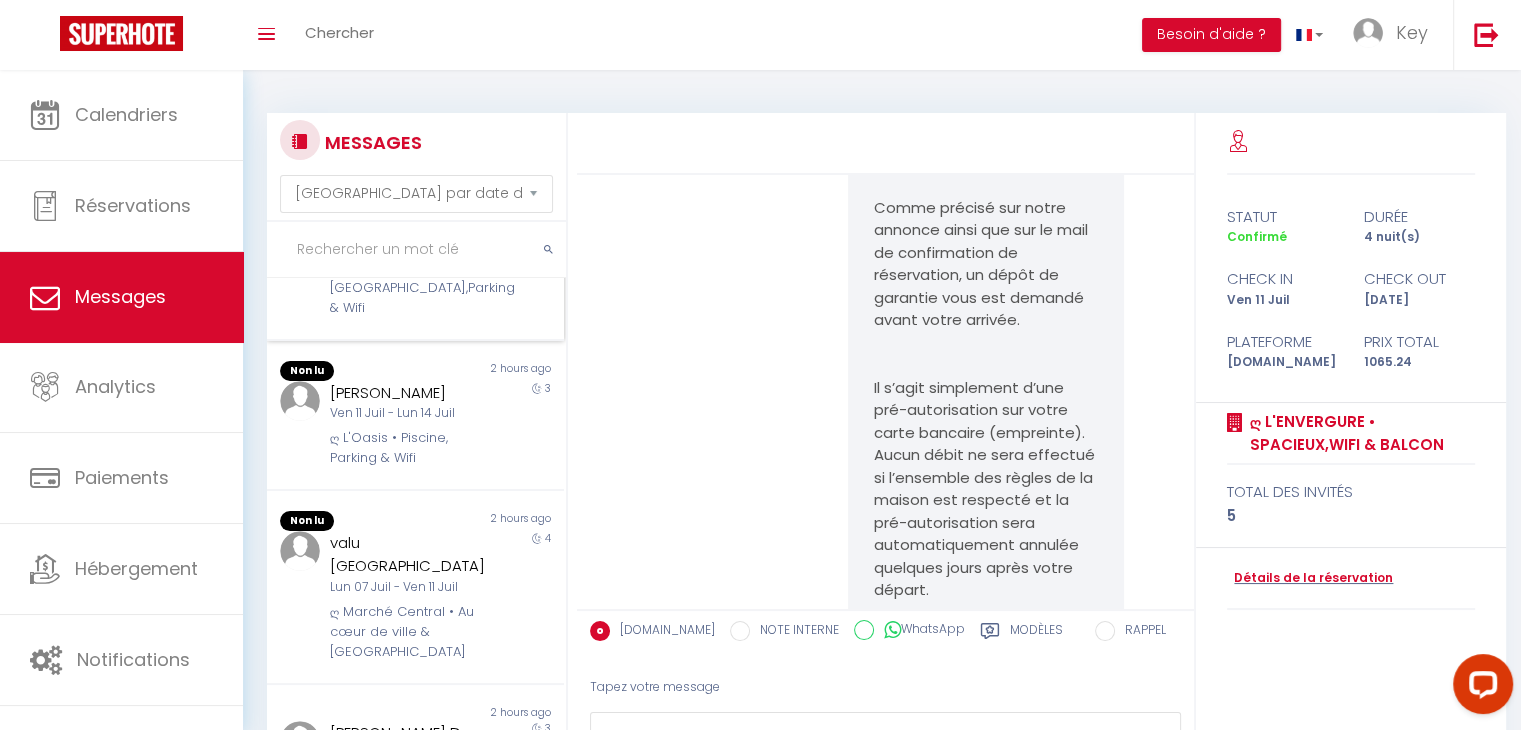 click on "ღ La Kaz • [GEOGRAPHIC_DATA],Parking & Wifi" at bounding box center [403, 288] 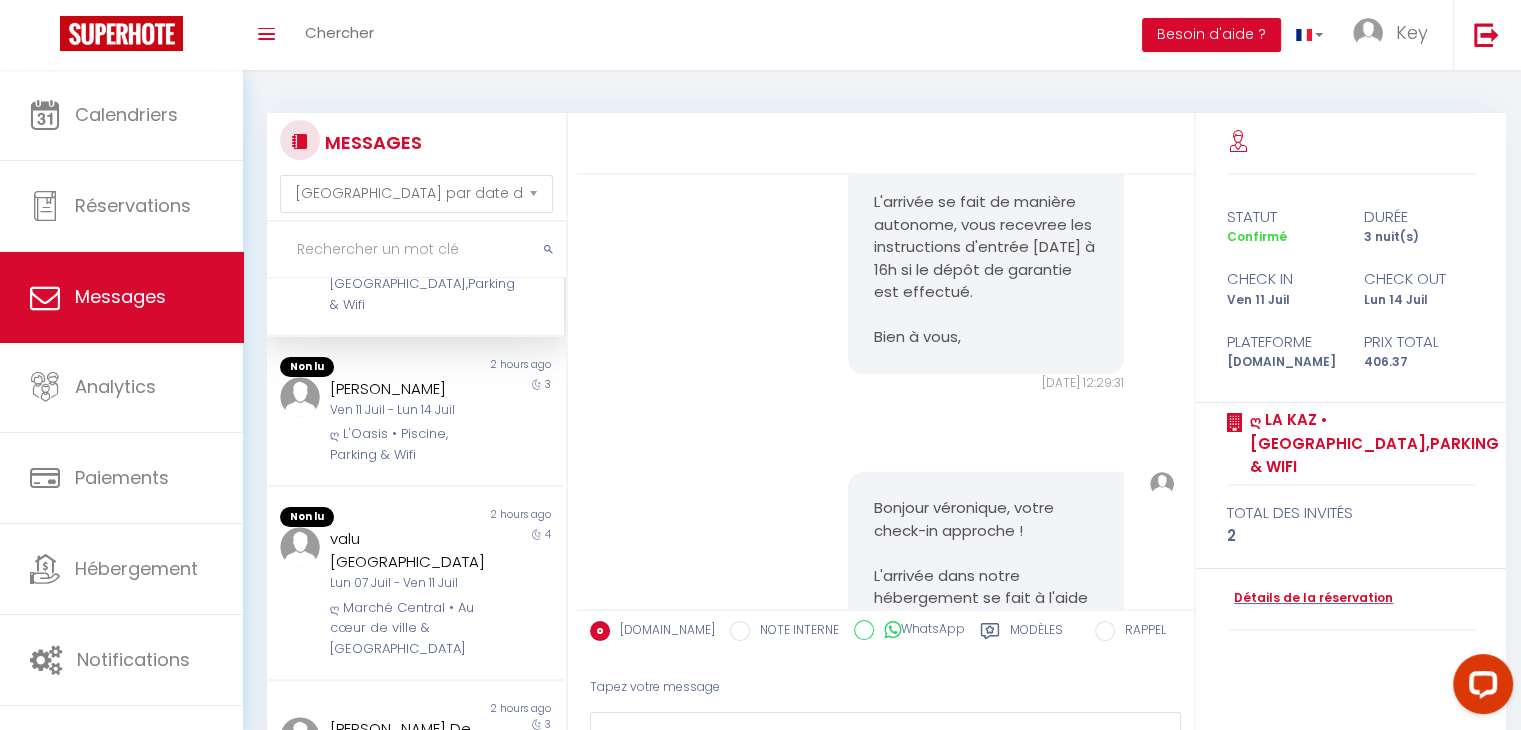 scroll, scrollTop: 4096, scrollLeft: 0, axis: vertical 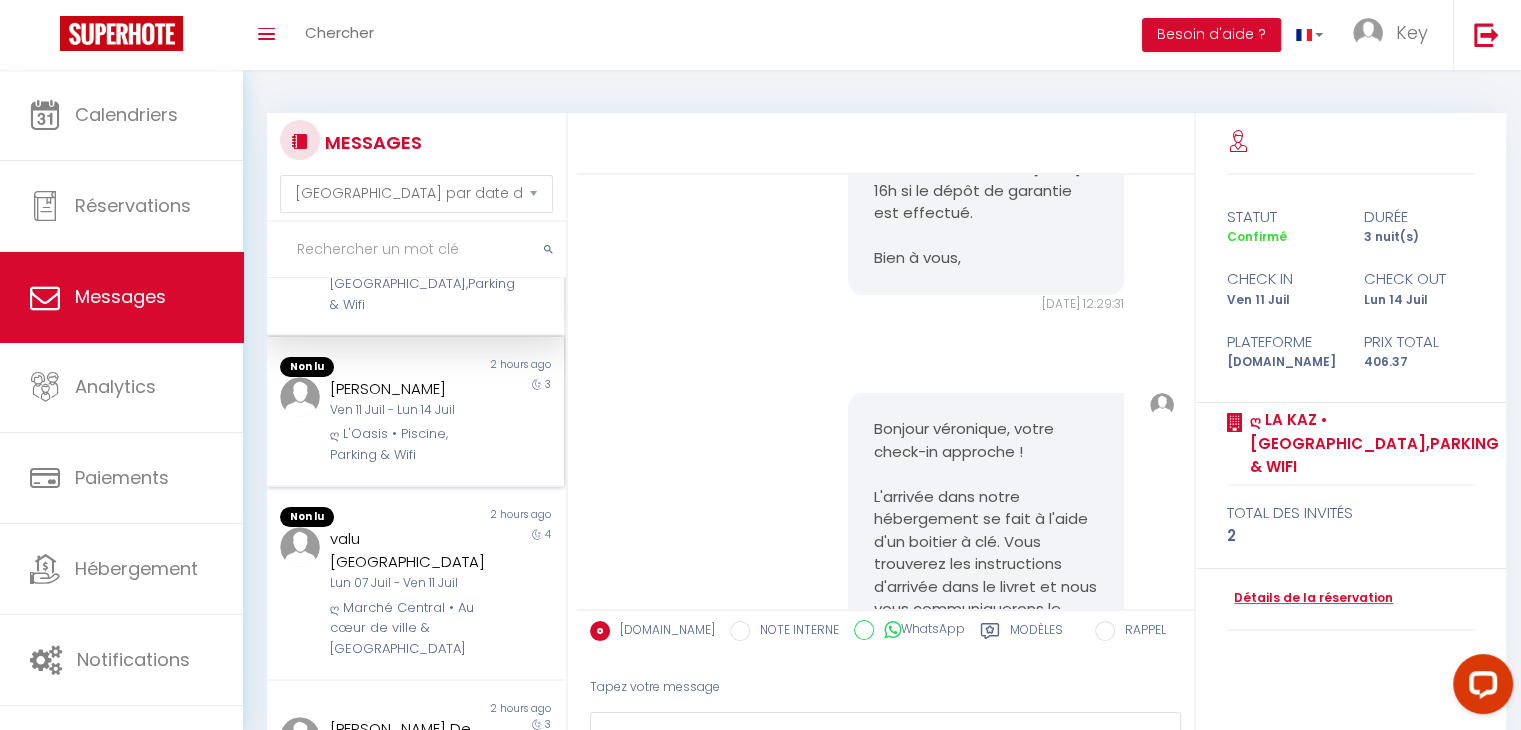 click on "Ven 11 Juil - Lun 14 Juil" at bounding box center [403, 410] 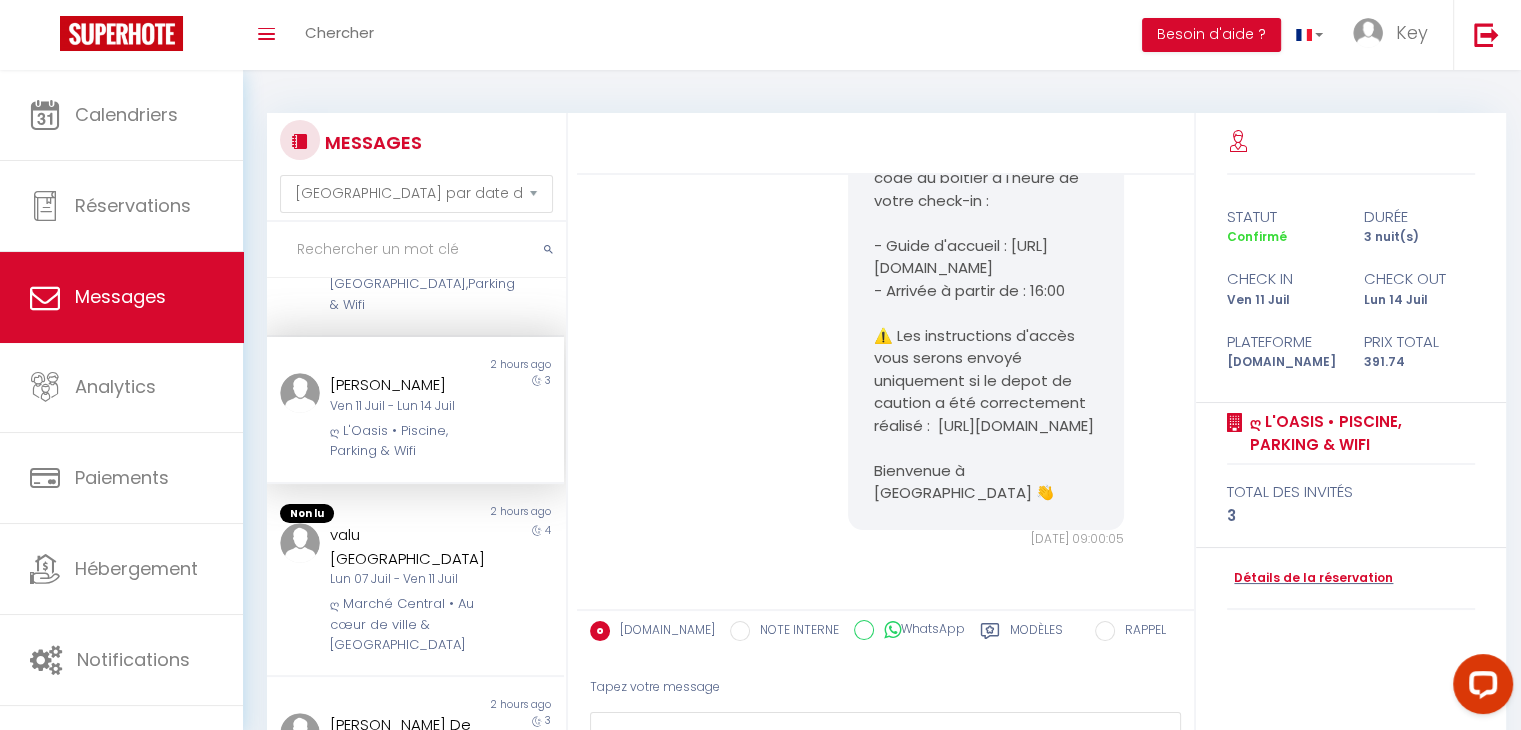 scroll, scrollTop: 8995, scrollLeft: 0, axis: vertical 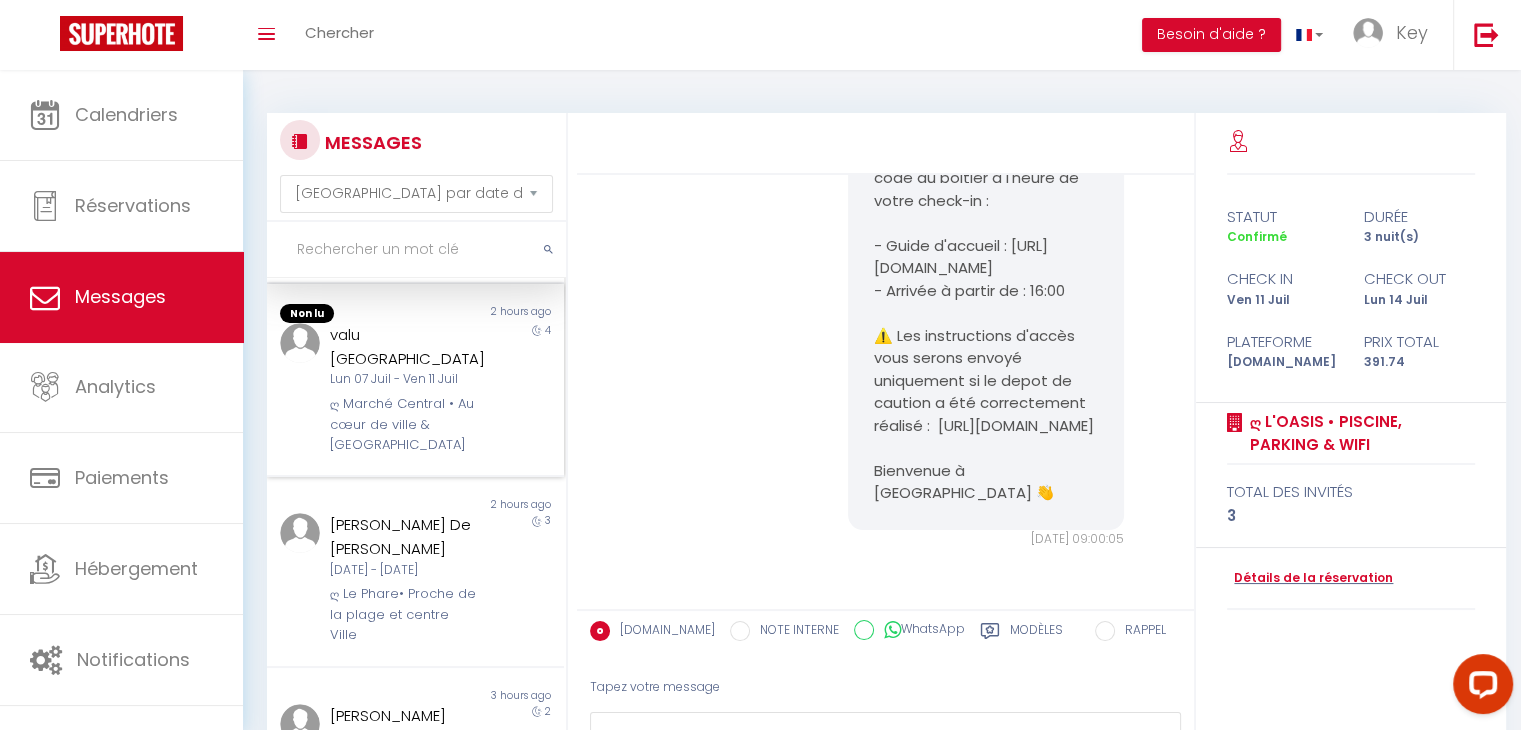 click on "ღ Marché Central • Au cœur de ville & [GEOGRAPHIC_DATA]" at bounding box center [403, 424] 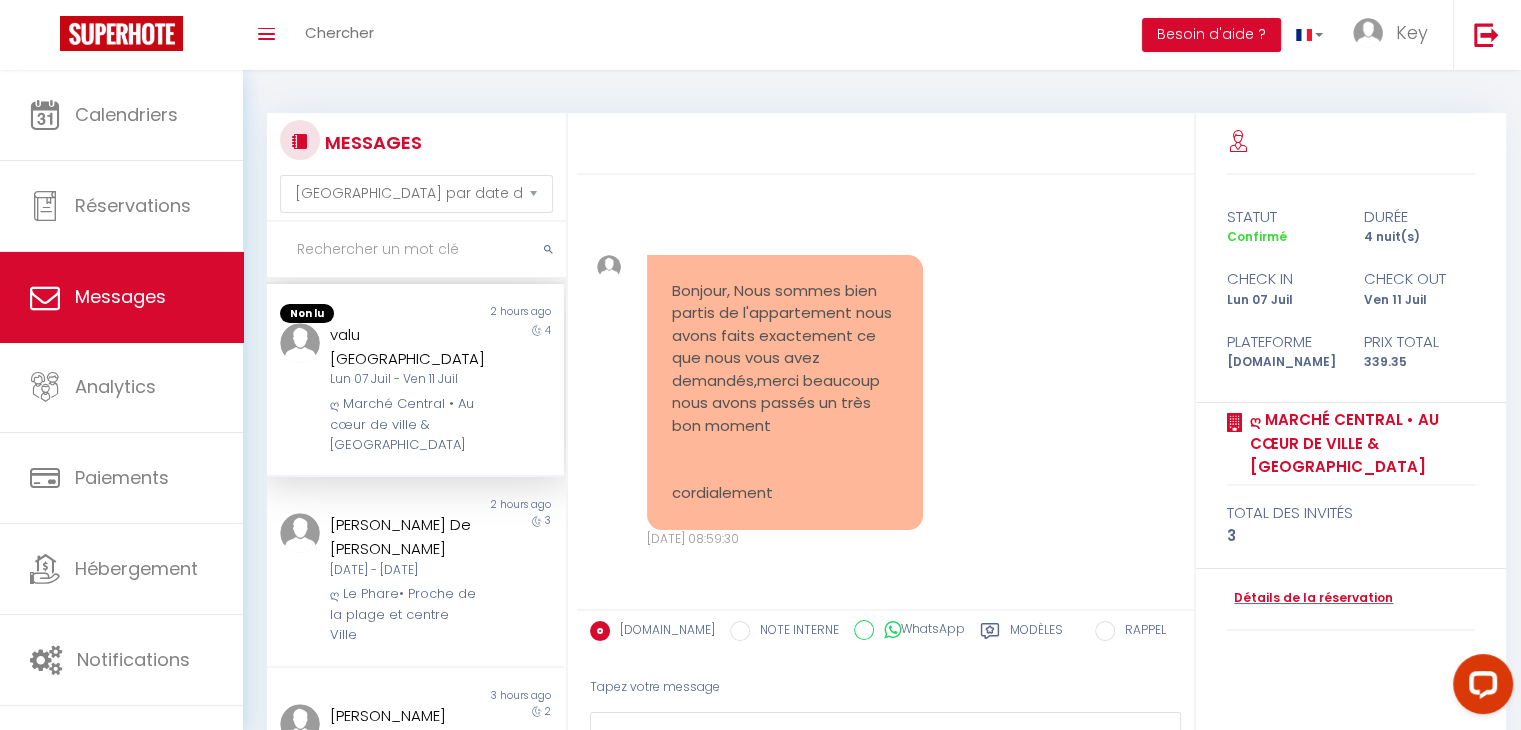 scroll, scrollTop: 8748, scrollLeft: 0, axis: vertical 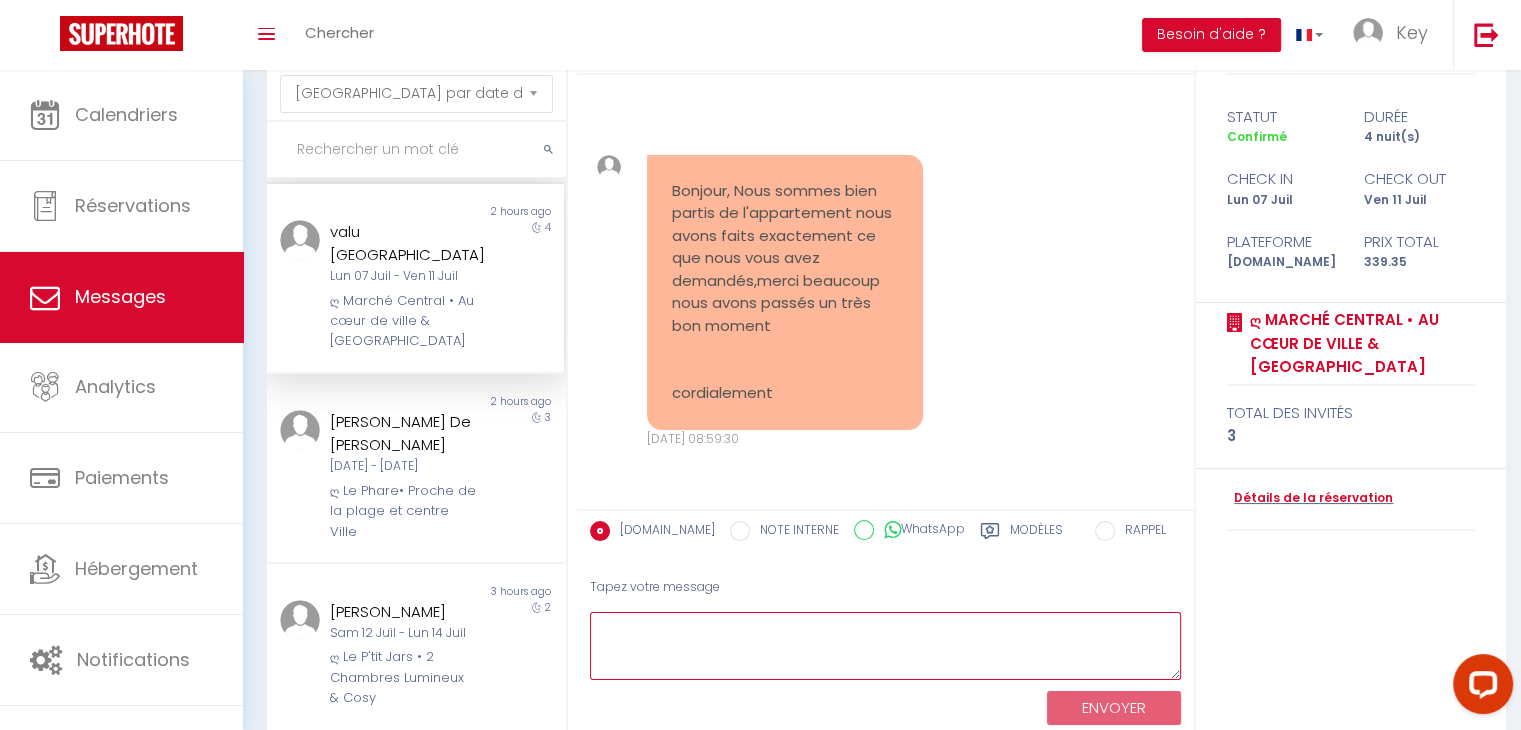 click at bounding box center [885, 646] 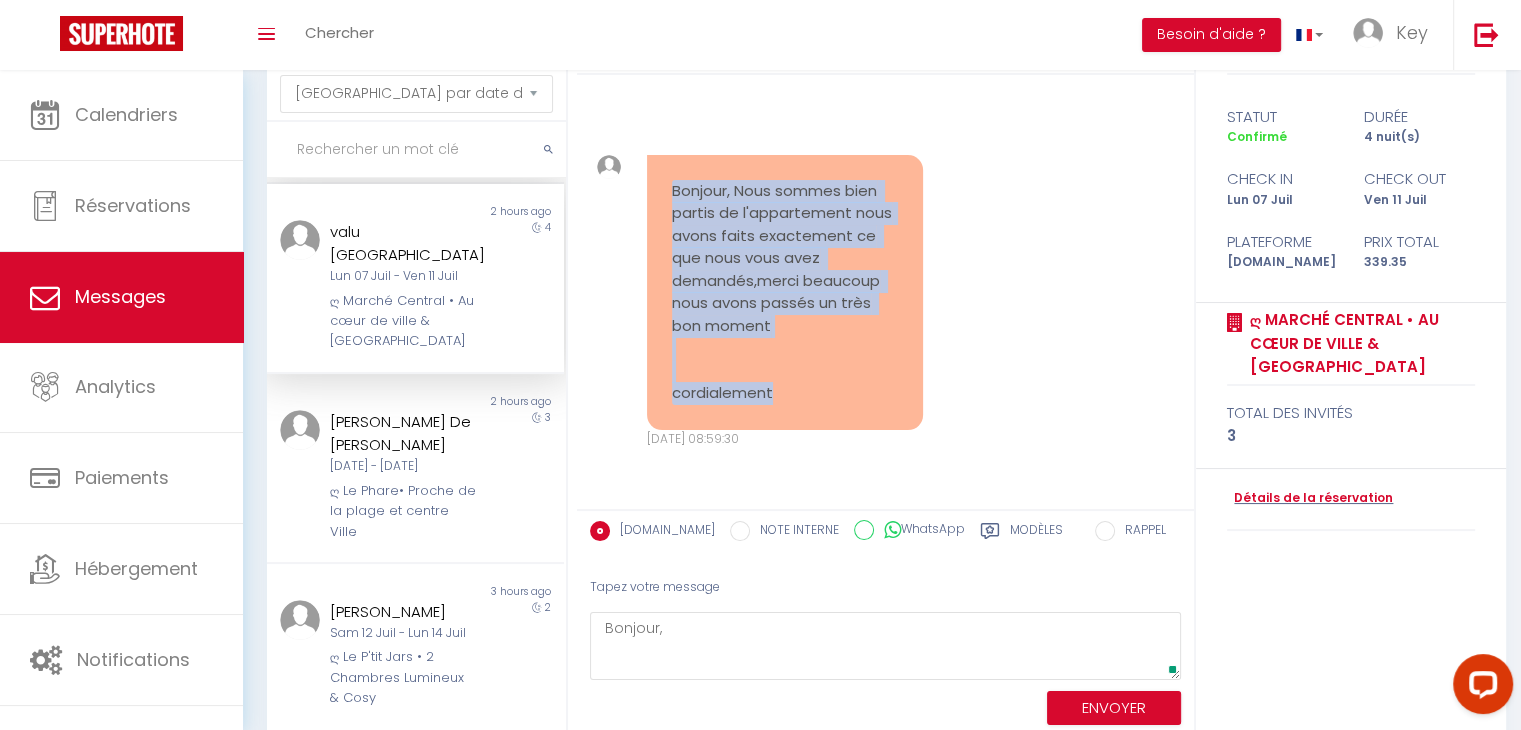 drag, startPoint x: 672, startPoint y: 189, endPoint x: 832, endPoint y: 397, distance: 262.41953 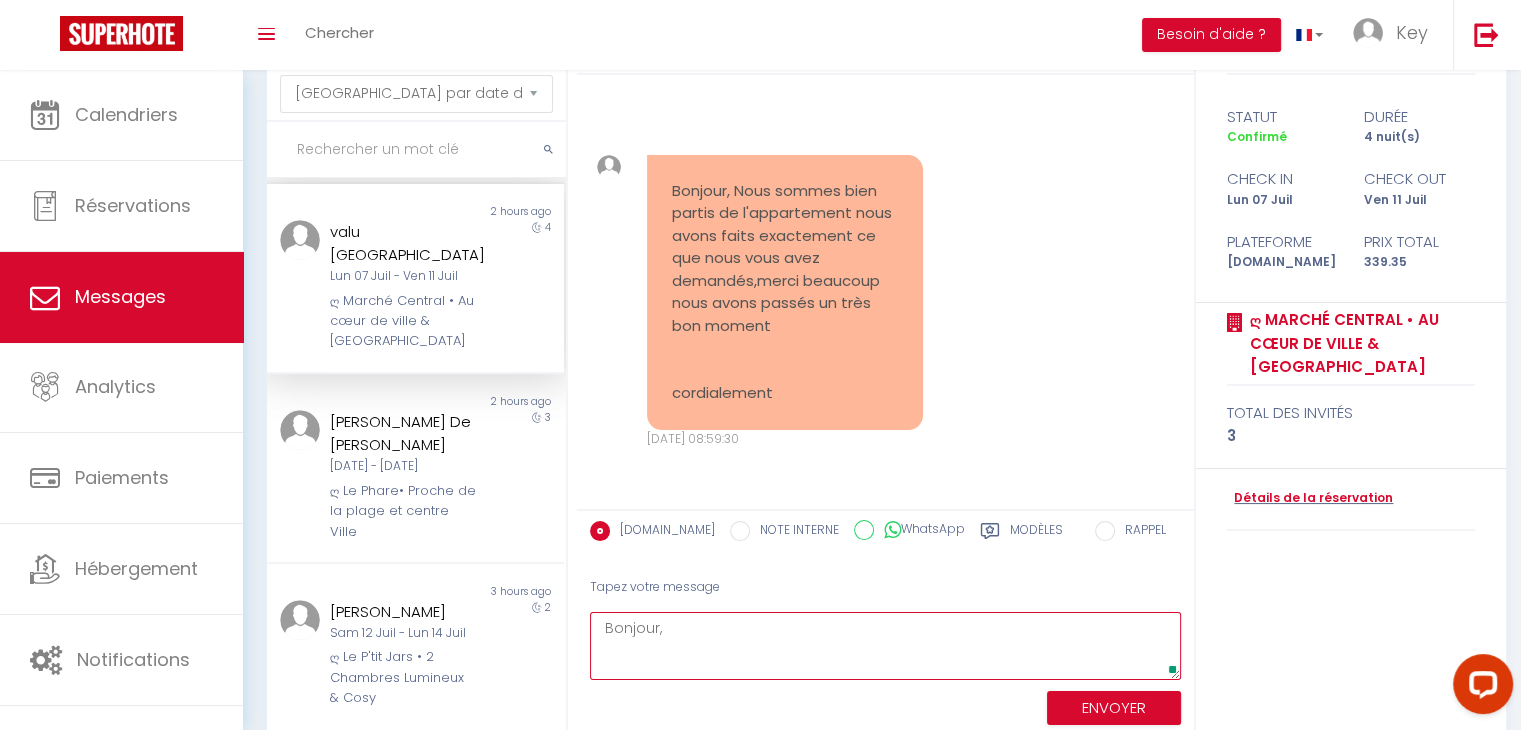 click on "Bonjour," at bounding box center (885, 646) 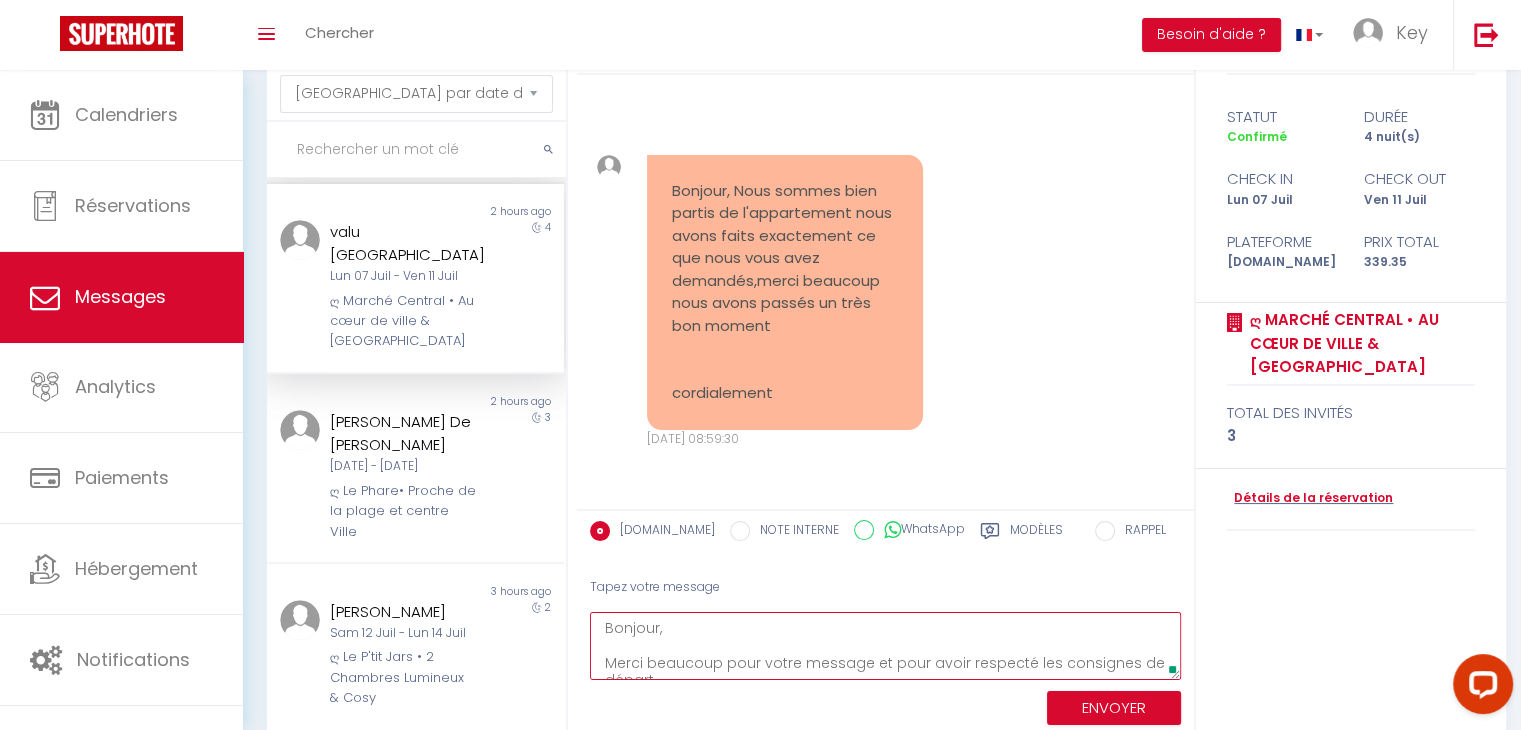 scroll, scrollTop: 133, scrollLeft: 0, axis: vertical 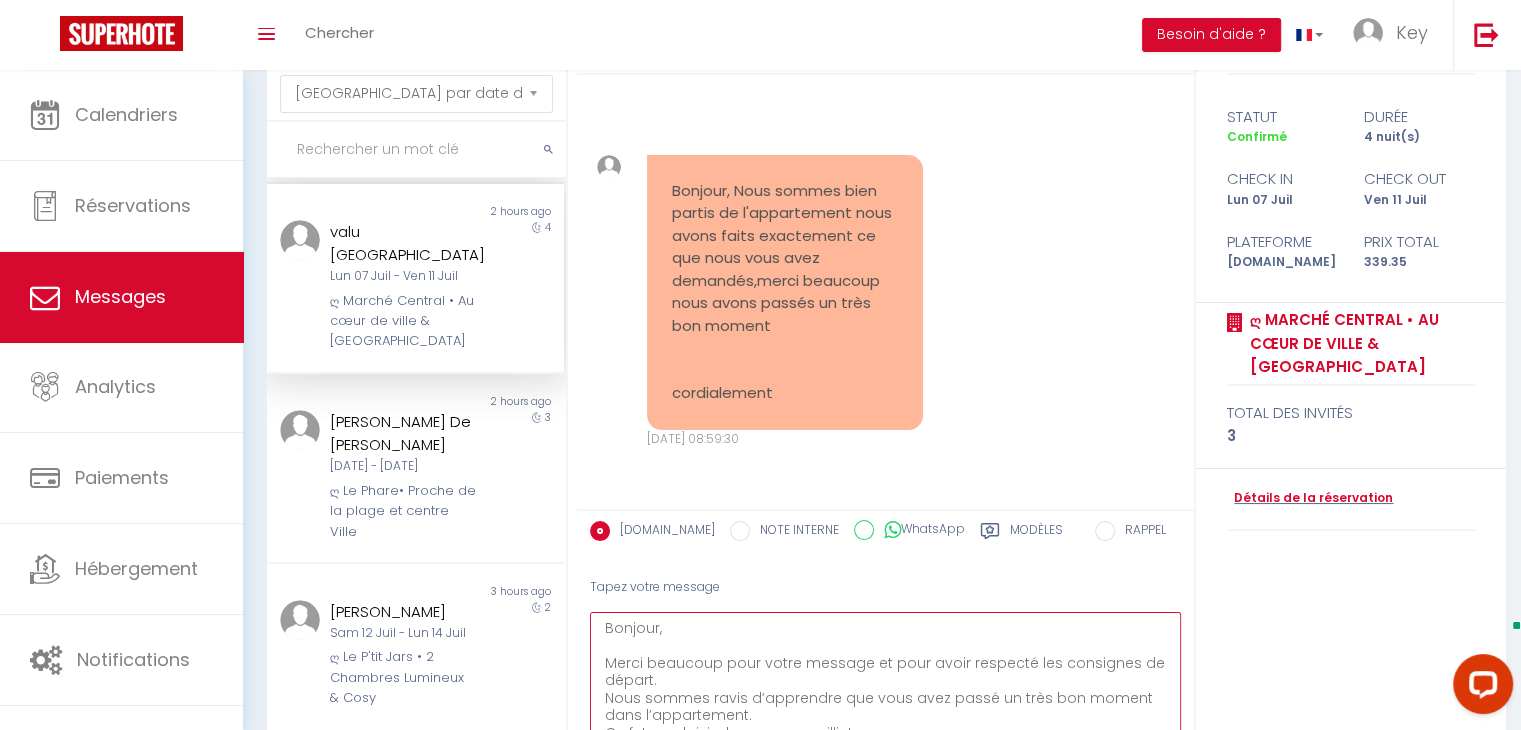 drag, startPoint x: 1176, startPoint y: 669, endPoint x: 1176, endPoint y: 776, distance: 107 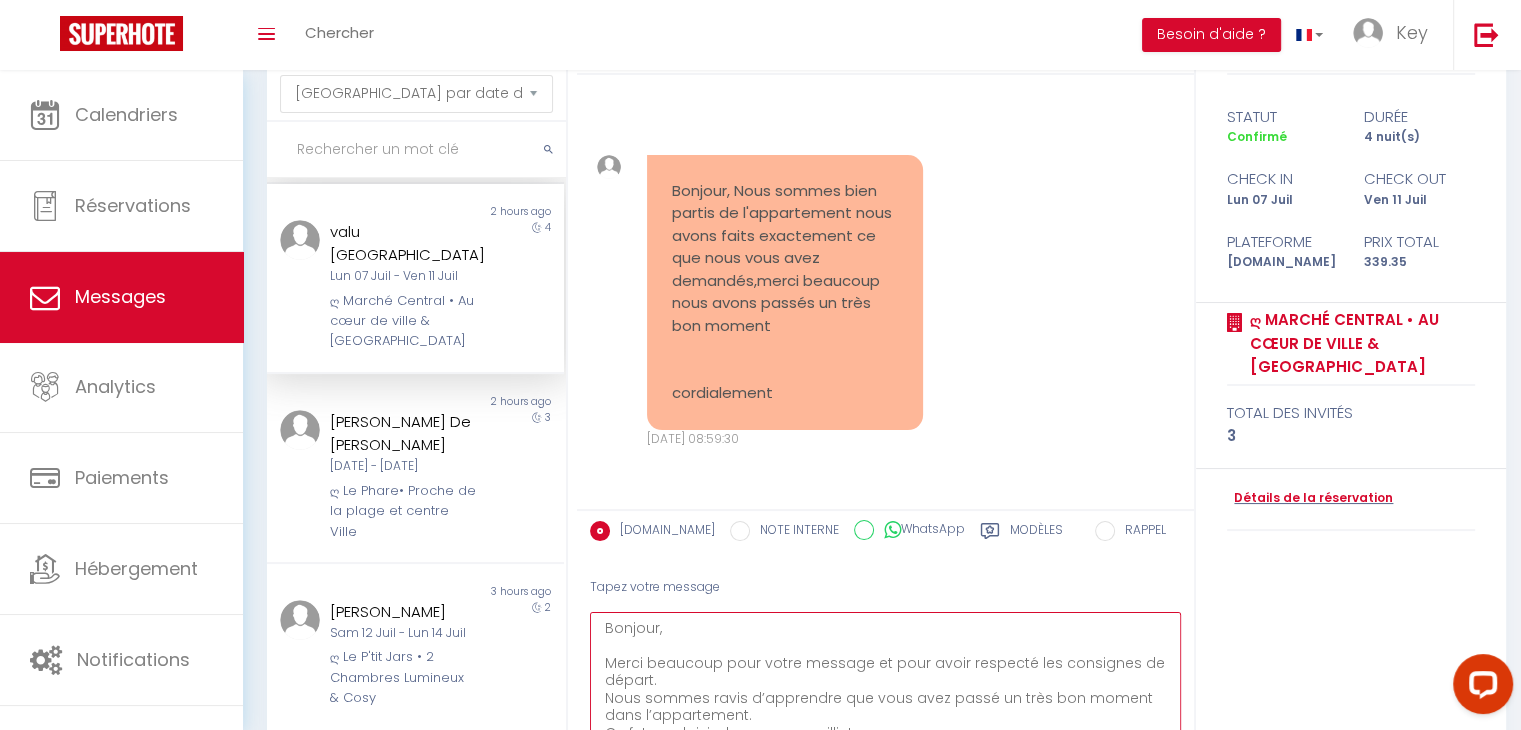scroll, scrollTop: 16, scrollLeft: 0, axis: vertical 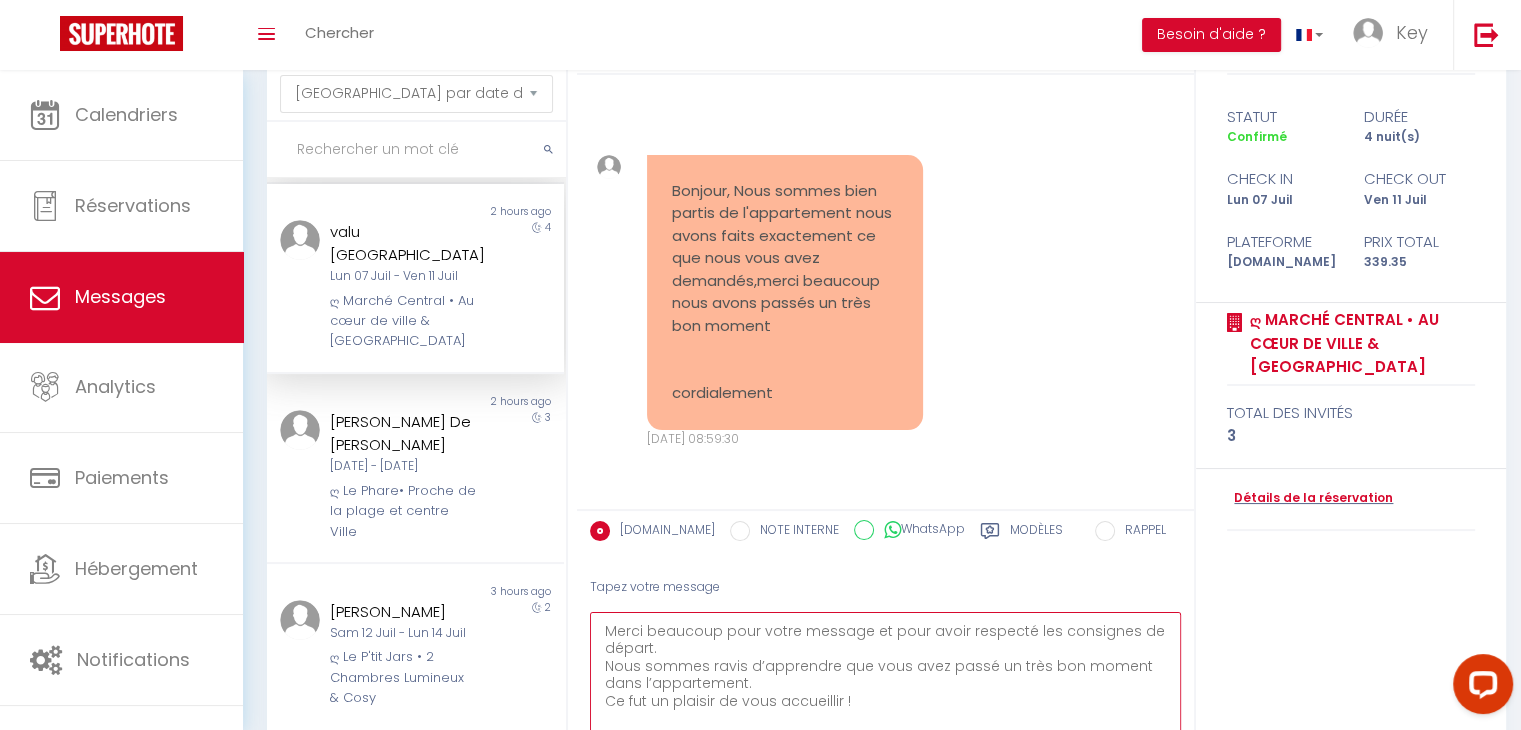 drag, startPoint x: 607, startPoint y: 666, endPoint x: 757, endPoint y: 684, distance: 151.07614 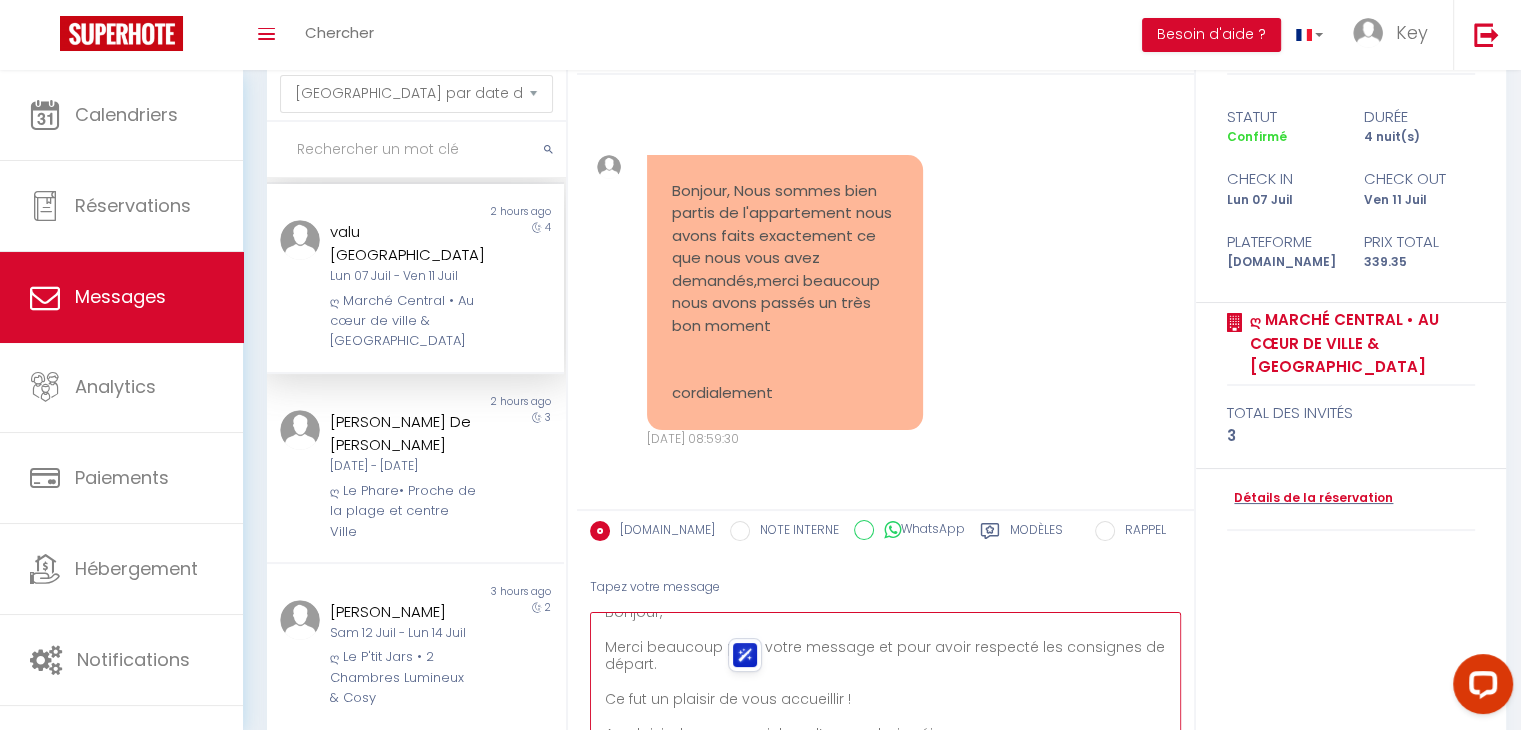 scroll, scrollTop: 15, scrollLeft: 0, axis: vertical 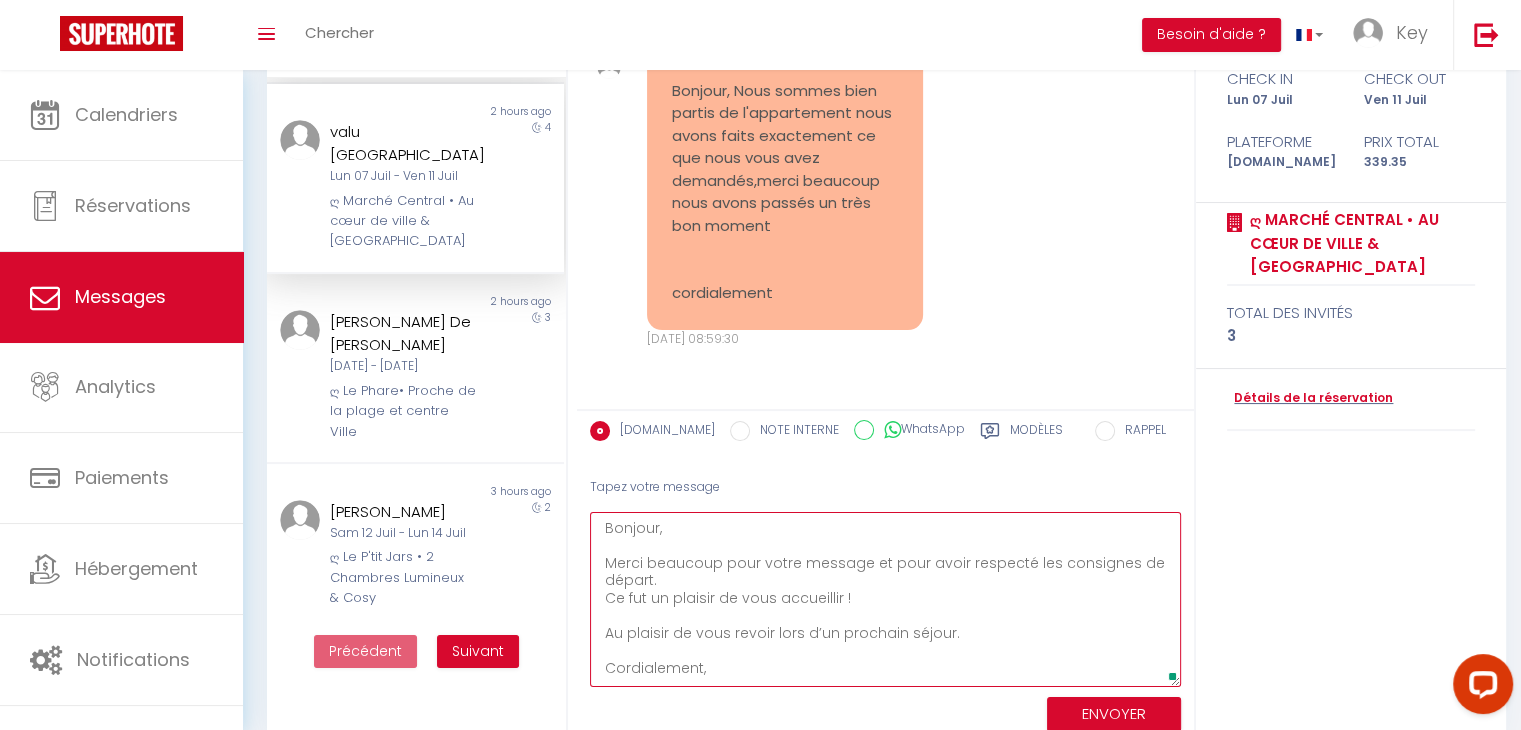 type on "Bonjour,
Merci beaucoup pour votre message et pour avoir respecté les consignes de départ.
Ce fut un plaisir de vous accueillir !
Au plaisir de vous revoir lors d’un prochain séjour.
Cordialement," 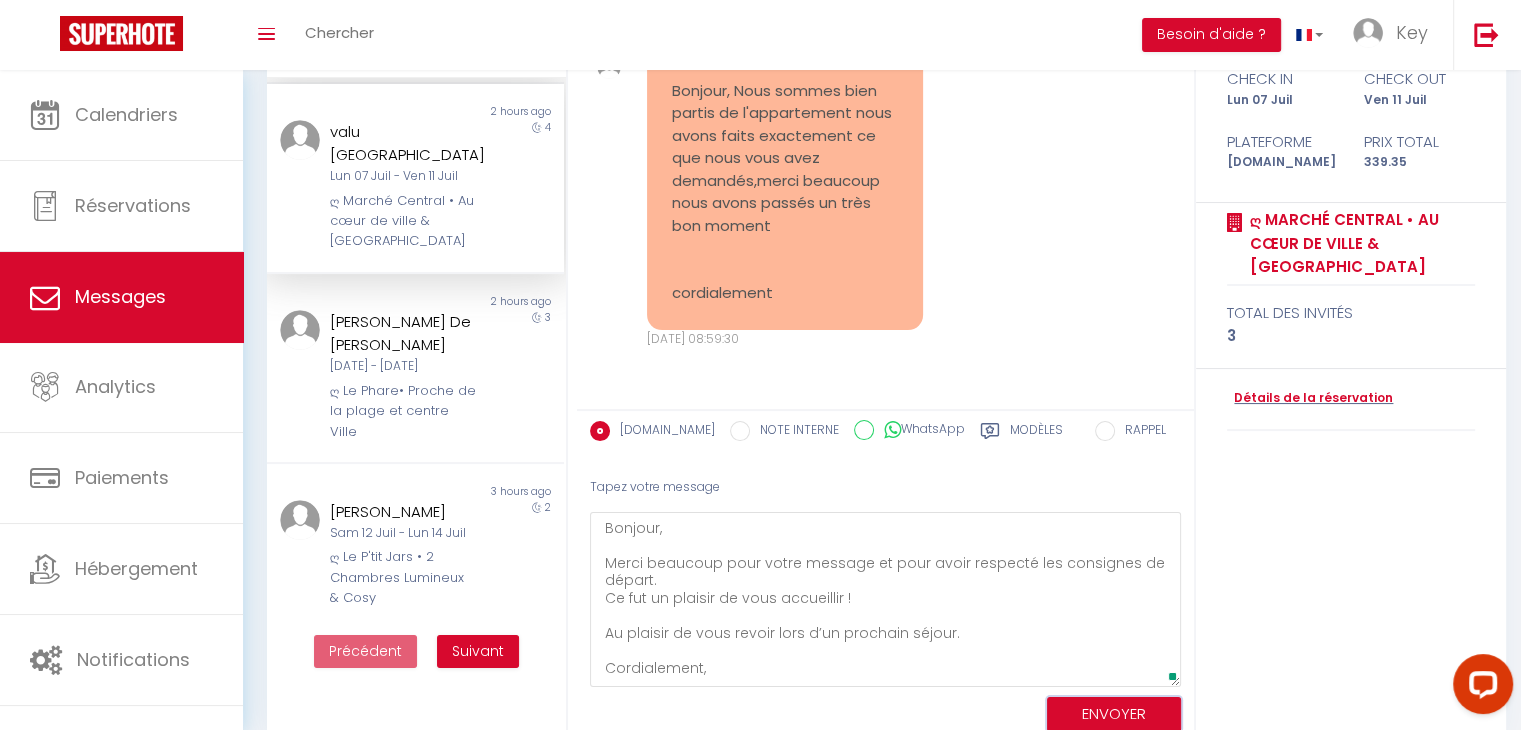 click on "ENVOYER" at bounding box center (1114, 714) 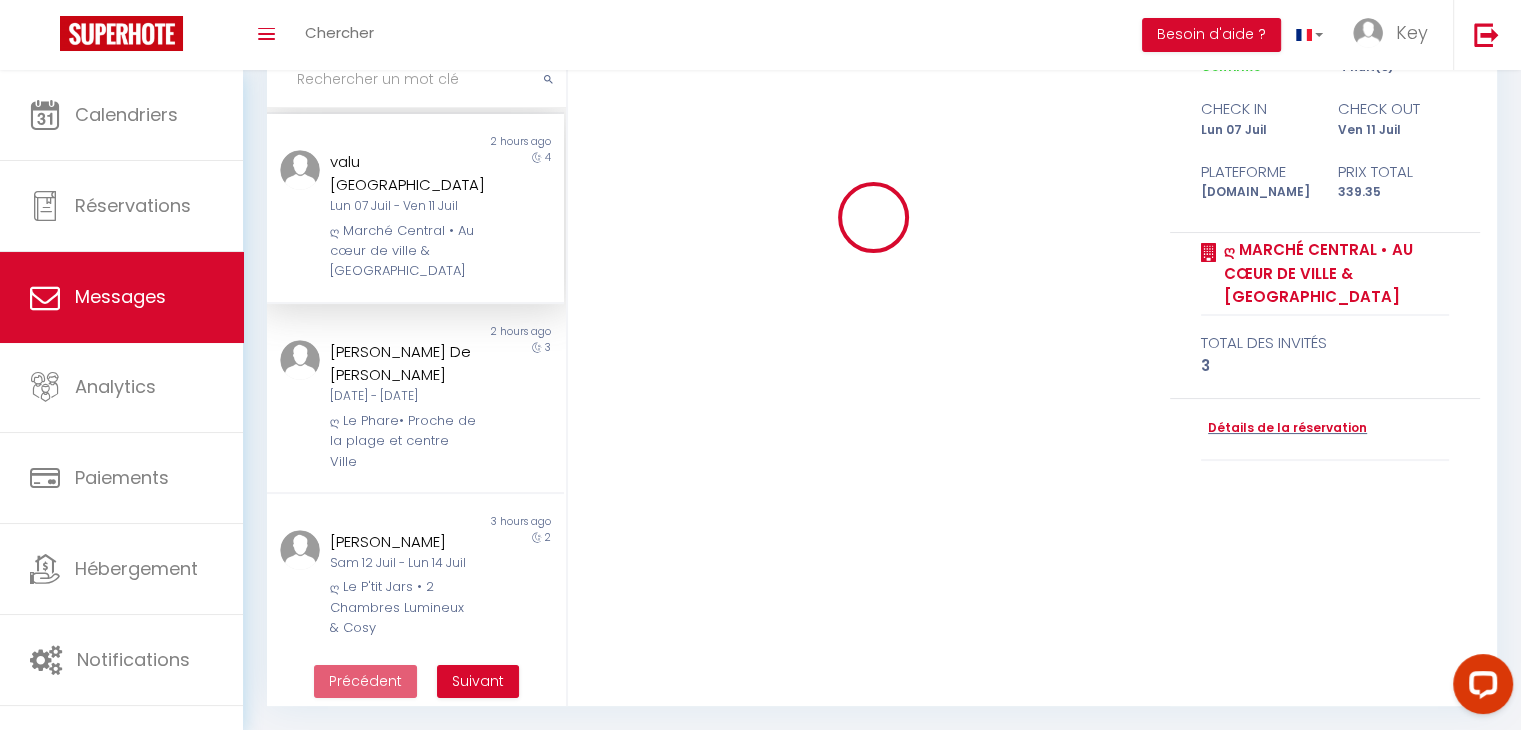 scroll, scrollTop: 169, scrollLeft: 0, axis: vertical 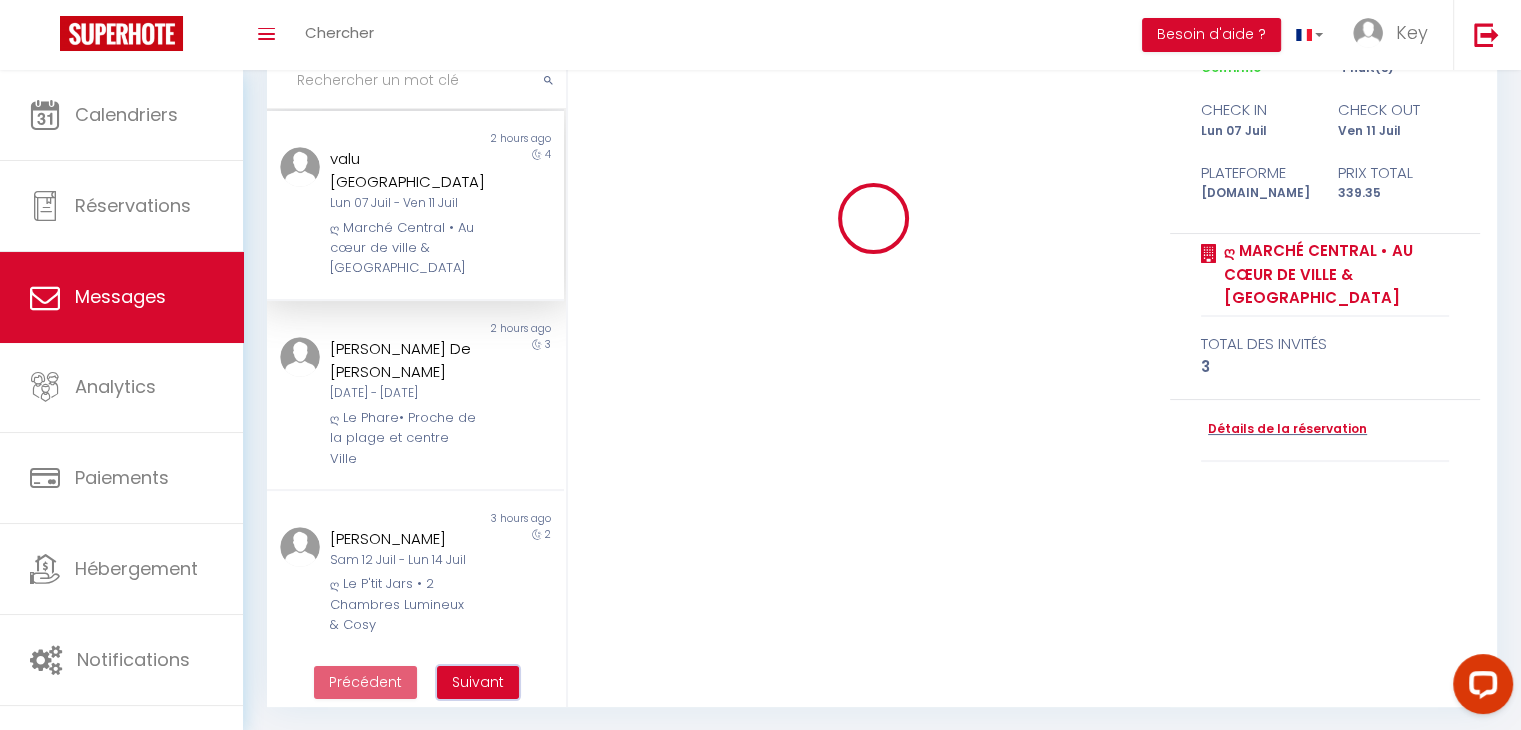 click on "Suivant" at bounding box center (478, 682) 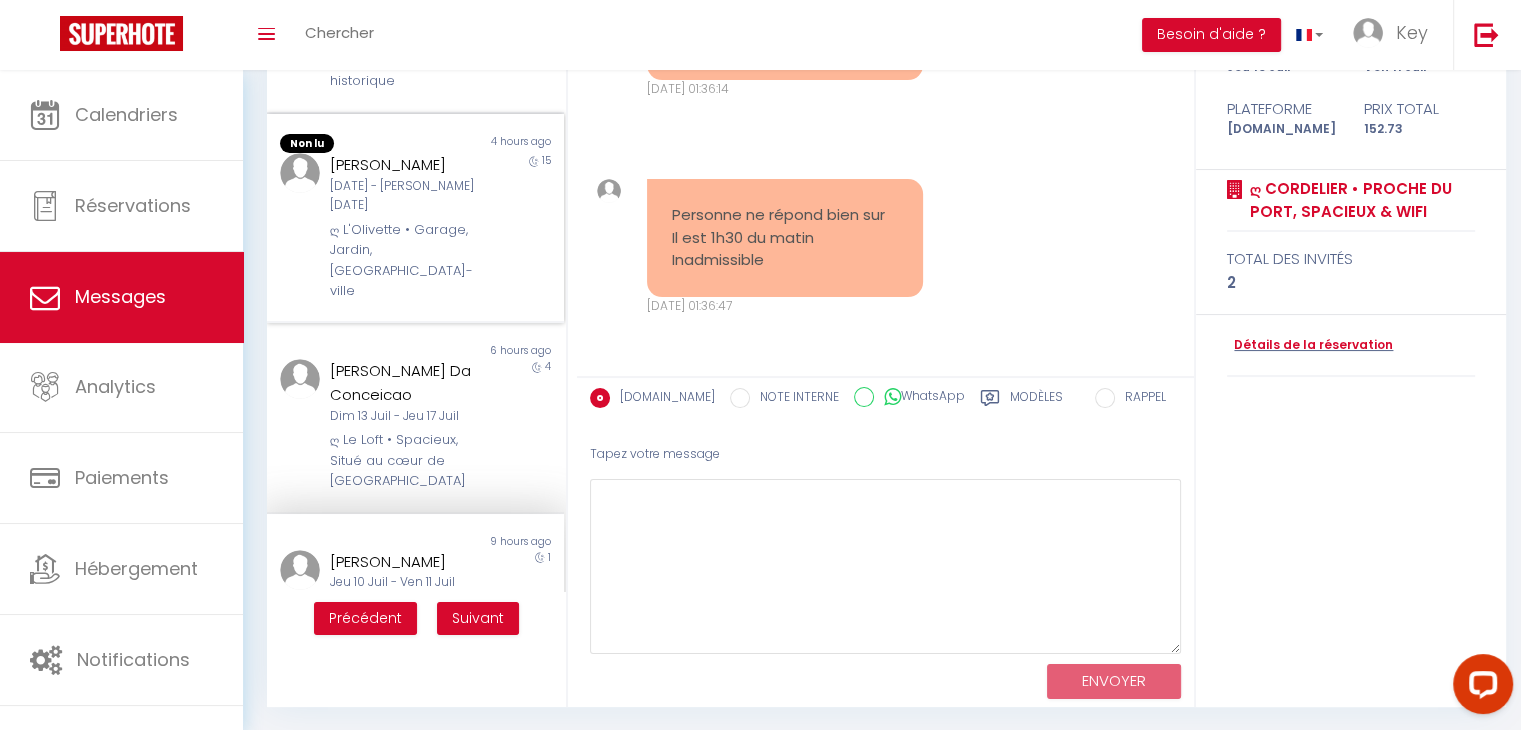 click on "[PERSON_NAME]   [DATE] - [PERSON_NAME][DATE]   ღ L'Olivette • Garage, Jardin, [GEOGRAPHIC_DATA]-ville" at bounding box center [402, 227] 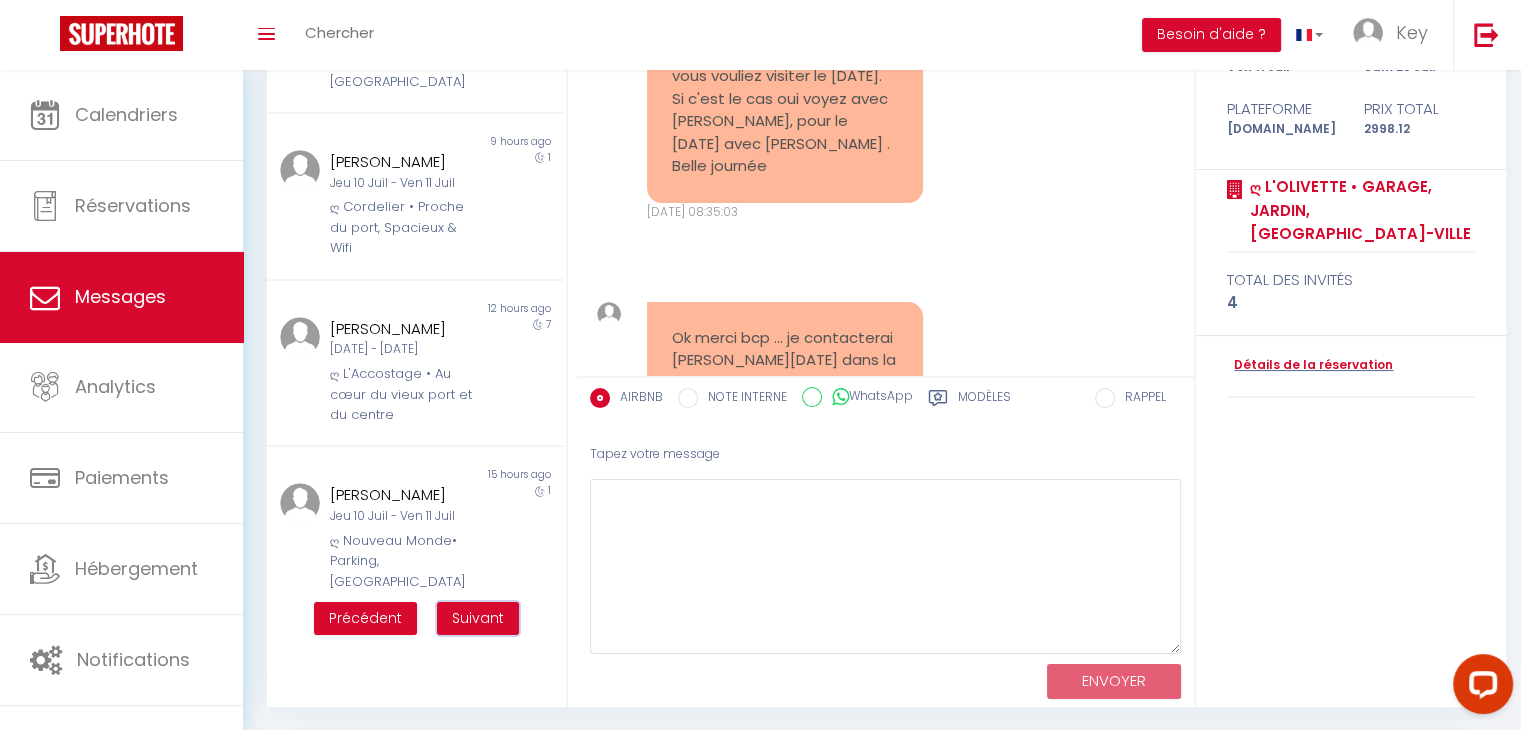 click on "Suivant" at bounding box center [478, 618] 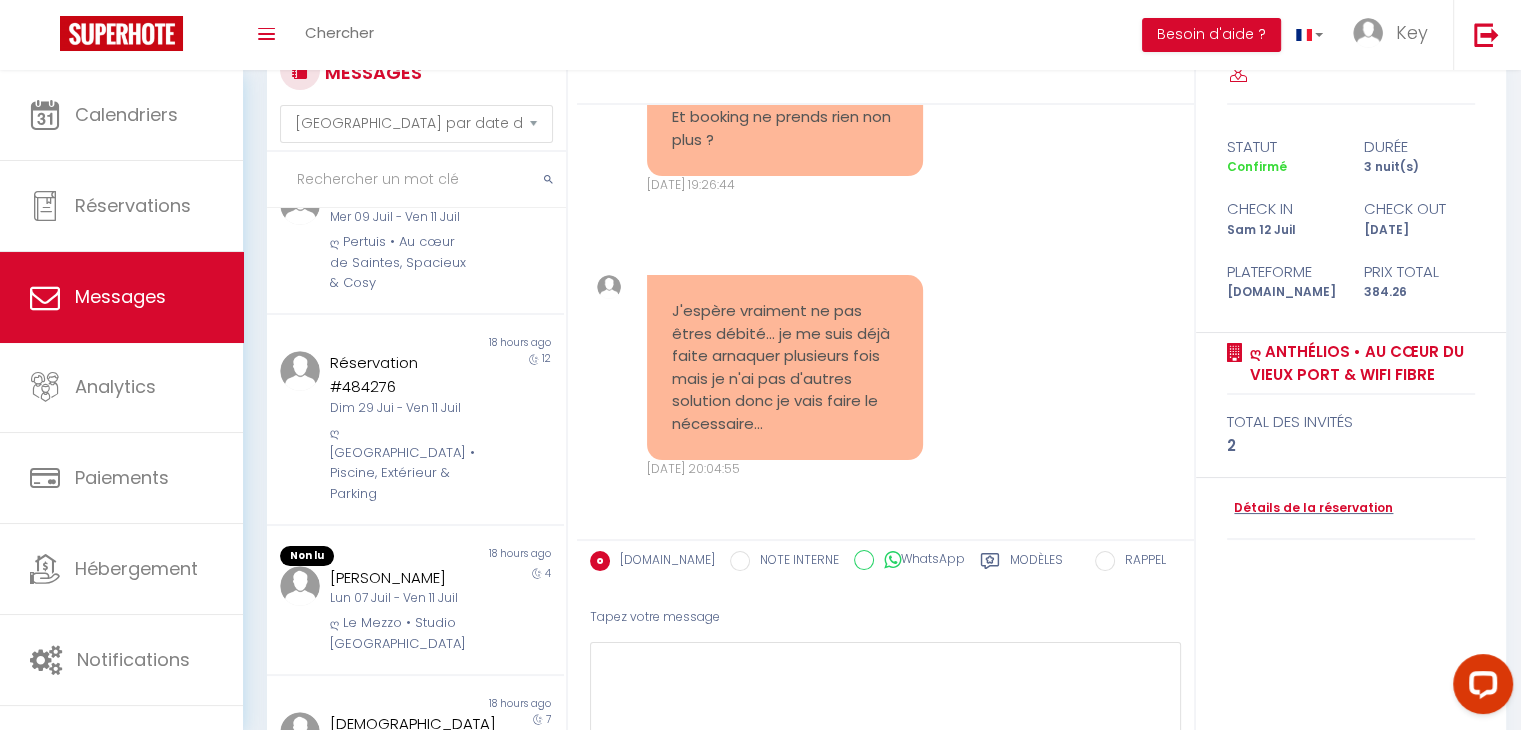 scroll, scrollTop: 8434, scrollLeft: 0, axis: vertical 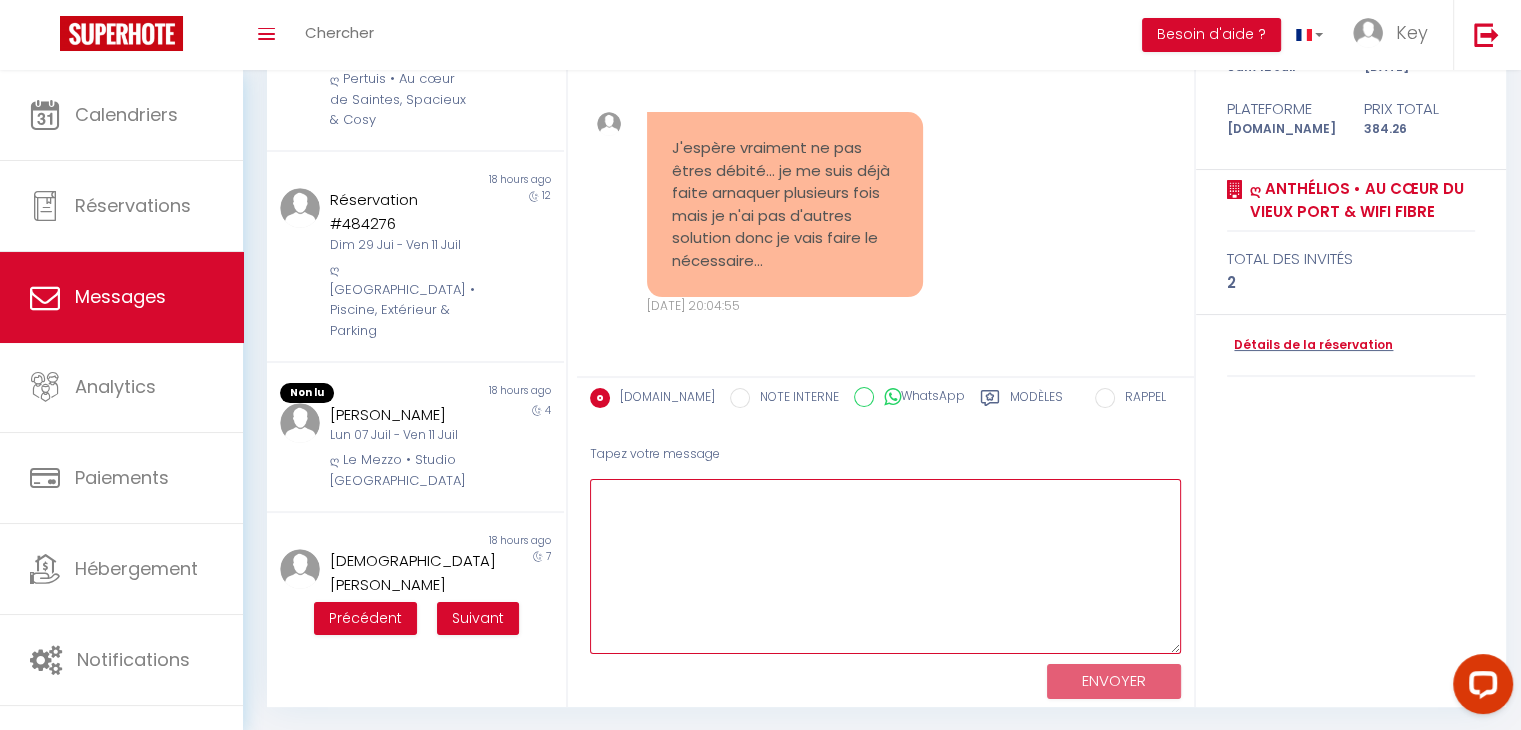 click at bounding box center (885, 566) 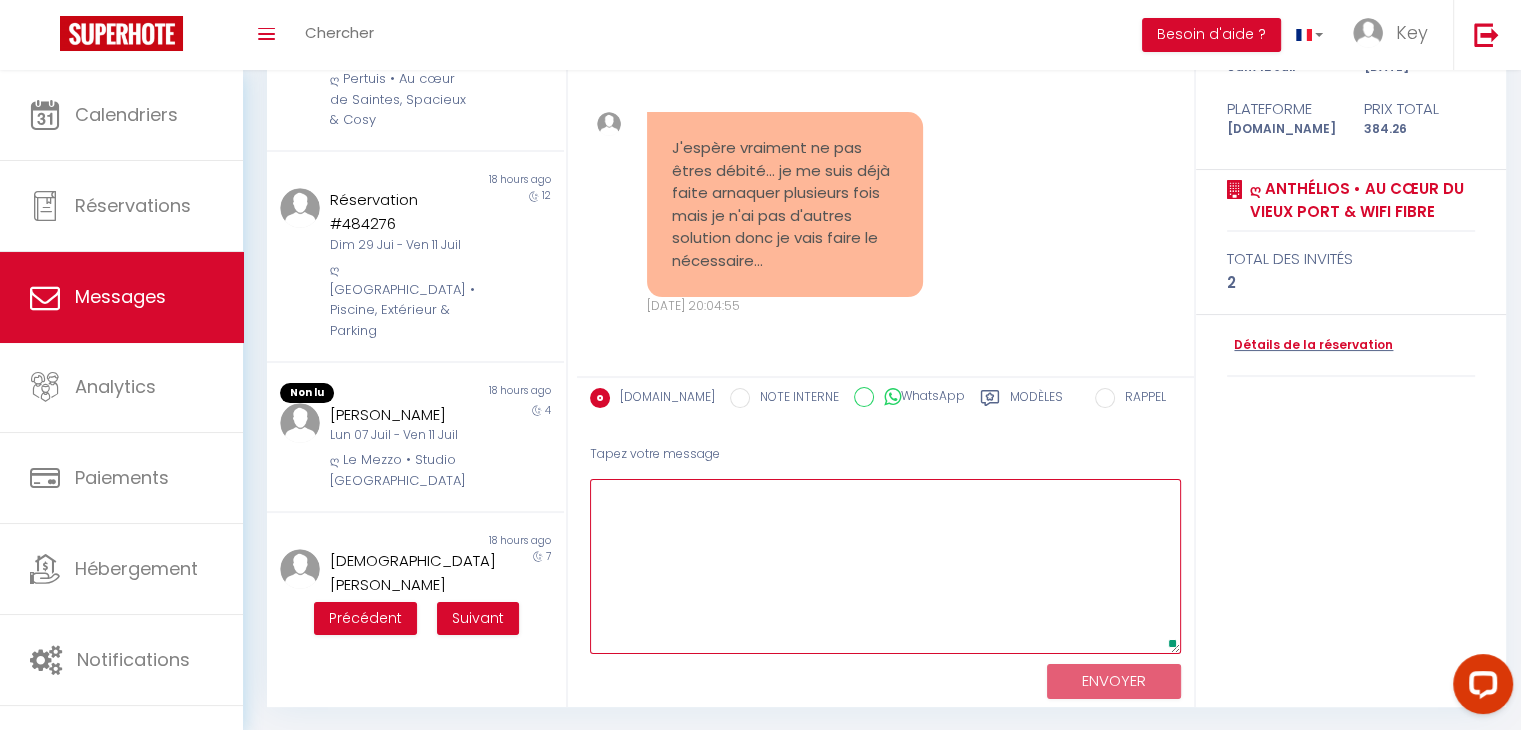 paste on "Effectivement, ne vous inquiétez pas, il s'agit simplement d'une empreinte bancaire" 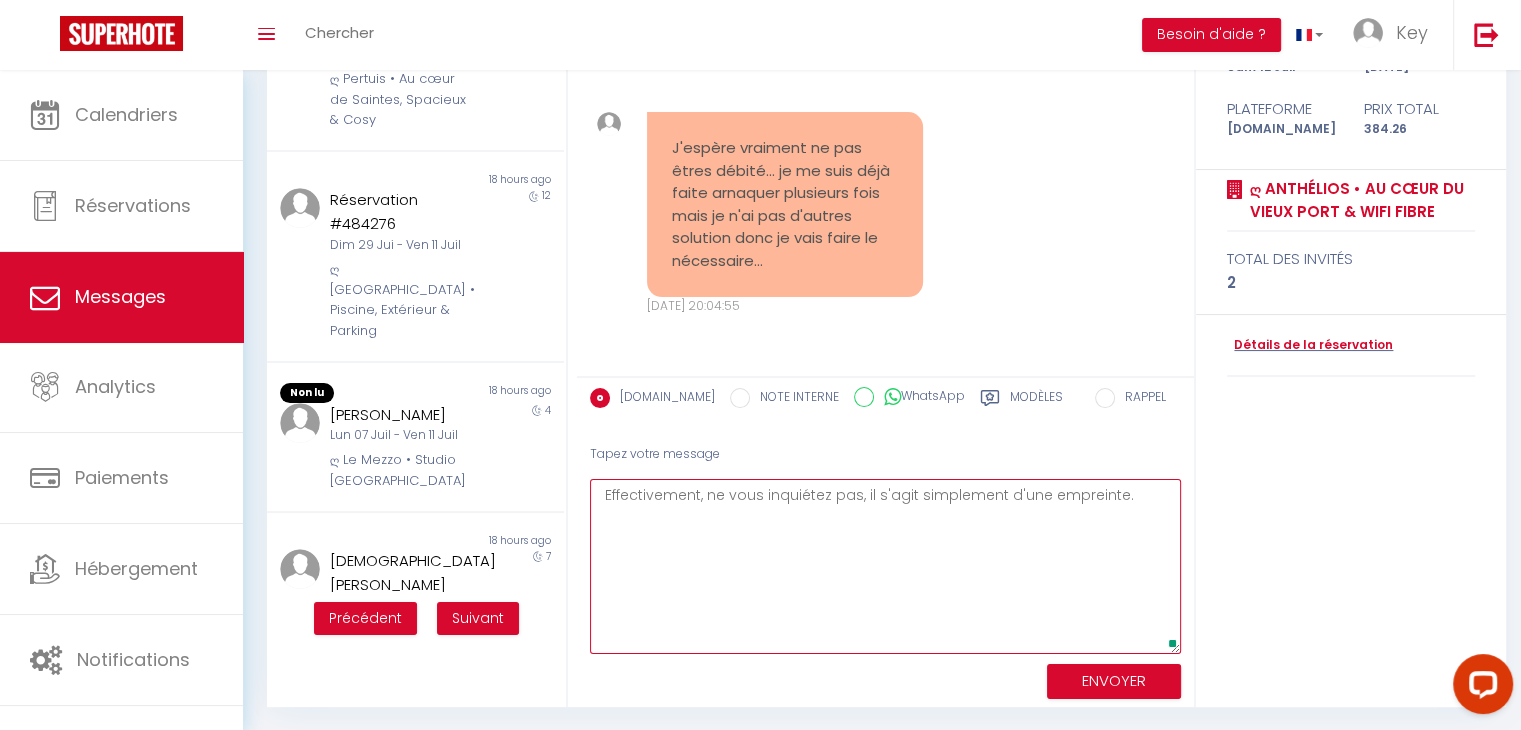 type on "Effectivement, ne vous inquiétez pas, il s'agit simplement d'une empreinte." 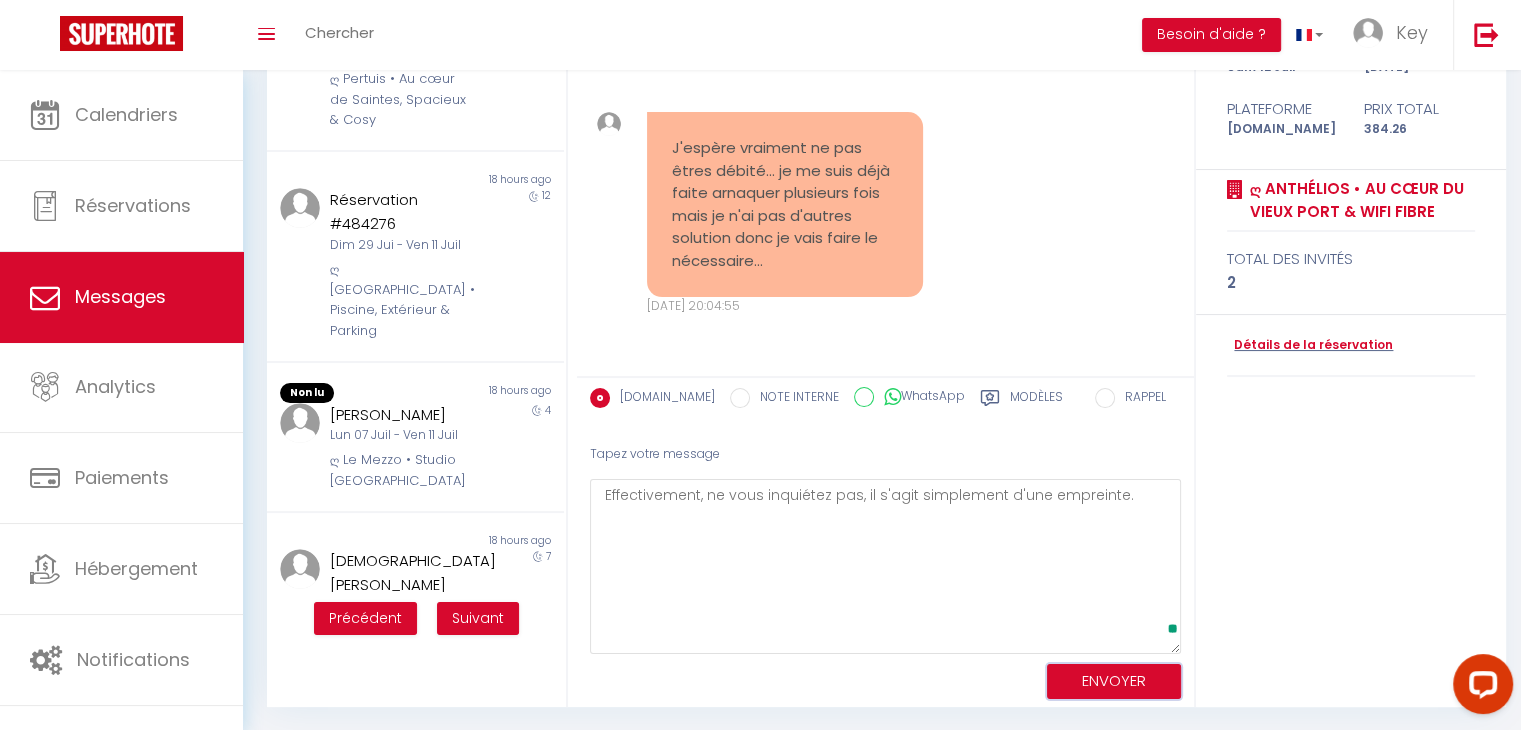 click on "ENVOYER" at bounding box center [1114, 681] 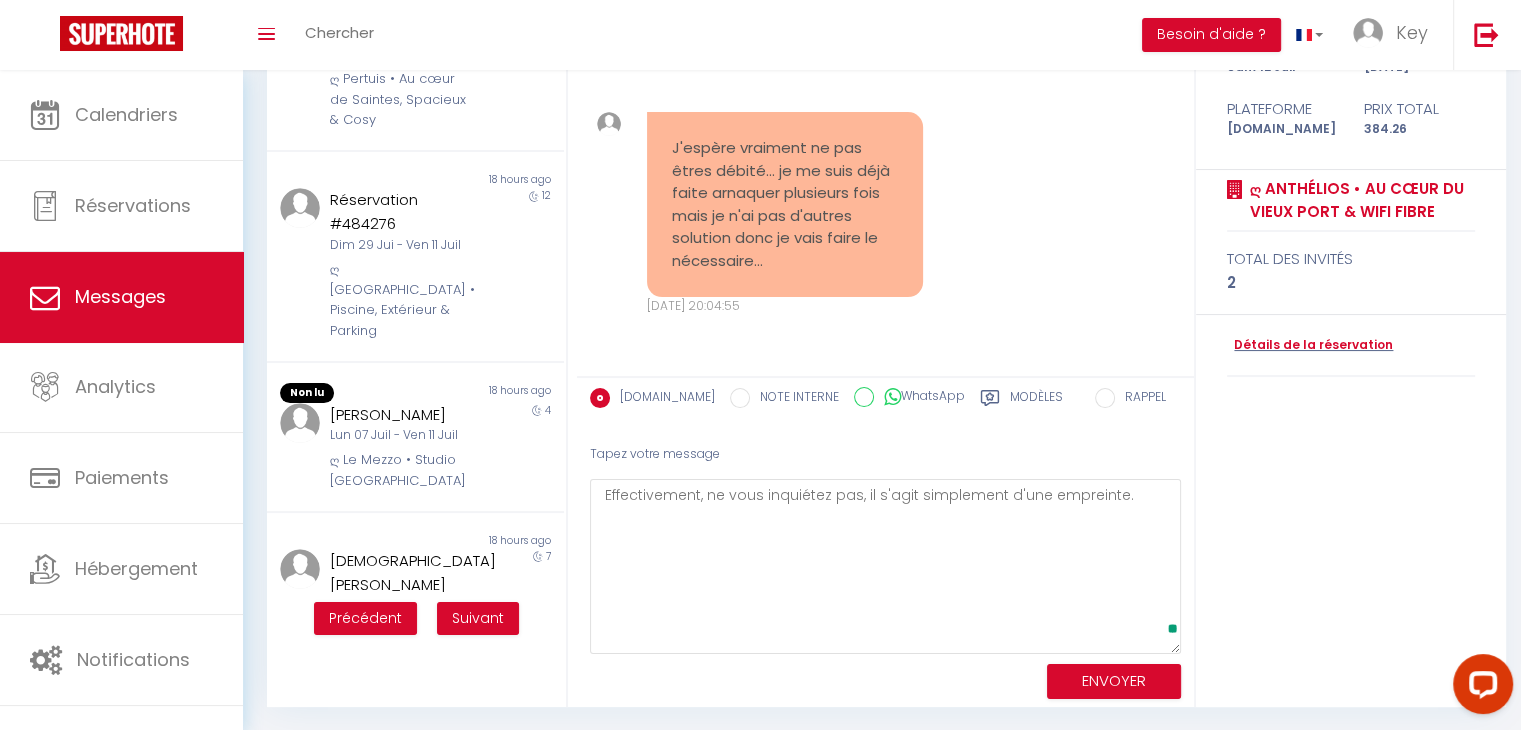 scroll, scrollTop: 169, scrollLeft: 0, axis: vertical 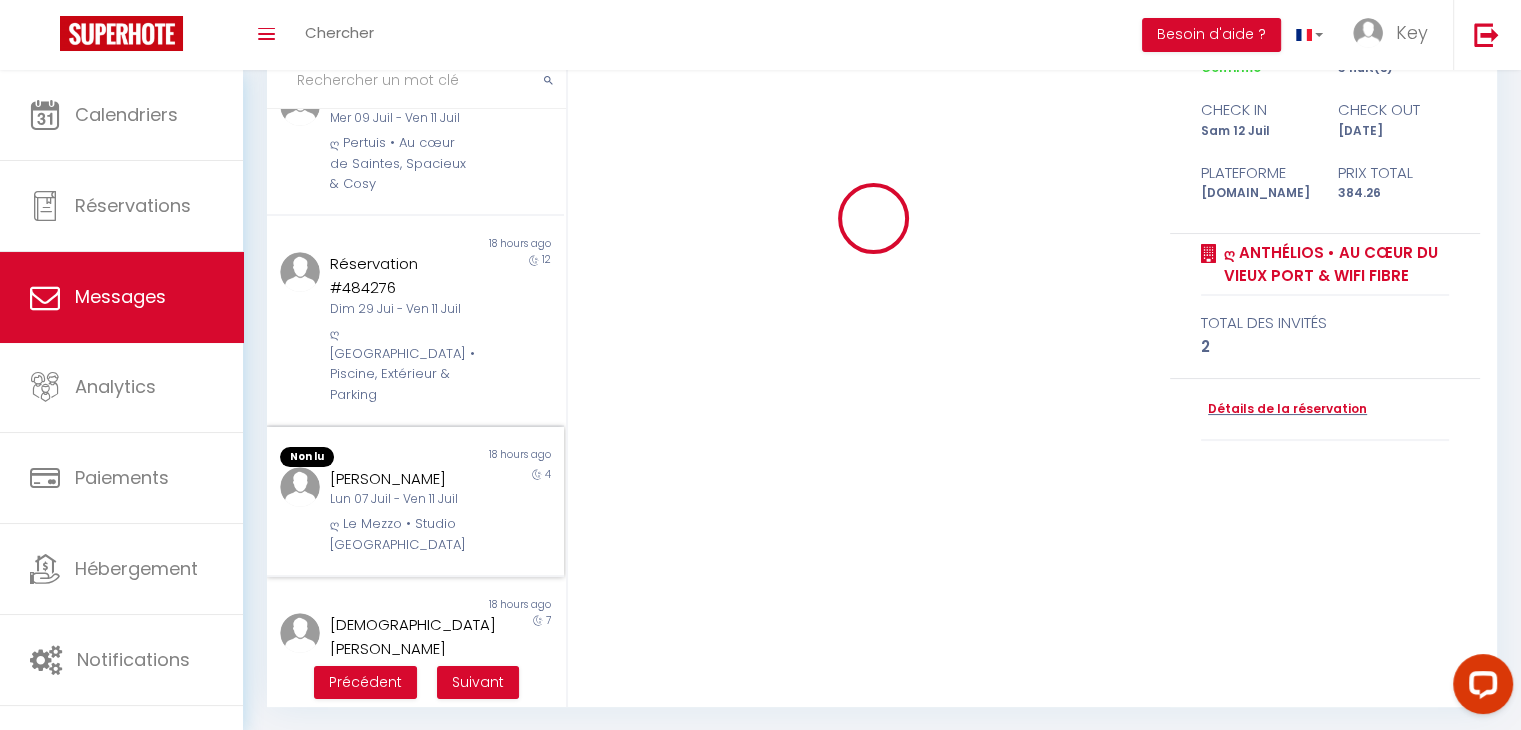 type 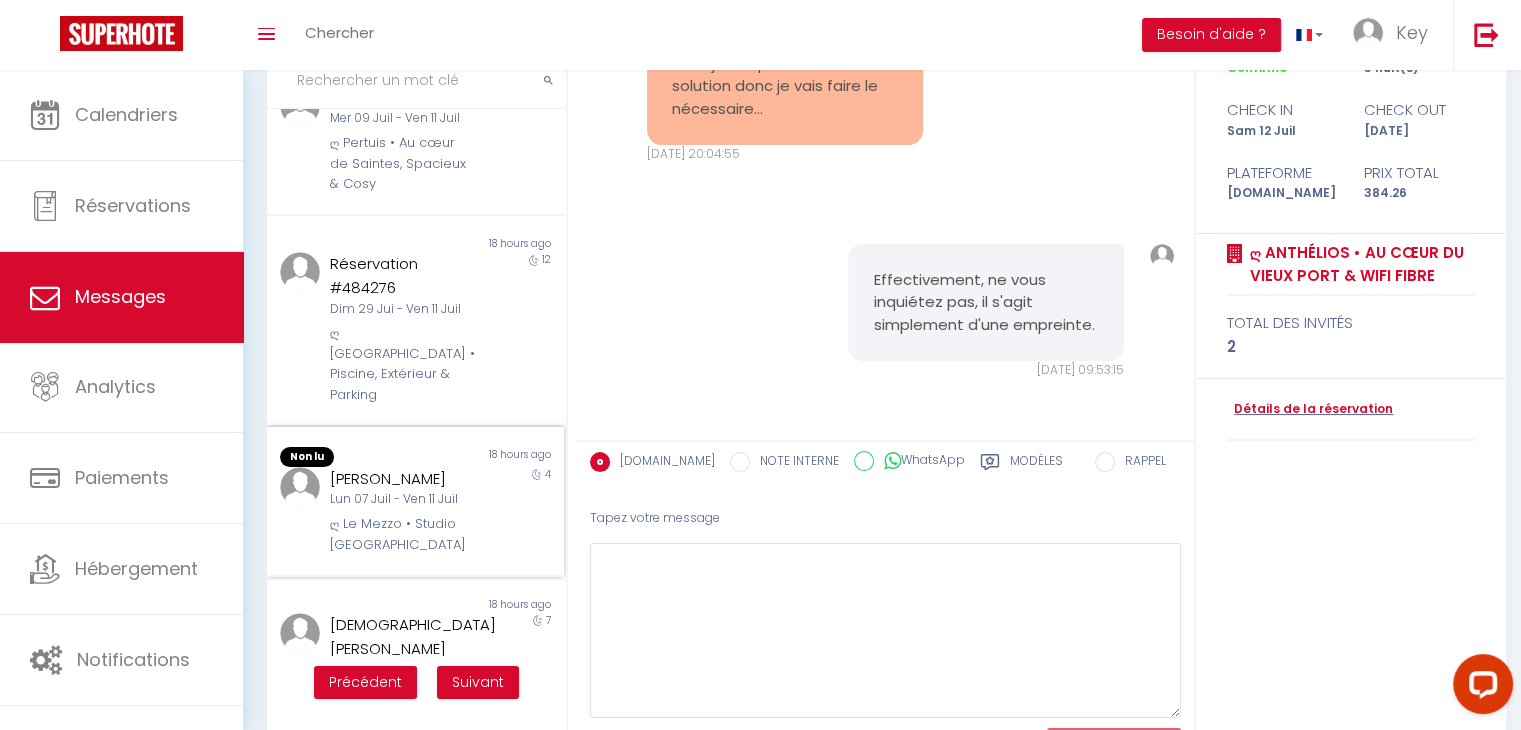 click on "Alexandre Laulan" at bounding box center (403, 479) 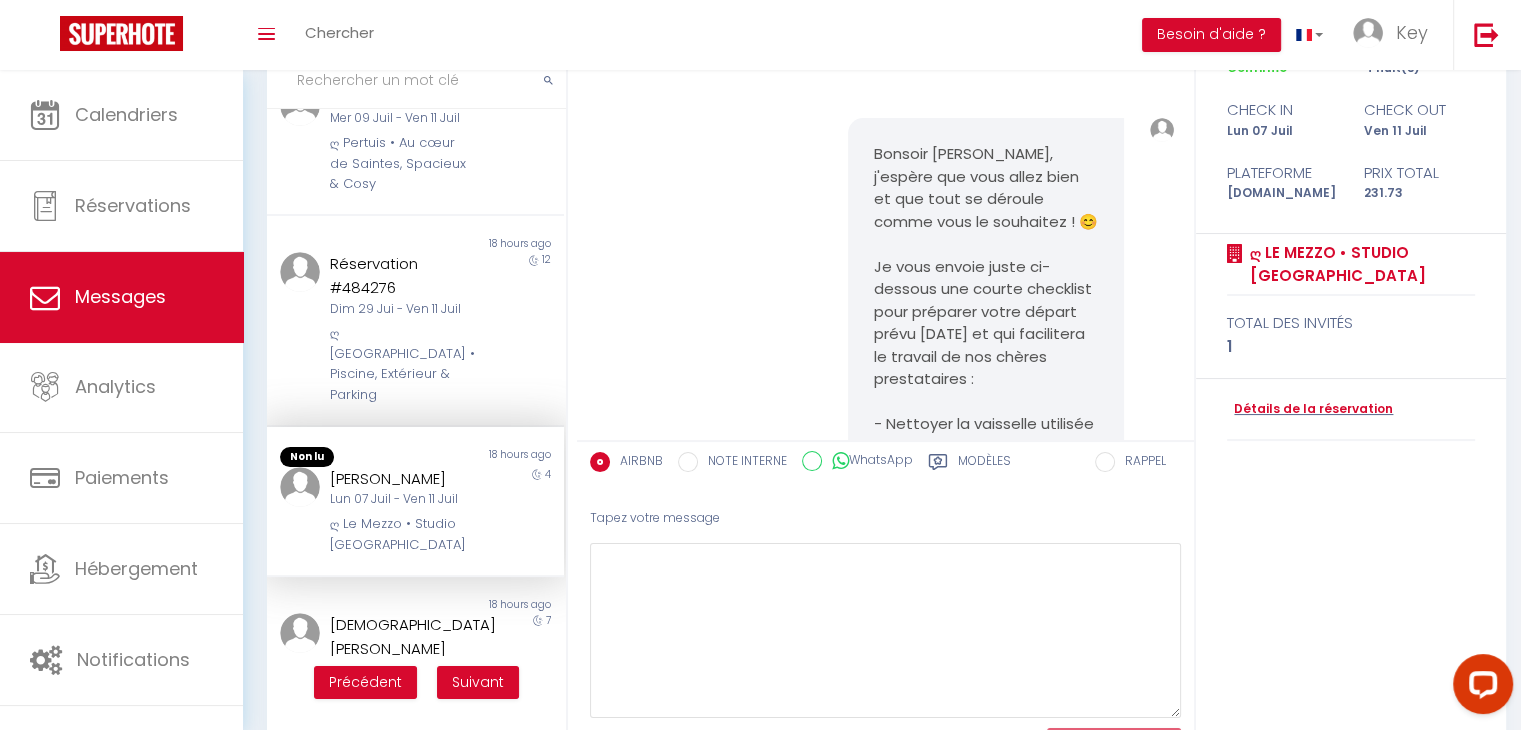 scroll, scrollTop: 6420, scrollLeft: 0, axis: vertical 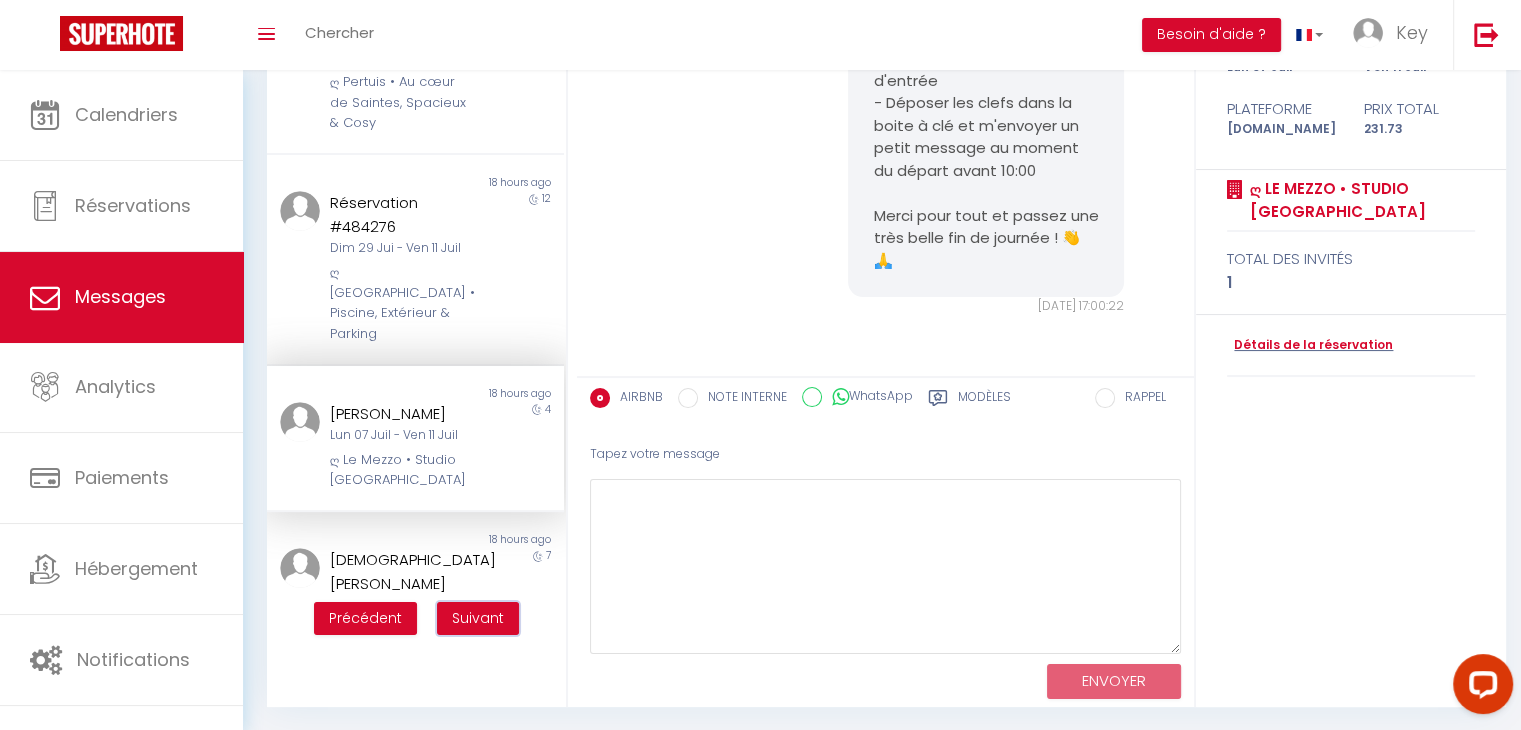 click on "Suivant" at bounding box center [478, 618] 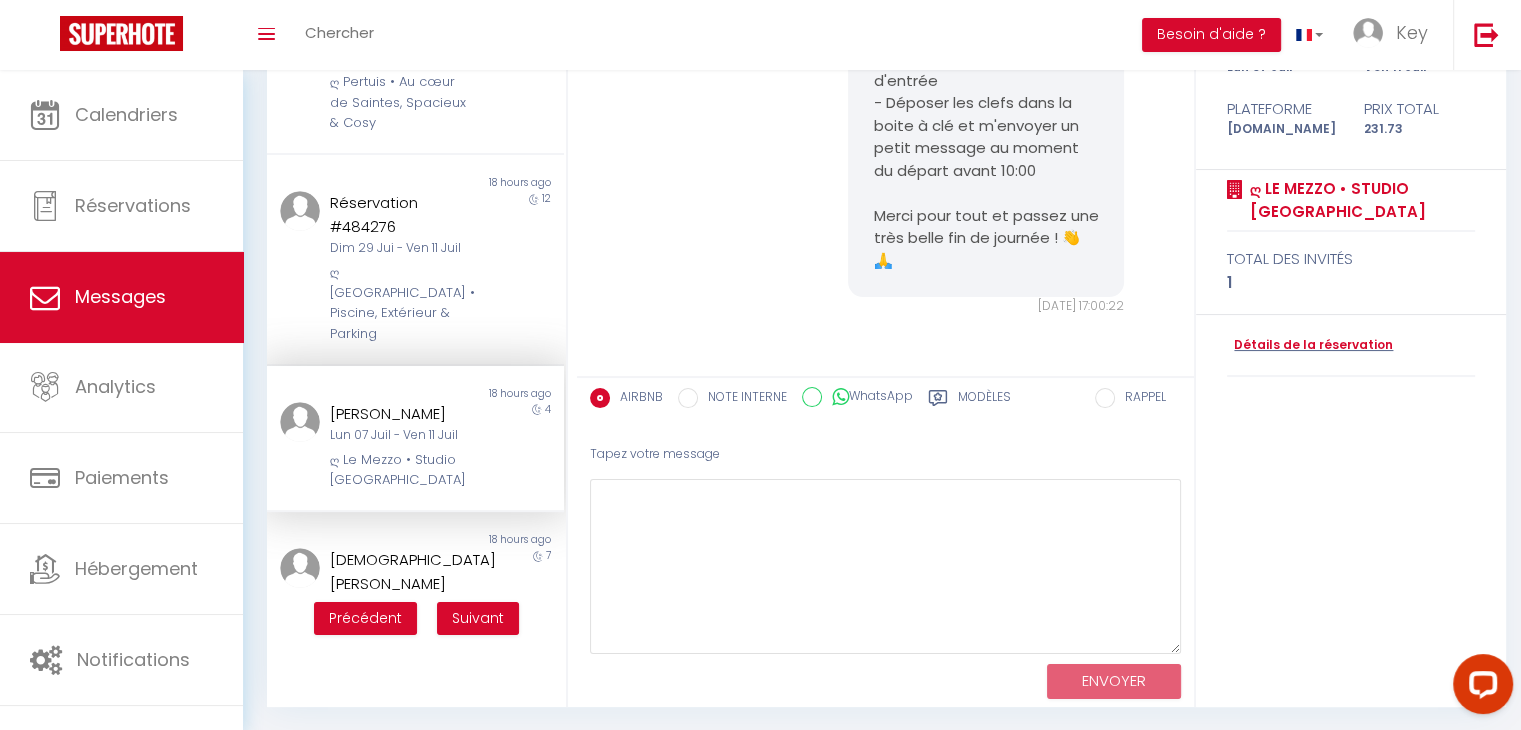 scroll, scrollTop: 70, scrollLeft: 0, axis: vertical 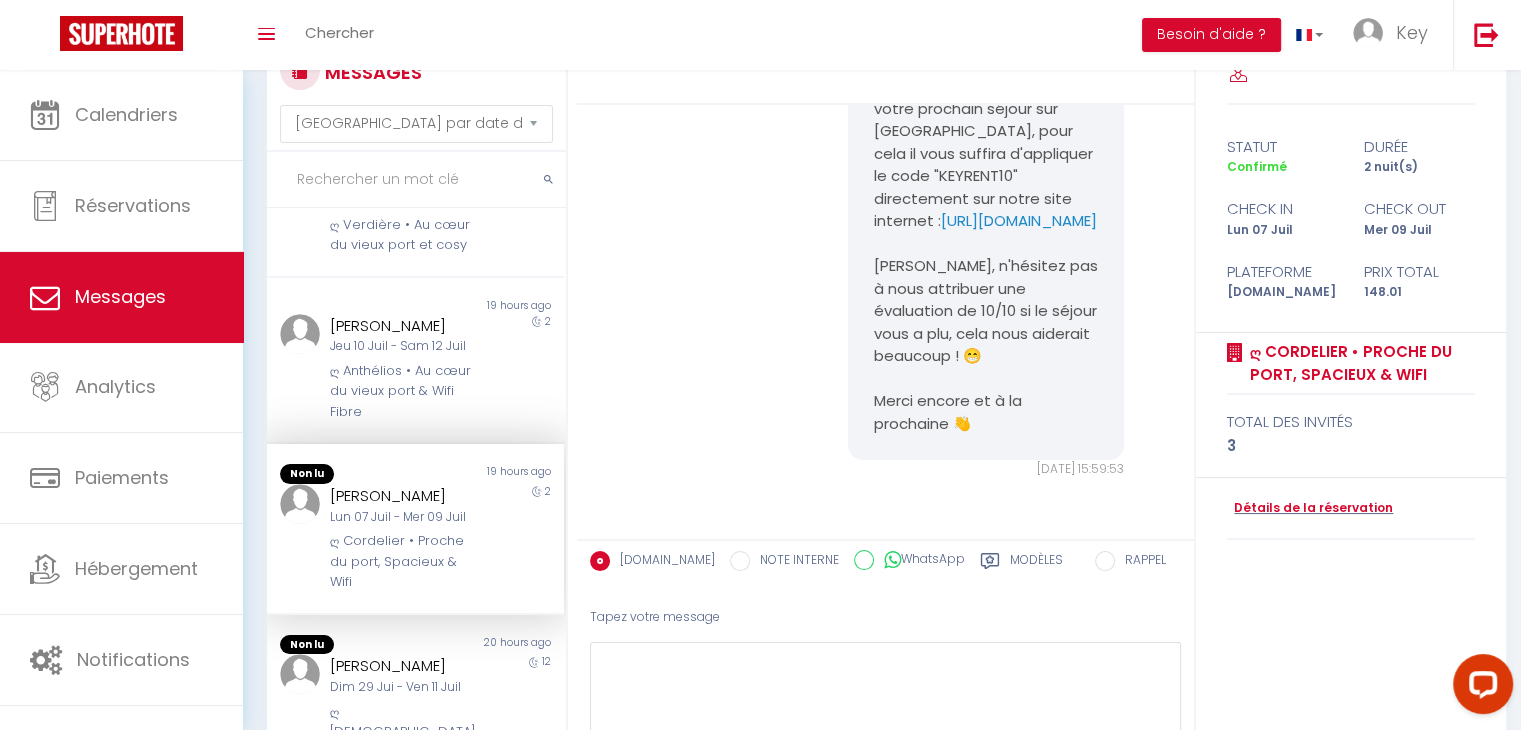 click on "ღ Cordelier • Proche du port, Spacieux & Wifi" at bounding box center (403, 561) 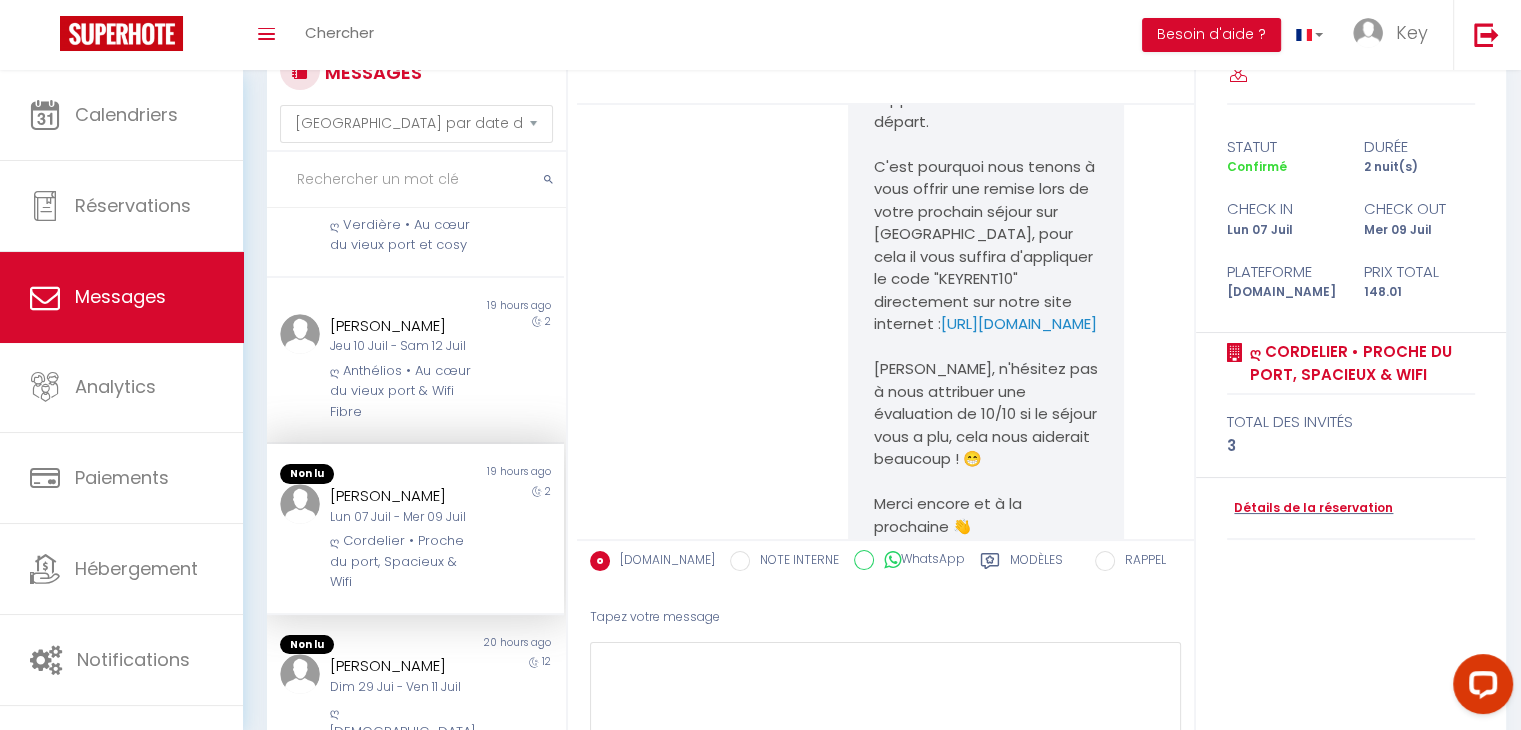 scroll, scrollTop: 7810, scrollLeft: 0, axis: vertical 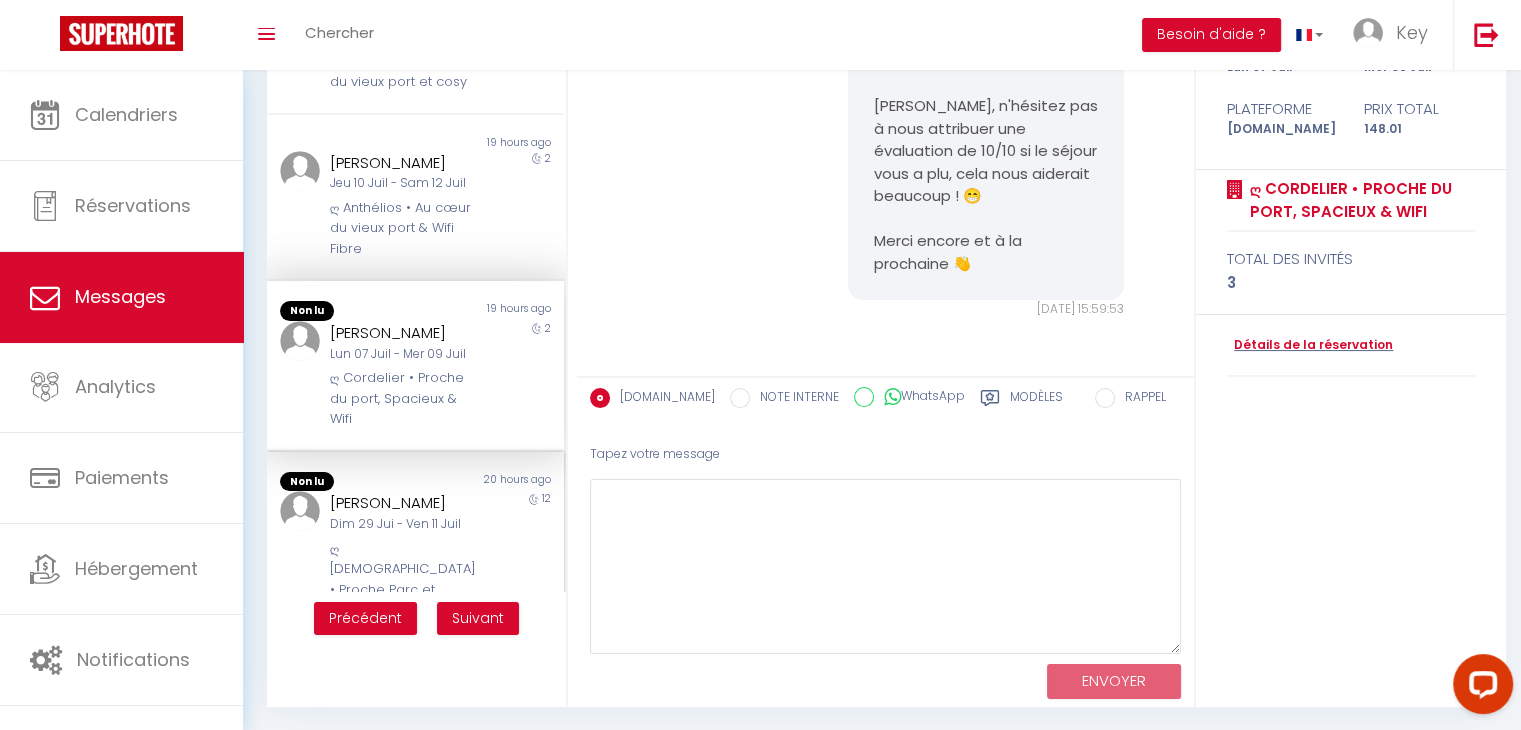 click on "Dim 29 Jui - Ven 11 Juil" at bounding box center [403, 524] 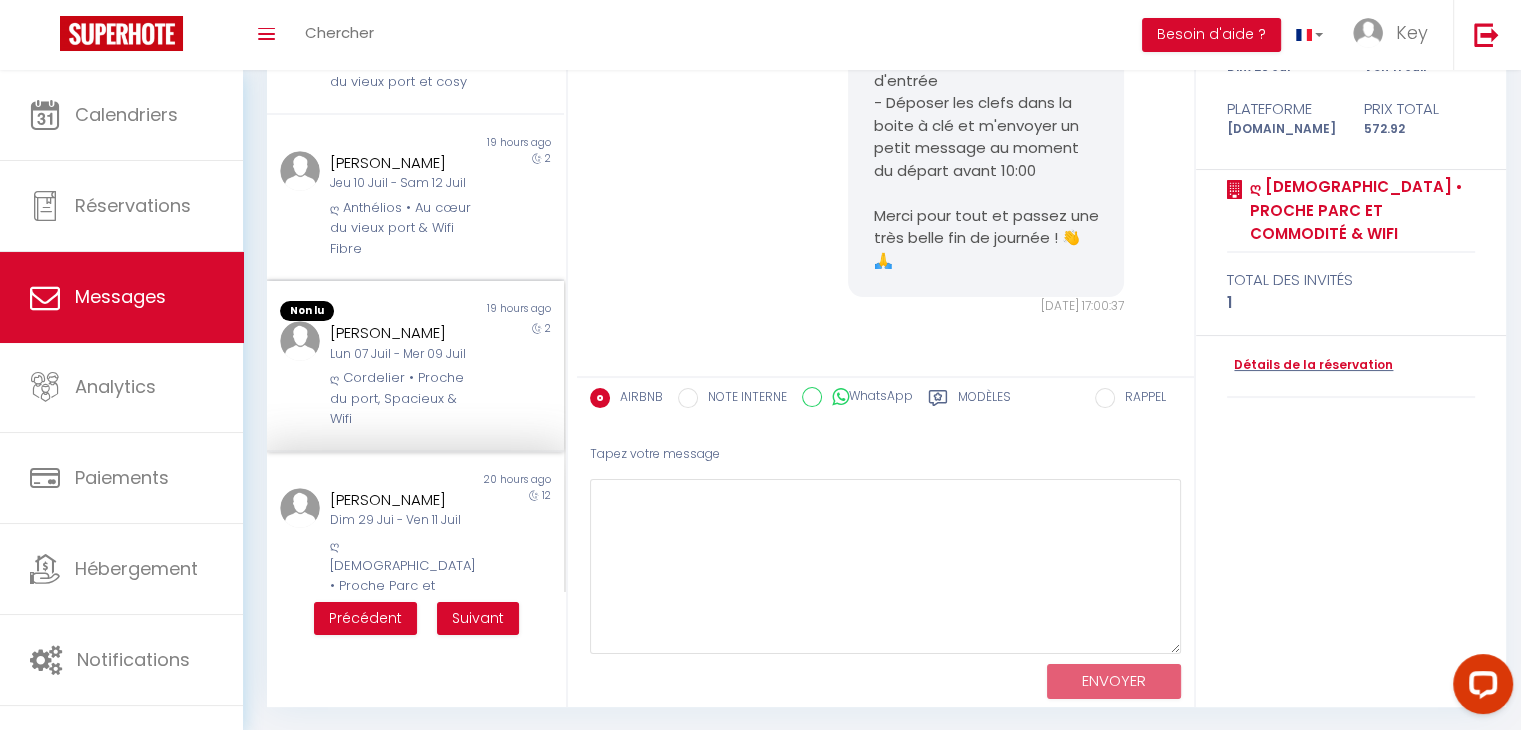click on "Marie Marquez   Lun 07 Juil - Mer 09 Juil   ღ Cordelier • Proche du port, Spacieux & Wifi" at bounding box center [402, 375] 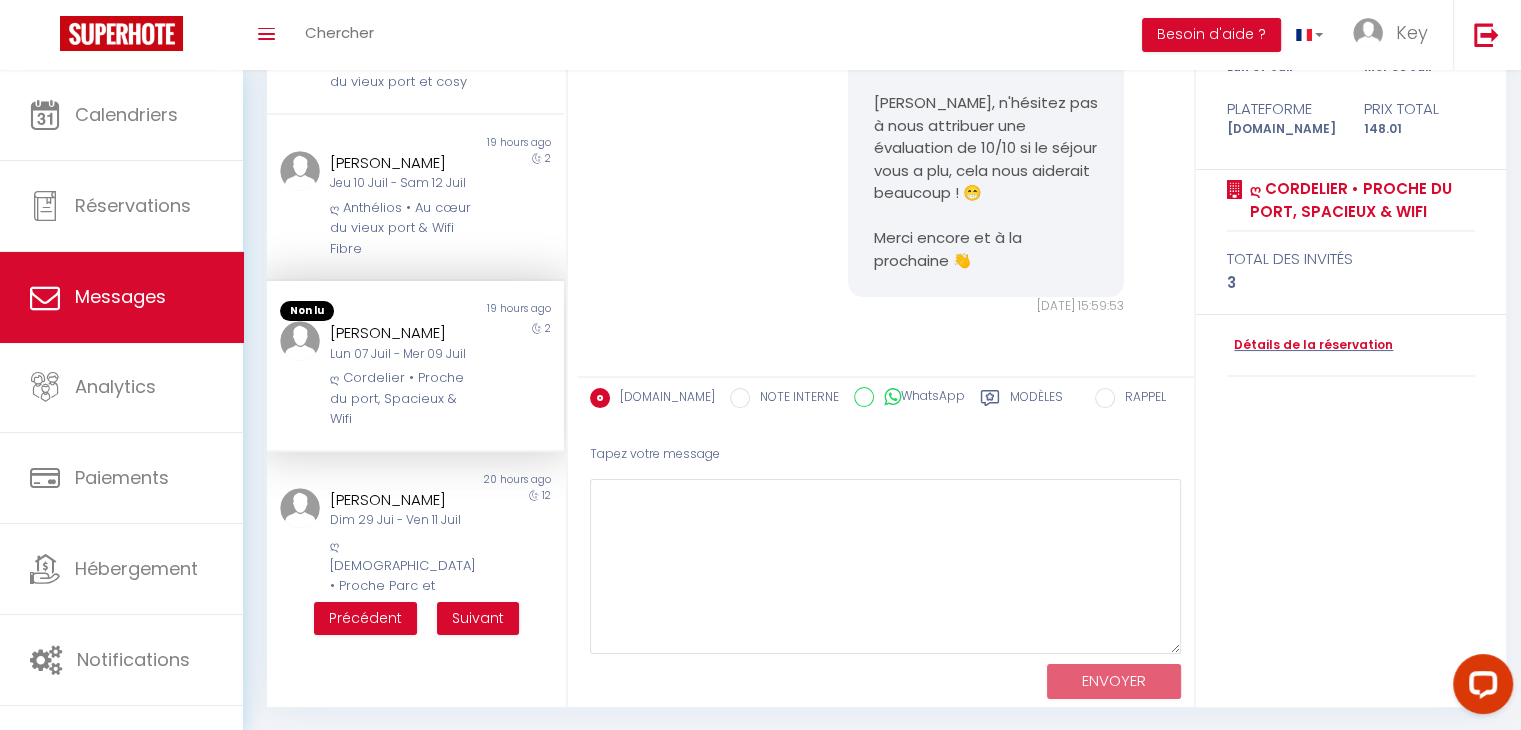 scroll, scrollTop: 8510, scrollLeft: 0, axis: vertical 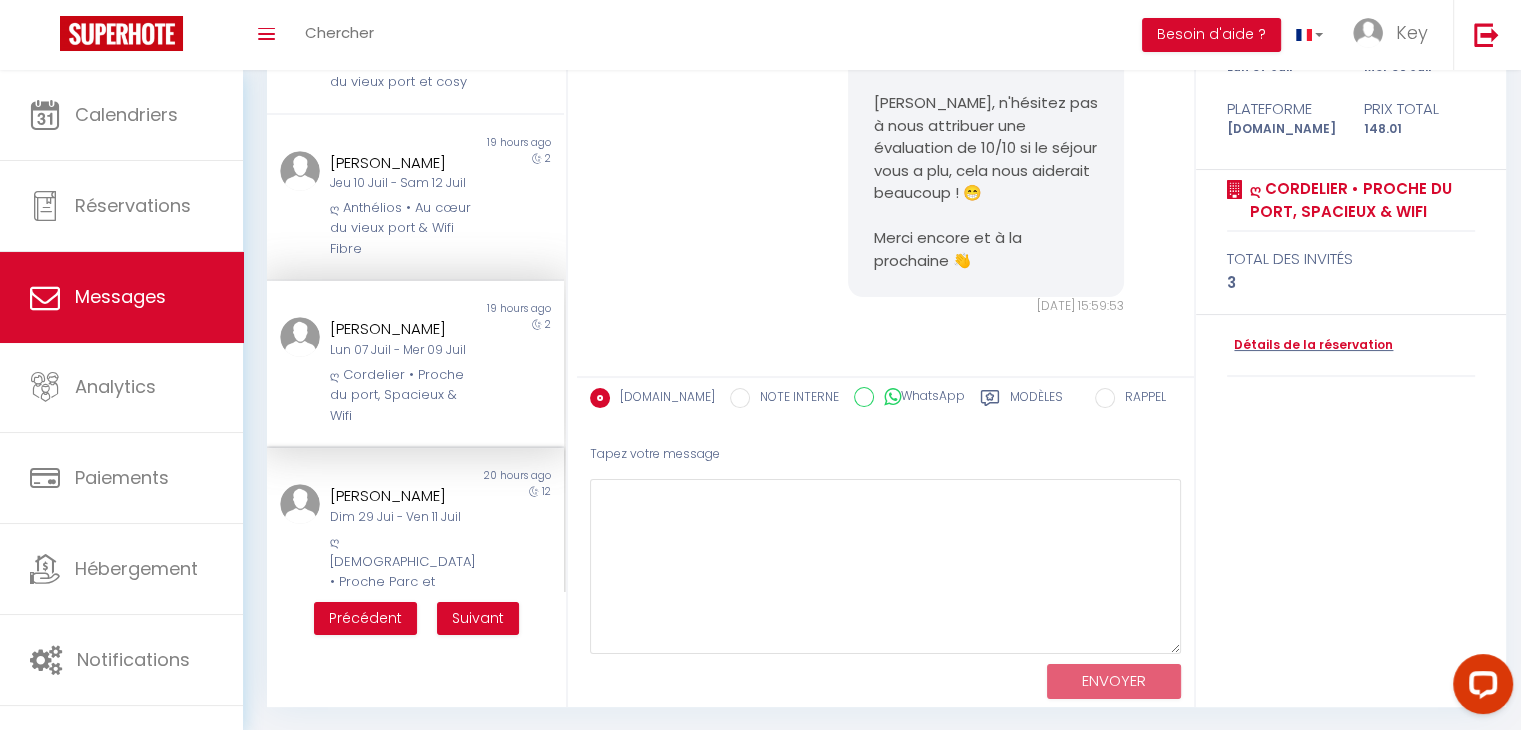 click on "Lana Rxch" at bounding box center [403, 496] 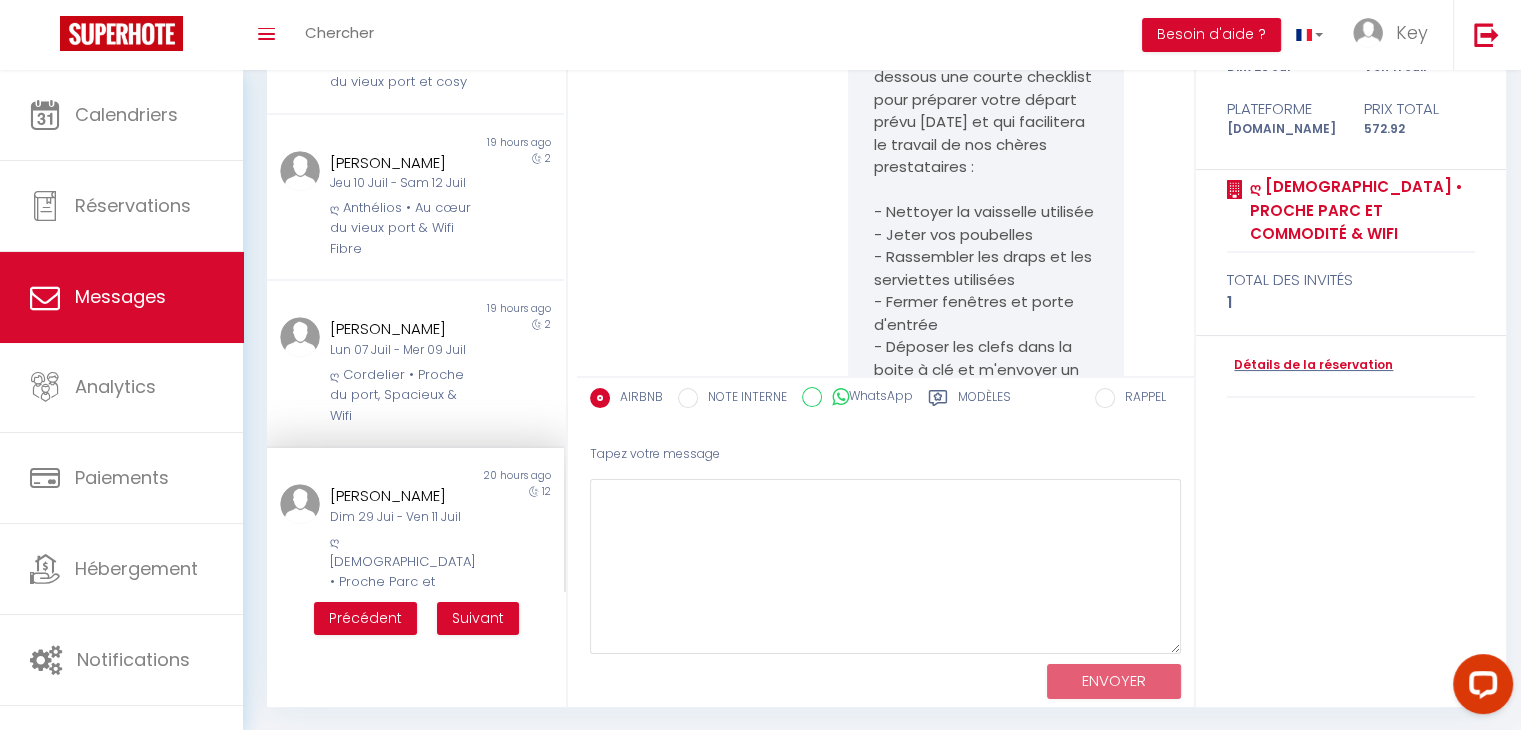 scroll, scrollTop: 7724, scrollLeft: 0, axis: vertical 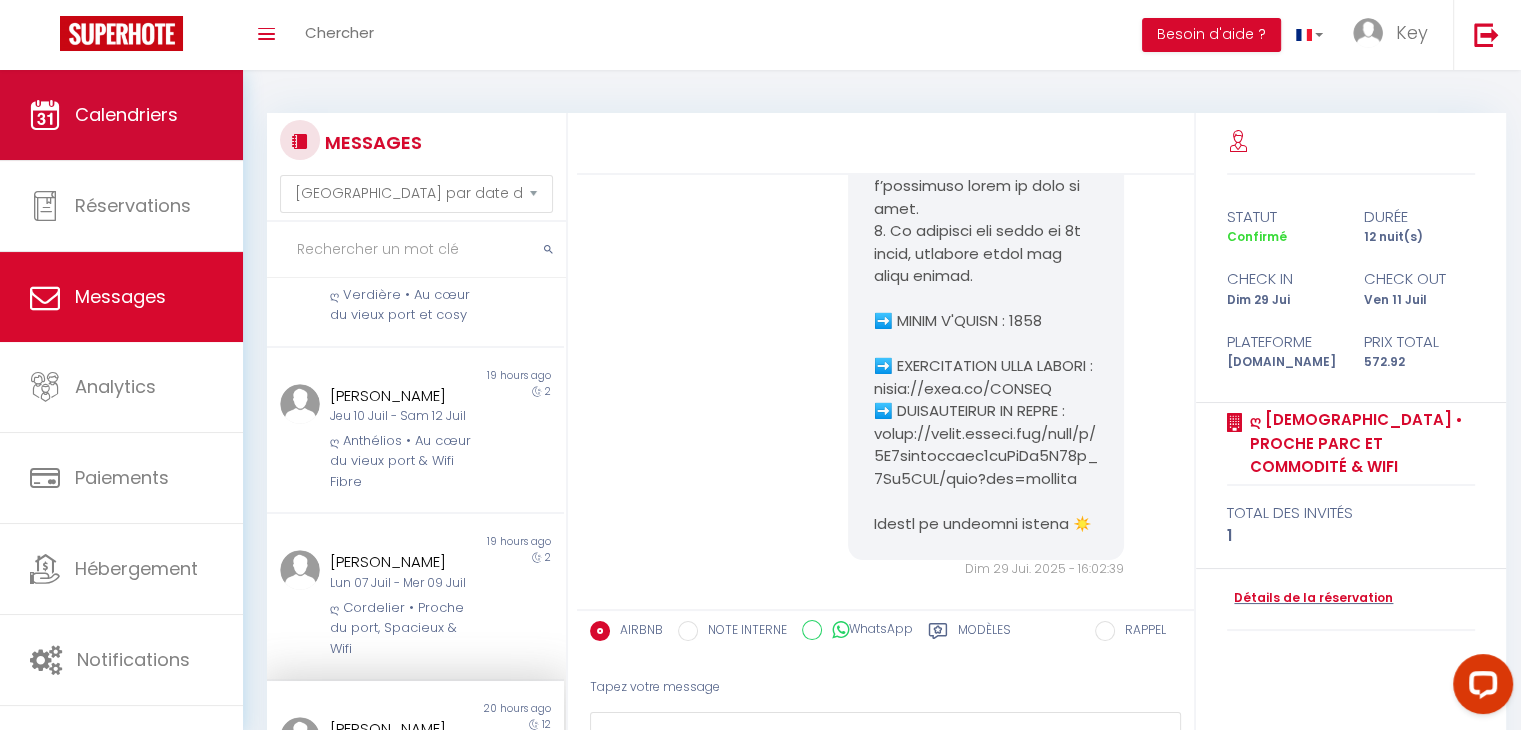 click on "Calendriers" at bounding box center (121, 115) 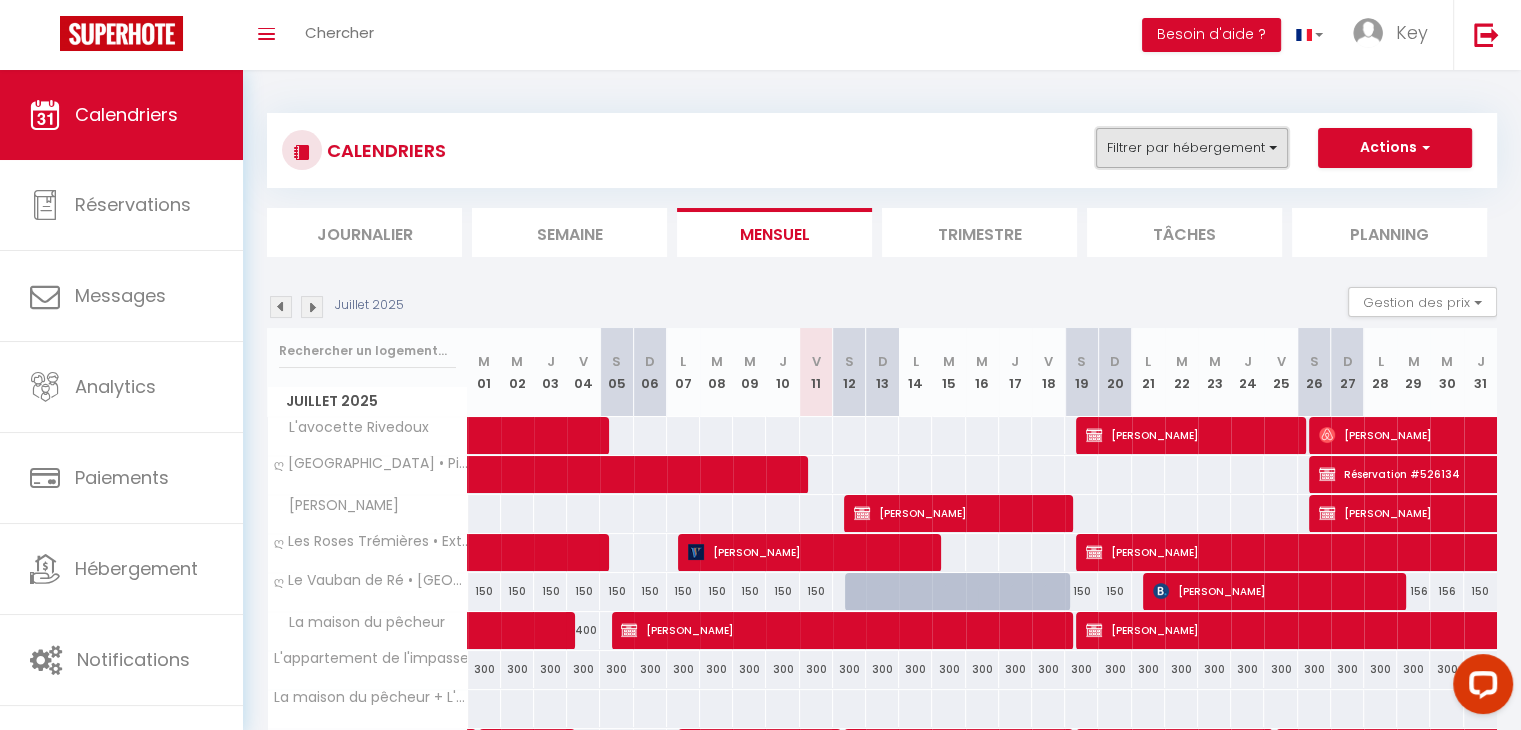 click on "Filtrer par hébergement" at bounding box center (1192, 148) 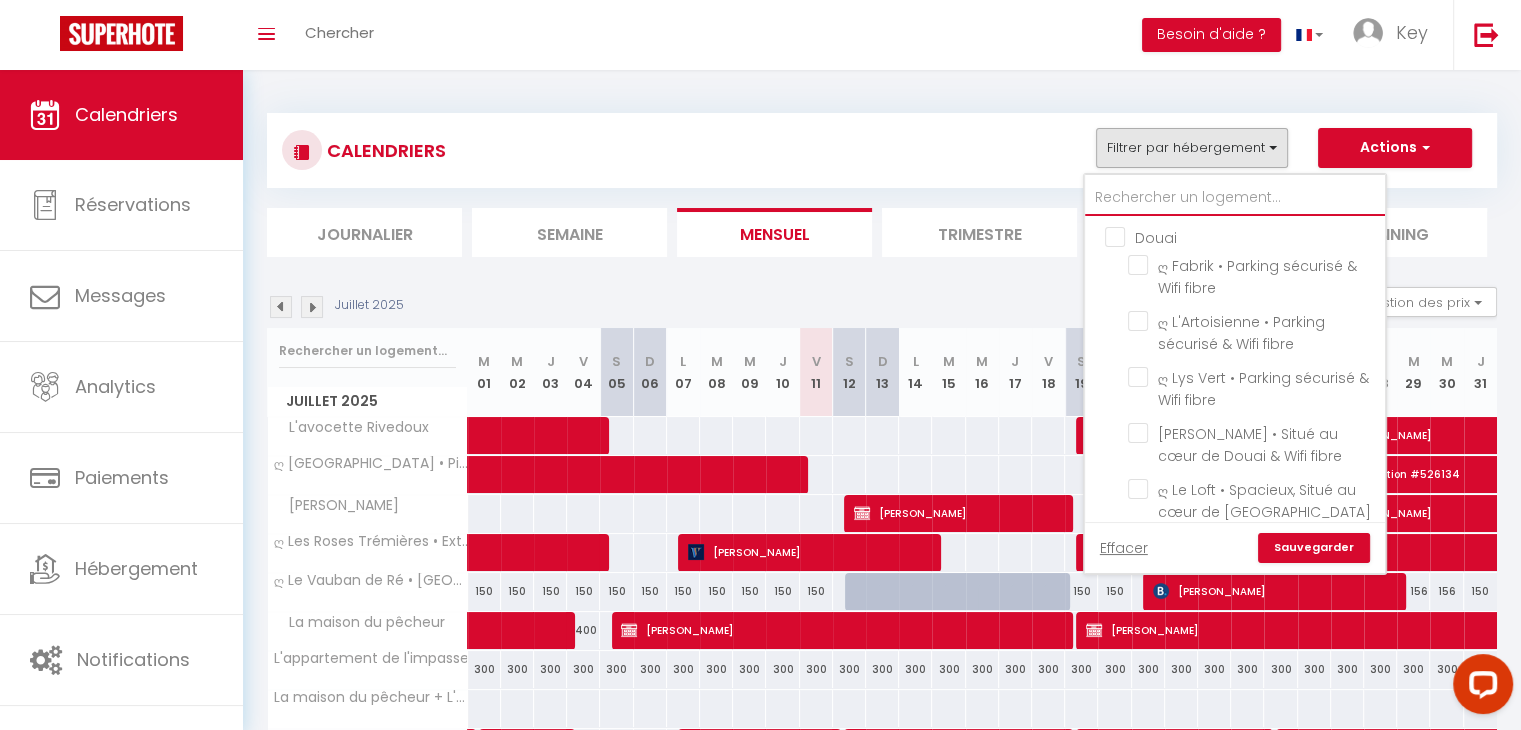 click at bounding box center [1235, 198] 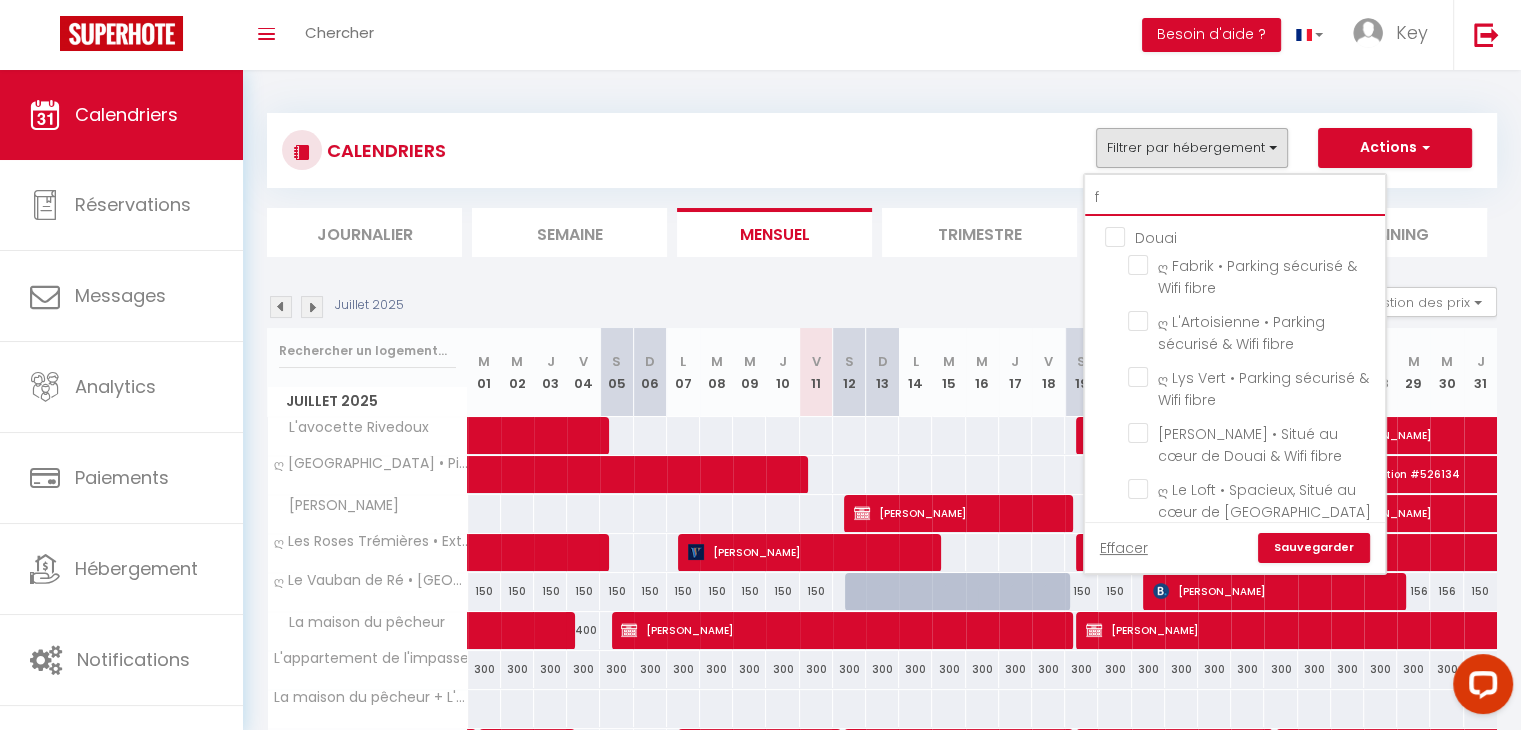 checkbox on "false" 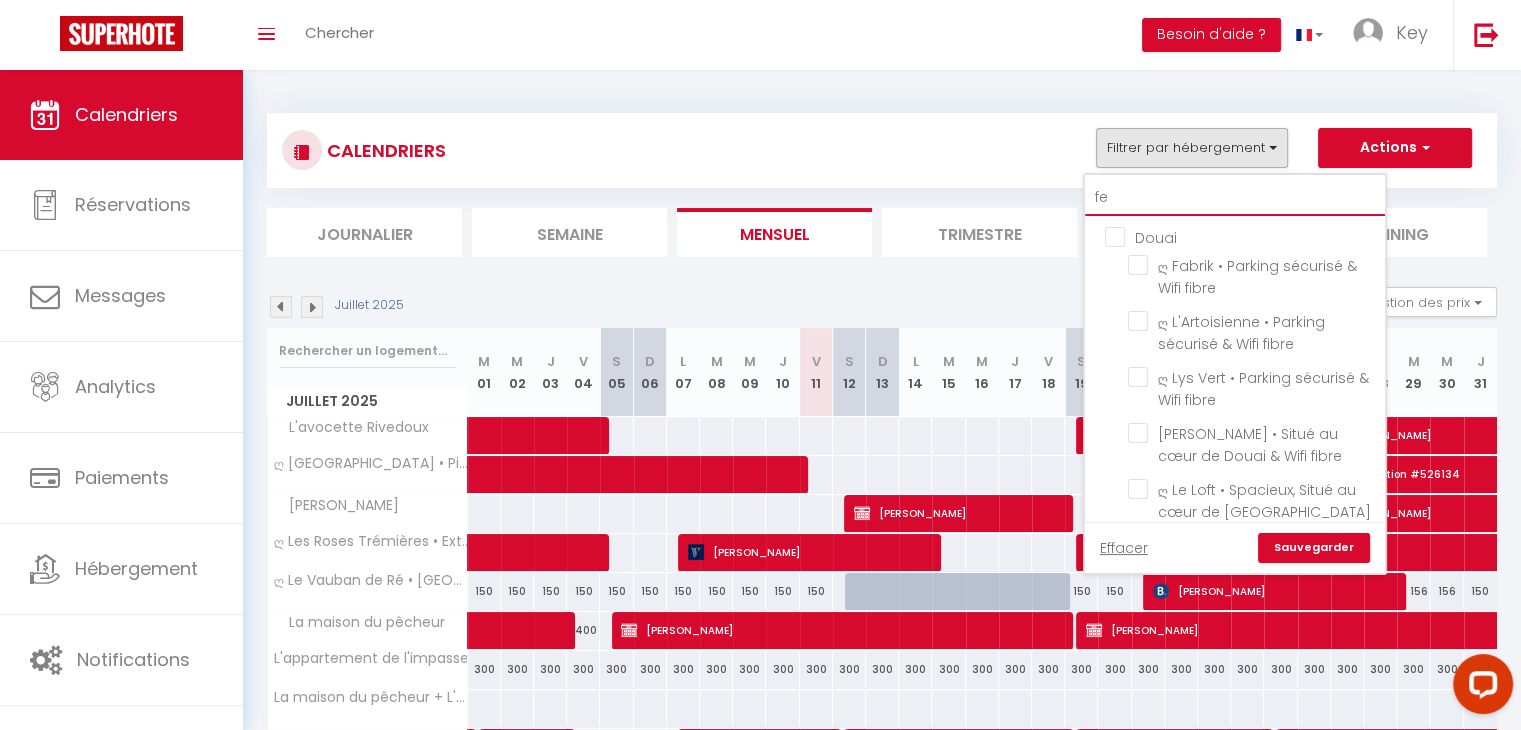 checkbox on "false" 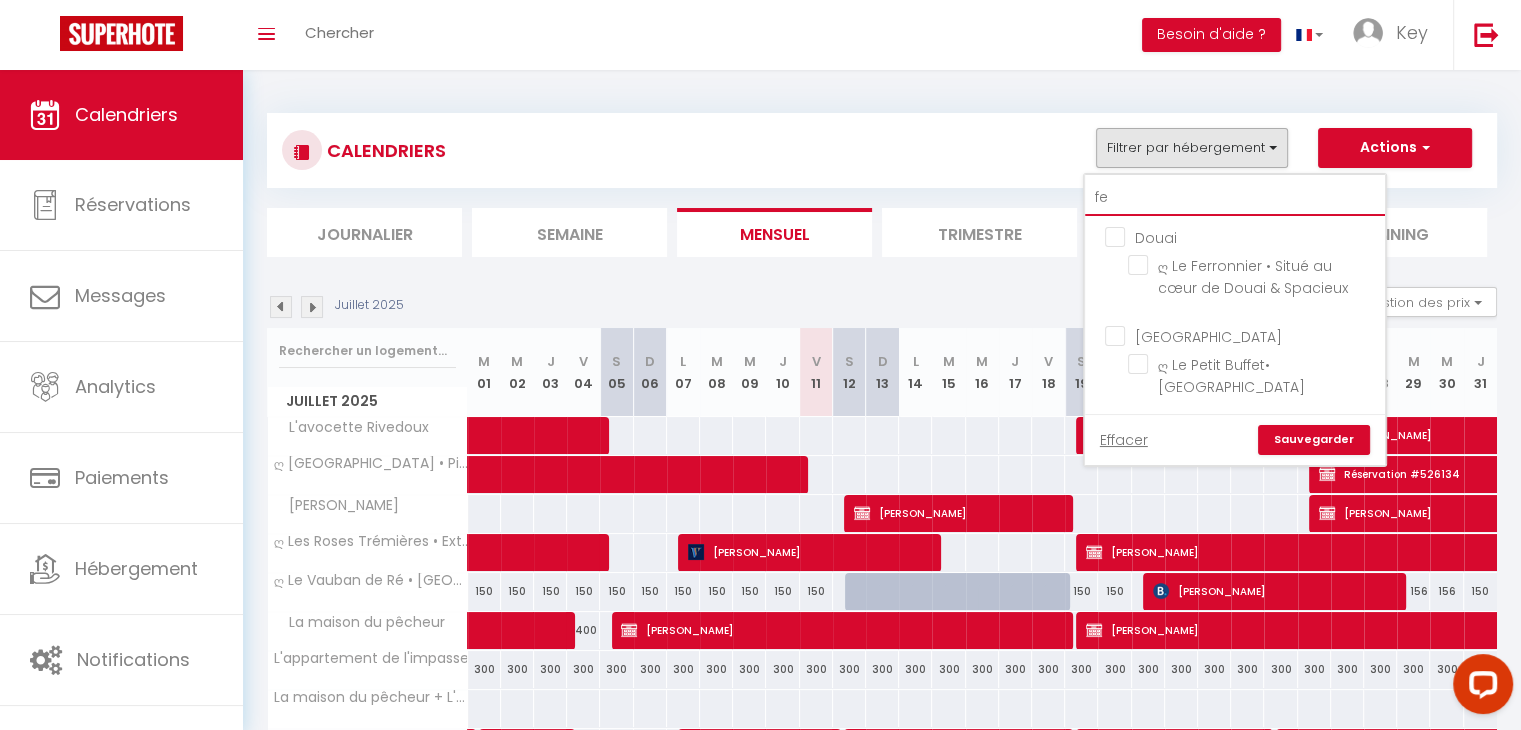 type on "fer" 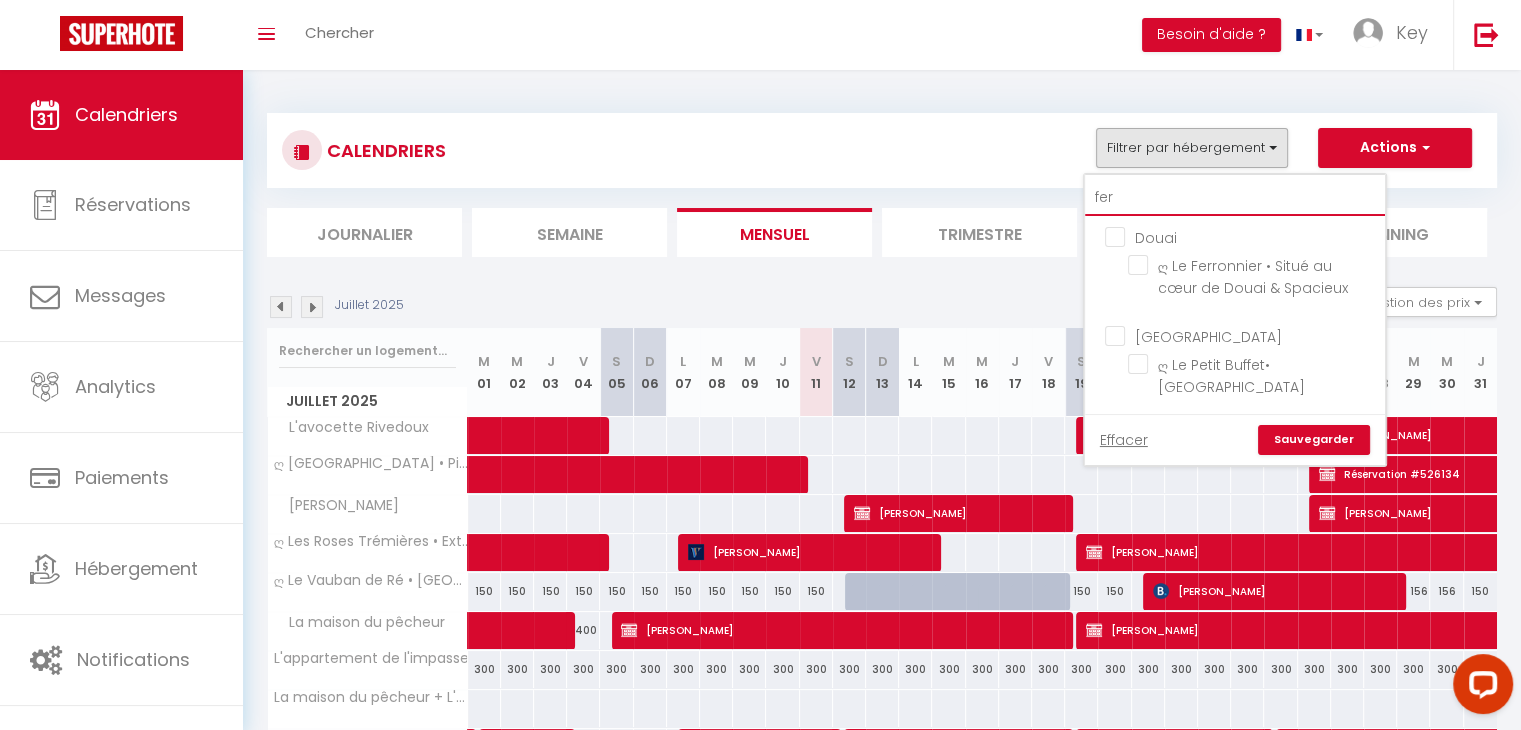 checkbox on "false" 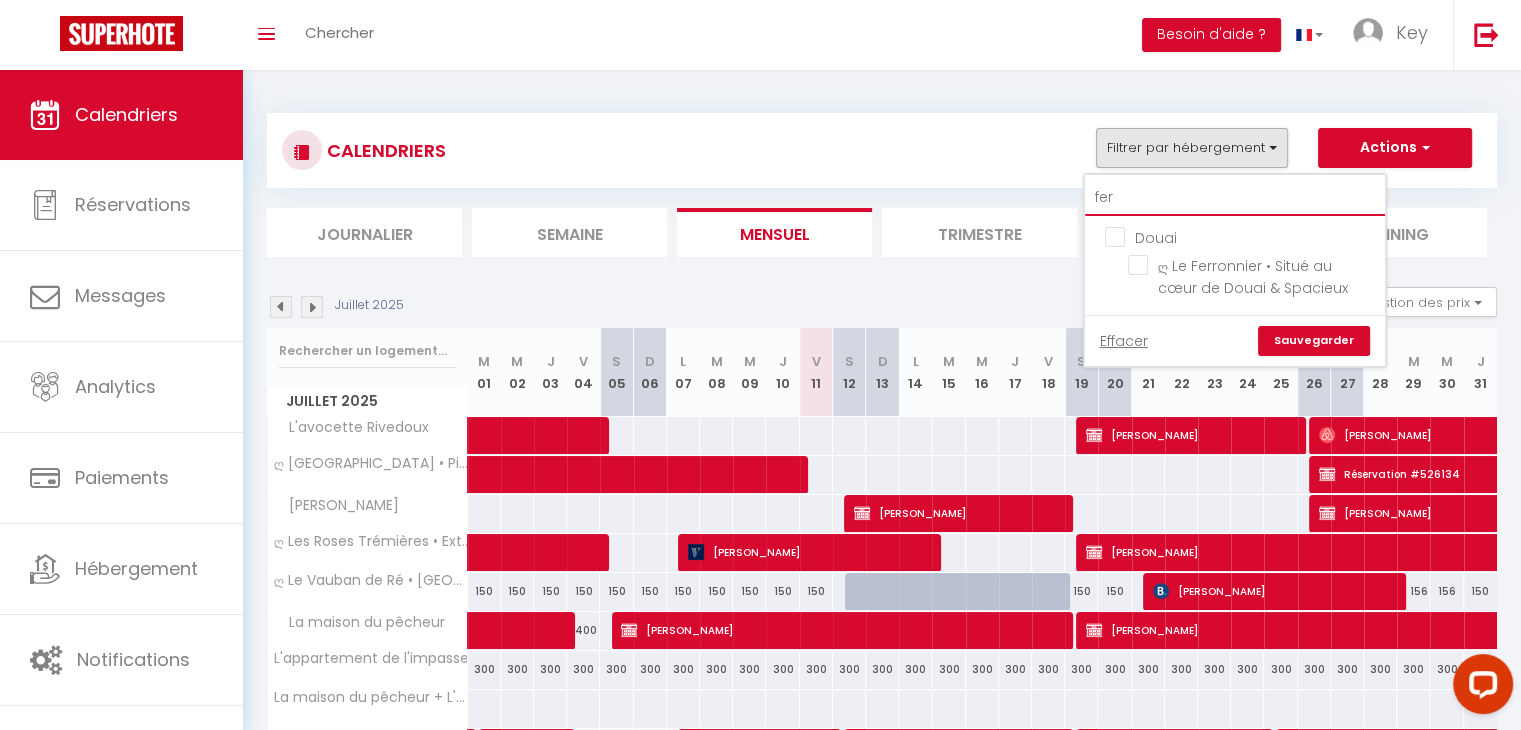type on "fer" 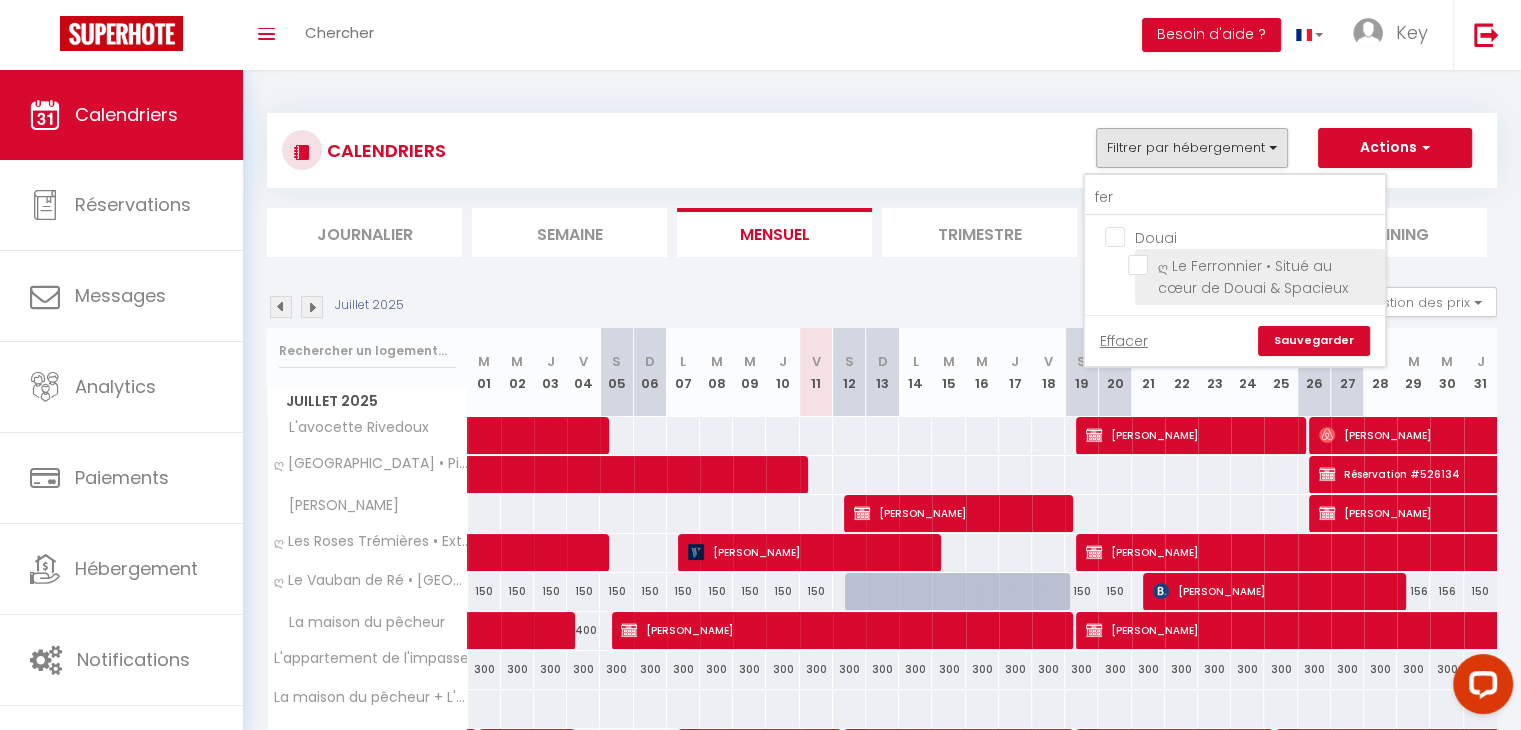 click on "ღ Le Ferronnier • Situé au cœur de Douai & Spacieux" at bounding box center [1253, 265] 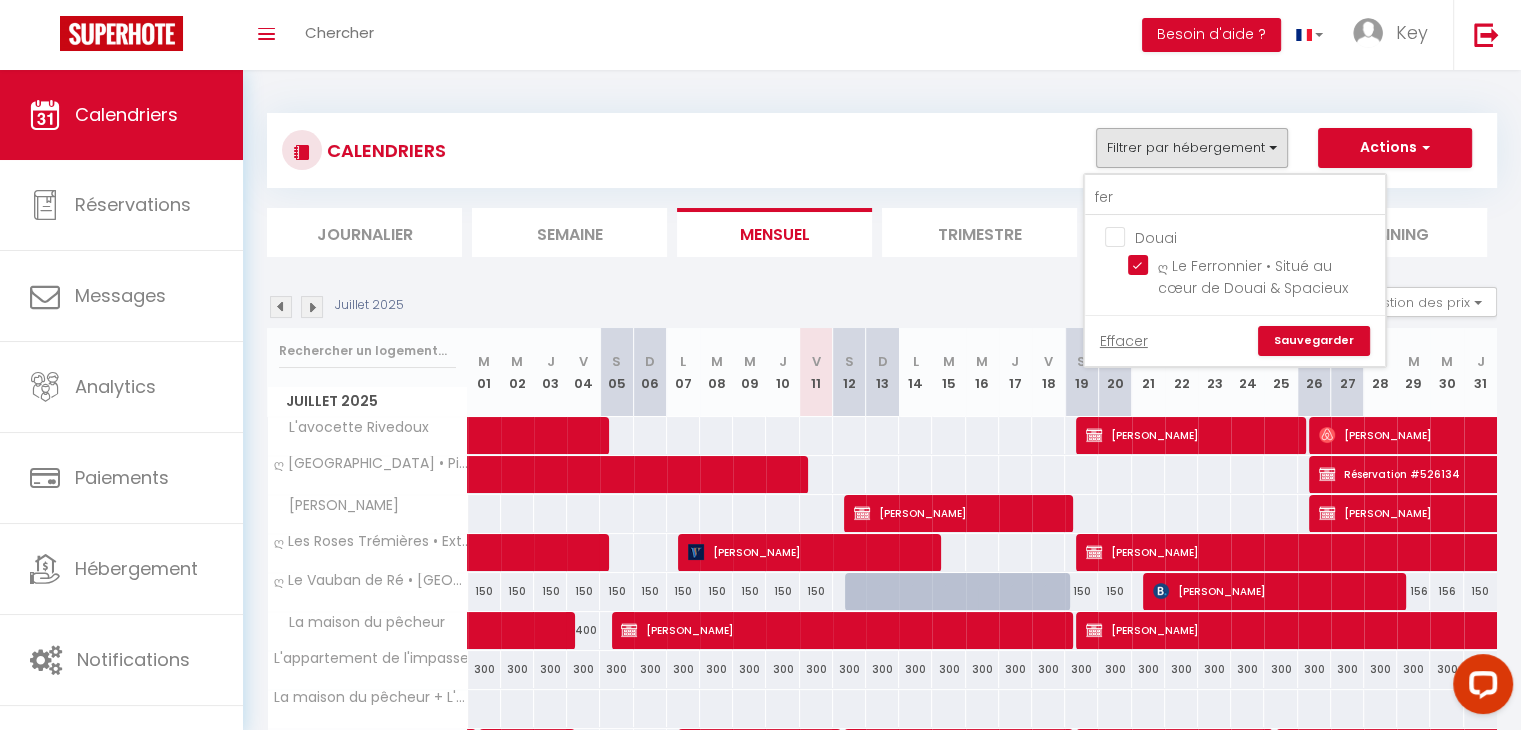 click on "Sauvegarder" at bounding box center (1314, 341) 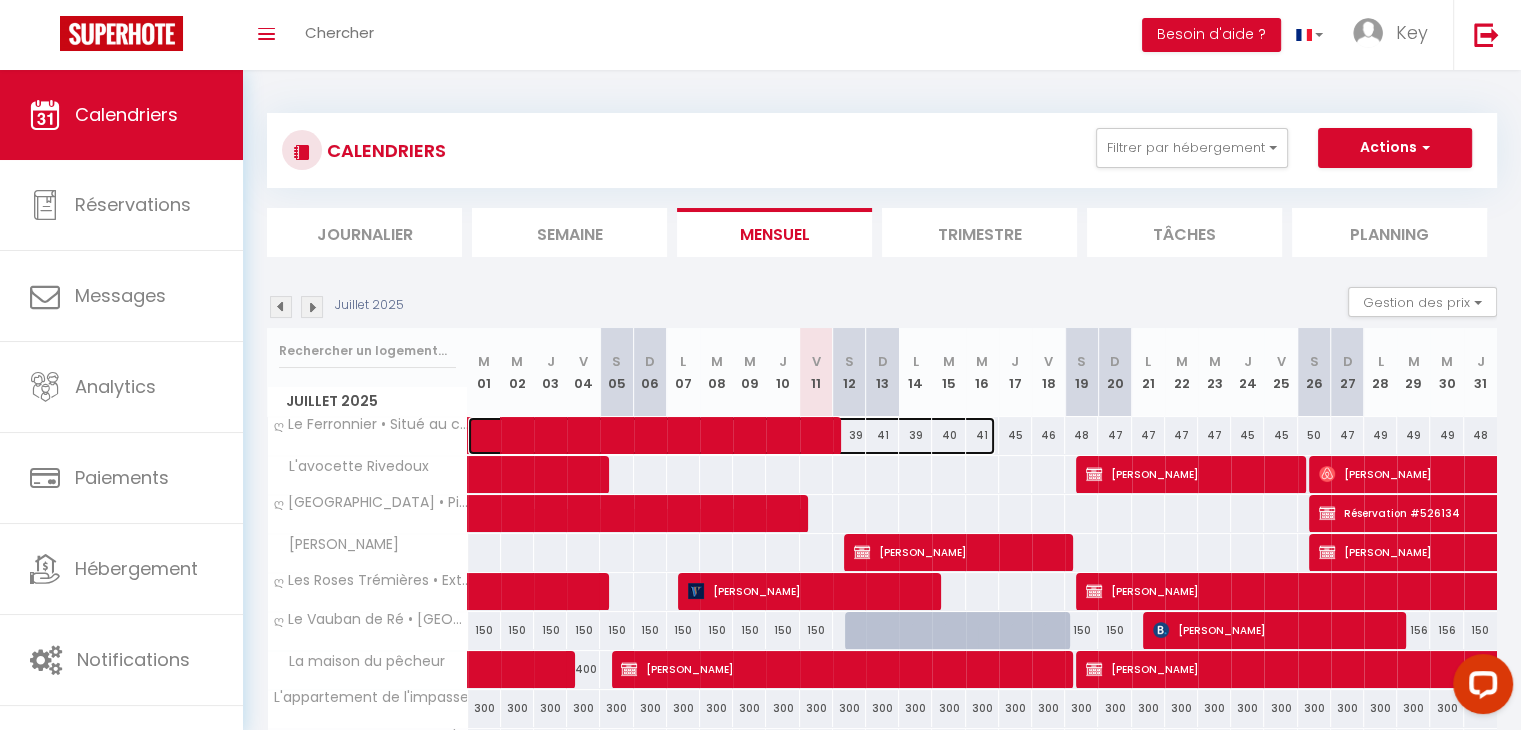 click at bounding box center (742, 436) 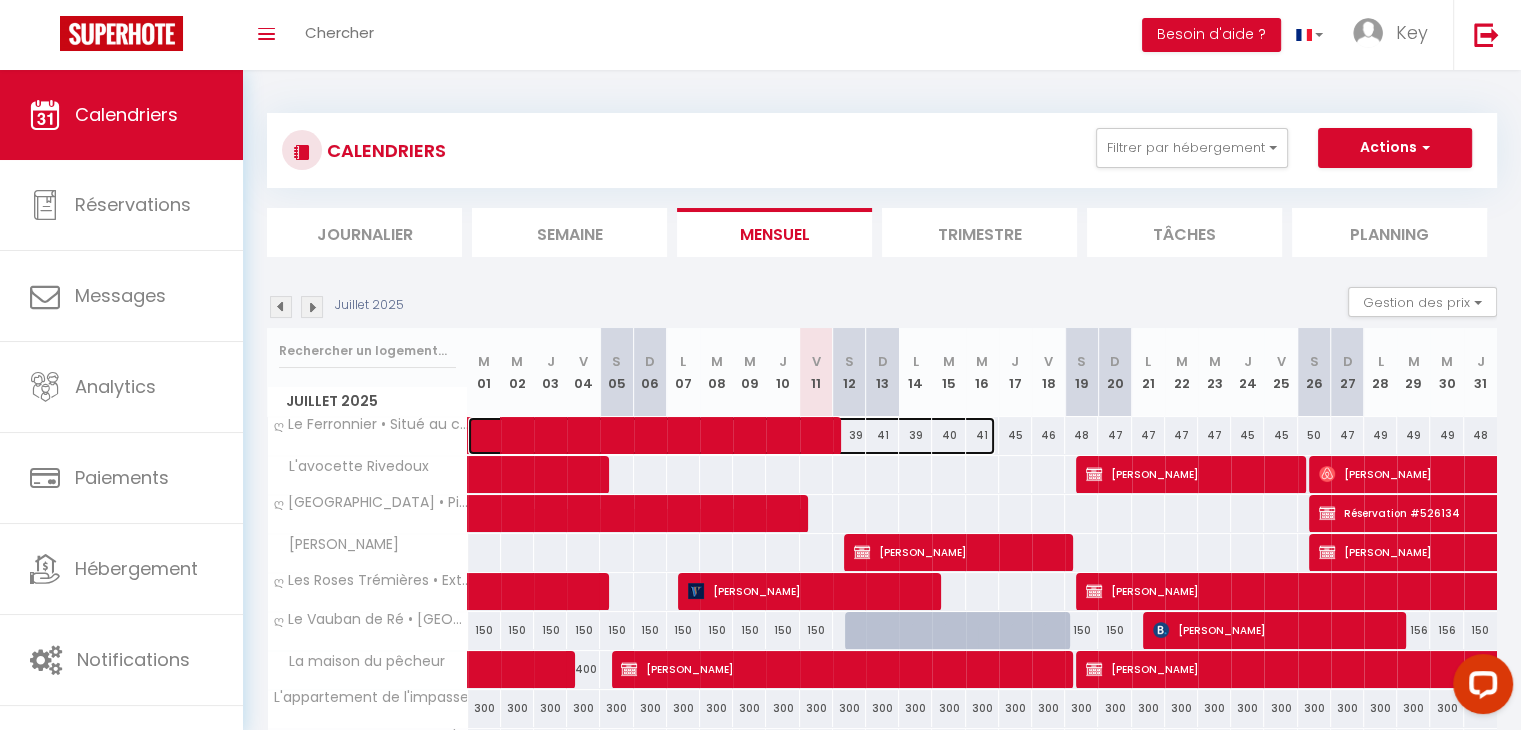 select on "OK" 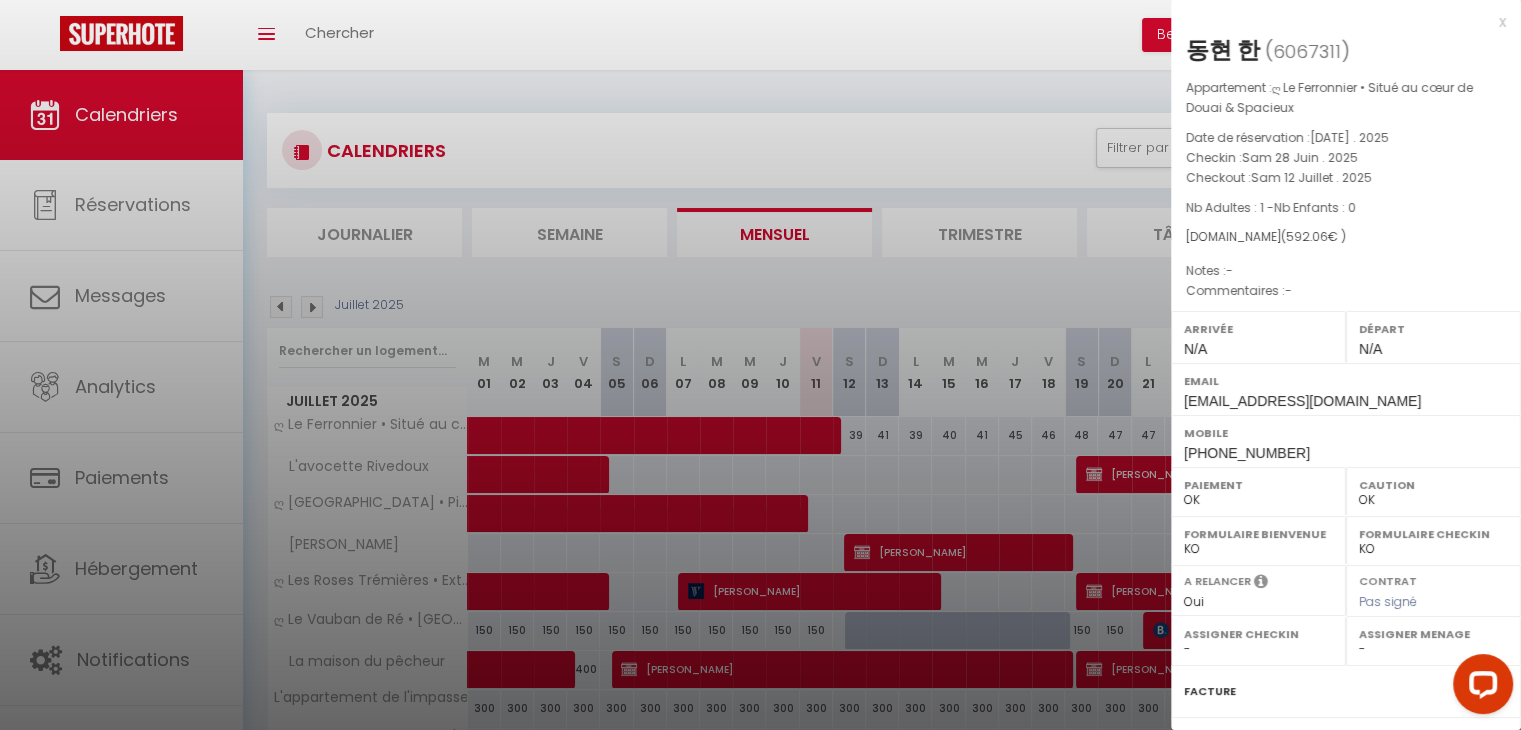 click on "x" at bounding box center (1338, 22) 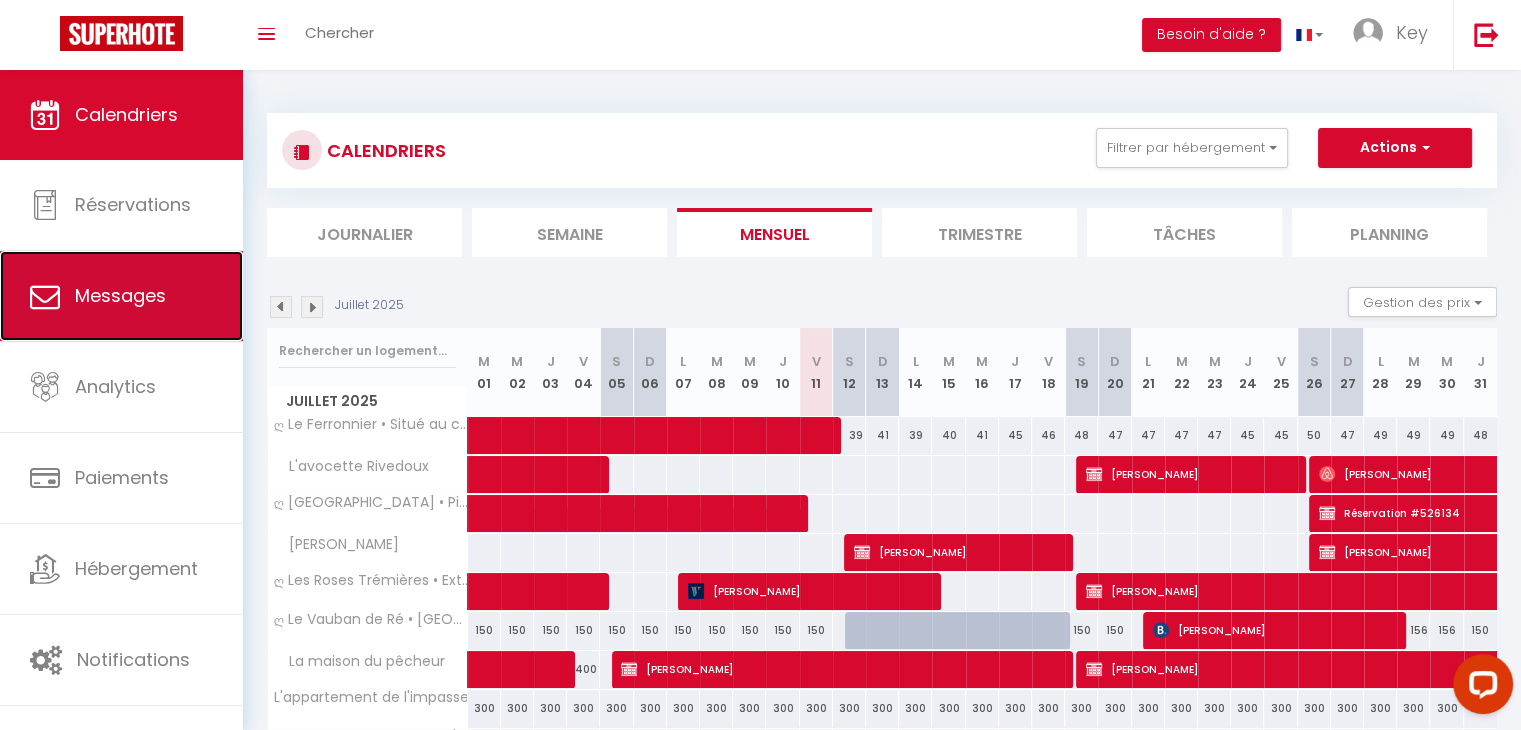 click on "Messages" at bounding box center (120, 295) 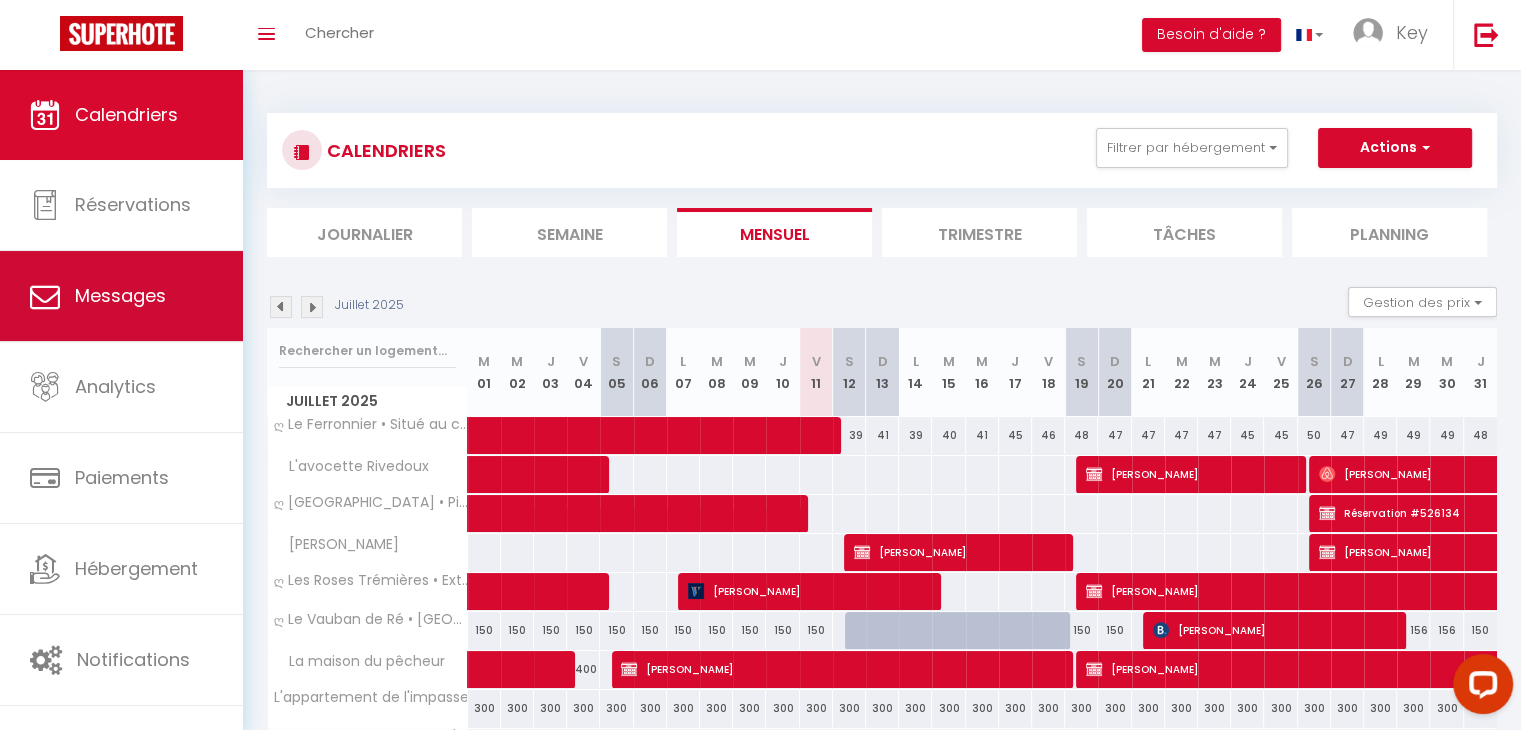 select on "message" 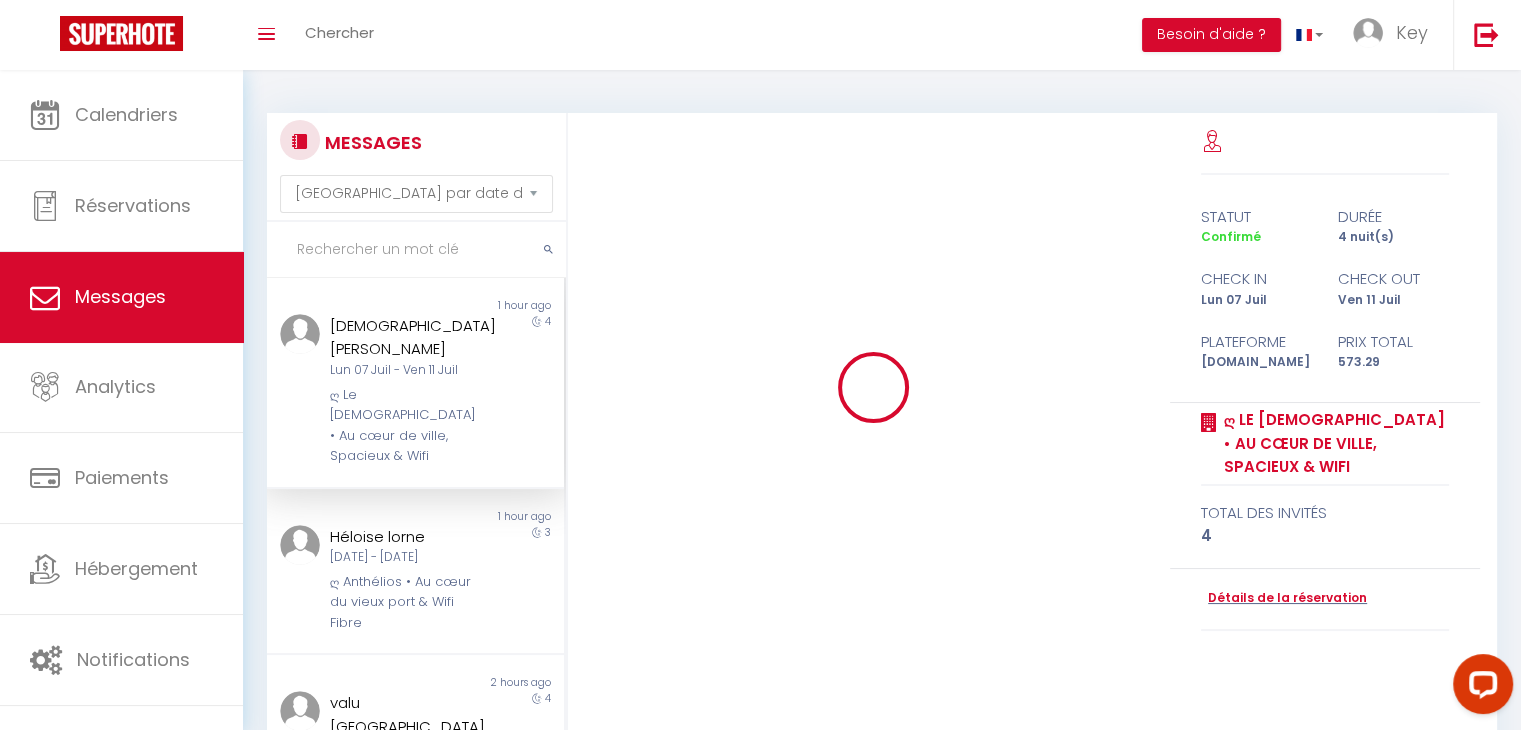 click at bounding box center [416, 250] 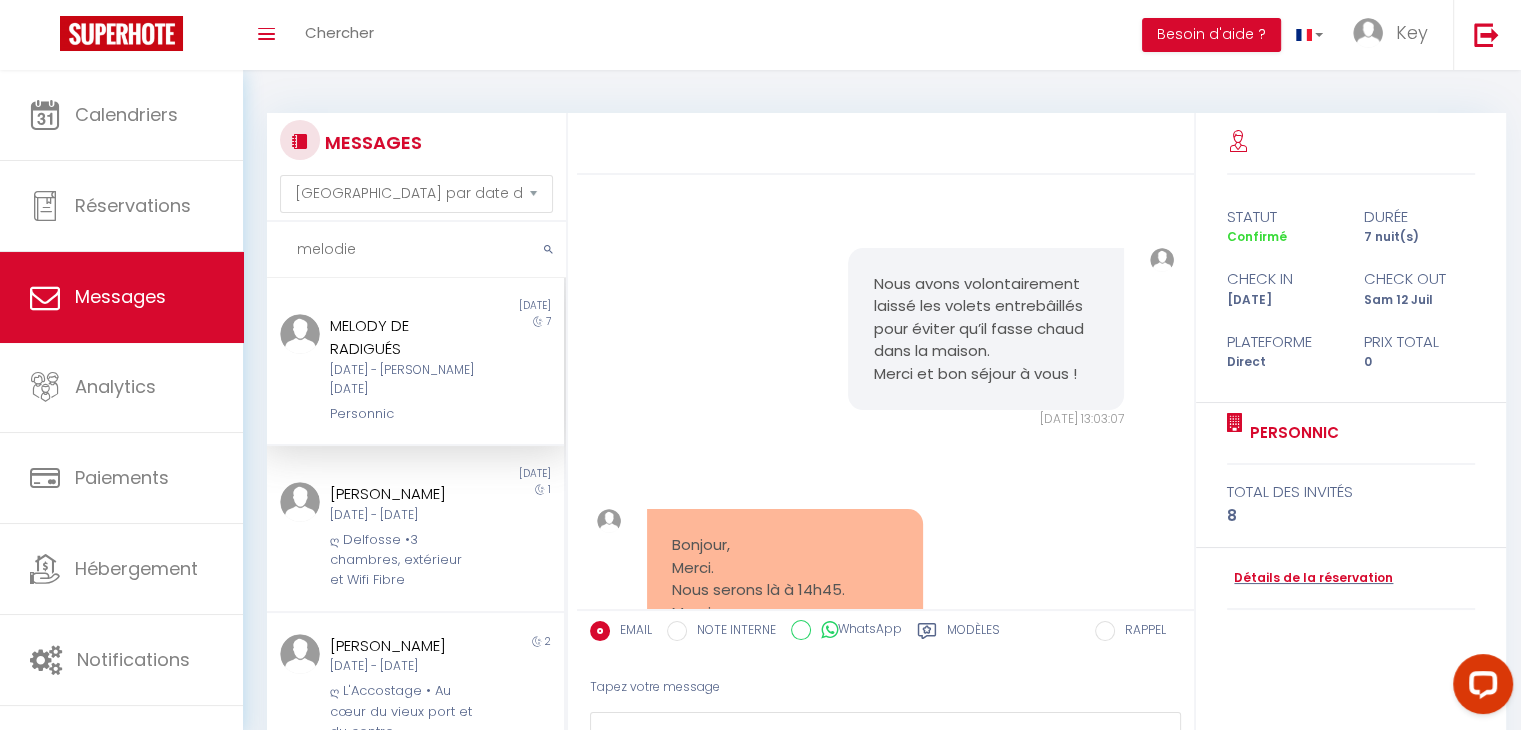 scroll, scrollTop: 5985, scrollLeft: 0, axis: vertical 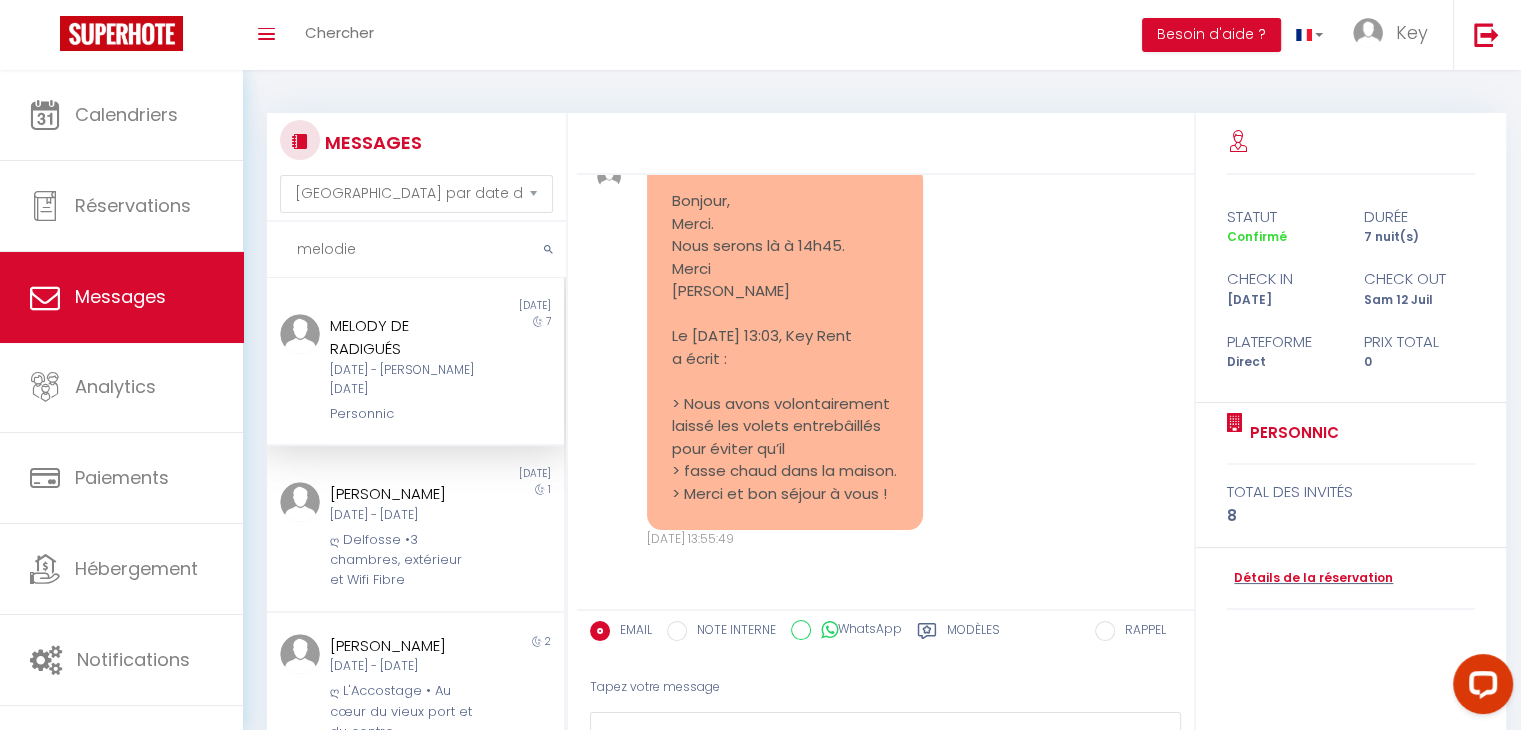 type on "melodie" 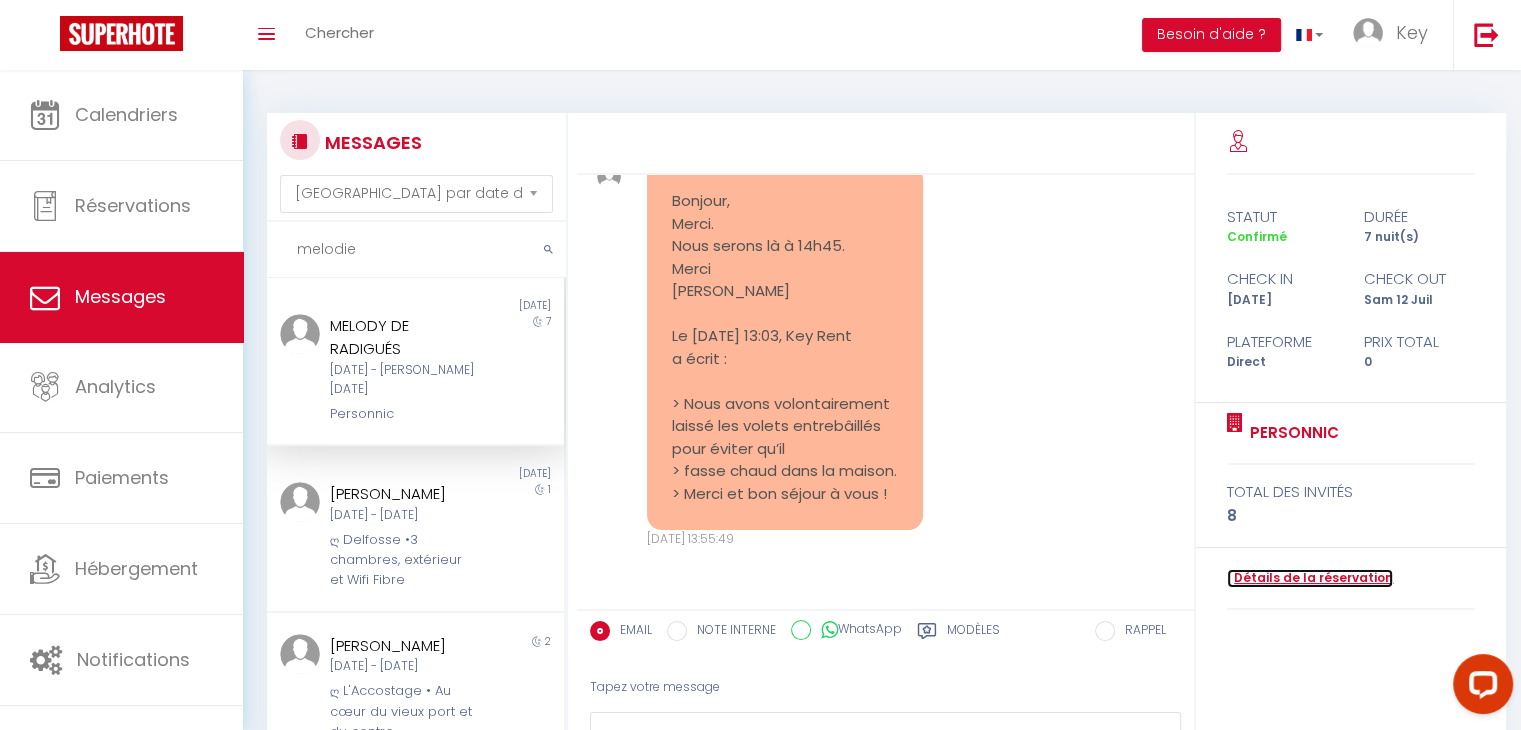 click on "Détails de la réservation" at bounding box center (1310, 578) 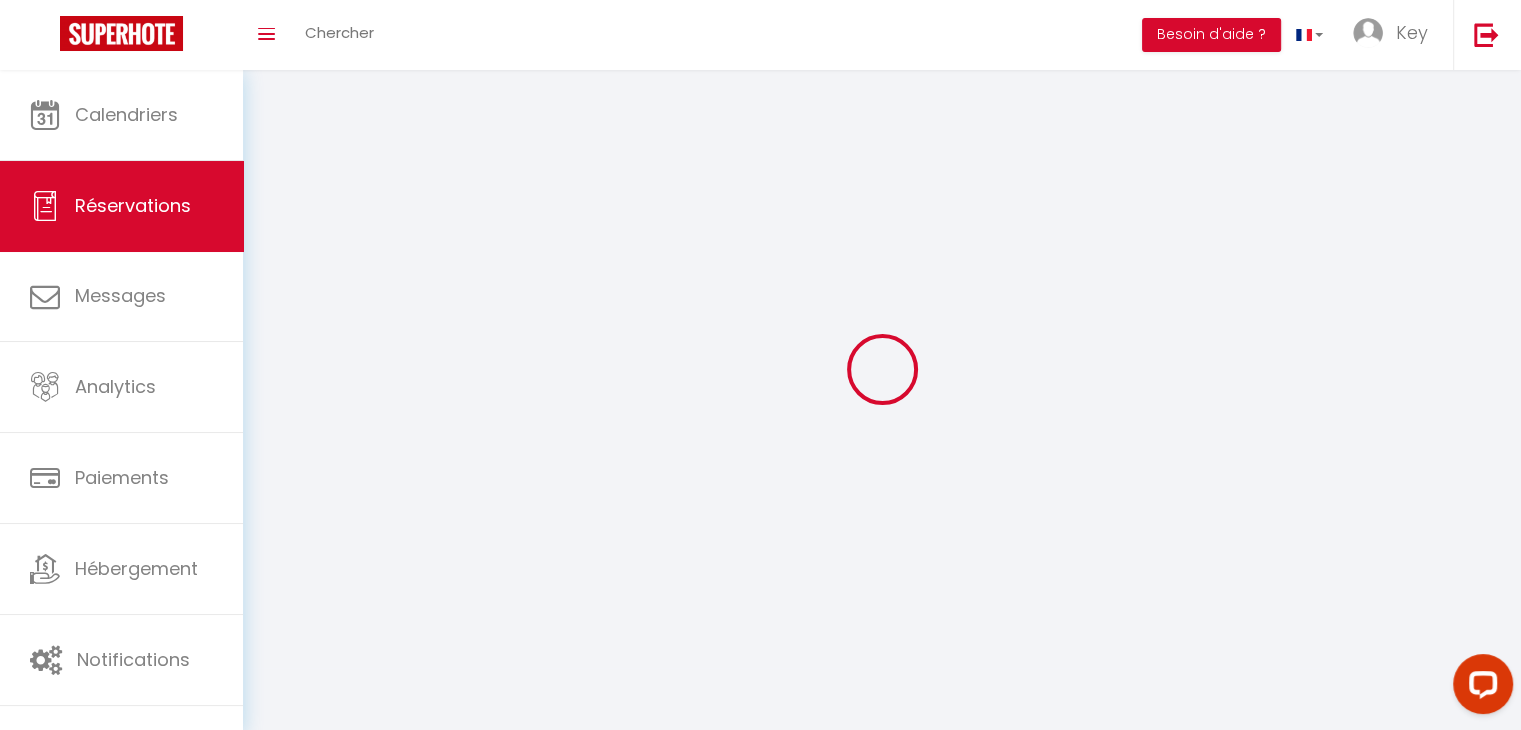 select 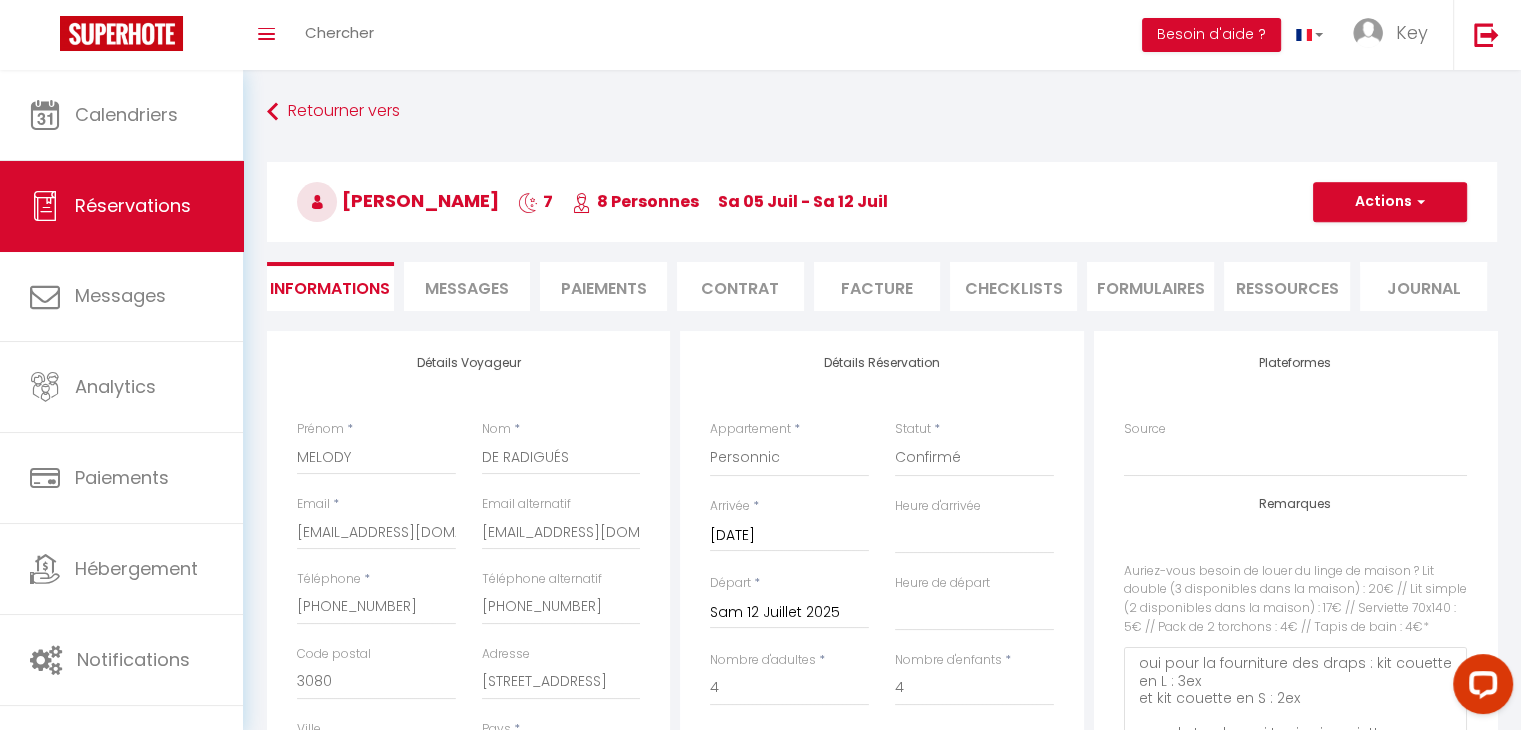 select 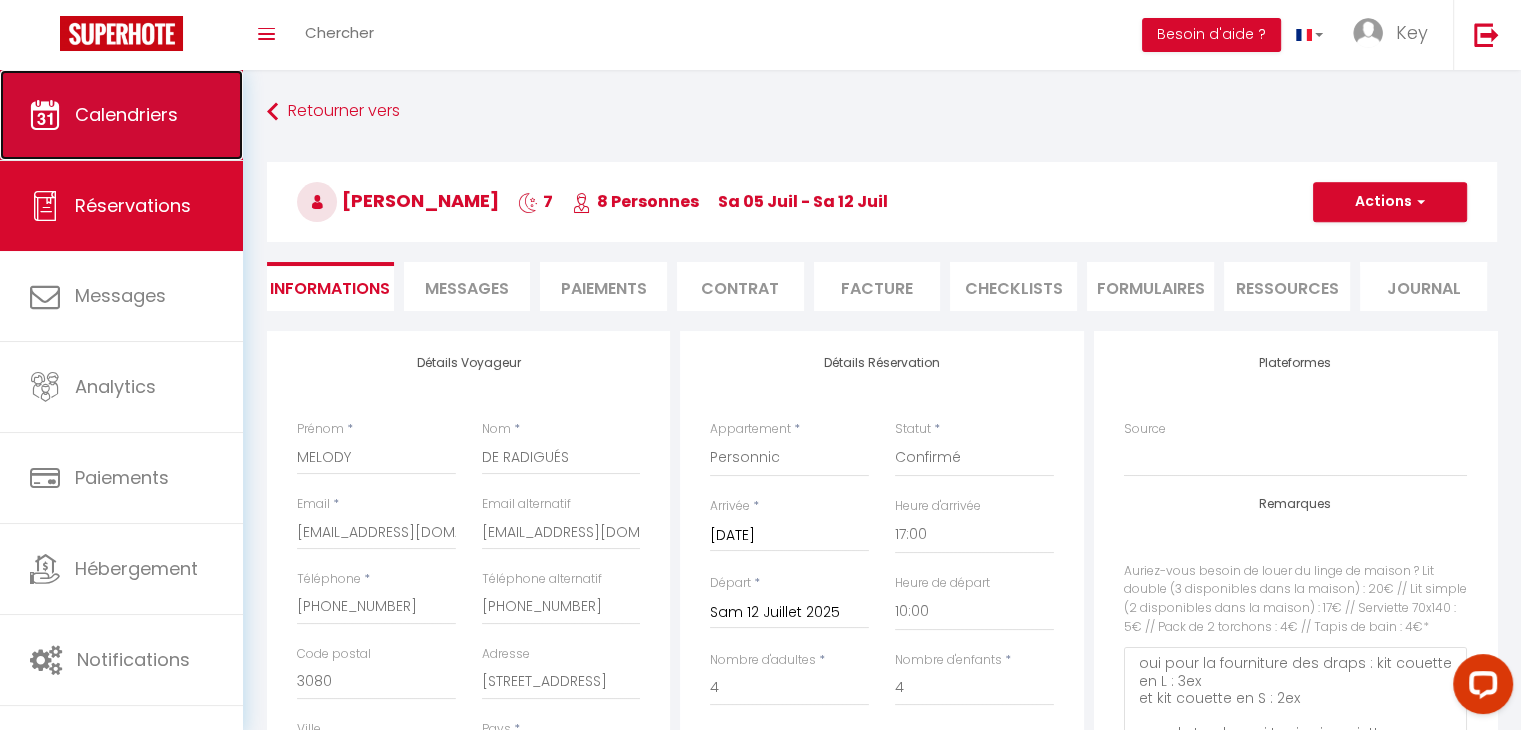 click on "Calendriers" at bounding box center [126, 114] 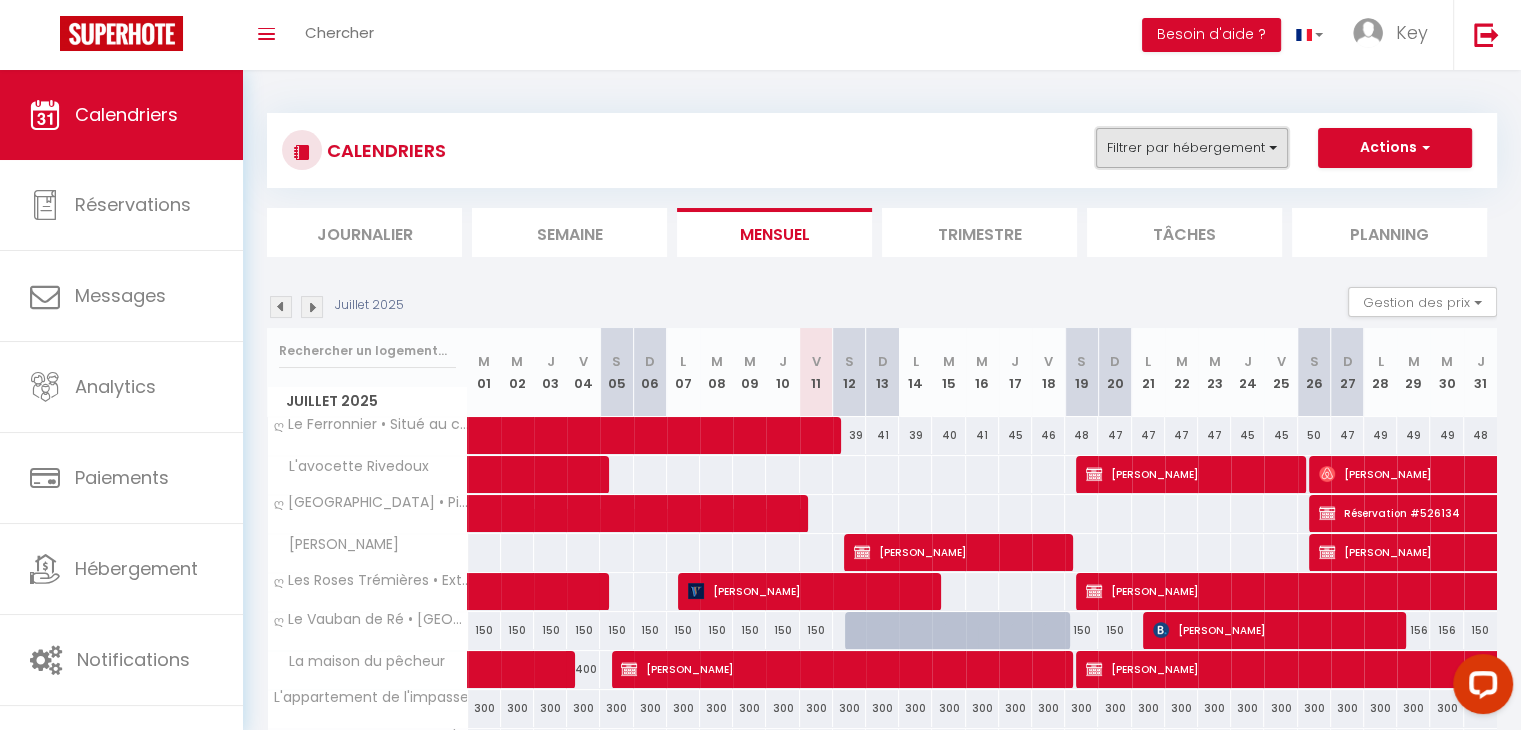 click on "Filtrer par hébergement" at bounding box center (1192, 148) 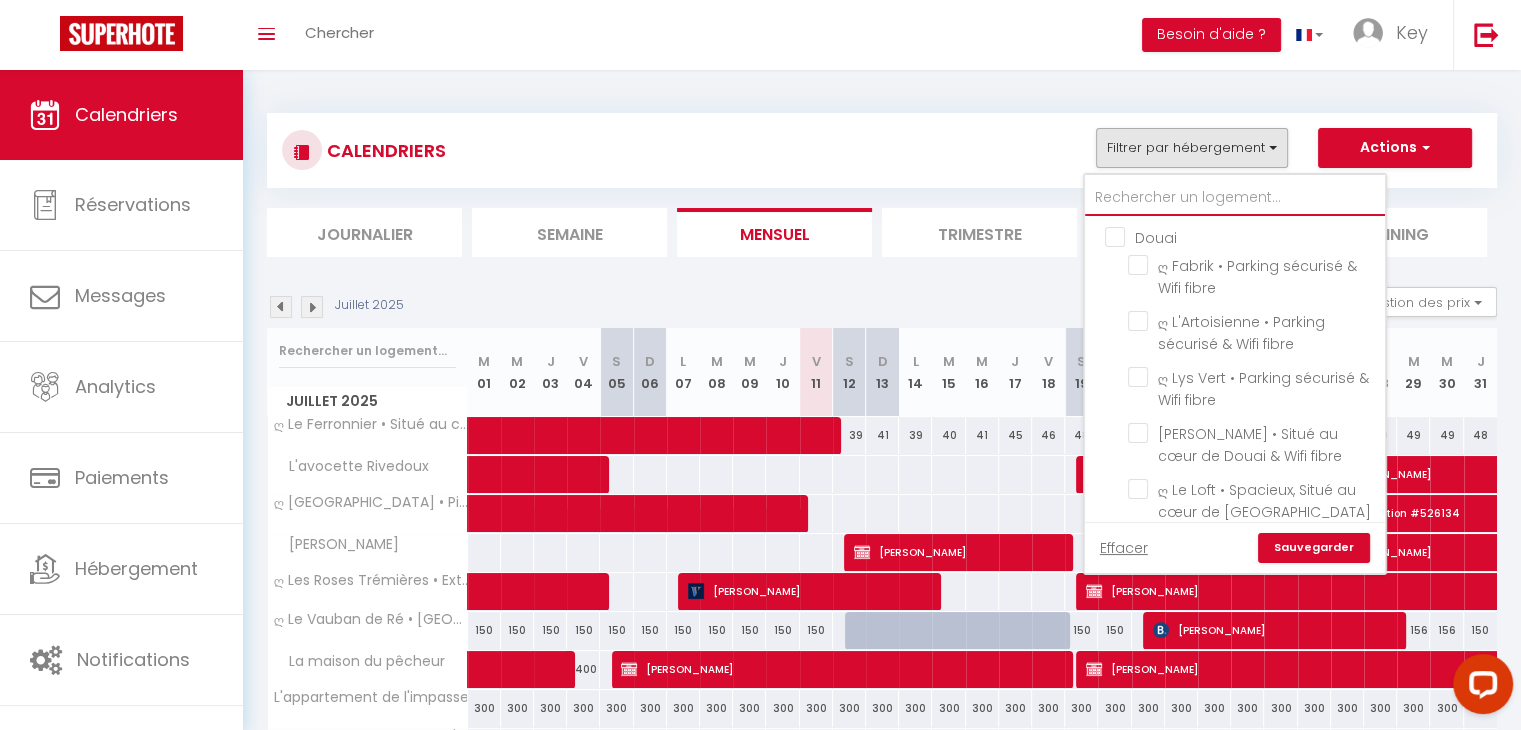 click at bounding box center (1235, 198) 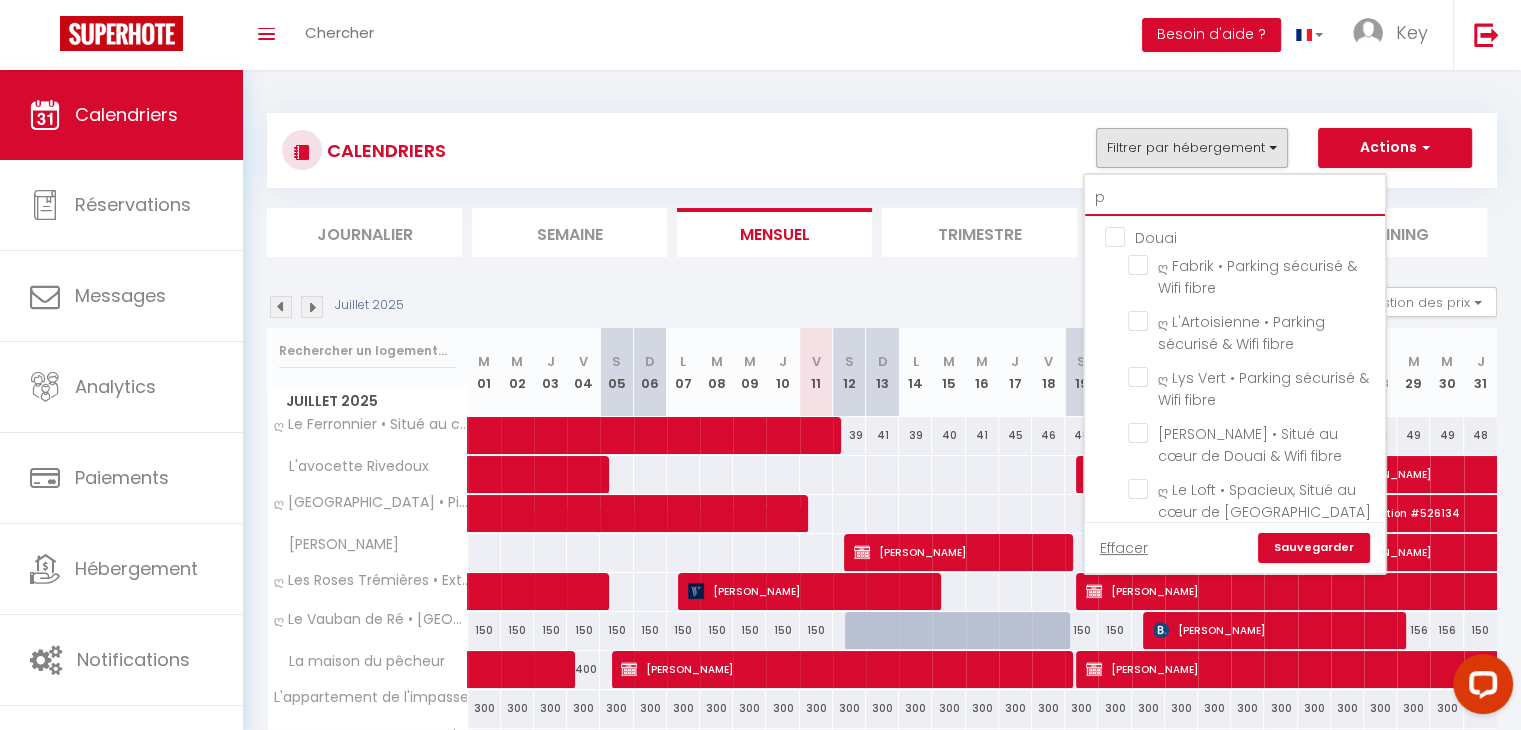 checkbox on "false" 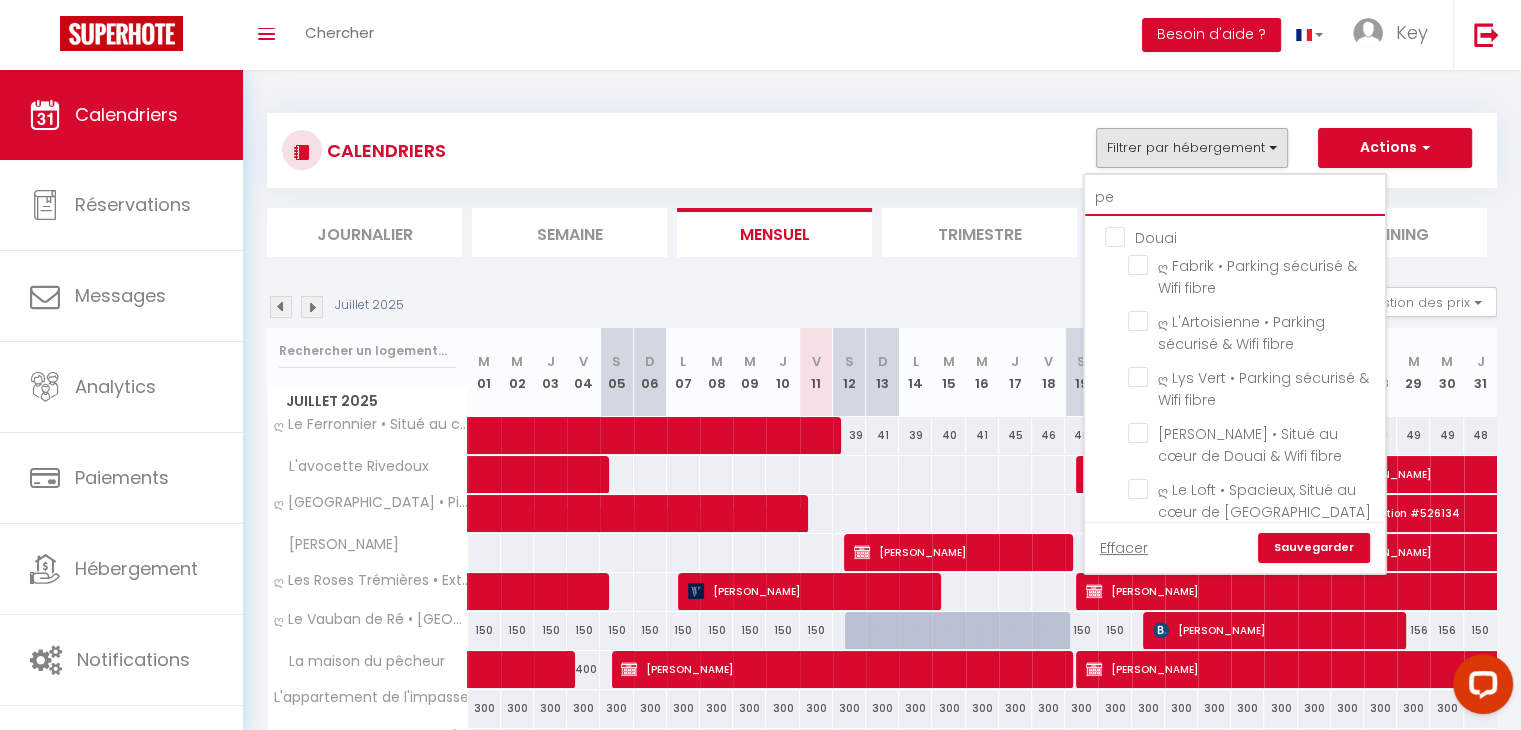 checkbox on "false" 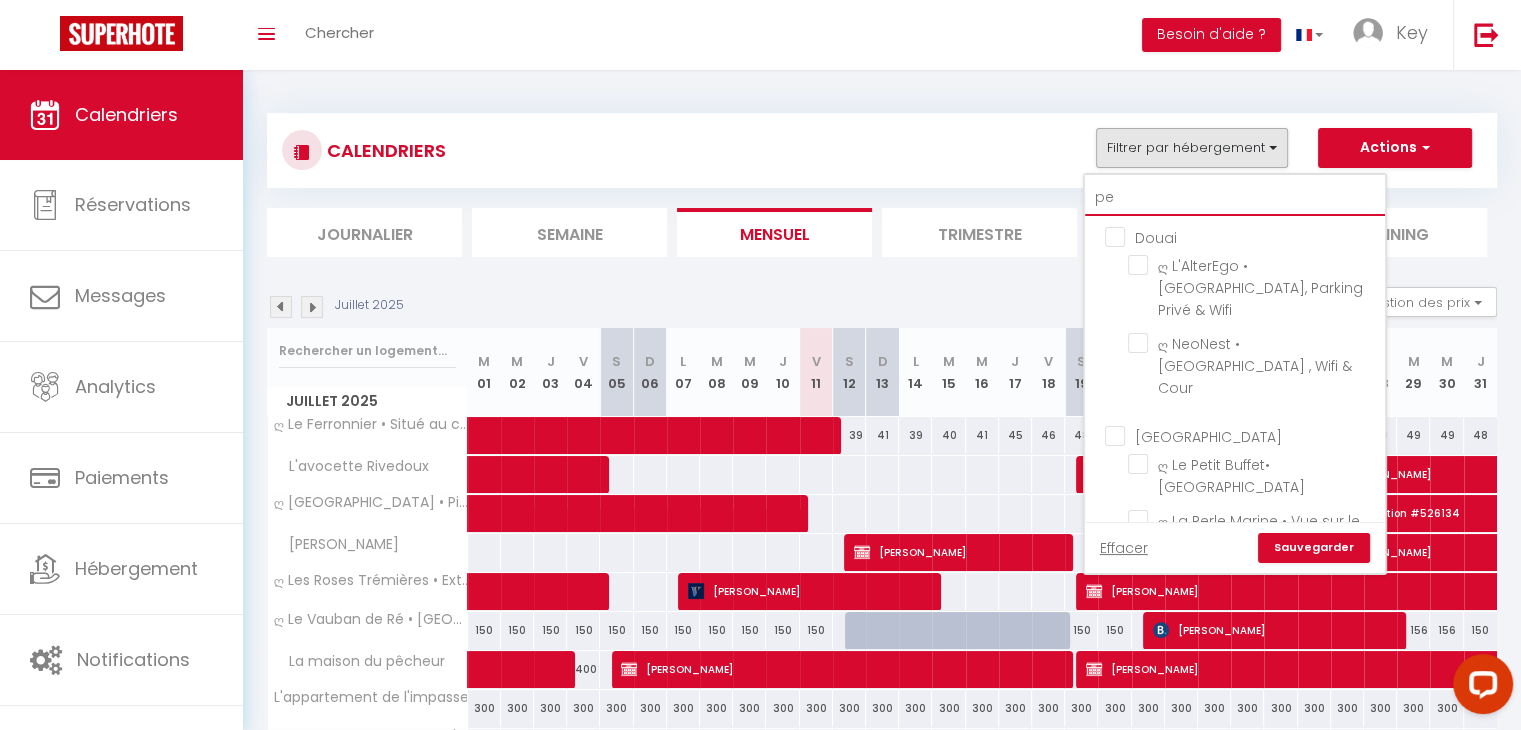 type on "per" 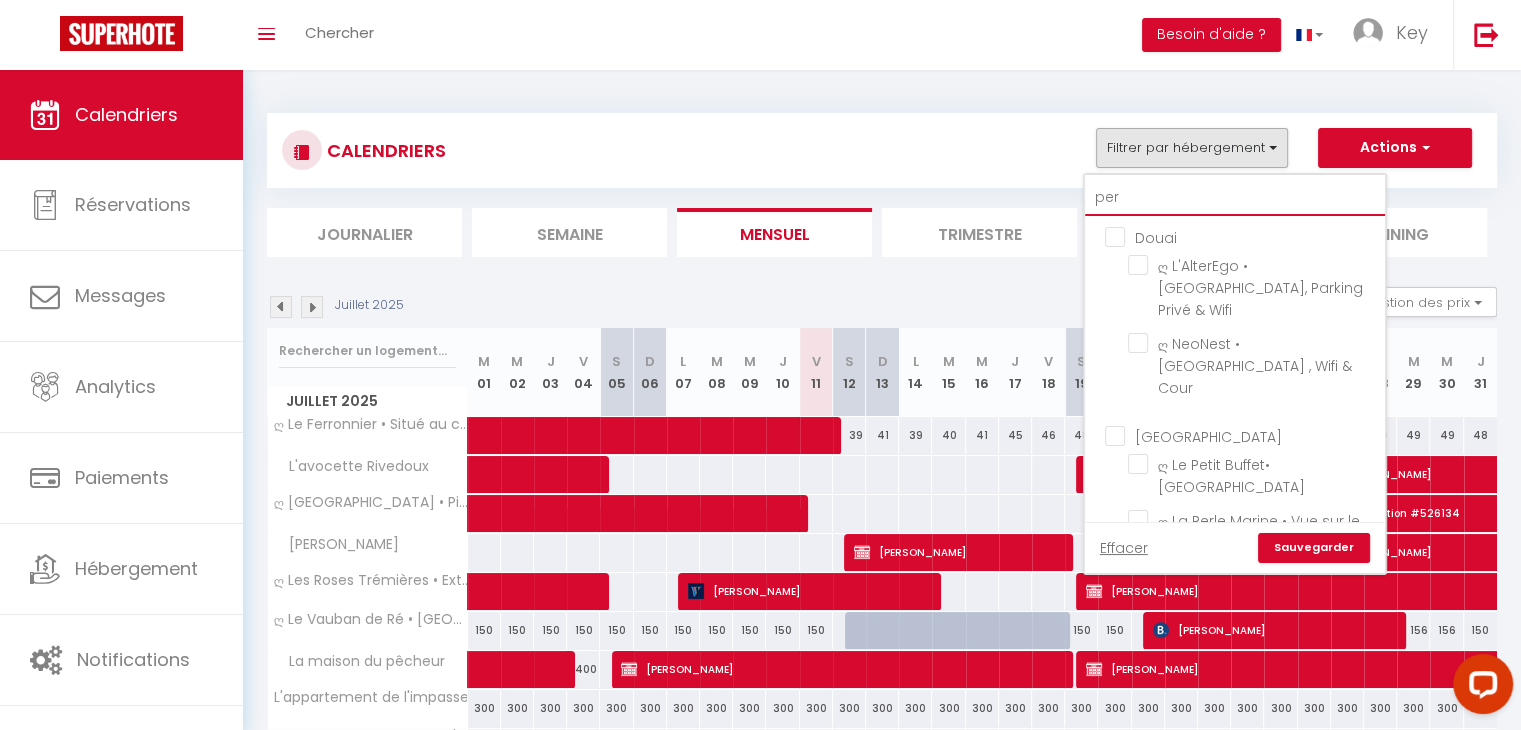checkbox on "false" 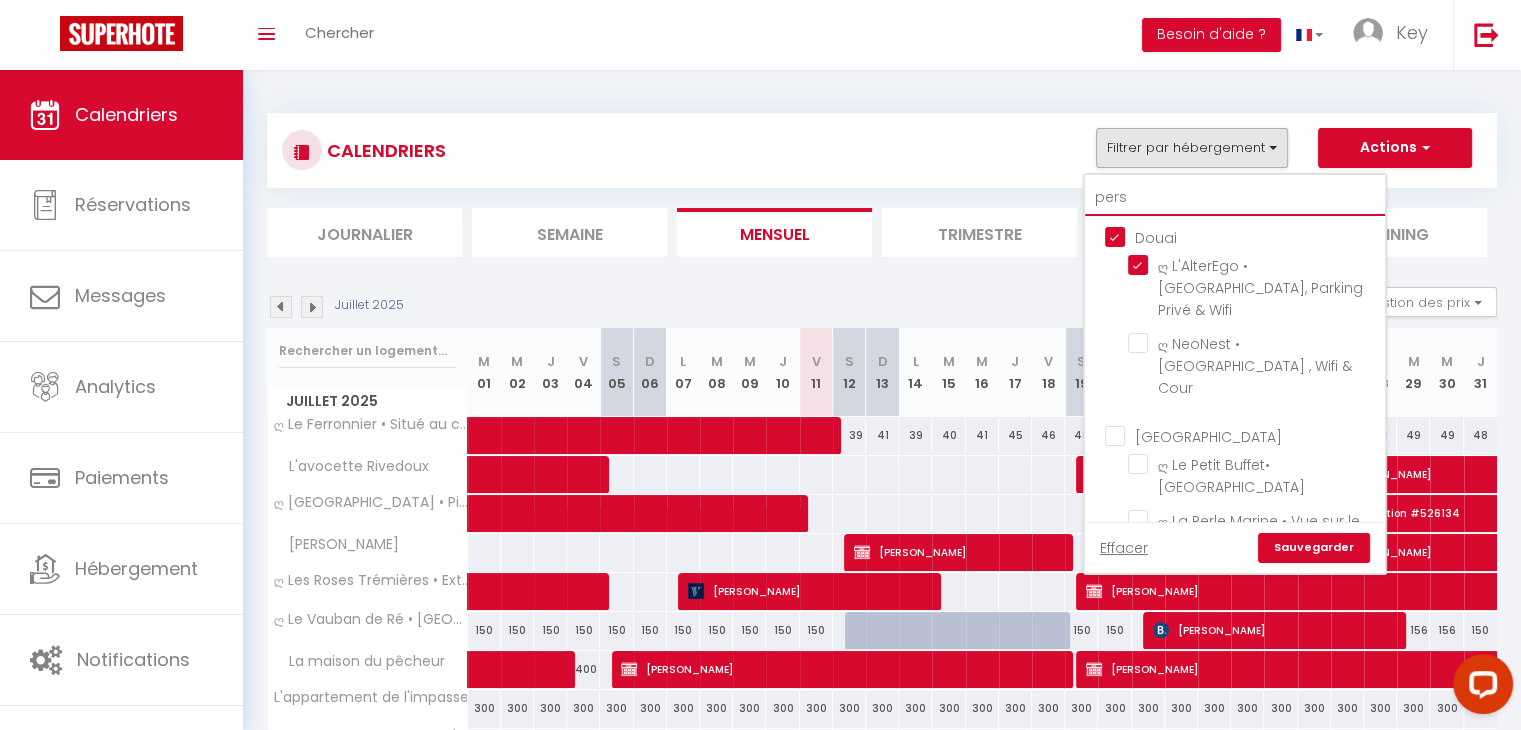 checkbox on "true" 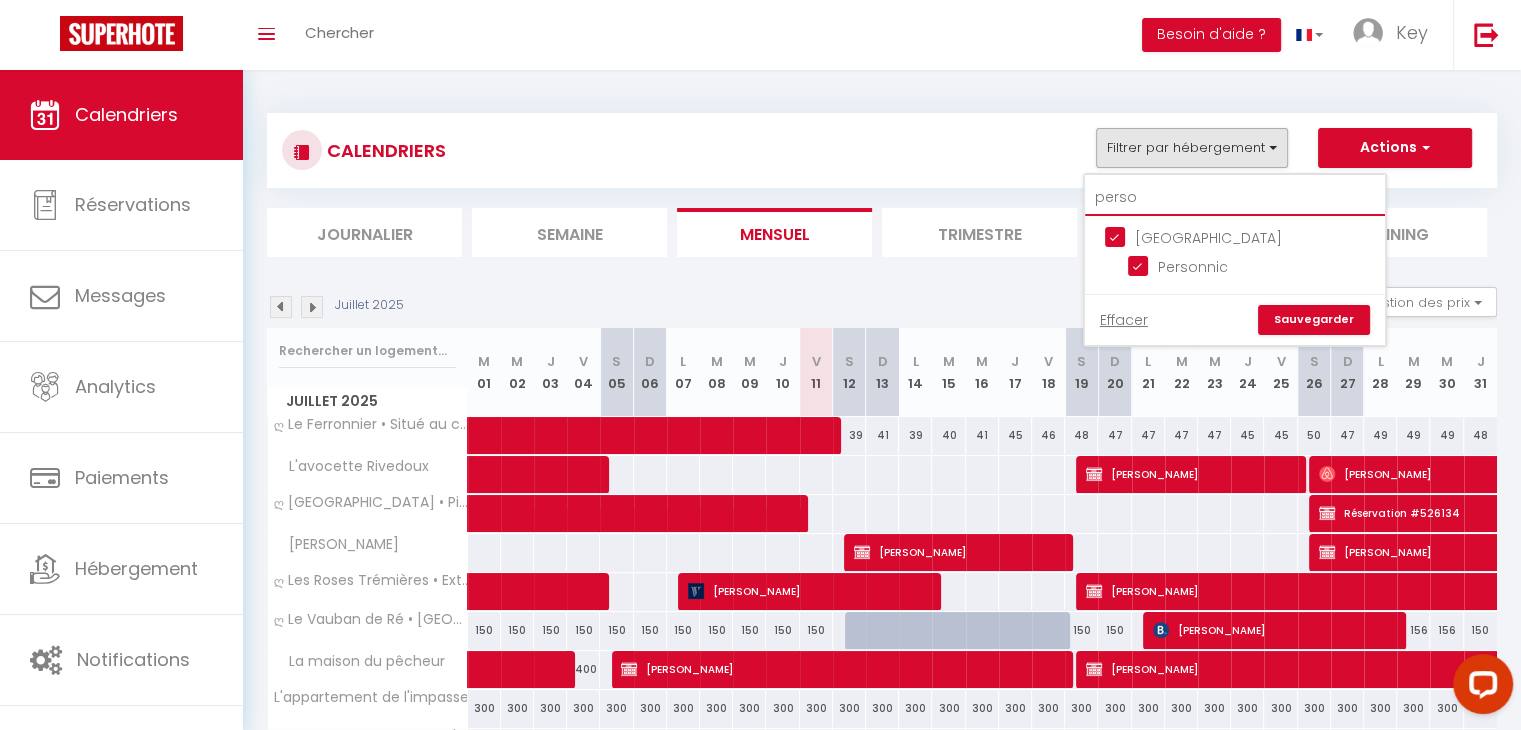 type on "perso" 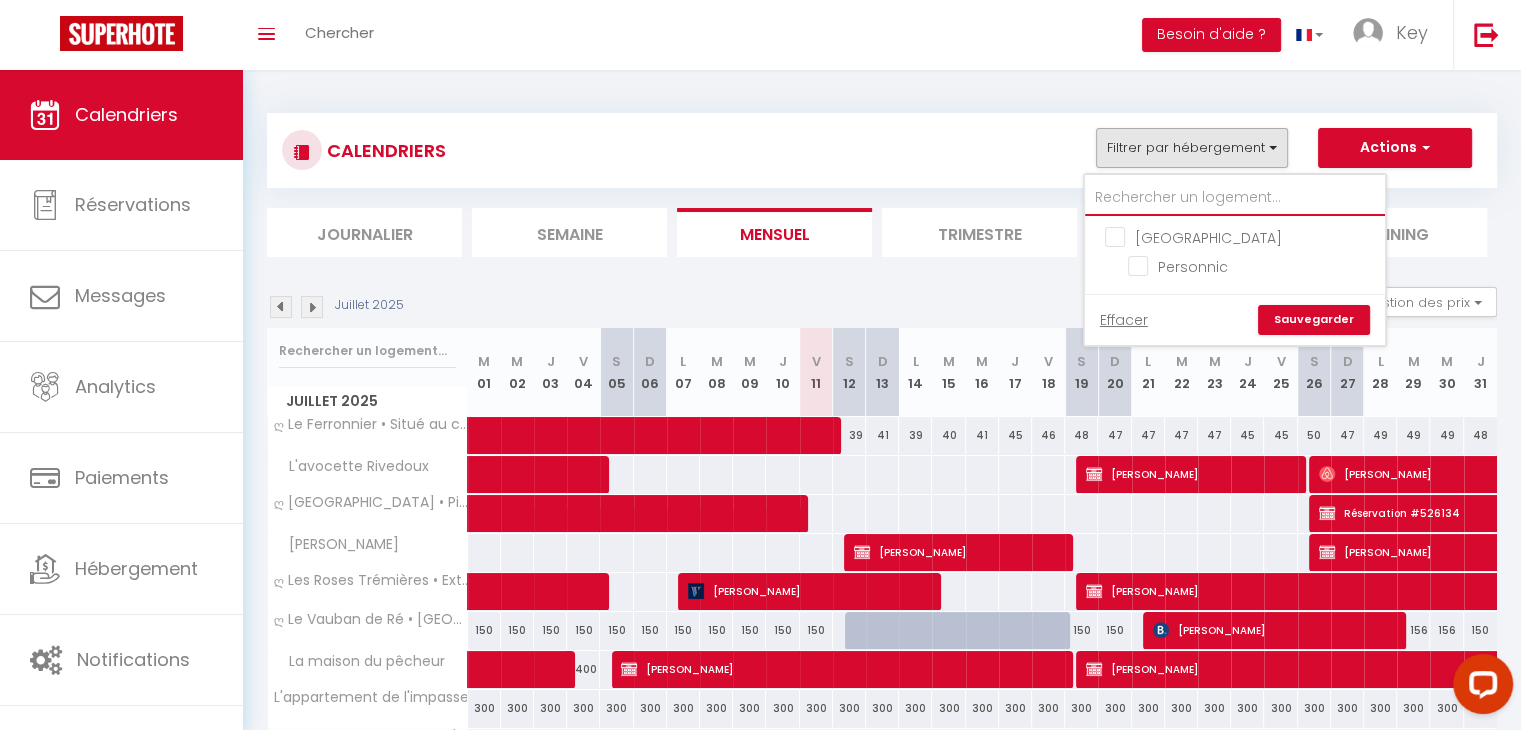 checkbox on "false" 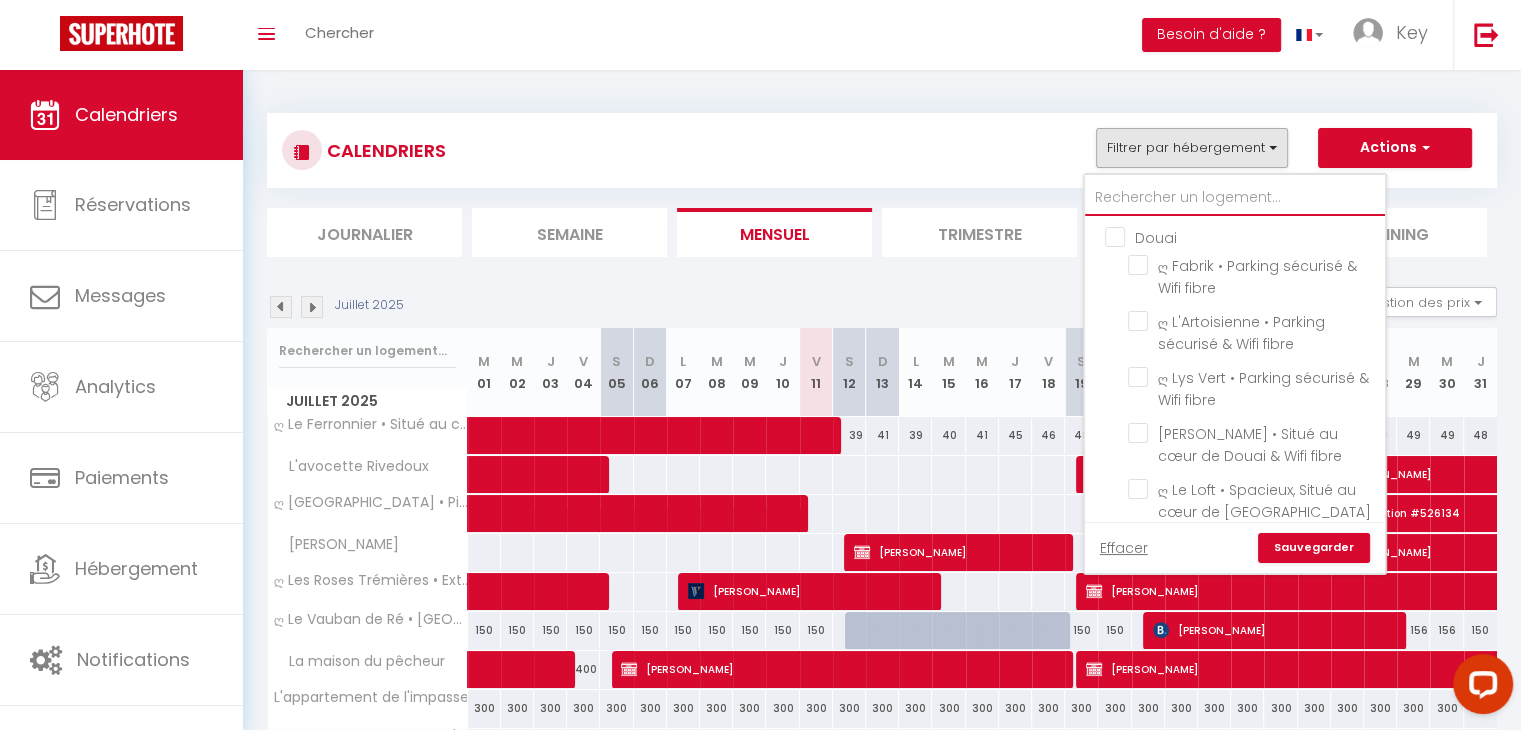 type on "c" 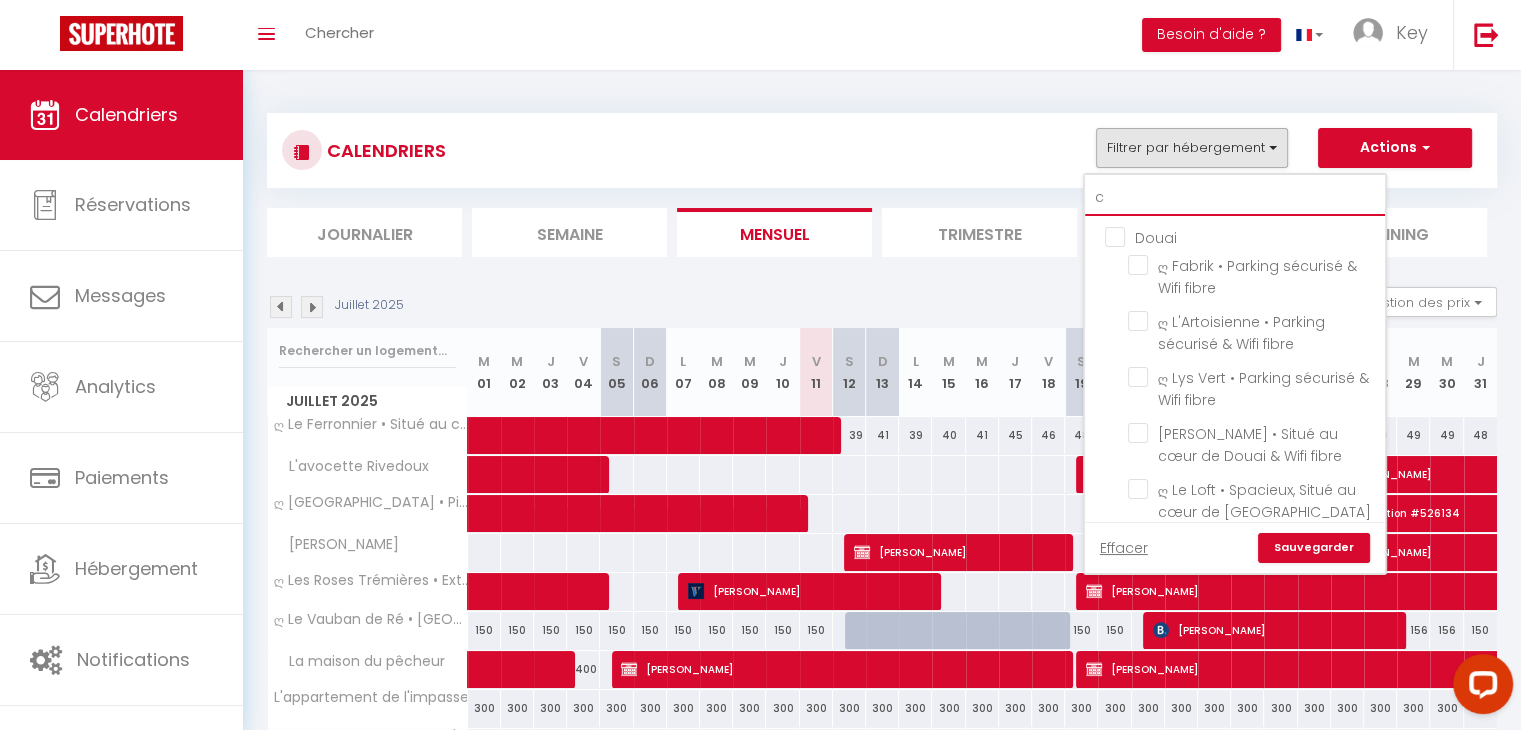 checkbox on "false" 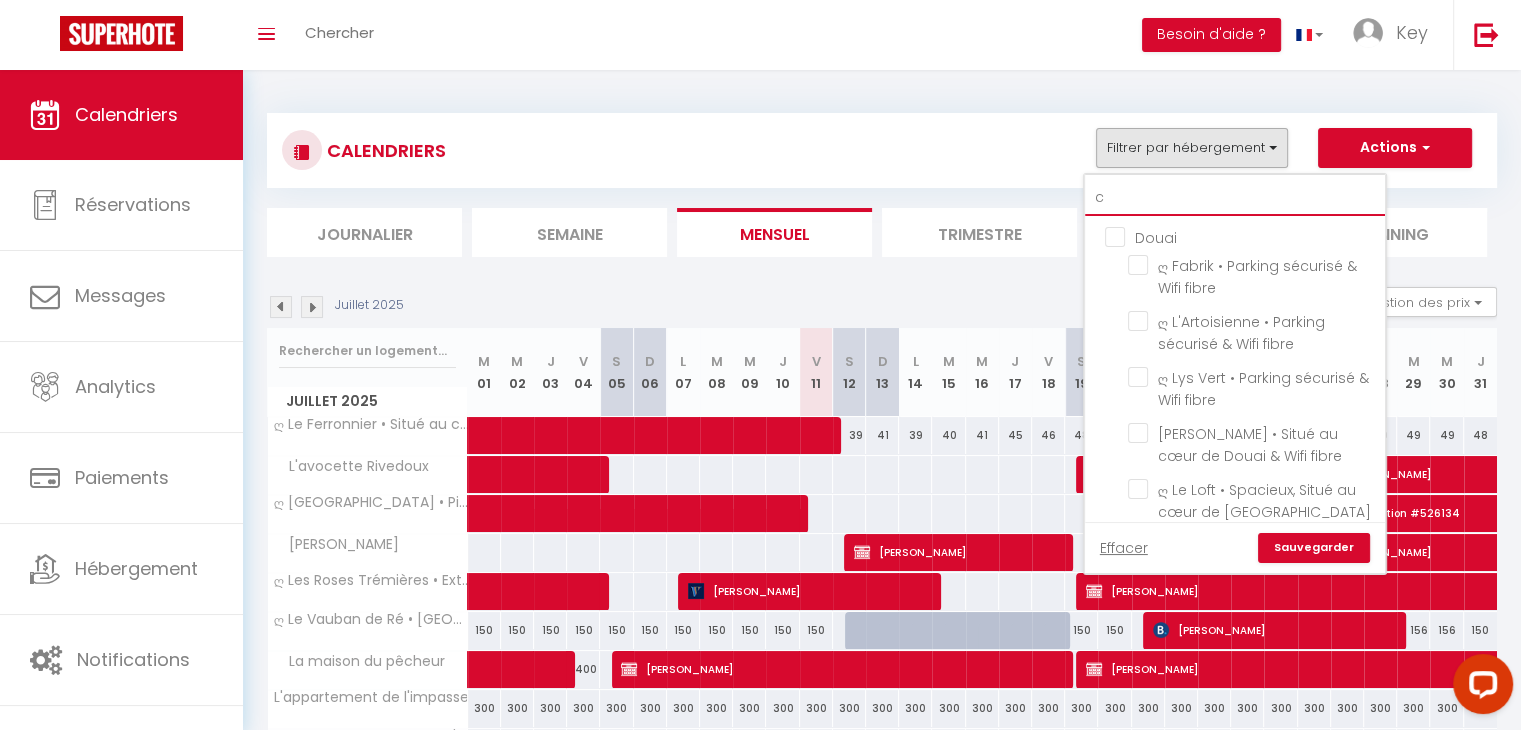checkbox on "false" 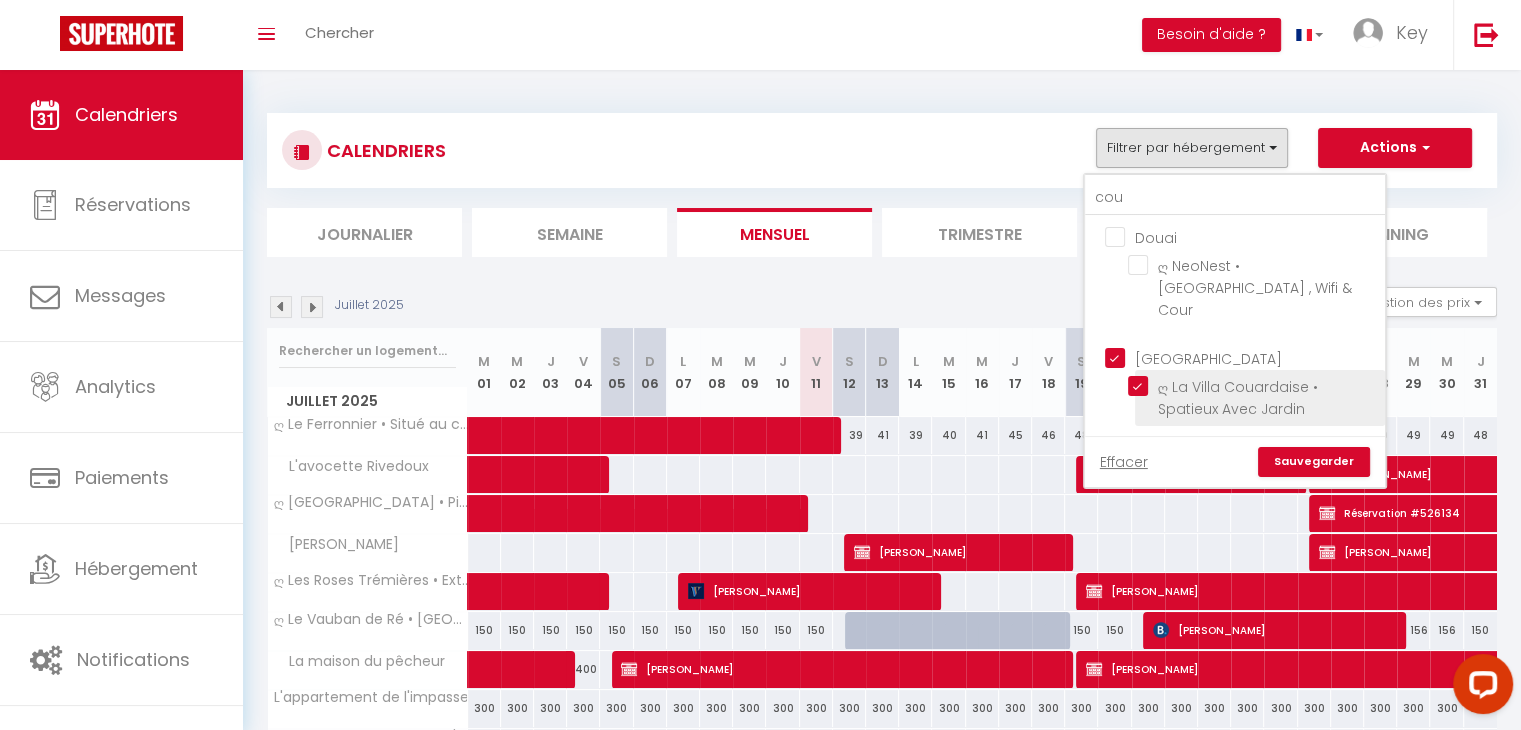 click on "ღ La Villa Couardaise • Spatieux Avec Jardin" at bounding box center (1253, 386) 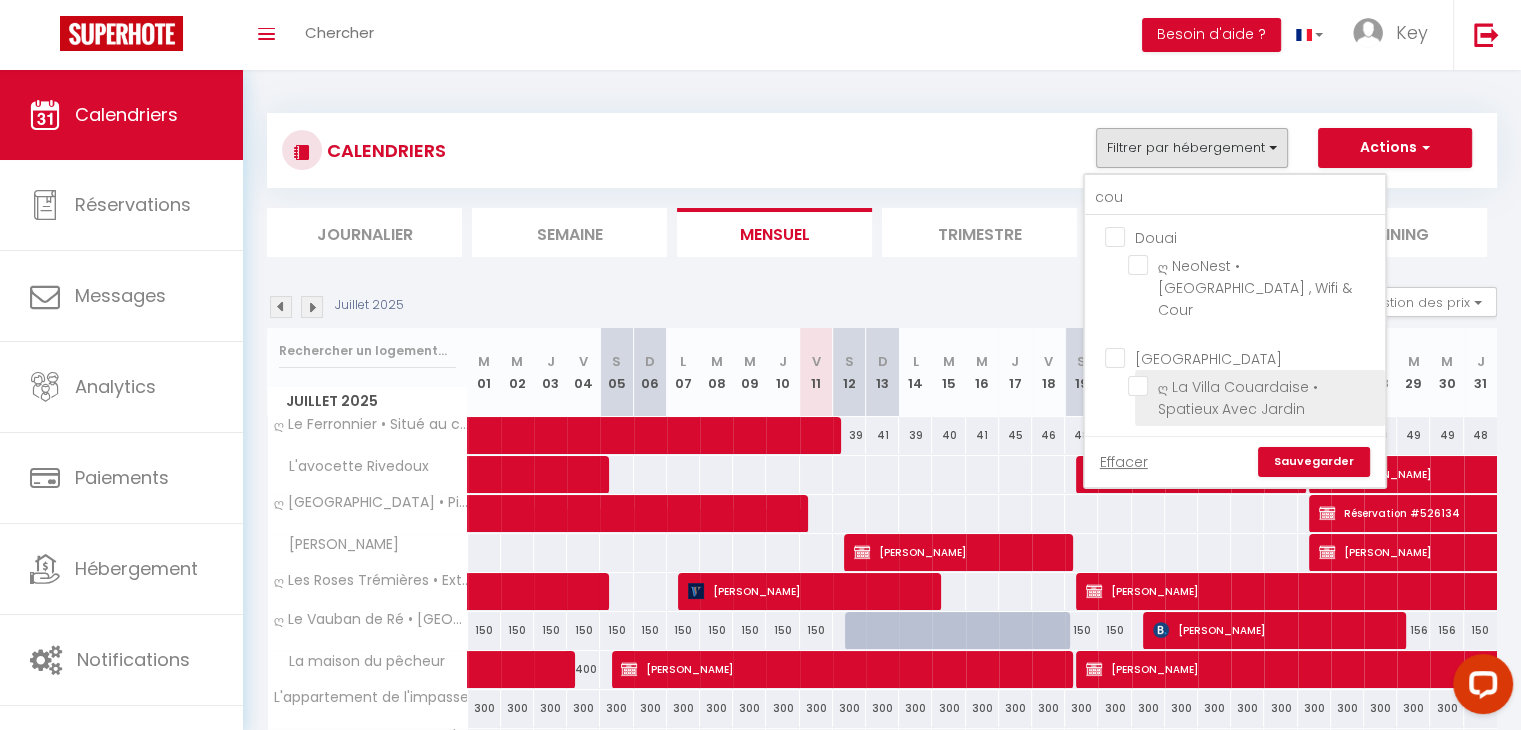 click on "ღ La Villa Couardaise • Spatieux Avec Jardin" at bounding box center [1253, 386] 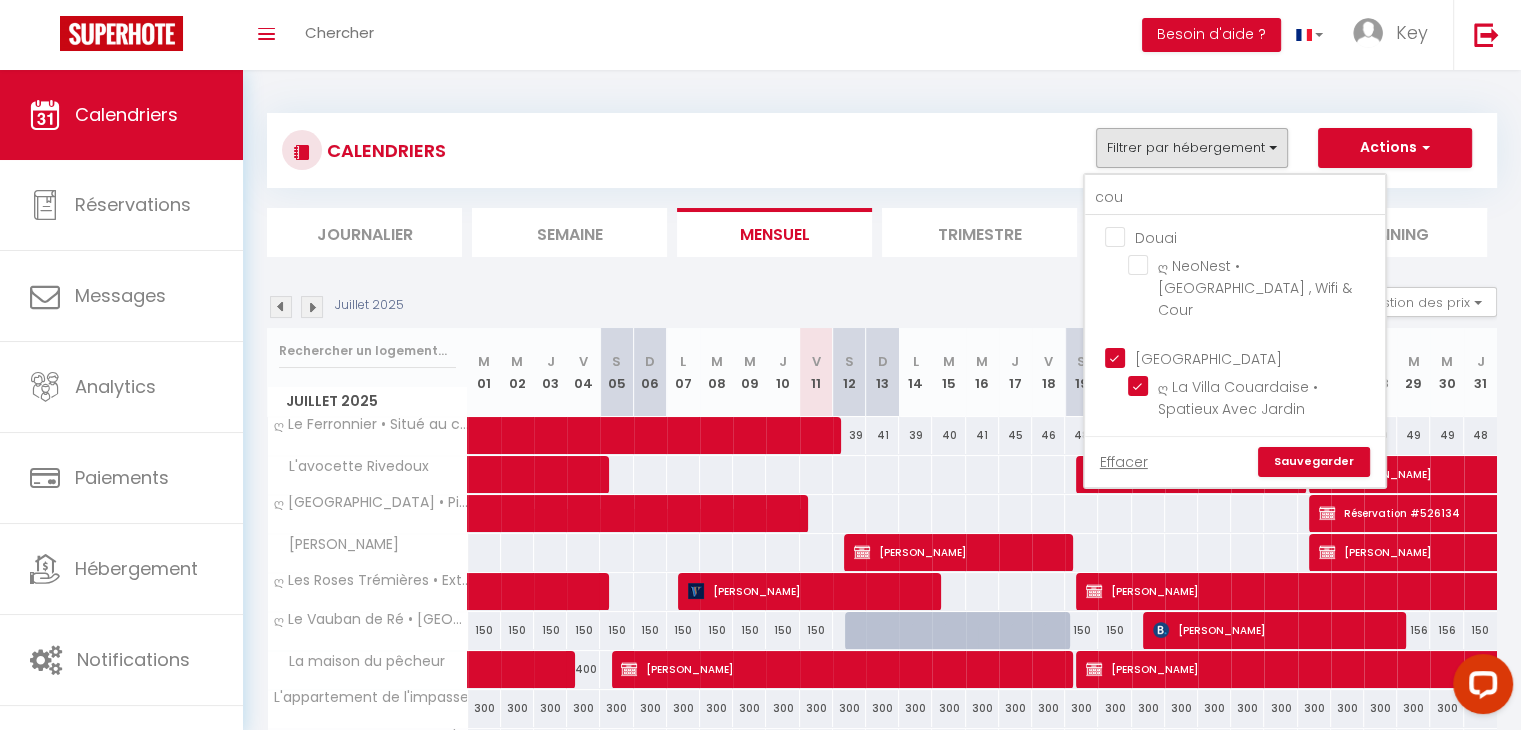click on "Sauvegarder" at bounding box center [1314, 462] 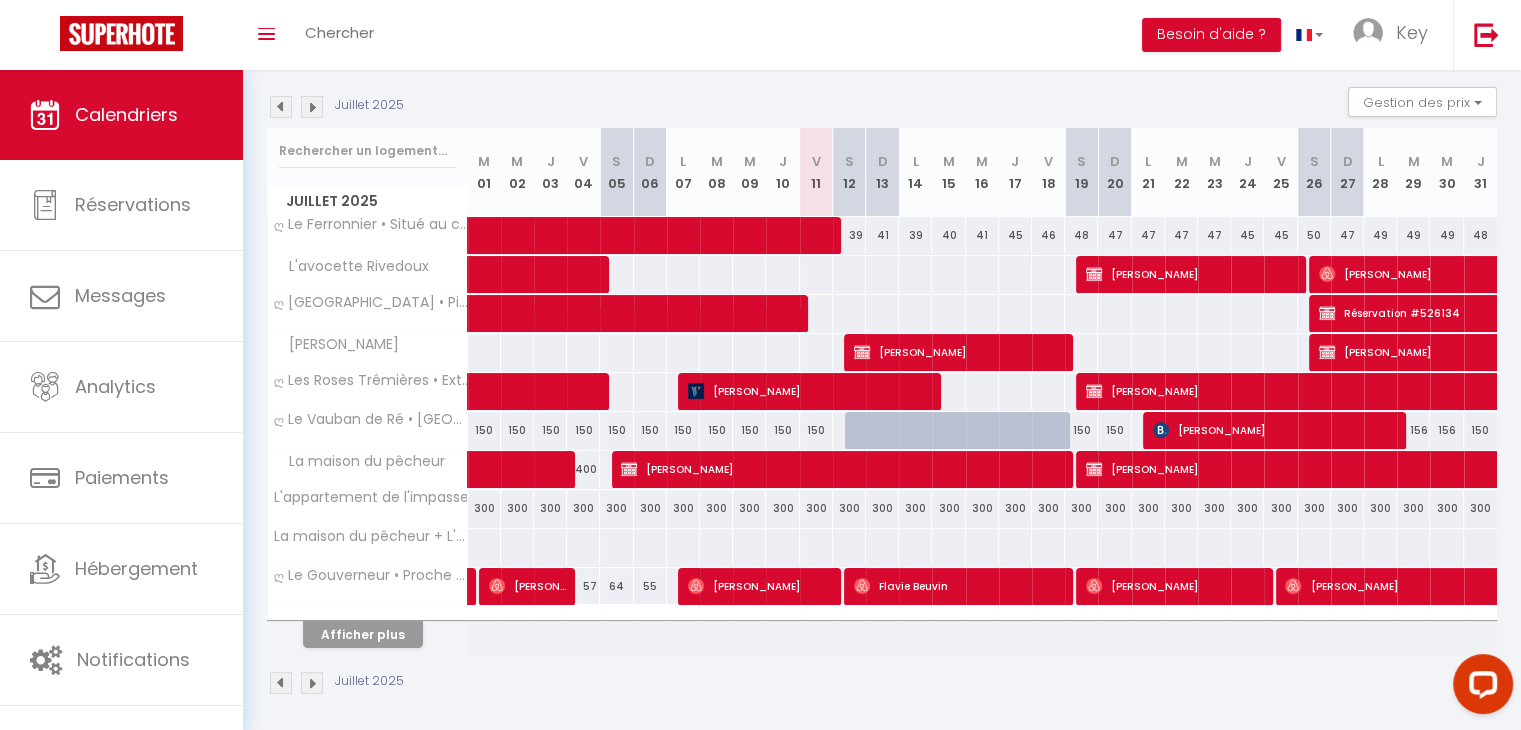 scroll, scrollTop: 0, scrollLeft: 0, axis: both 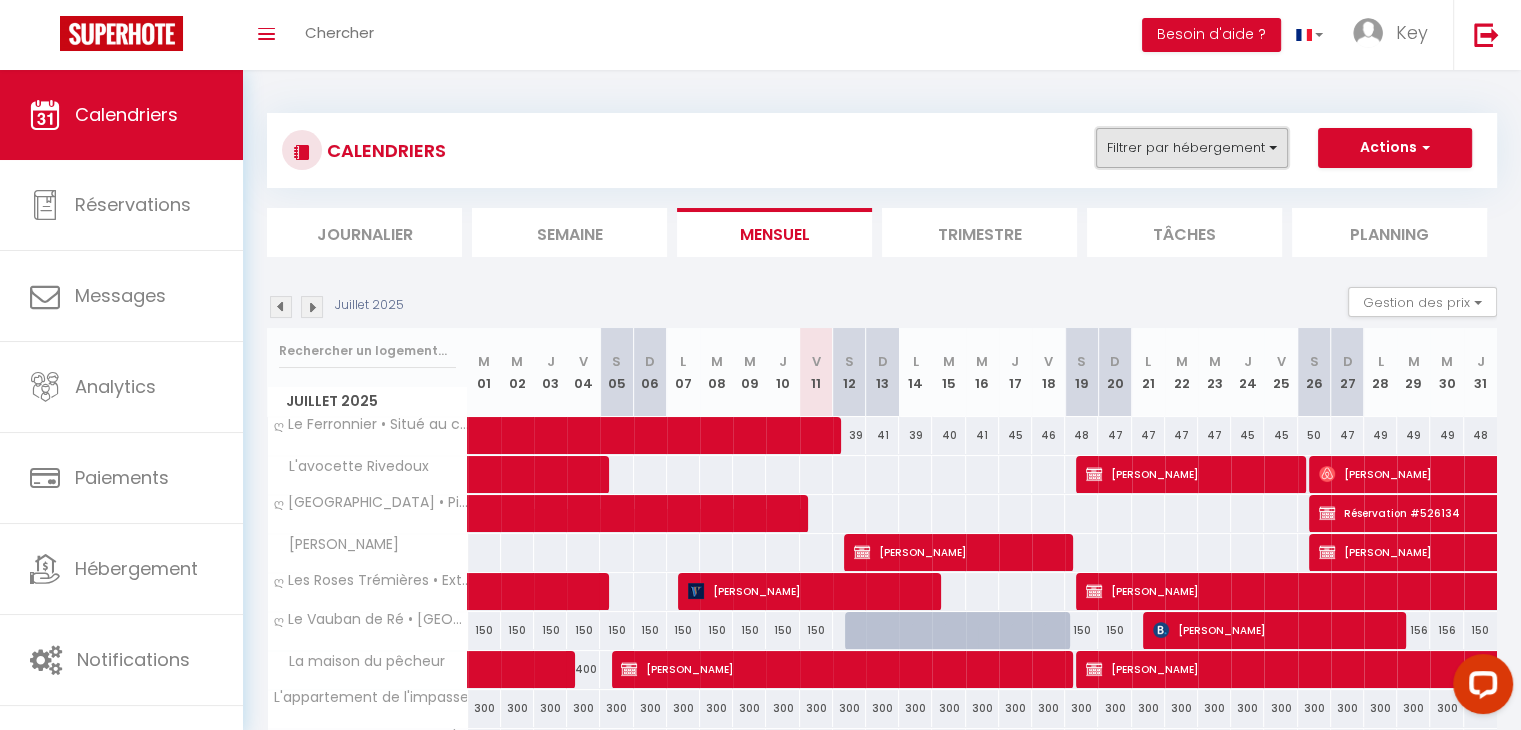 click on "Filtrer par hébergement" at bounding box center [1192, 148] 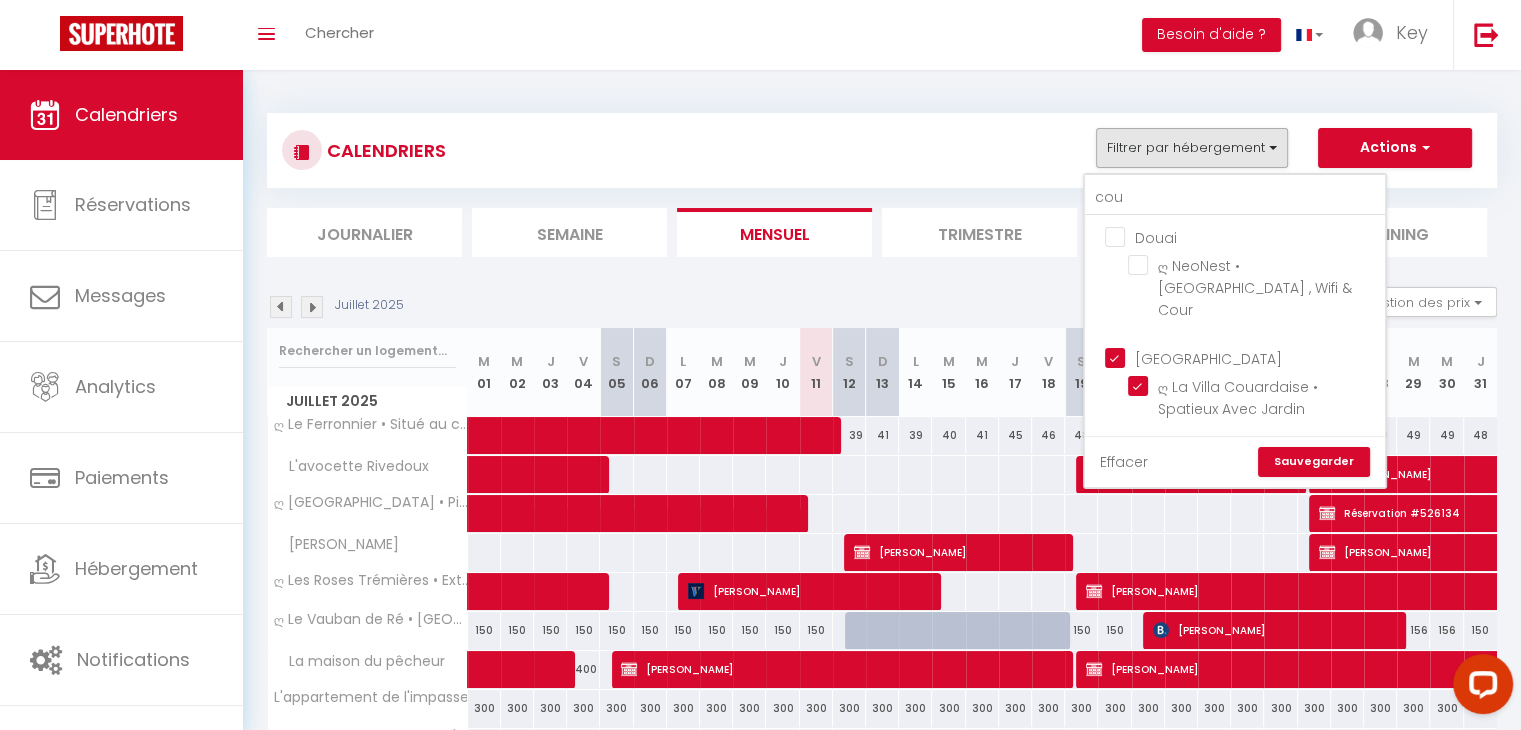 click on "Effacer" at bounding box center [1124, 462] 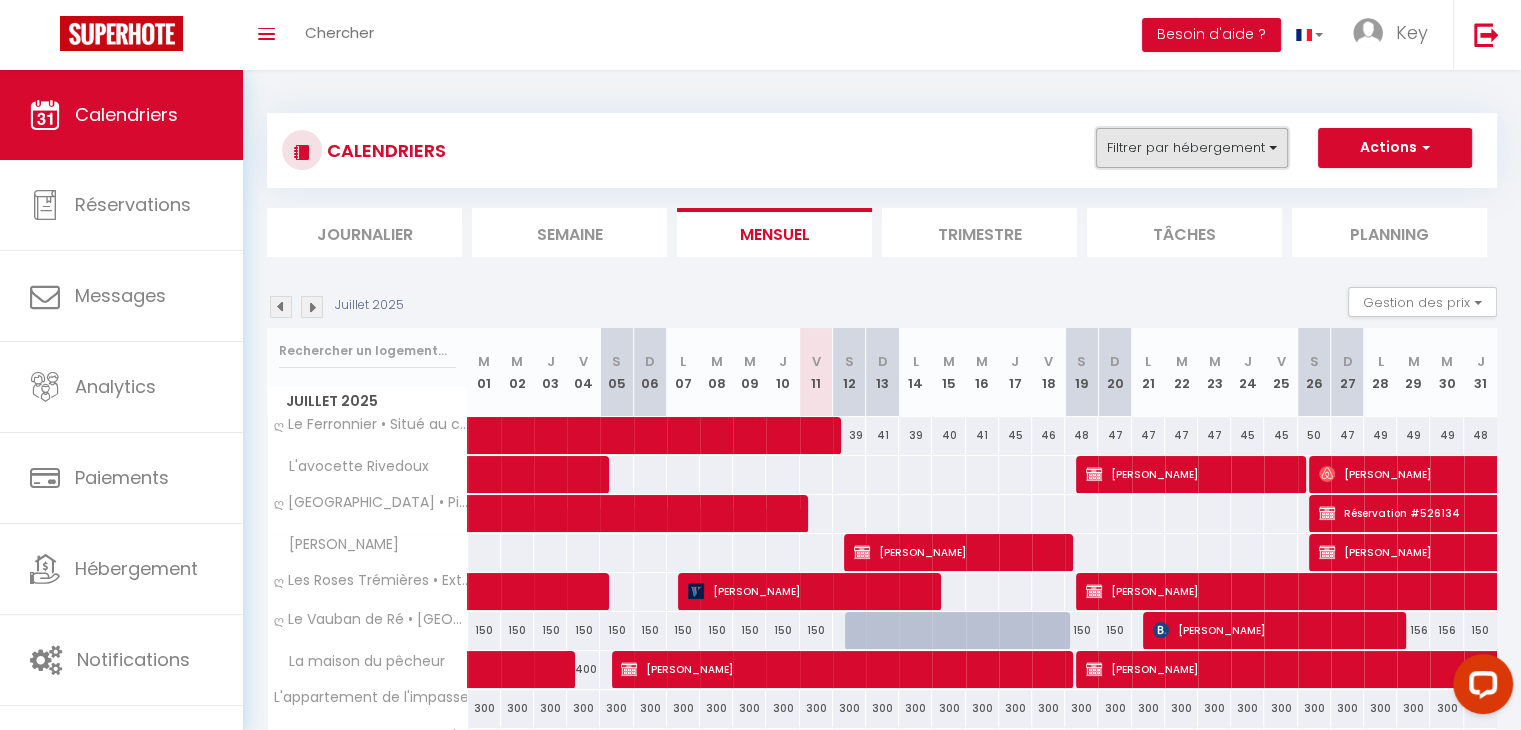 click on "Filtrer par hébergement" at bounding box center [1192, 148] 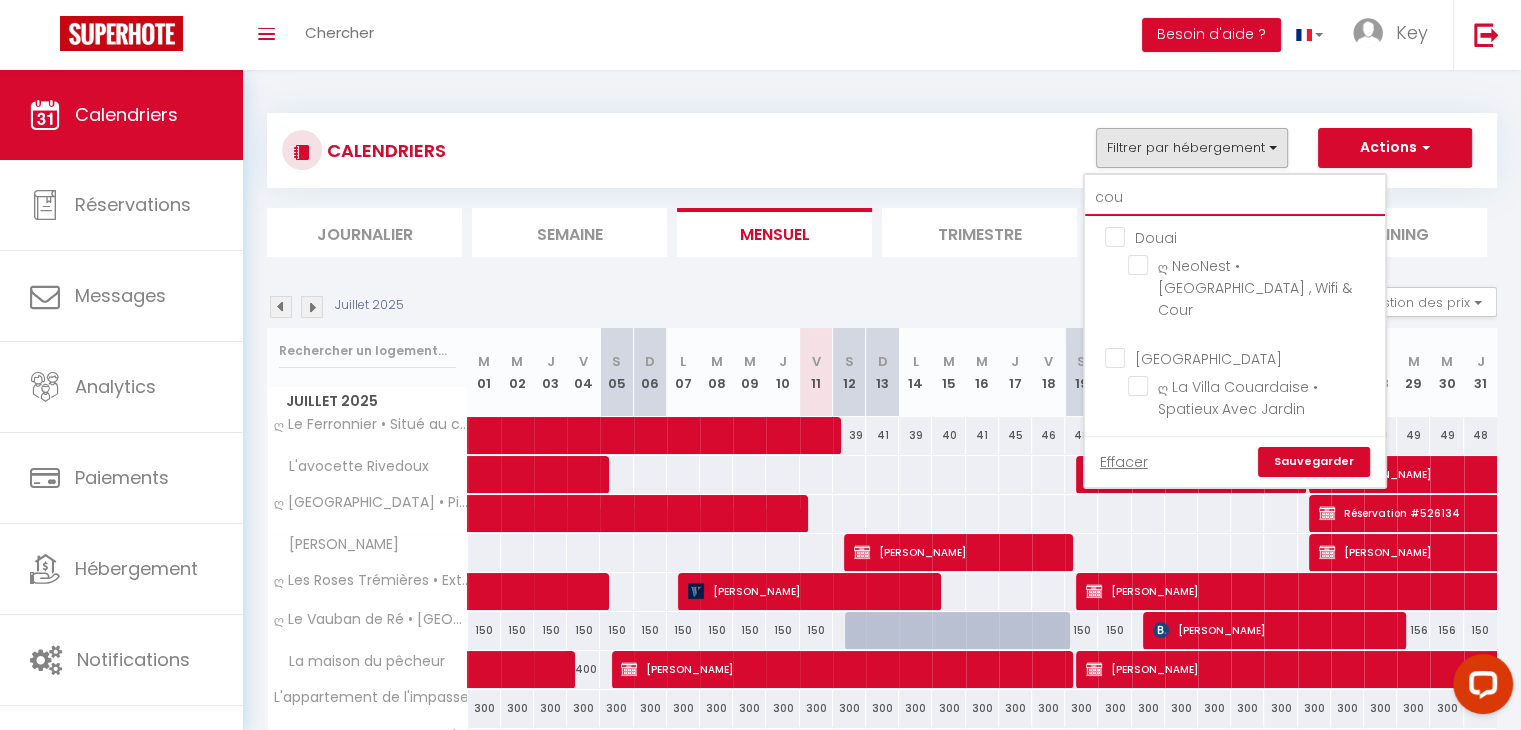 click on "cou" at bounding box center [1235, 198] 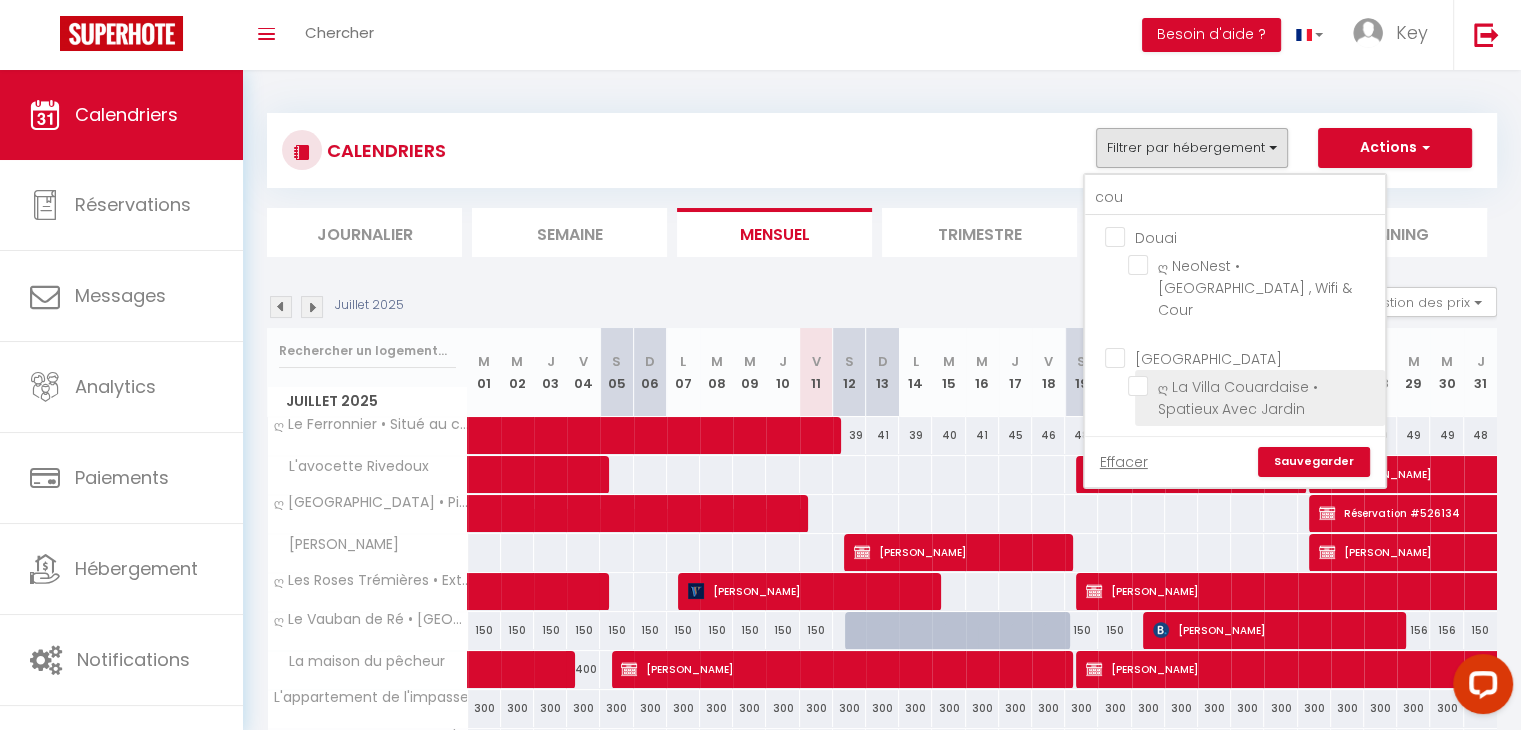 click on "ღ La Villa Couardaise • Spatieux Avec Jardin" at bounding box center (1253, 386) 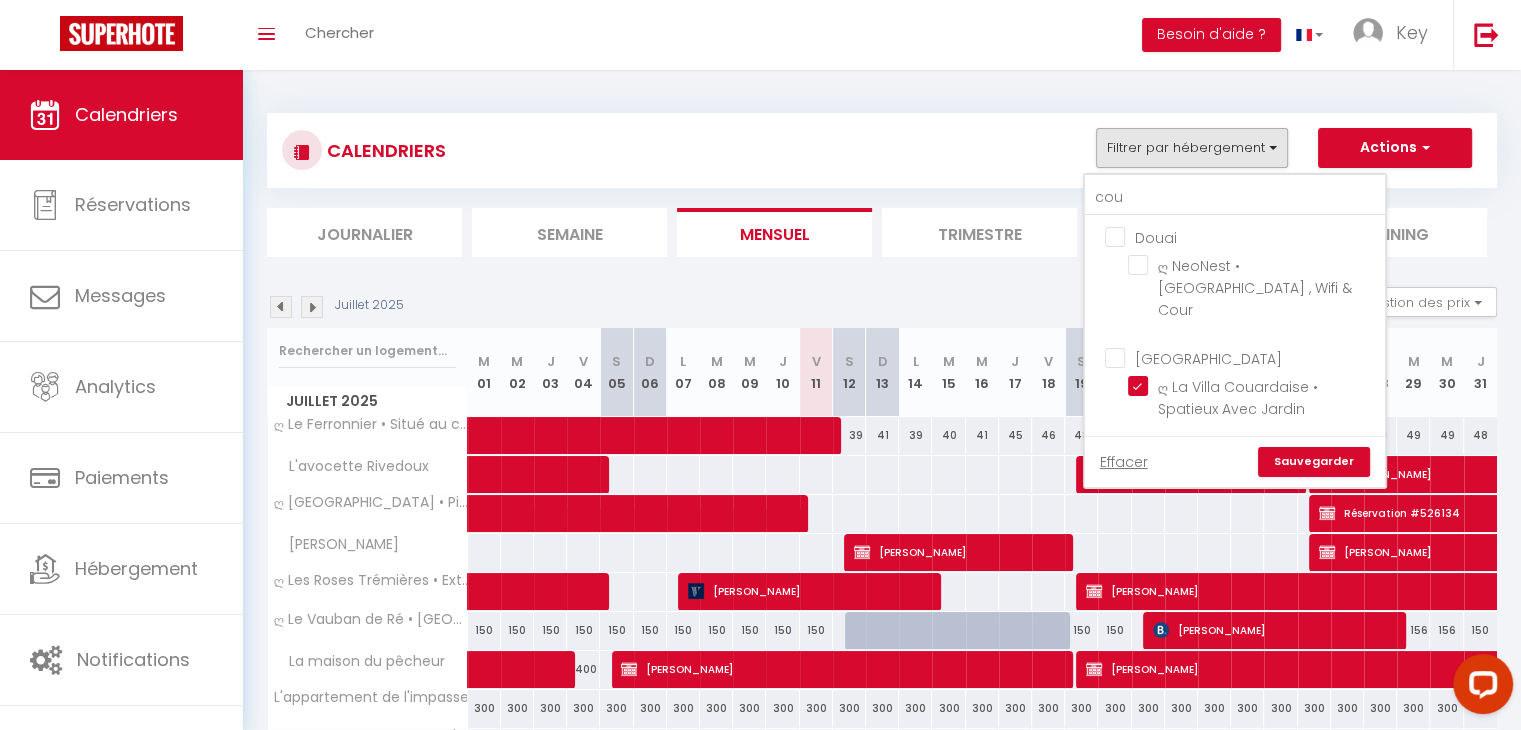 click on "Sauvegarder" at bounding box center [1314, 462] 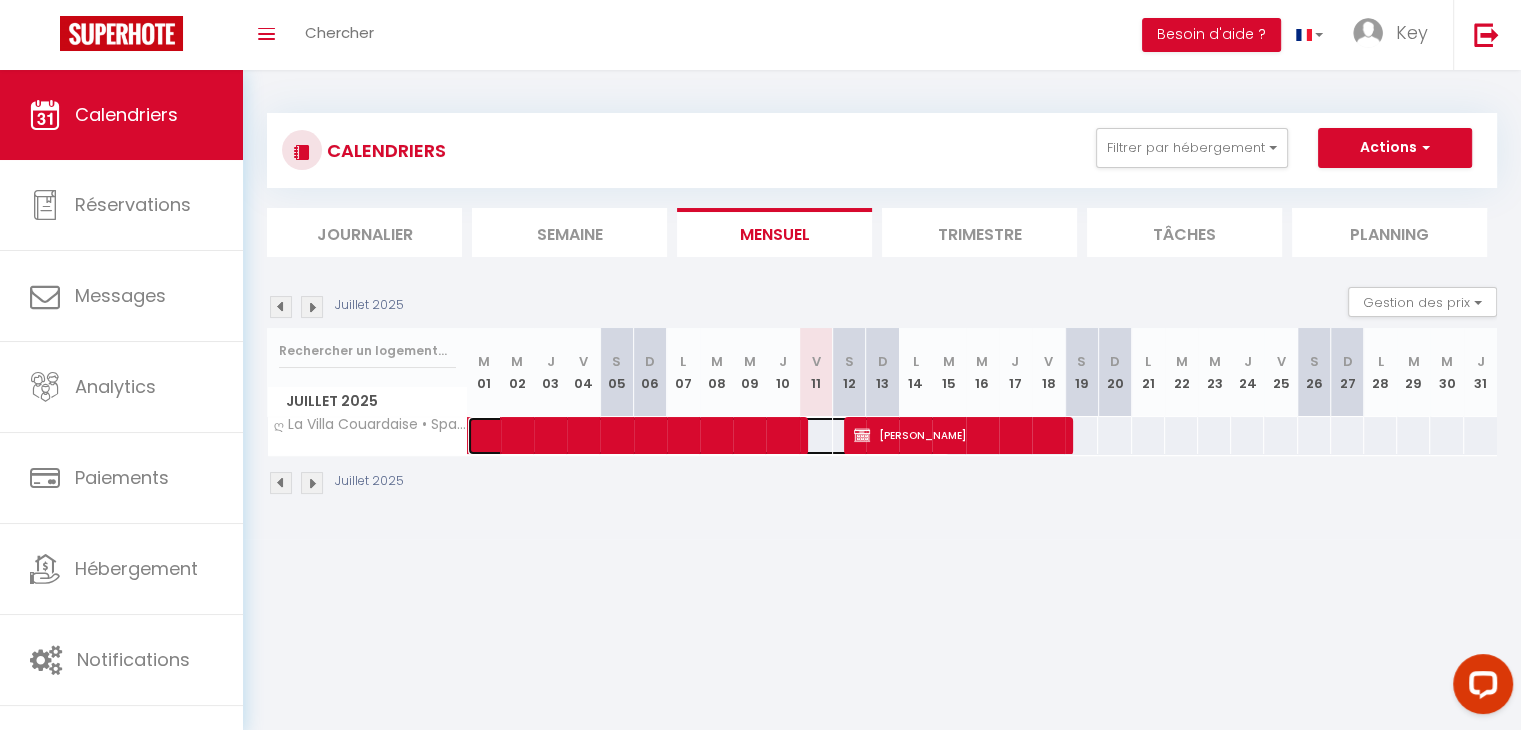 click at bounding box center (719, 436) 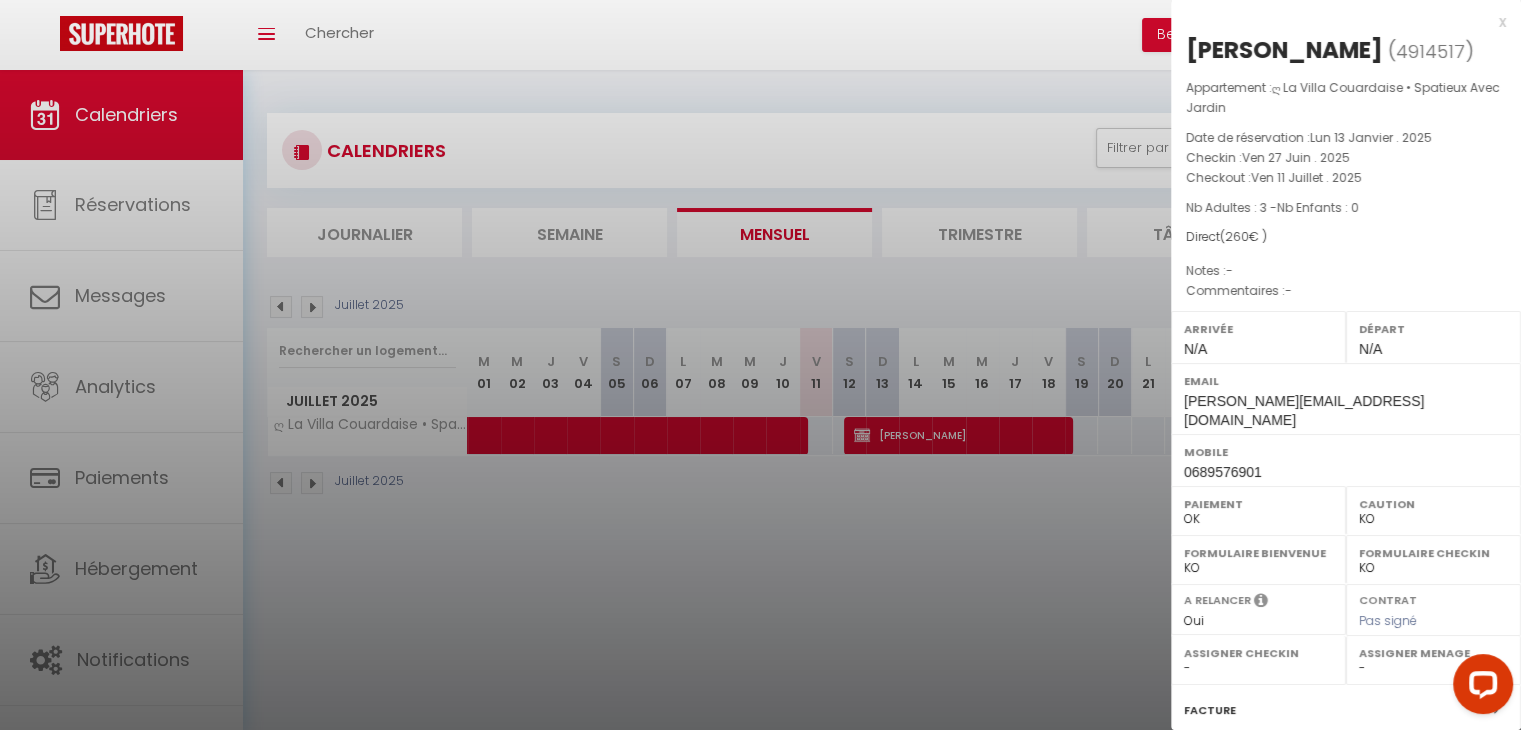 click on "x" at bounding box center (1338, 22) 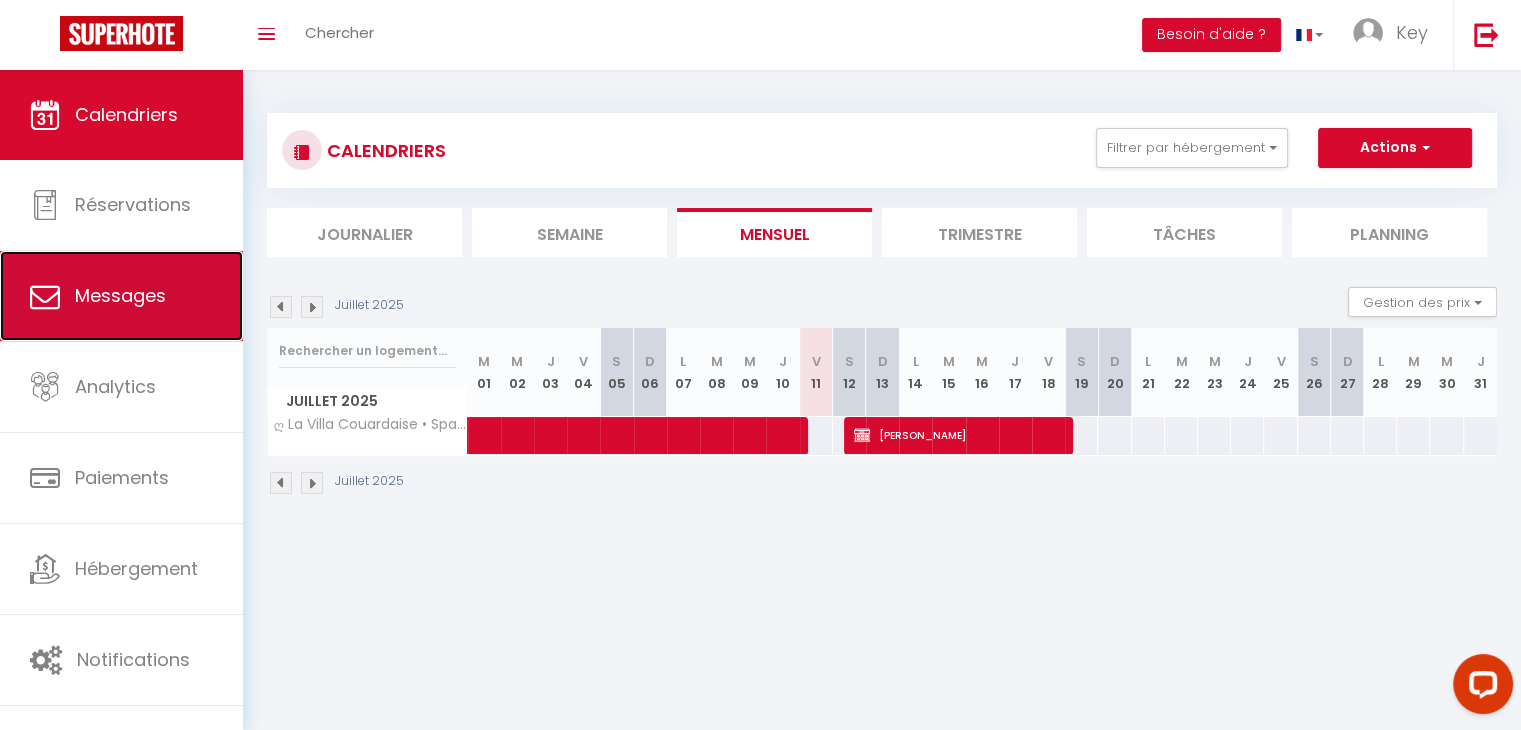 click on "Messages" at bounding box center (120, 295) 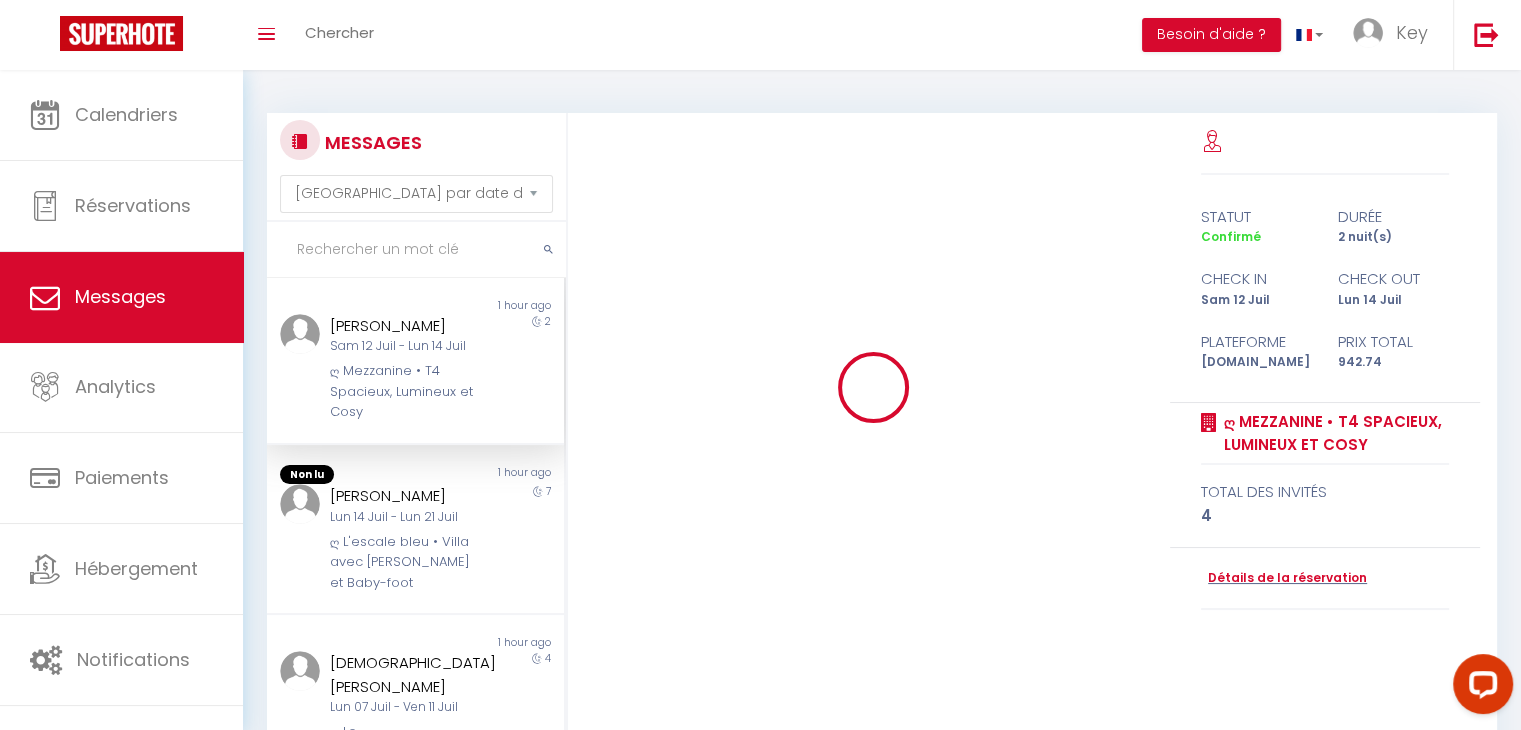 click at bounding box center (416, 250) 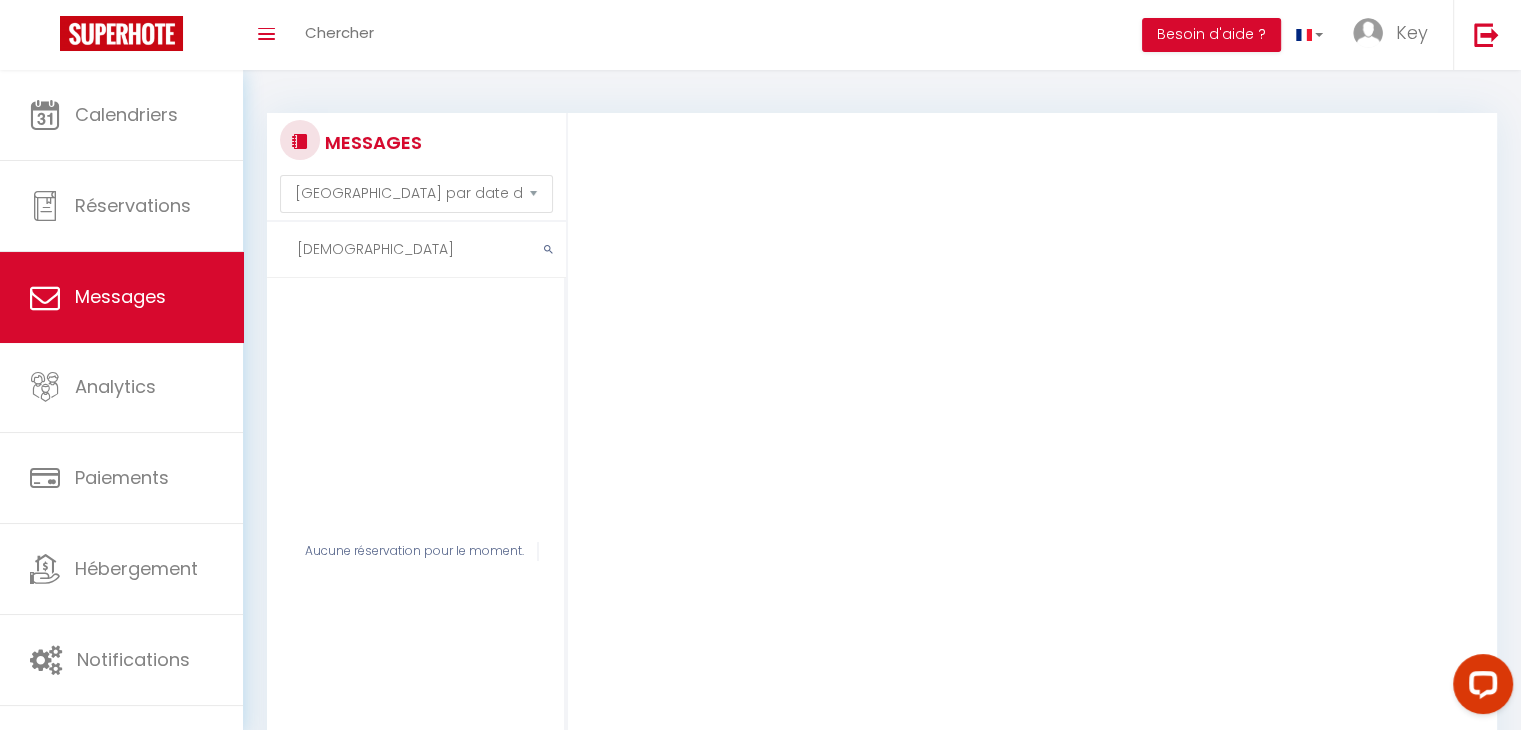 scroll, scrollTop: 1523, scrollLeft: 0, axis: vertical 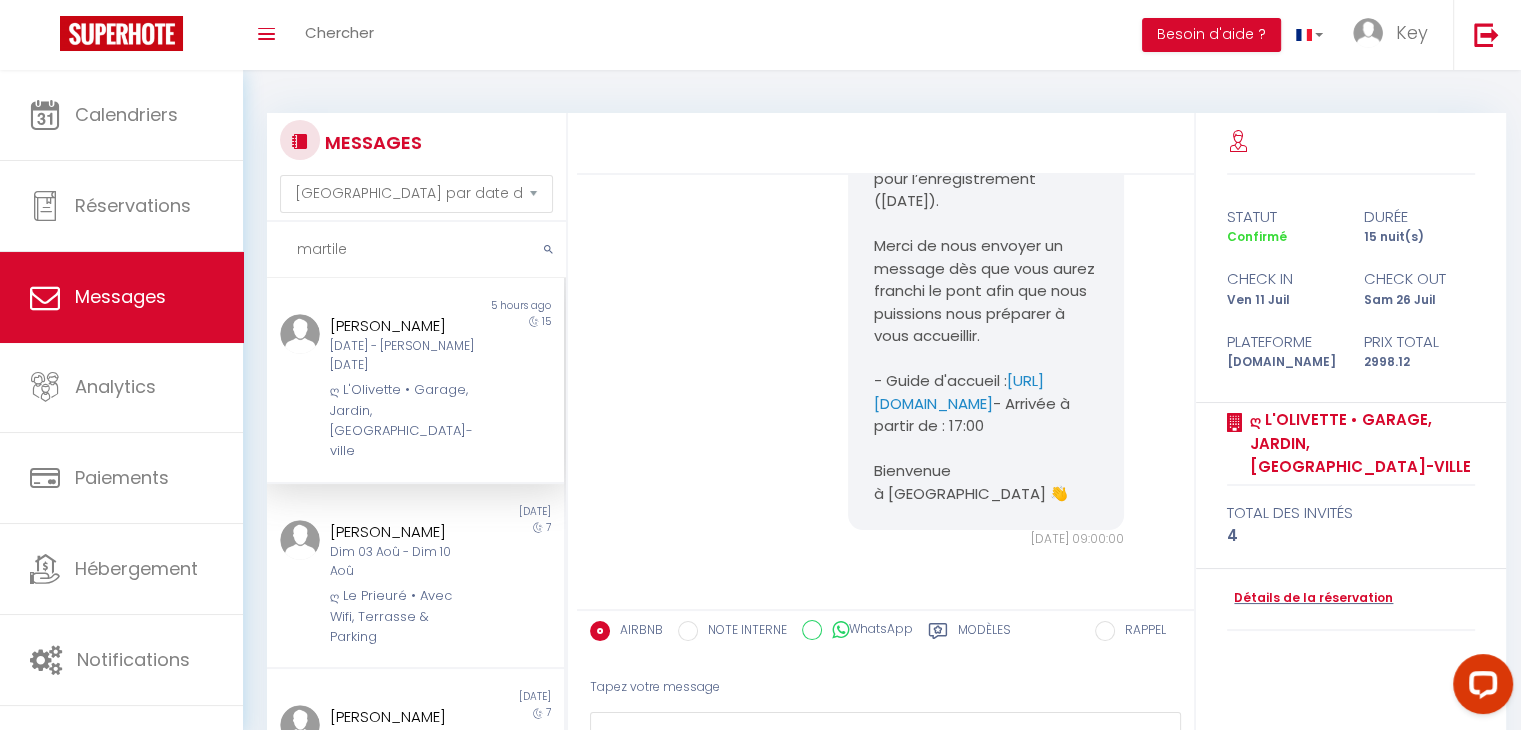 click on "ღ L'Olivette • Garage, Jardin, [GEOGRAPHIC_DATA]-ville" at bounding box center [403, 421] 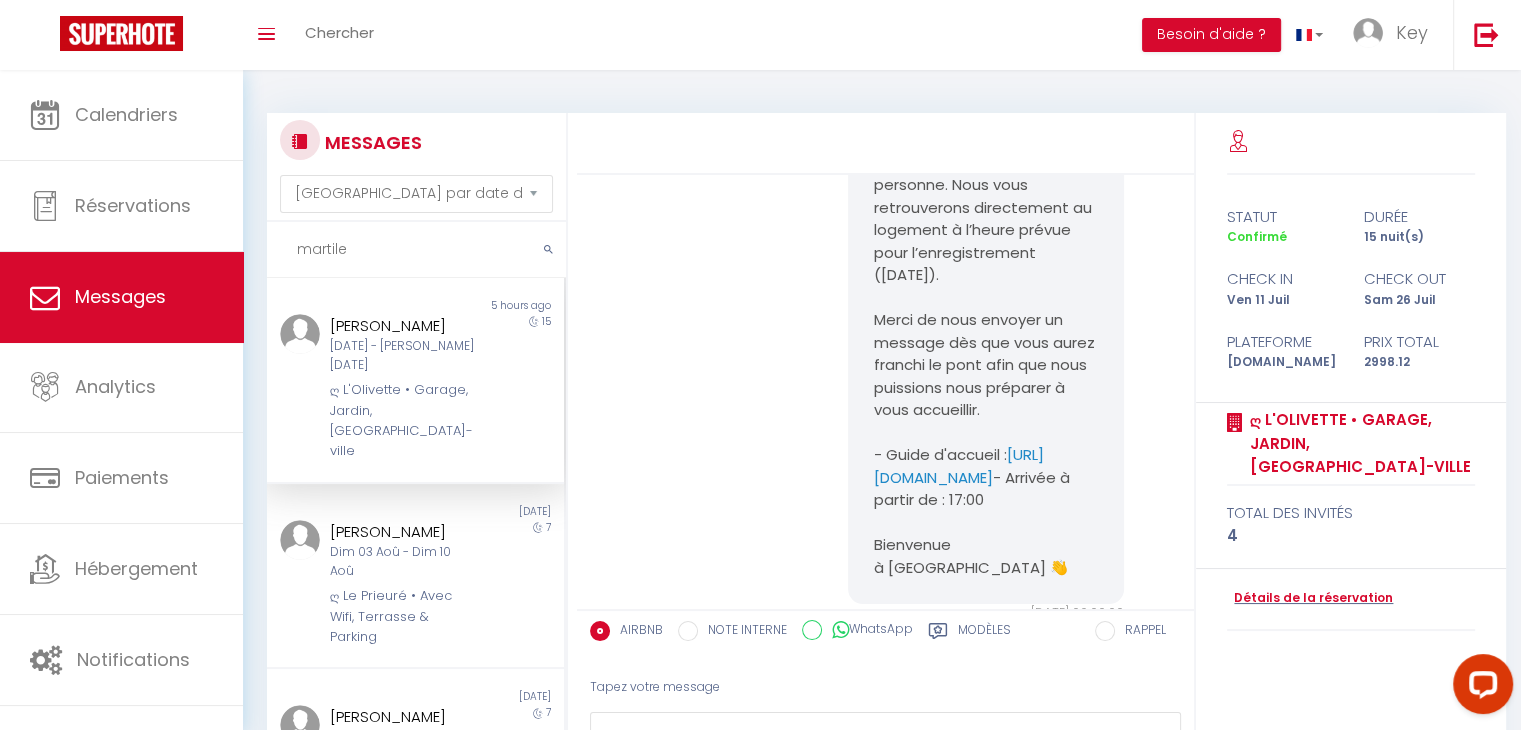 scroll, scrollTop: 7376, scrollLeft: 0, axis: vertical 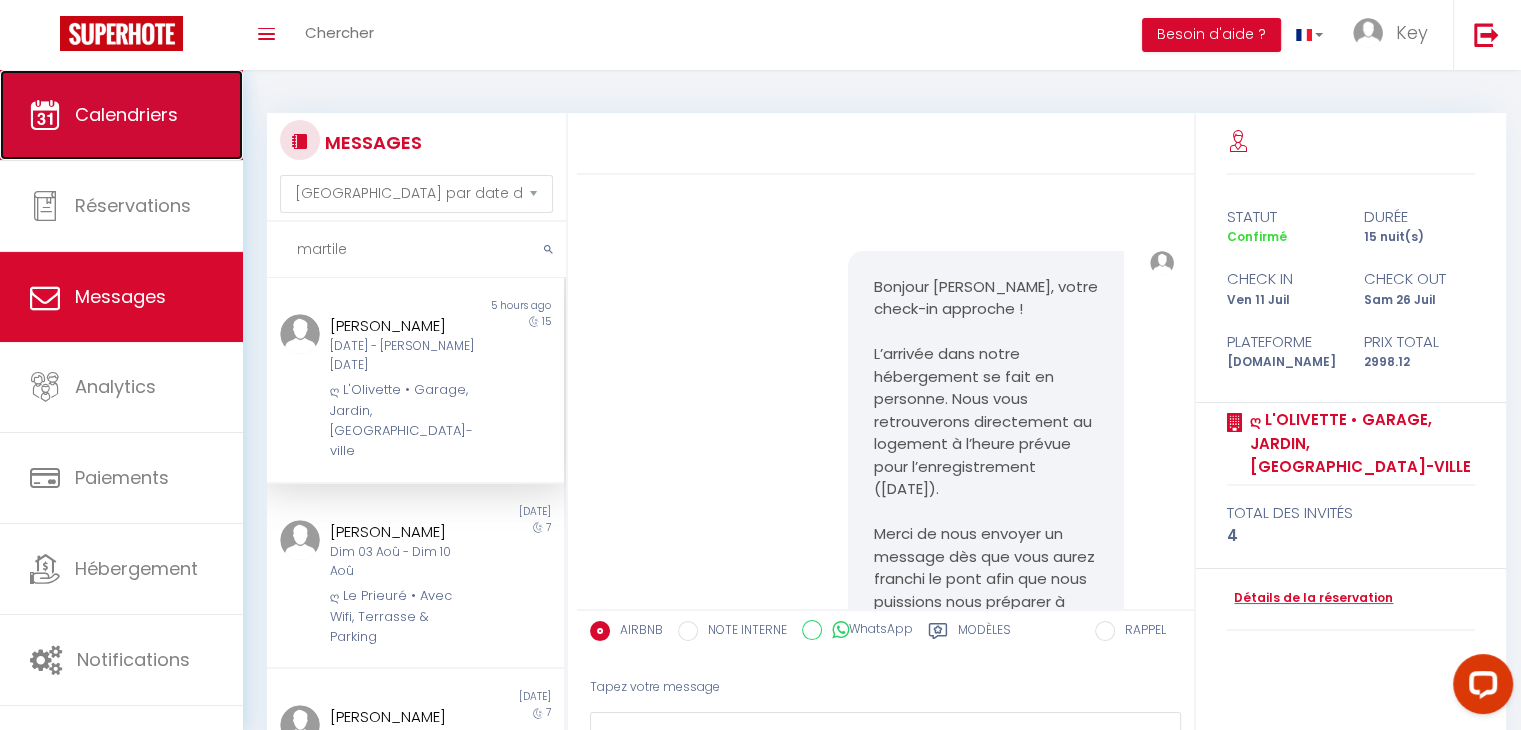 click on "Calendriers" at bounding box center (126, 114) 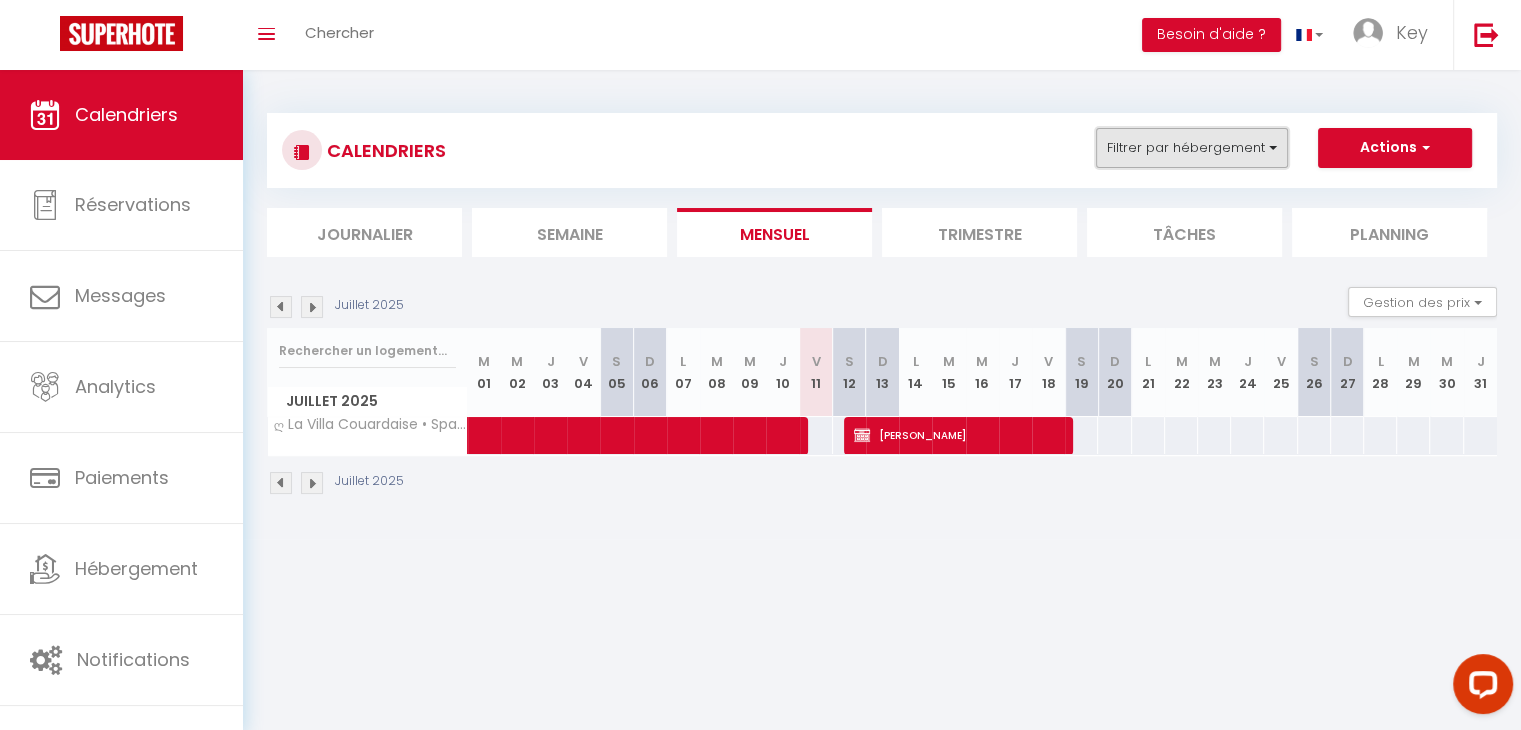 click on "Filtrer par hébergement" at bounding box center (1192, 148) 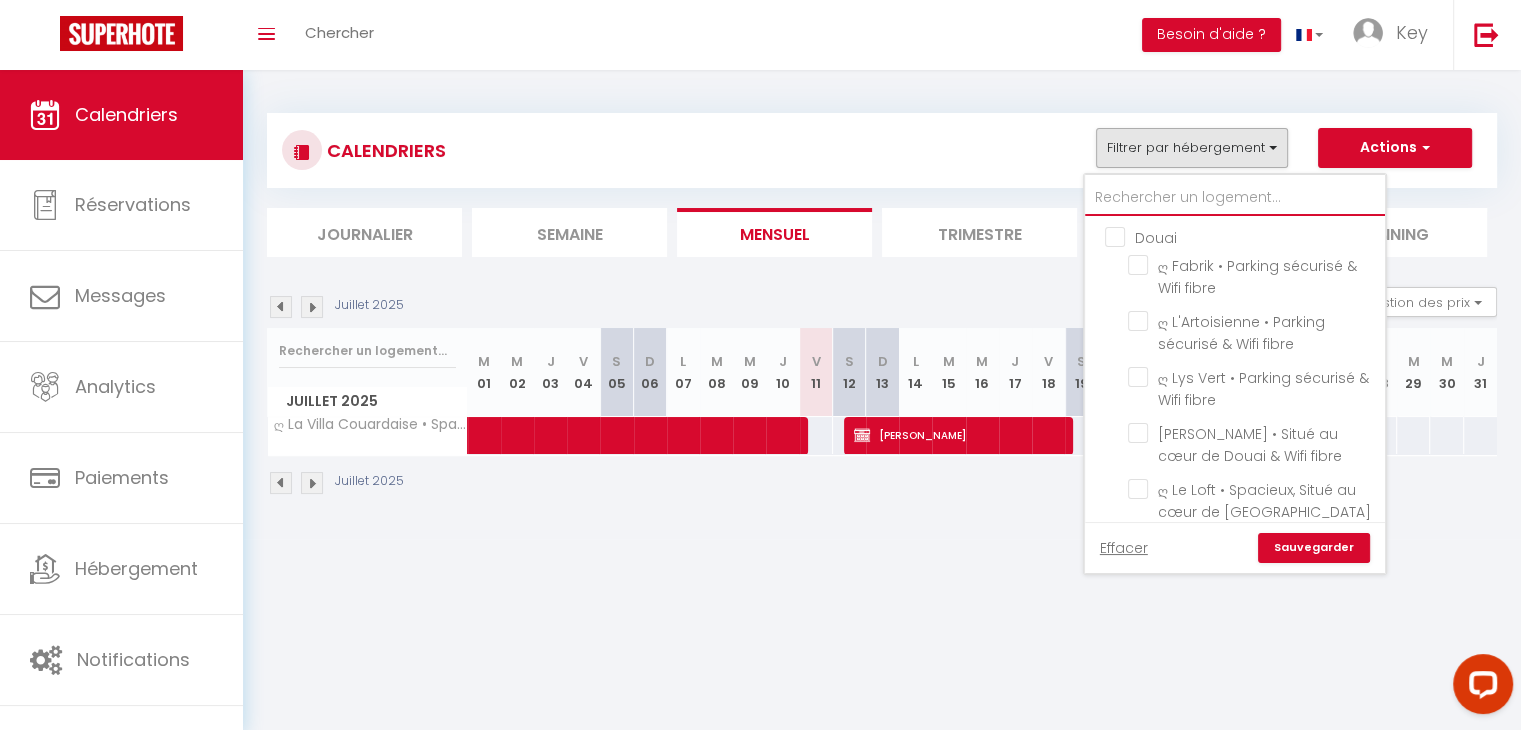 click at bounding box center [1235, 198] 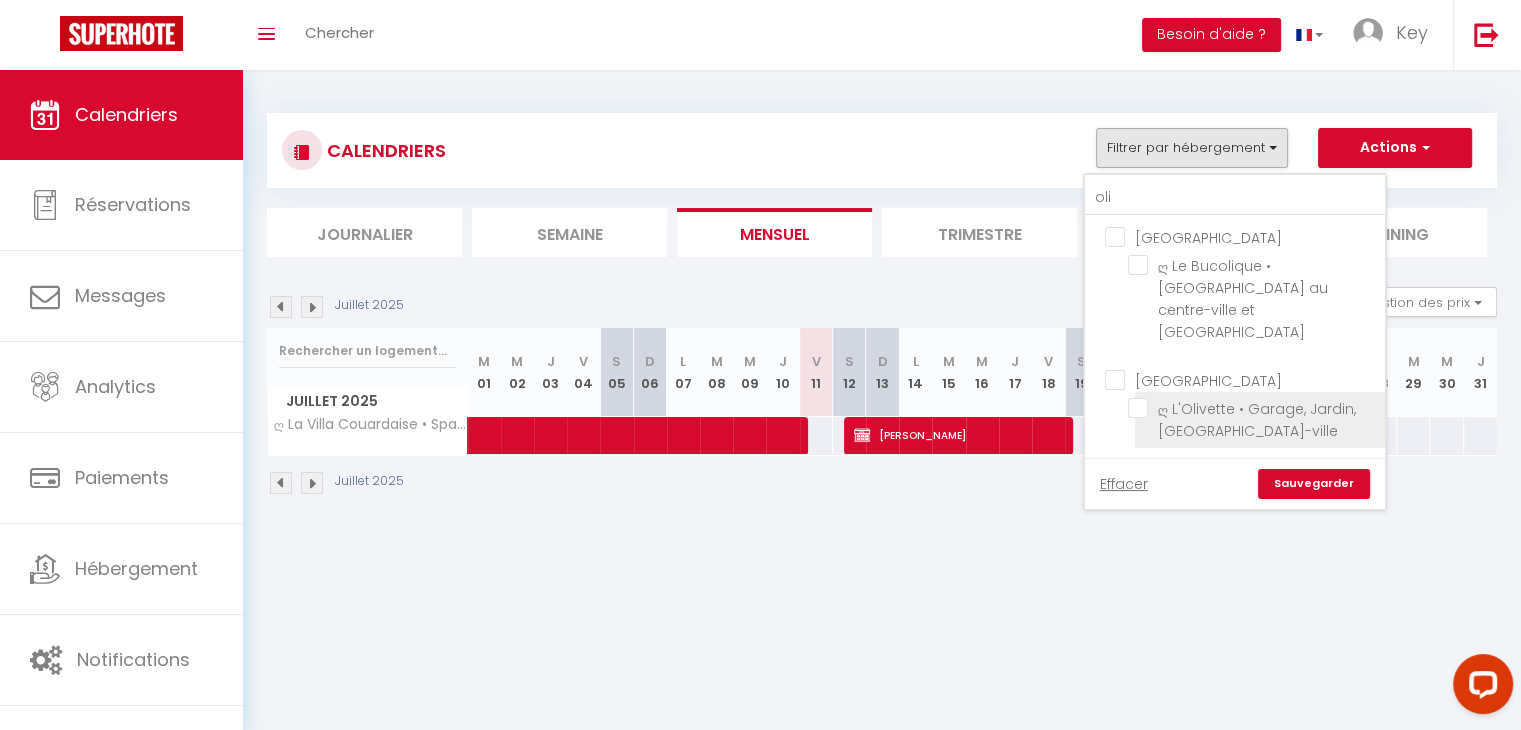 click on "ღ L'Olivette • Garage, Jardin, [GEOGRAPHIC_DATA]-ville" at bounding box center [1253, 408] 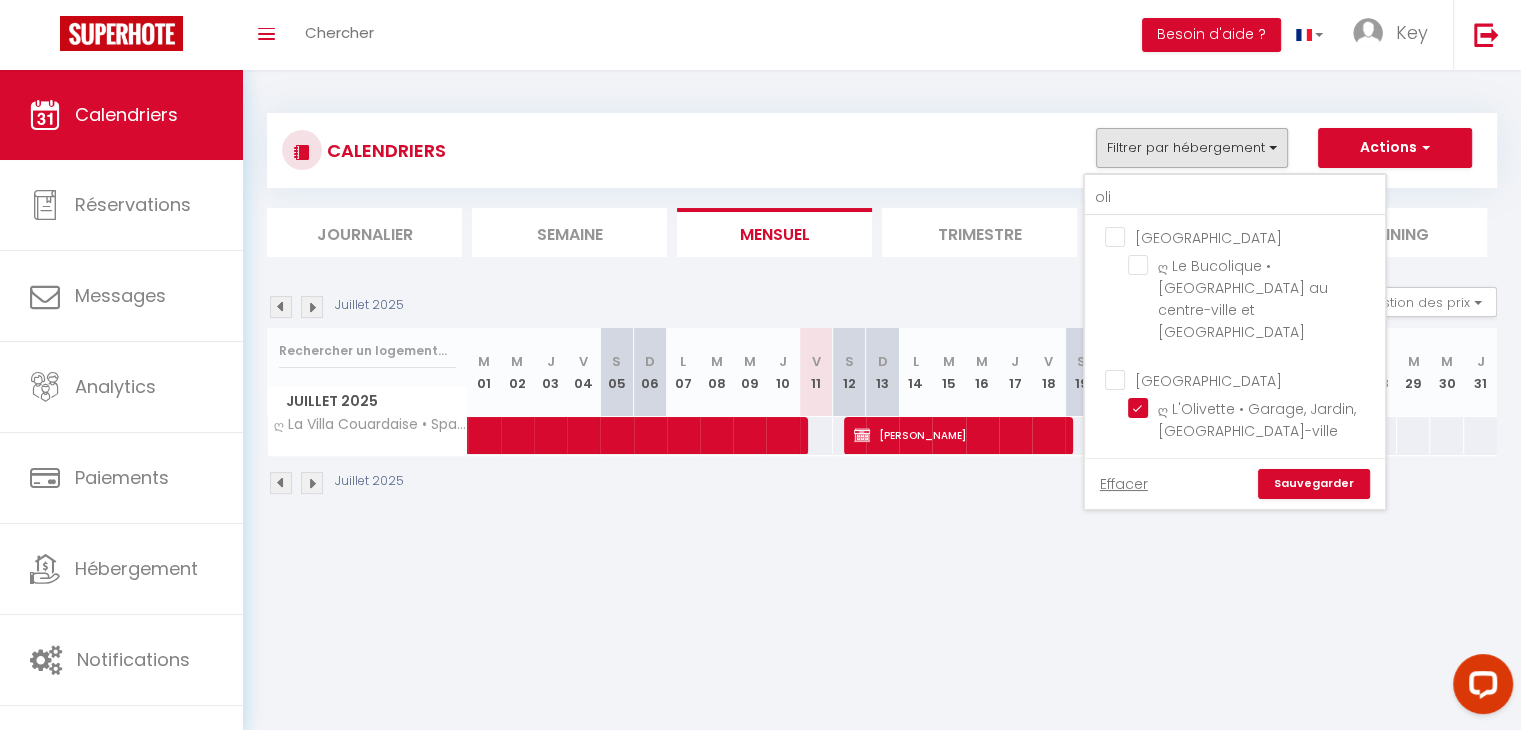 click on "Sauvegarder" at bounding box center [1314, 484] 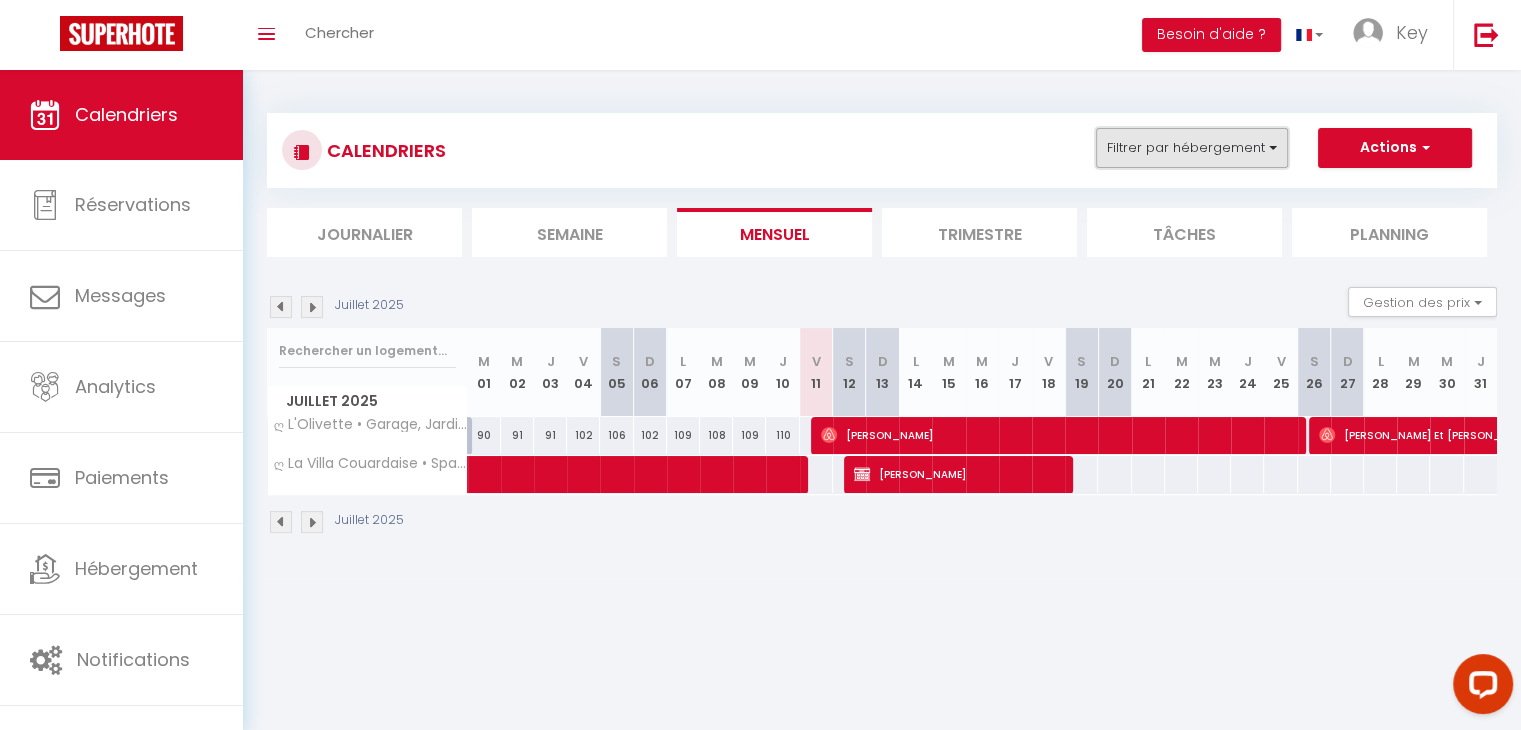 click on "Filtrer par hébergement" at bounding box center [1192, 148] 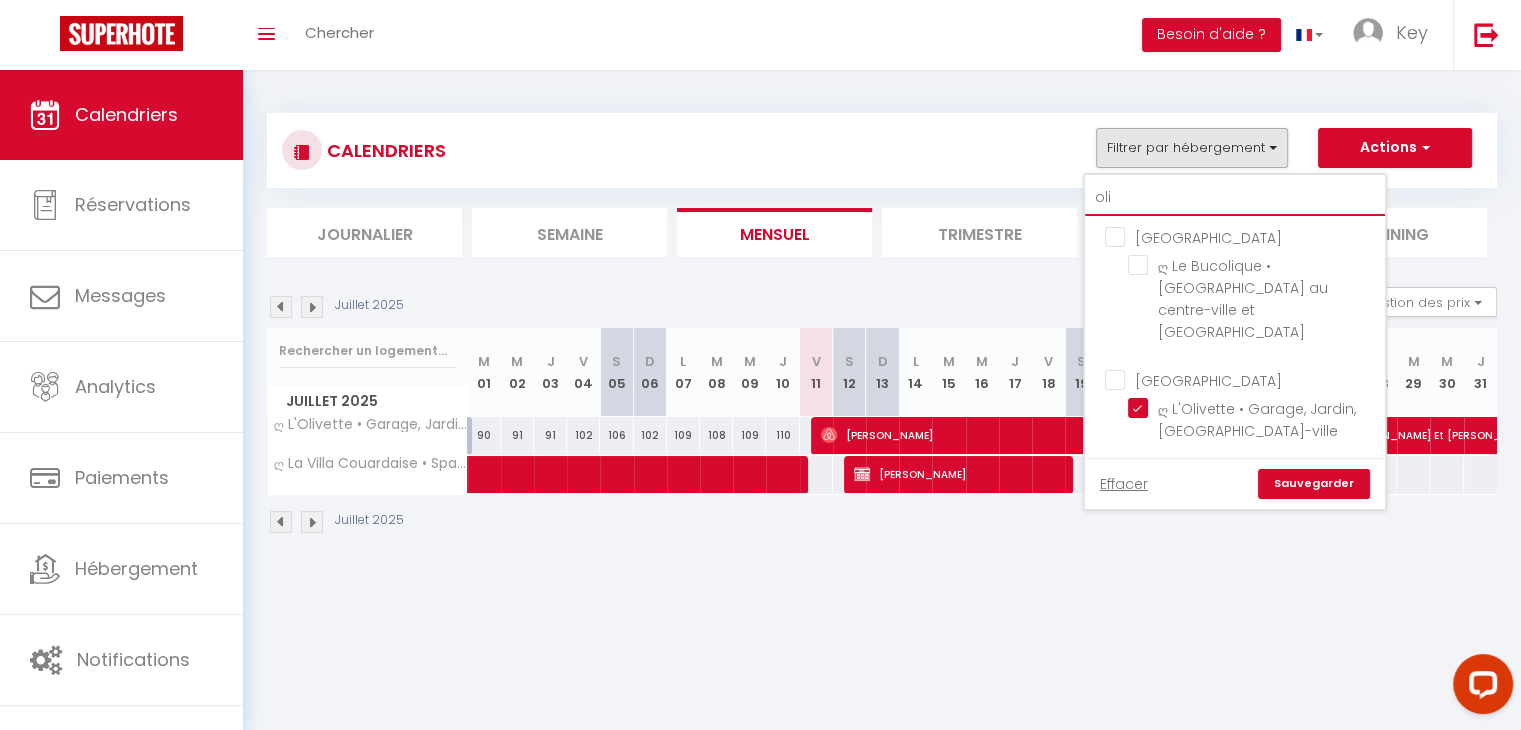 click on "oli" at bounding box center [1235, 198] 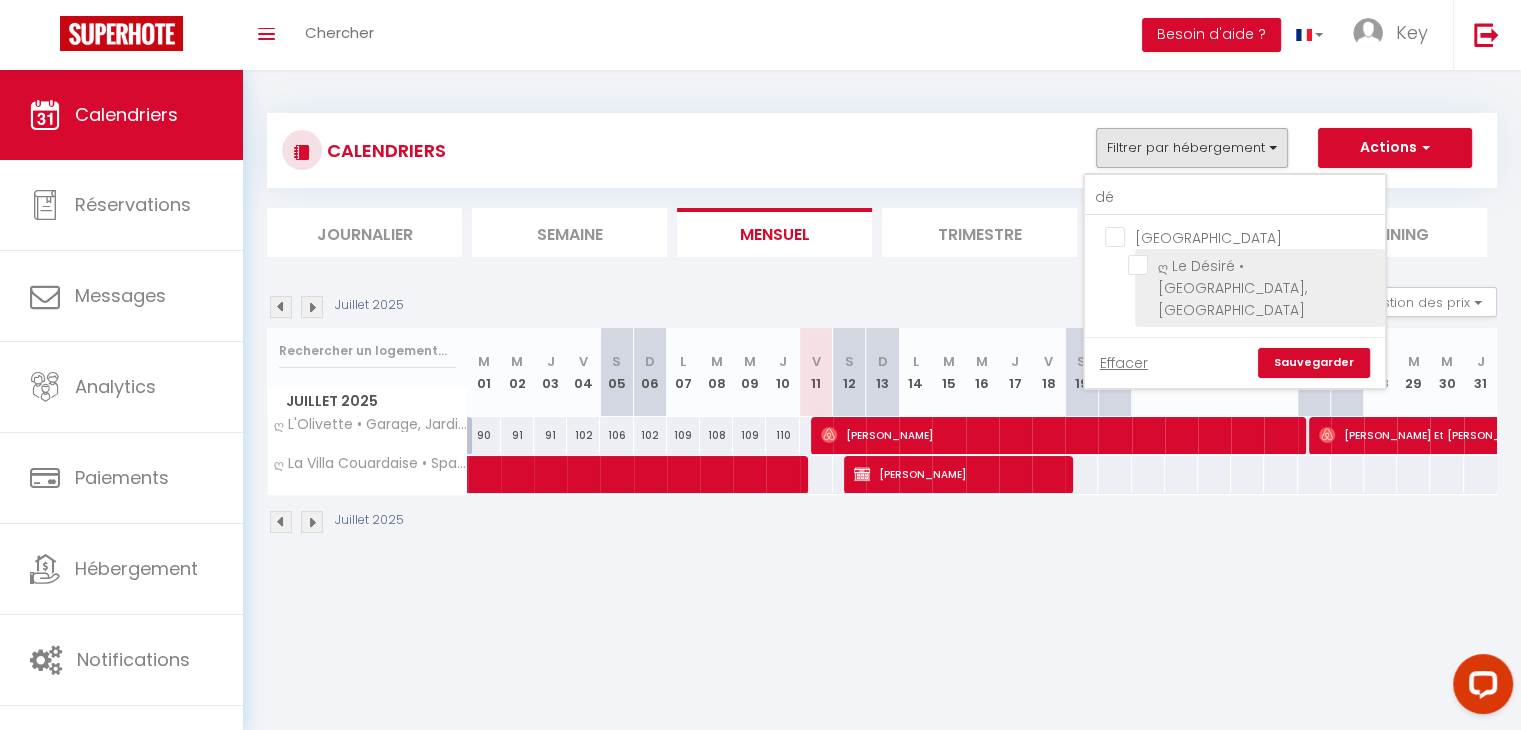 click on "ღ Le Désiré • [GEOGRAPHIC_DATA], [GEOGRAPHIC_DATA]" at bounding box center (1253, 265) 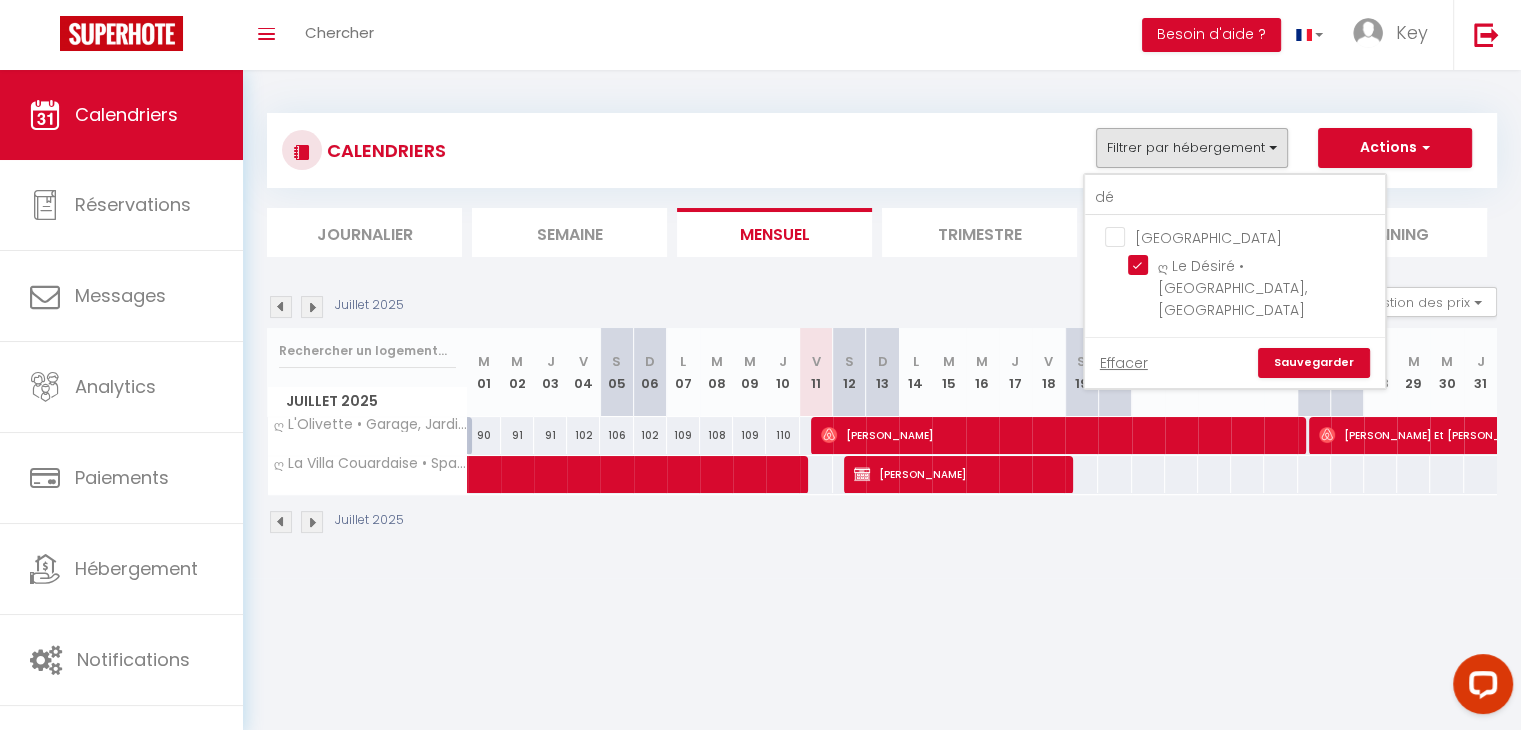 click on "Sauvegarder" at bounding box center [1314, 363] 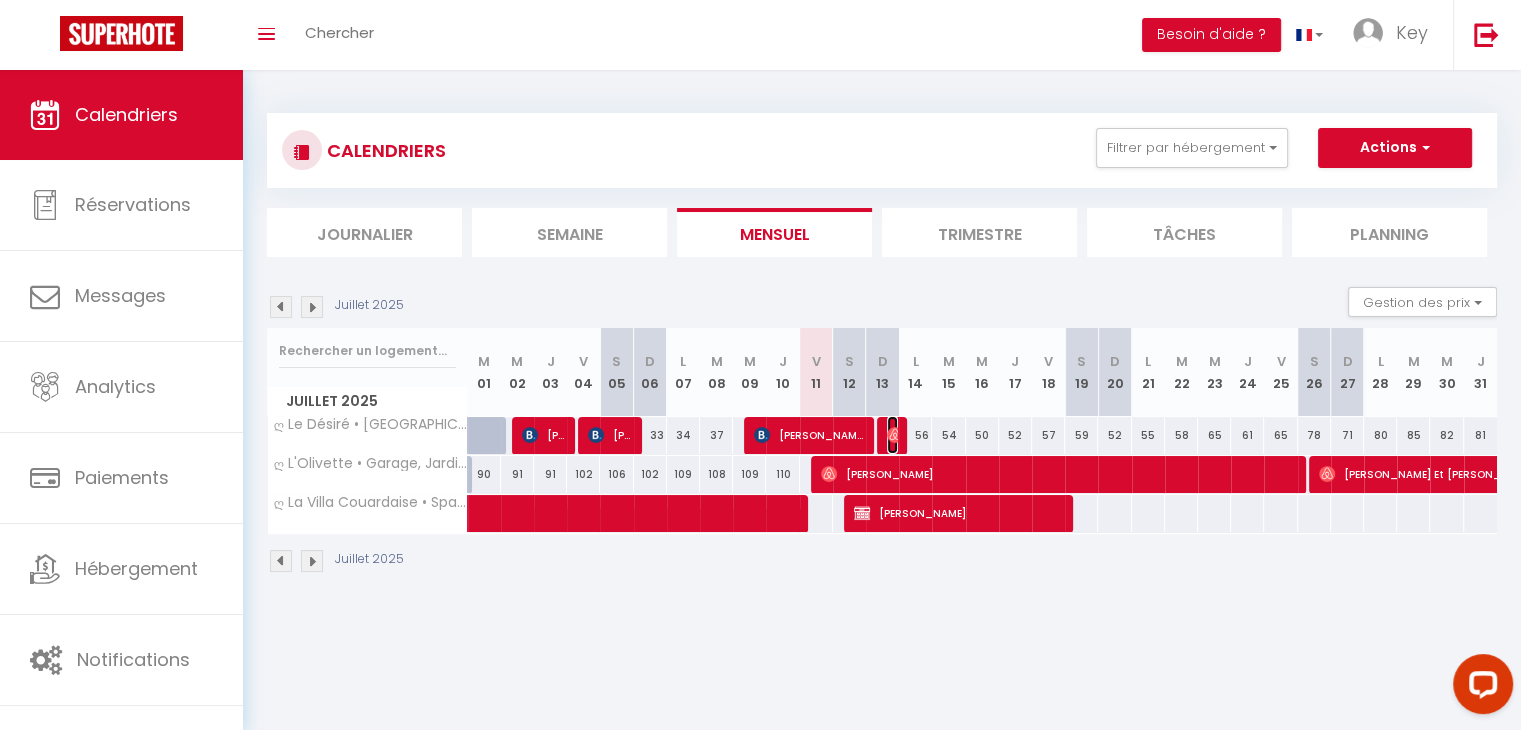 click at bounding box center [895, 435] 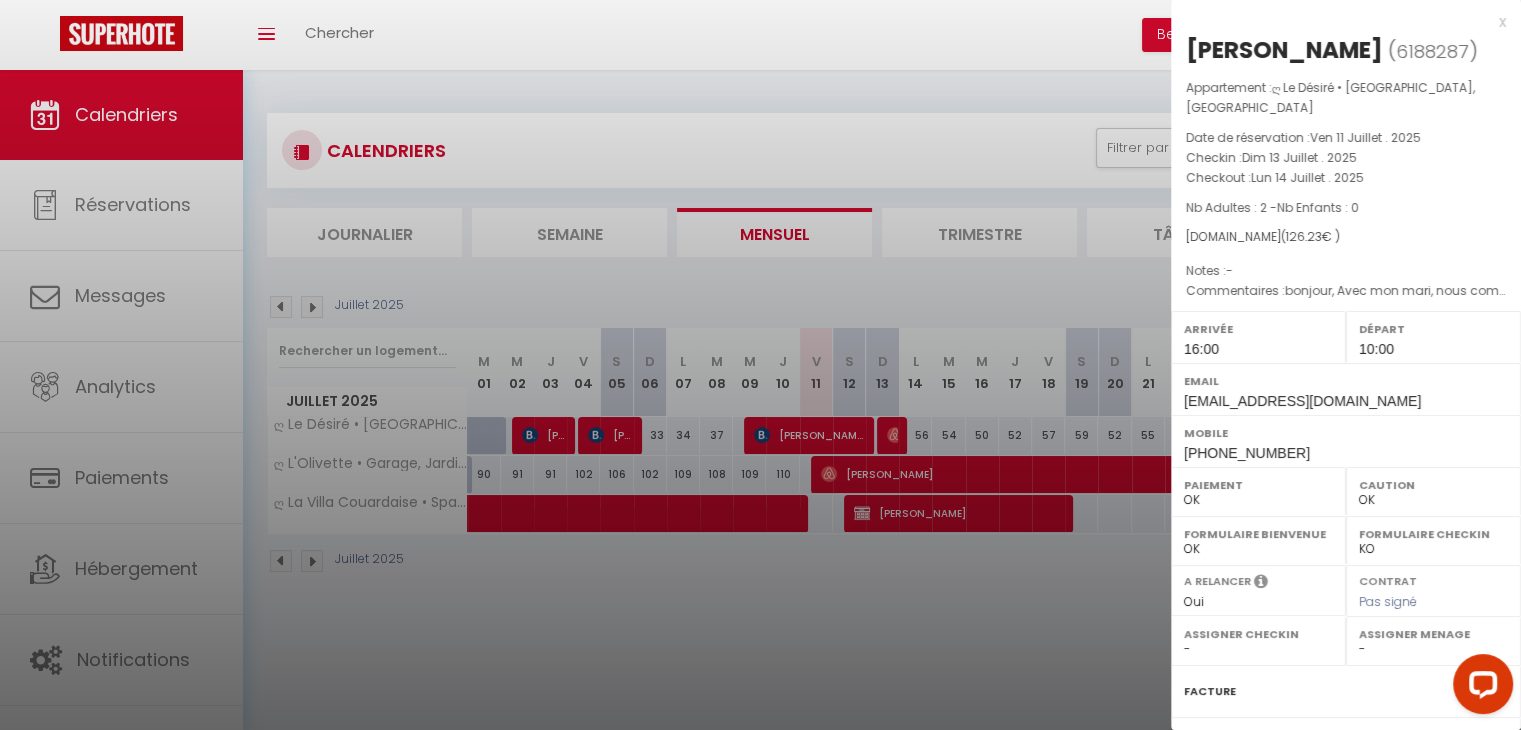 click at bounding box center (760, 365) 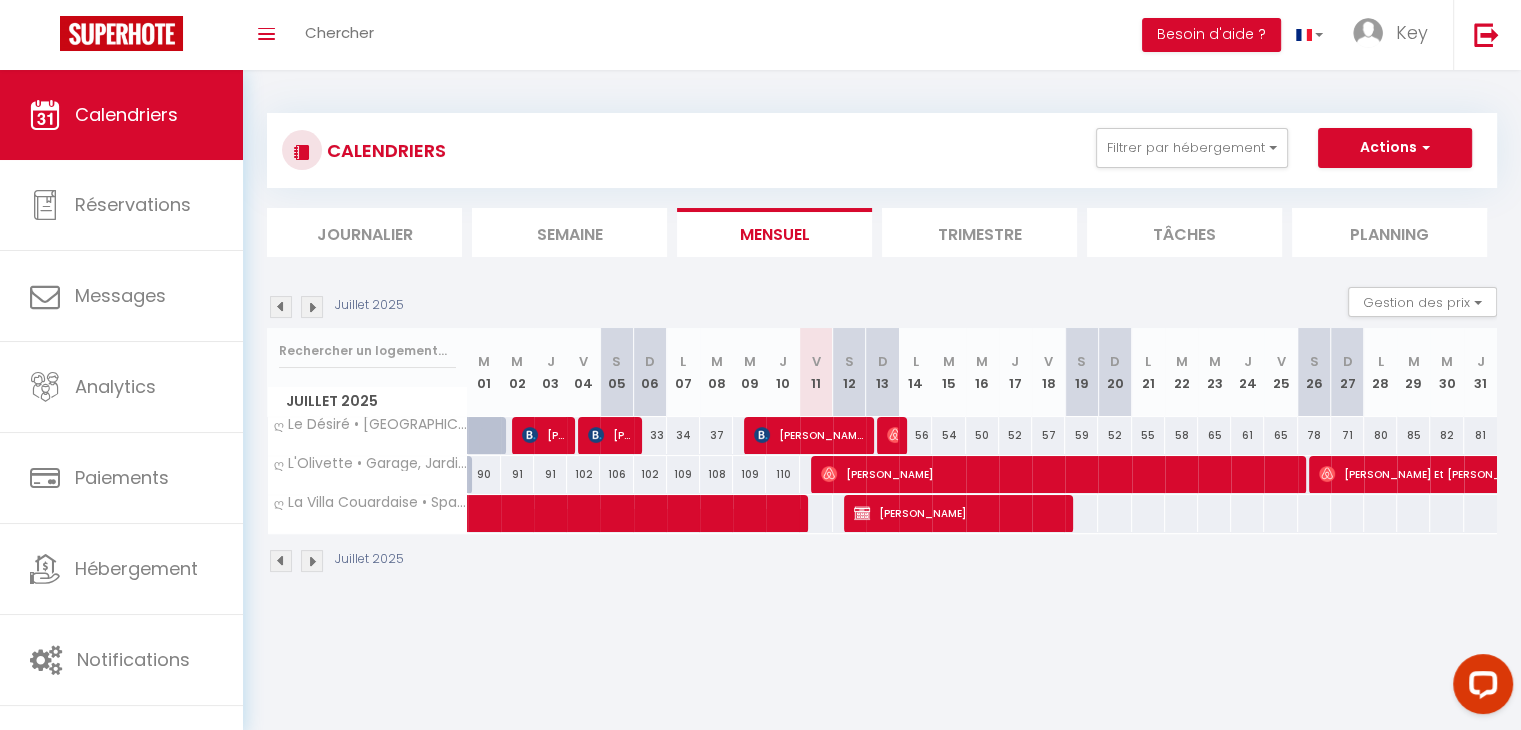 click on "74" at bounding box center [882, 435] 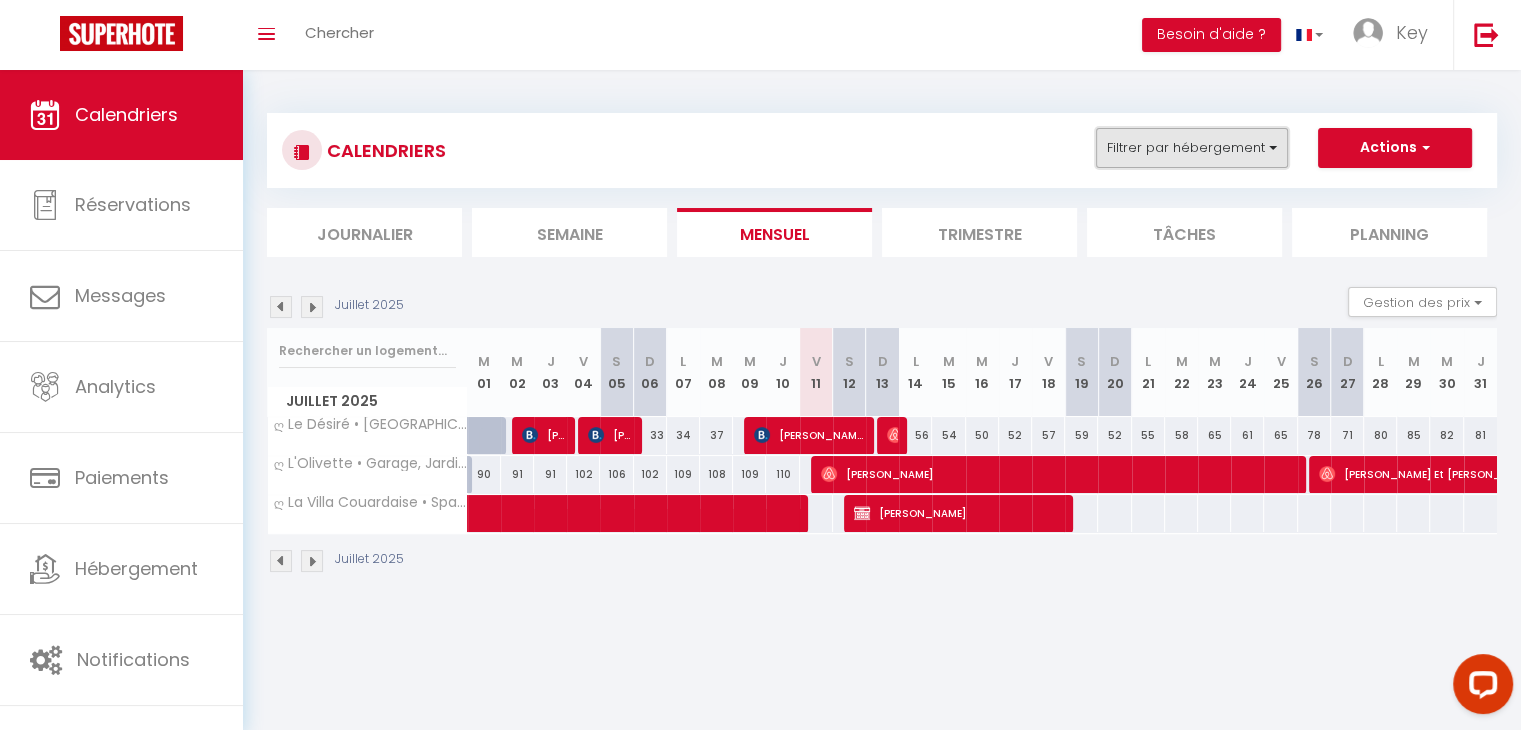 click on "Filtrer par hébergement" at bounding box center [1192, 148] 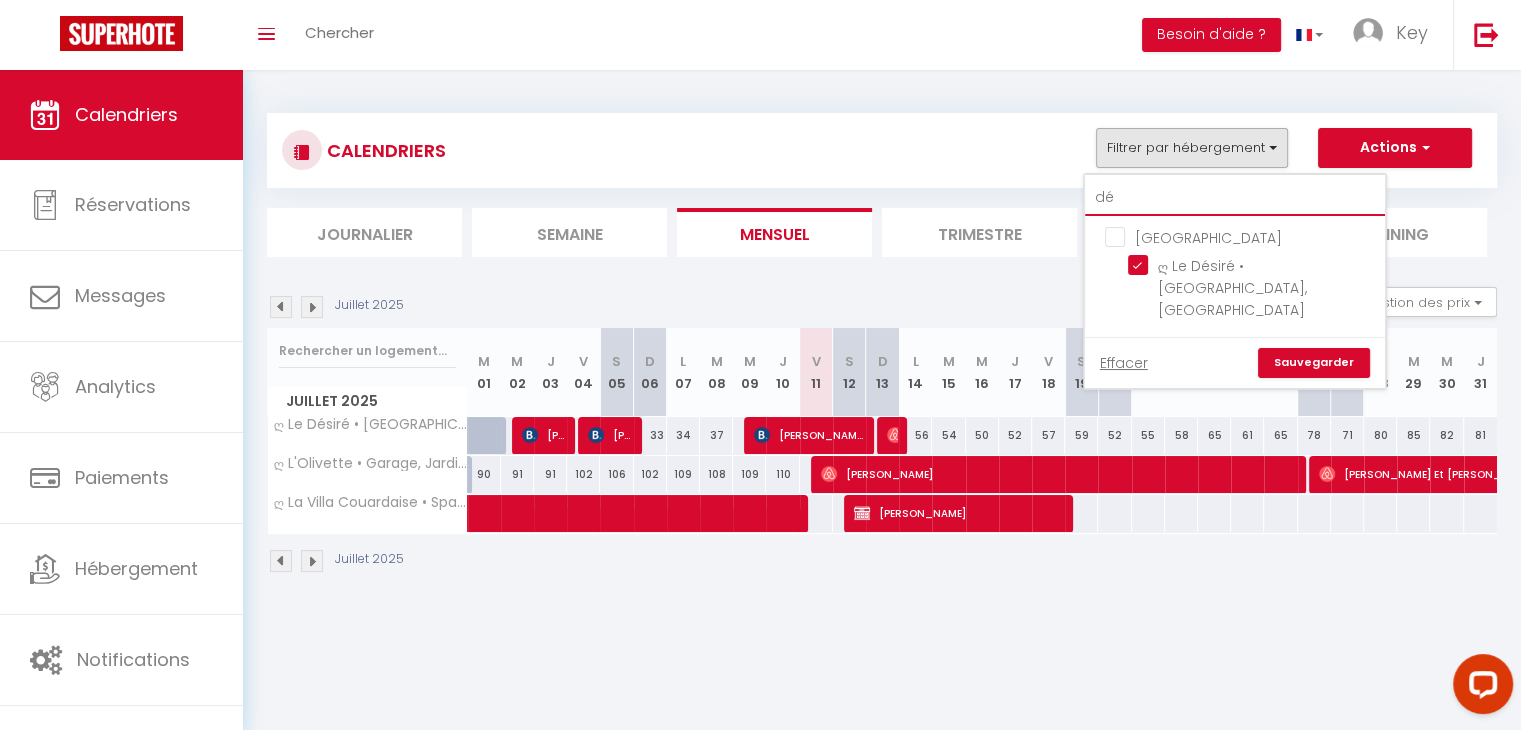 click on "dé" at bounding box center [1235, 198] 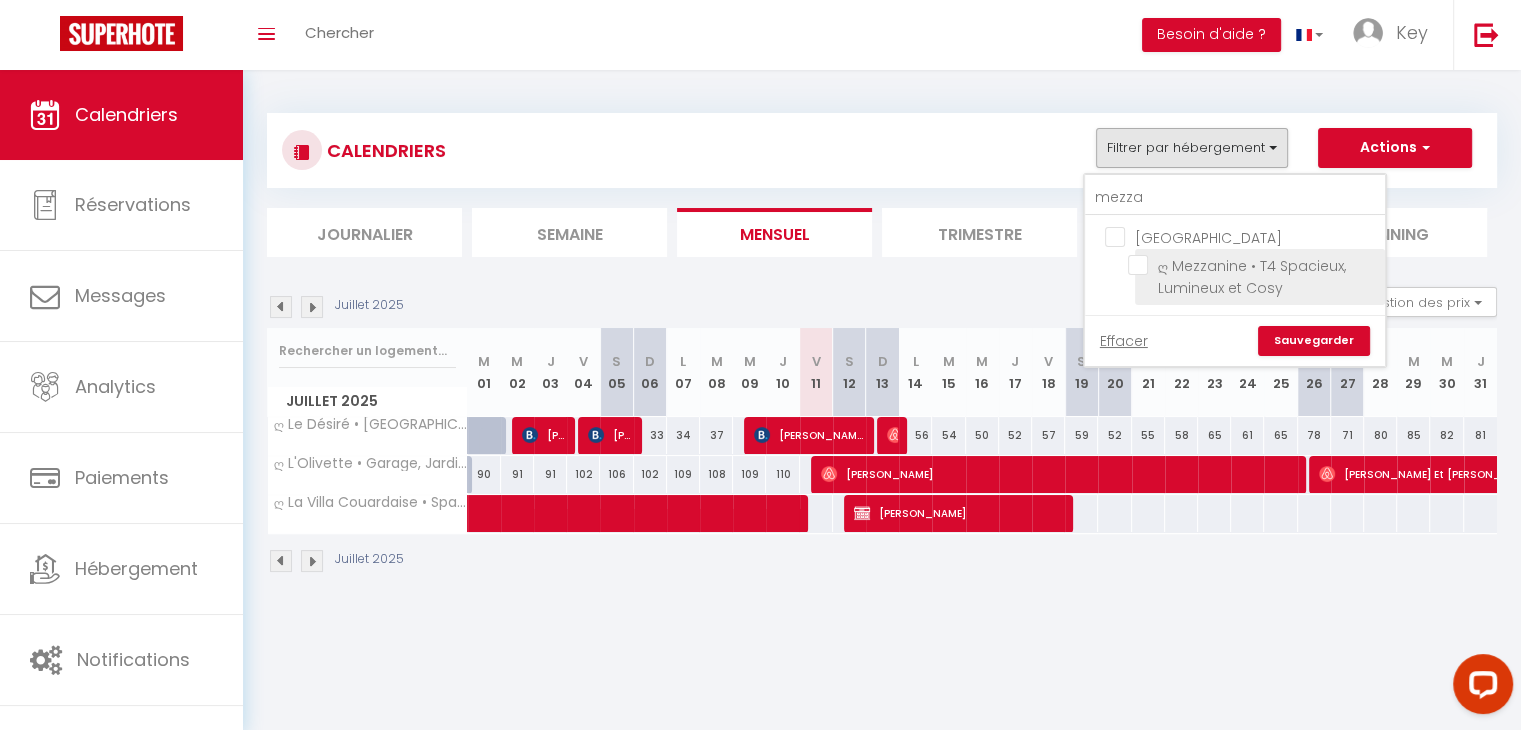 click on "ღ Mezzanine • T4 Spacieux, Lumineux et Cosy" at bounding box center [1253, 265] 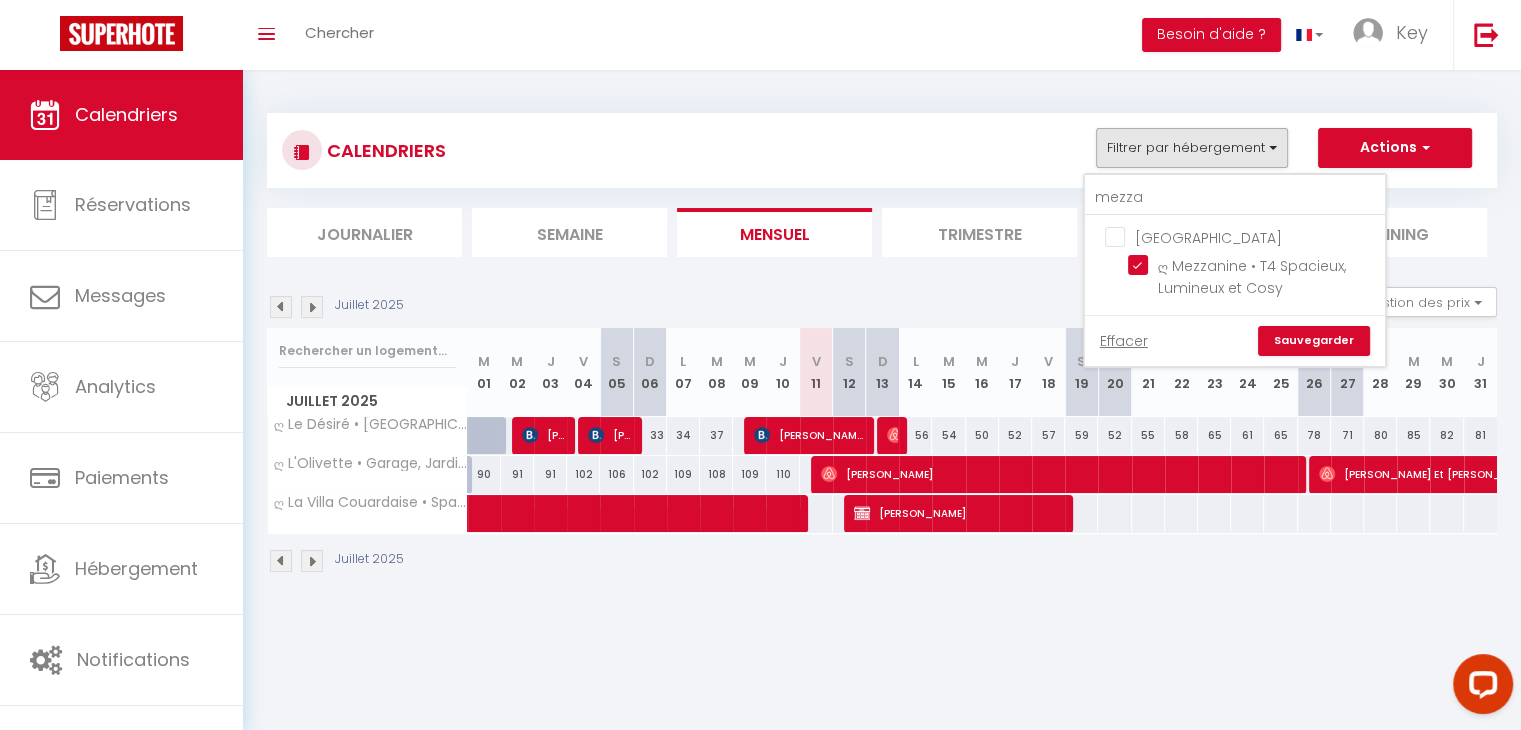 click on "Sauvegarder" at bounding box center [1314, 341] 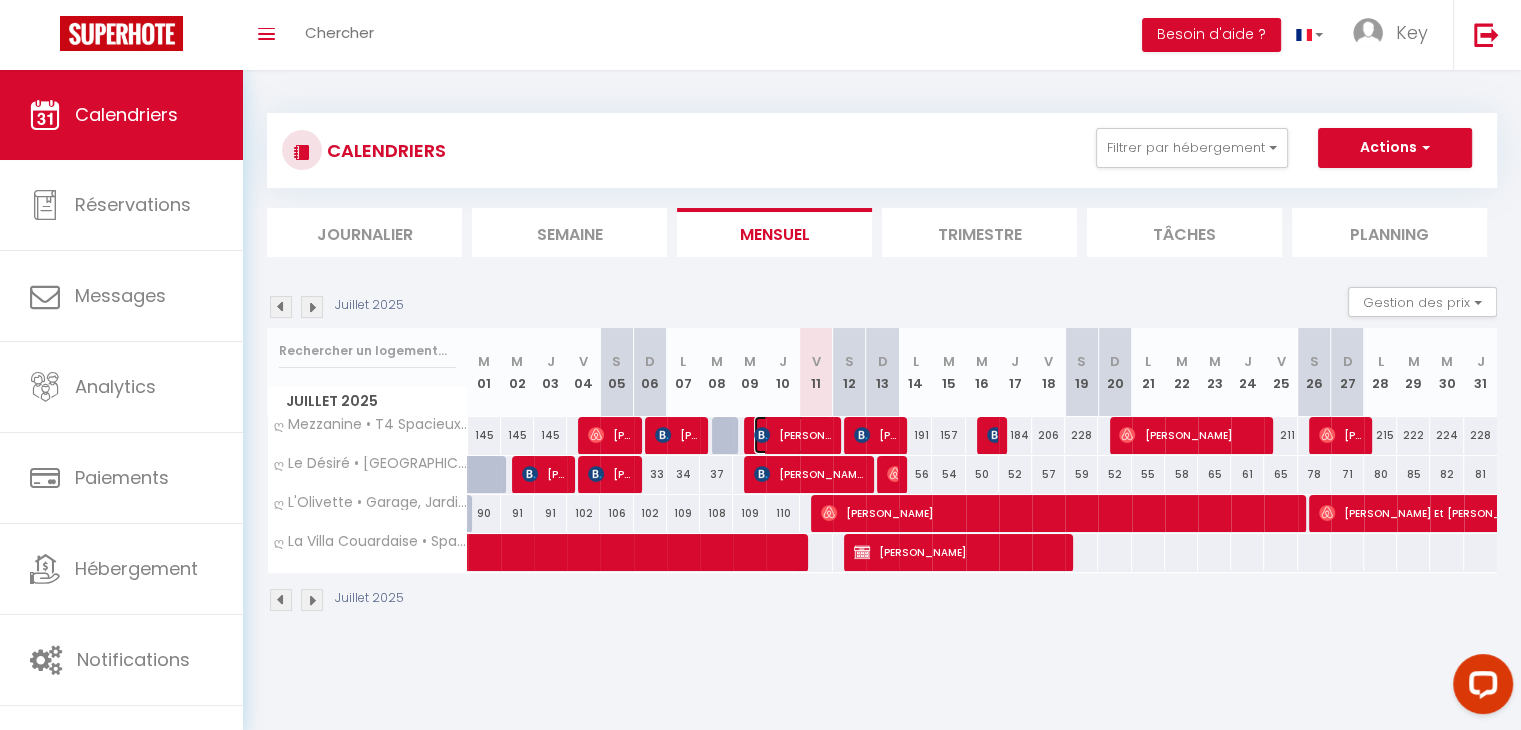 click on "STEPHANE LE COENT" at bounding box center (792, 435) 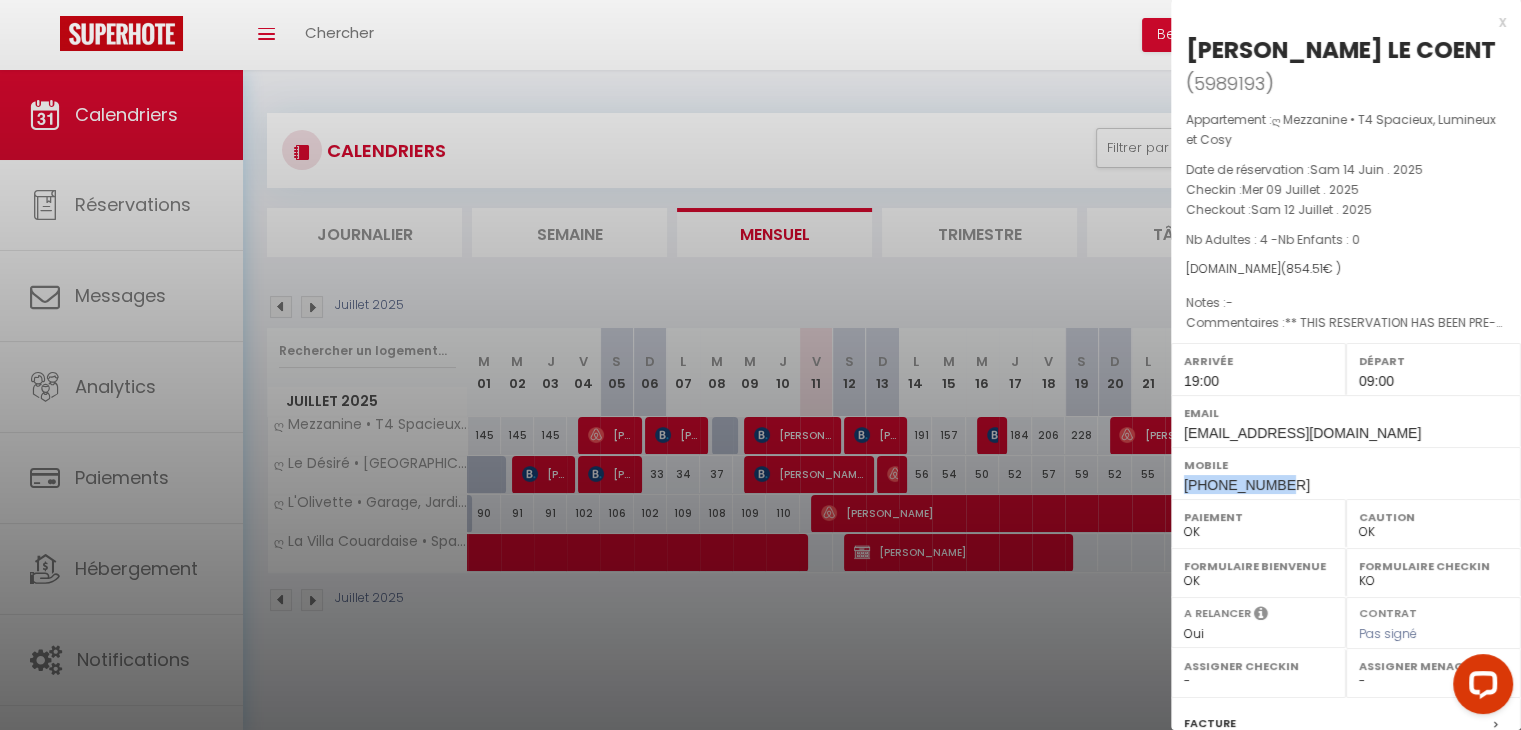 drag, startPoint x: 1276, startPoint y: 488, endPoint x: 1186, endPoint y: 488, distance: 90 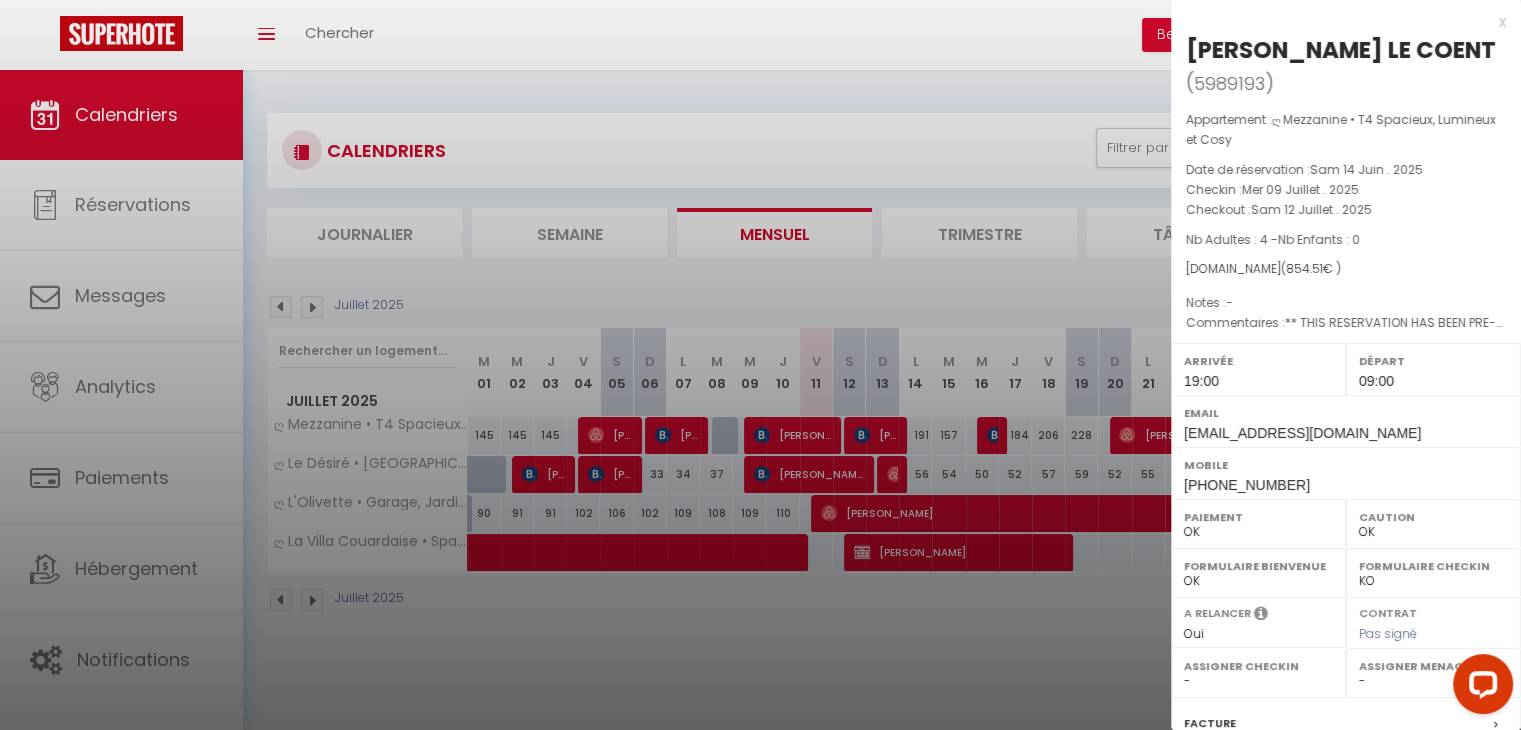 click at bounding box center (760, 365) 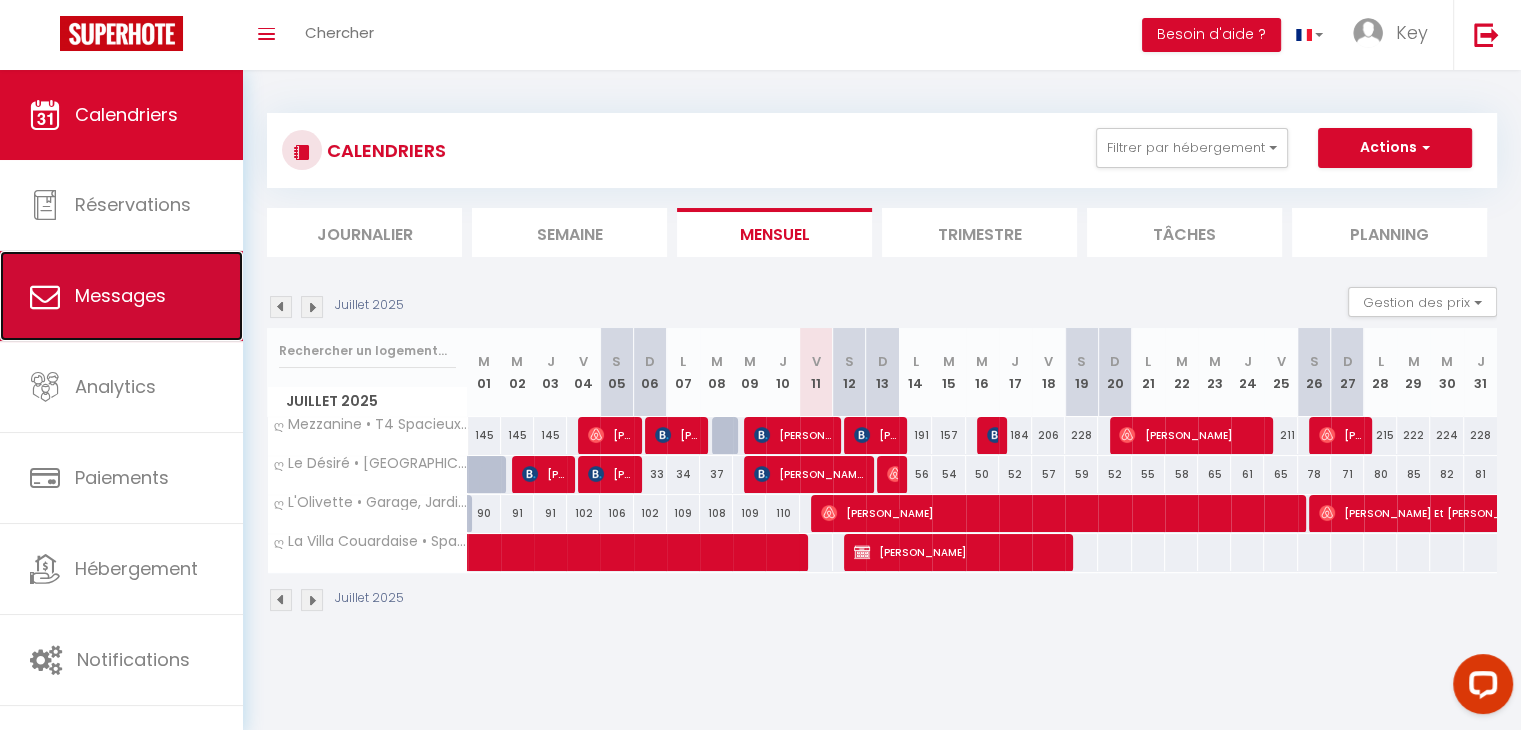 click on "Messages" at bounding box center [121, 296] 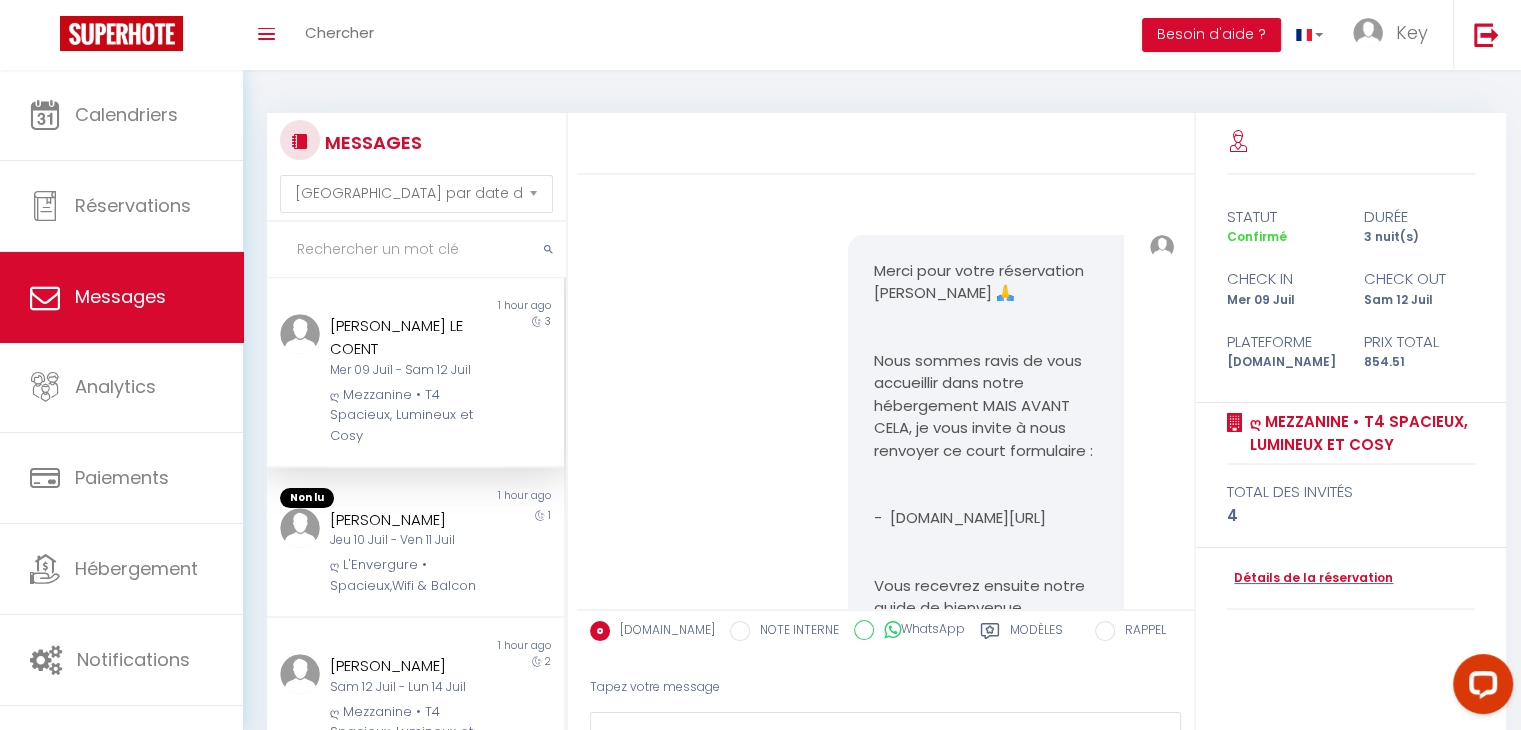 scroll, scrollTop: 8010, scrollLeft: 0, axis: vertical 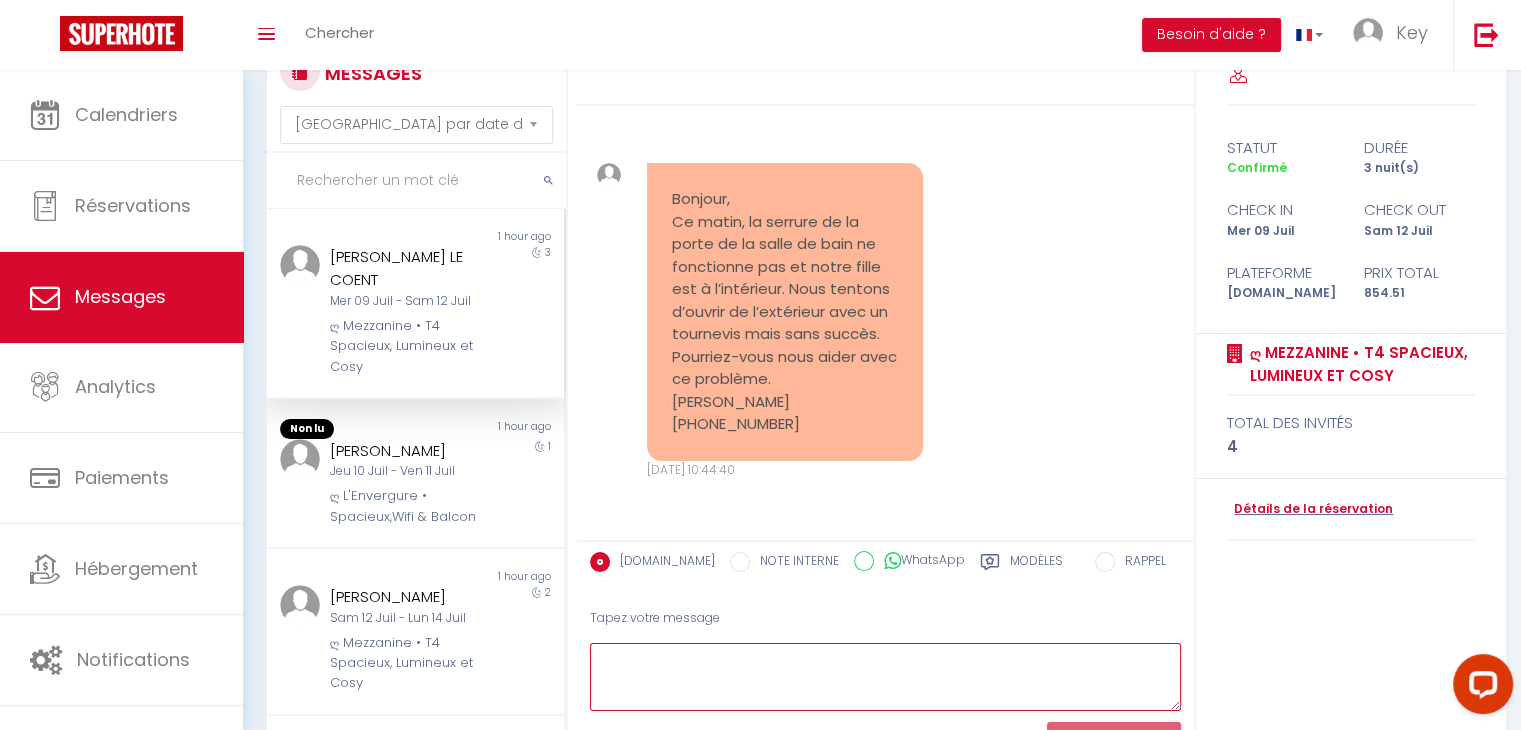 click at bounding box center [885, 677] 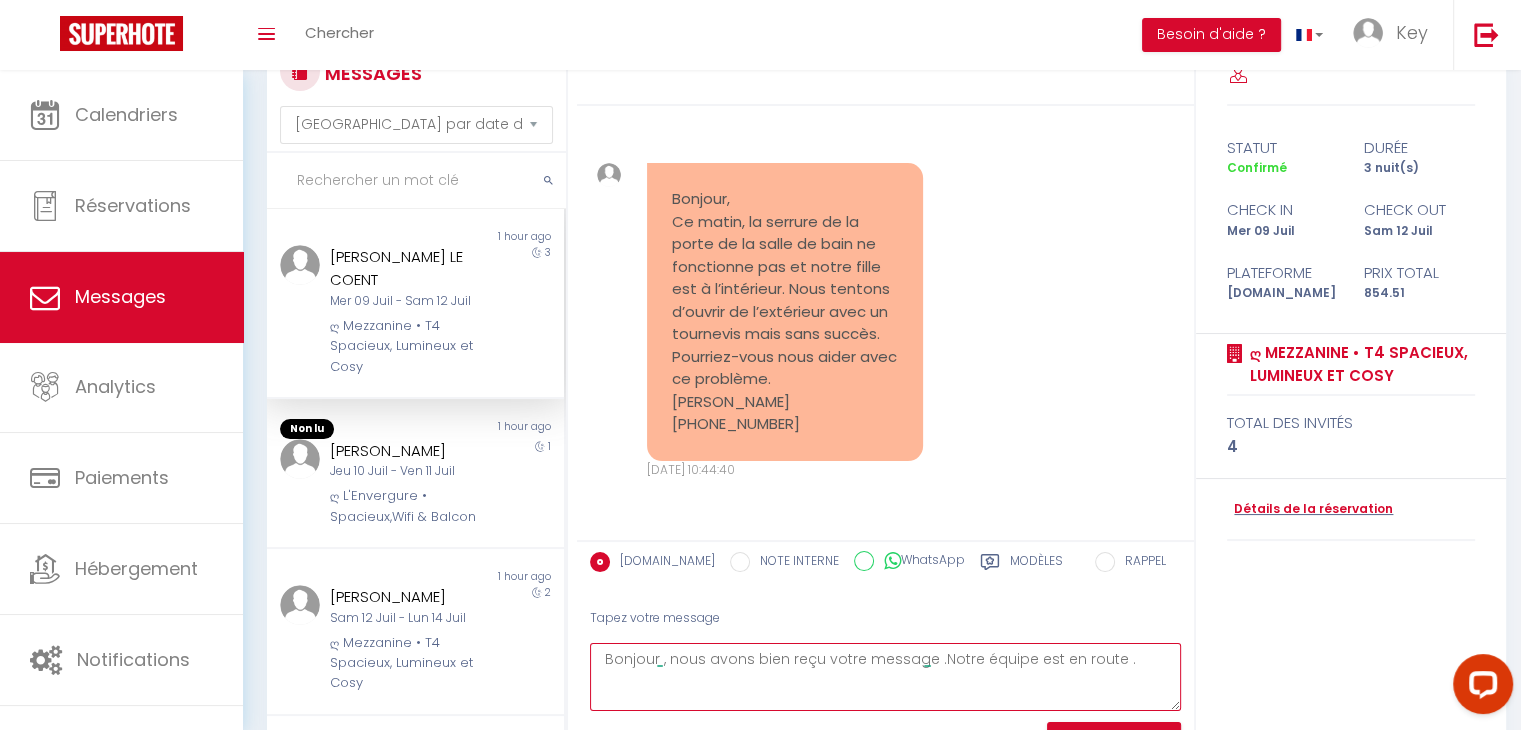 click on "Bonjour , nous avons bien reçu votre message .Notre équipe est en route ." at bounding box center (885, 677) 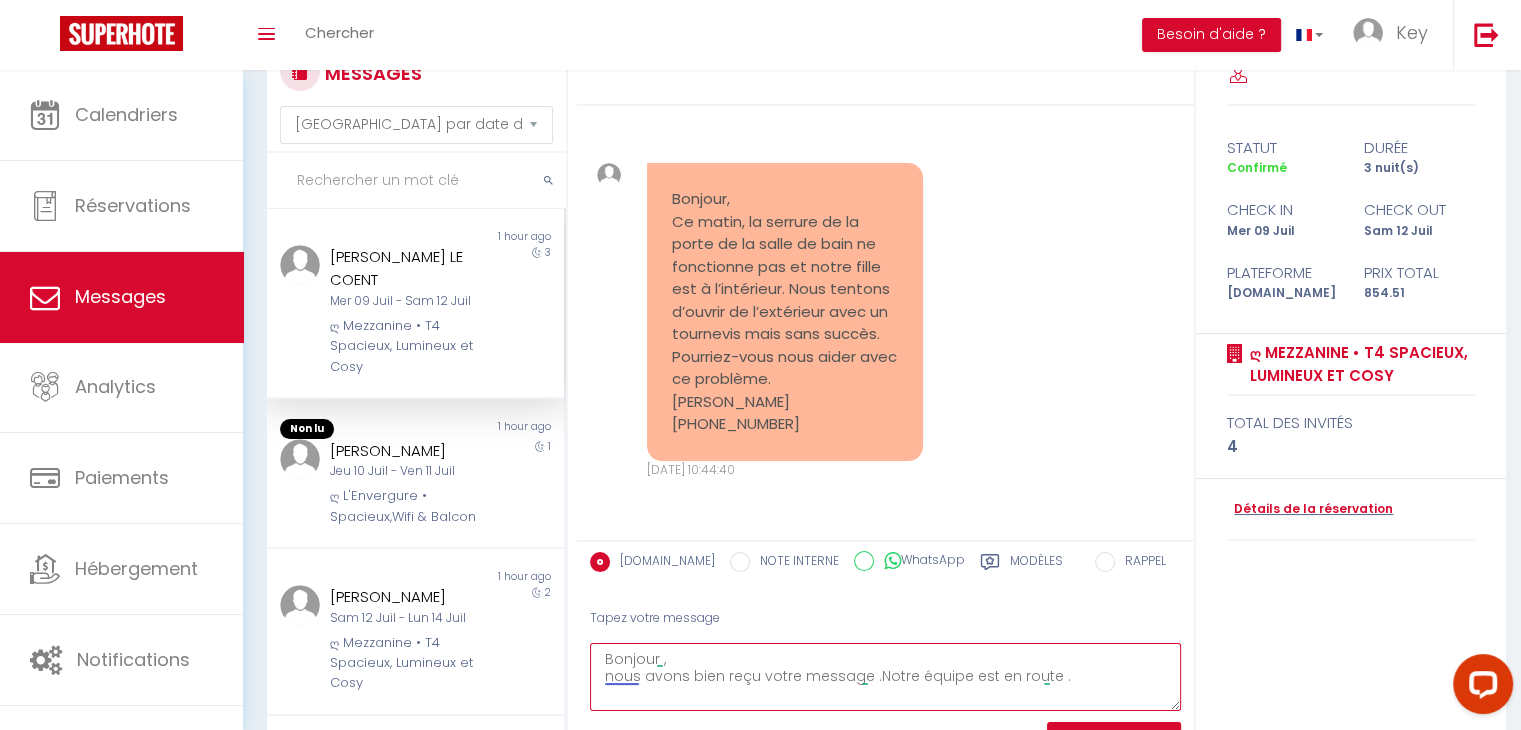 click on "Bonjour ,
nous avons bien reçu votre message .Notre équipe est en route ." at bounding box center (885, 677) 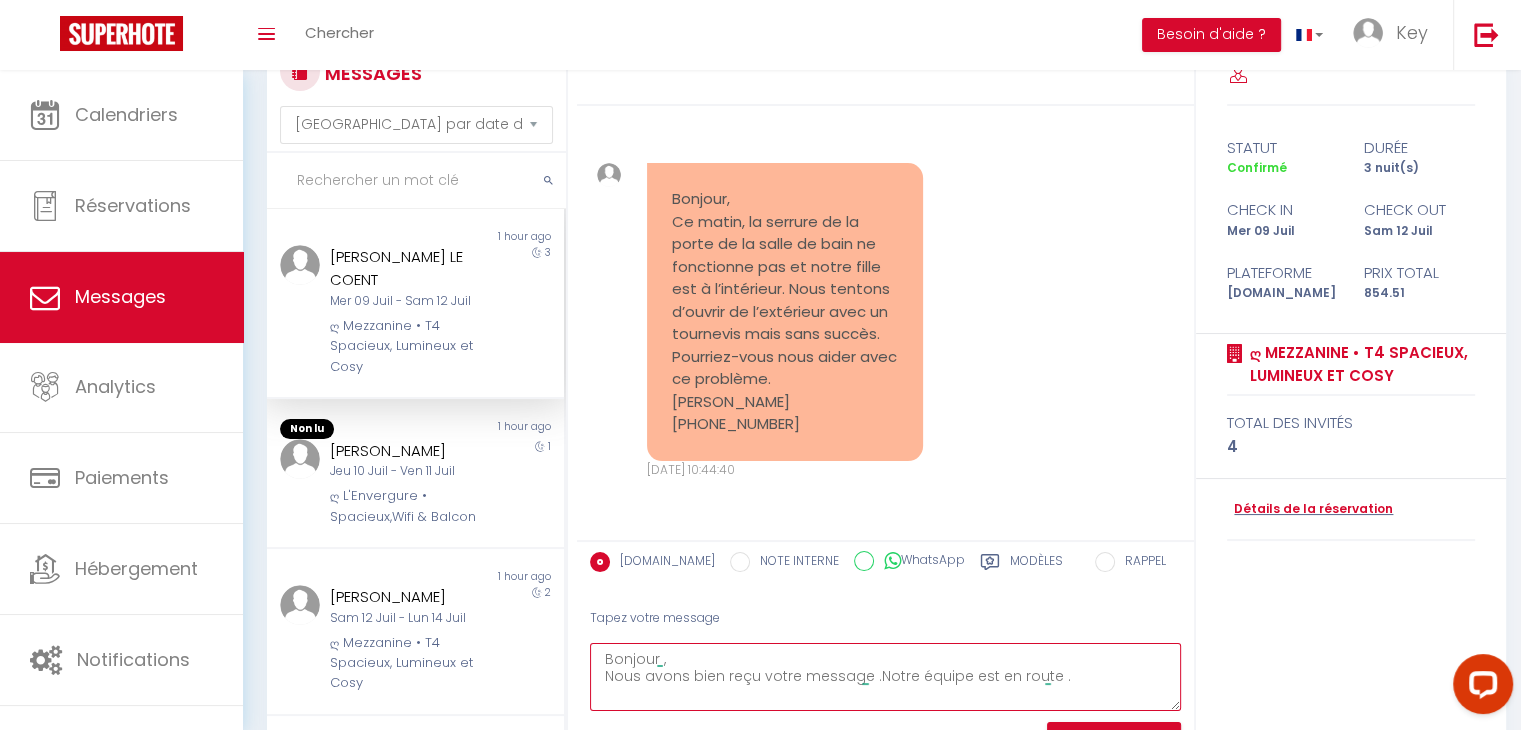click on "Bonjour ,
Nous avons bien reçu votre message .Notre équipe est en route ." at bounding box center [885, 677] 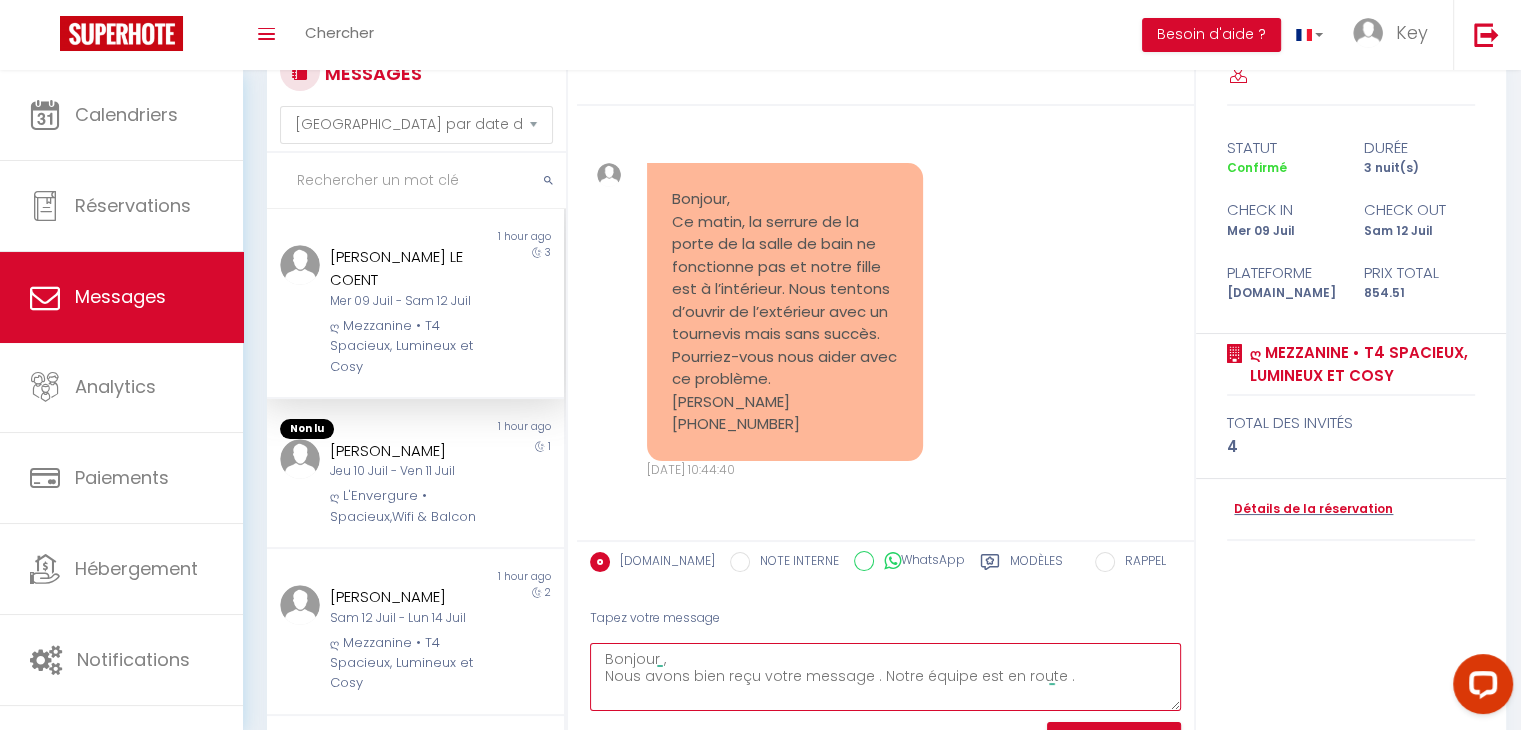 click on "Bonjour ,
Nous avons bien reçu votre message . Notre équipe est en route ." at bounding box center [885, 677] 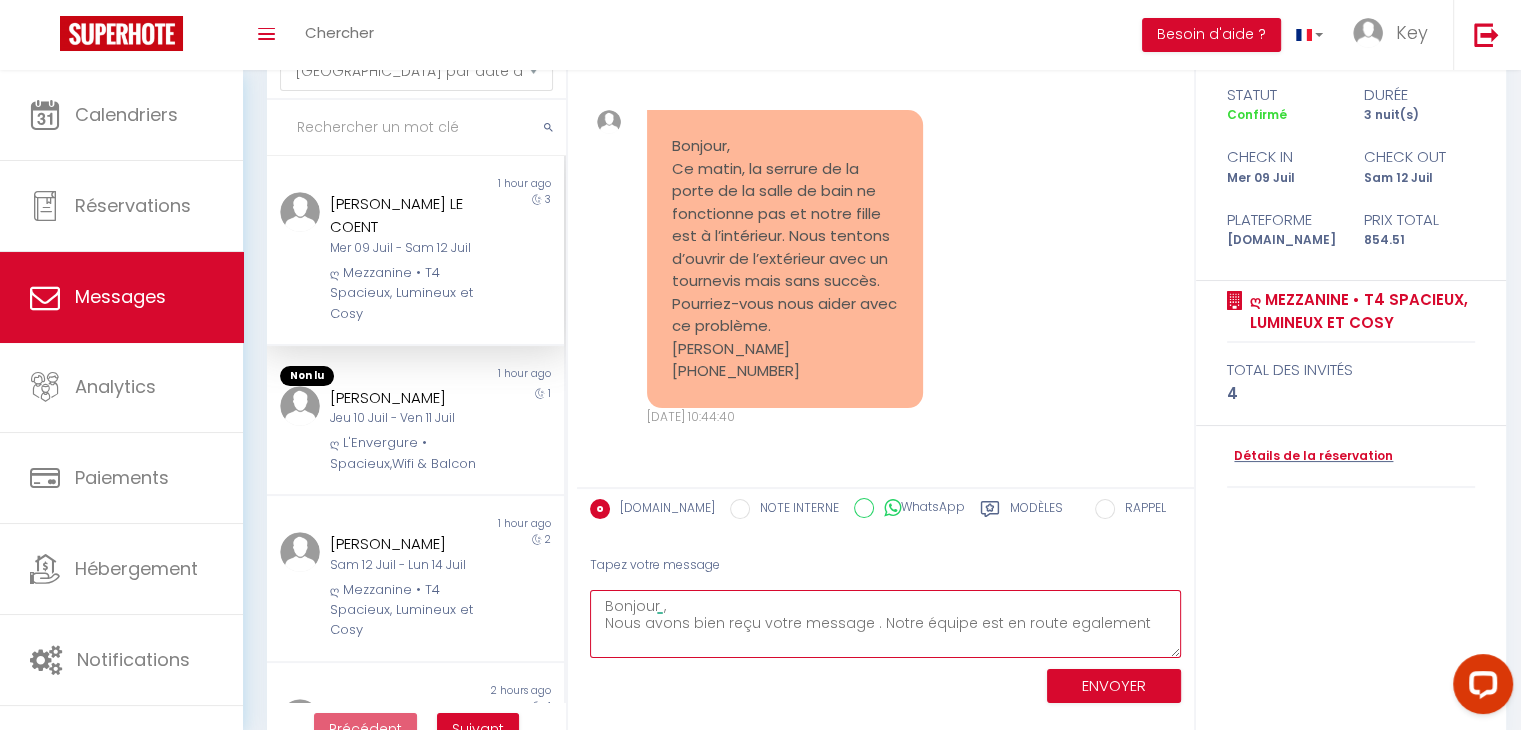 scroll, scrollTop: 169, scrollLeft: 0, axis: vertical 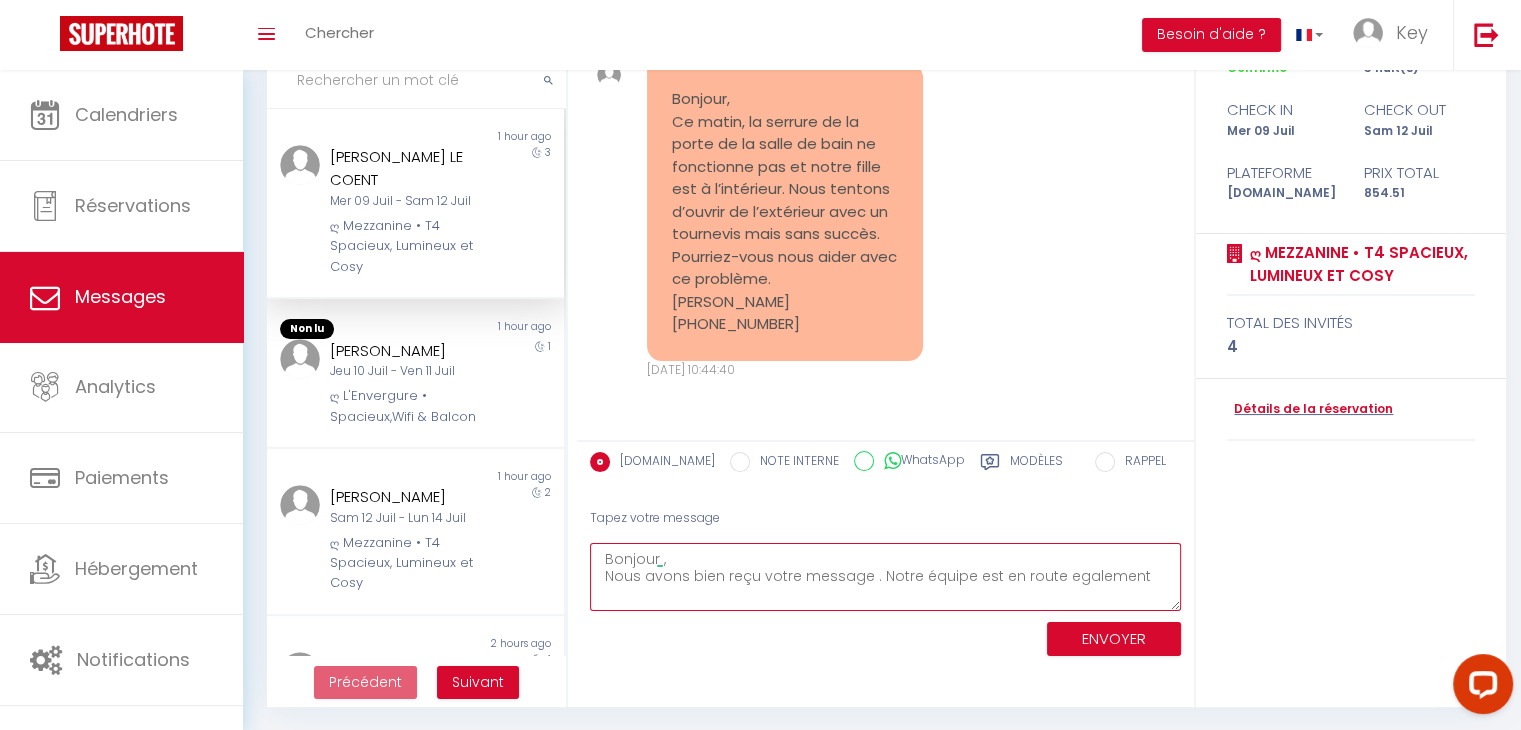 click on "Bonjour ,
Nous avons bien reçu votre message . Notre équipe est en route egalement" at bounding box center [885, 577] 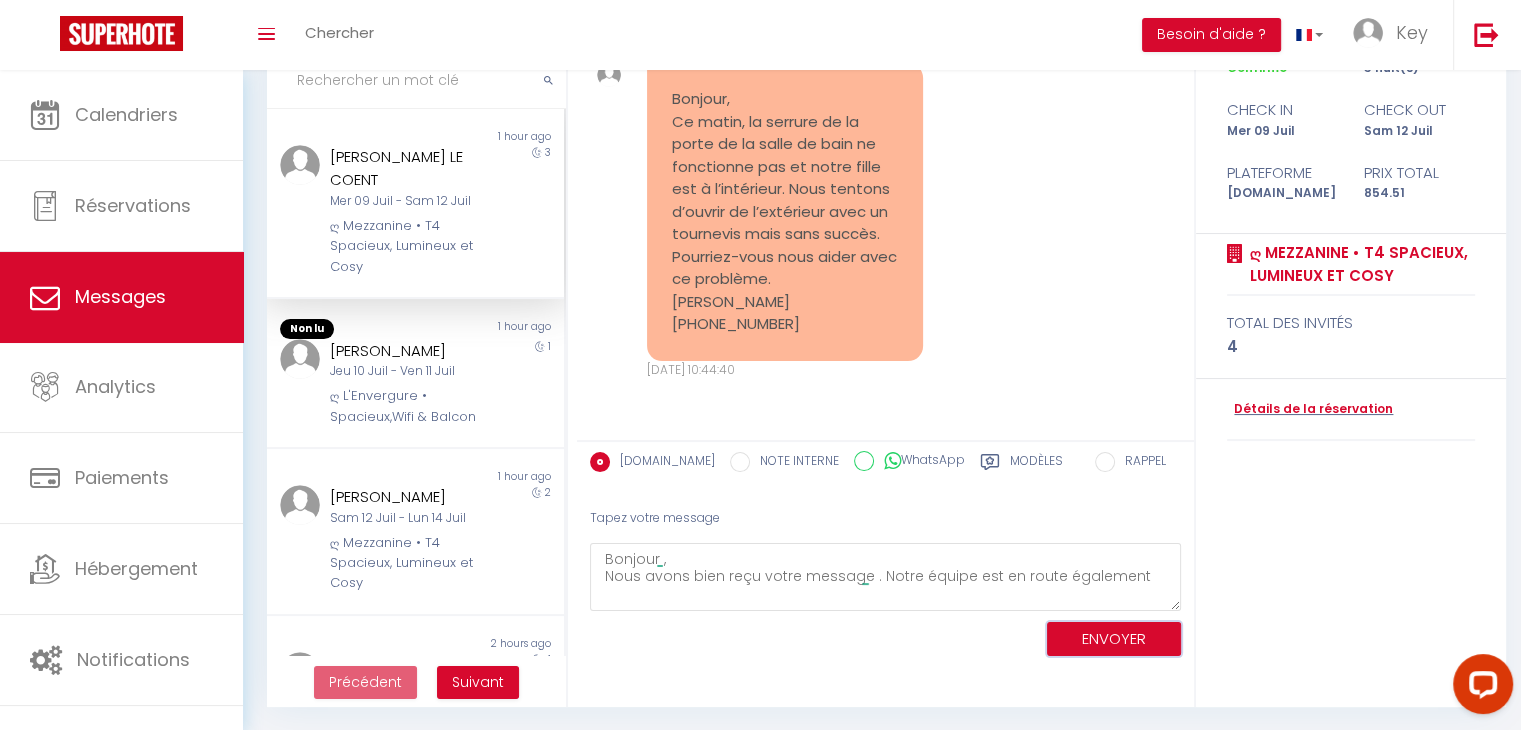 click on "ENVOYER" at bounding box center (1114, 639) 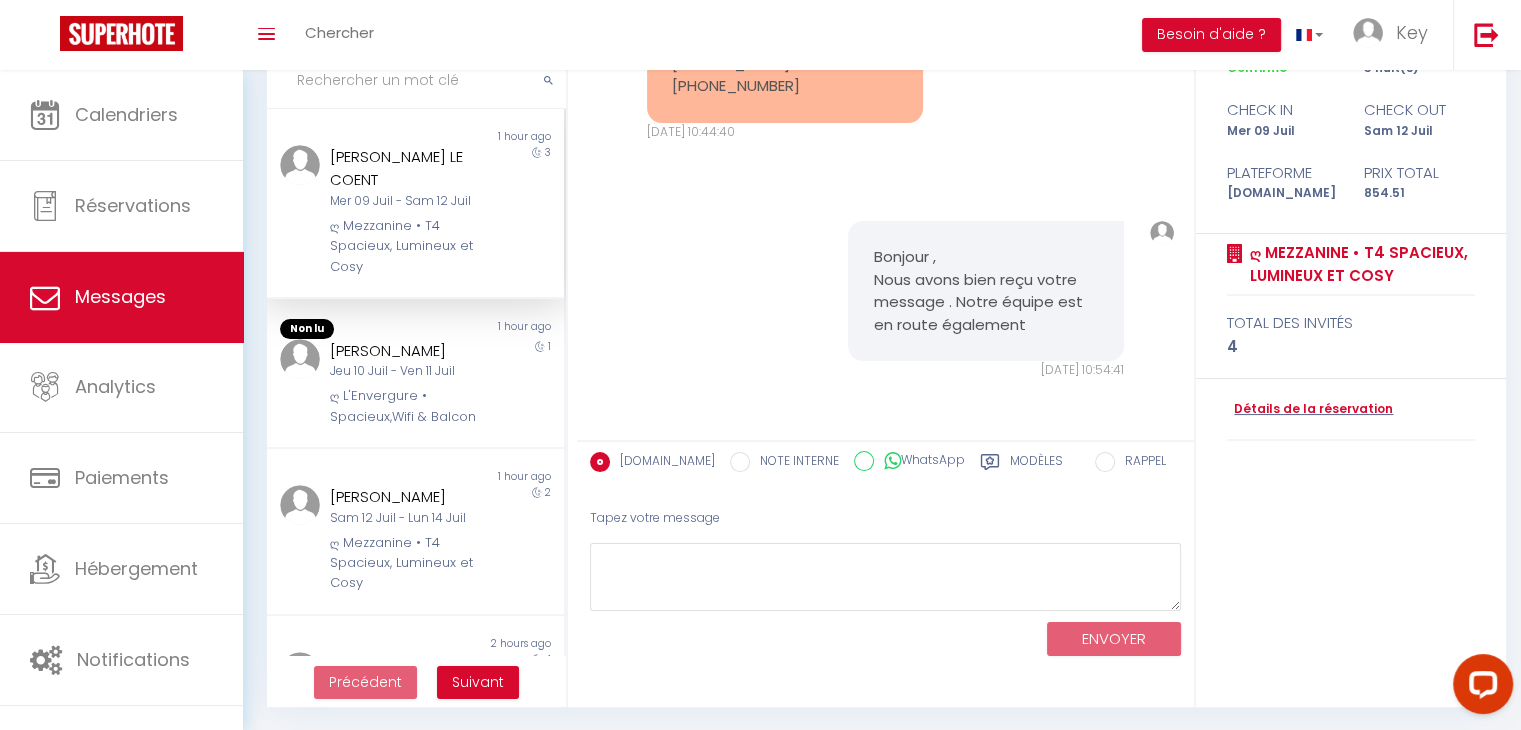 scroll, scrollTop: 8248, scrollLeft: 0, axis: vertical 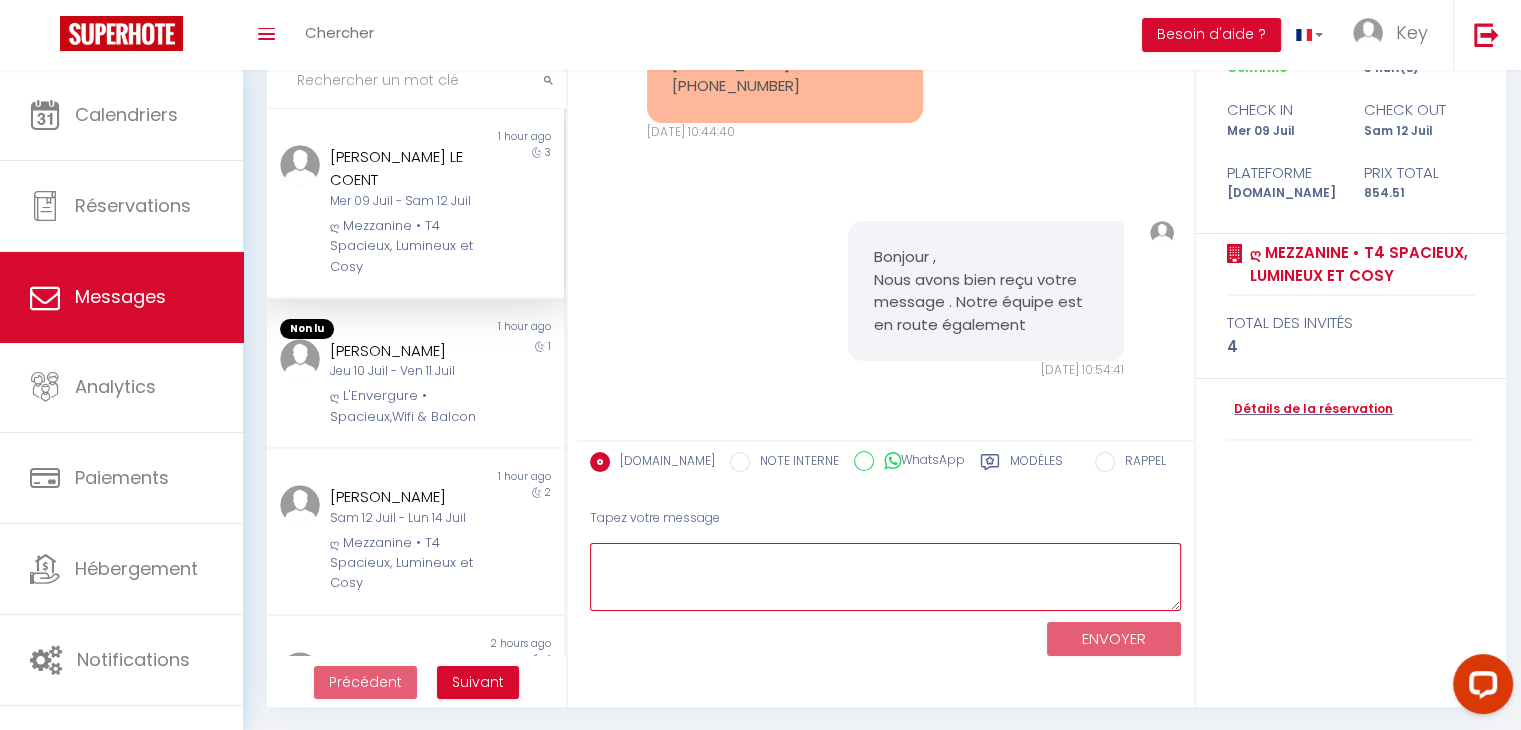 click at bounding box center (885, 577) 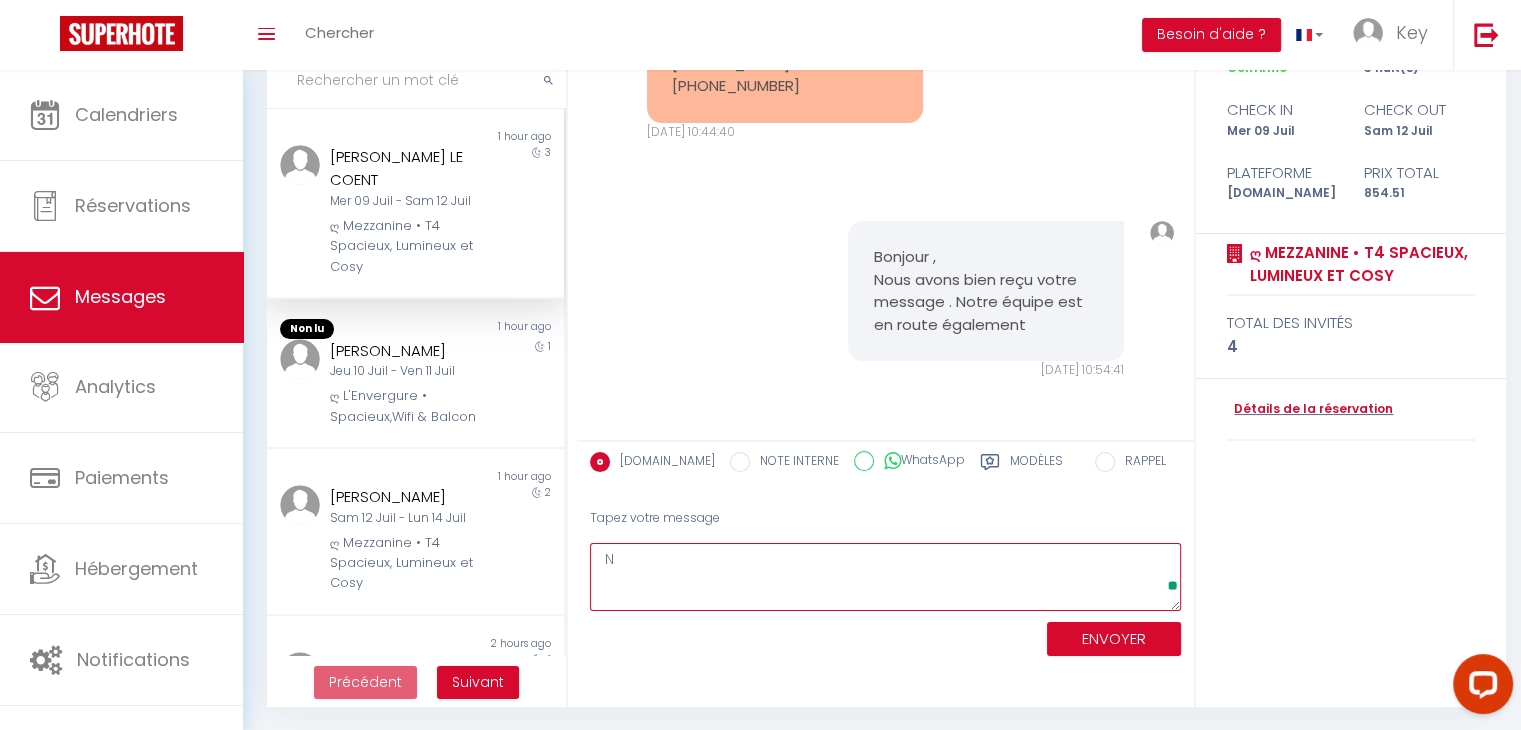 click on "N" at bounding box center (885, 577) 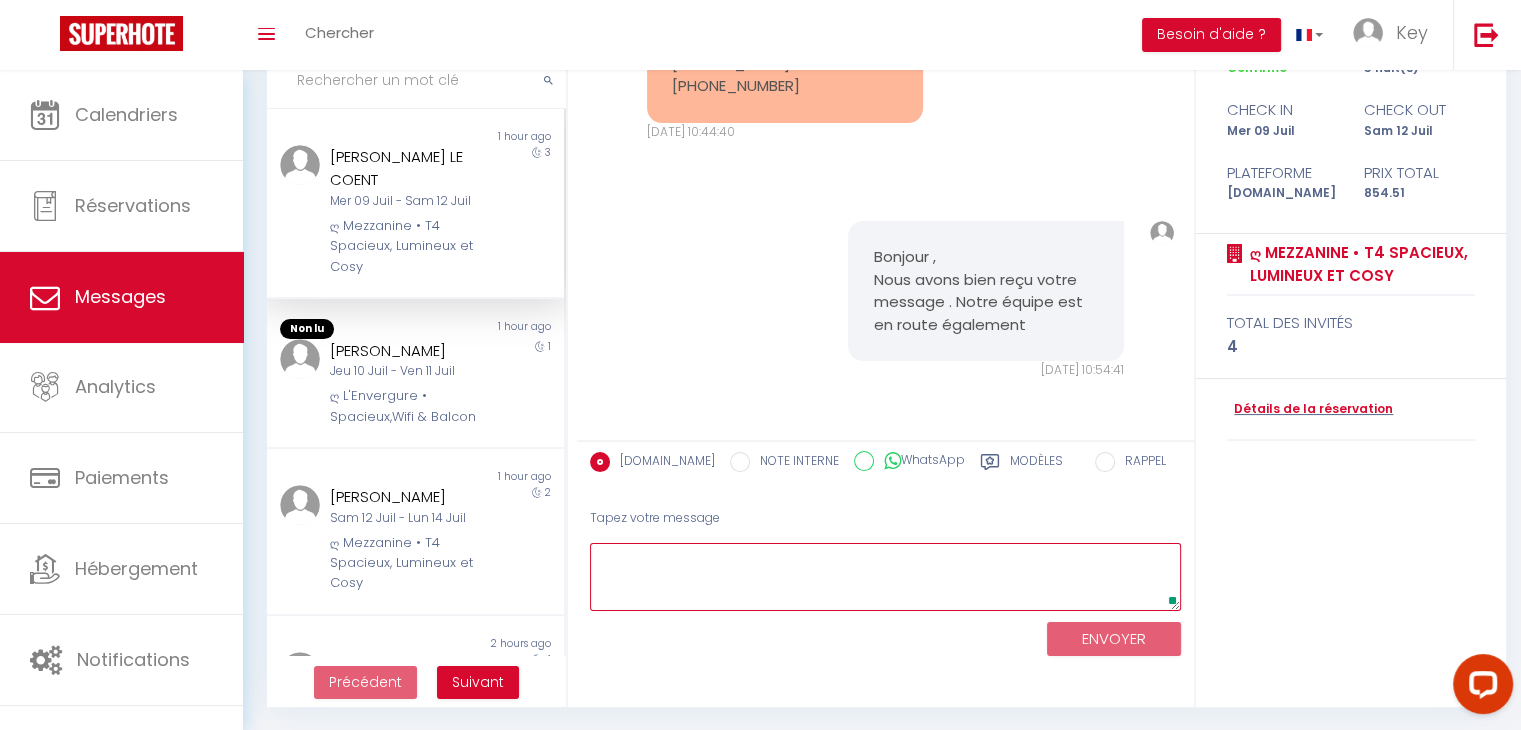 paste on "N’hésitez pas à nous contacter si vous avez besoin de quoi que ce soit." 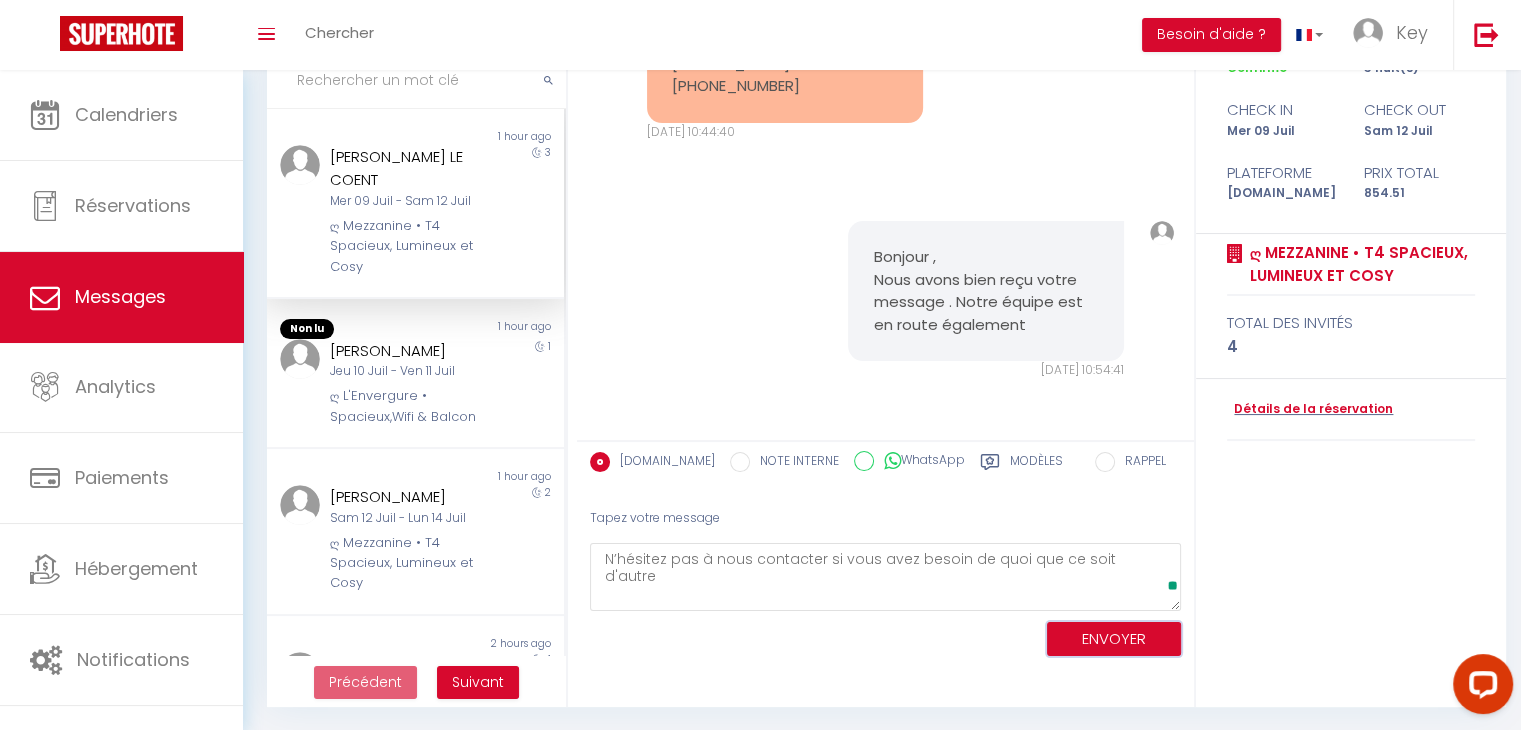 click on "ENVOYER" at bounding box center [1114, 639] 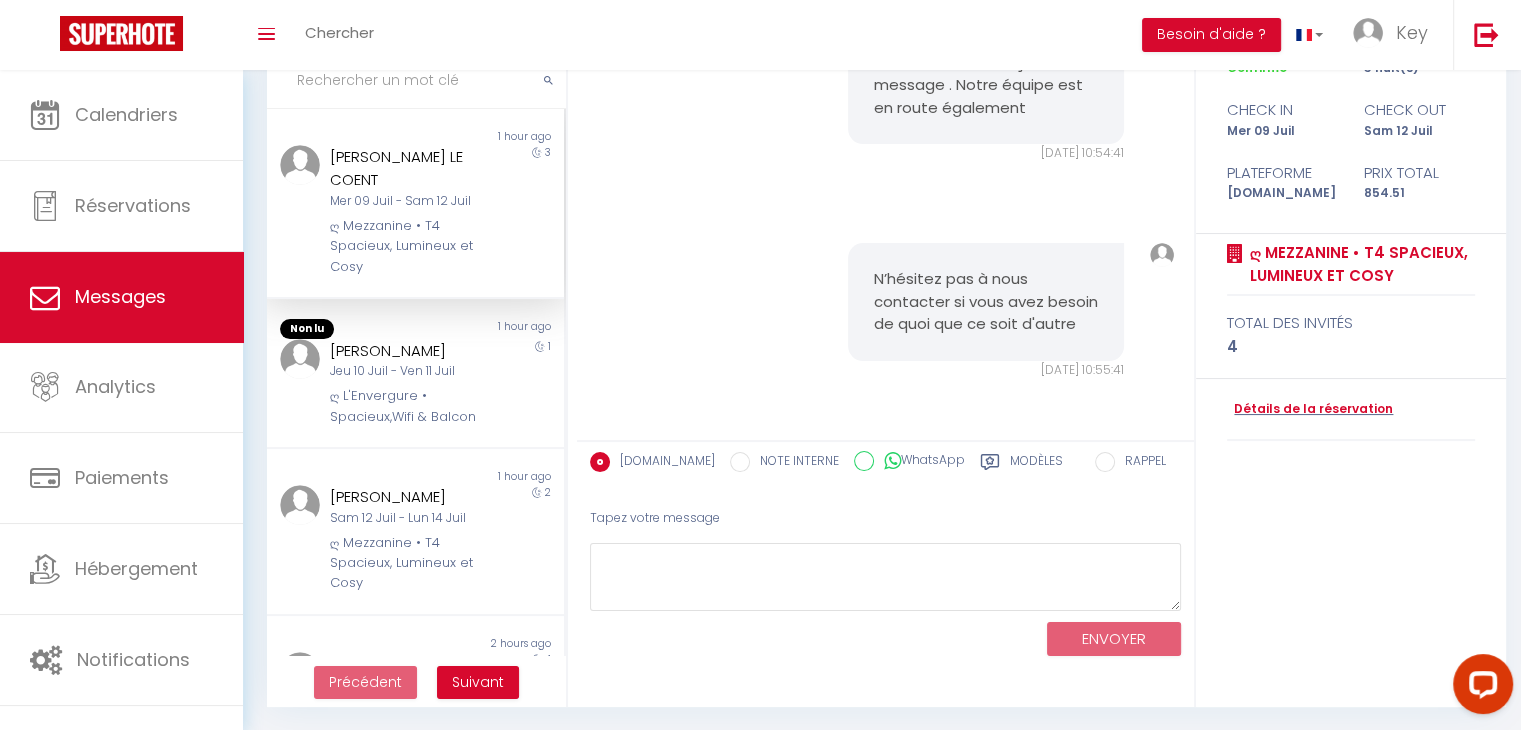 scroll, scrollTop: 8488, scrollLeft: 0, axis: vertical 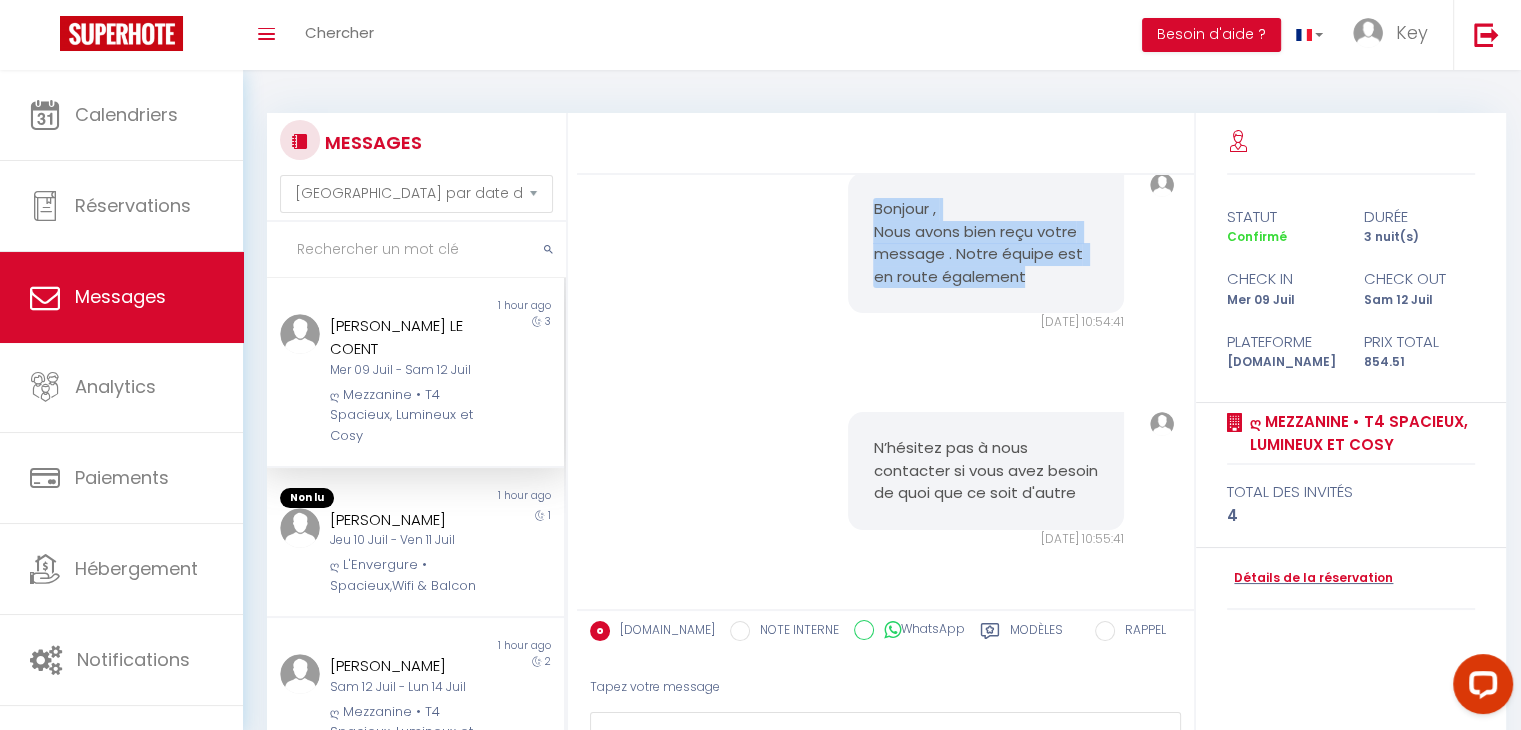 drag, startPoint x: 870, startPoint y: 289, endPoint x: 1120, endPoint y: 345, distance: 256.19525 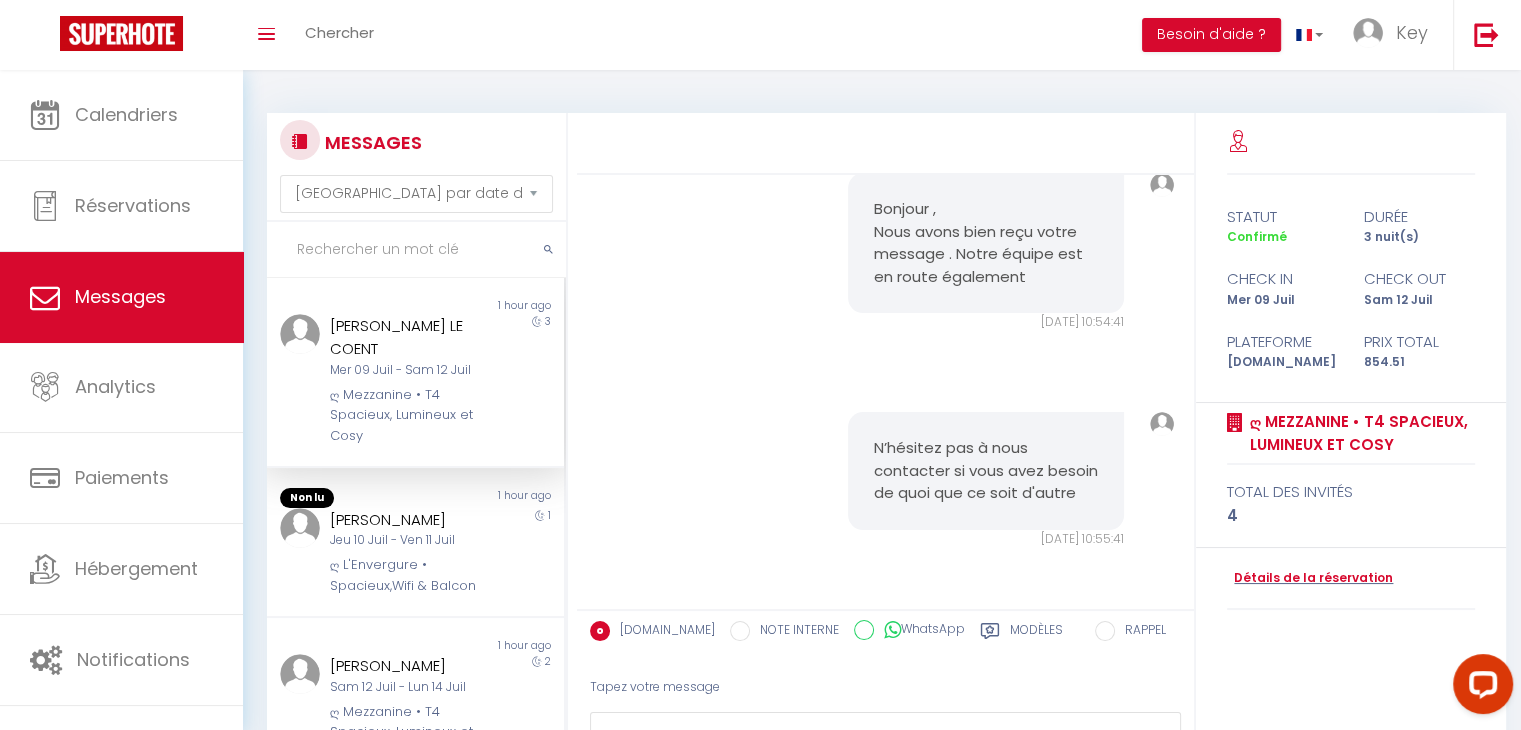 click on "N’hésitez pas à nous contacter si vous avez besoin de quoi que ce soit d'autre   Ven 11 Juil. 2025 - 10:55:41     Note Sms     N’hésitez pas à nous contacter si vous avez besoin de quoi que ce soit d'autre   Ven 11 Juil. 2025 - 10:55:41" at bounding box center (886, 480) 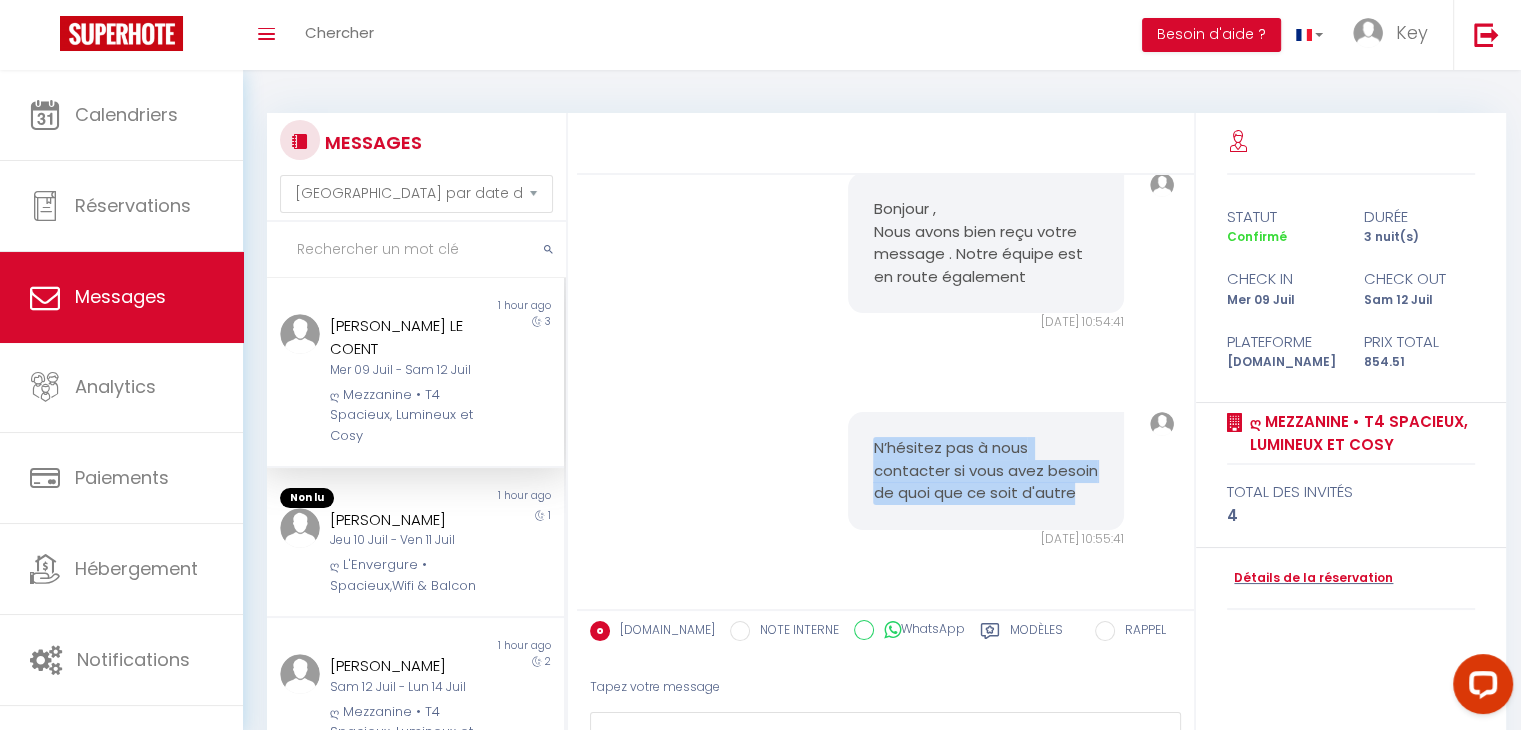 drag, startPoint x: 864, startPoint y: 422, endPoint x: 1028, endPoint y: 486, distance: 176.04546 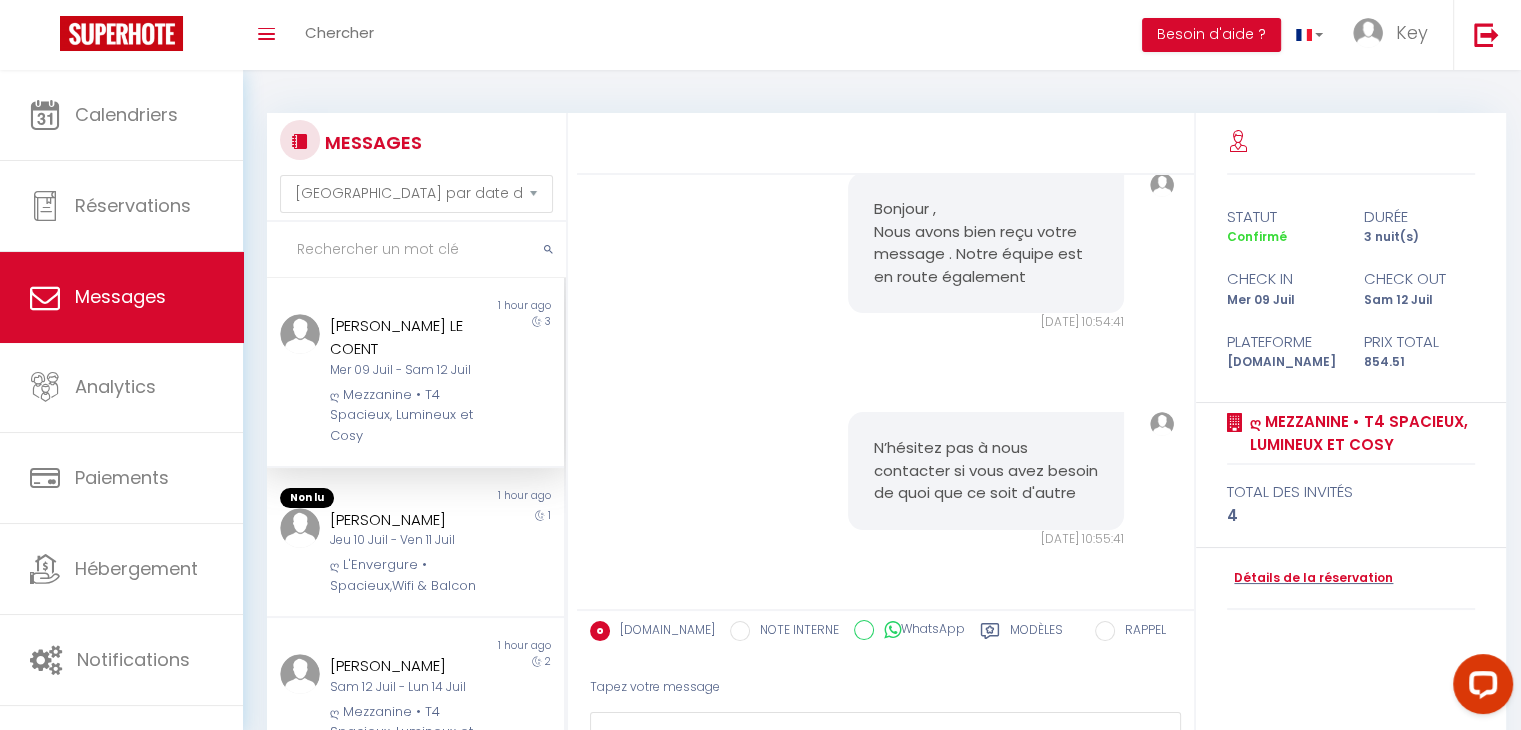 click at bounding box center (416, 250) 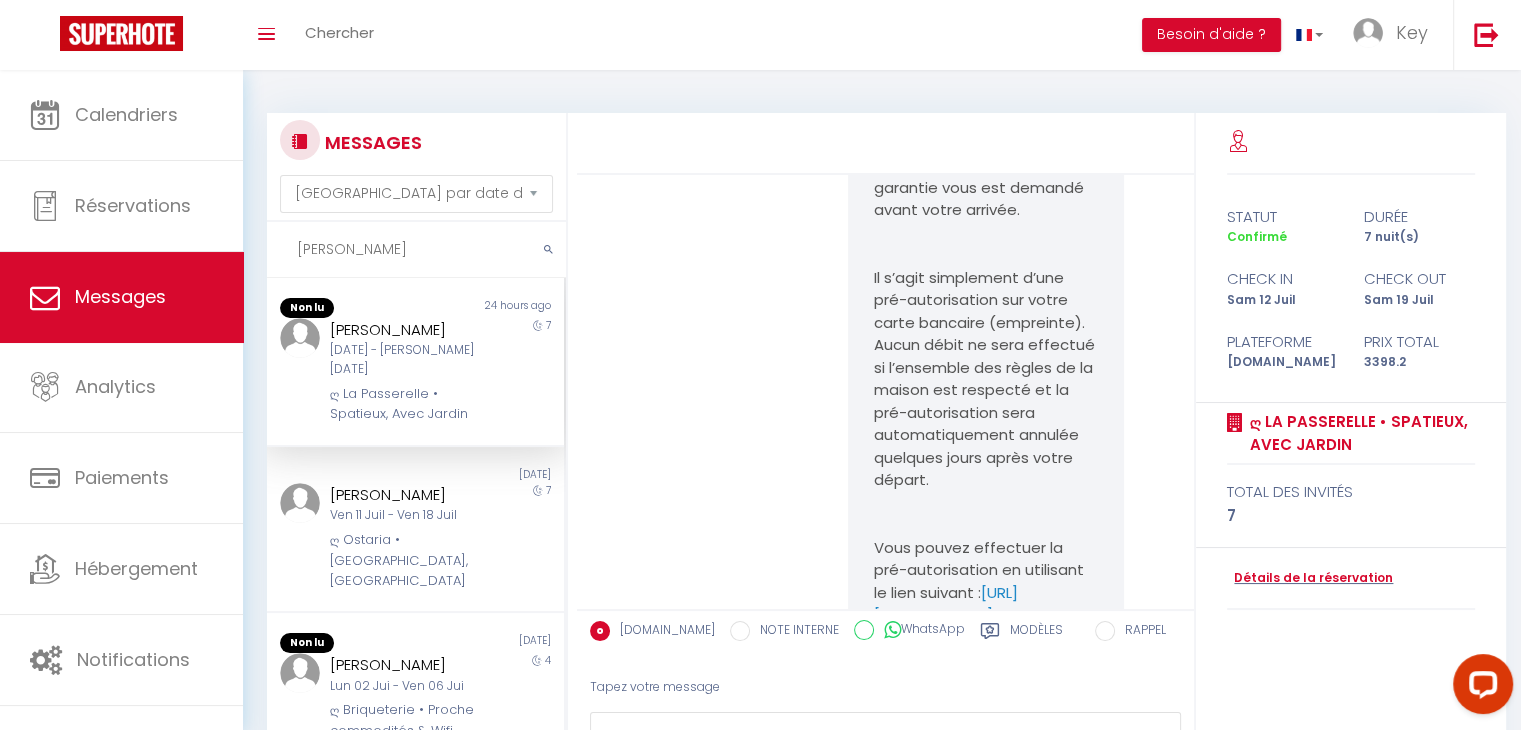 scroll, scrollTop: 6584, scrollLeft: 0, axis: vertical 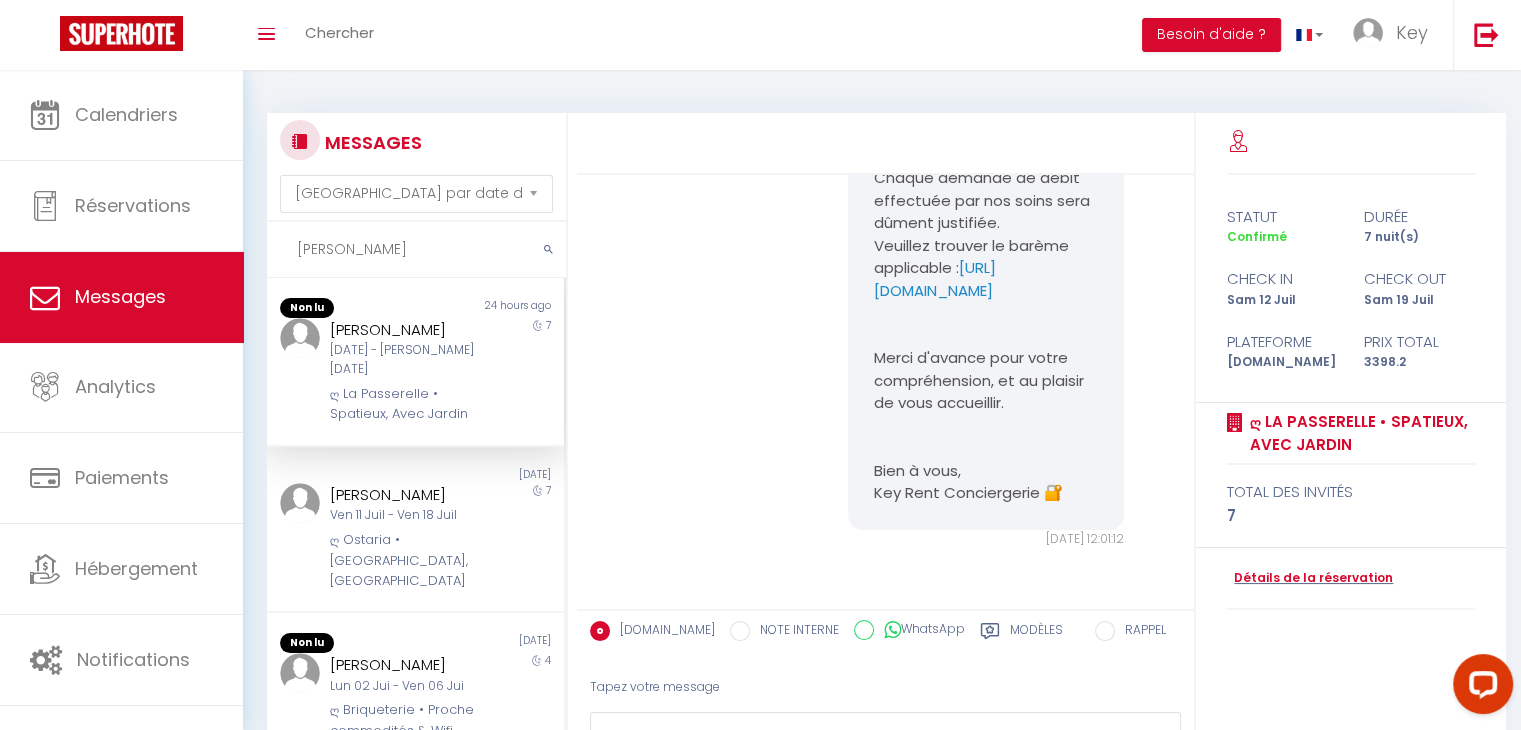 click on "Sam 12 Juil - Sam 19 Juil" at bounding box center (403, 360) 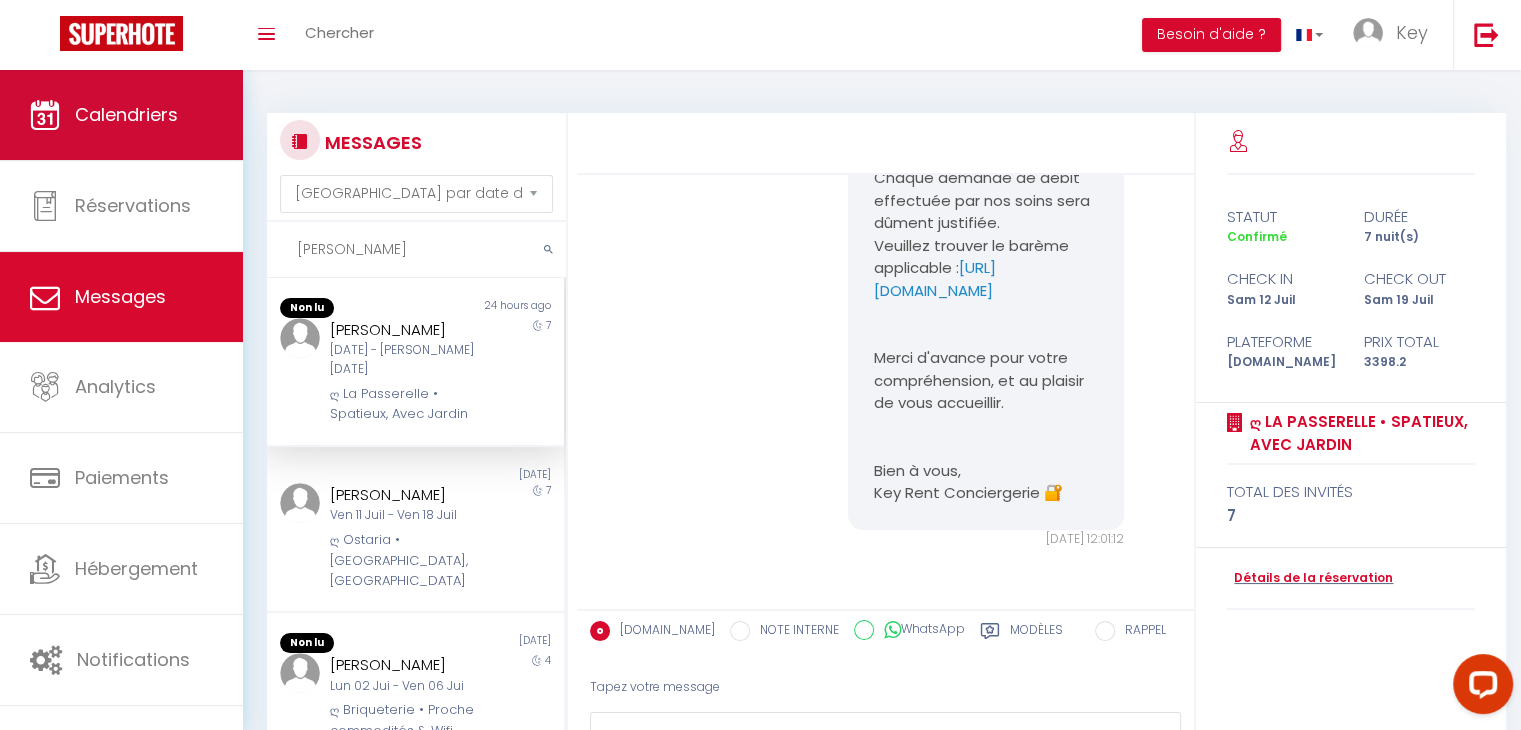 scroll, scrollTop: 6184, scrollLeft: 0, axis: vertical 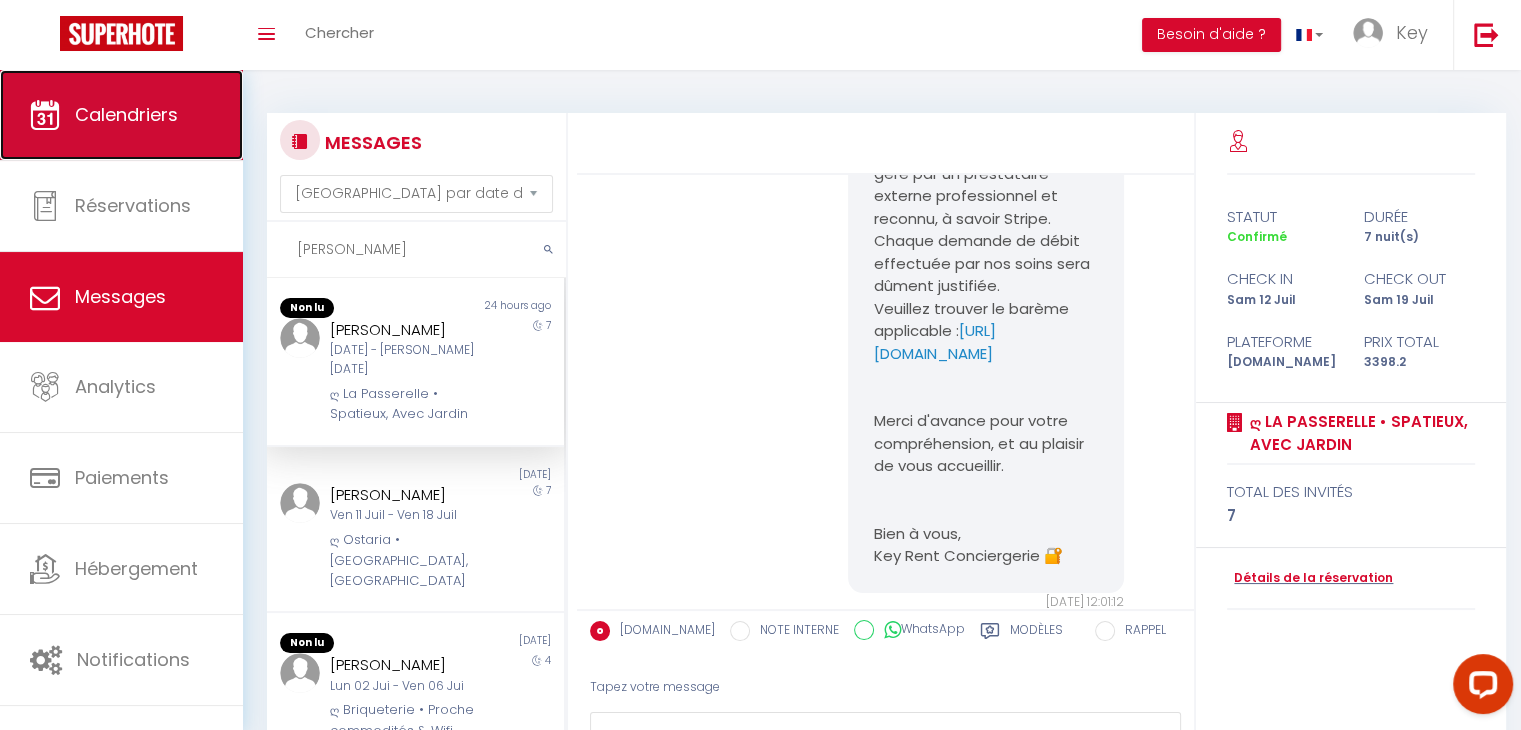 click on "Calendriers" at bounding box center (126, 114) 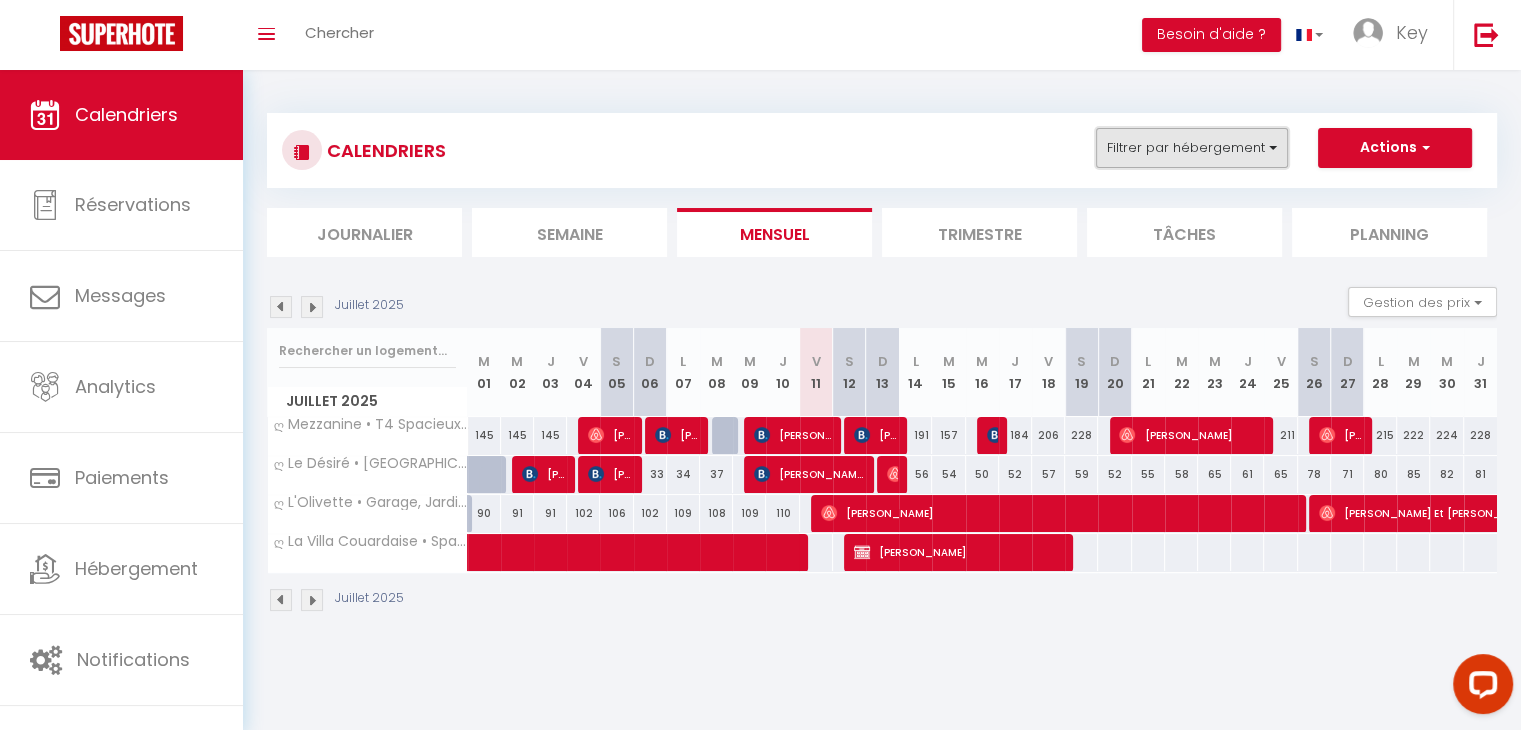 click on "Filtrer par hébergement" at bounding box center (1192, 148) 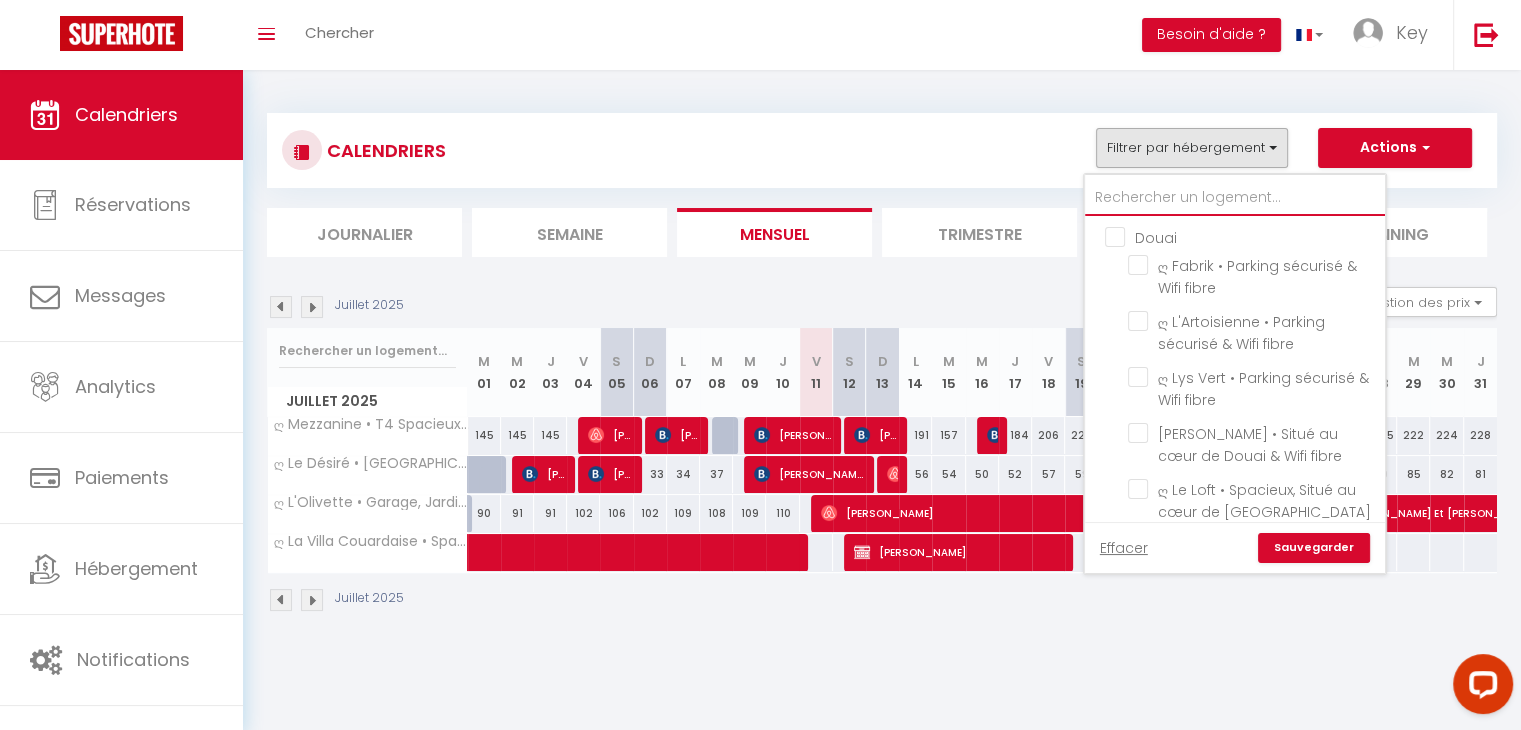 click at bounding box center [1235, 198] 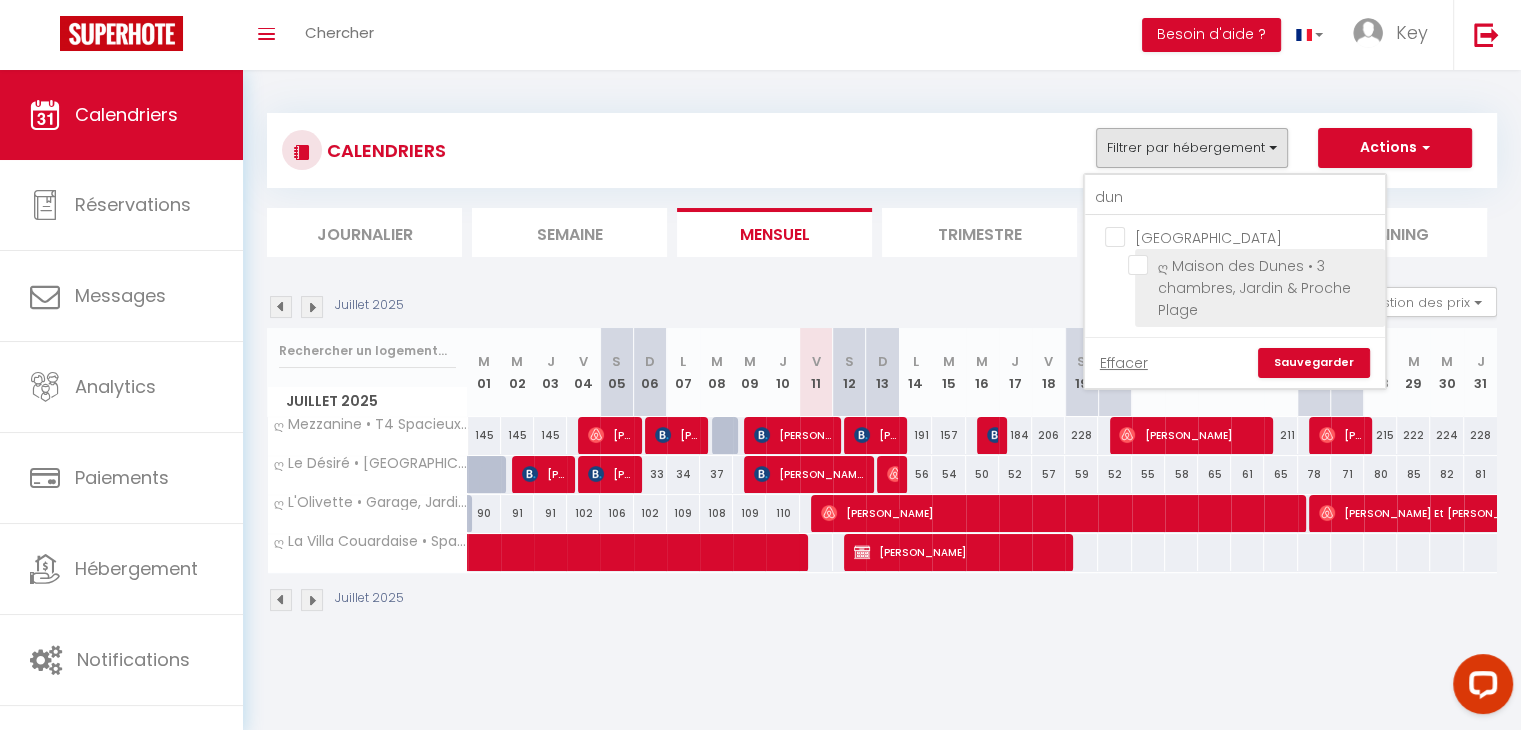 click on "ღ  Maison des Dunes • 3 chambres, Jardin & Proche Plage" at bounding box center (1253, 265) 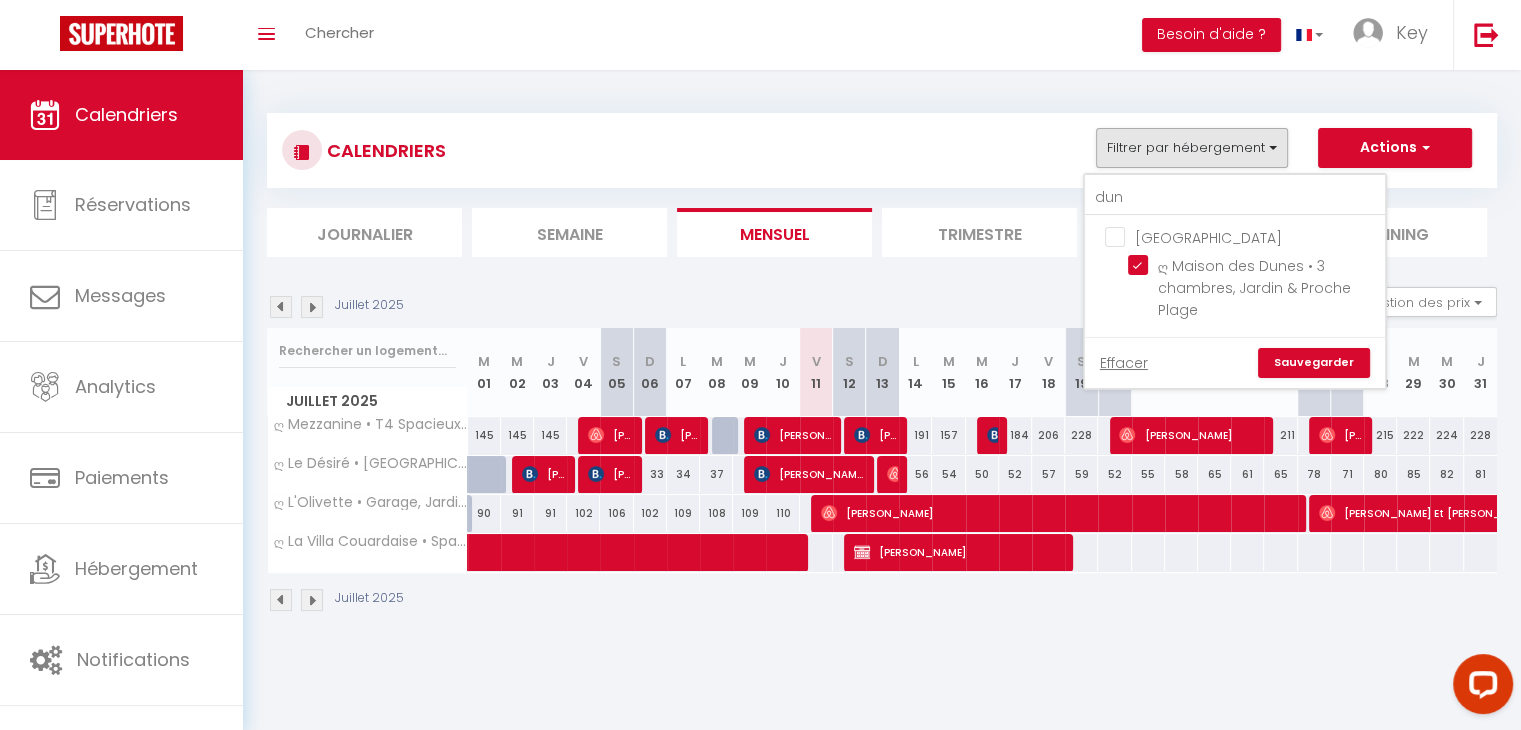 click on "Sauvegarder" at bounding box center (1314, 363) 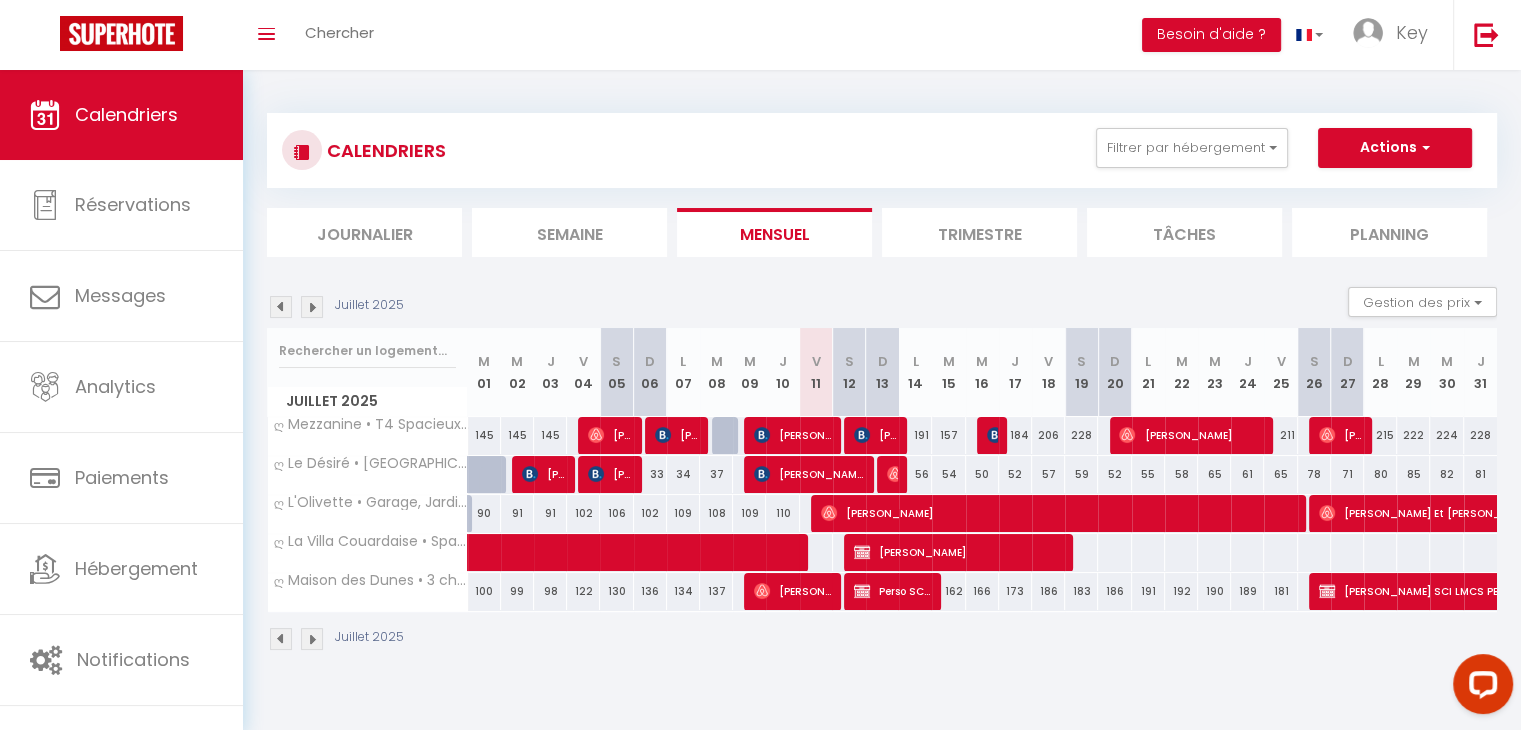 click at bounding box center (824, 592) 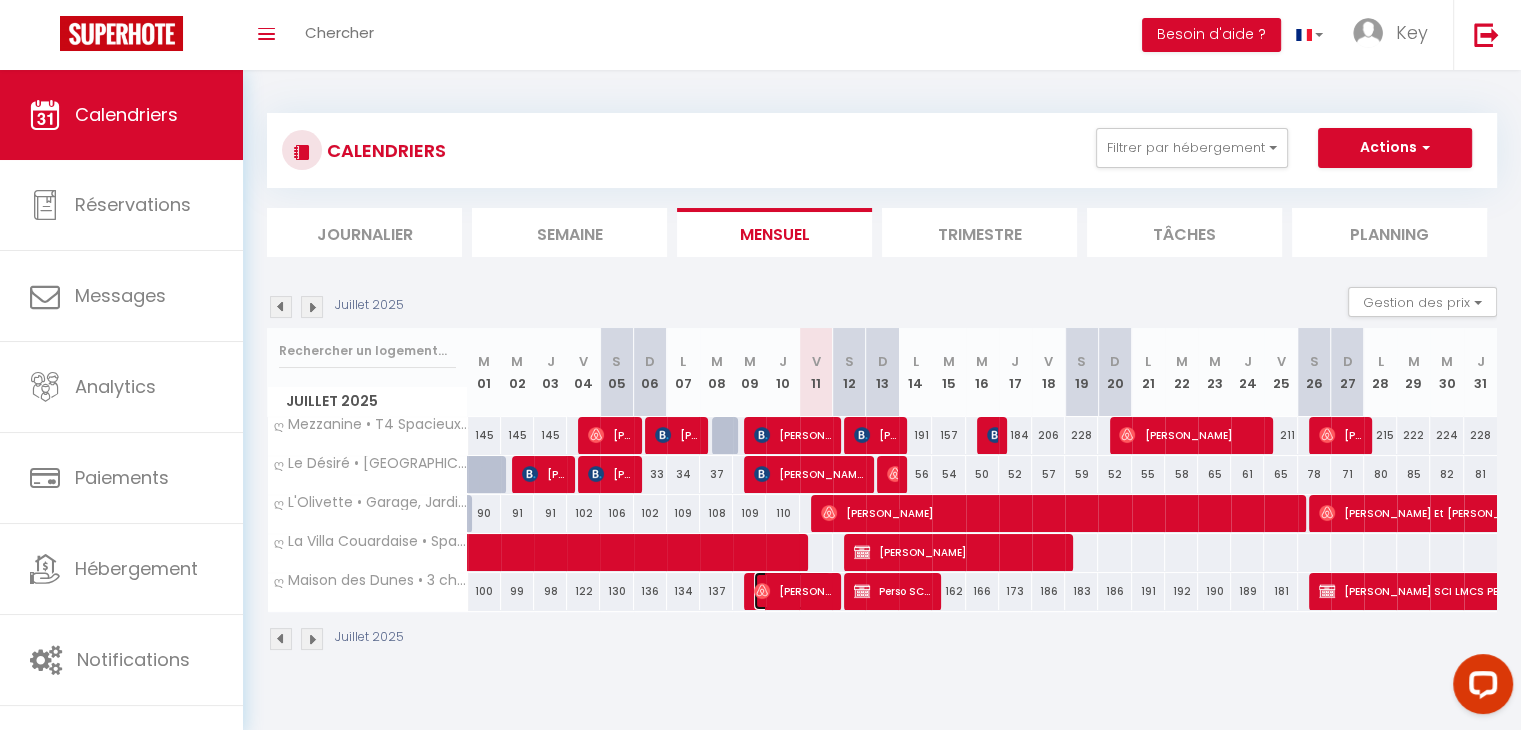 click on "[PERSON_NAME]" at bounding box center [792, 591] 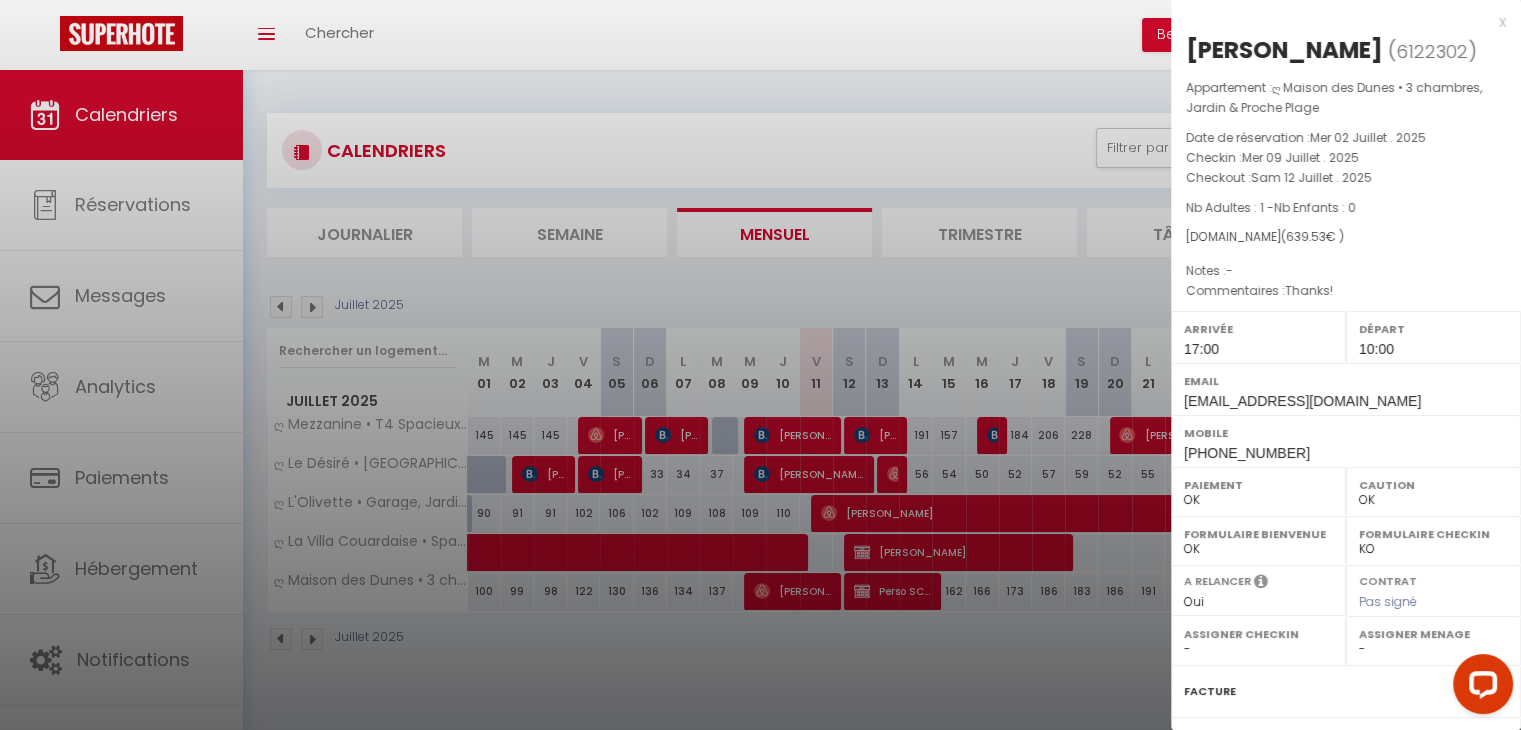 click on "x" at bounding box center [1338, 22] 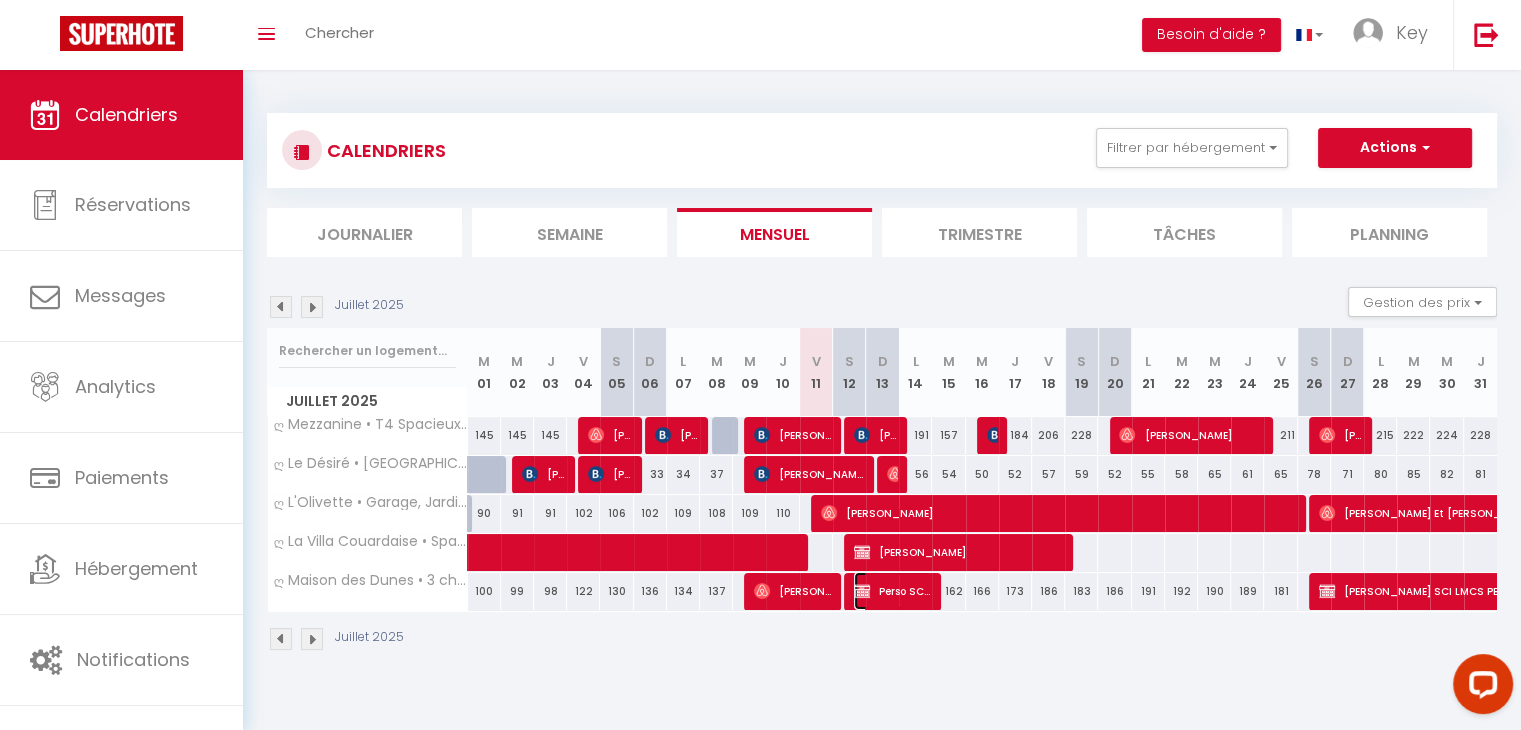 click at bounding box center (862, 591) 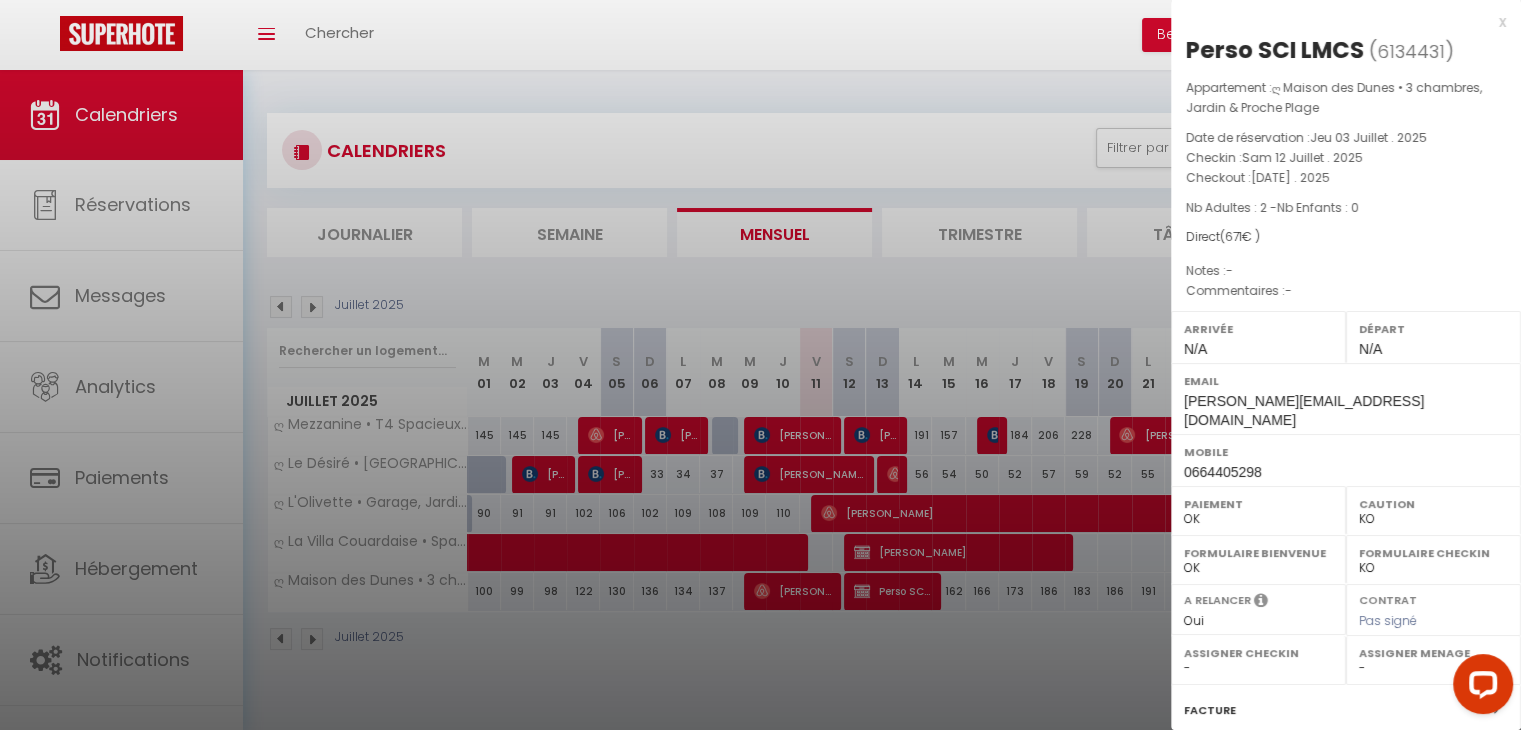 click on "x
Perso SCI LMCS
( 6134431 )
Appartement :
ღ  Maison des Dunes • 3 chambres, Jardin & Proche Plage
Date de réservation :
Jeu 03 Juillet . 2025
Checkin :
Sam 12 Juillet . 2025
Checkout :
Mar 15 Juillet . 2025
Nb Adultes : 2 -
Nb Enfants :
0
Direct
(
671
€ )
Notes :
-
Commentaires :
-   Arrivée
N/A   Départ
N/A   Email
philippe.debatz@outlook.com   Mobile
0664405298" at bounding box center (1346, 485) 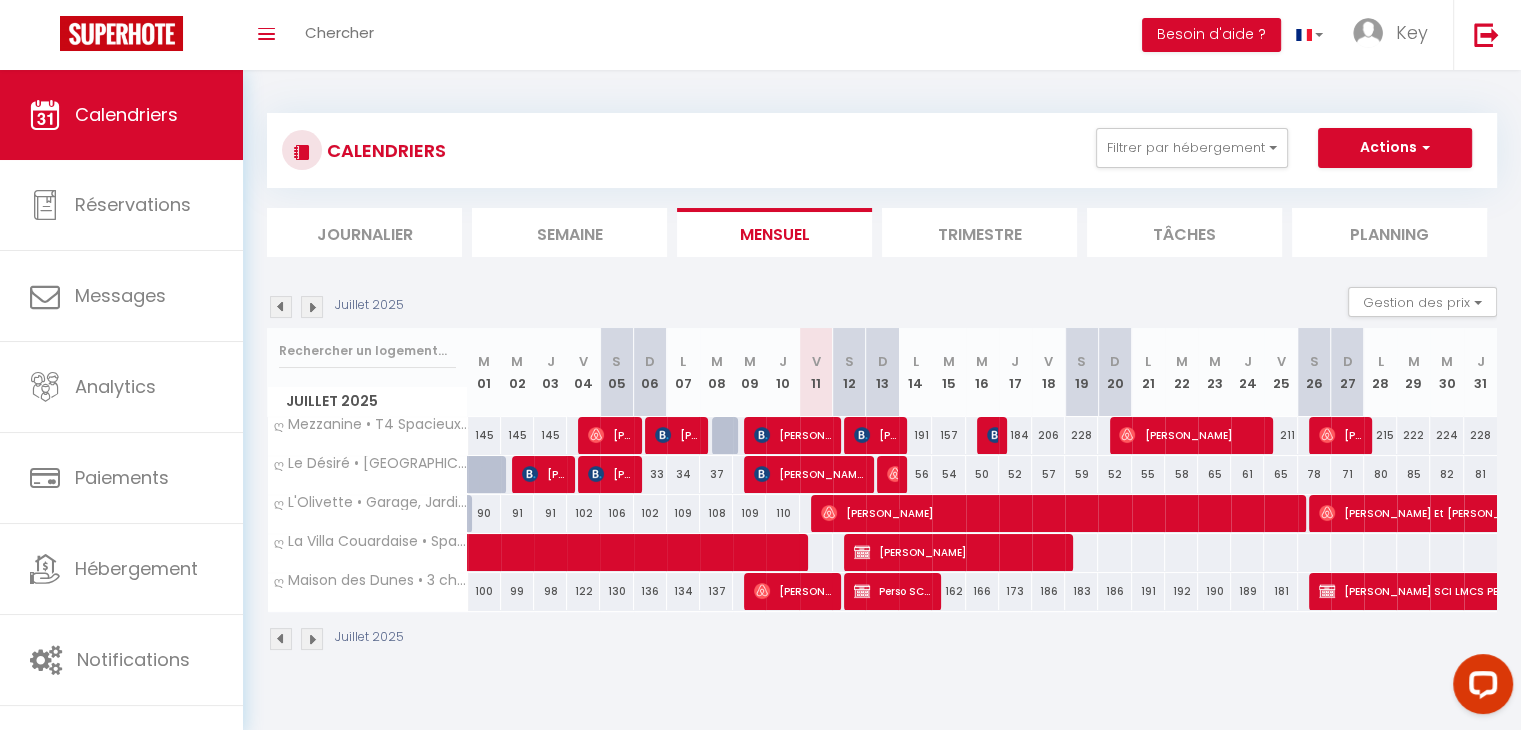 click at bounding box center (824, 592) 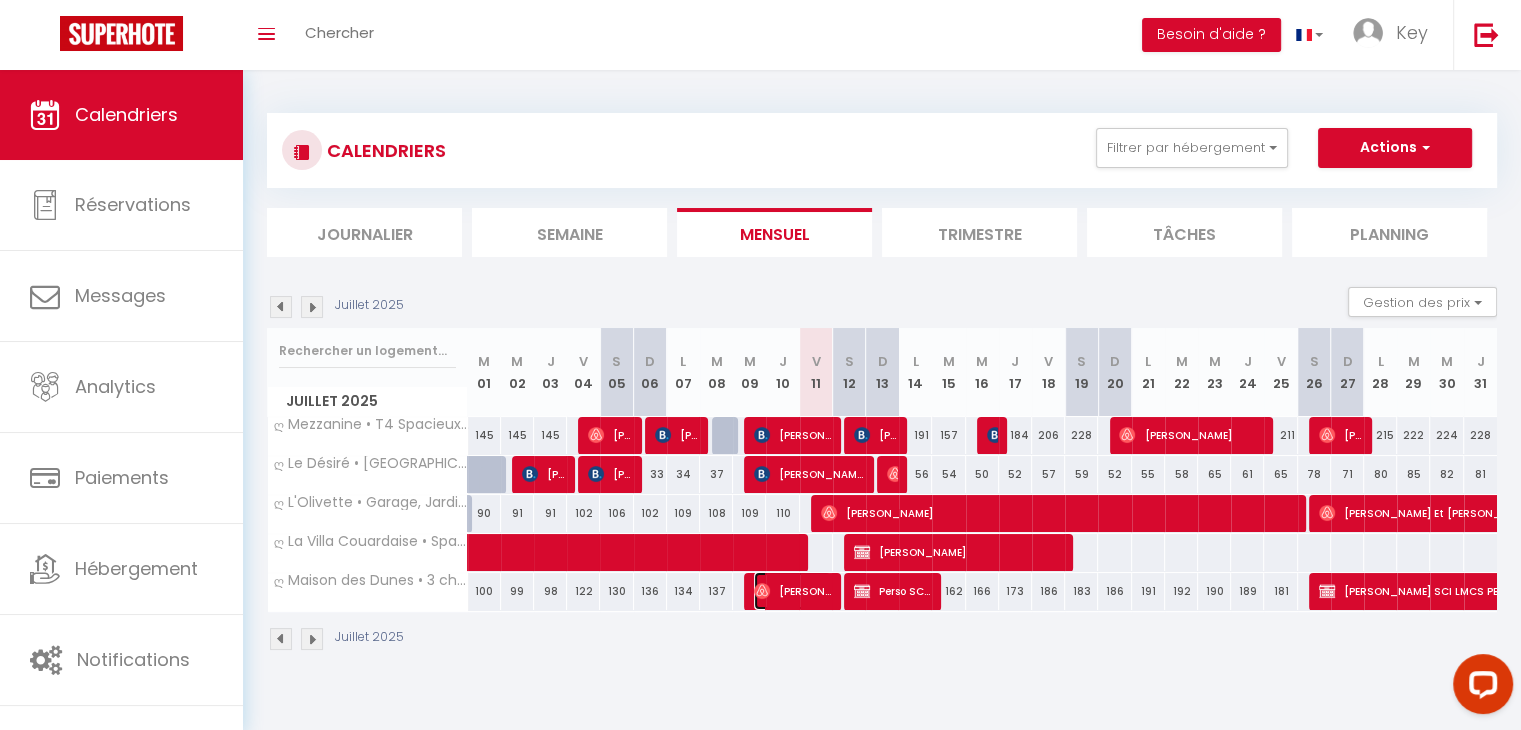 click on "[PERSON_NAME]" at bounding box center (792, 591) 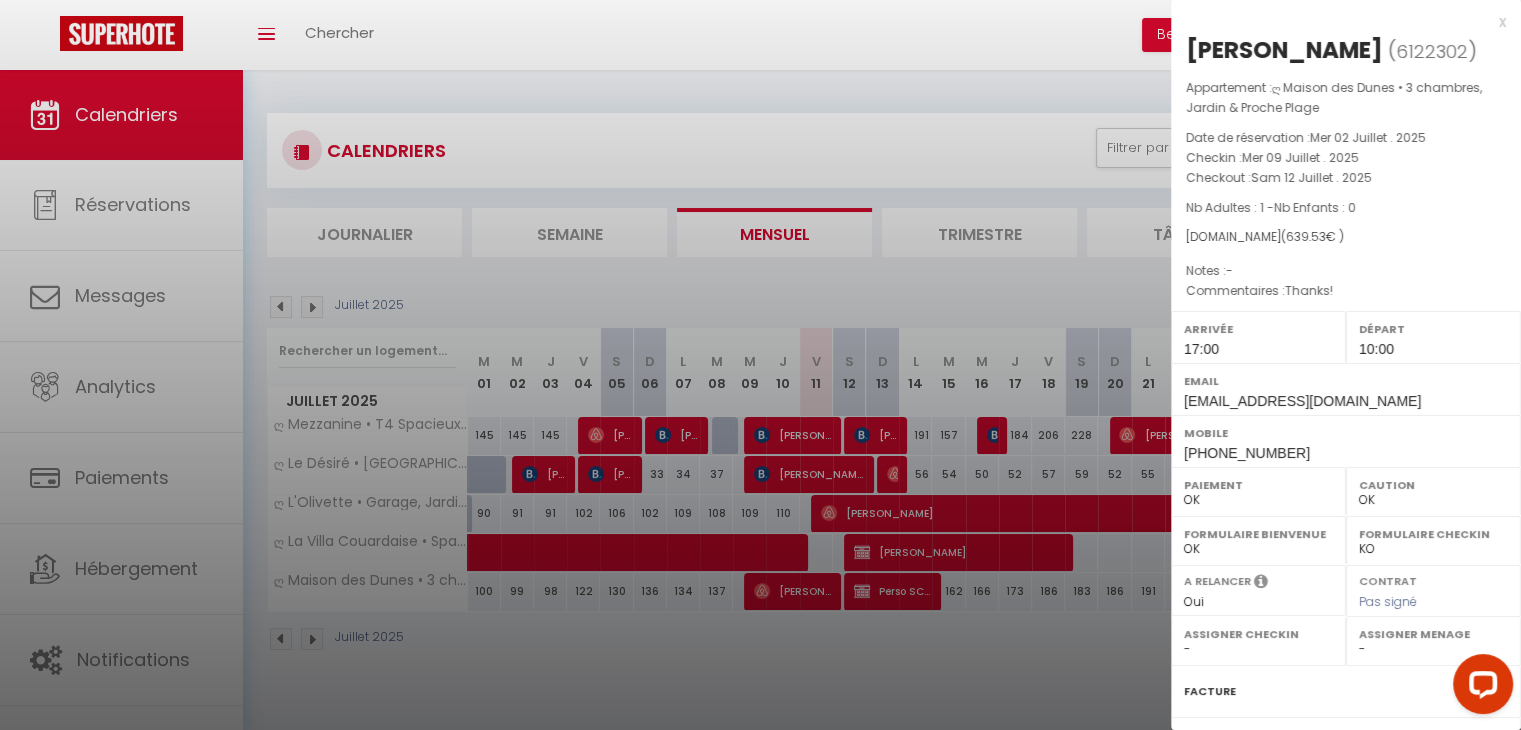 click on "x" at bounding box center [1338, 22] 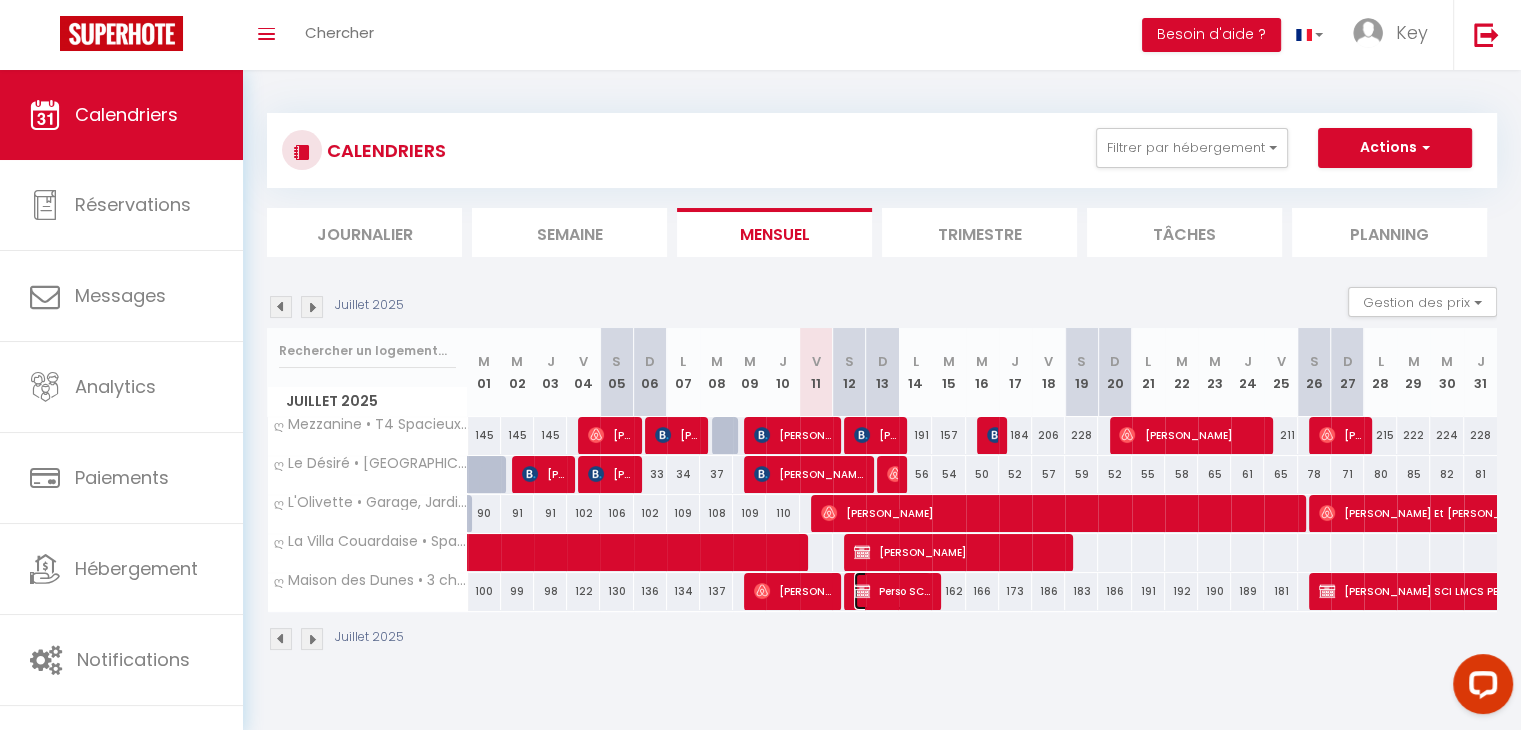 click at bounding box center [862, 591] 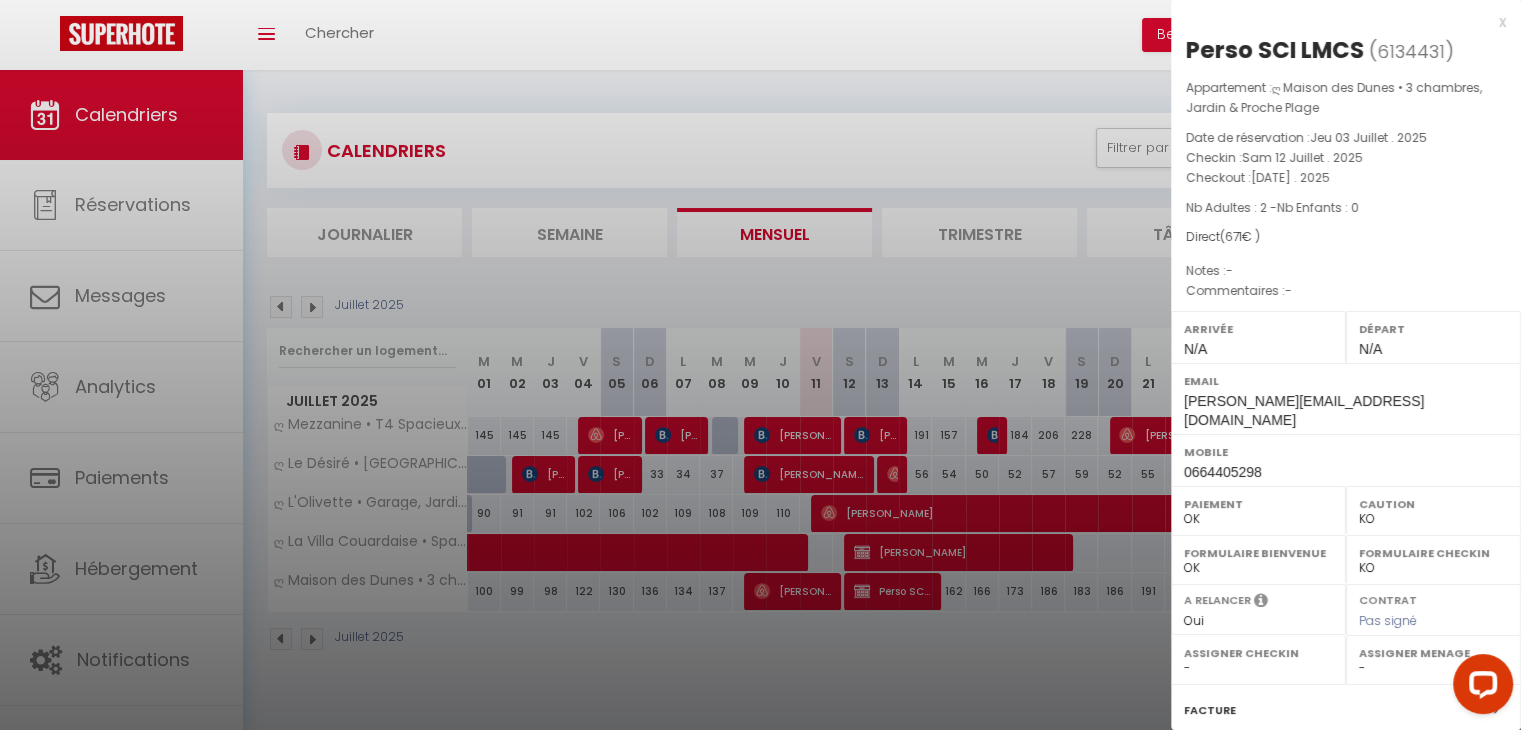 click on "x" at bounding box center [1338, 22] 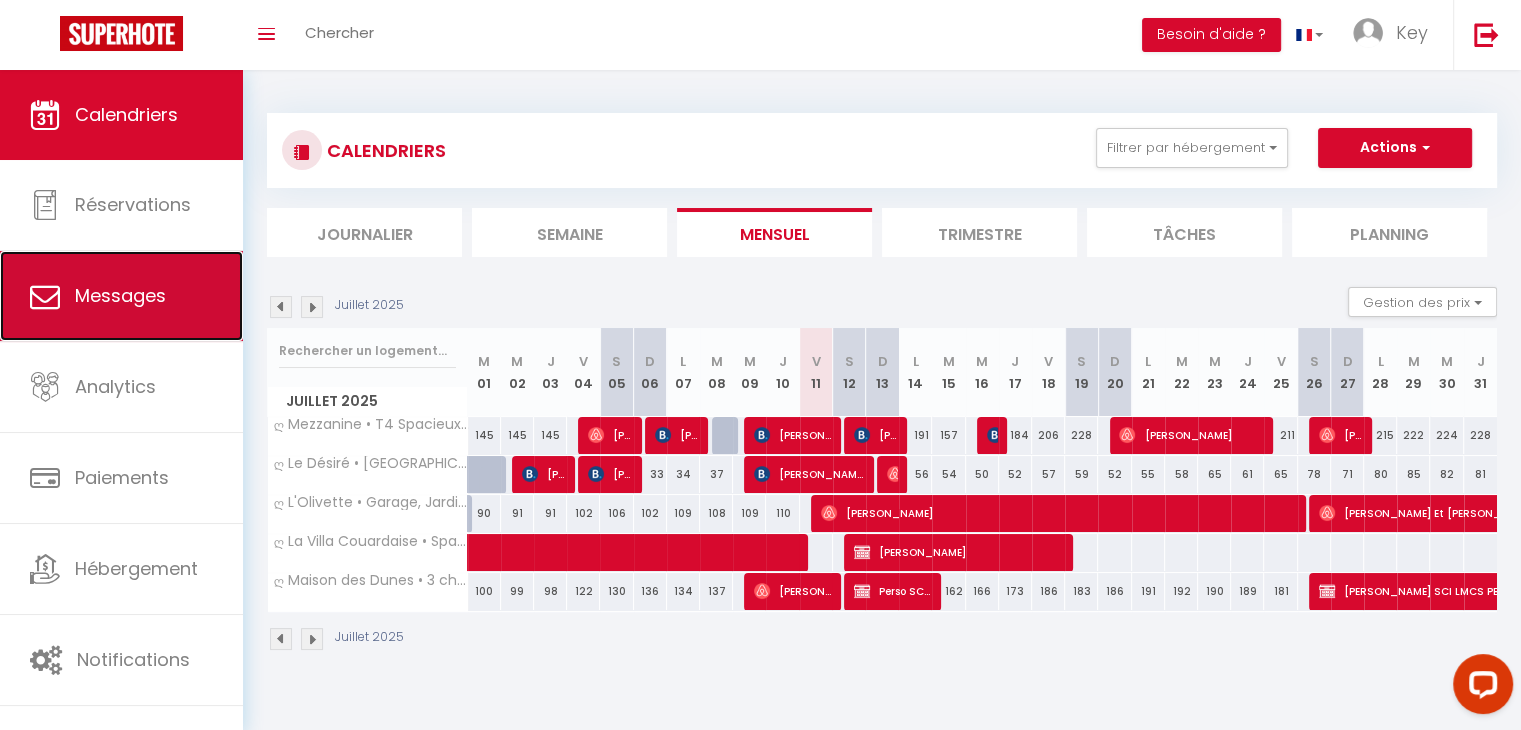 click on "Messages" at bounding box center [120, 295] 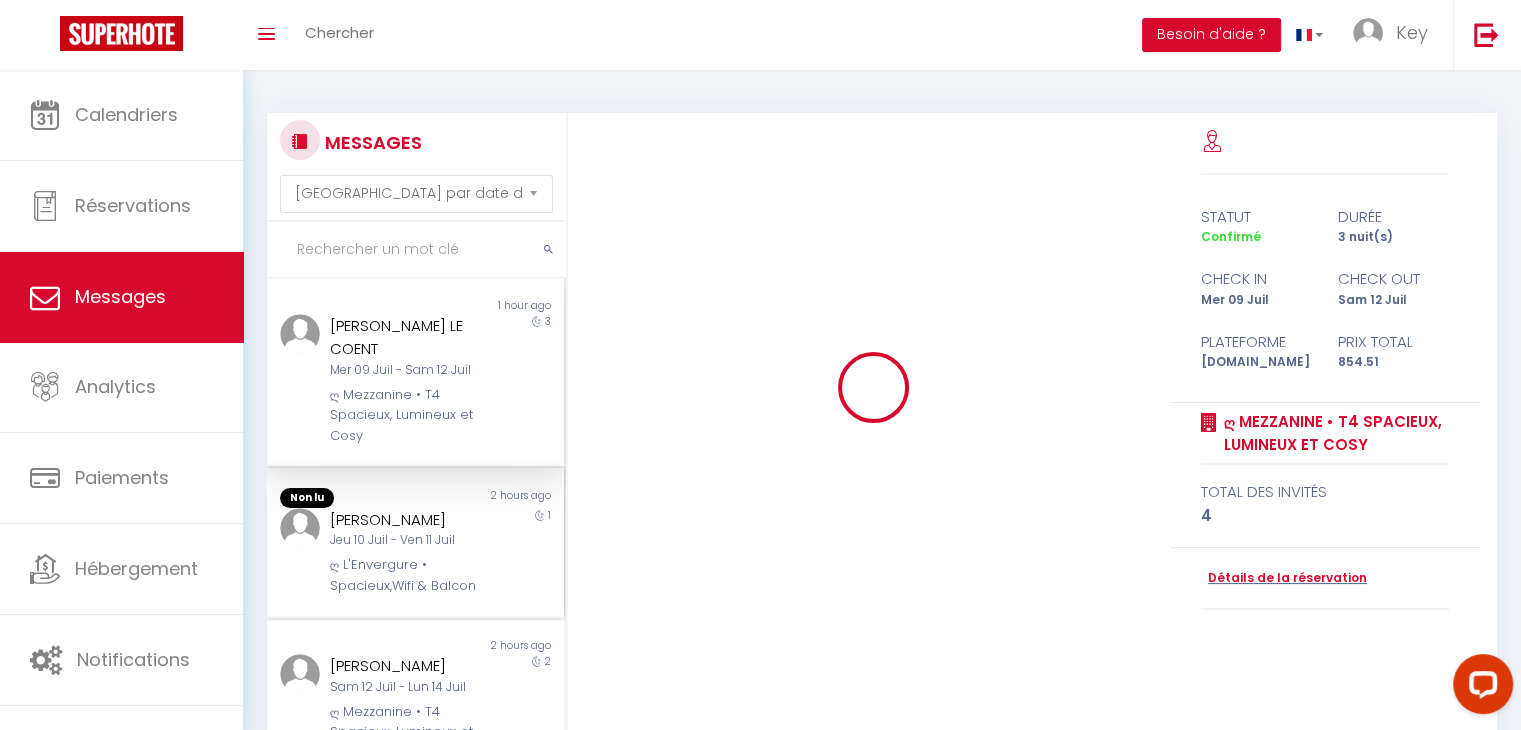 click on "[PERSON_NAME]" at bounding box center (403, 520) 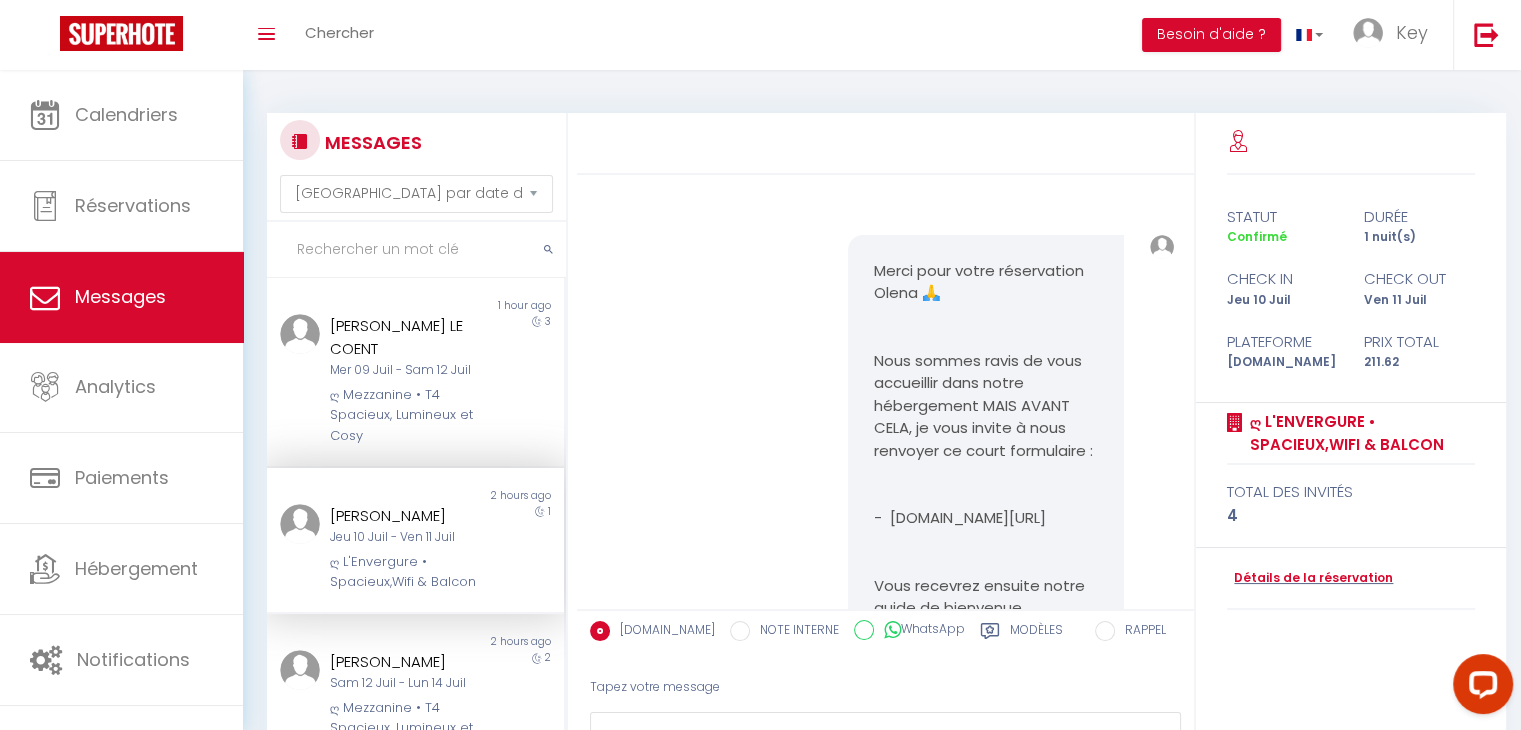 scroll, scrollTop: 8214, scrollLeft: 0, axis: vertical 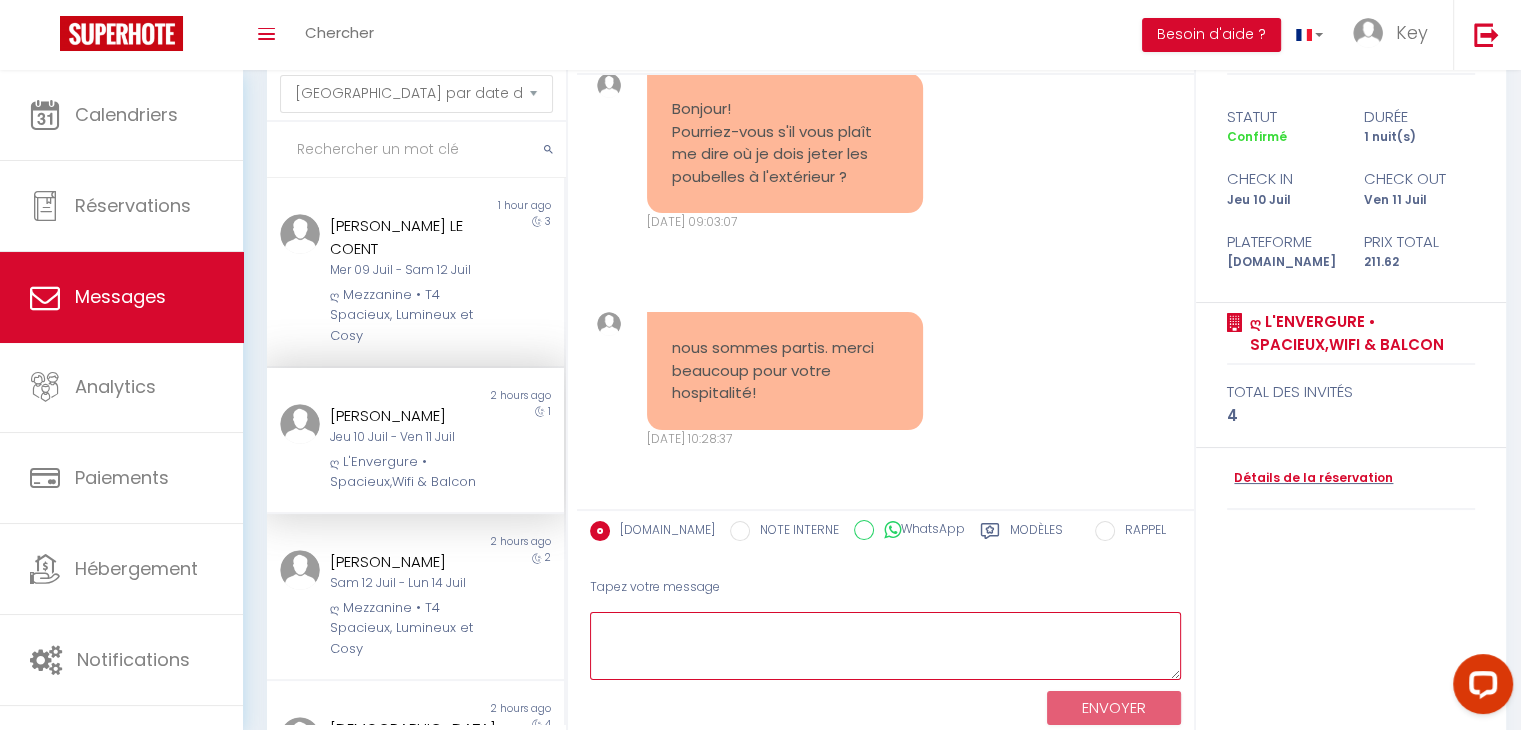 click at bounding box center [885, 646] 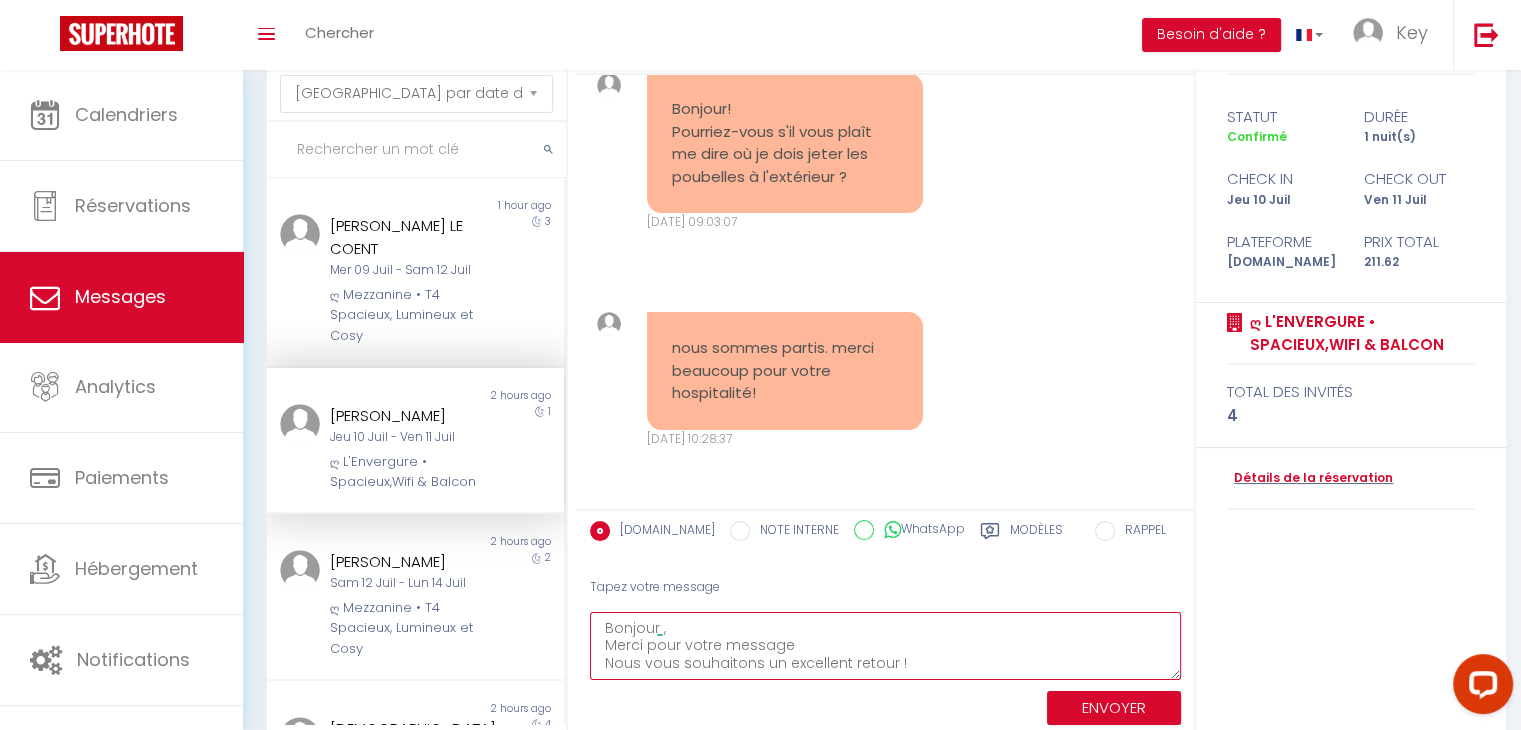 click on "Bonjour ,
Merci pour votre message
Nous vous souhaitons un excellent retour !" at bounding box center (885, 646) 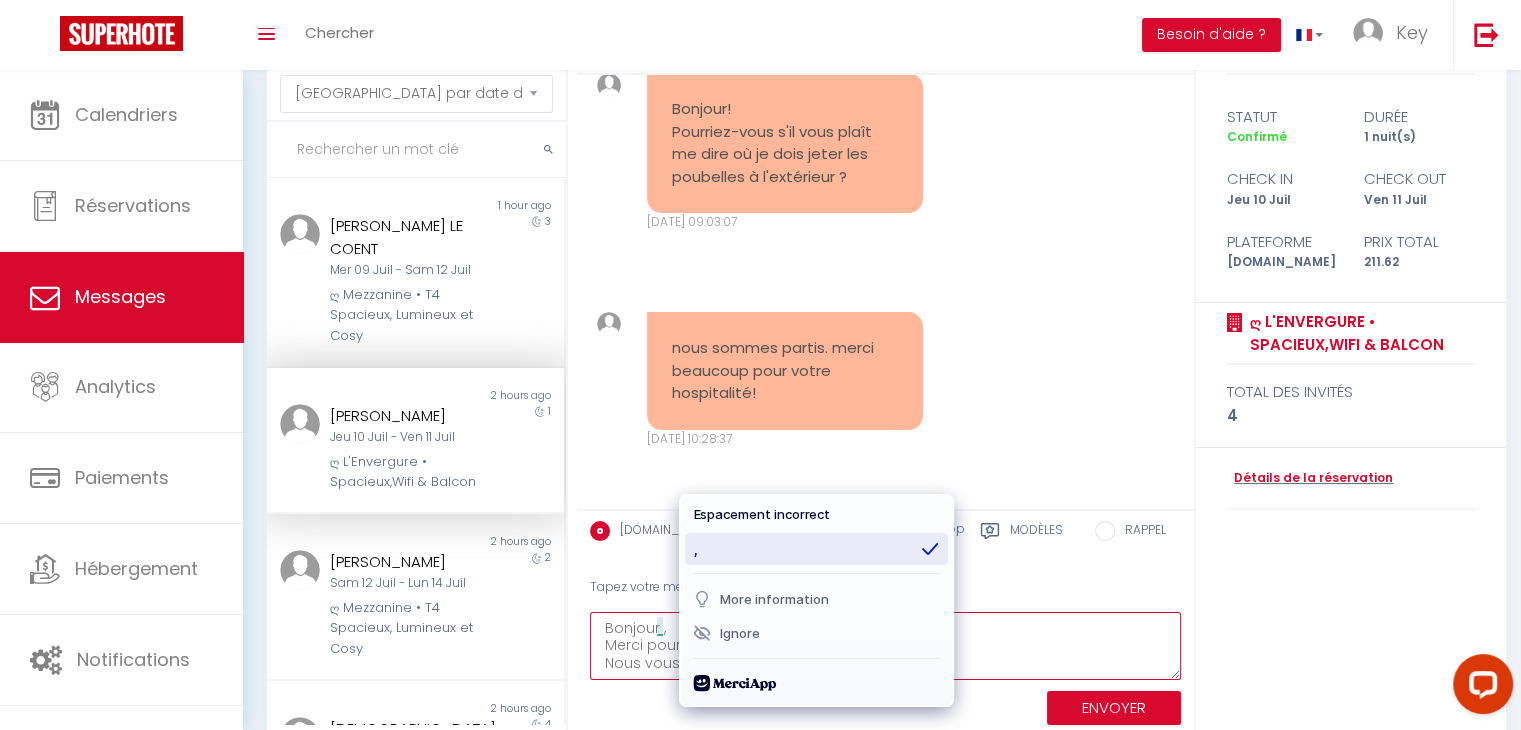 click on "," at bounding box center [816, 549] 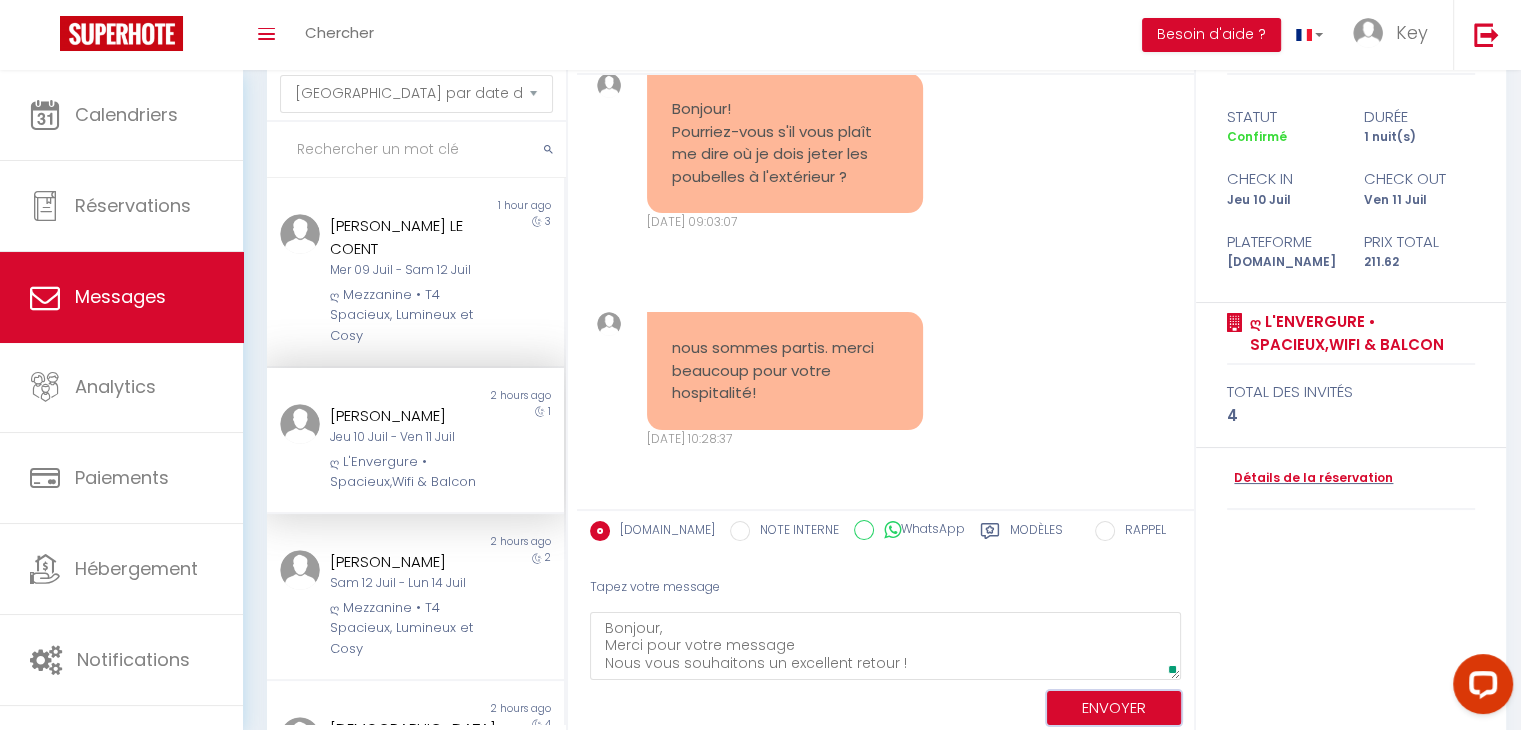 click on "ENVOYER" at bounding box center (1114, 708) 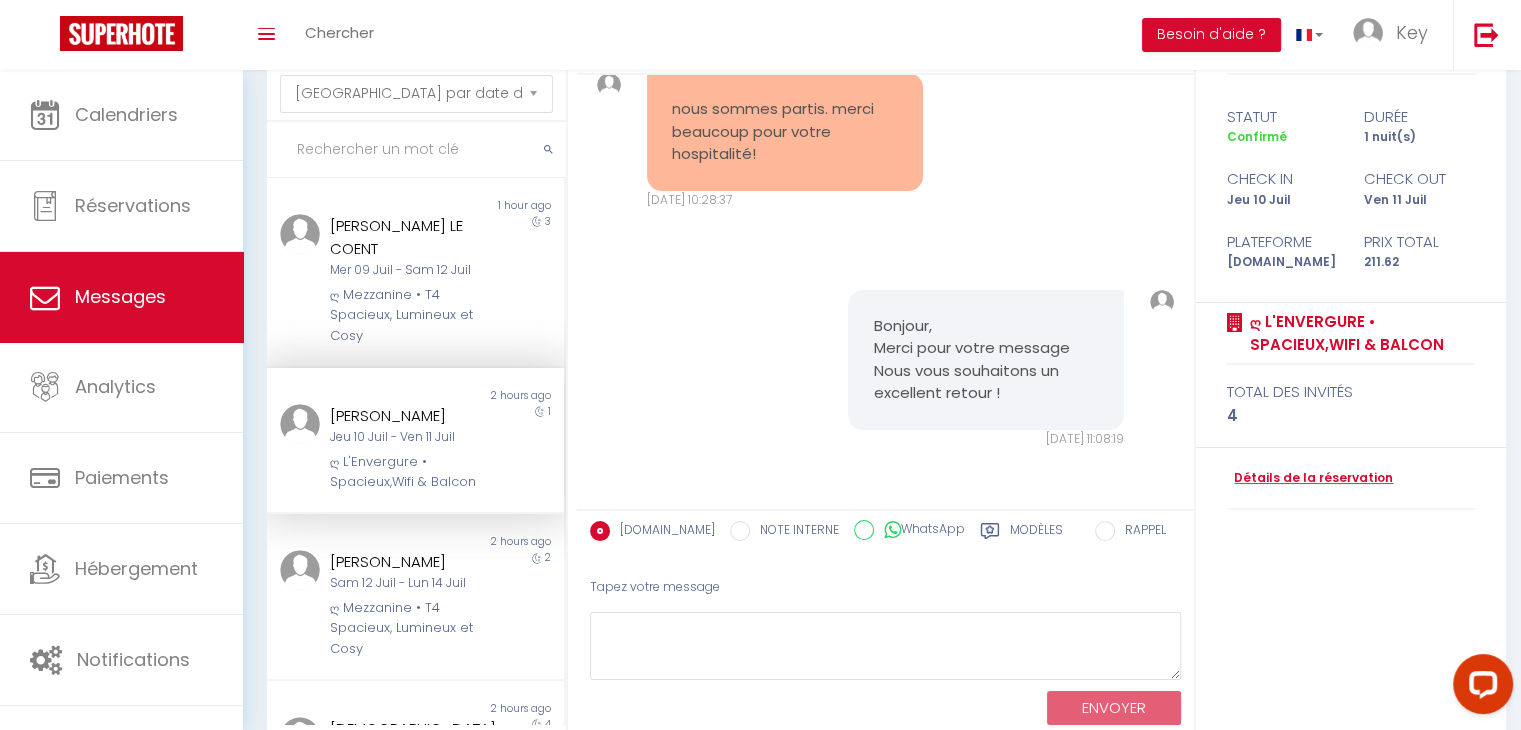 scroll, scrollTop: 8453, scrollLeft: 0, axis: vertical 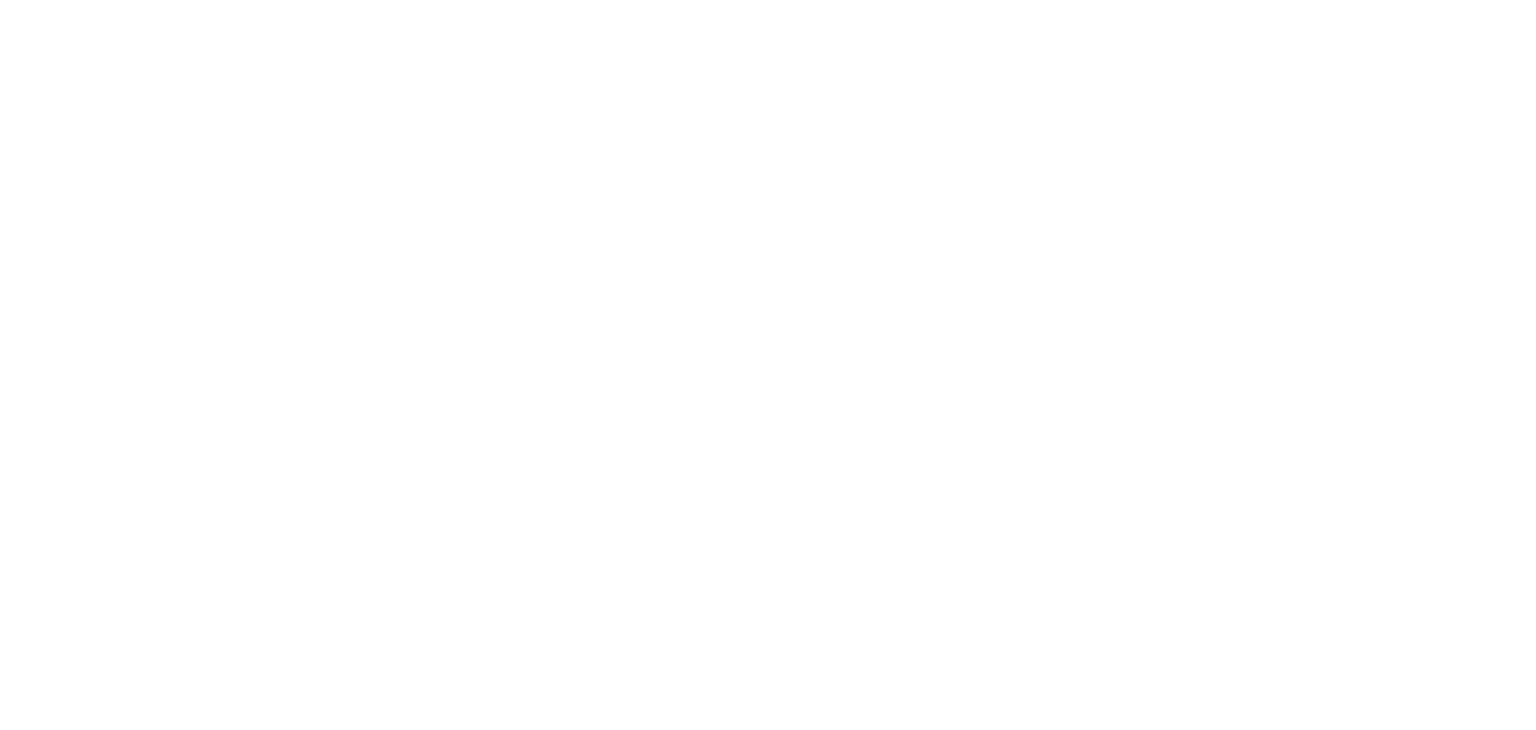 select on "message" 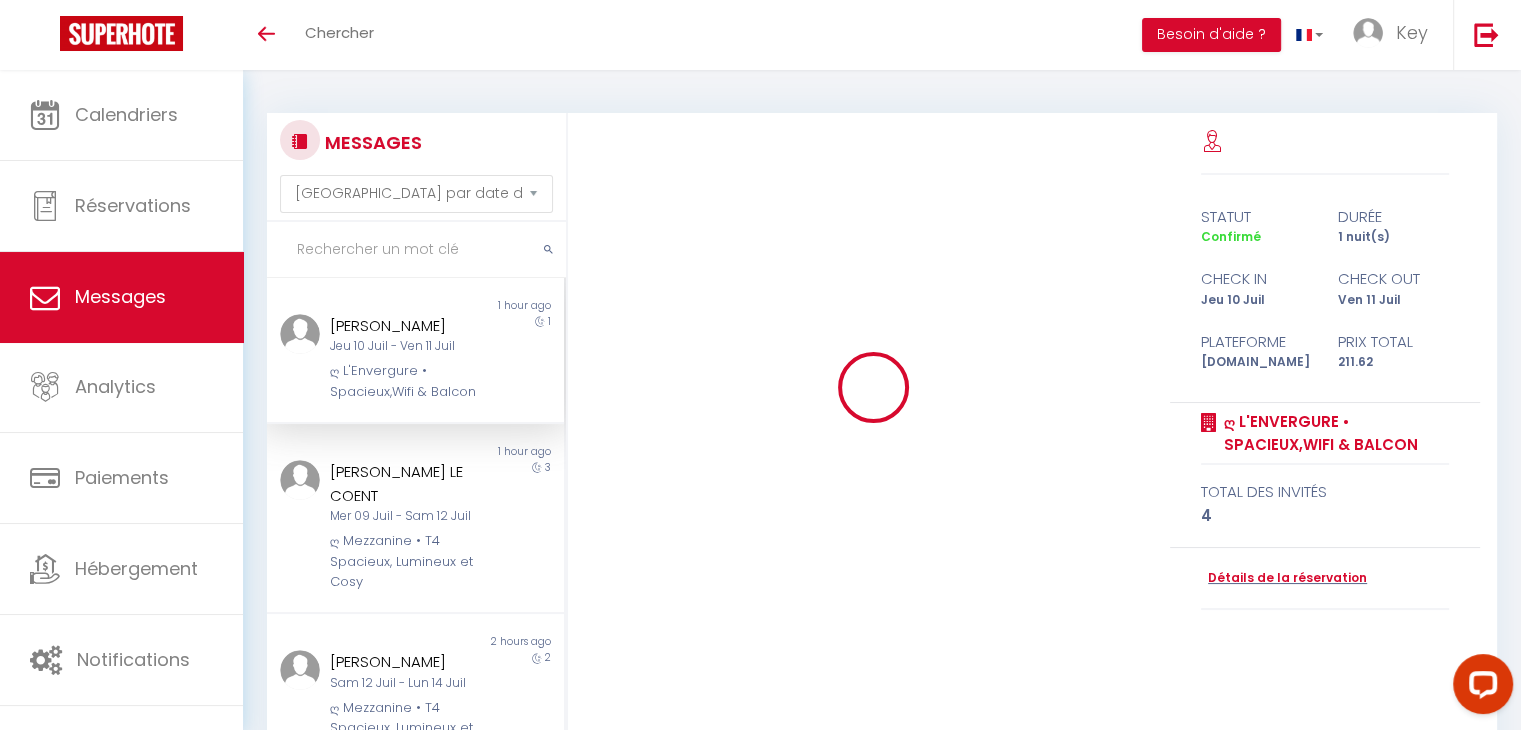 scroll, scrollTop: 100, scrollLeft: 0, axis: vertical 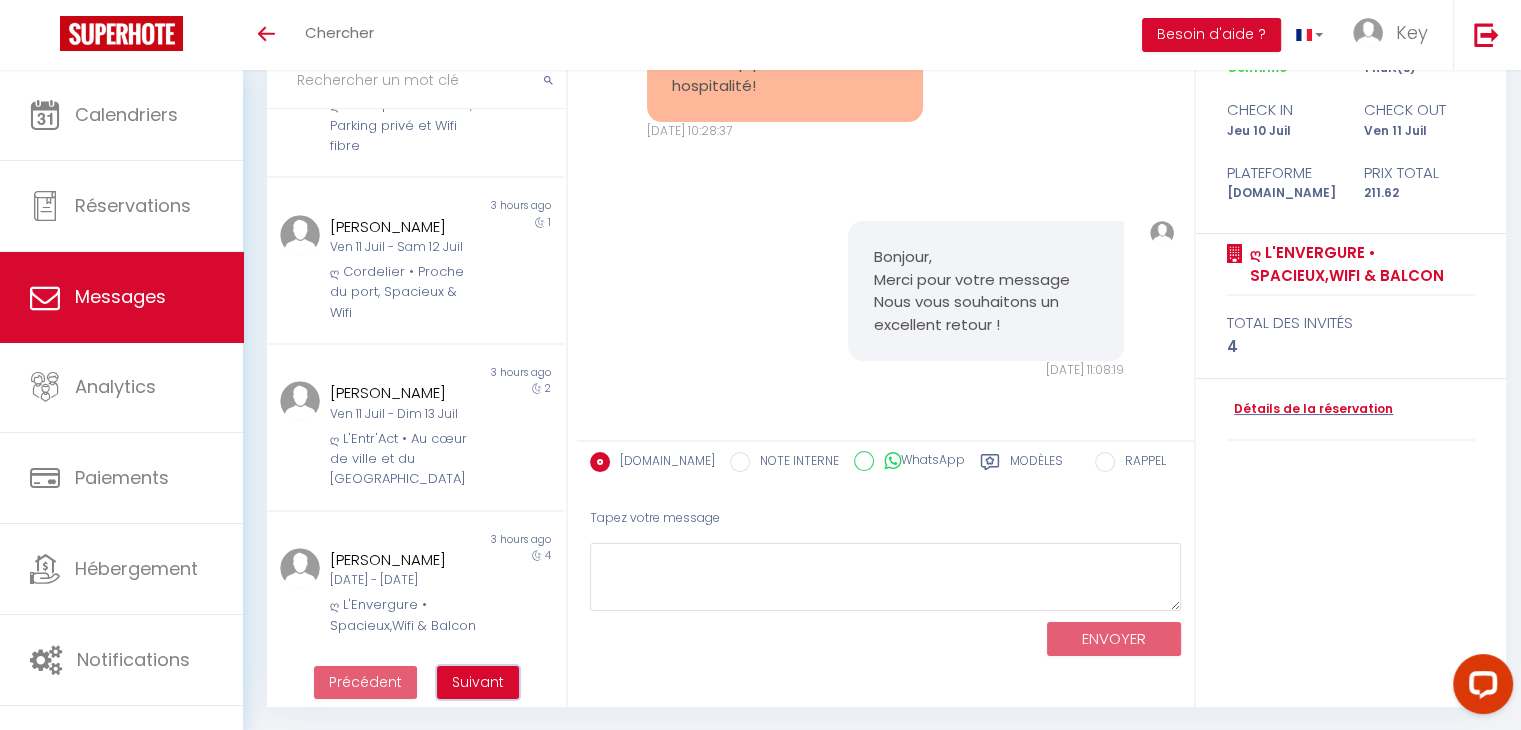 click on "Suivant" at bounding box center (478, 682) 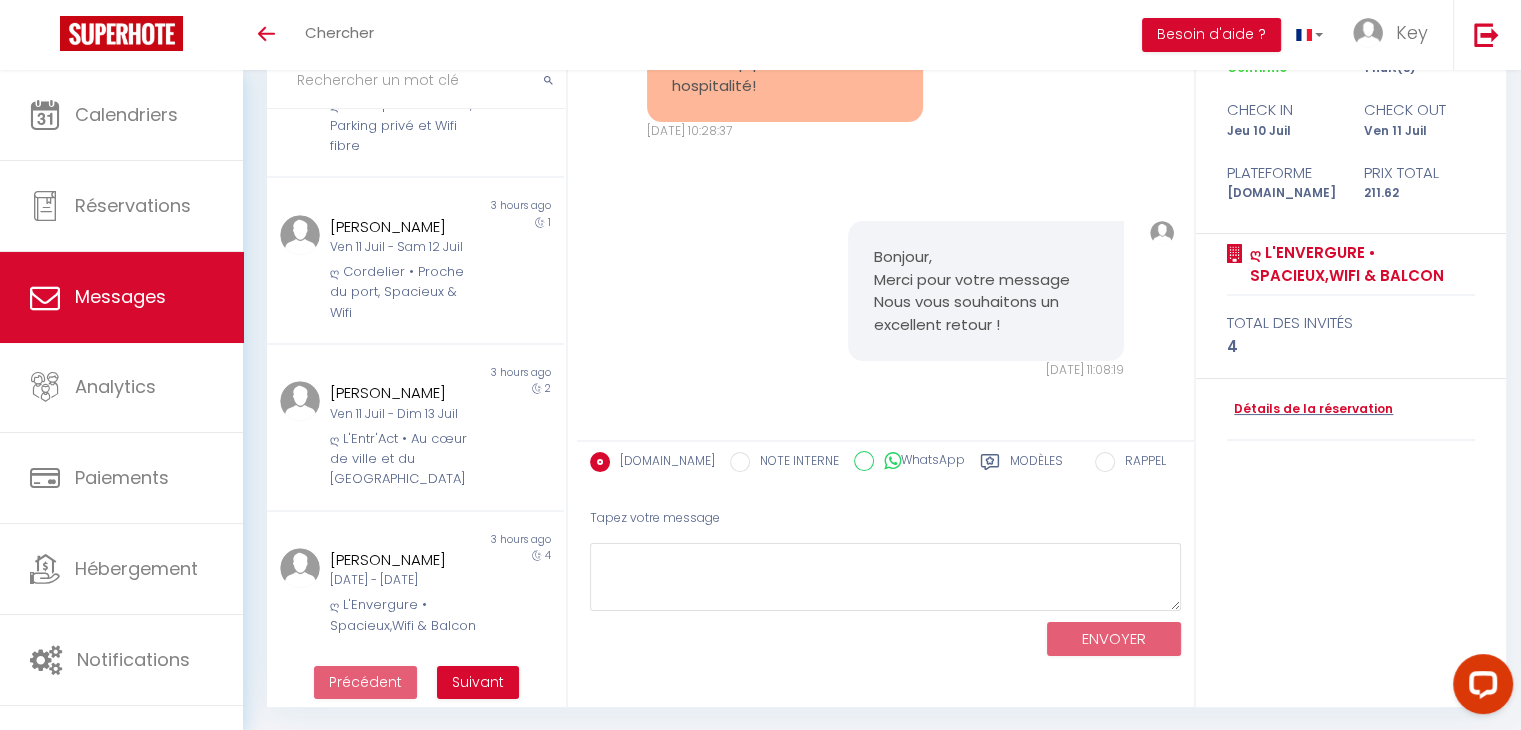 scroll, scrollTop: 70, scrollLeft: 0, axis: vertical 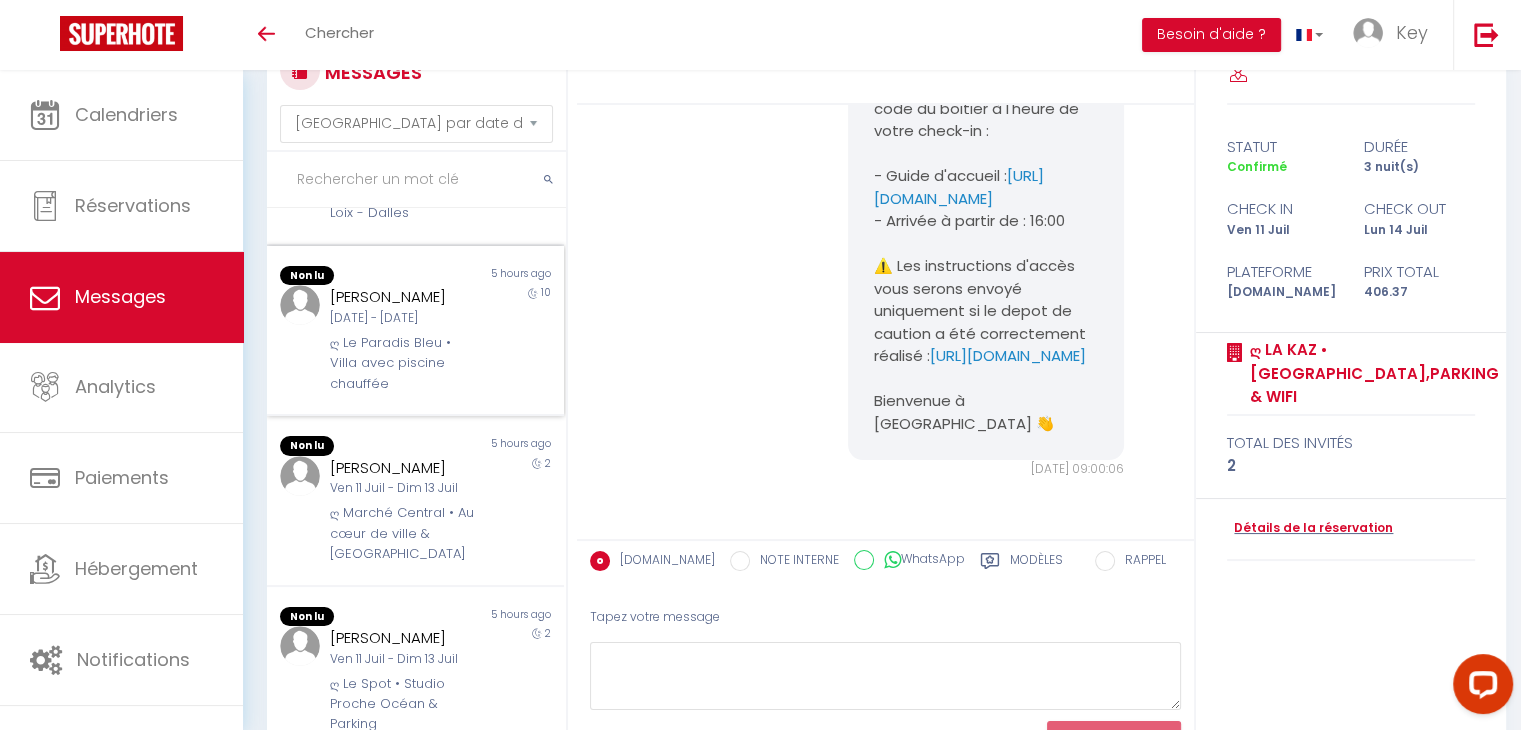 click on "10" at bounding box center (527, 339) 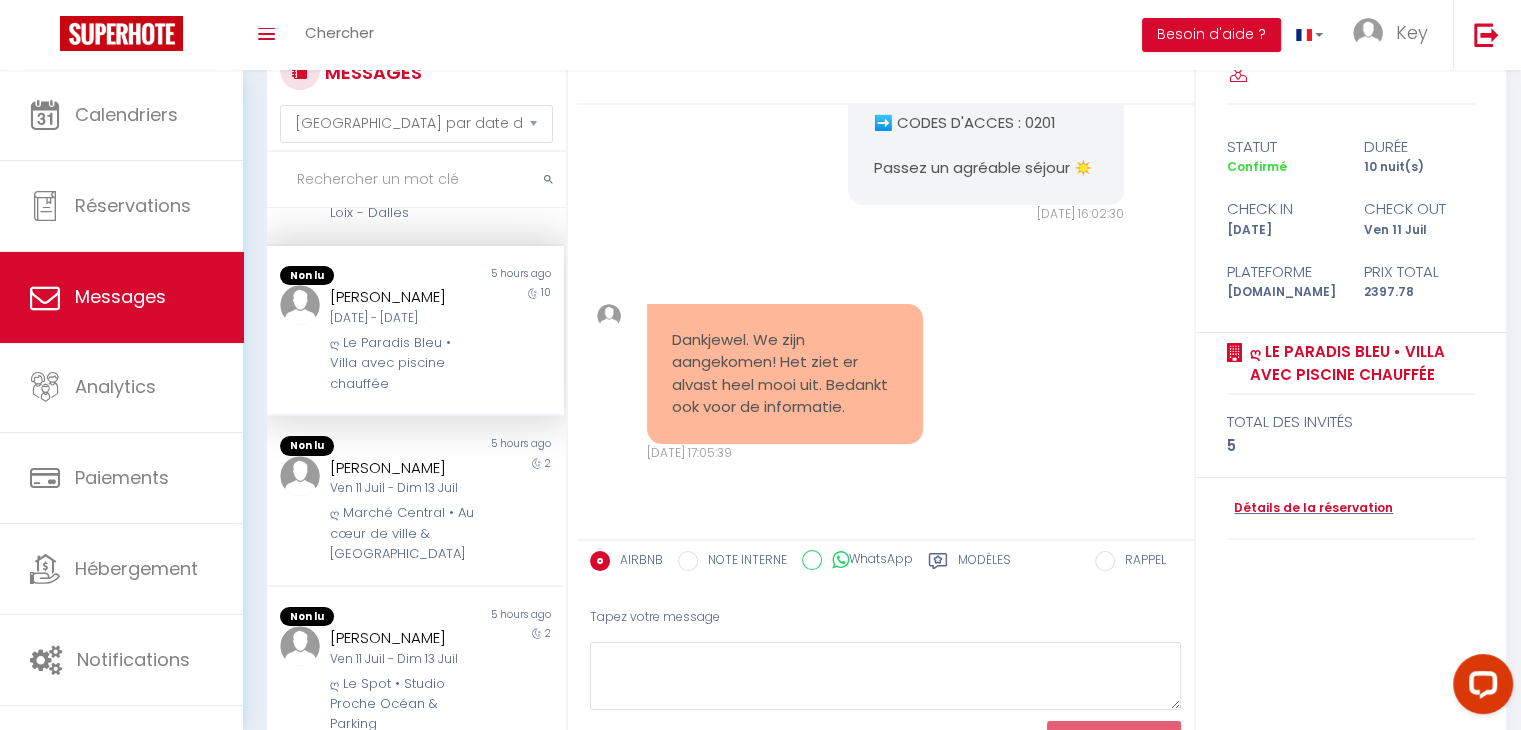 scroll, scrollTop: 4288, scrollLeft: 0, axis: vertical 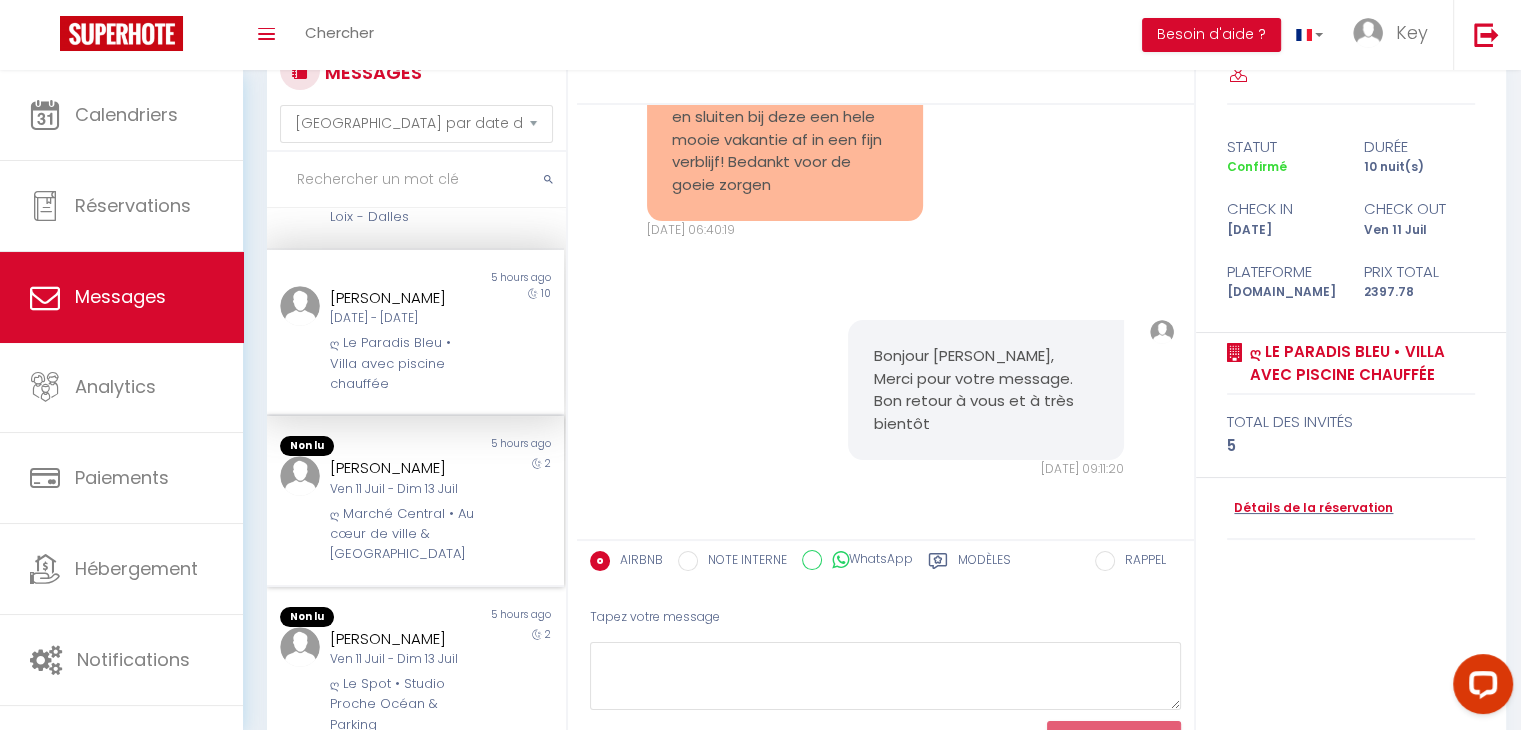 click on "Ven 11 Juil - Dim 13 Juil" at bounding box center [403, 489] 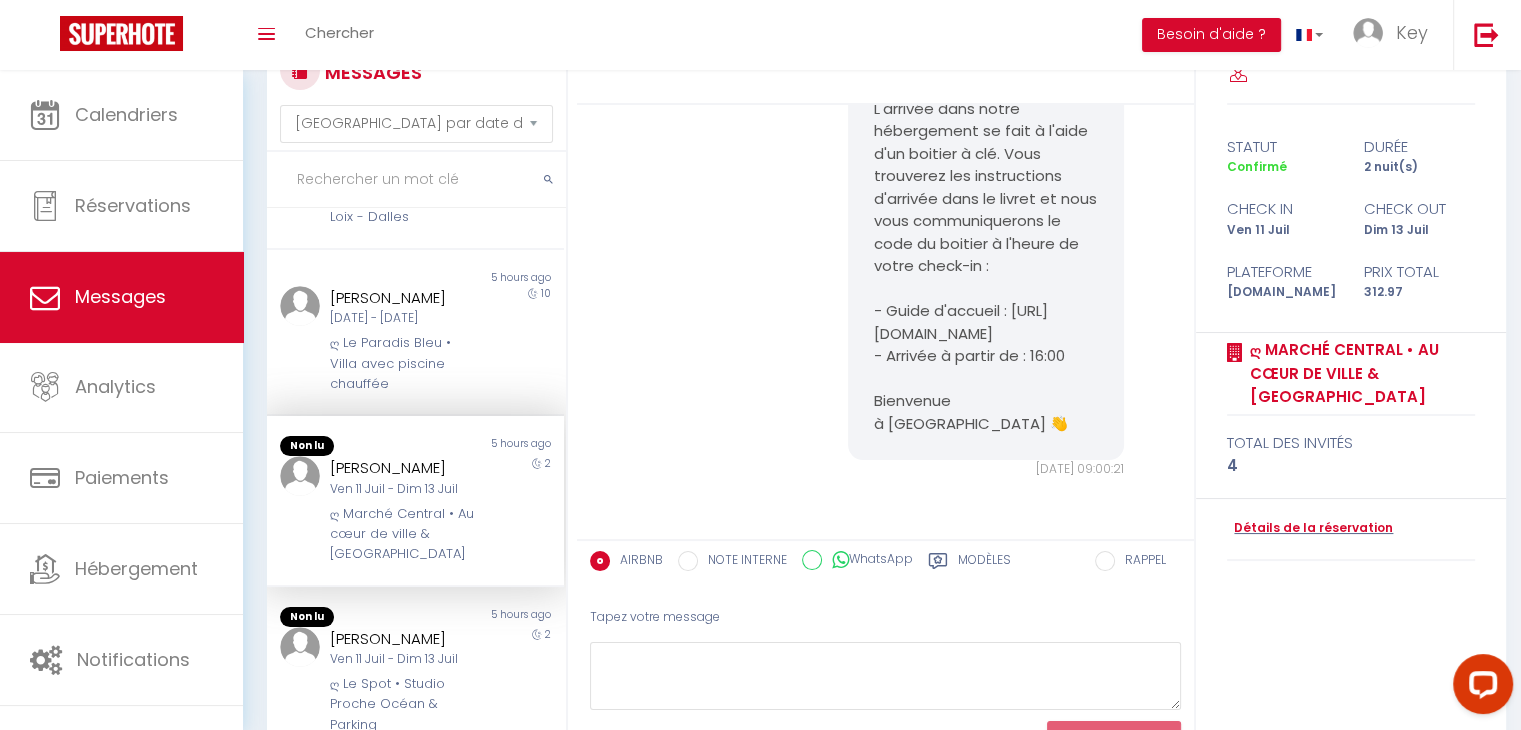 scroll, scrollTop: 4716, scrollLeft: 0, axis: vertical 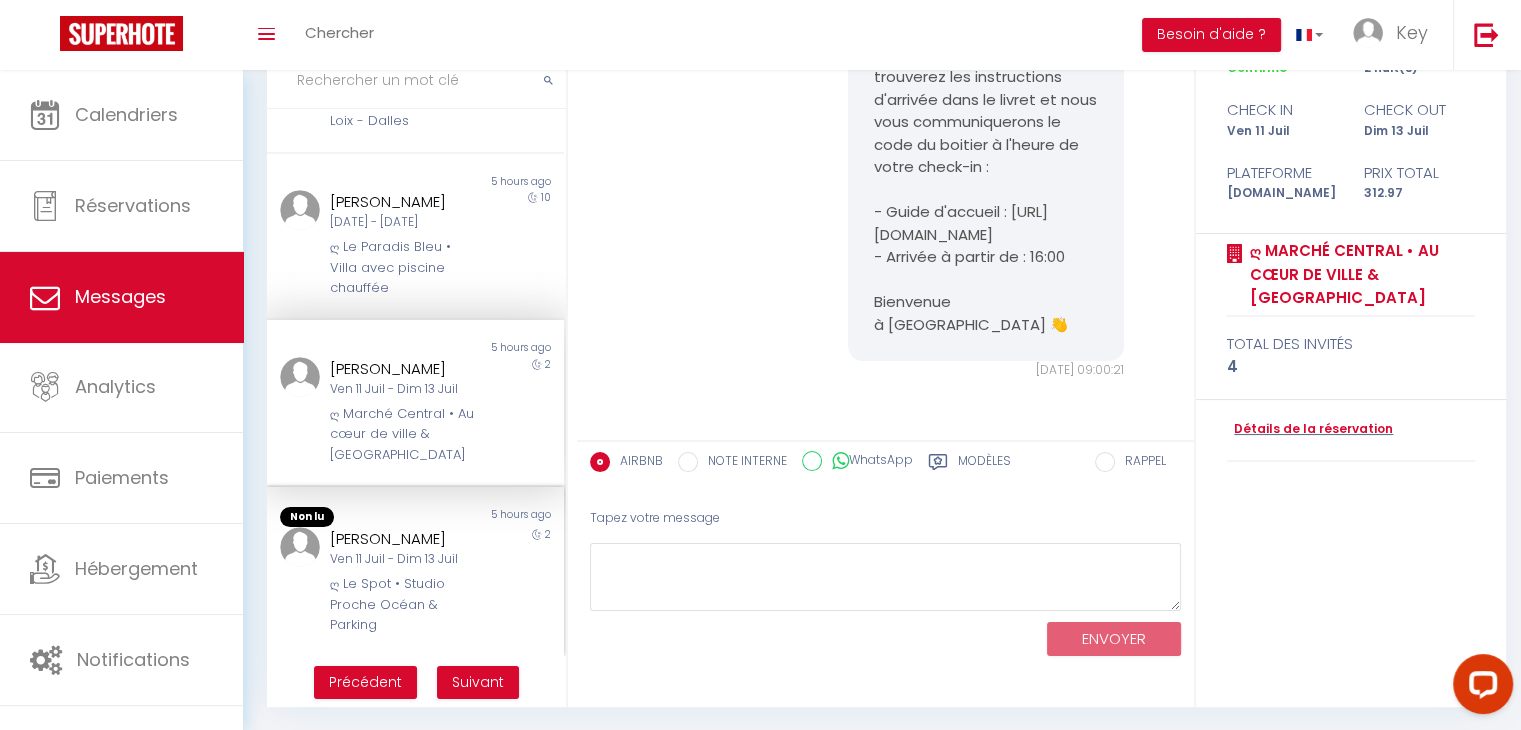 click on "Ven 11 Juil - Dim 13 Juil" at bounding box center [403, 559] 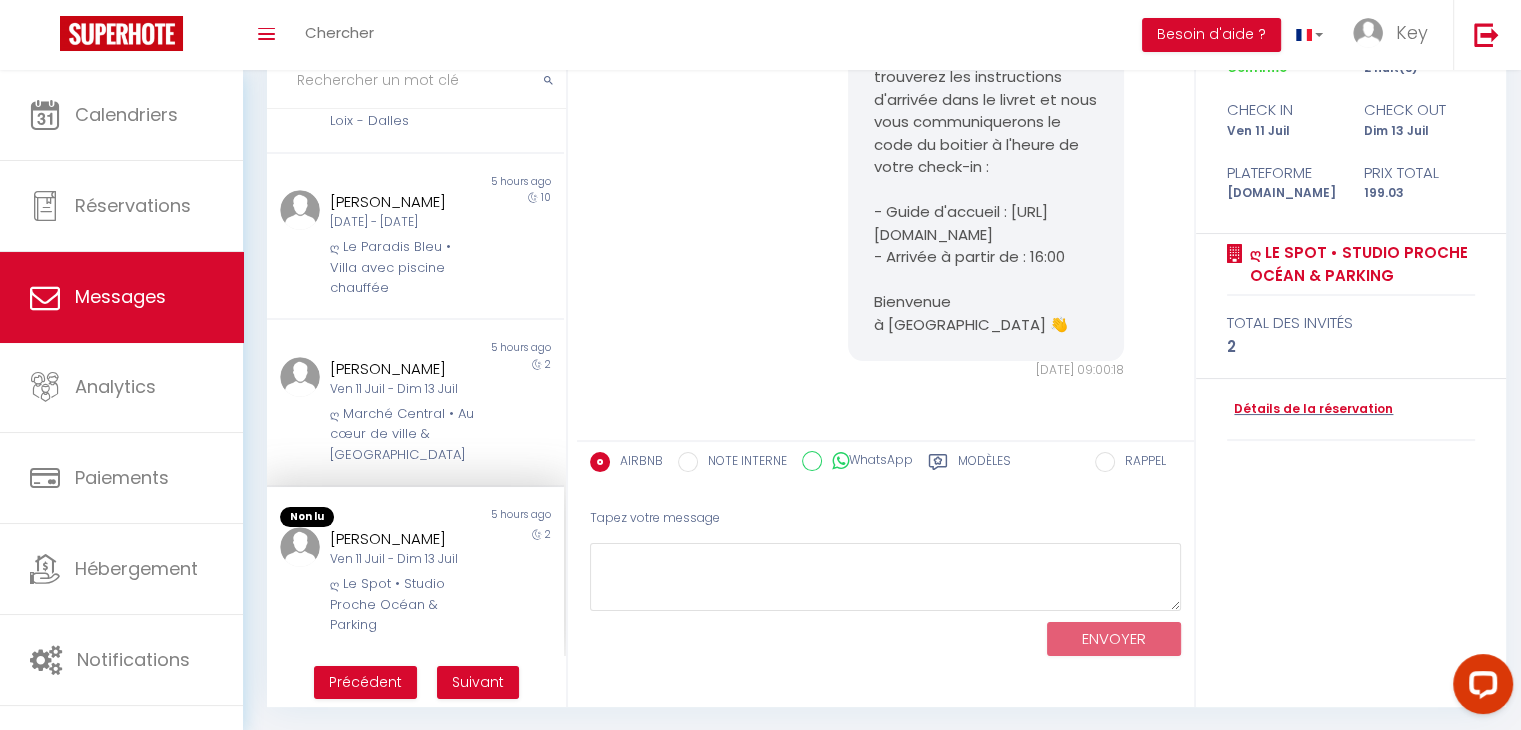 scroll, scrollTop: 2838, scrollLeft: 0, axis: vertical 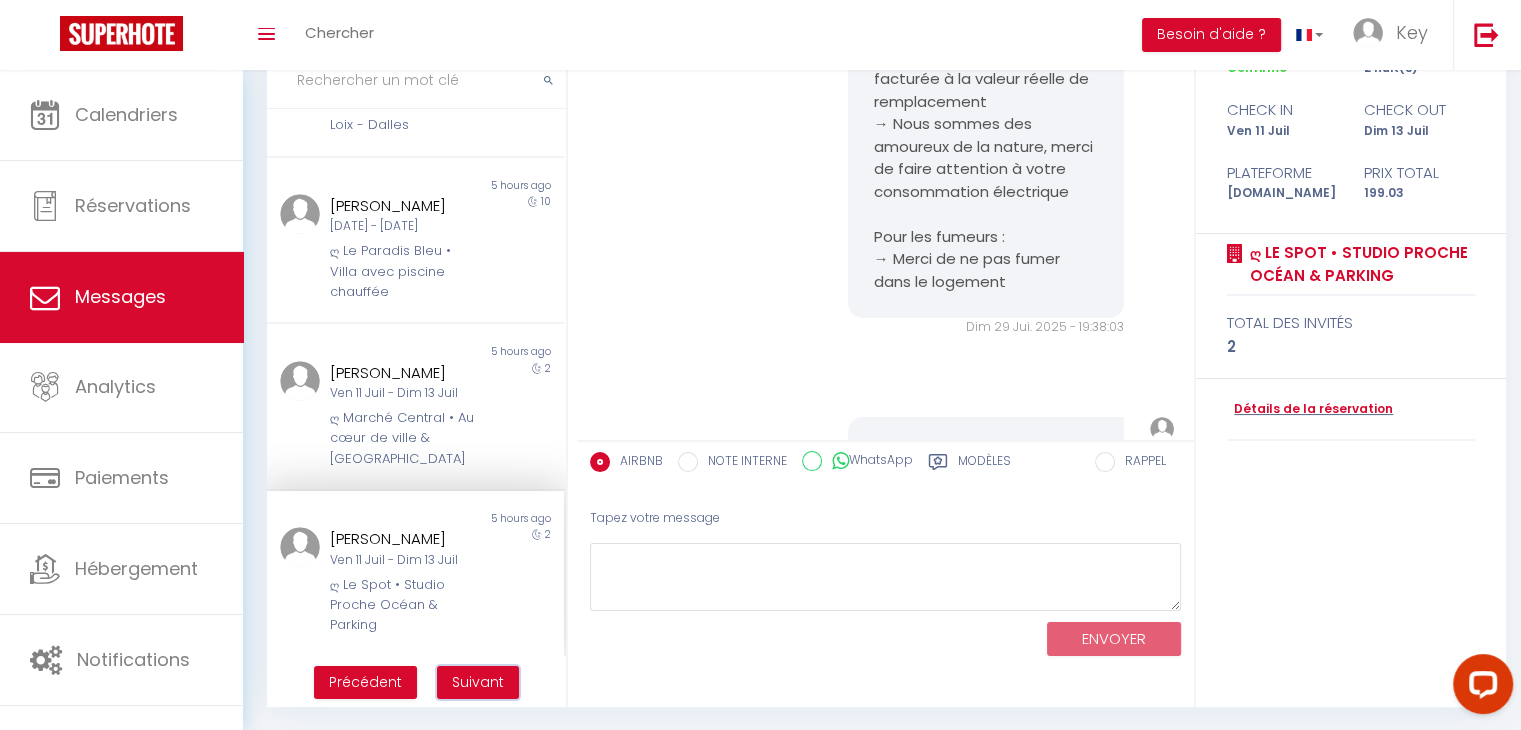 click on "Suivant" at bounding box center [478, 683] 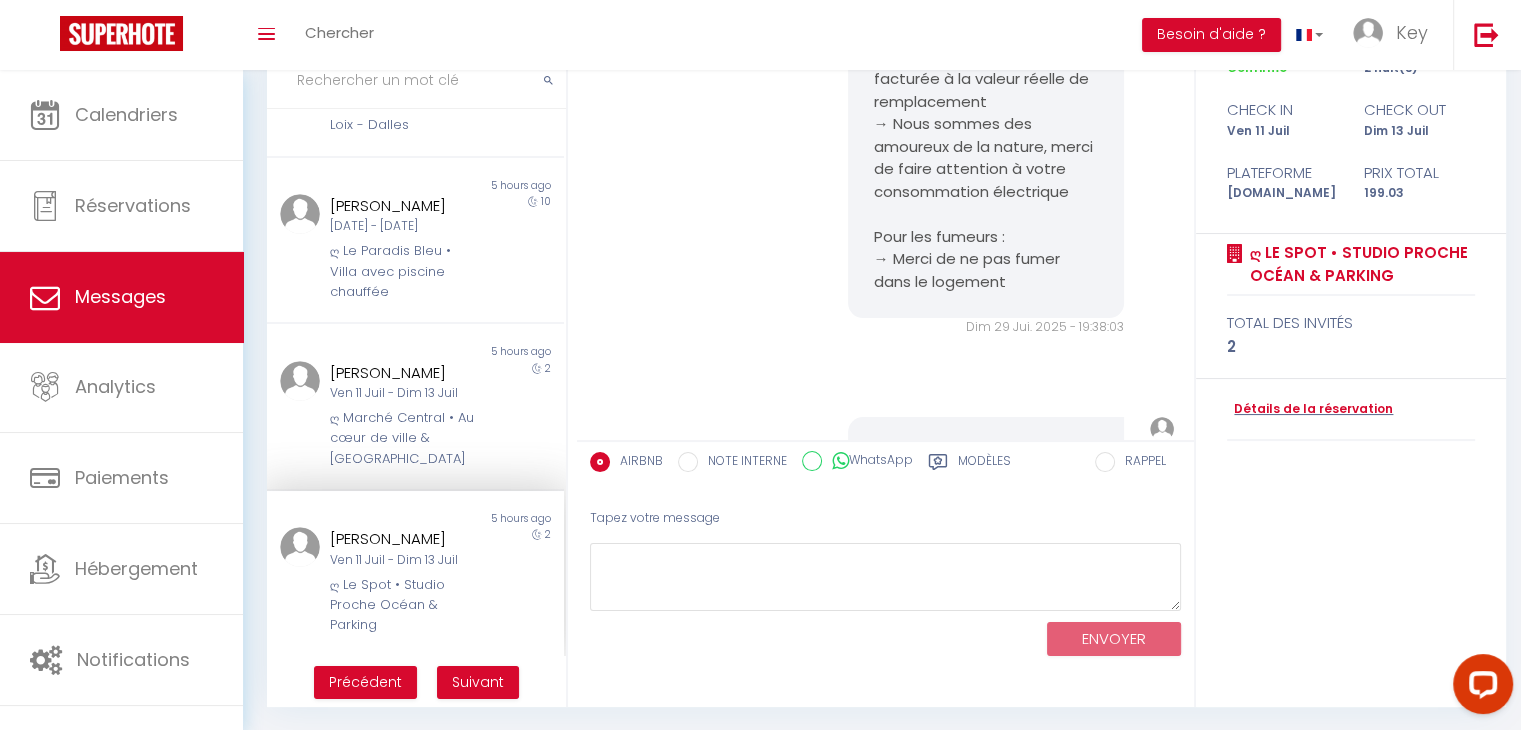 scroll, scrollTop: 70, scrollLeft: 0, axis: vertical 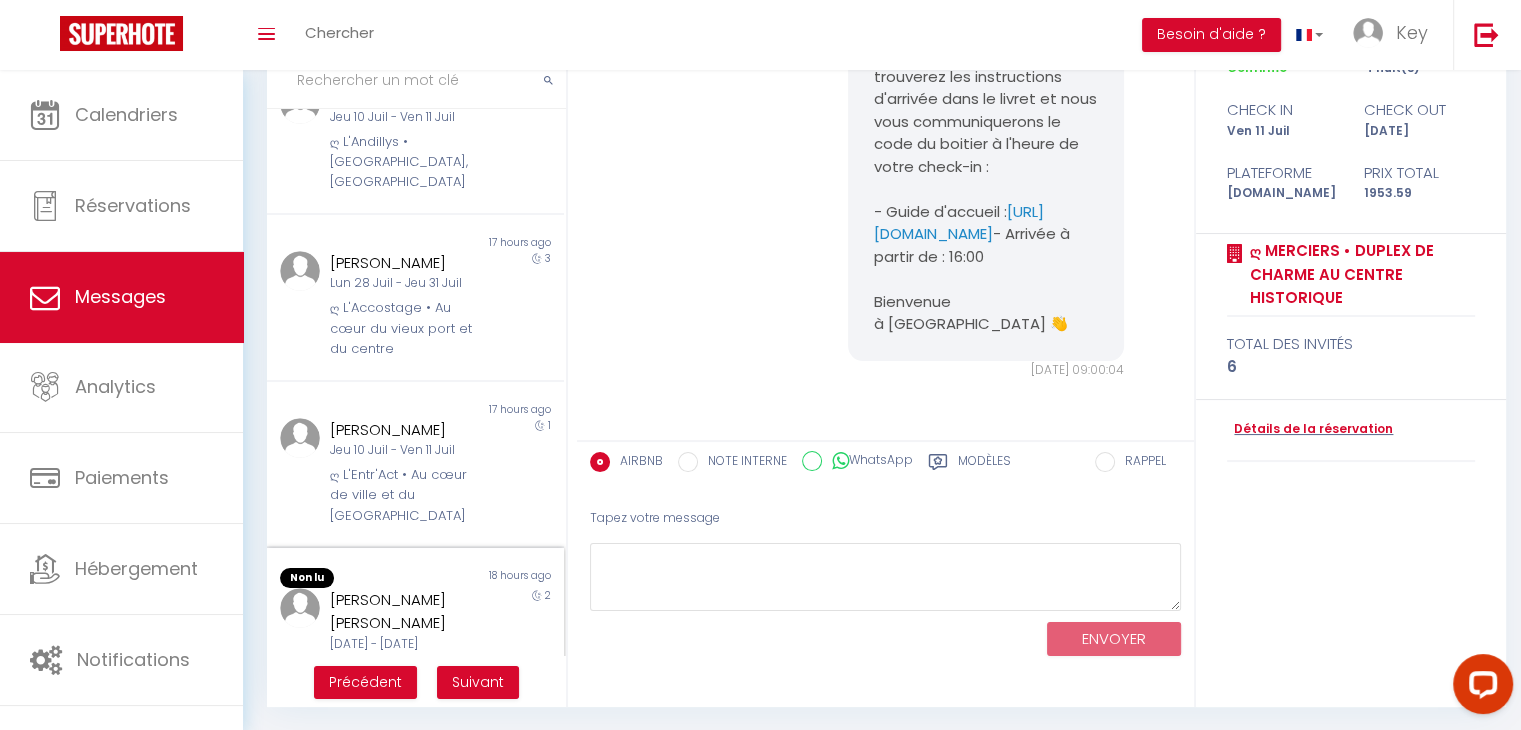 click on "[PERSON_NAME] [PERSON_NAME]" at bounding box center (403, 611) 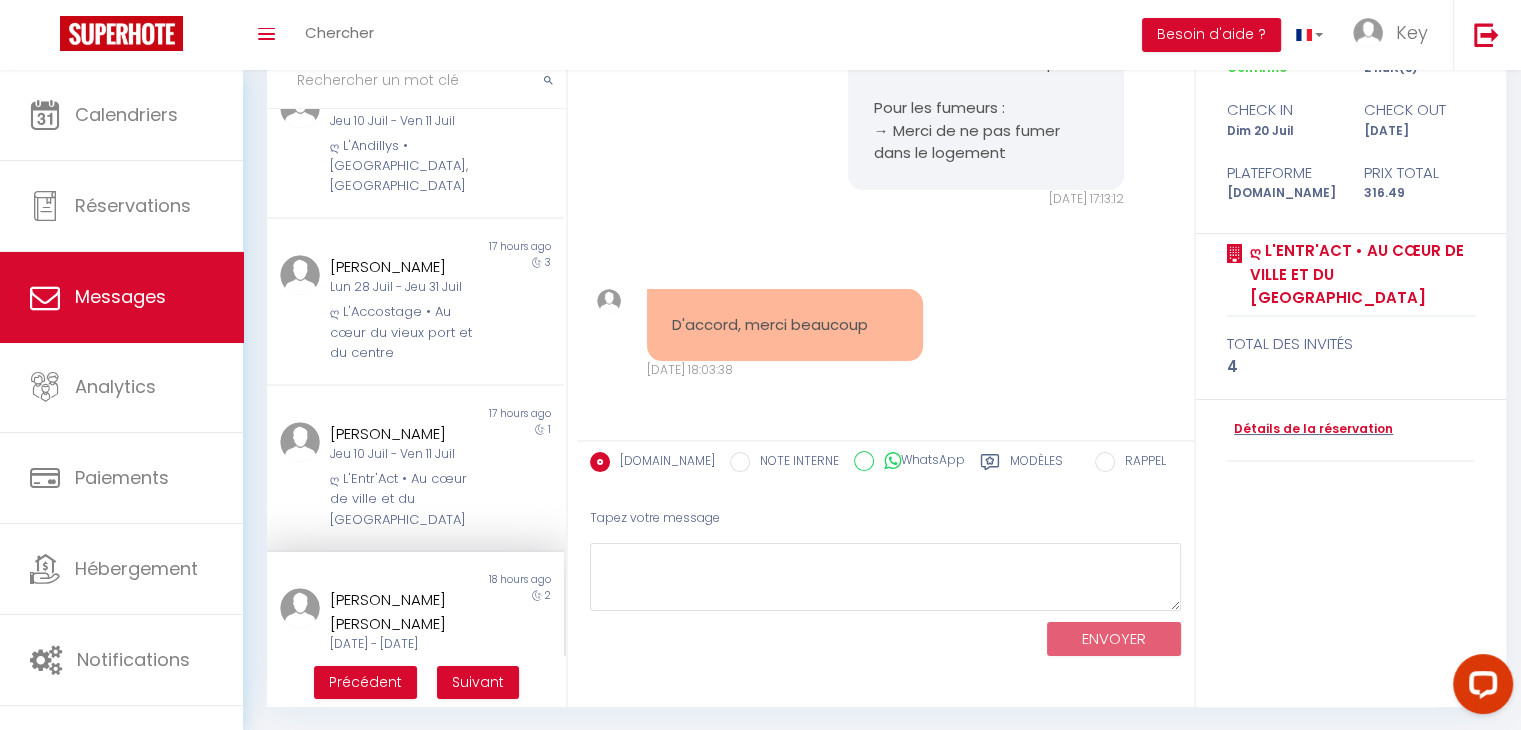 scroll, scrollTop: 1068, scrollLeft: 0, axis: vertical 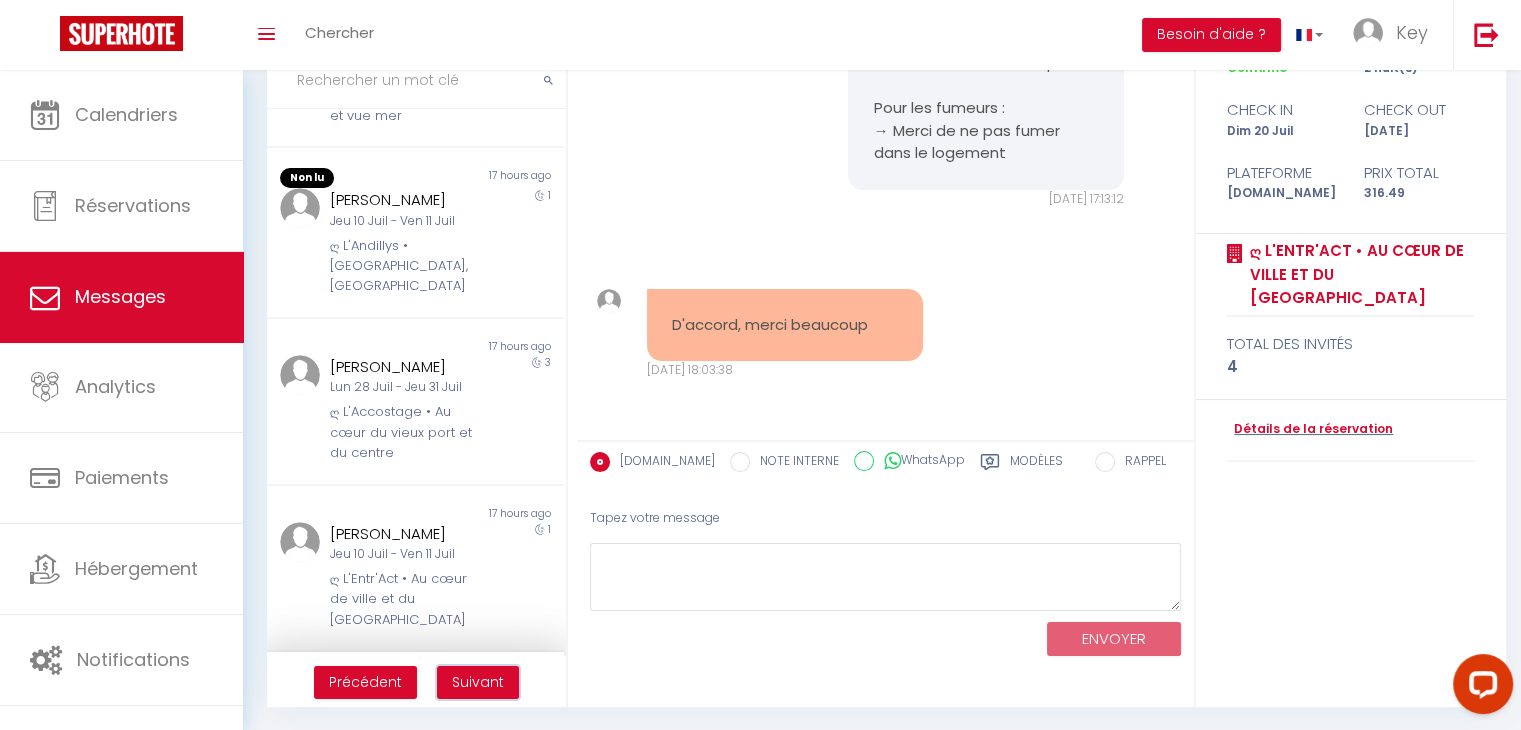 click on "Suivant" at bounding box center (478, 682) 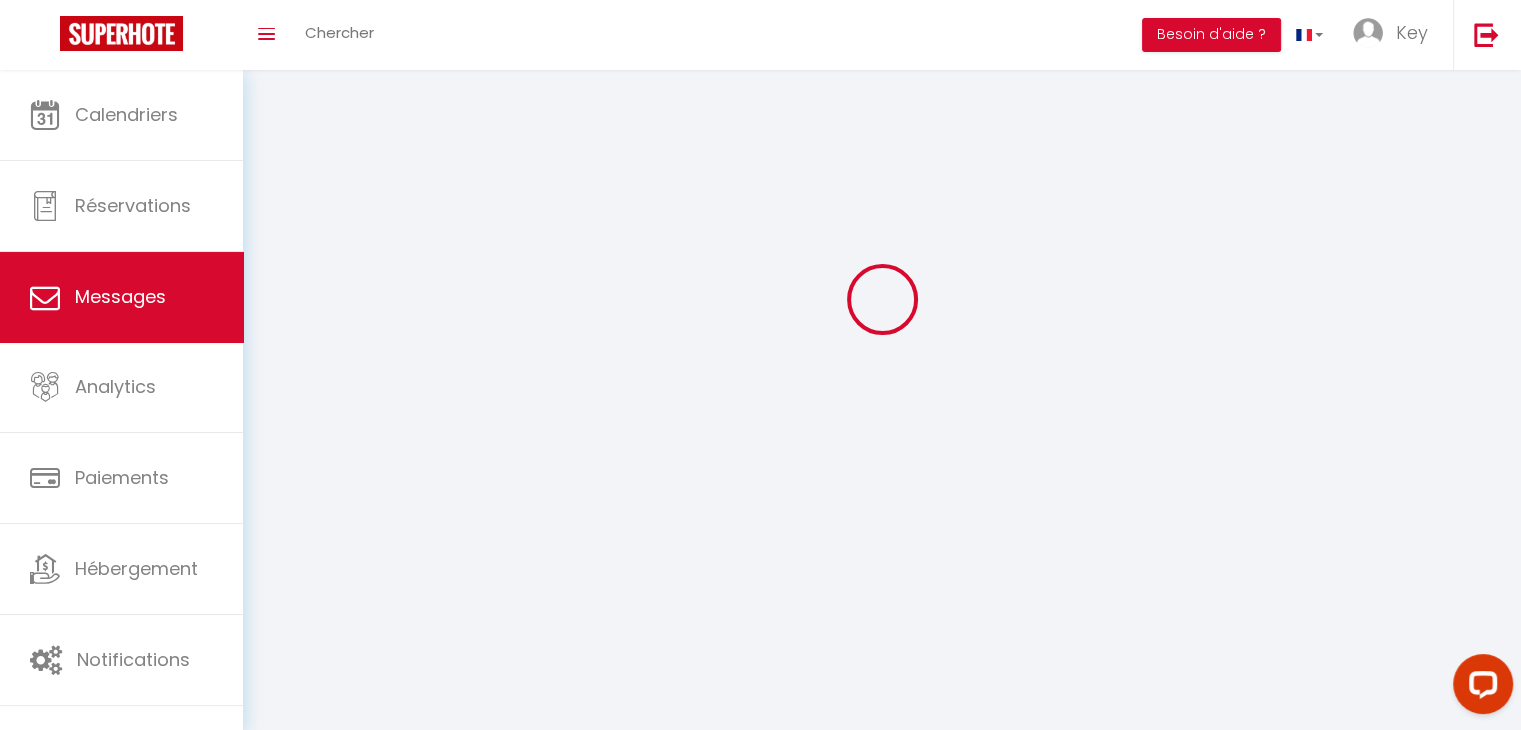 scroll, scrollTop: 70, scrollLeft: 0, axis: vertical 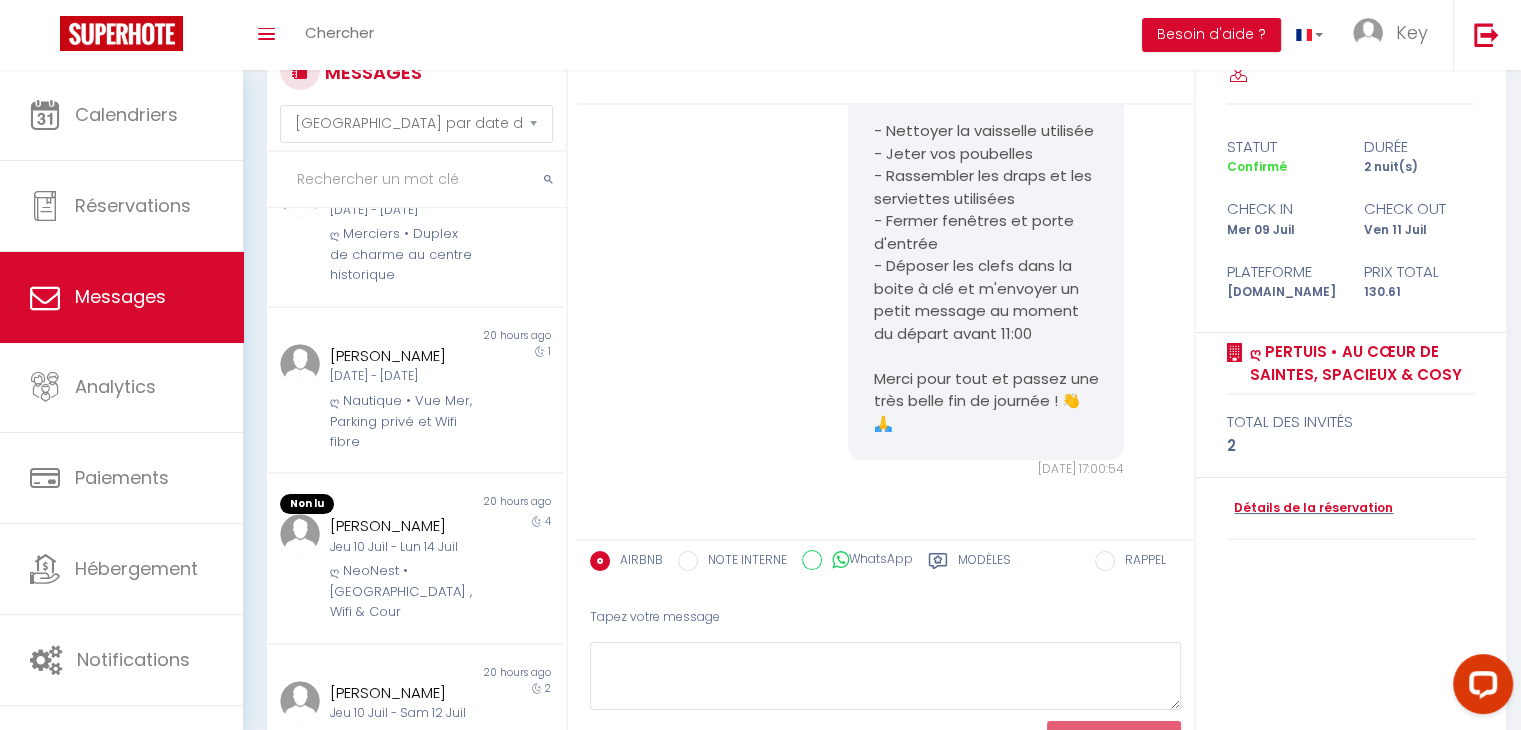 click on "4" at bounding box center (527, 568) 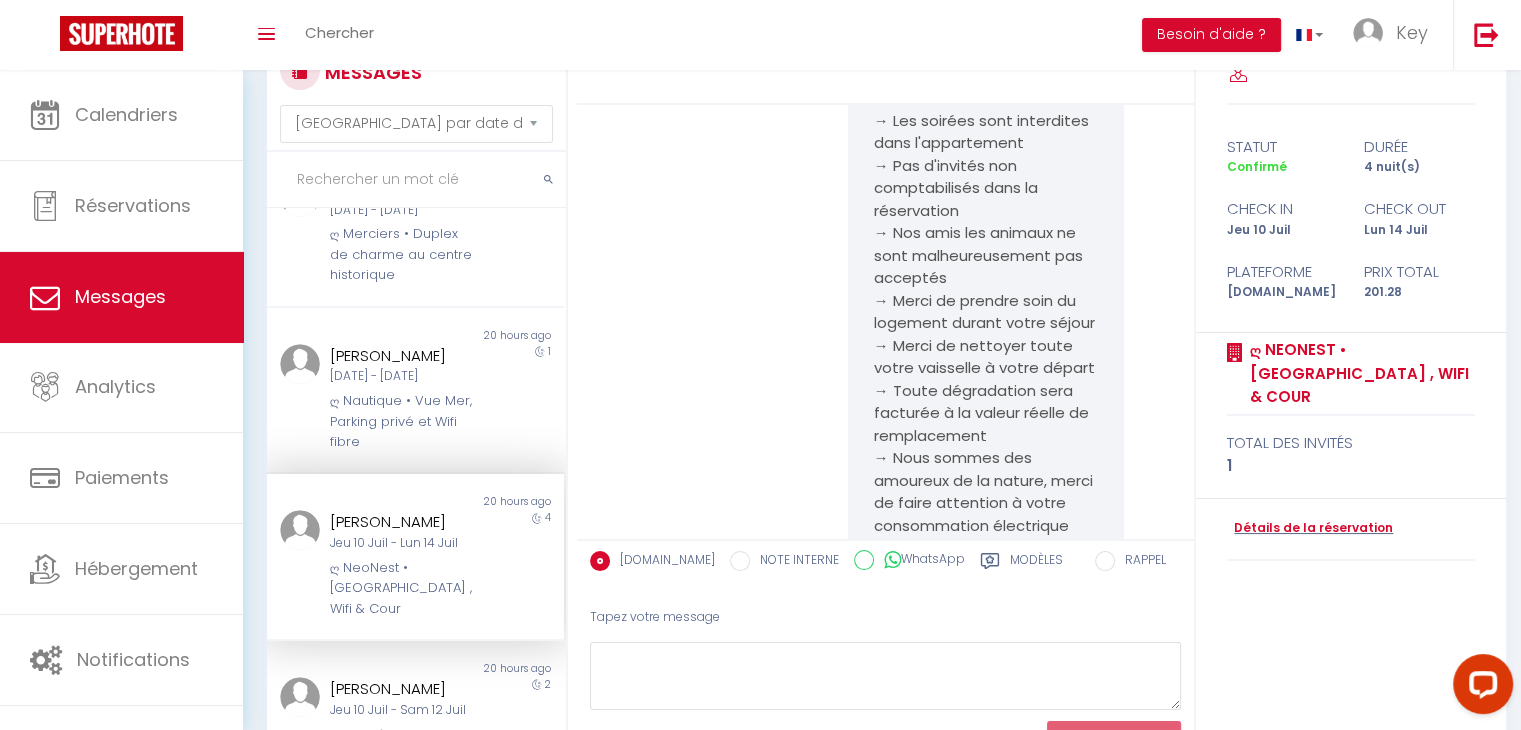 scroll 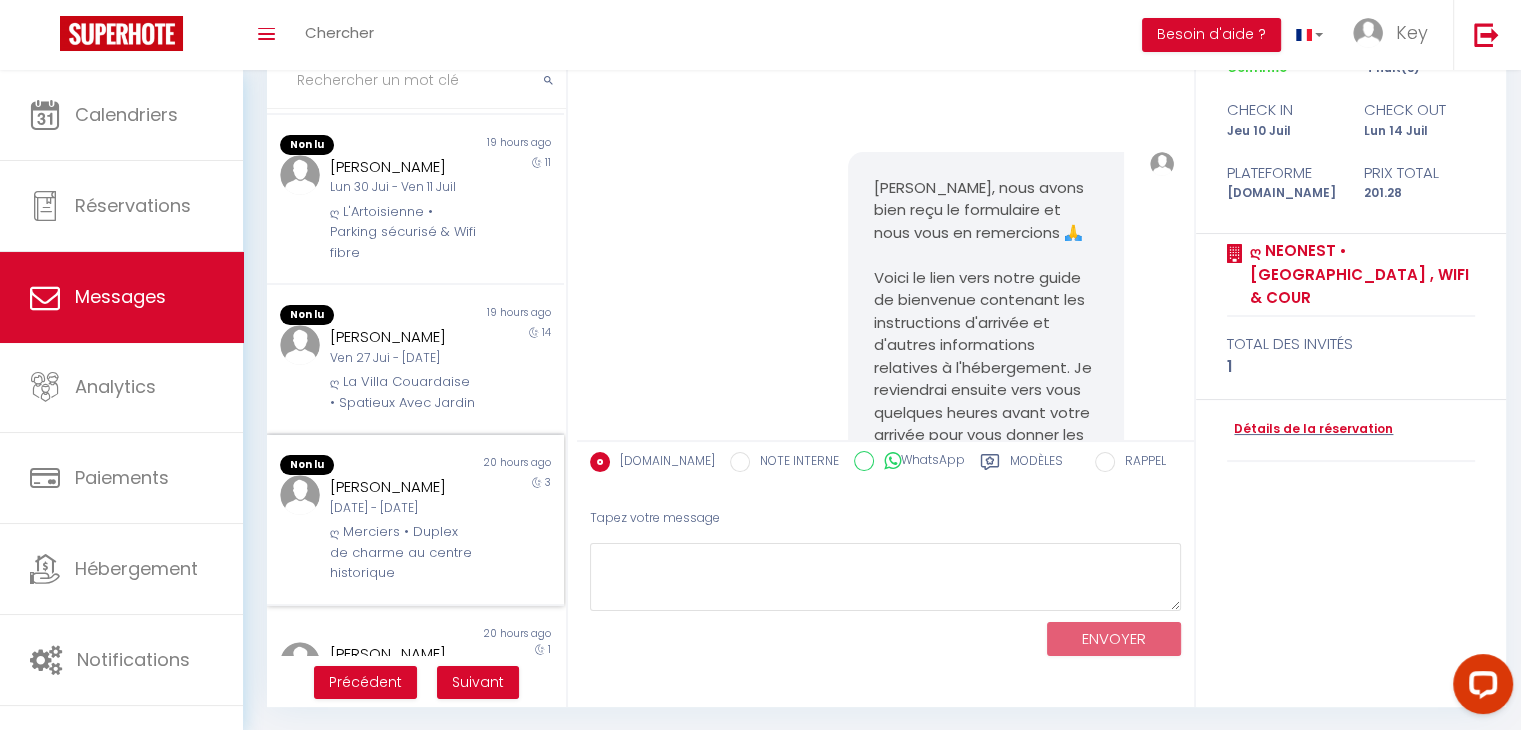 click on "ღ Merciers • Duplex de charme au centre historique" at bounding box center (403, 552) 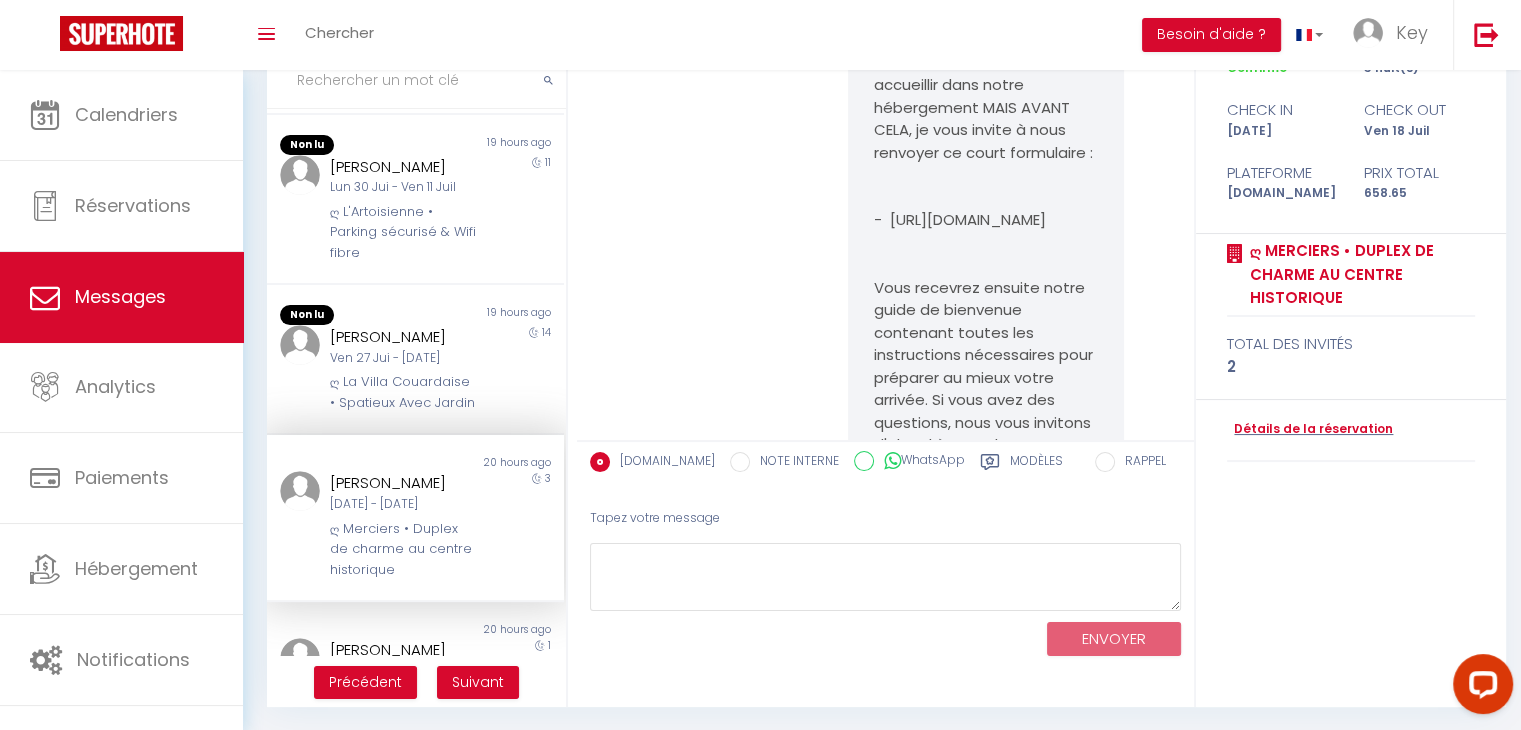scroll, scrollTop: 0, scrollLeft: 0, axis: both 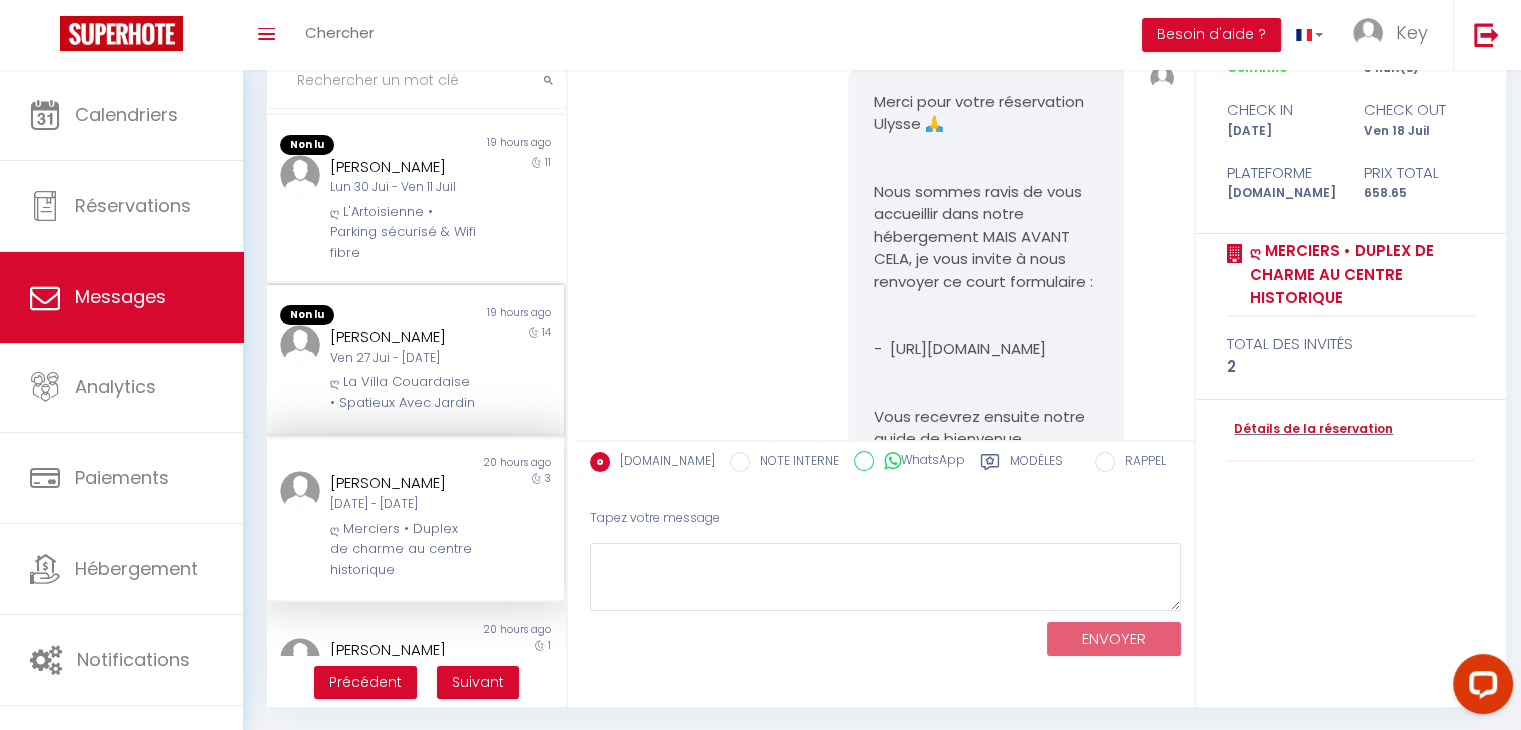 click on "ღ La Villa Couardaise • Spatieux Avec Jardin" at bounding box center [403, 392] 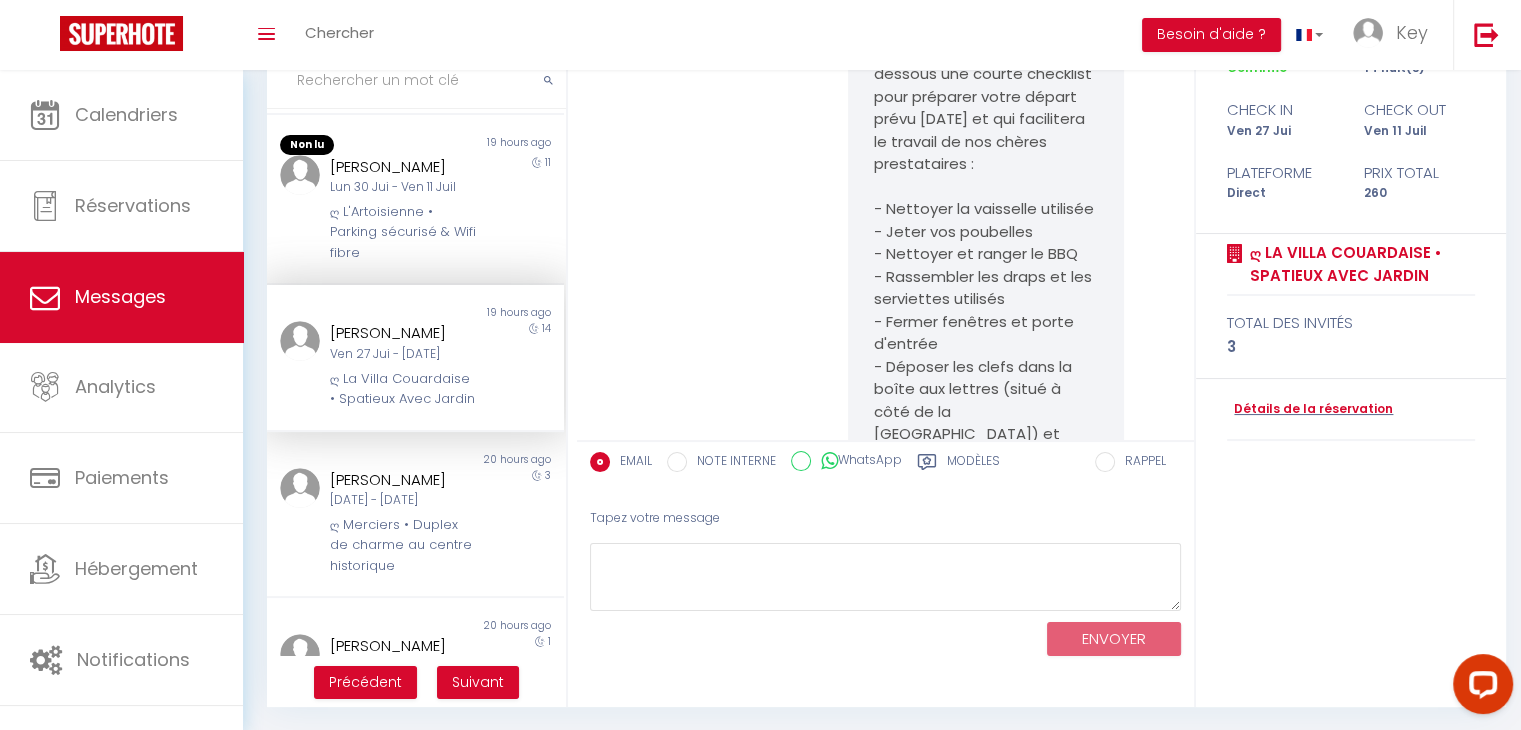 scroll, scrollTop: 5198, scrollLeft: 0, axis: vertical 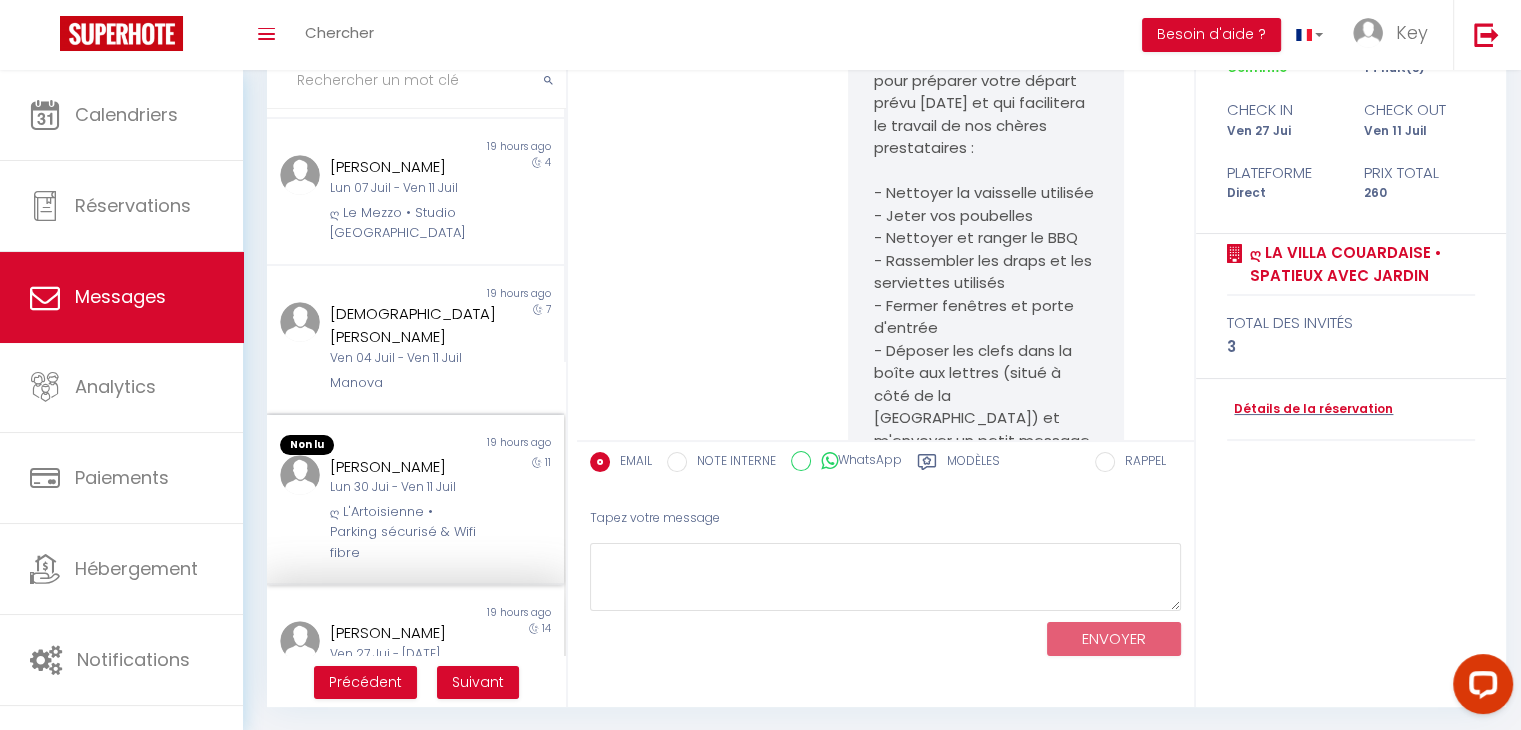 click on "11" at bounding box center [527, 509] 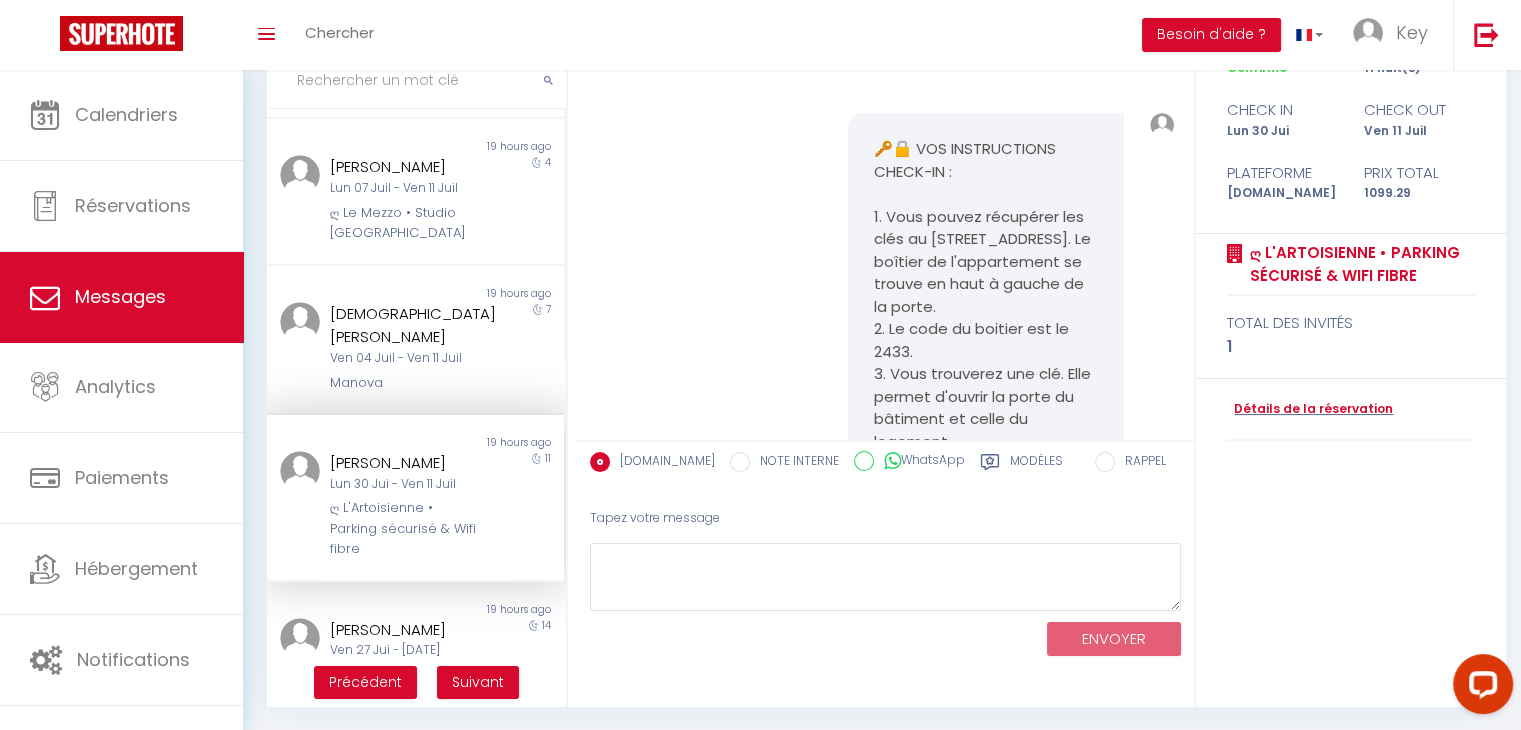 scroll, scrollTop: 4771, scrollLeft: 0, axis: vertical 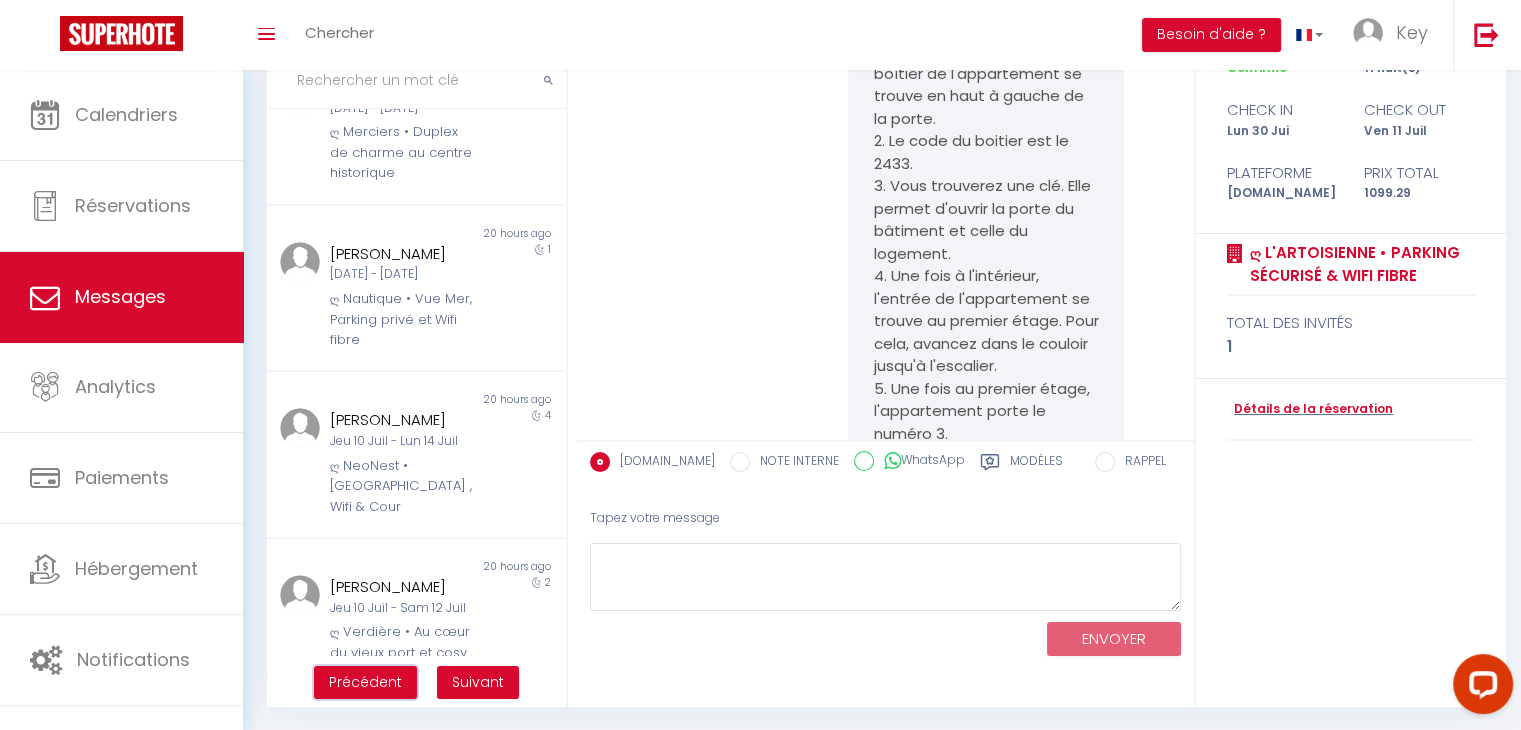 click on "Précédent" at bounding box center (365, 682) 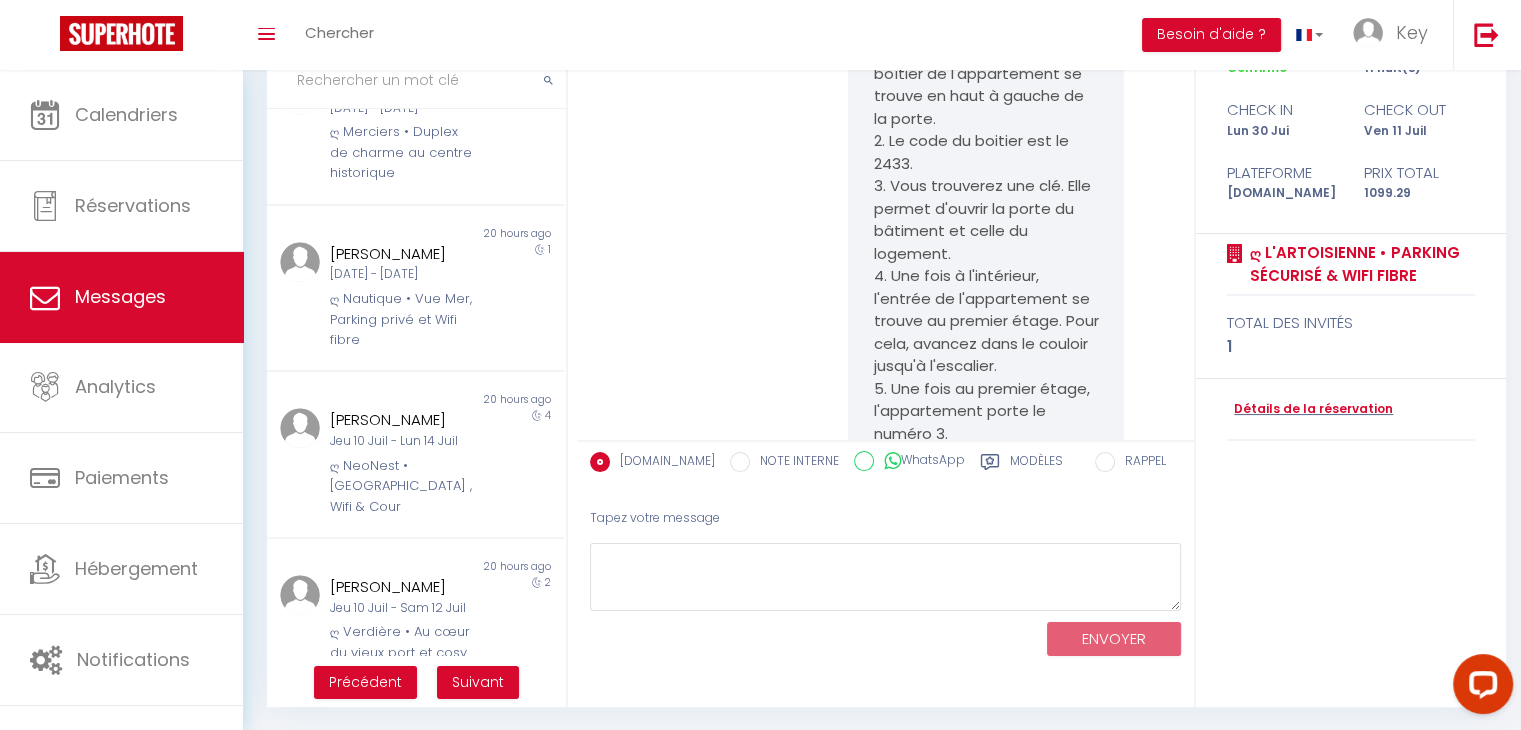 scroll, scrollTop: 70, scrollLeft: 0, axis: vertical 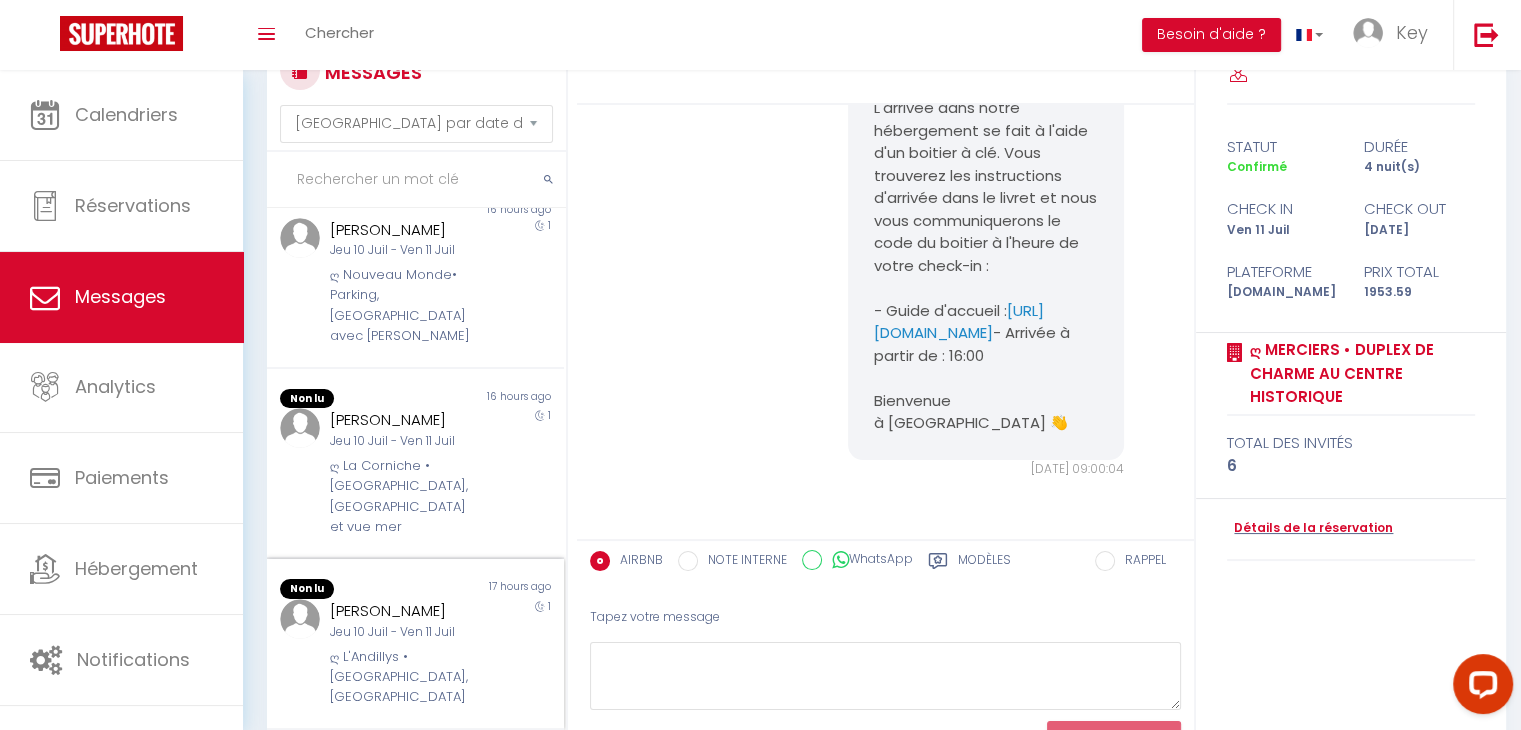 click on "Zaine Ammar   Jeu 10 Juil - Ven 11 Juil   ღ L'Andillys • Maison Spacieuse, Jardin & Wifi" at bounding box center [402, 653] 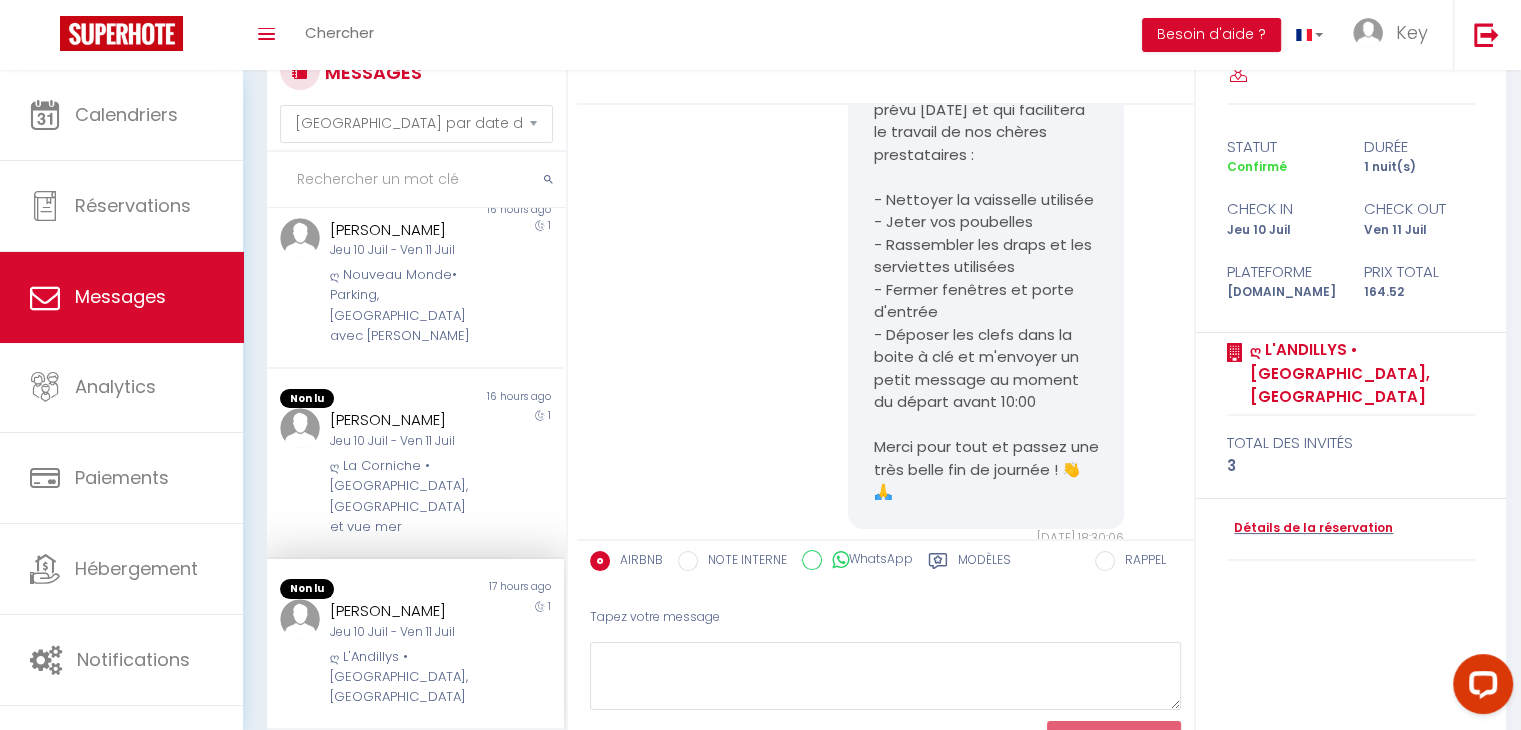 scroll, scrollTop: 6457, scrollLeft: 0, axis: vertical 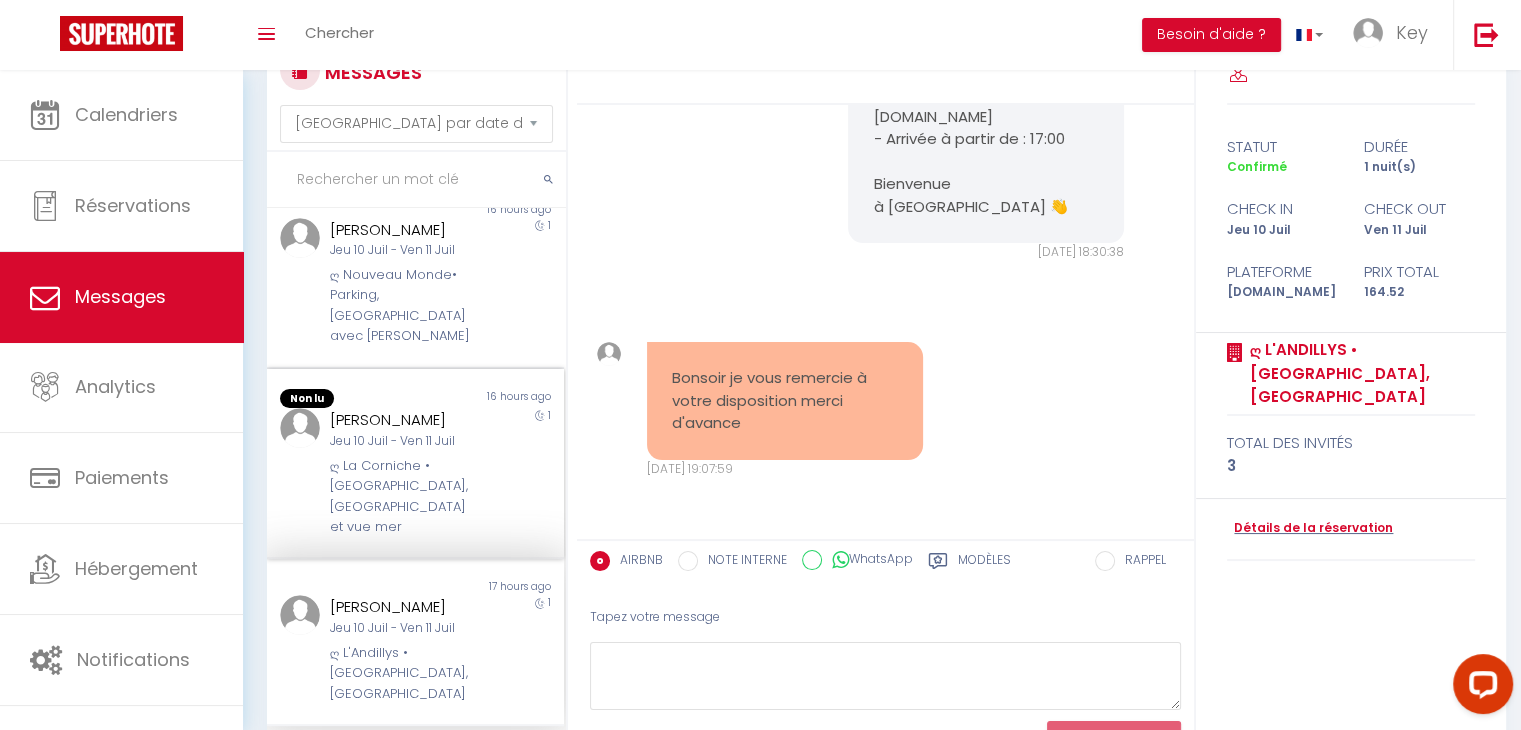 click on "ღ La Corniche • [GEOGRAPHIC_DATA], [GEOGRAPHIC_DATA] et vue mer" at bounding box center (403, 497) 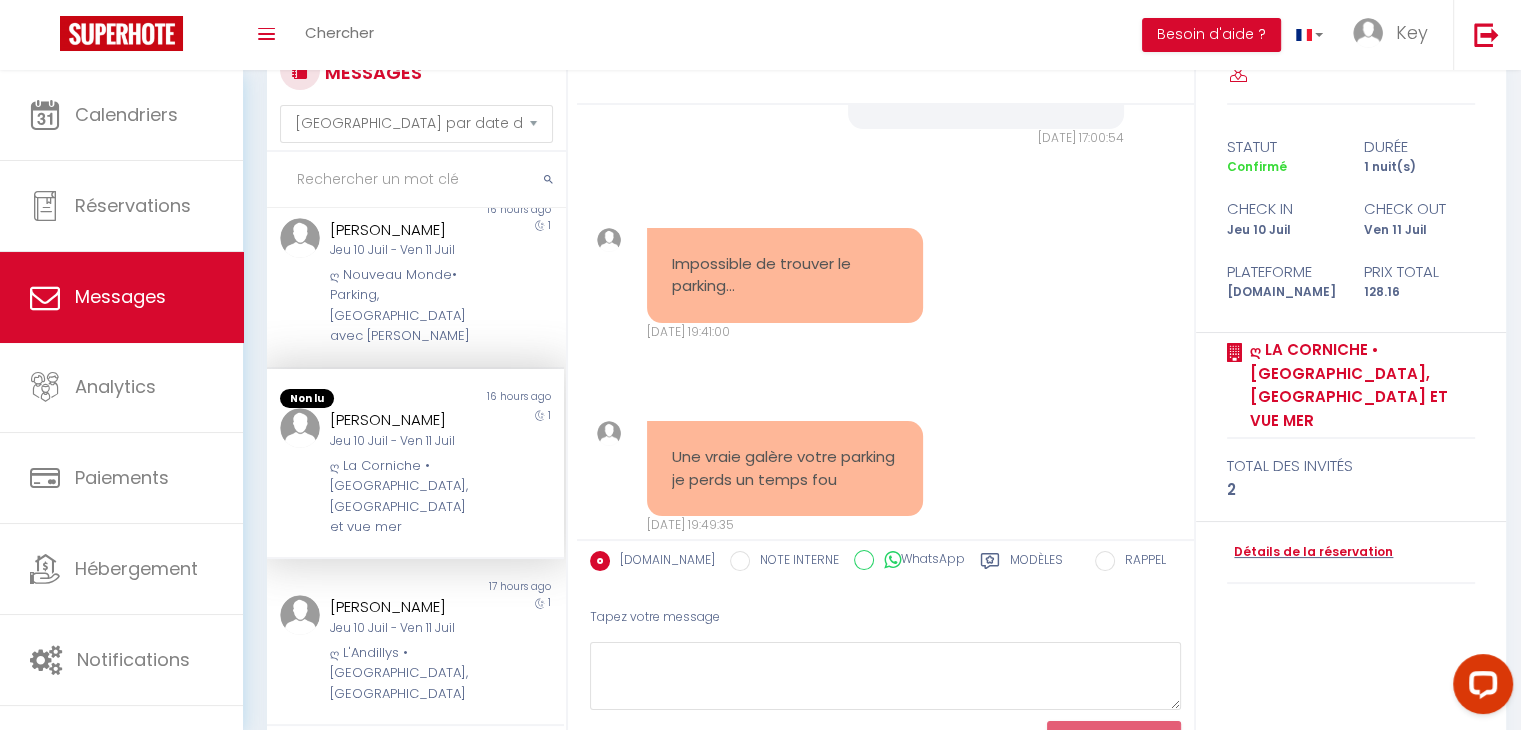 scroll, scrollTop: 7030, scrollLeft: 0, axis: vertical 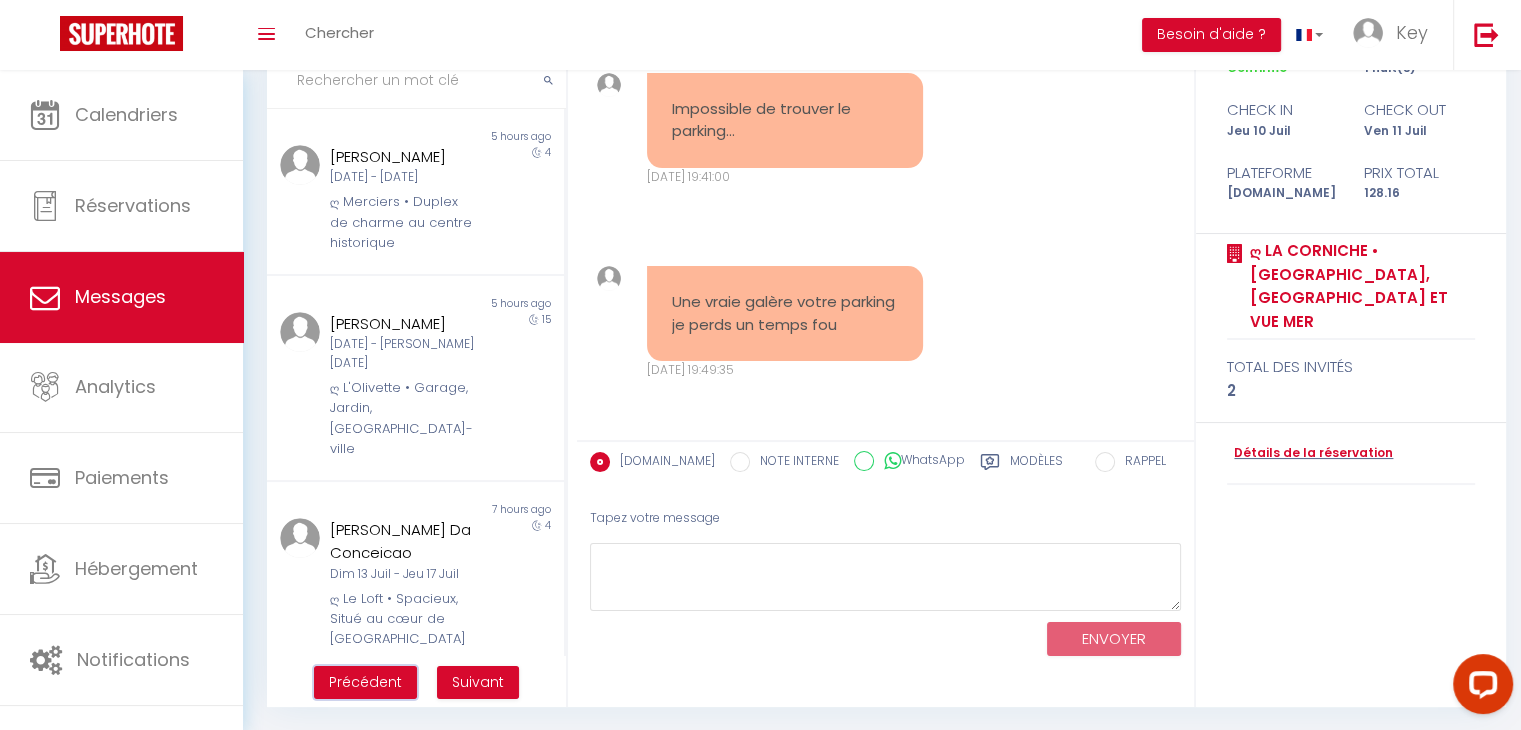 click on "Précédent" at bounding box center [365, 682] 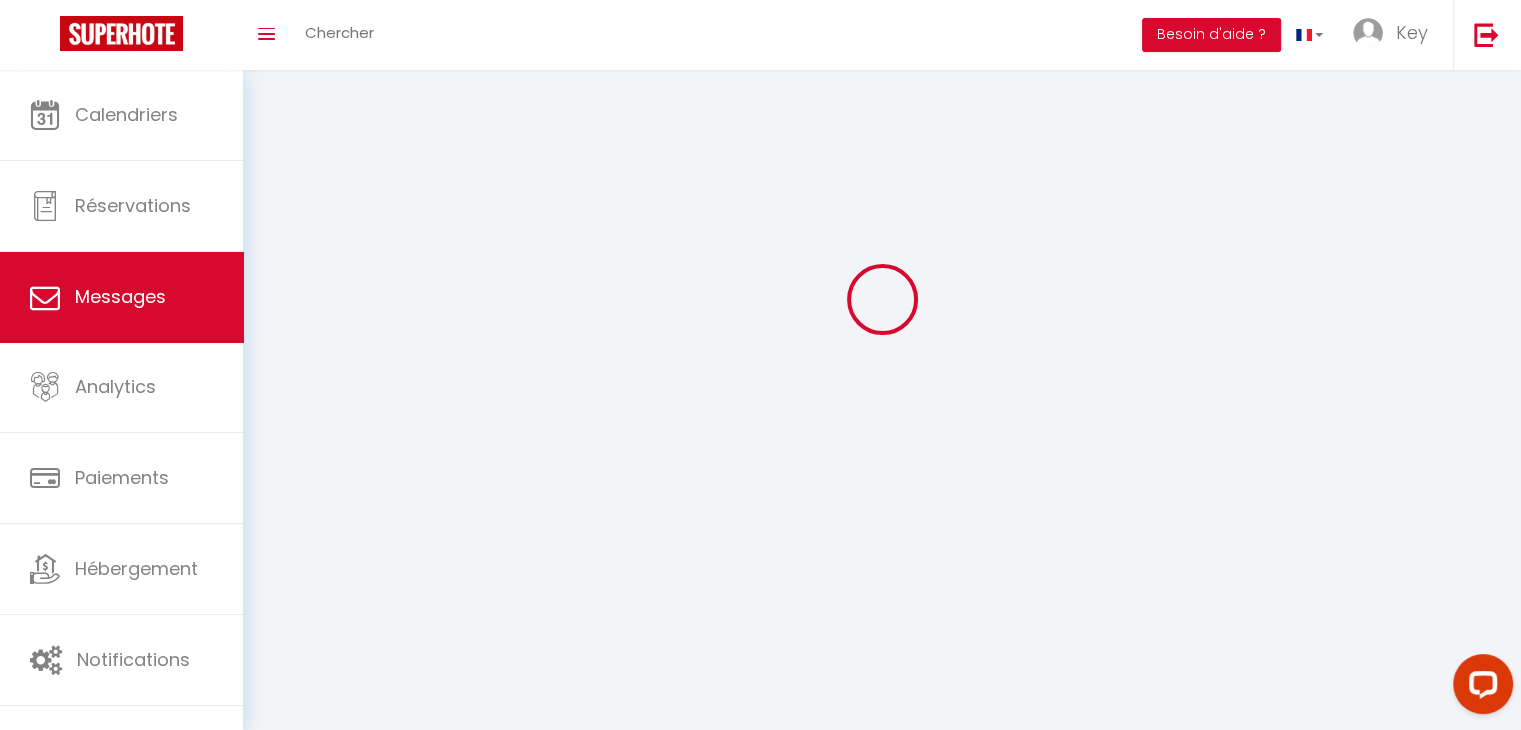 scroll, scrollTop: 70, scrollLeft: 0, axis: vertical 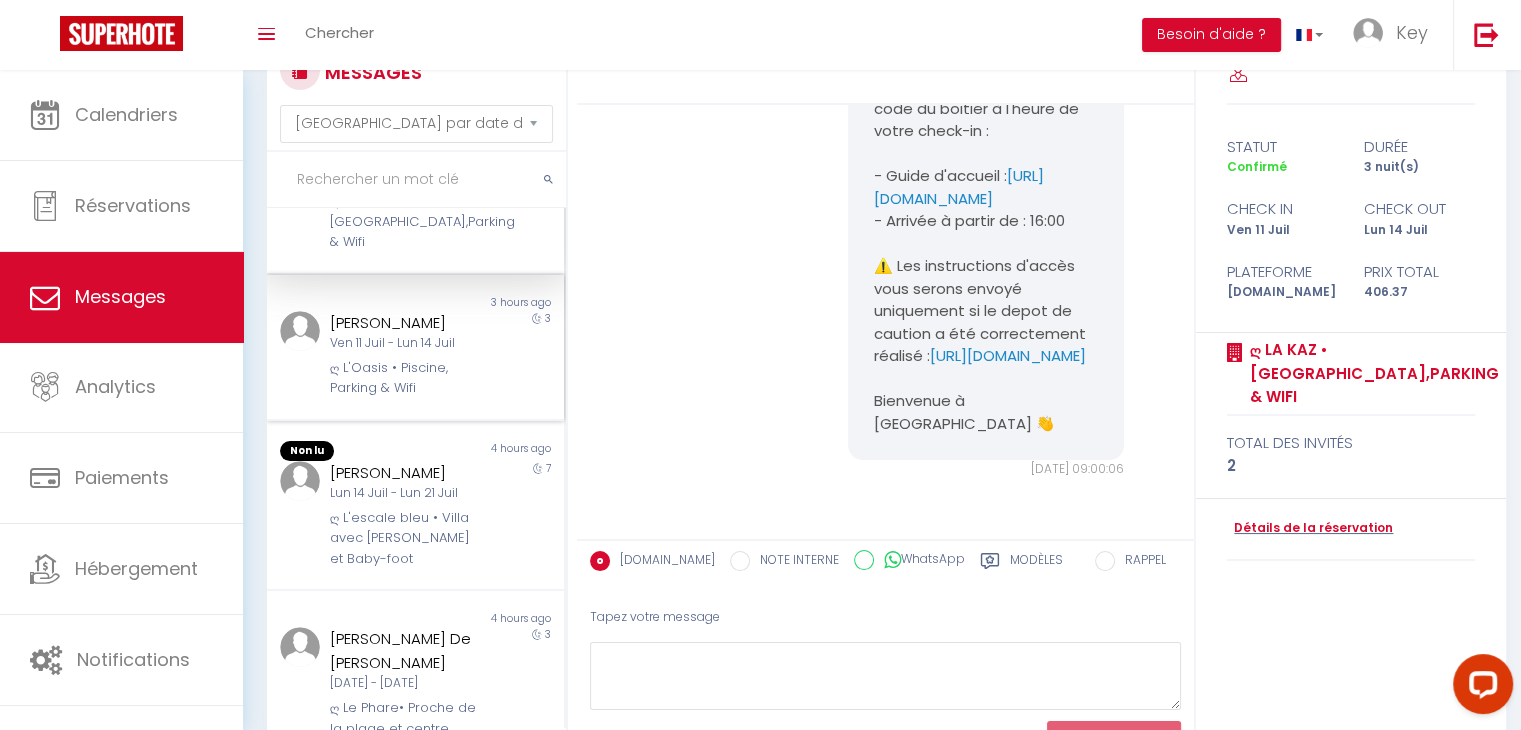 click on "7" at bounding box center [527, 515] 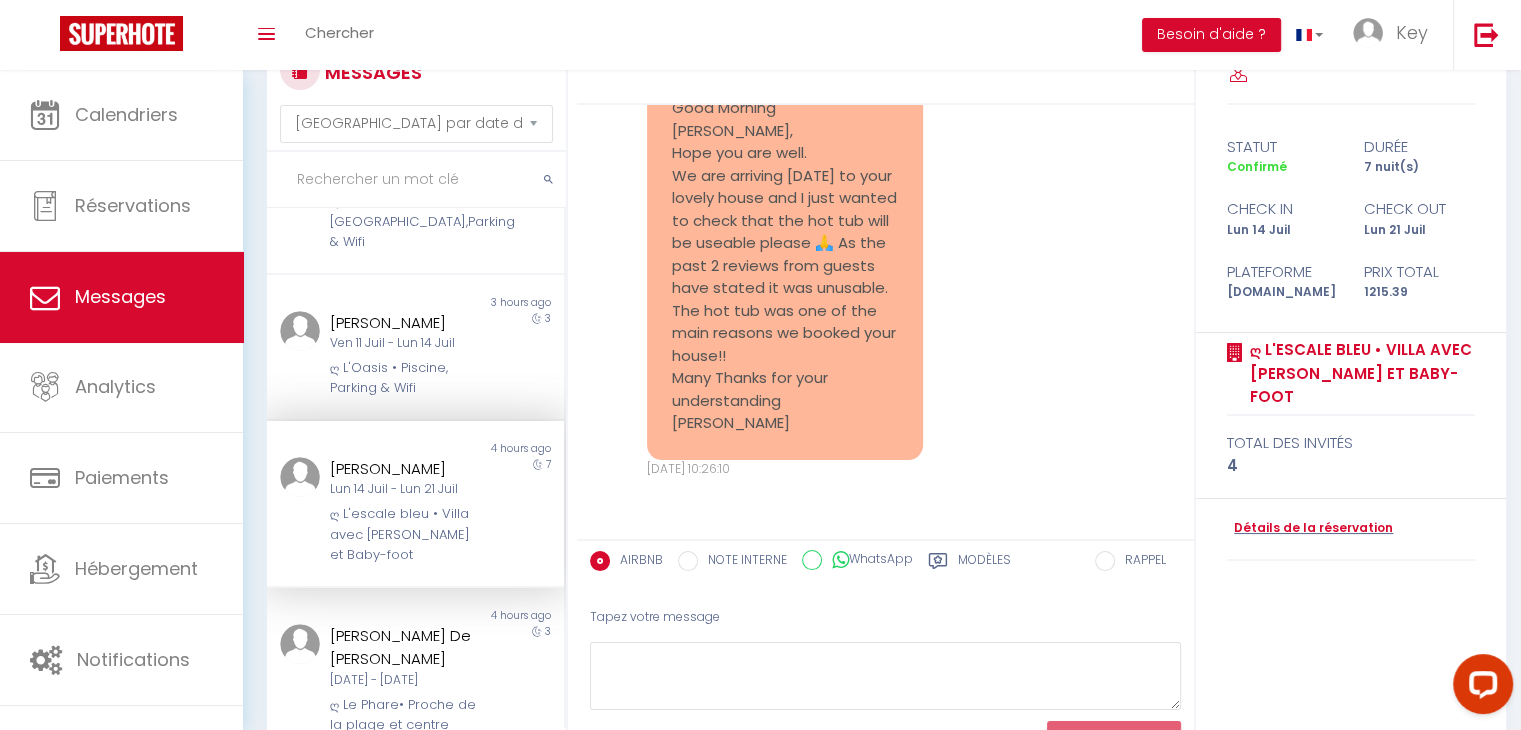 scroll, scrollTop: 3833, scrollLeft: 0, axis: vertical 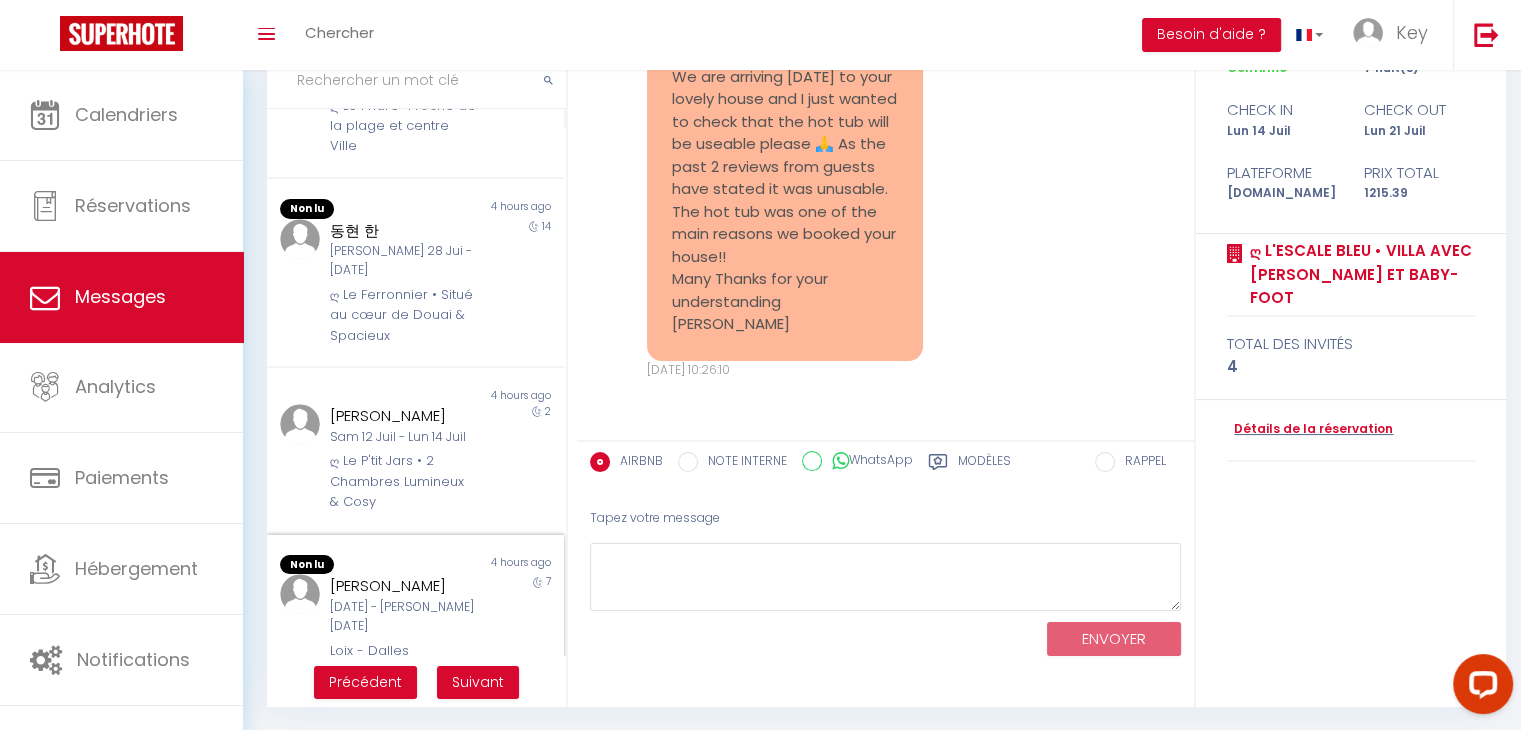 click on "[DATE] - [PERSON_NAME][DATE]" at bounding box center (403, 617) 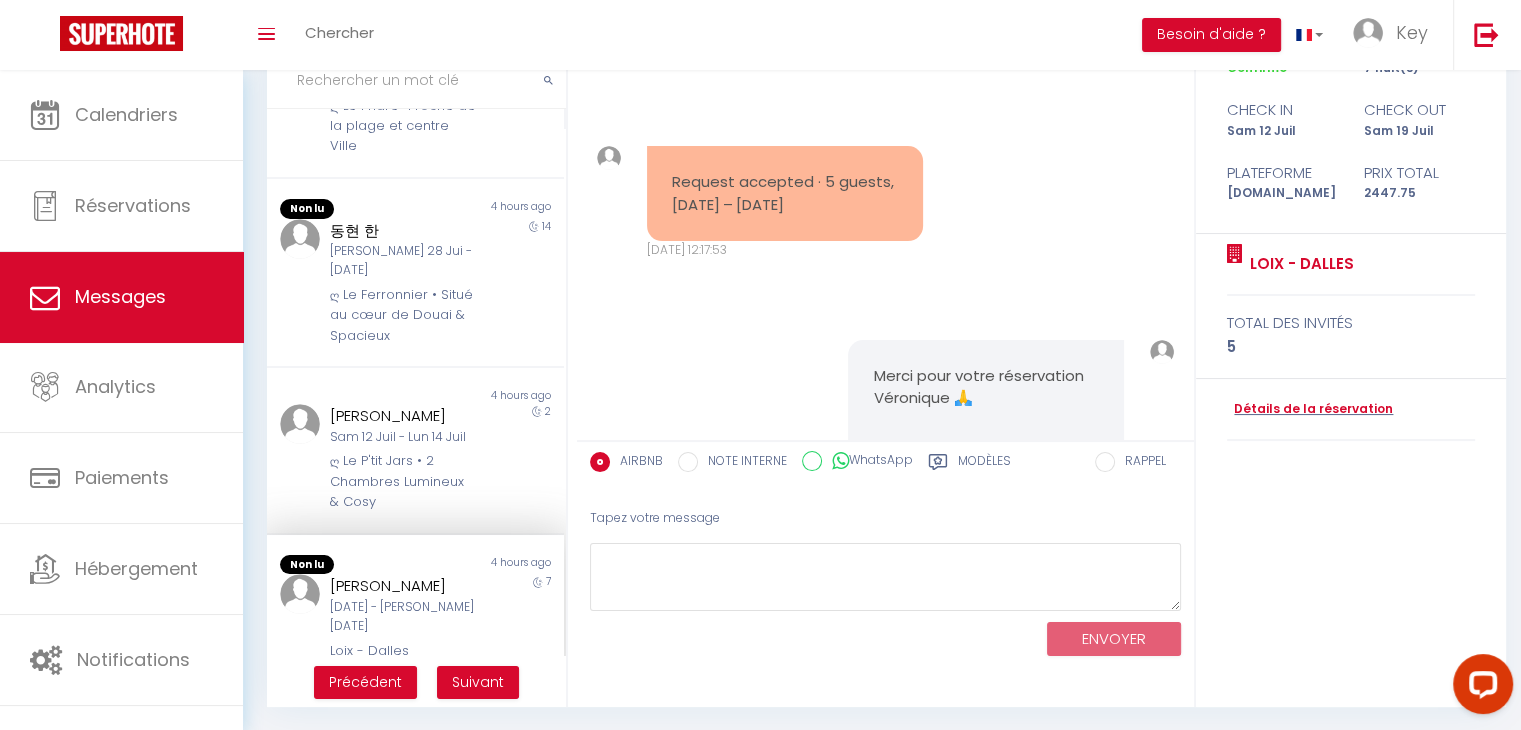 scroll, scrollTop: 13221, scrollLeft: 0, axis: vertical 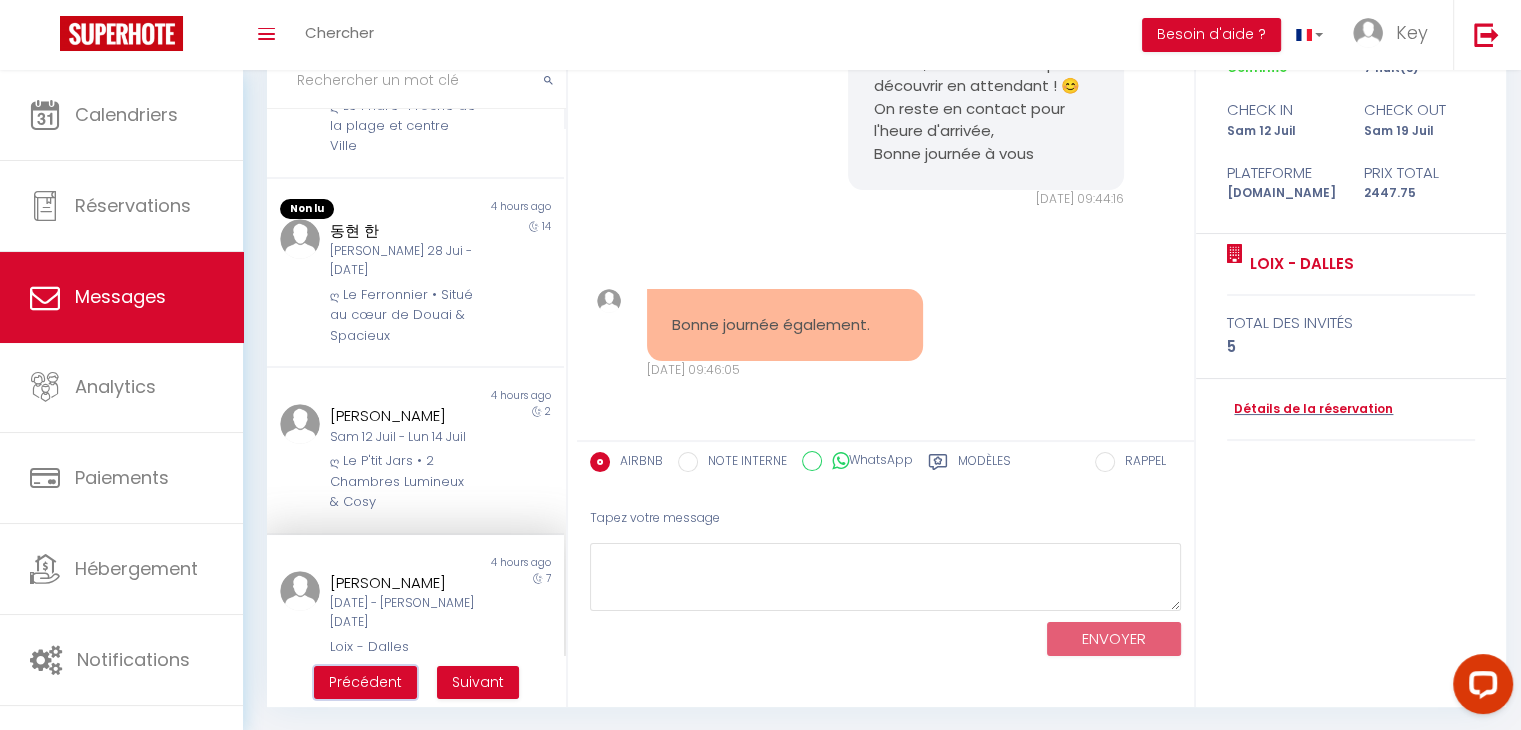 click on "Précédent" at bounding box center [365, 683] 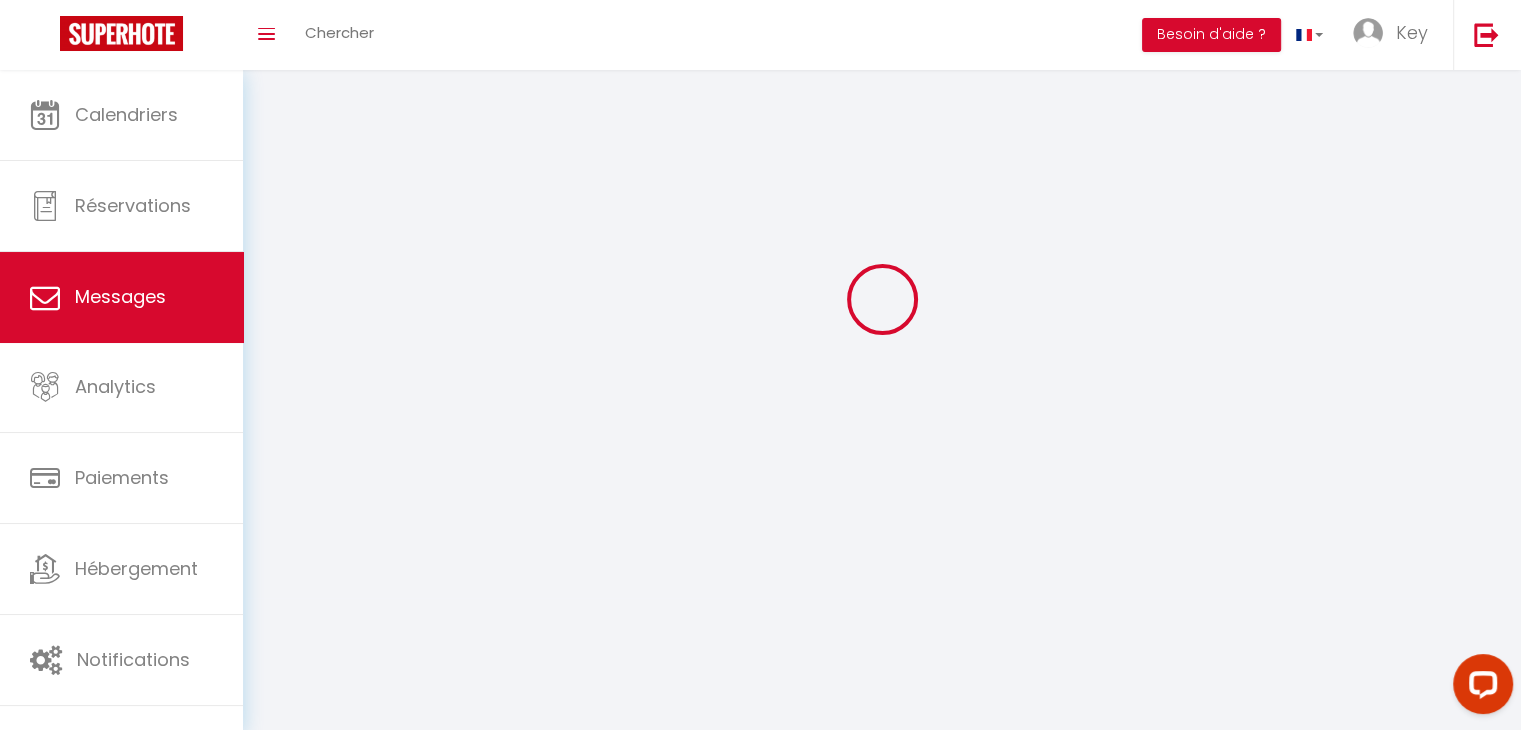scroll, scrollTop: 70, scrollLeft: 0, axis: vertical 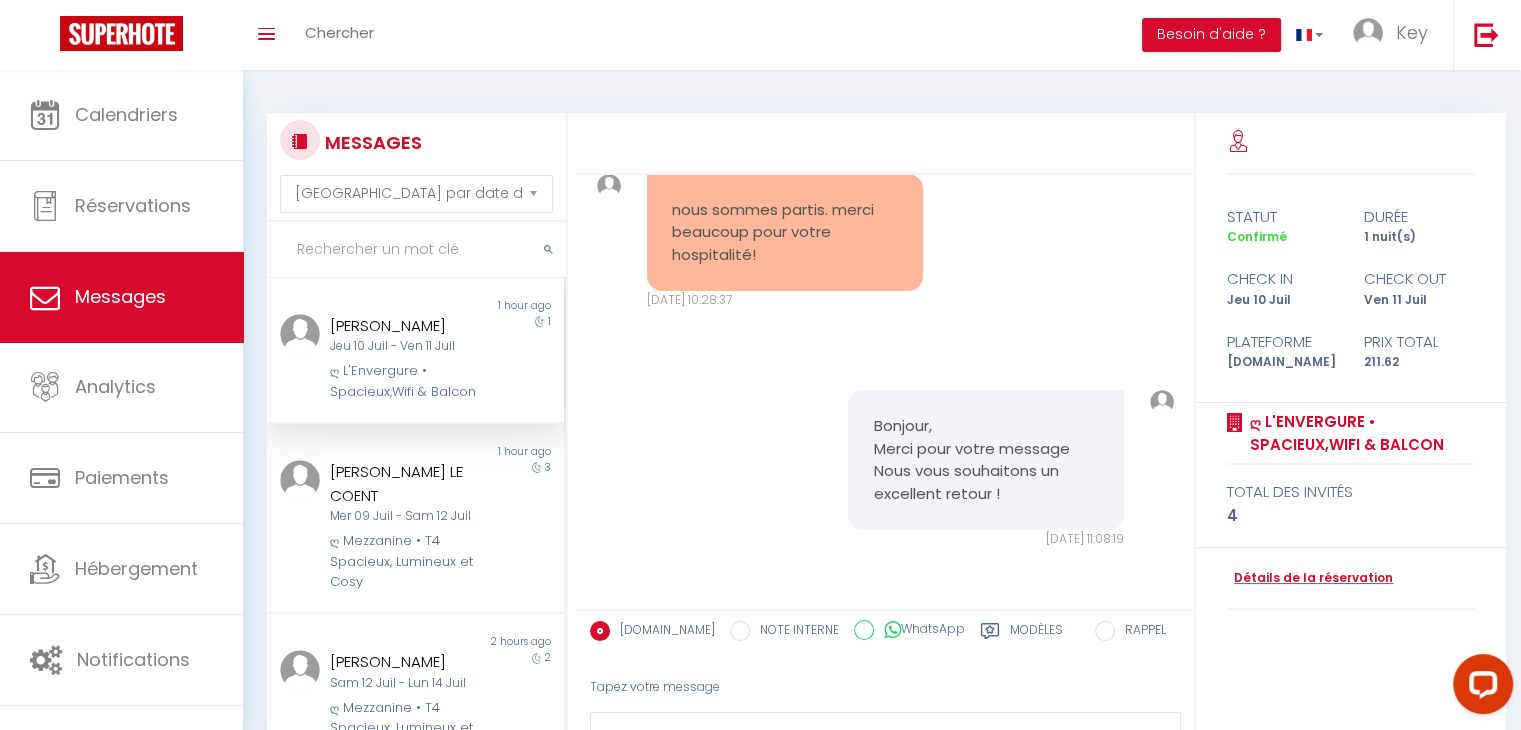 click on "Jeu 10 Juil - Ven 11 Juil" at bounding box center (403, 346) 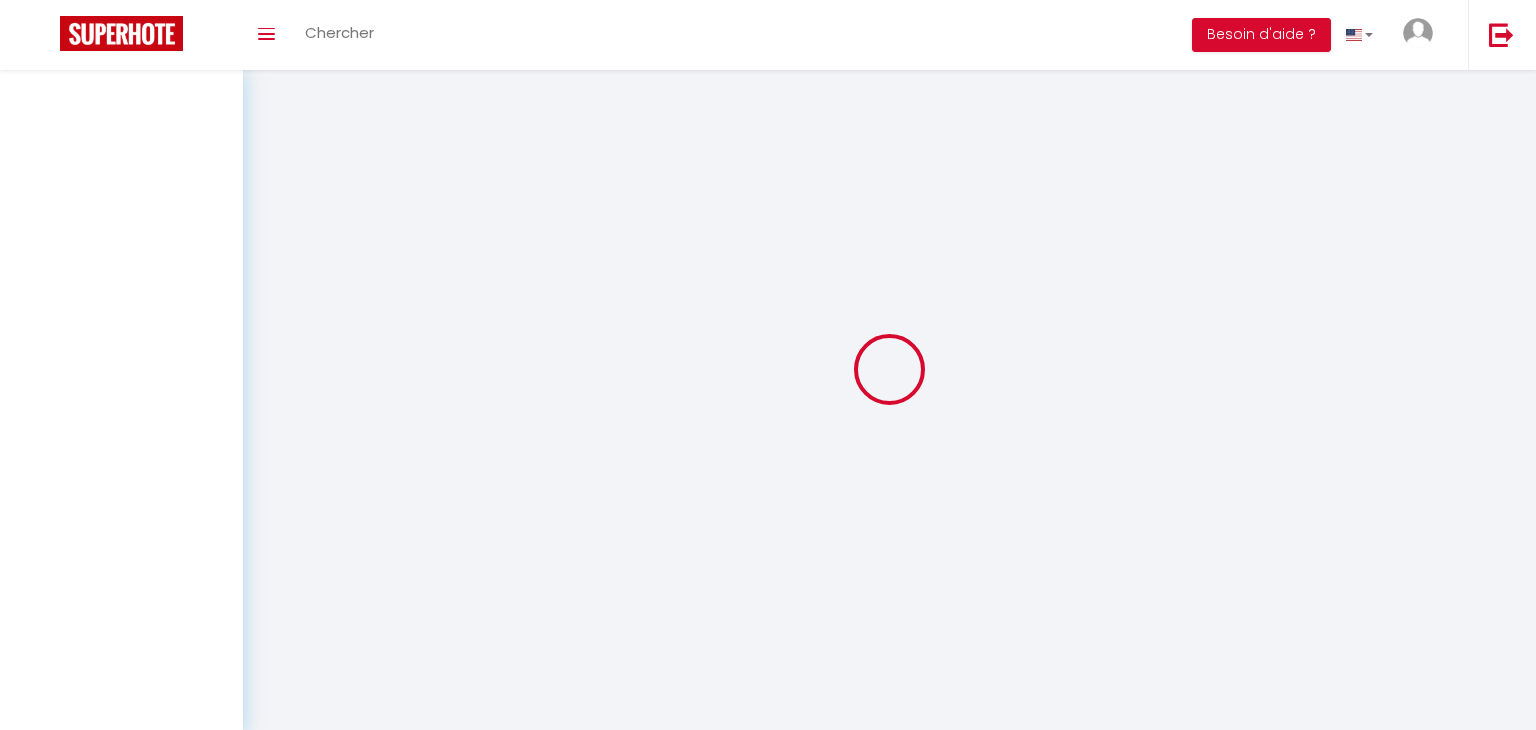 select on "message" 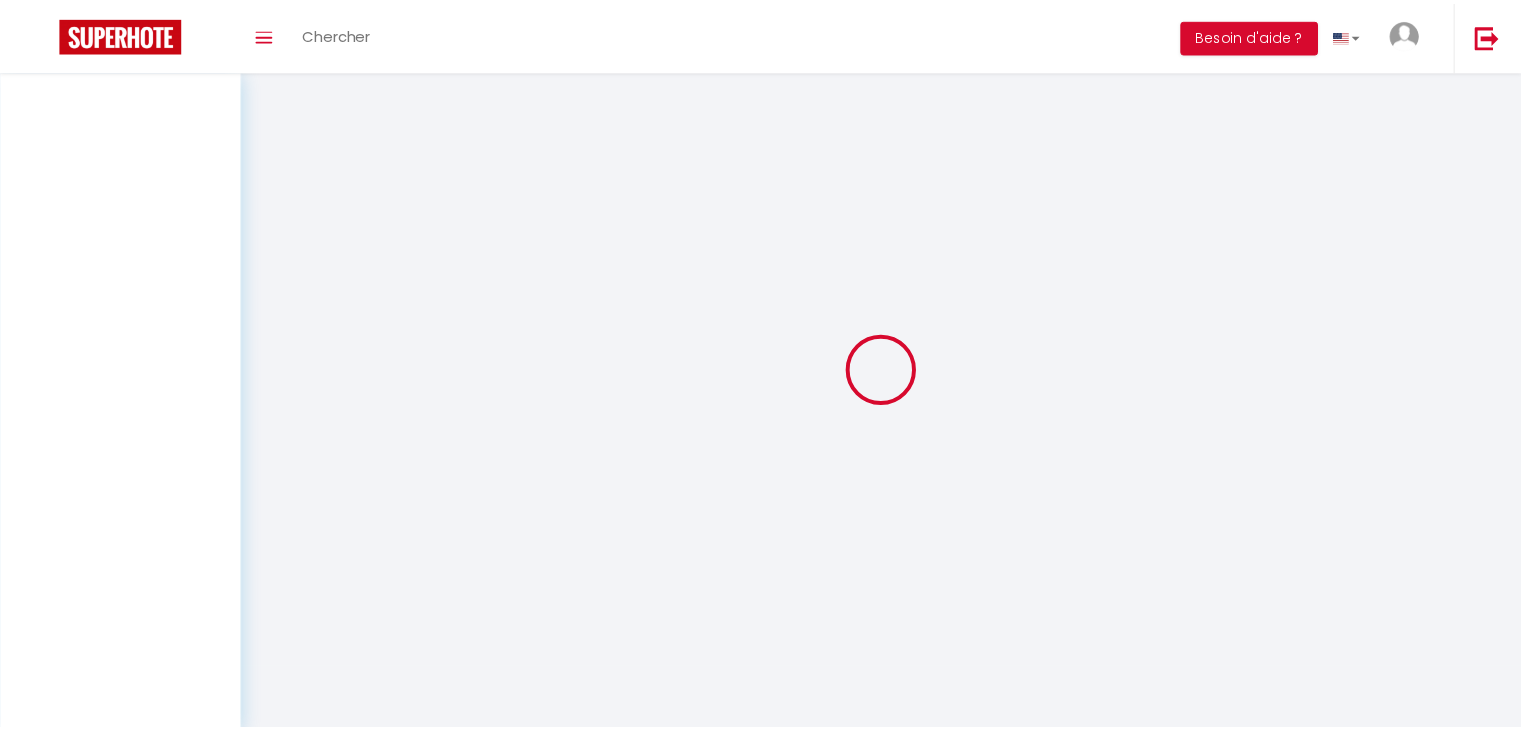 scroll, scrollTop: 0, scrollLeft: 0, axis: both 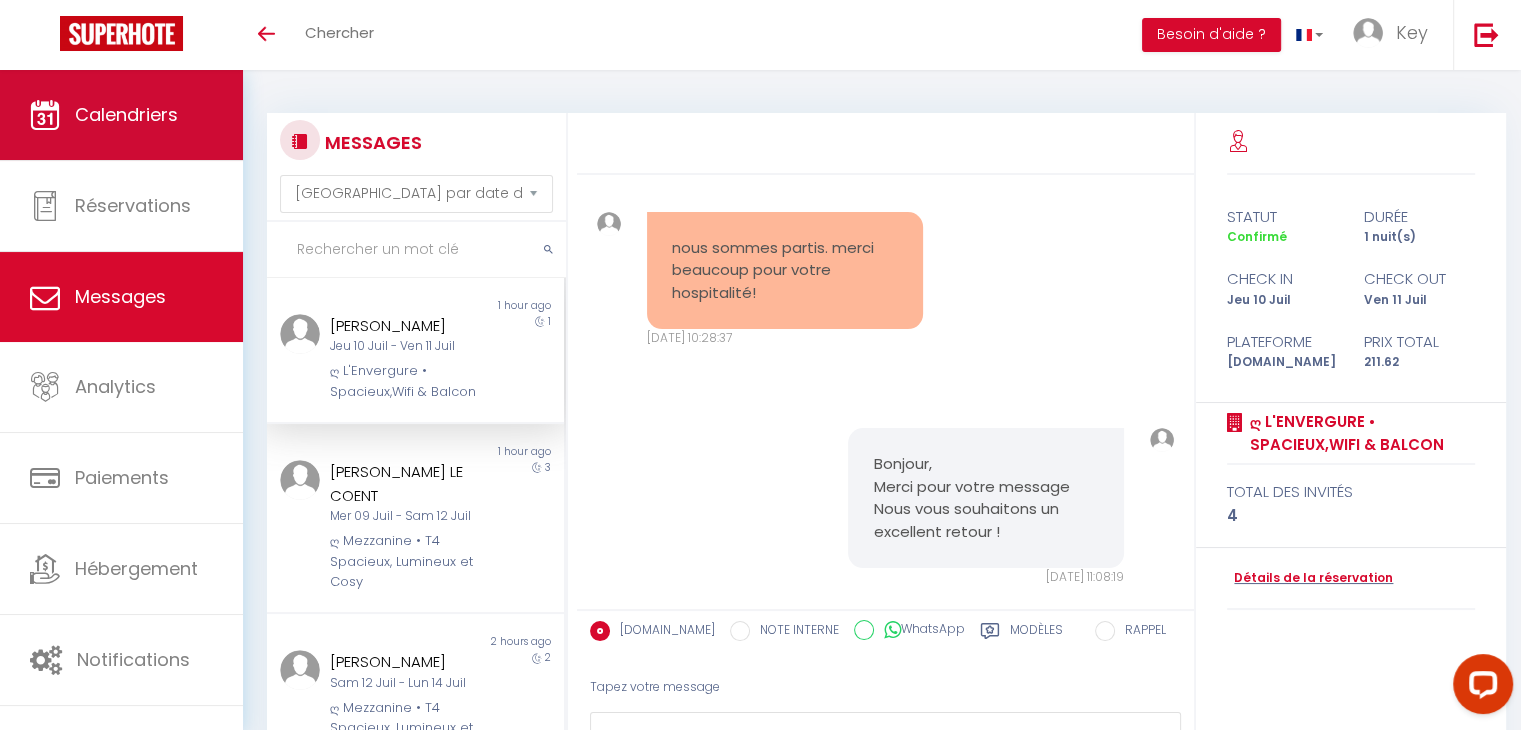 click on "Calendriers" at bounding box center [121, 115] 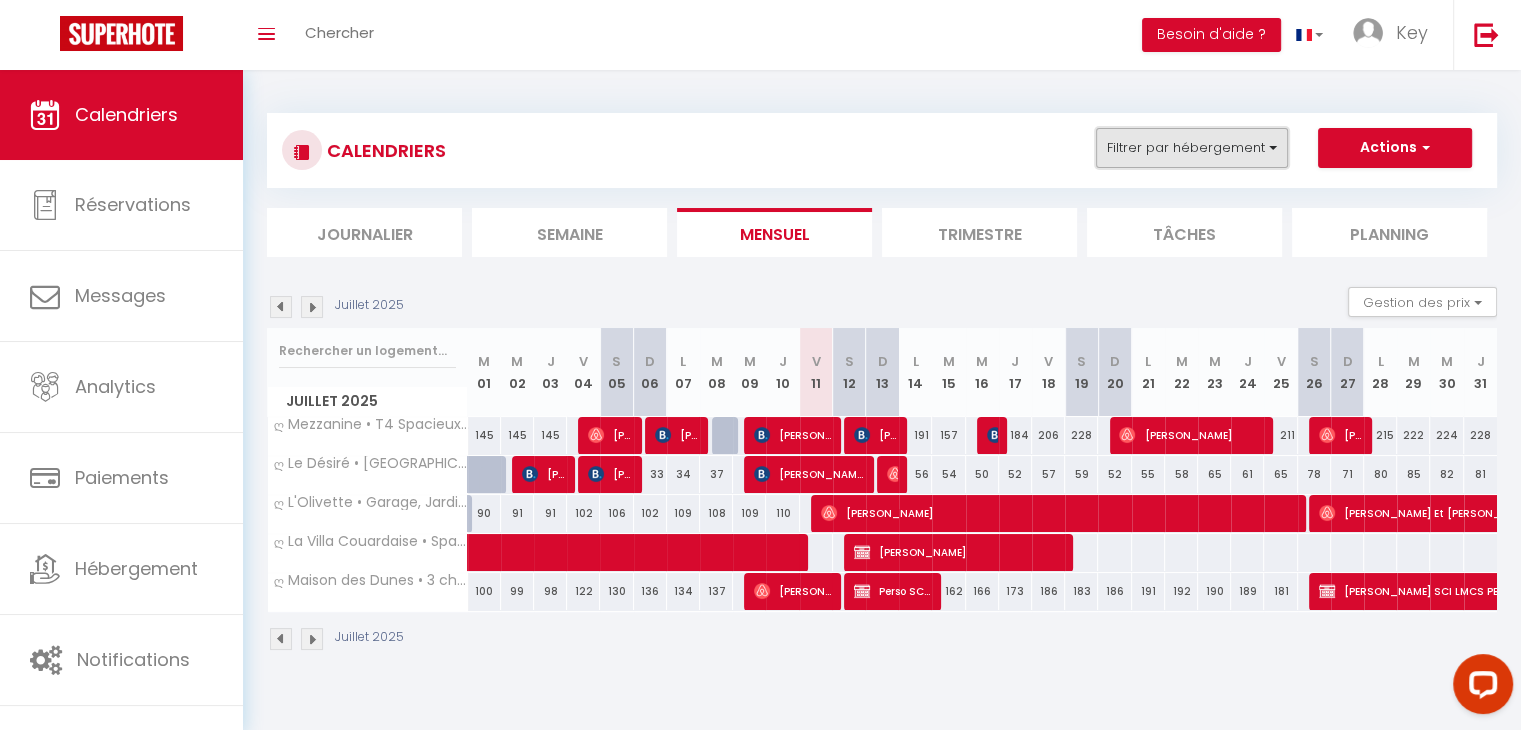 click on "Filtrer par hébergement" at bounding box center [1192, 148] 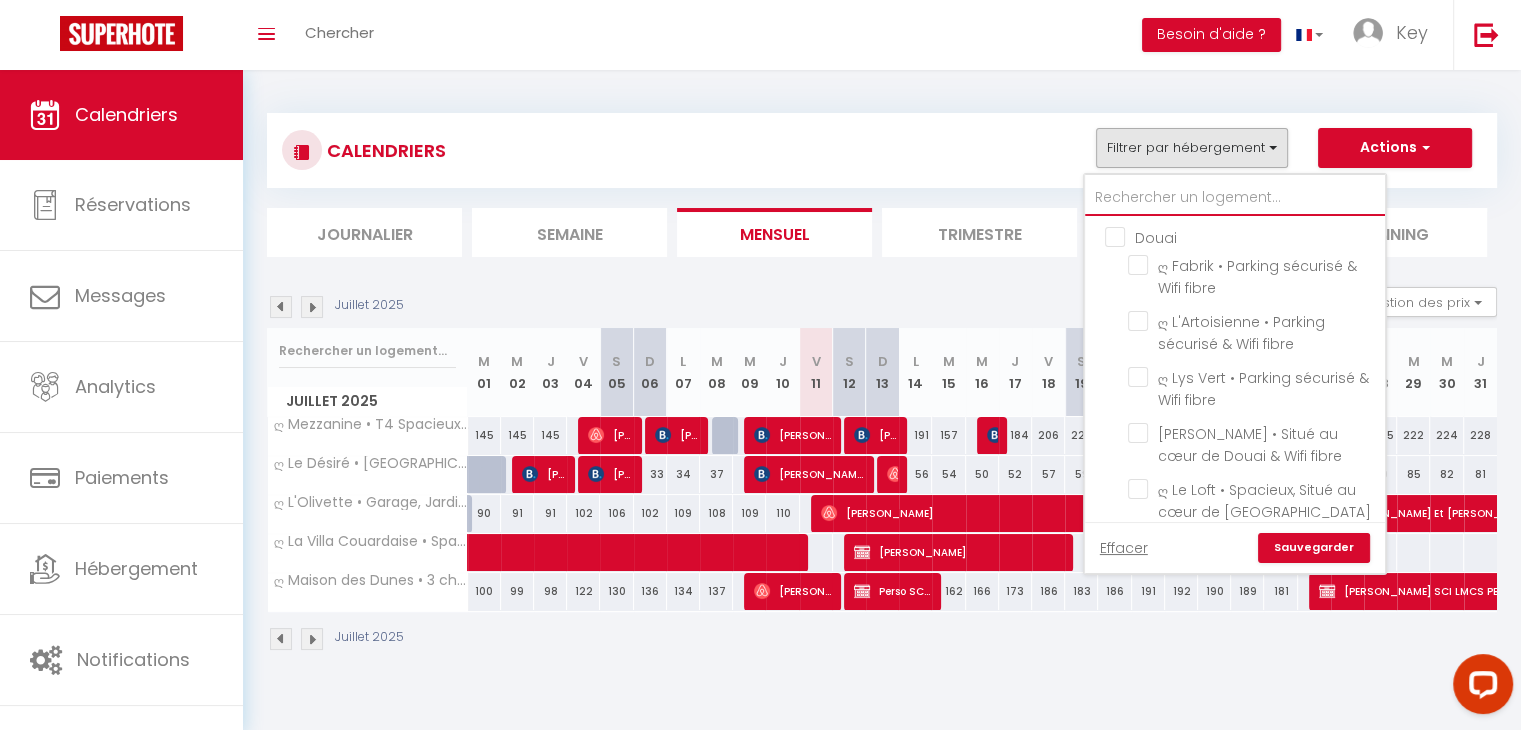 click at bounding box center [1235, 198] 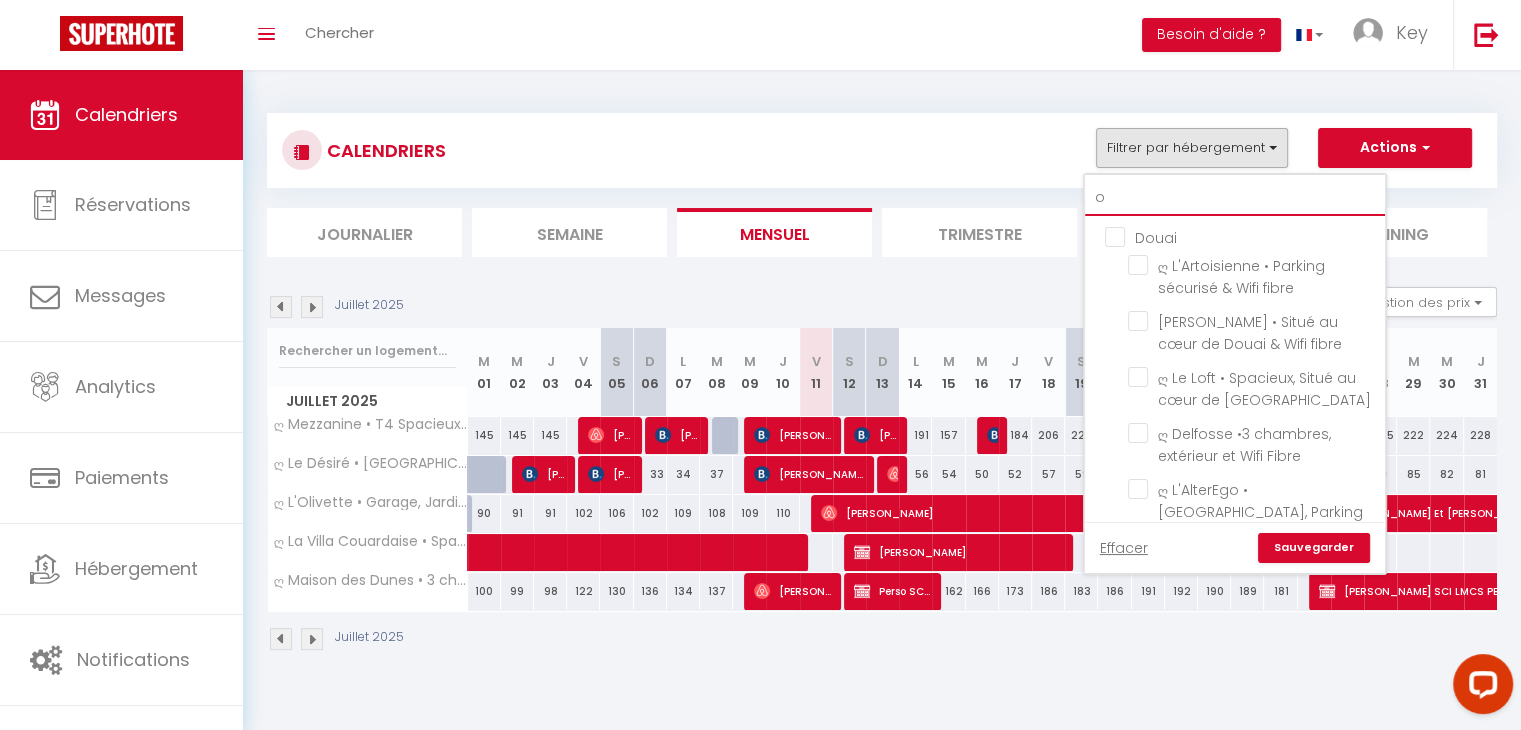 checkbox on "false" 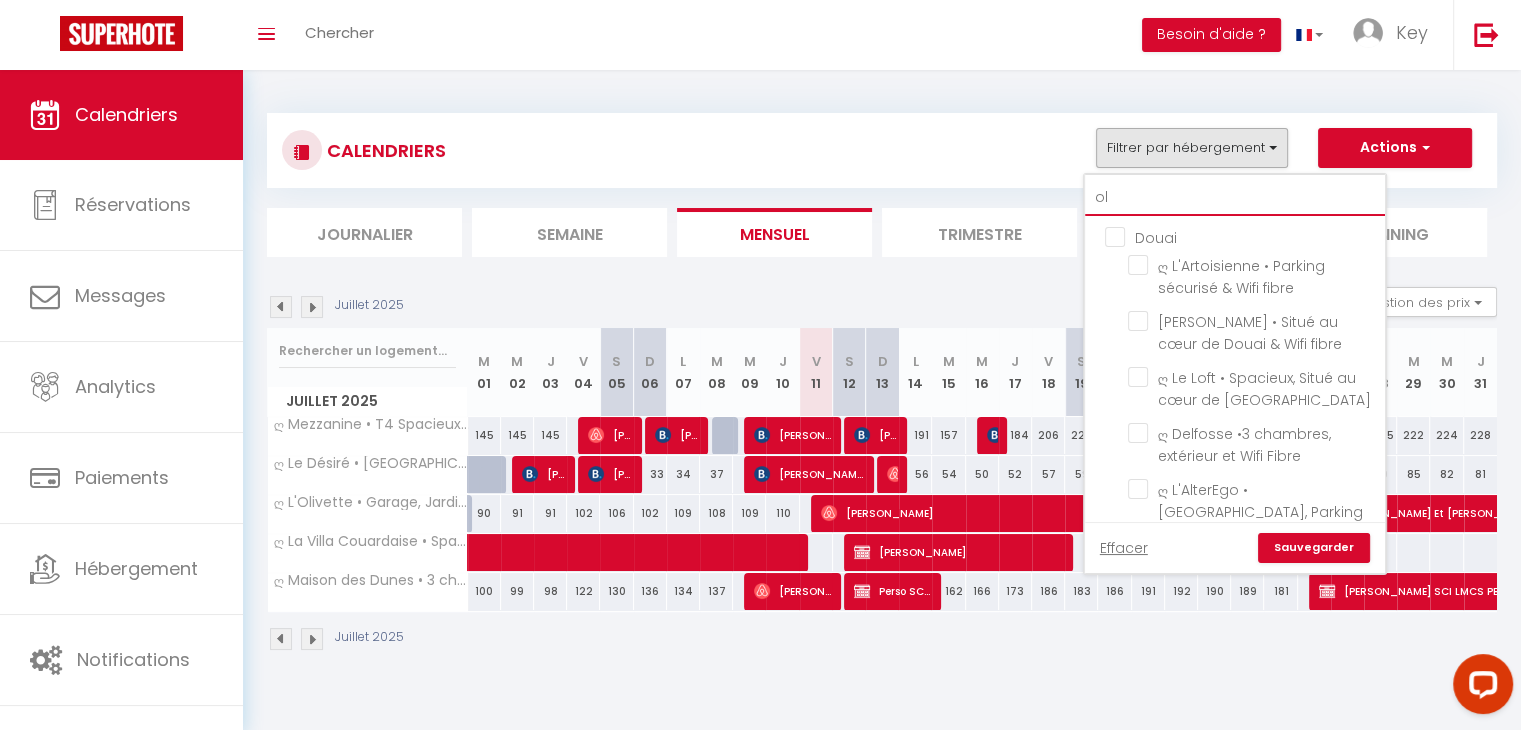 checkbox on "false" 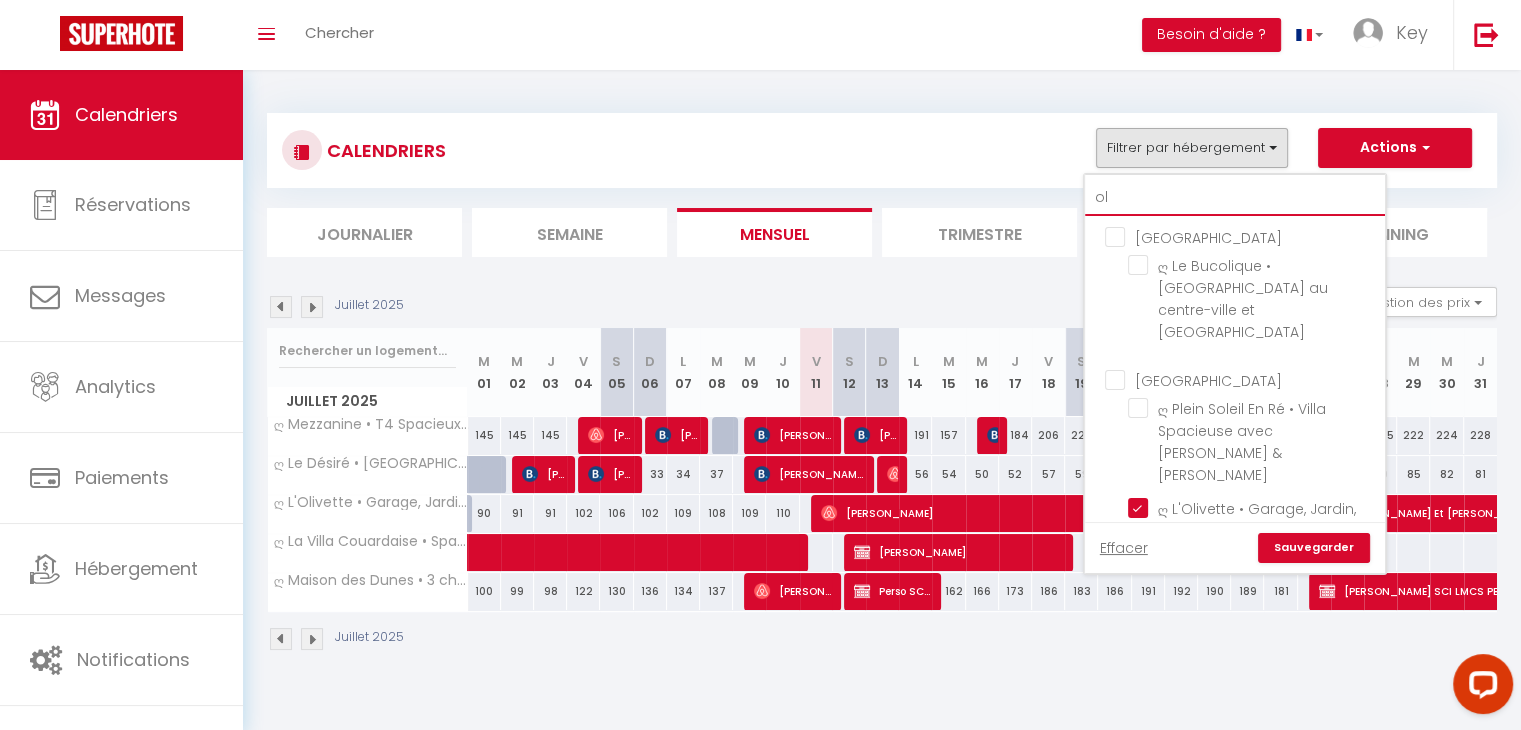 type on "oli" 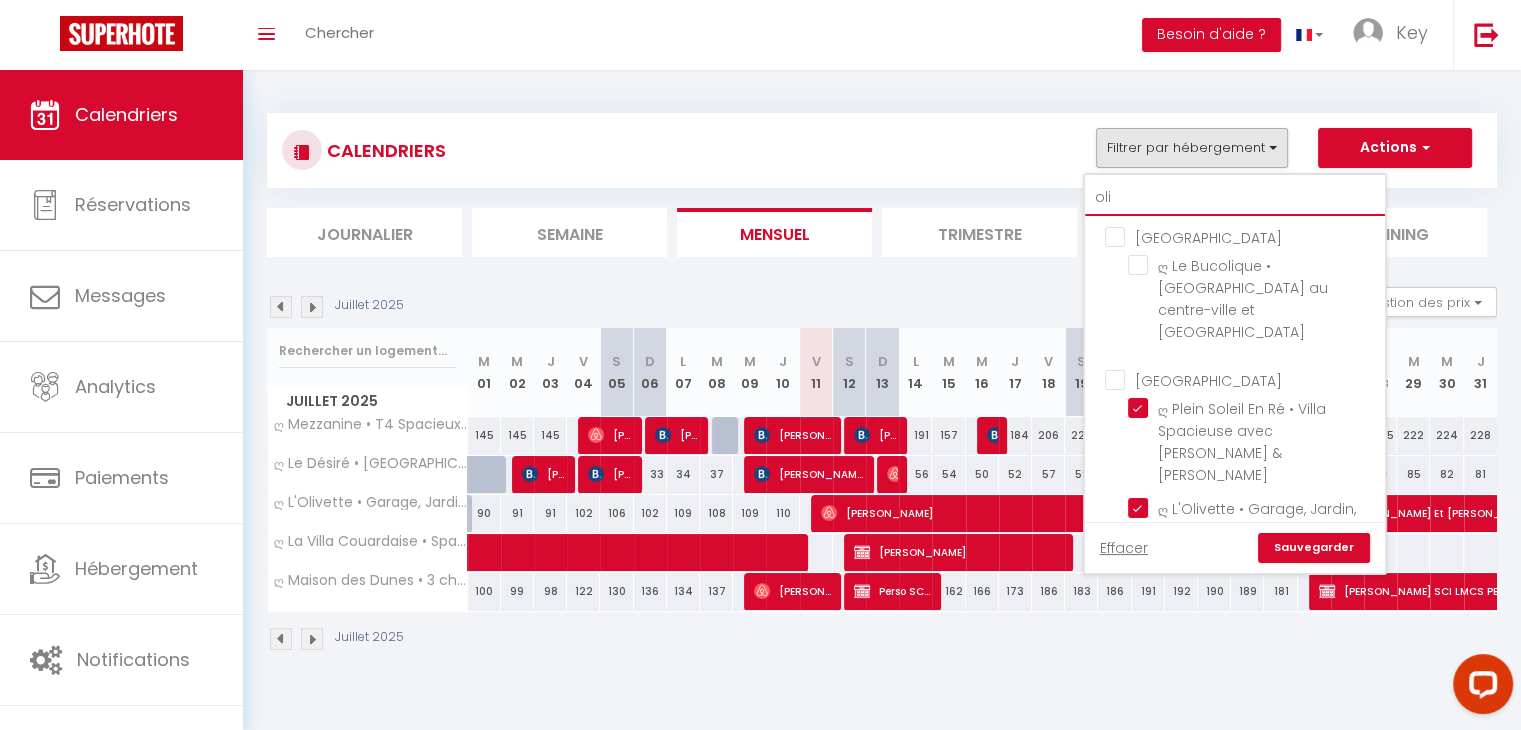 checkbox on "false" 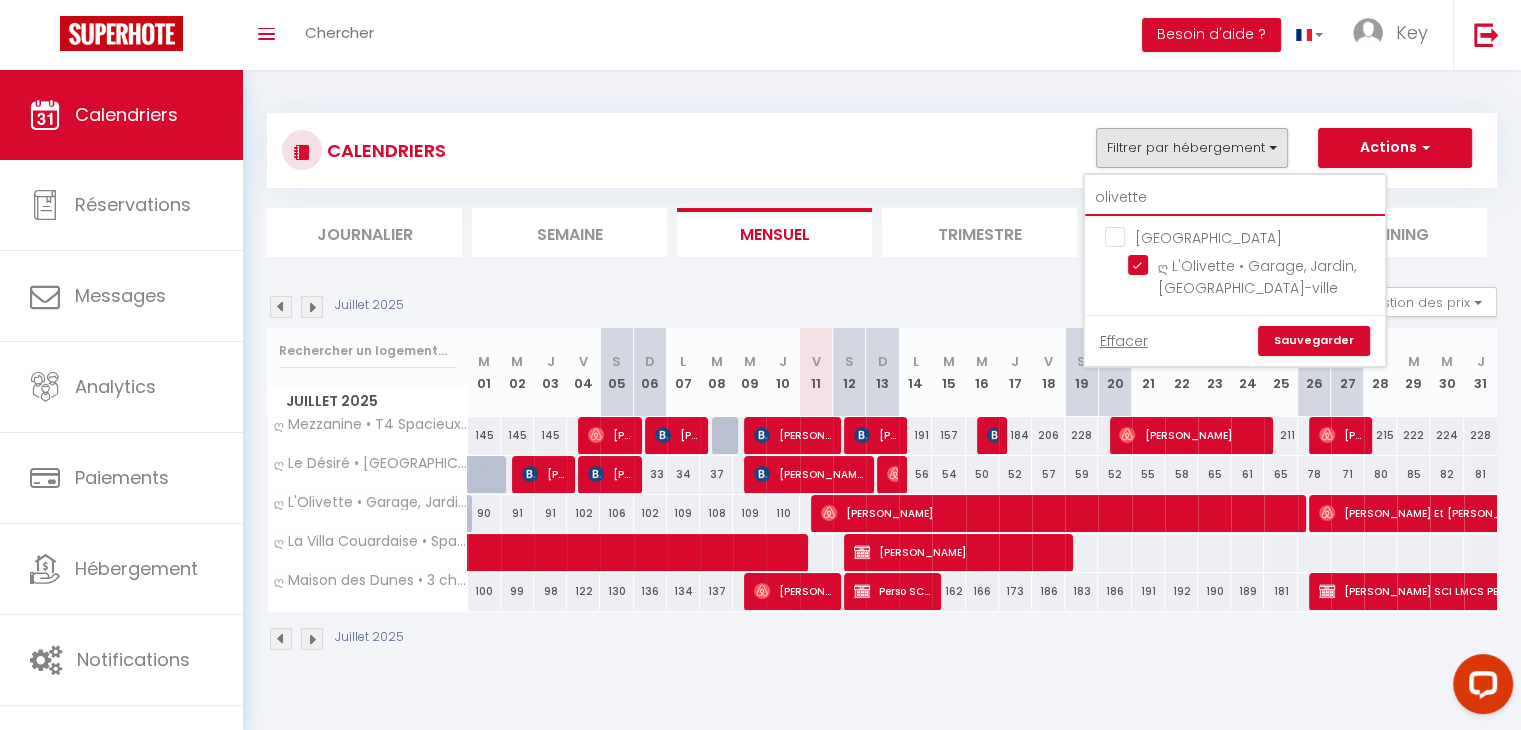 type on "olivette" 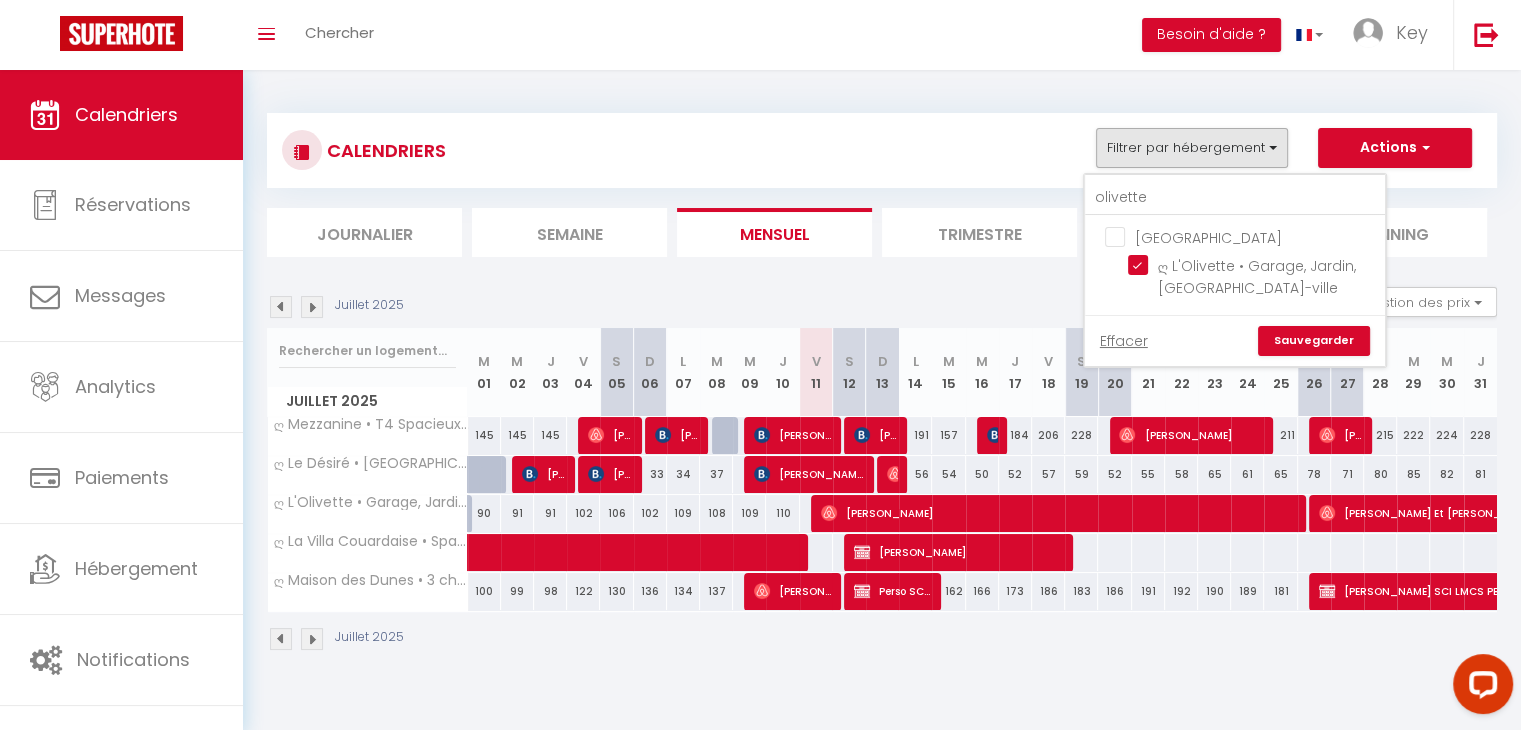 click on "Sauvegarder" at bounding box center [1314, 341] 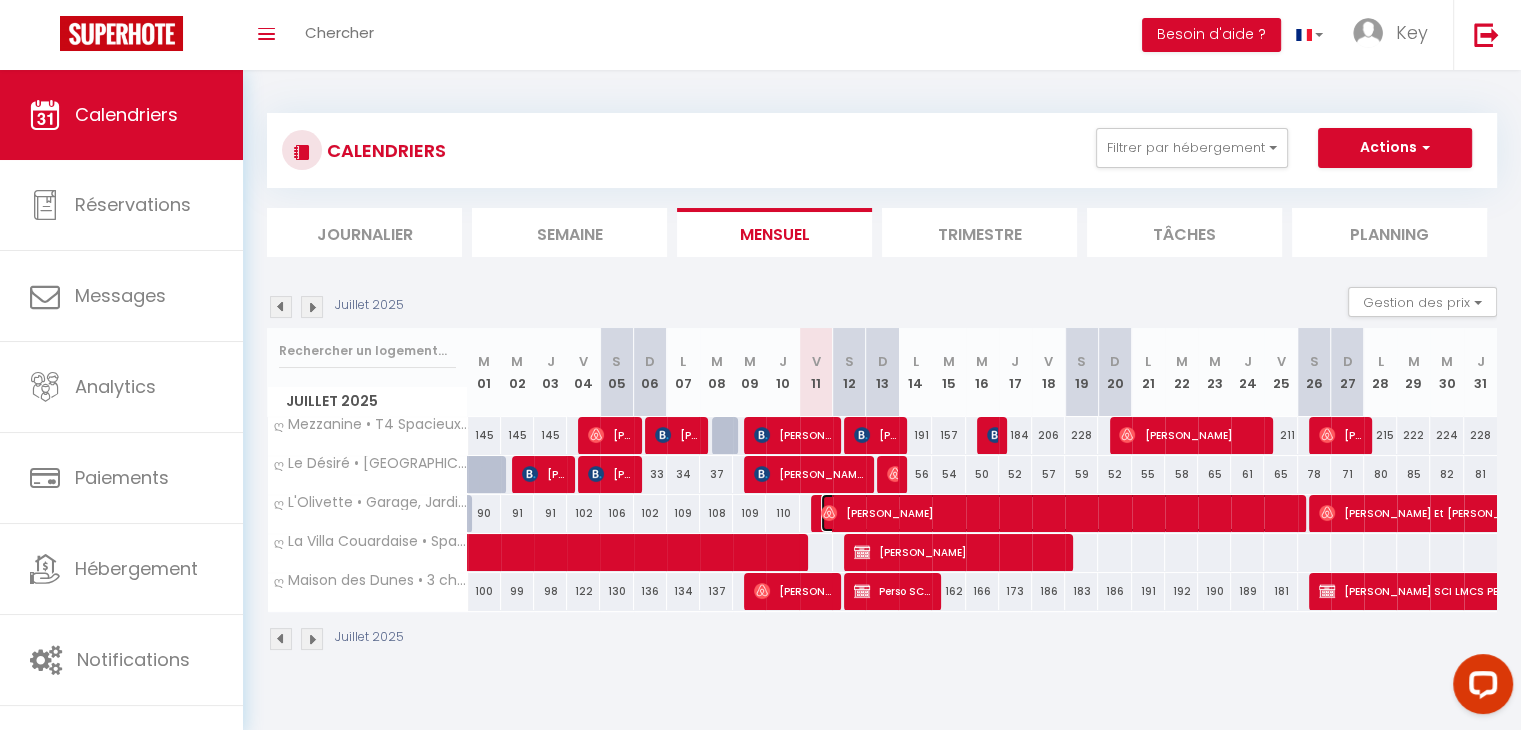 click at bounding box center [829, 513] 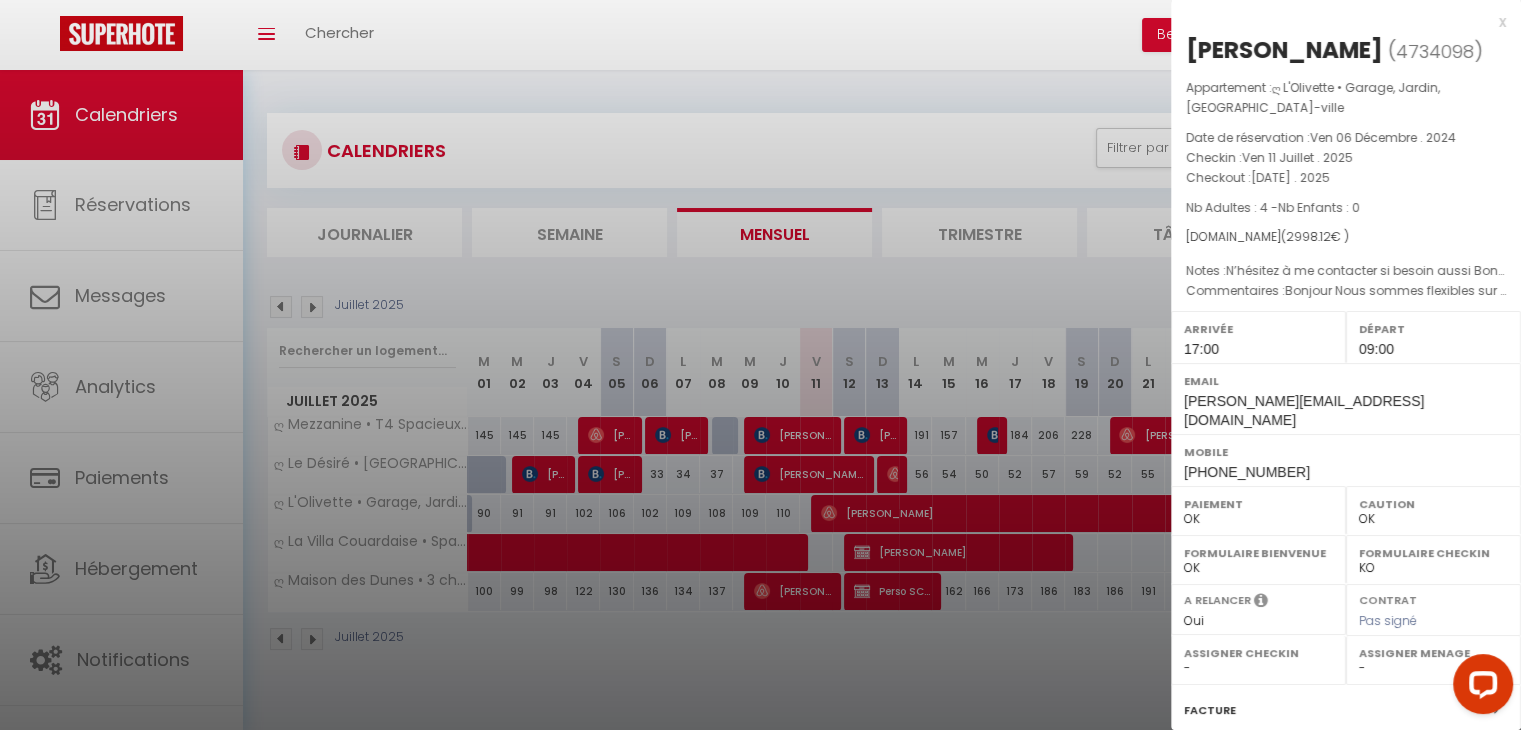 click on "x" at bounding box center (1338, 22) 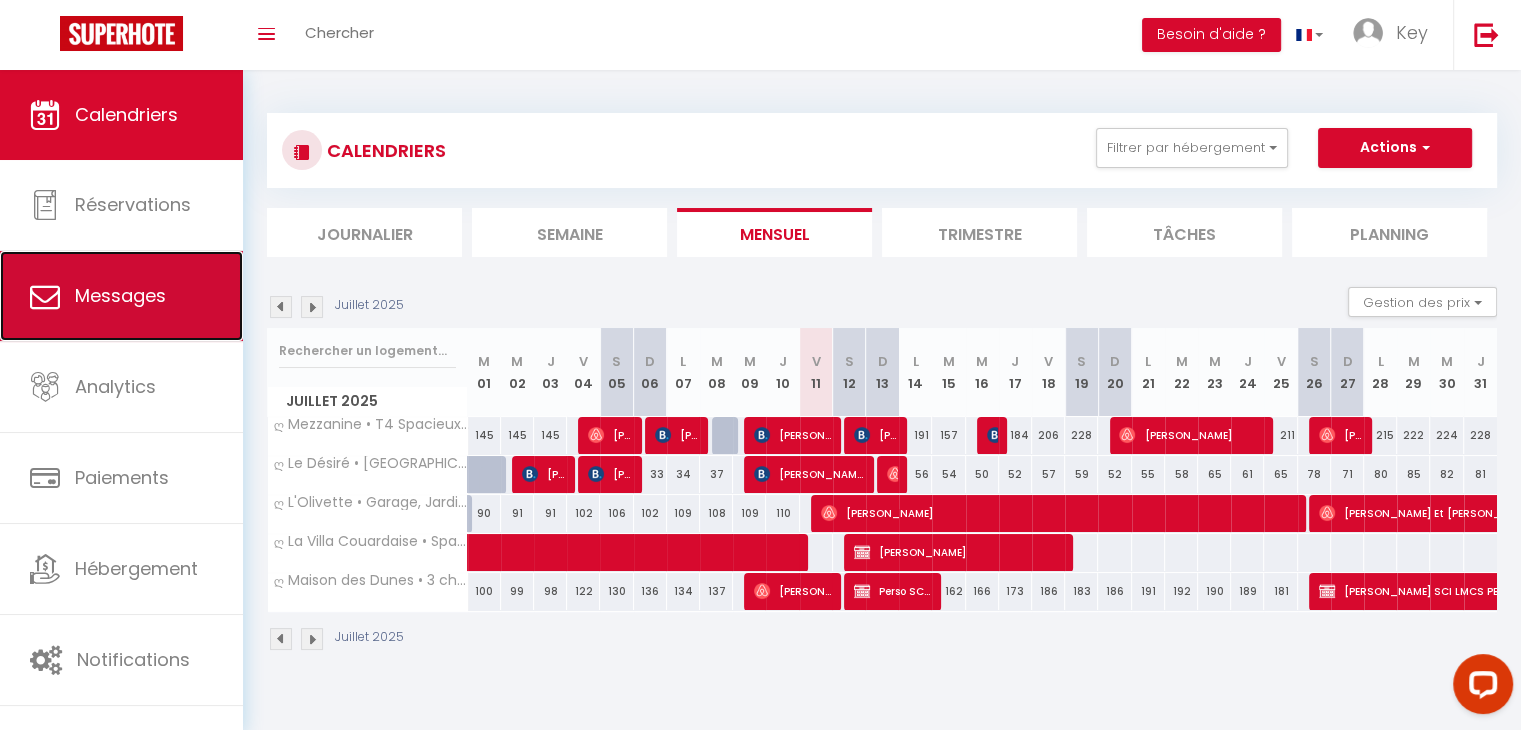 click on "Messages" at bounding box center (120, 295) 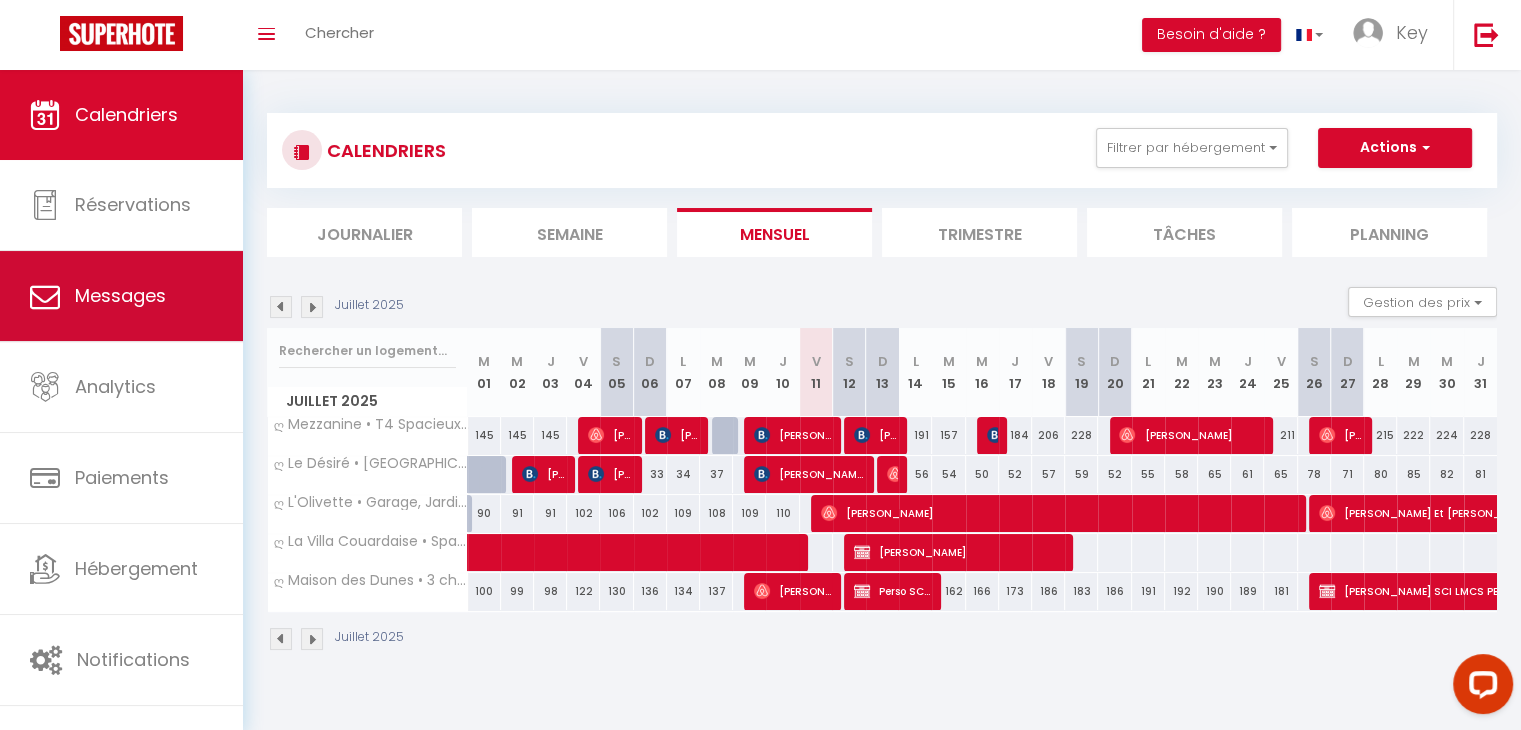 select on "message" 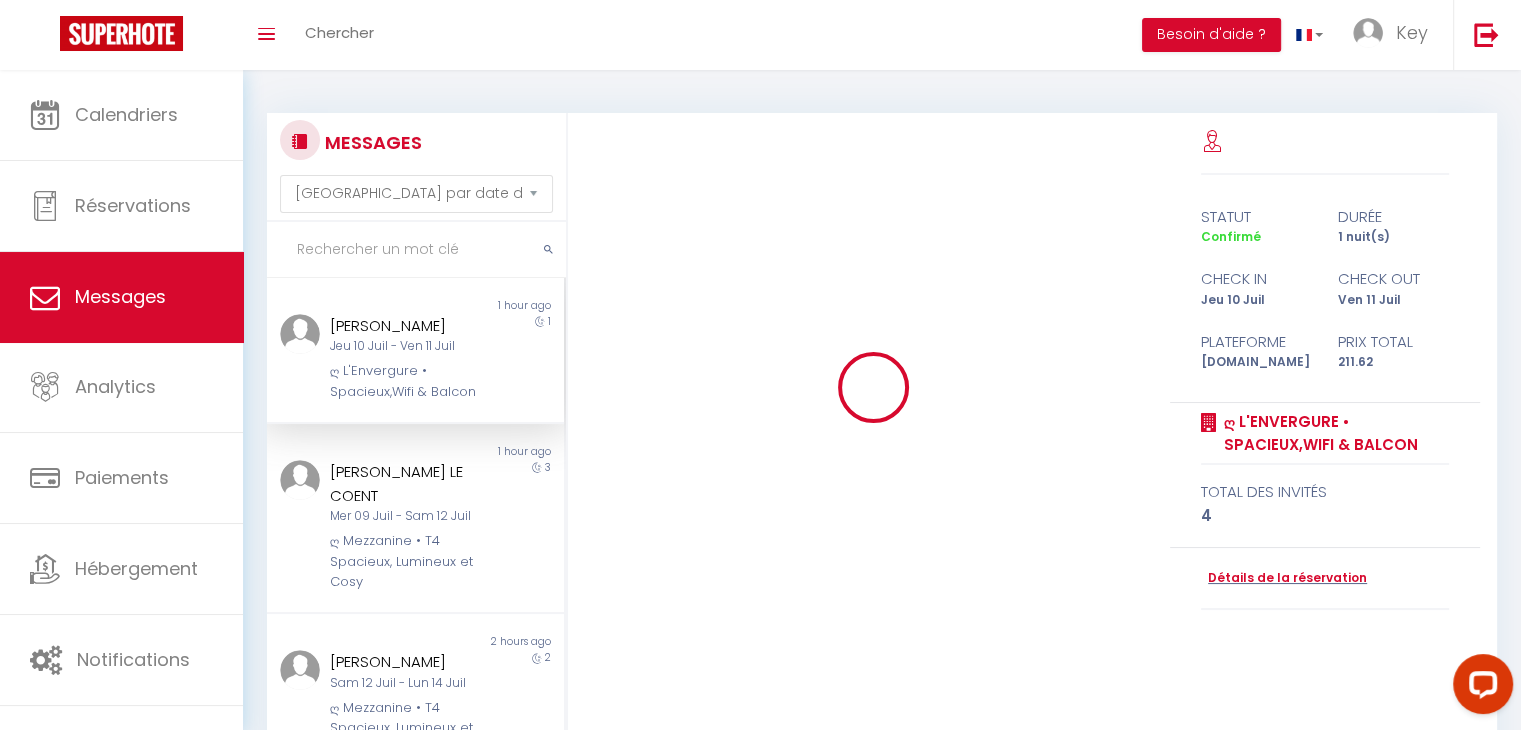 click at bounding box center [416, 250] 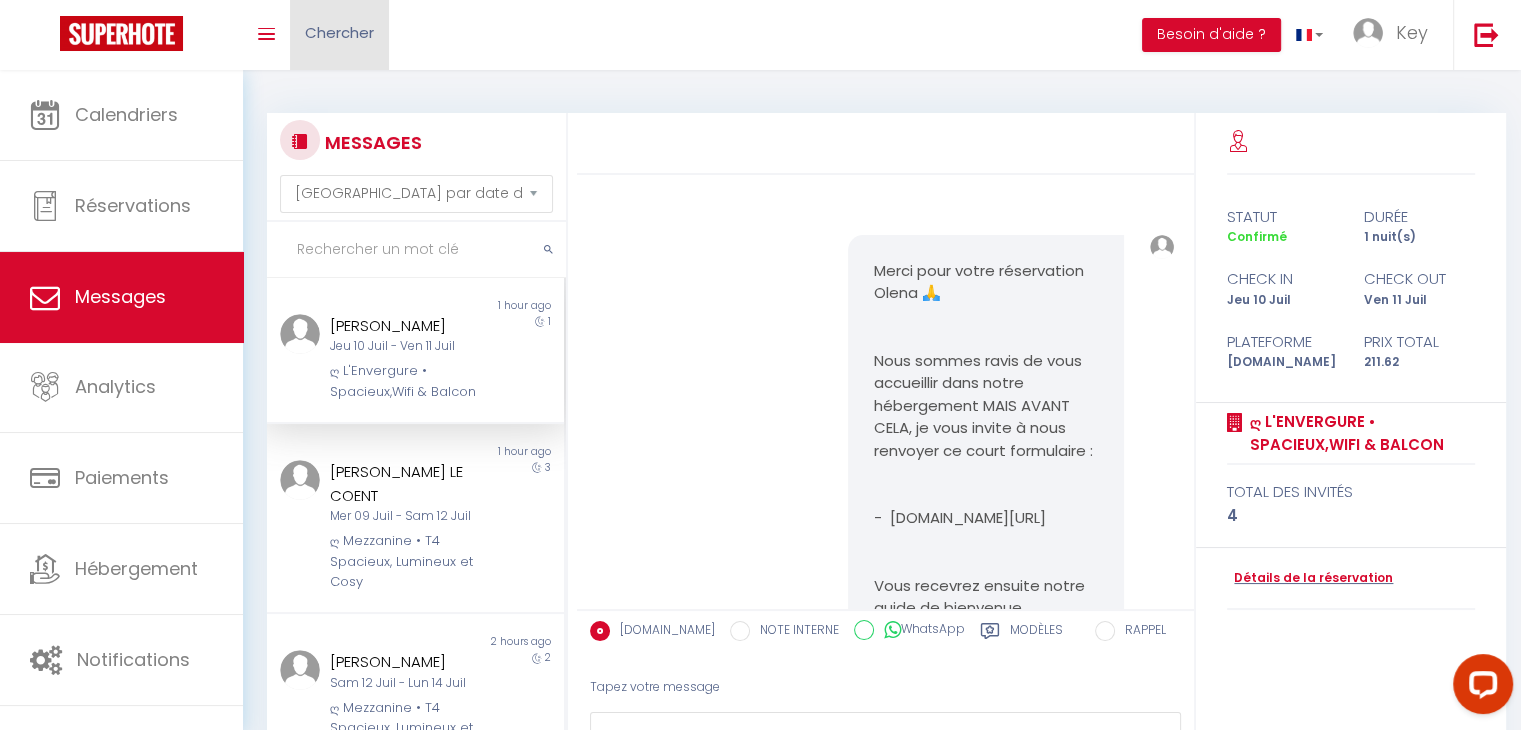 scroll, scrollTop: 8453, scrollLeft: 0, axis: vertical 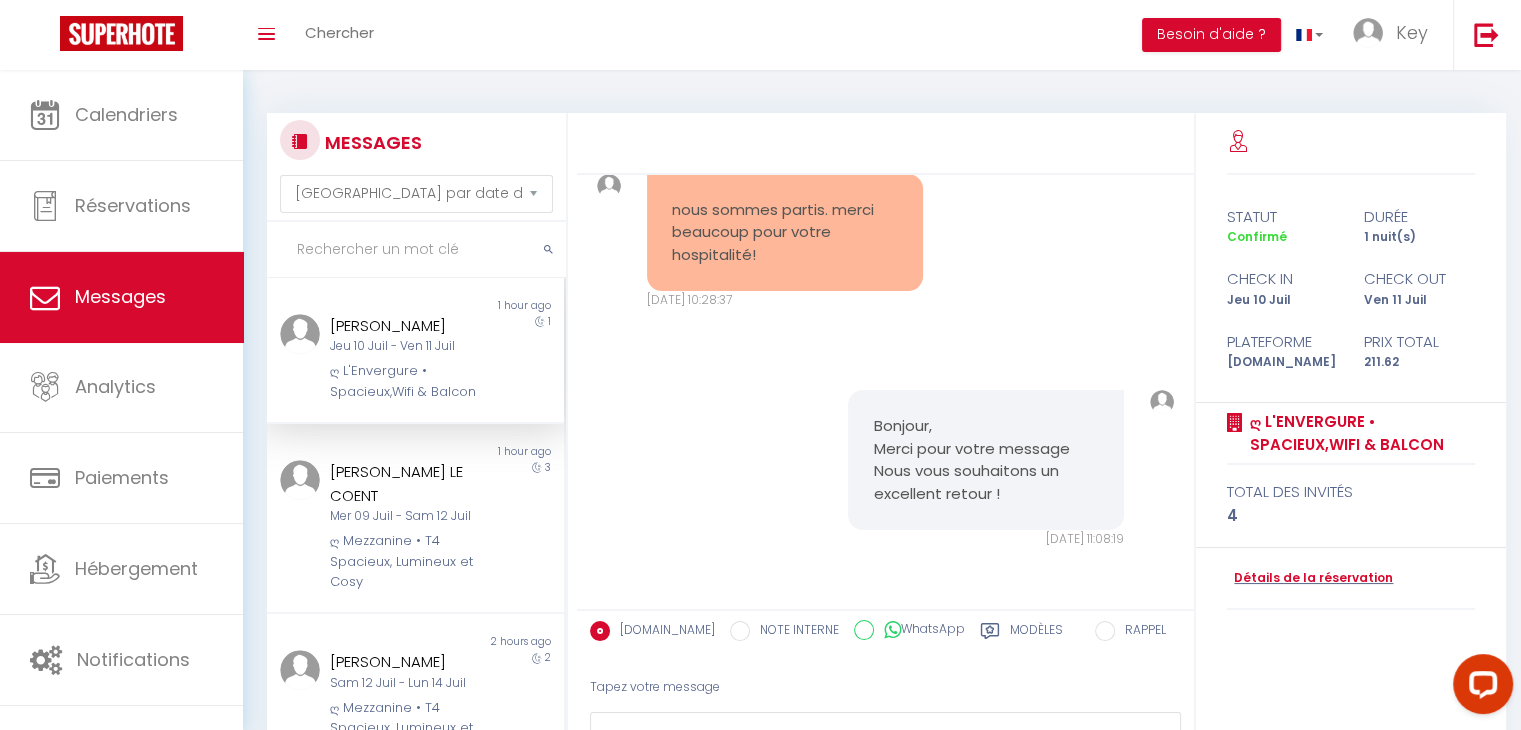click at bounding box center [416, 250] 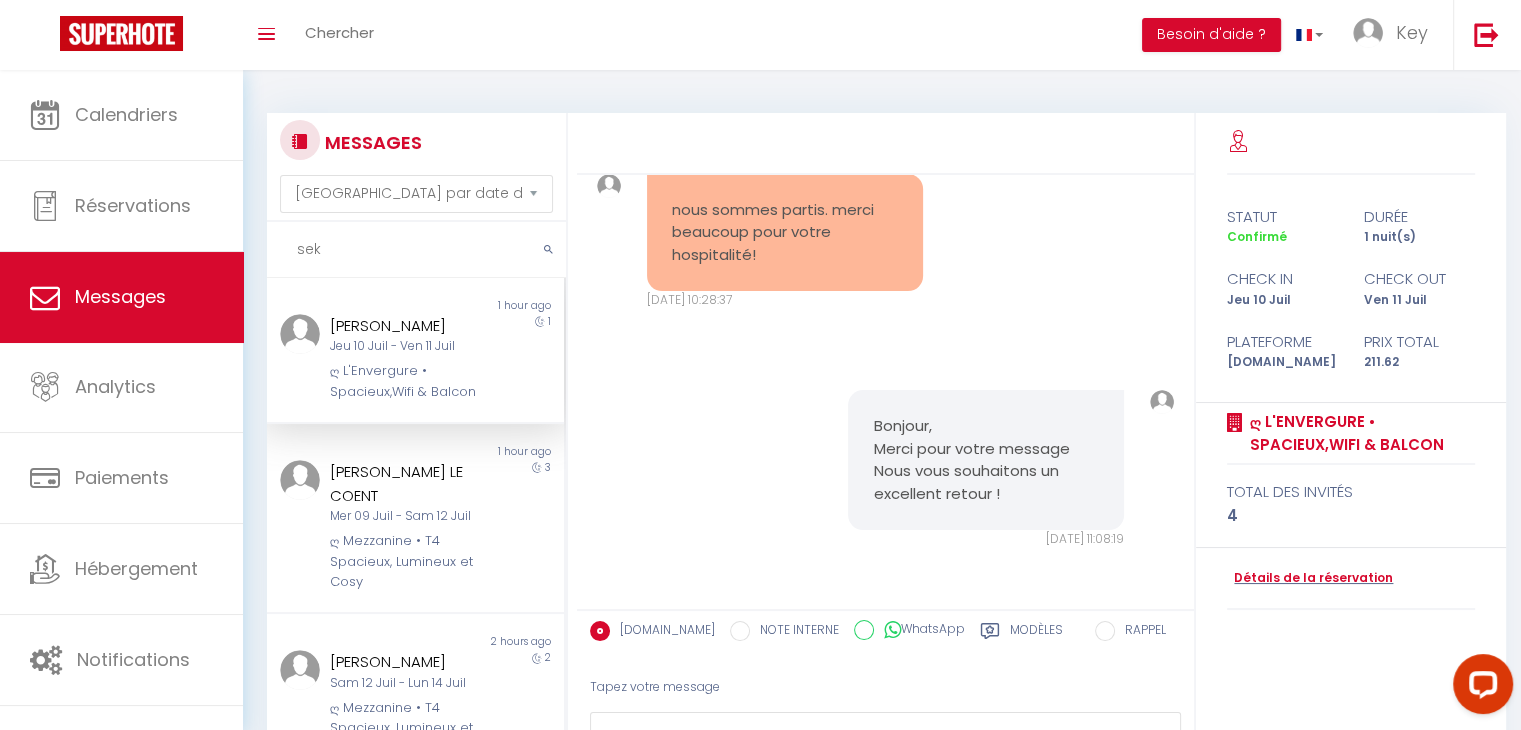 scroll, scrollTop: 4872, scrollLeft: 0, axis: vertical 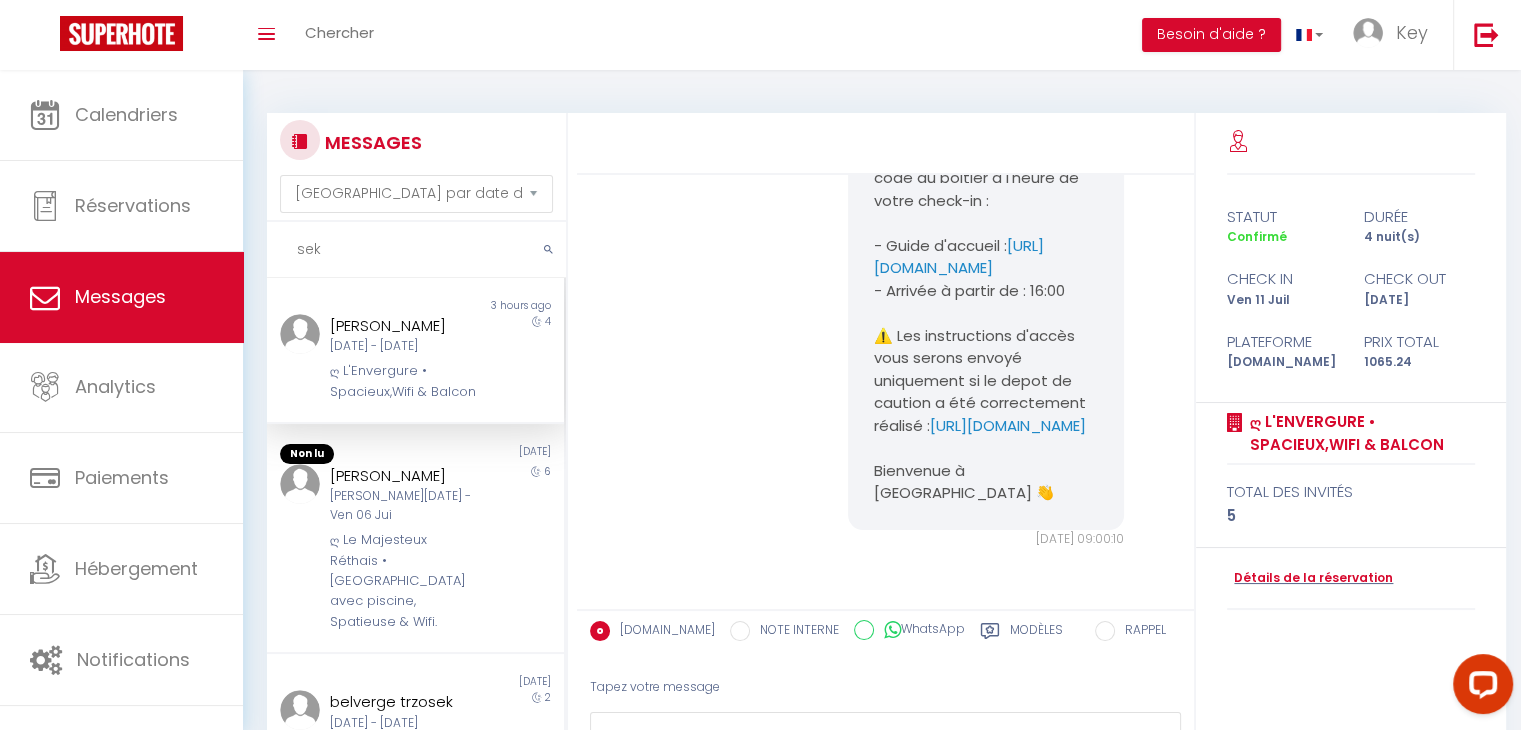 type on "sek" 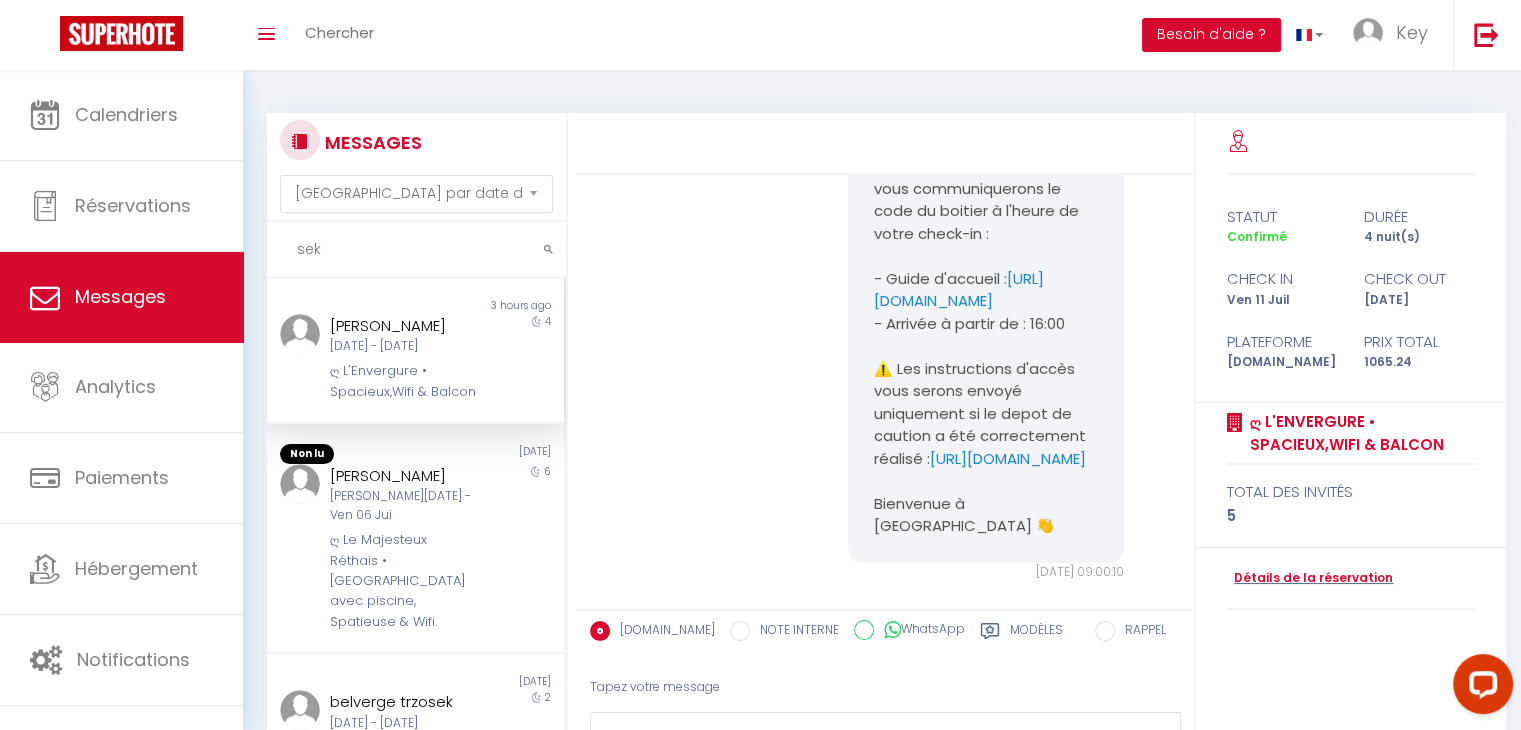scroll, scrollTop: 4472, scrollLeft: 0, axis: vertical 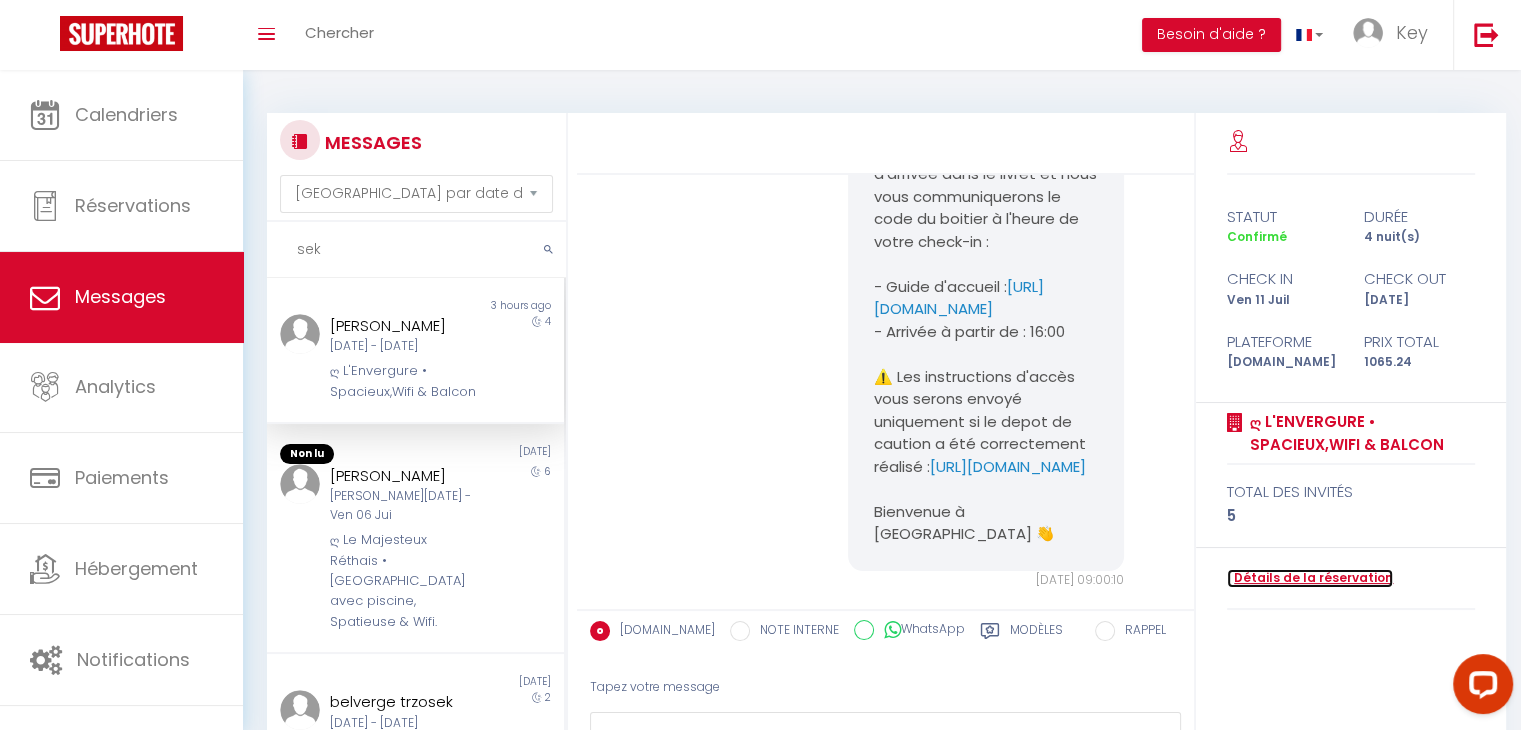 click on "Détails de la réservation" at bounding box center [1310, 578] 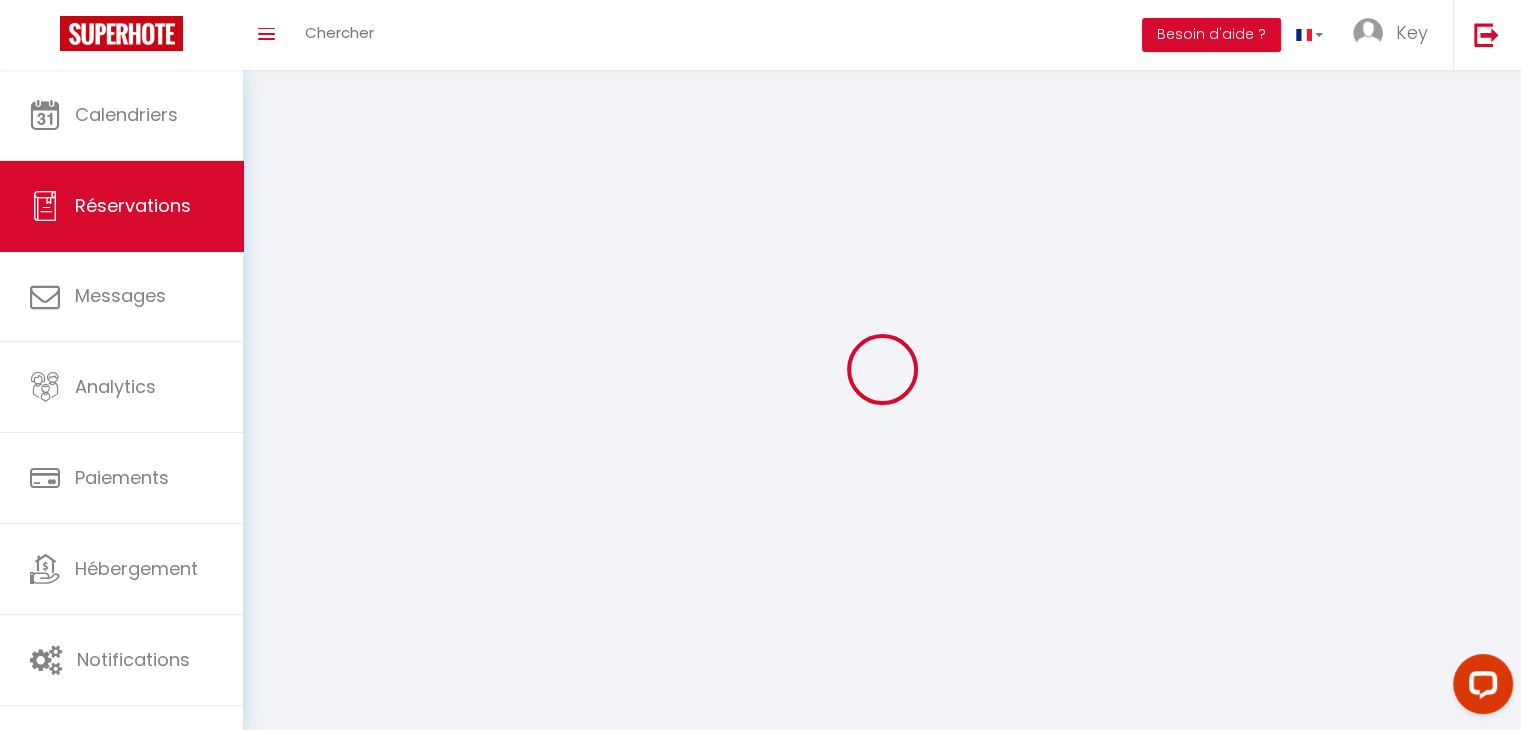 select 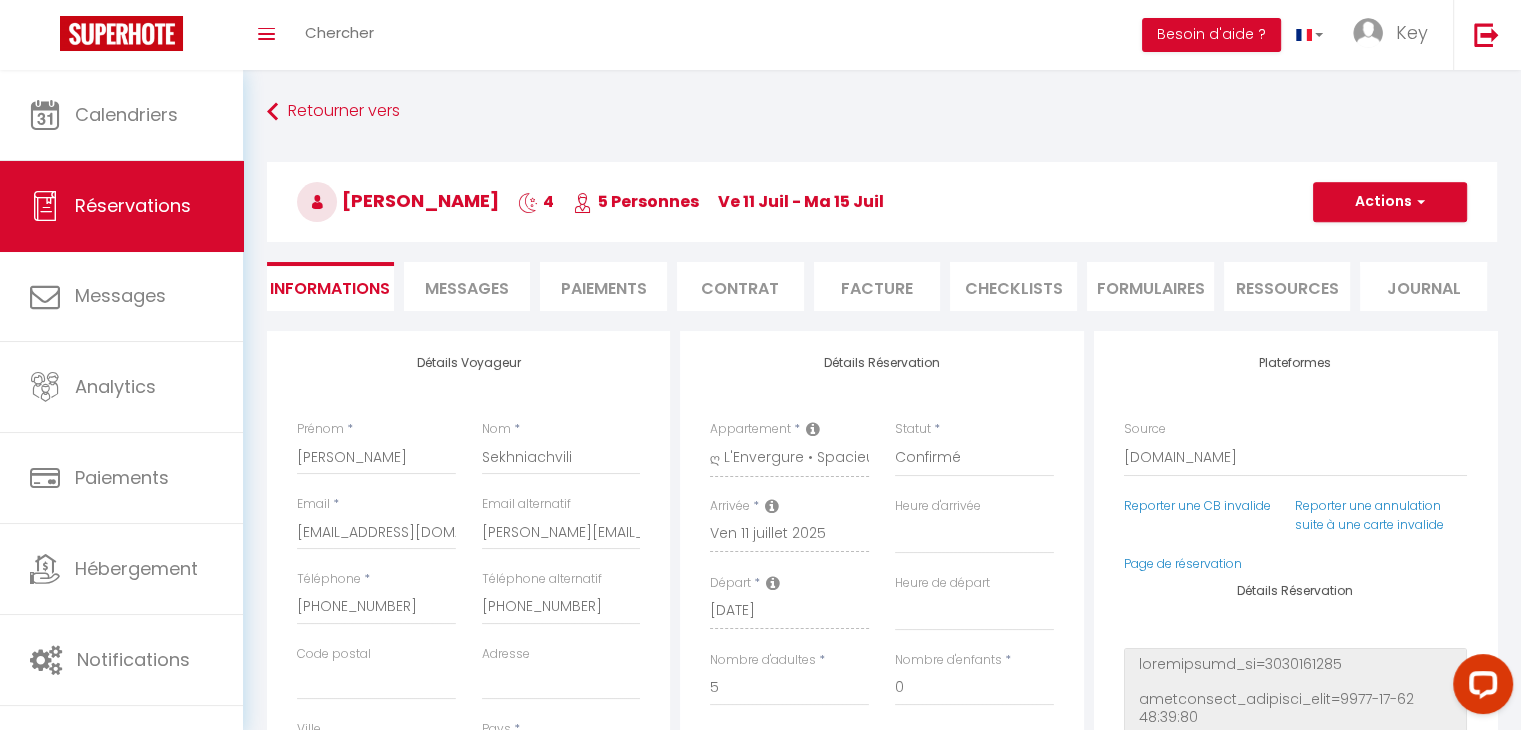 type on "90" 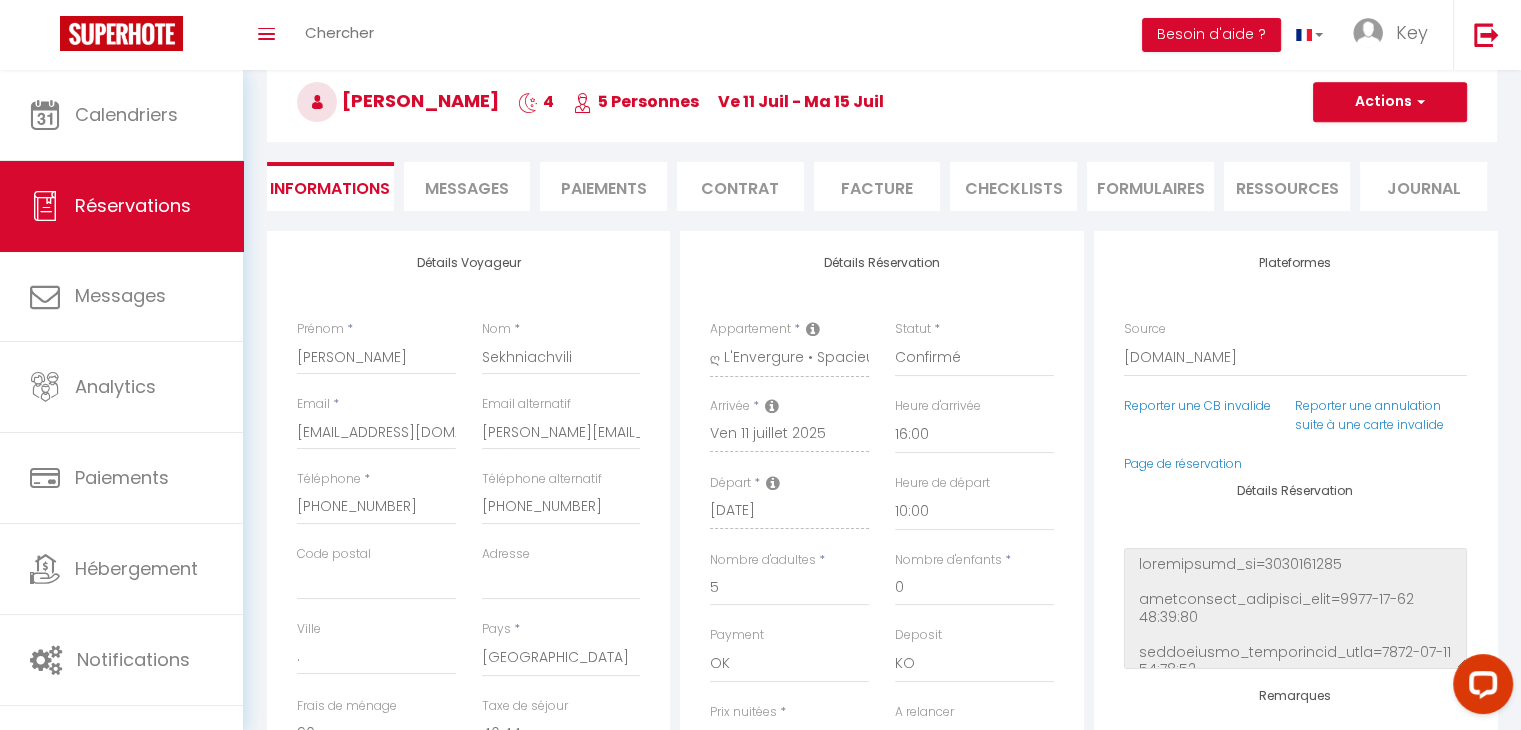 scroll, scrollTop: 0, scrollLeft: 0, axis: both 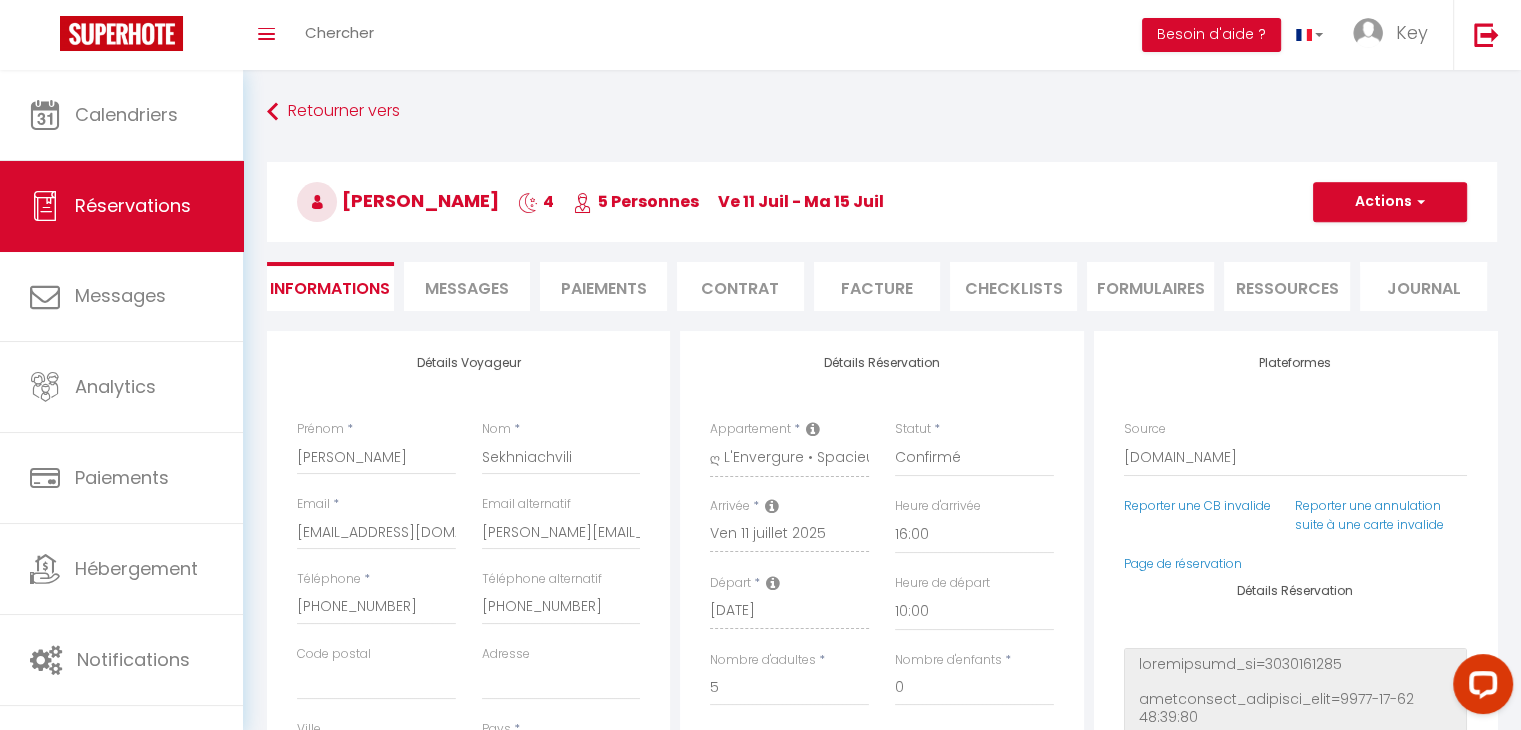click on "Messages" at bounding box center (467, 288) 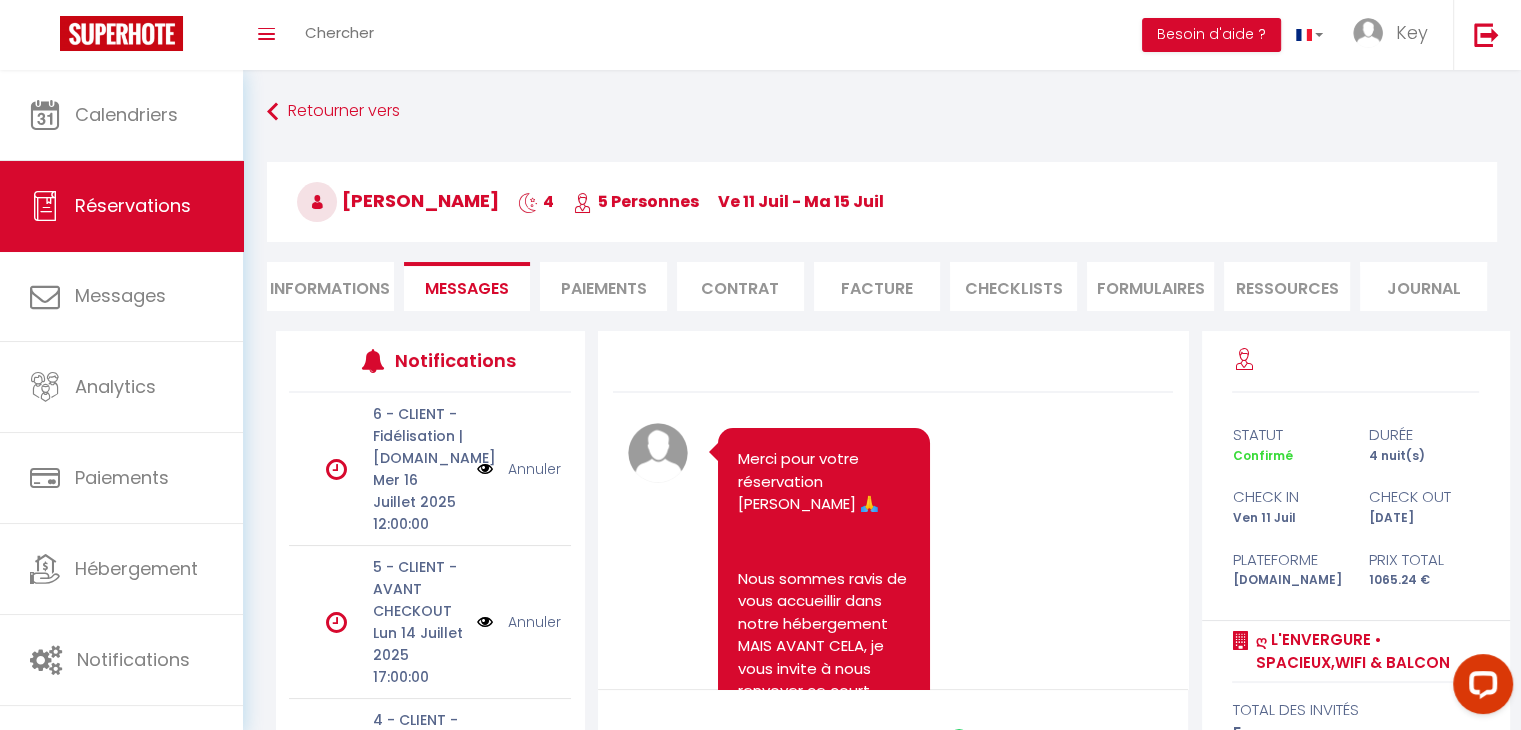 scroll, scrollTop: 100, scrollLeft: 0, axis: vertical 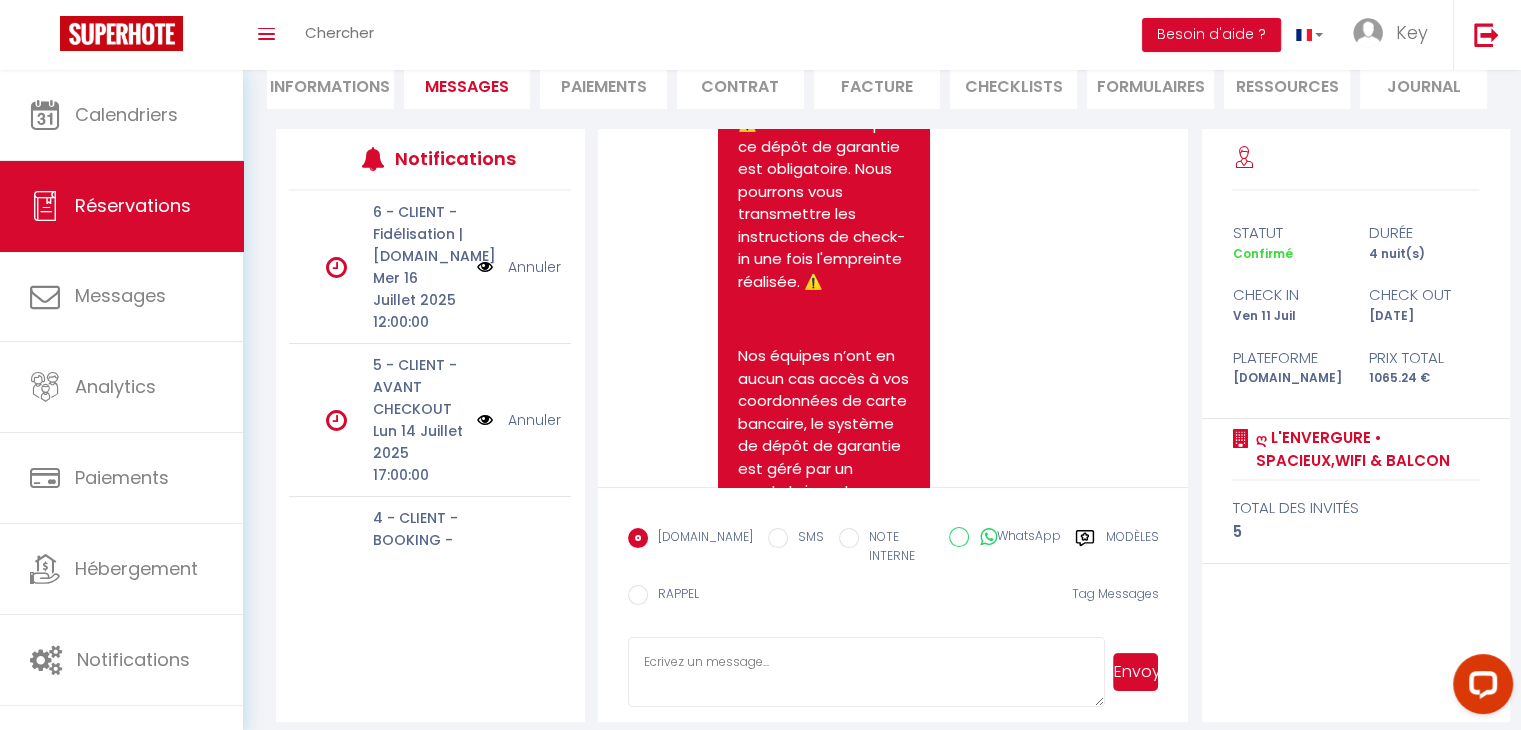 click on "[URL][DOMAIN_NAME]" at bounding box center [816, 48] 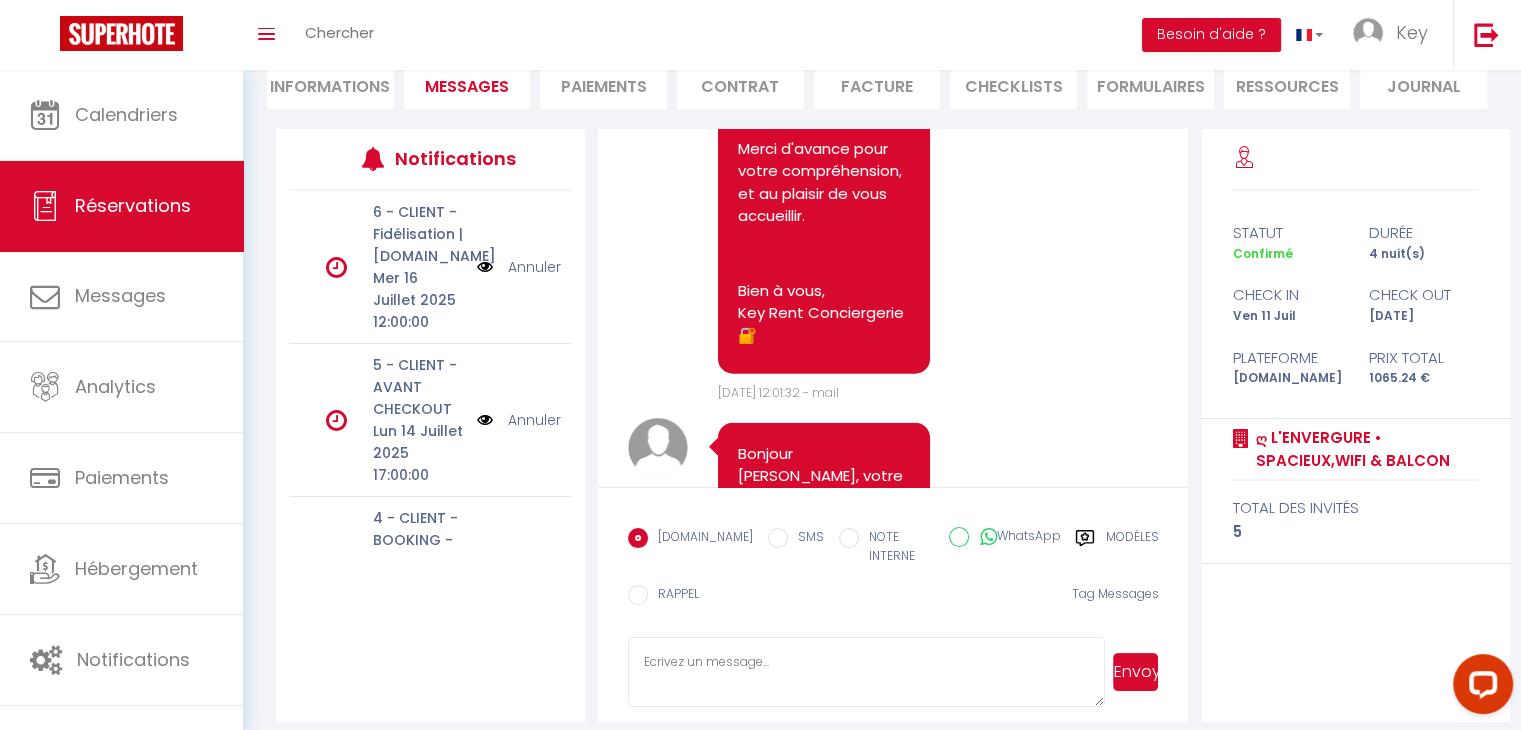 scroll, scrollTop: 4700, scrollLeft: 0, axis: vertical 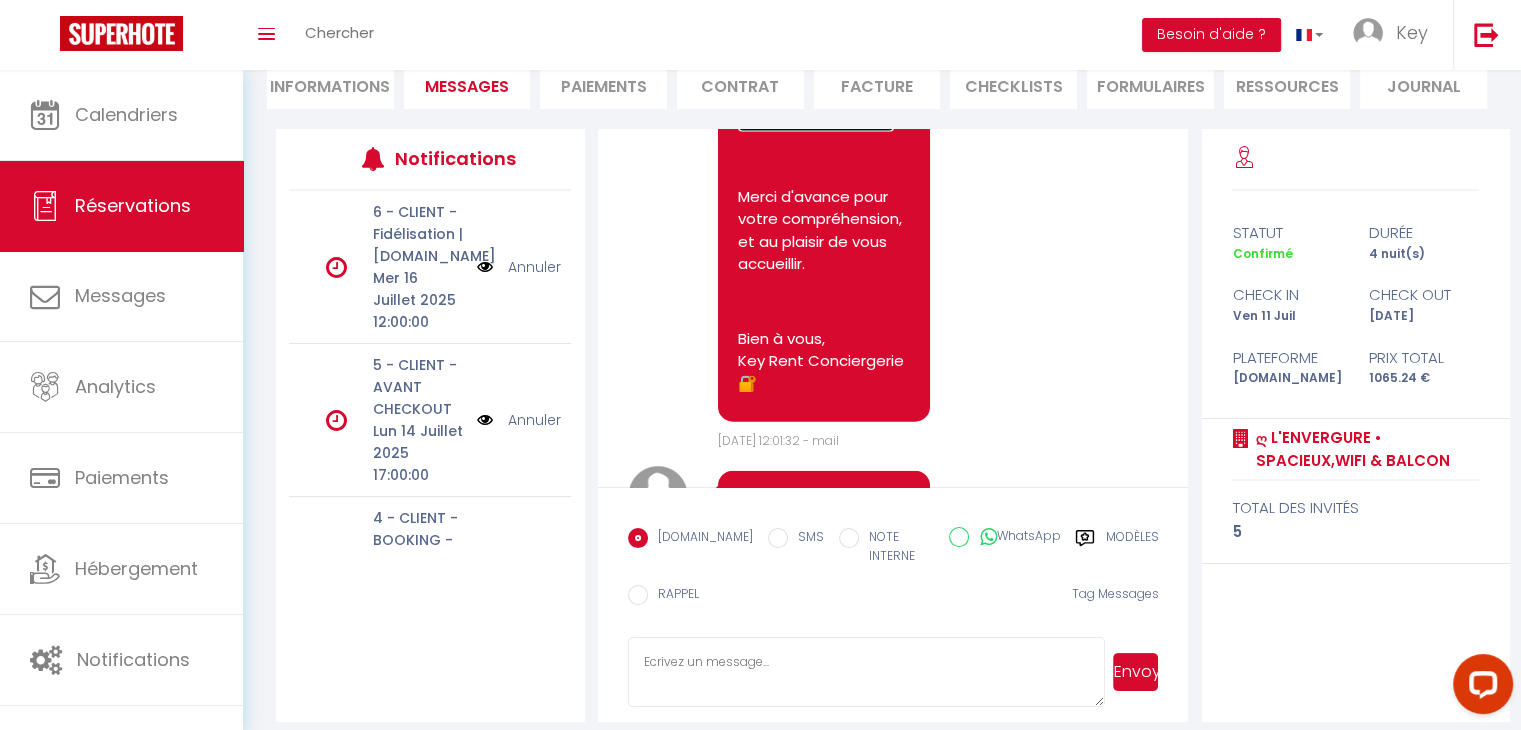 click on "[URL][DOMAIN_NAME]" at bounding box center (816, 121) 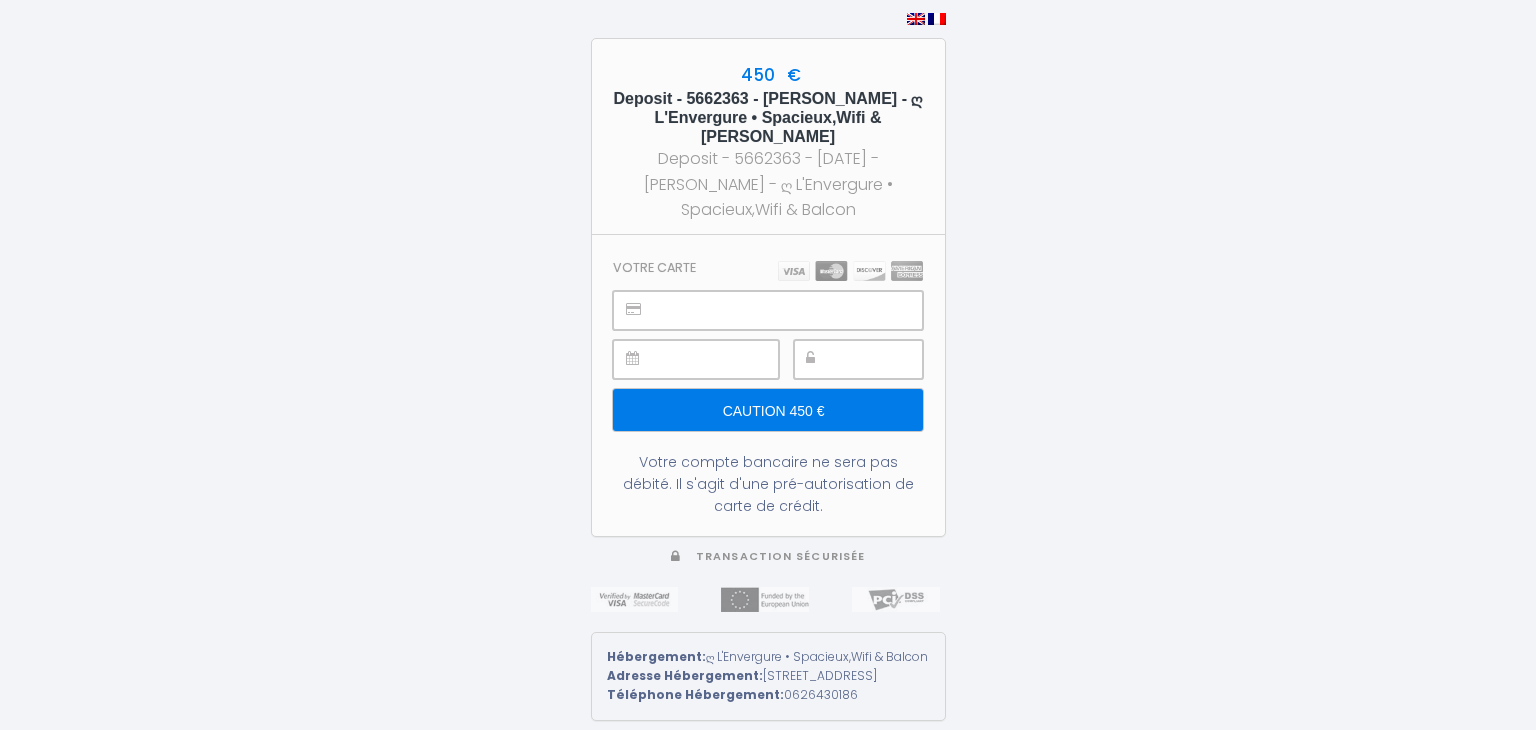 scroll, scrollTop: 0, scrollLeft: 0, axis: both 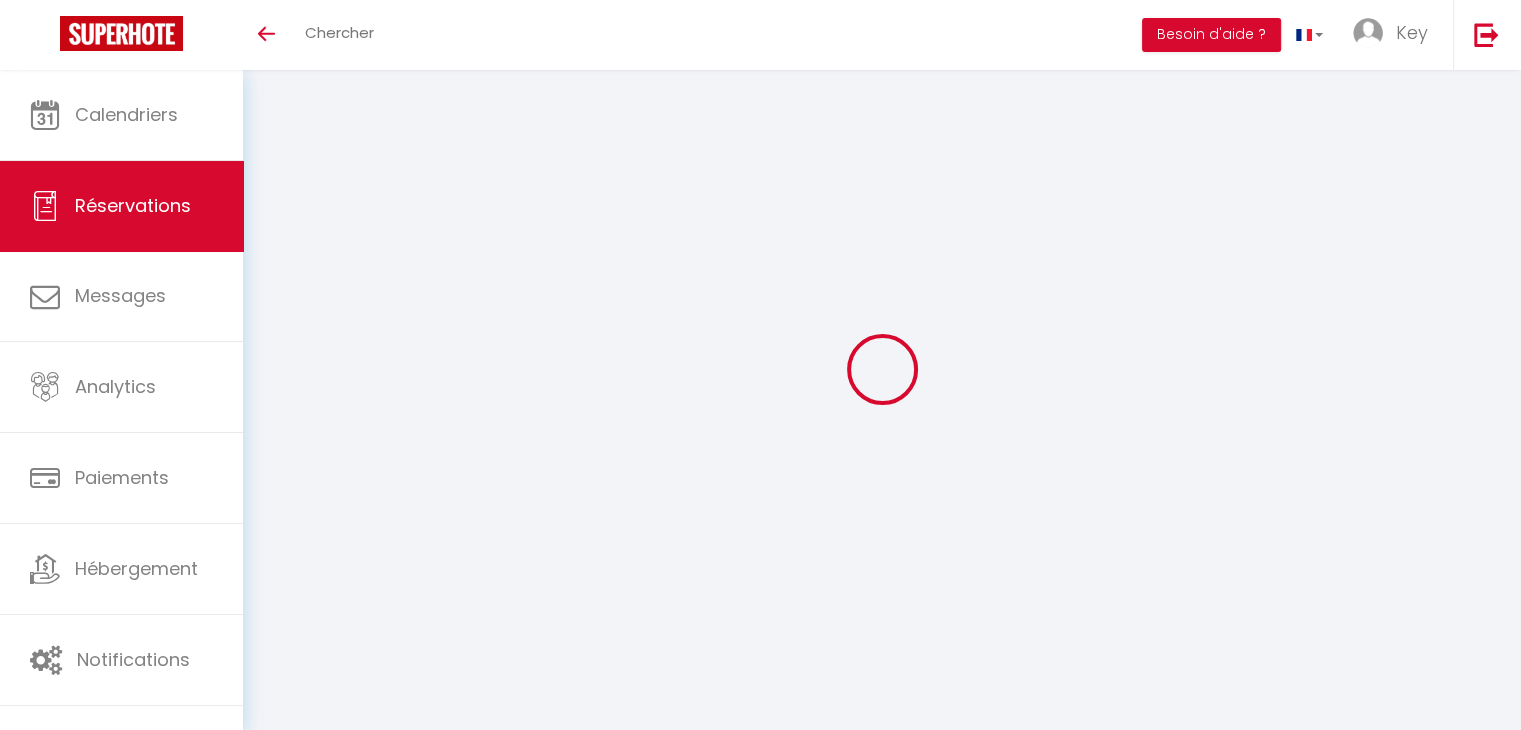 select 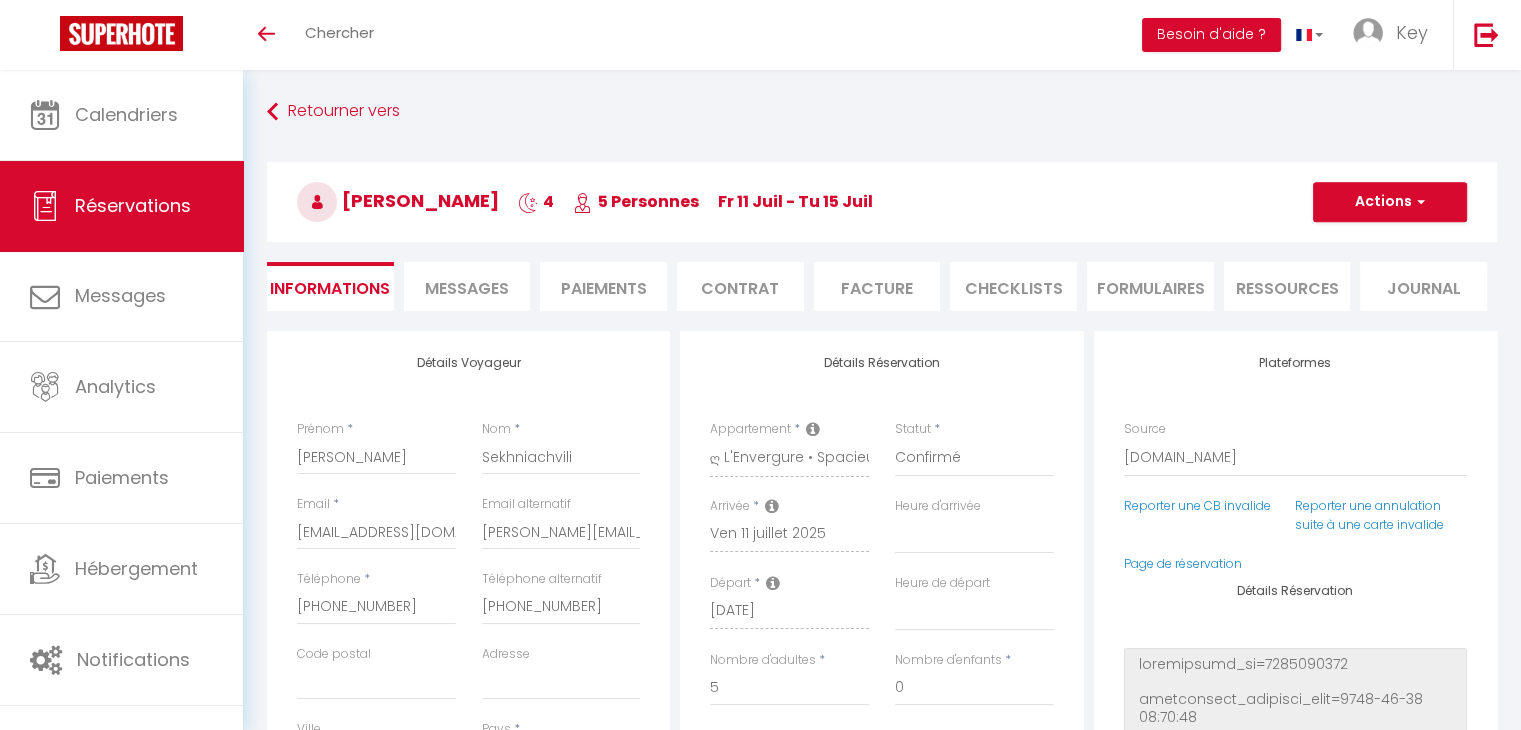 scroll, scrollTop: 202, scrollLeft: 0, axis: vertical 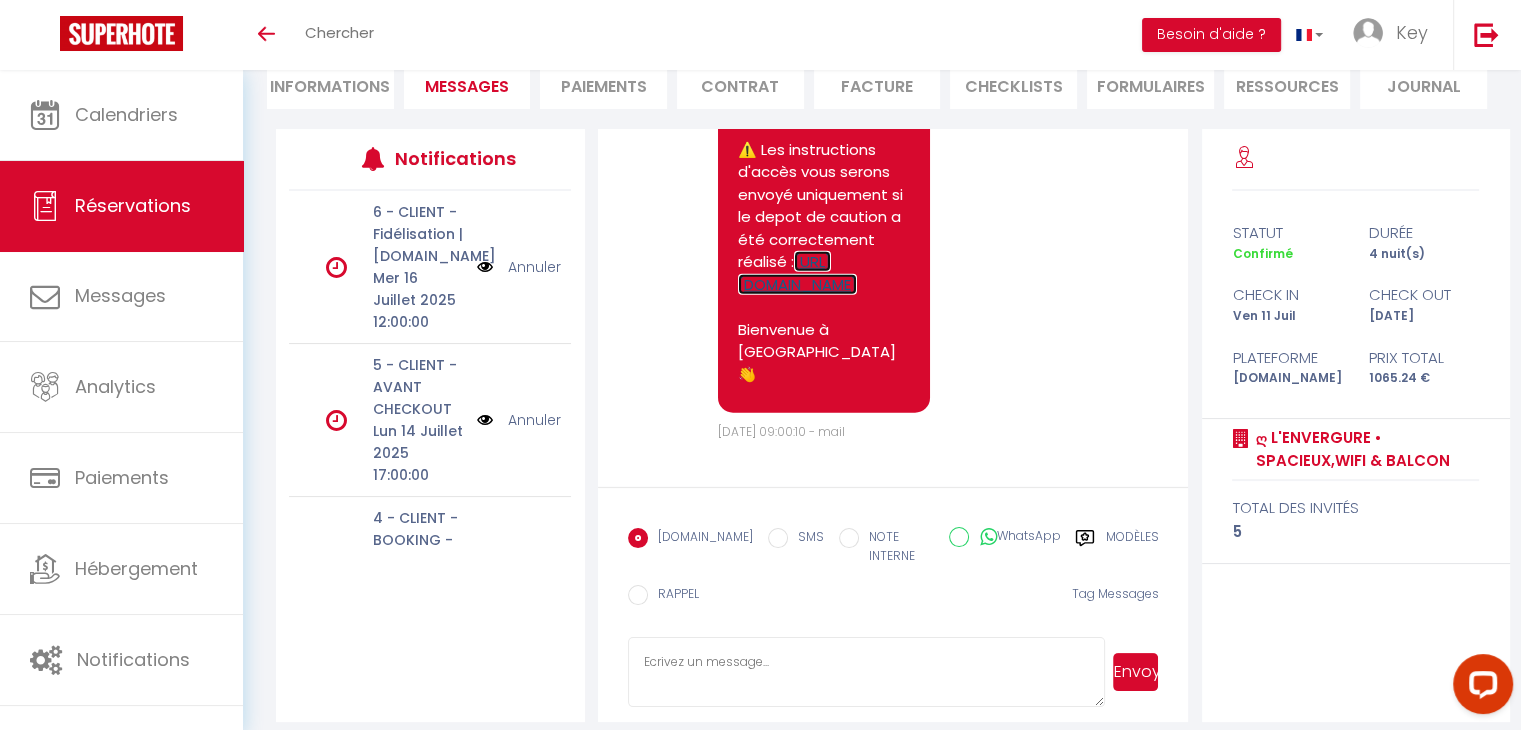 click on "[URL][DOMAIN_NAME]" at bounding box center (797, 273) 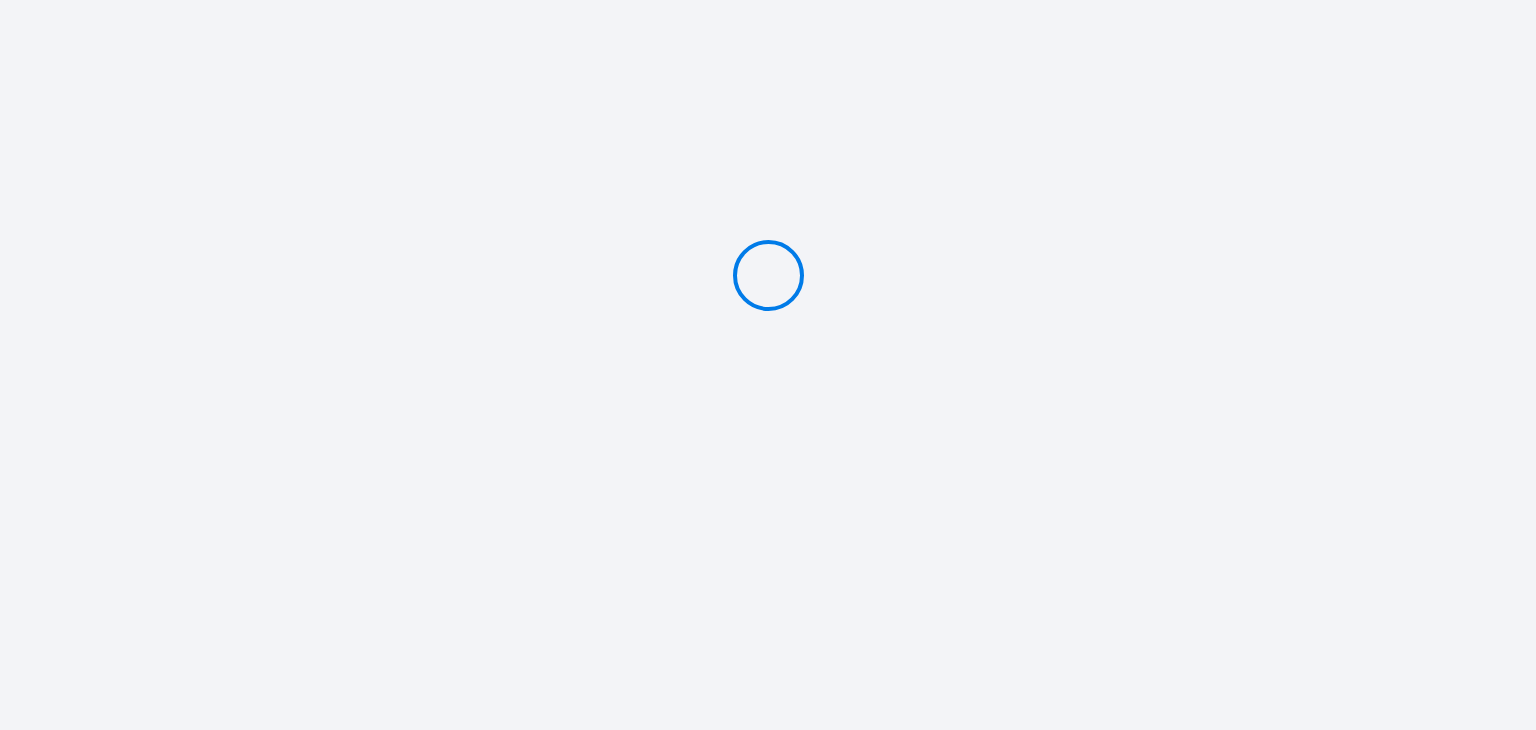 scroll, scrollTop: 0, scrollLeft: 0, axis: both 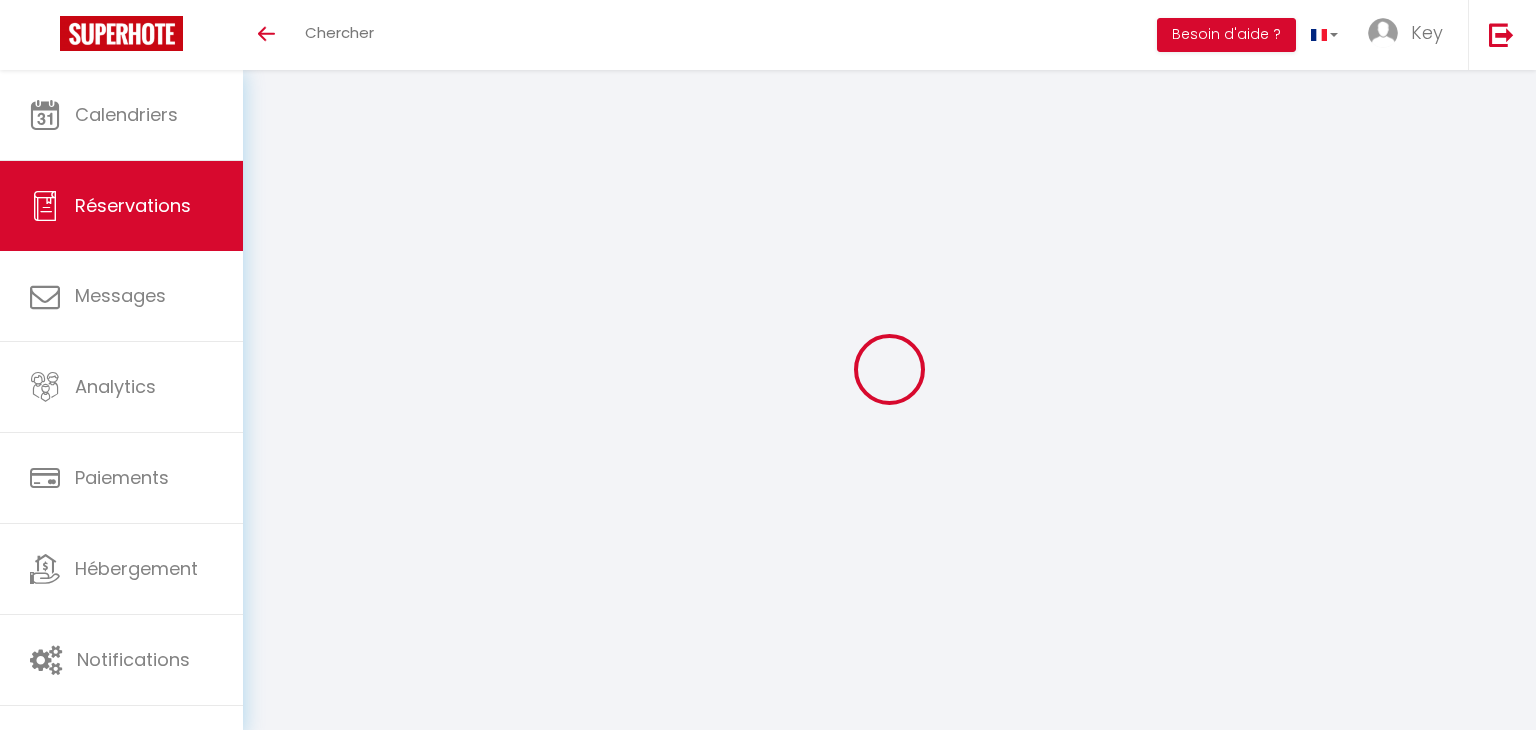 type on "[PERSON_NAME]" 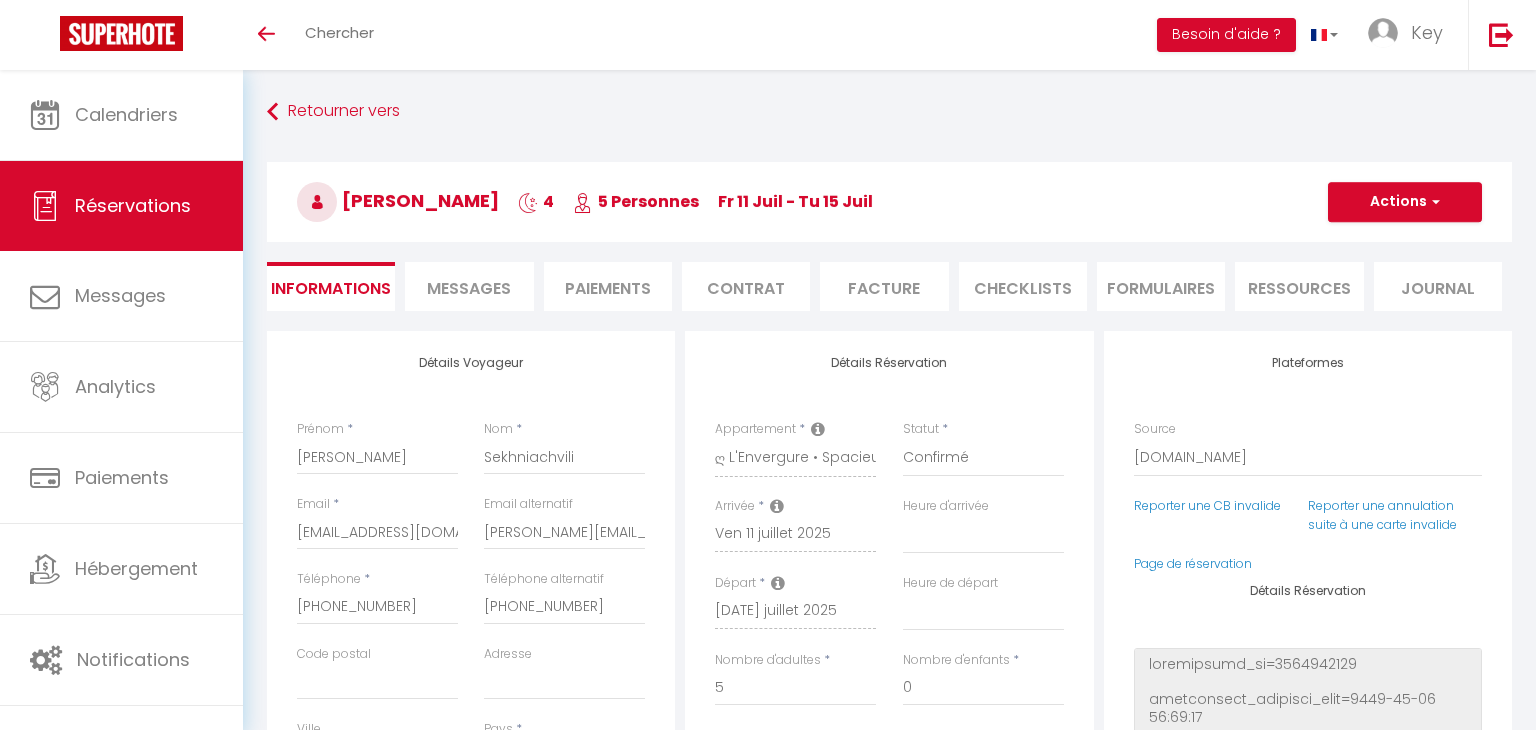 select 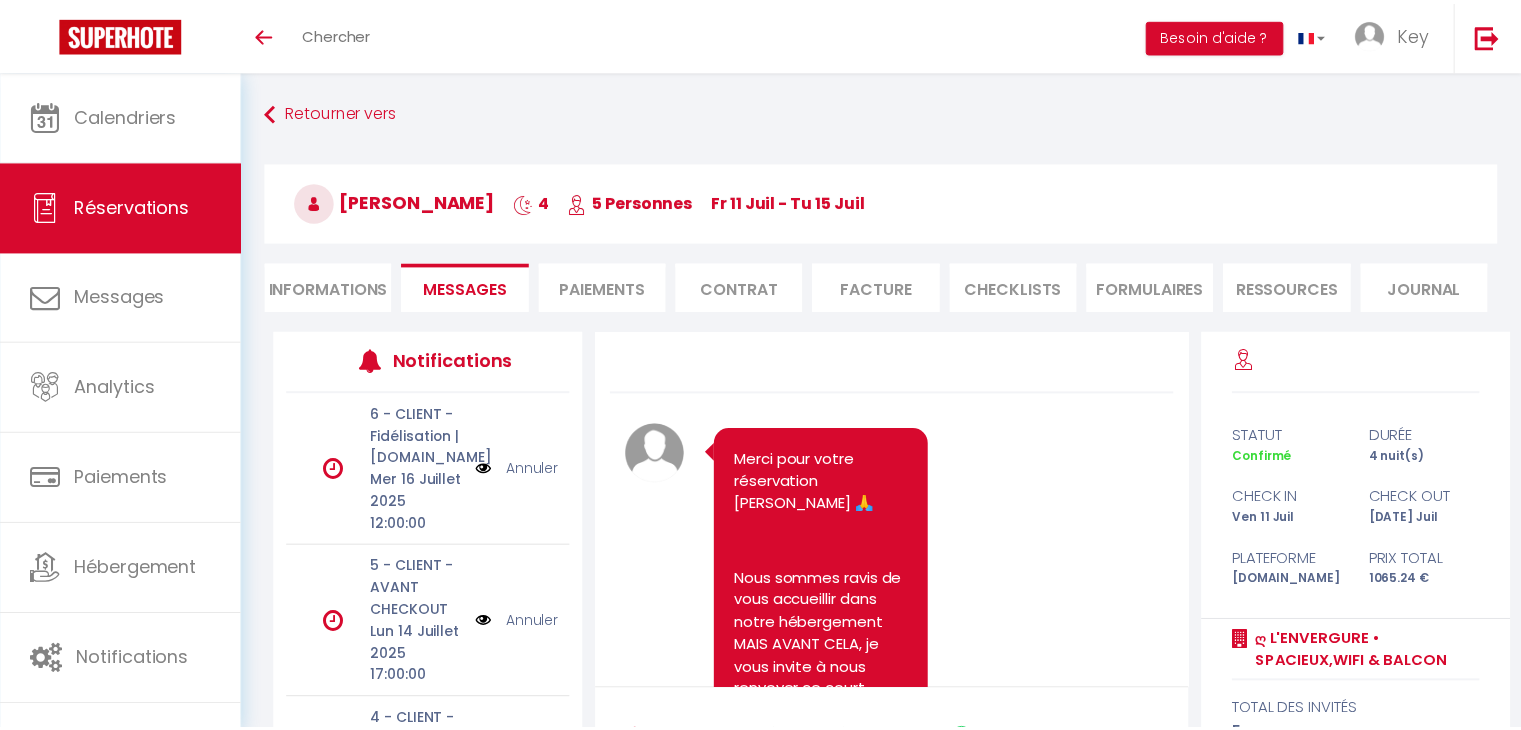 scroll, scrollTop: 70, scrollLeft: 0, axis: vertical 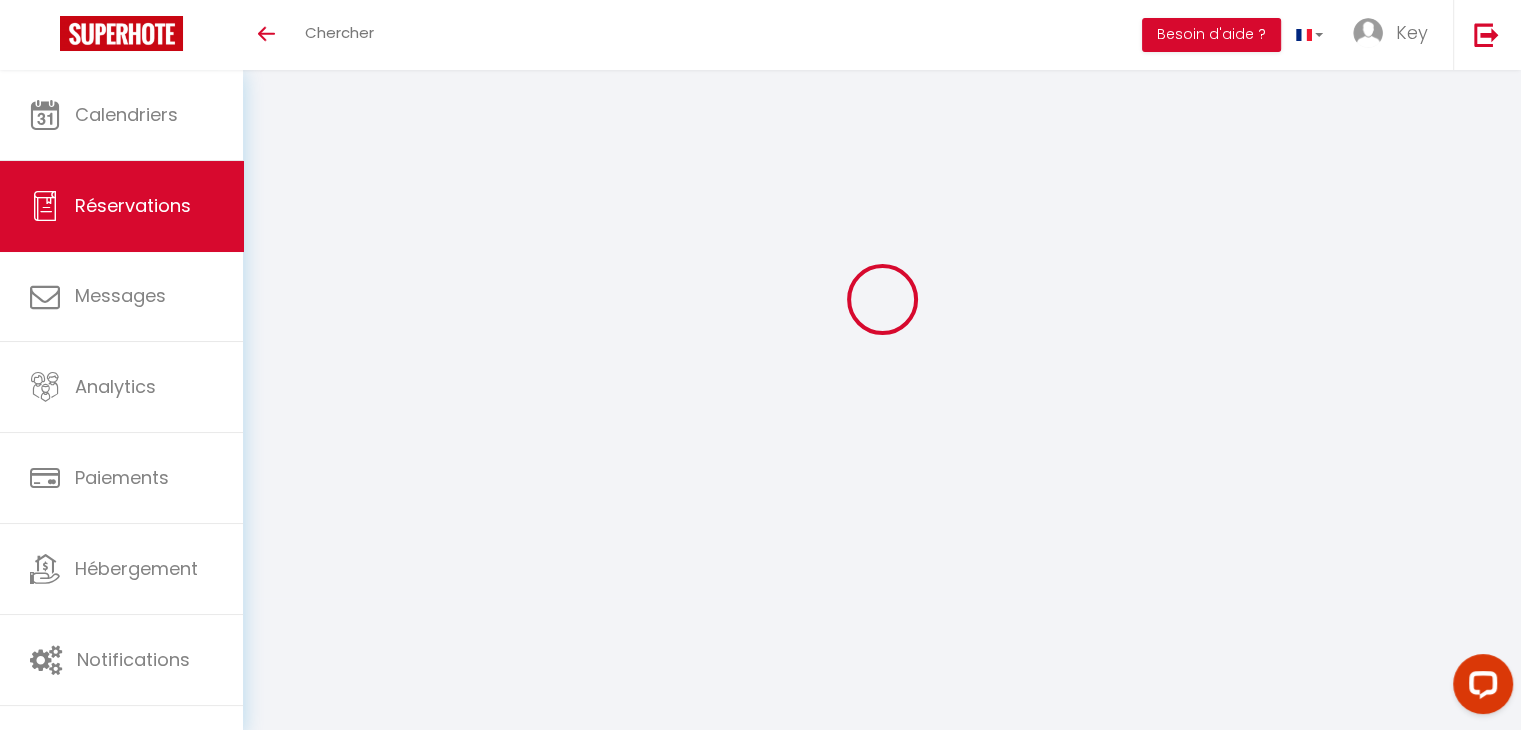 select 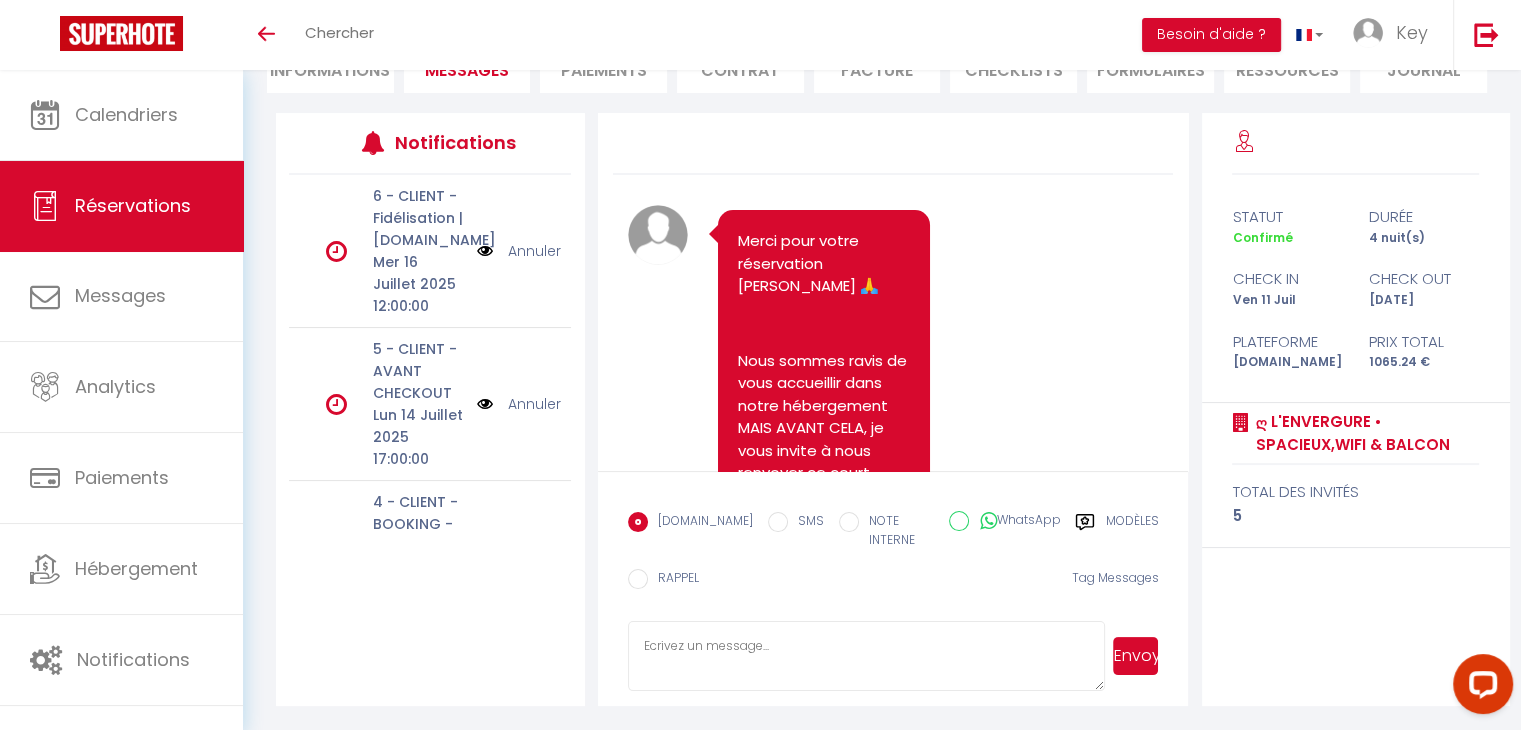 scroll, scrollTop: 202, scrollLeft: 0, axis: vertical 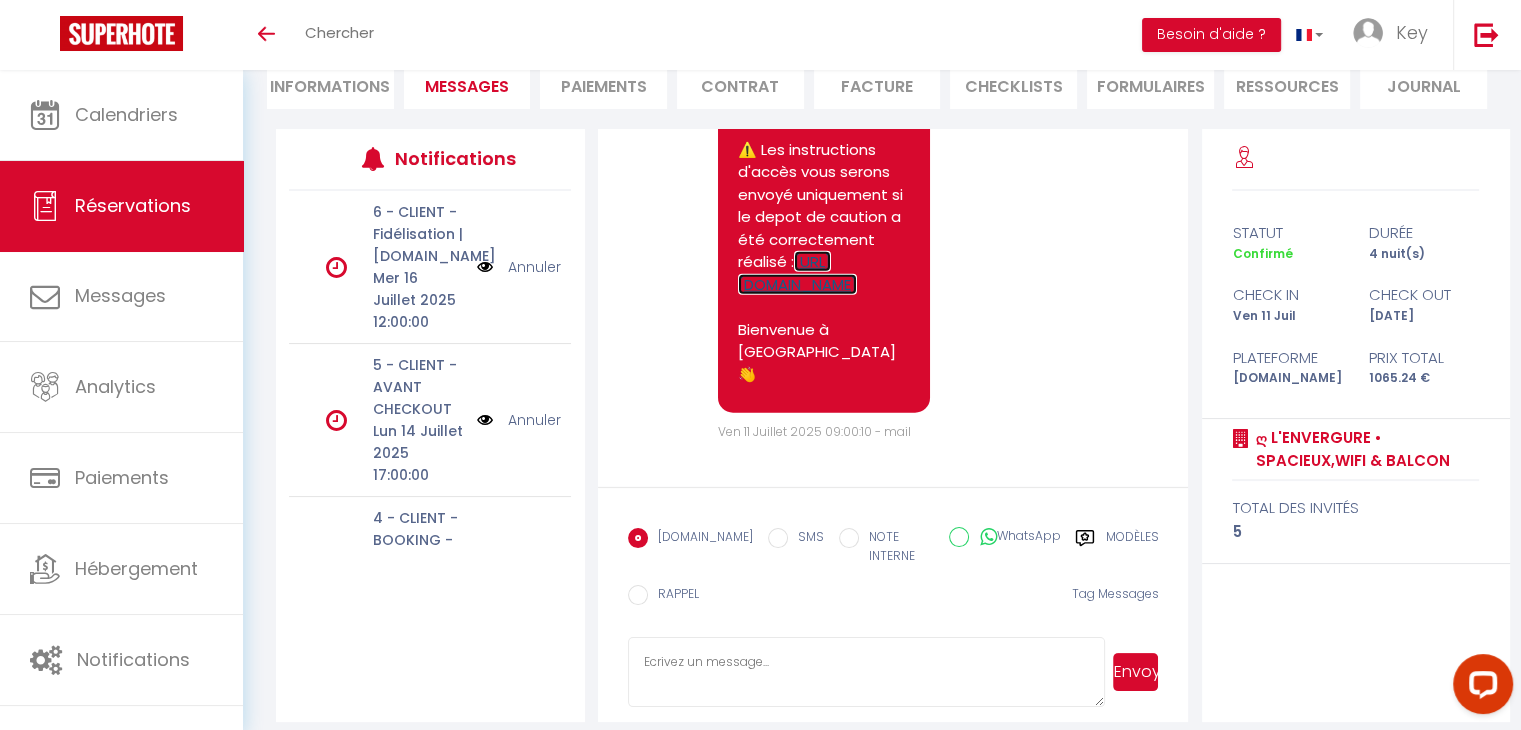 click on "[URL][DOMAIN_NAME]" at bounding box center [797, 273] 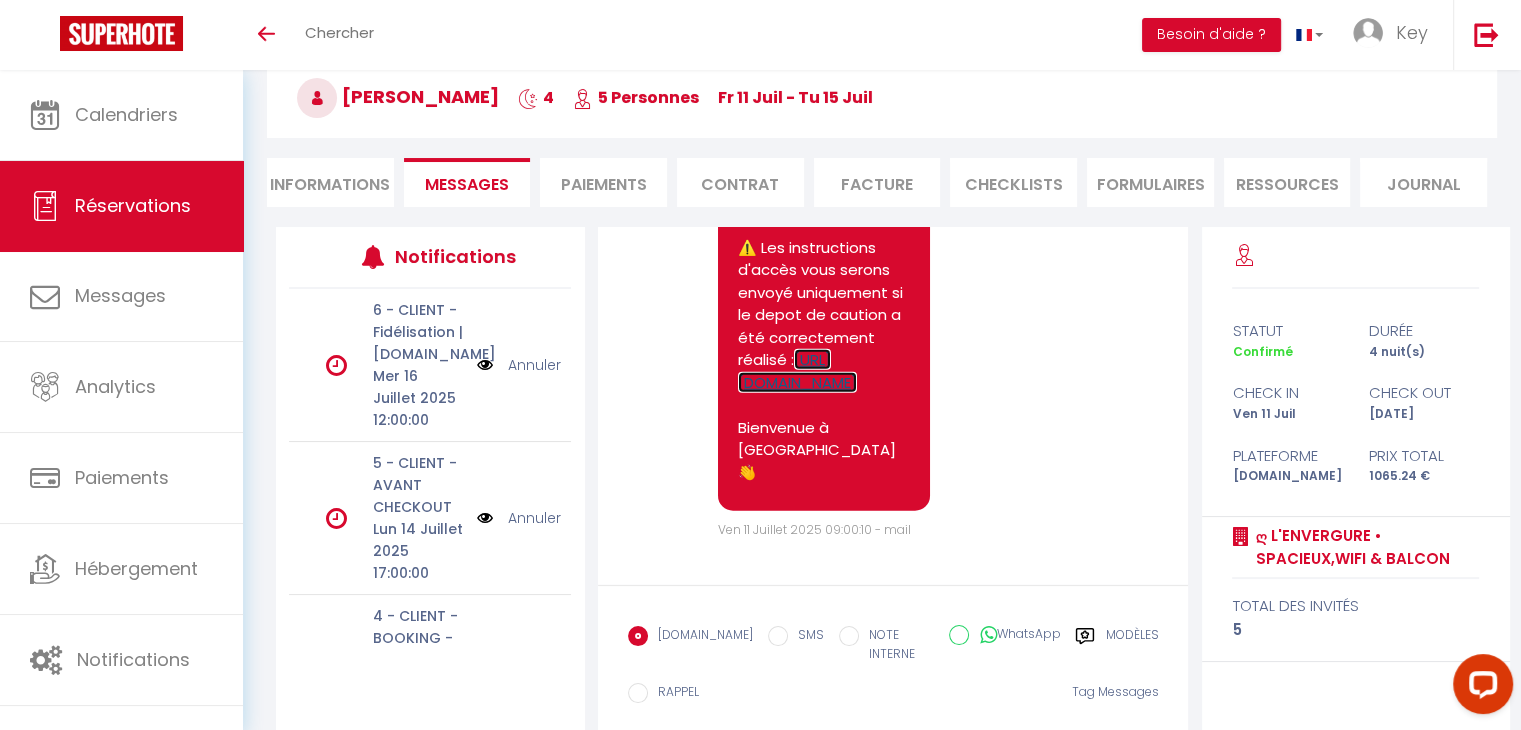 scroll, scrollTop: 102, scrollLeft: 0, axis: vertical 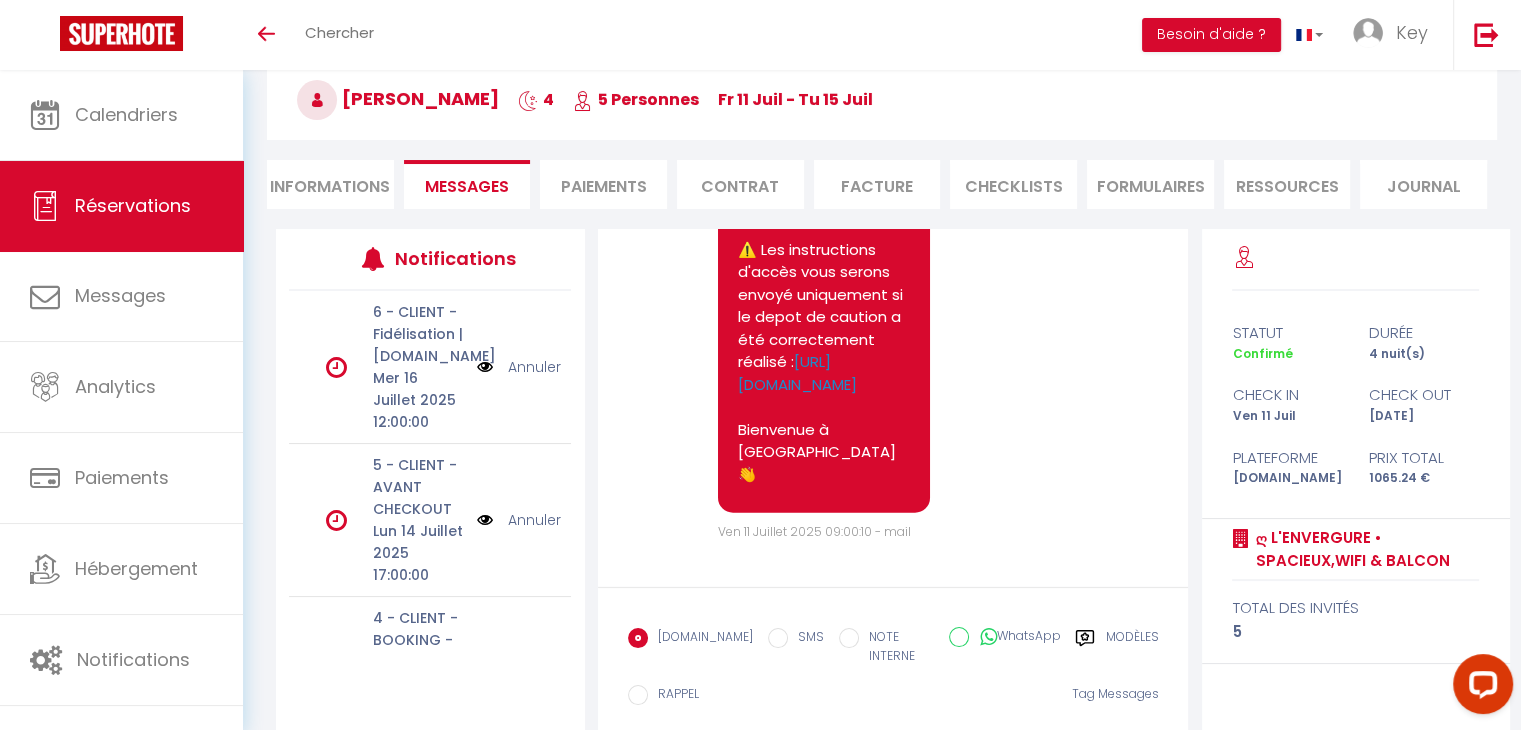 click on "Paiements" at bounding box center [603, 184] 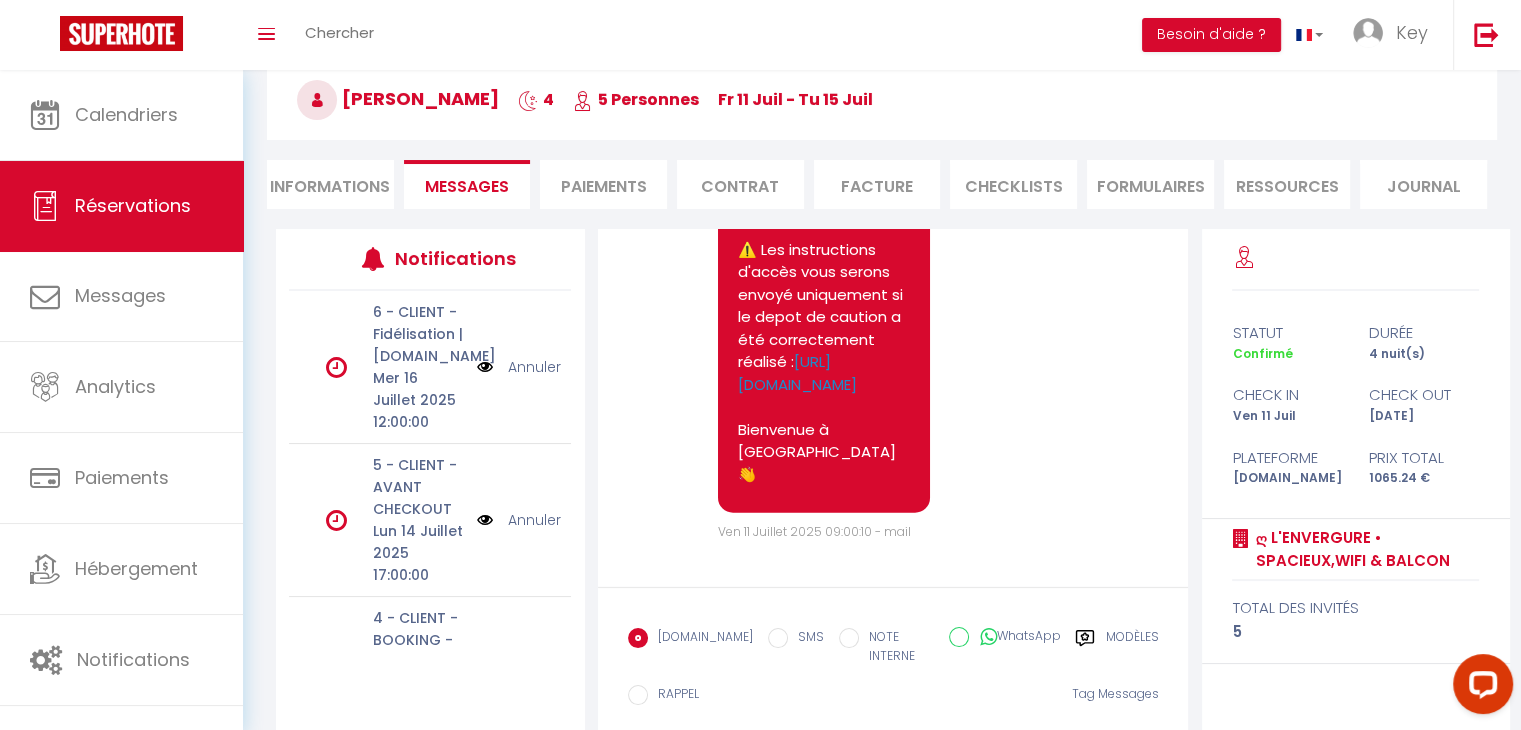 scroll, scrollTop: 70, scrollLeft: 0, axis: vertical 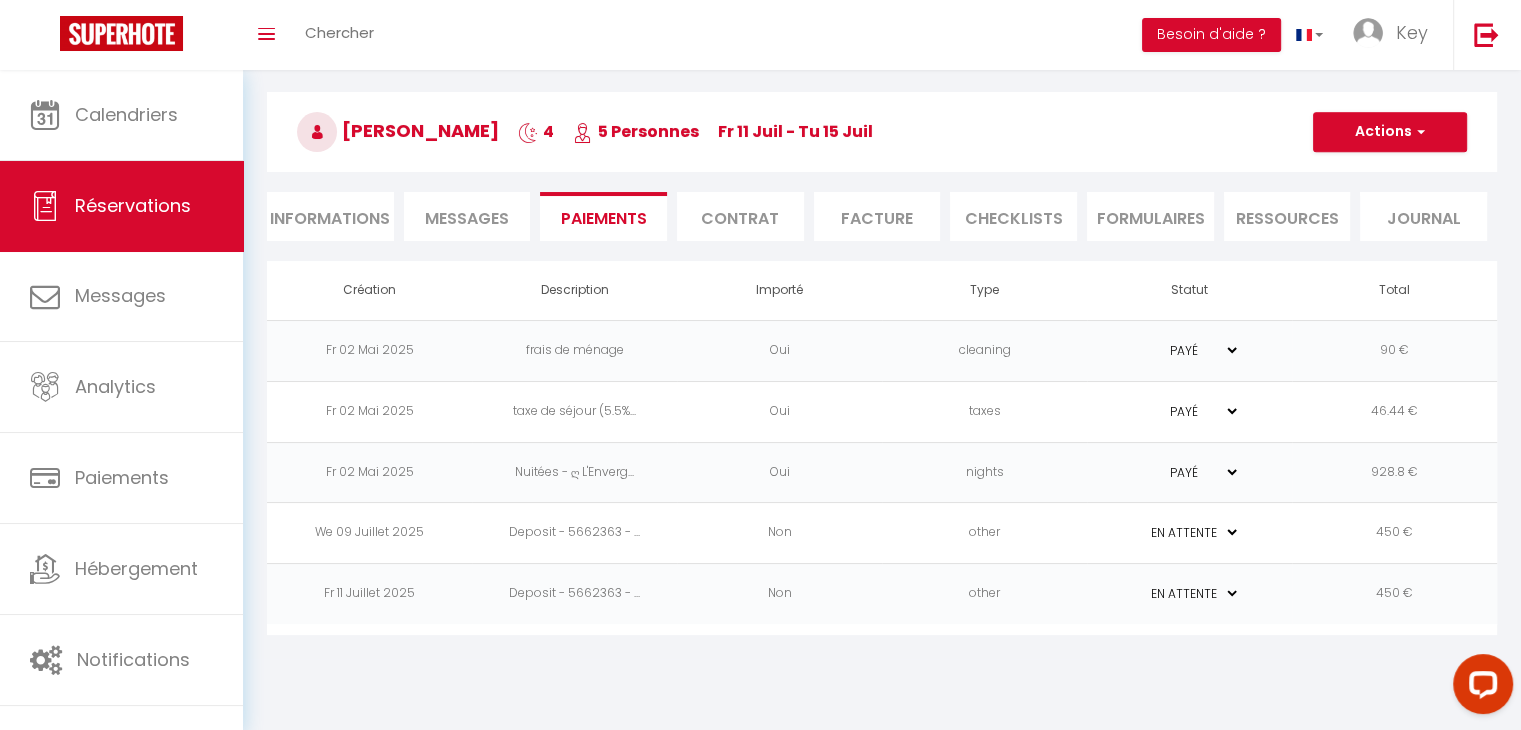 click on "PAYÉ   EN ATTENTE" at bounding box center (1190, 593) 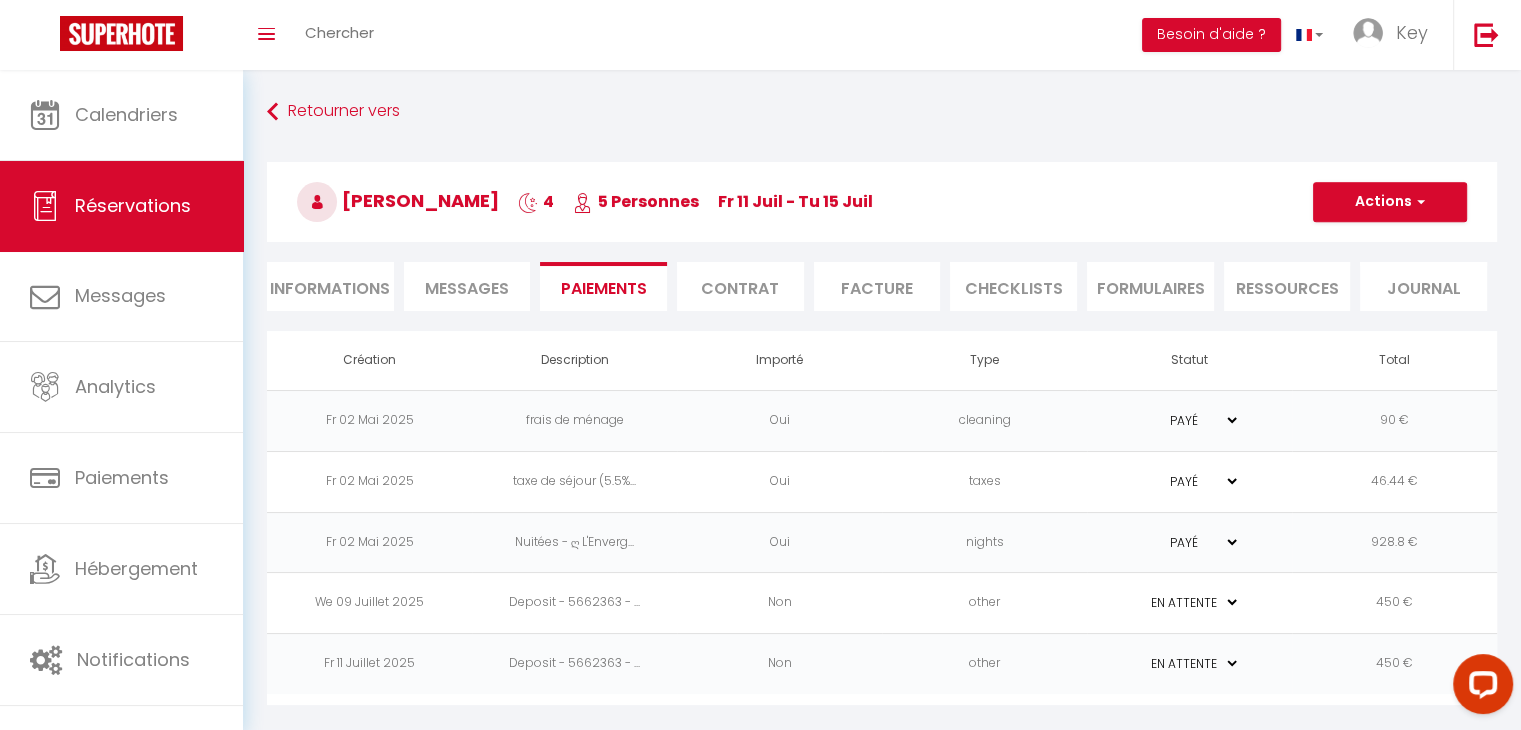 scroll, scrollTop: 70, scrollLeft: 0, axis: vertical 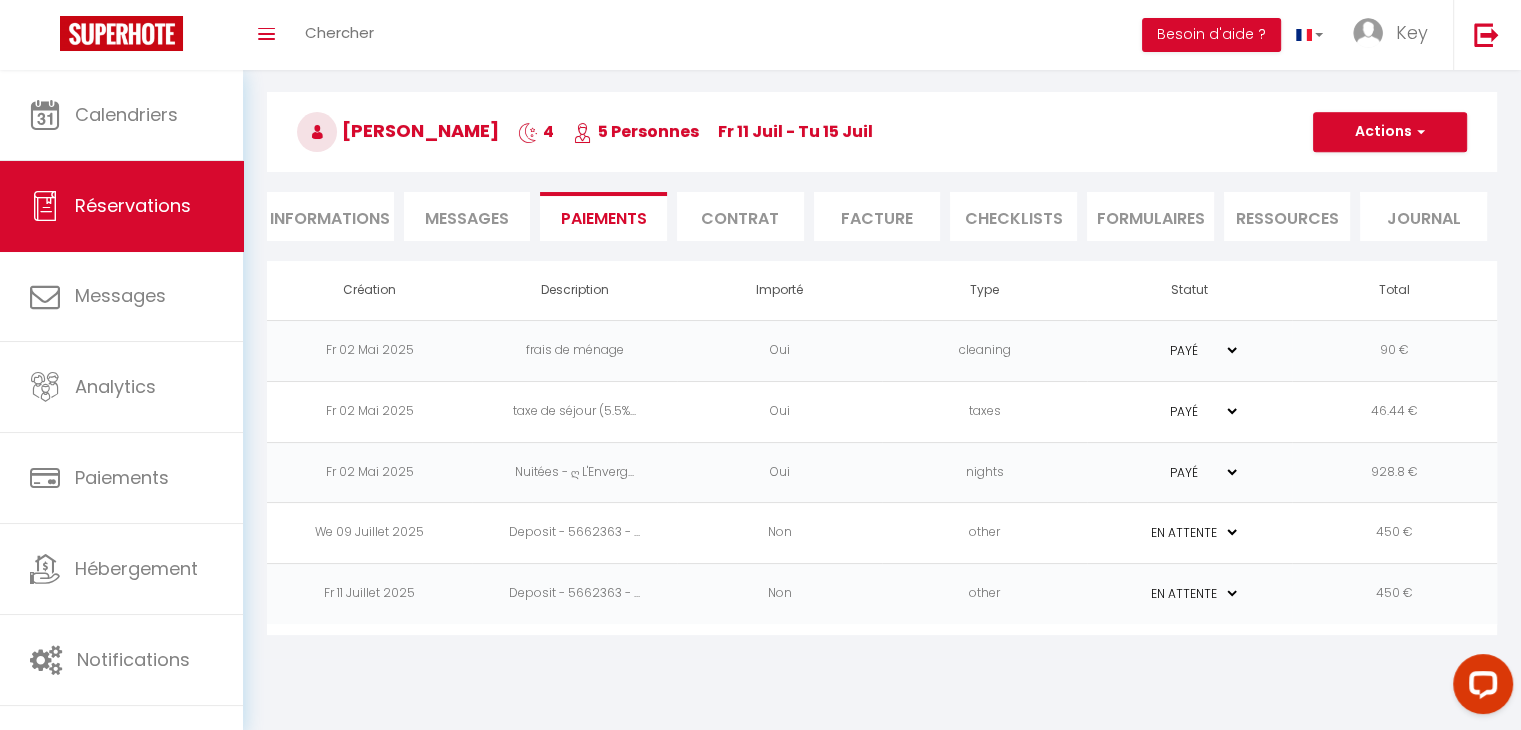 click on "Informations" at bounding box center (330, 216) 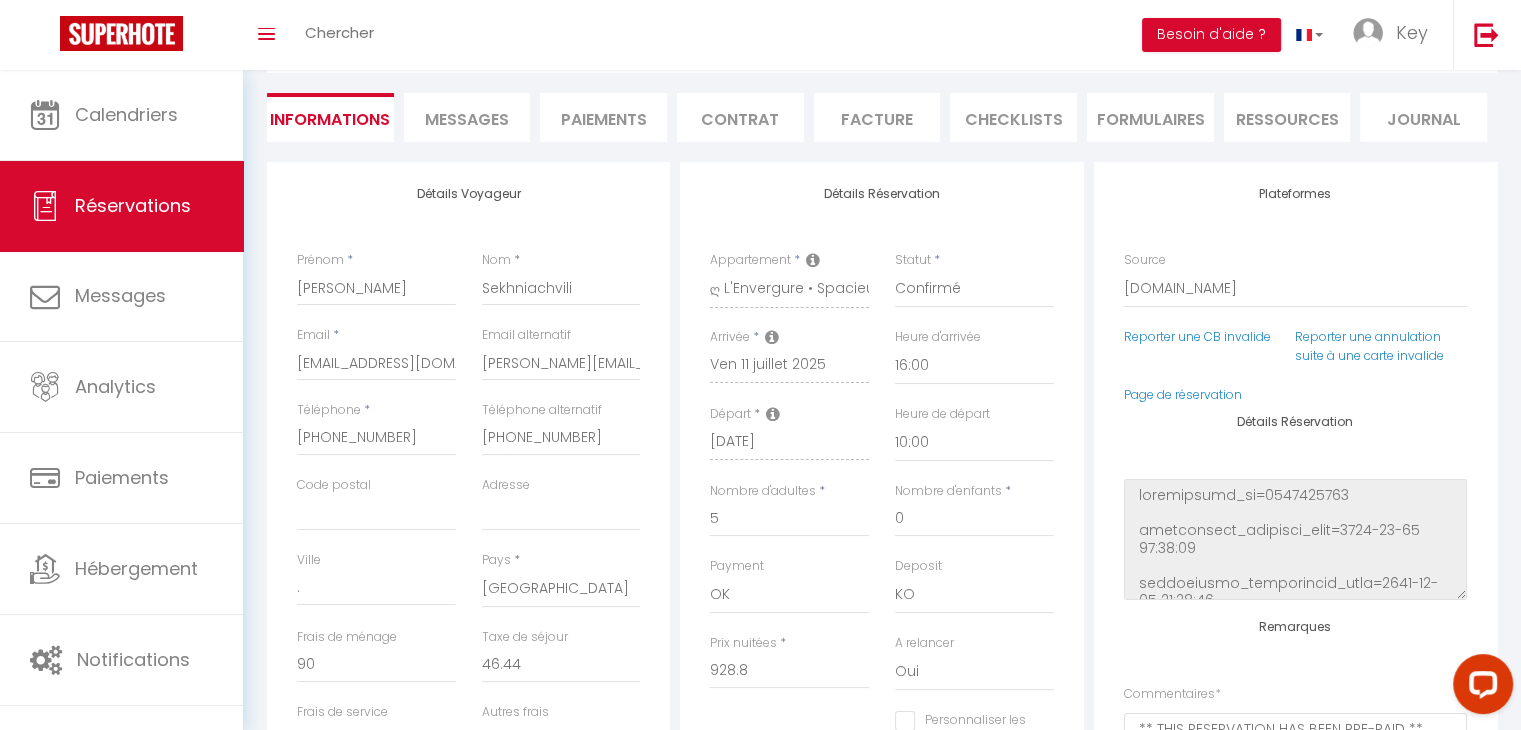 scroll, scrollTop: 170, scrollLeft: 0, axis: vertical 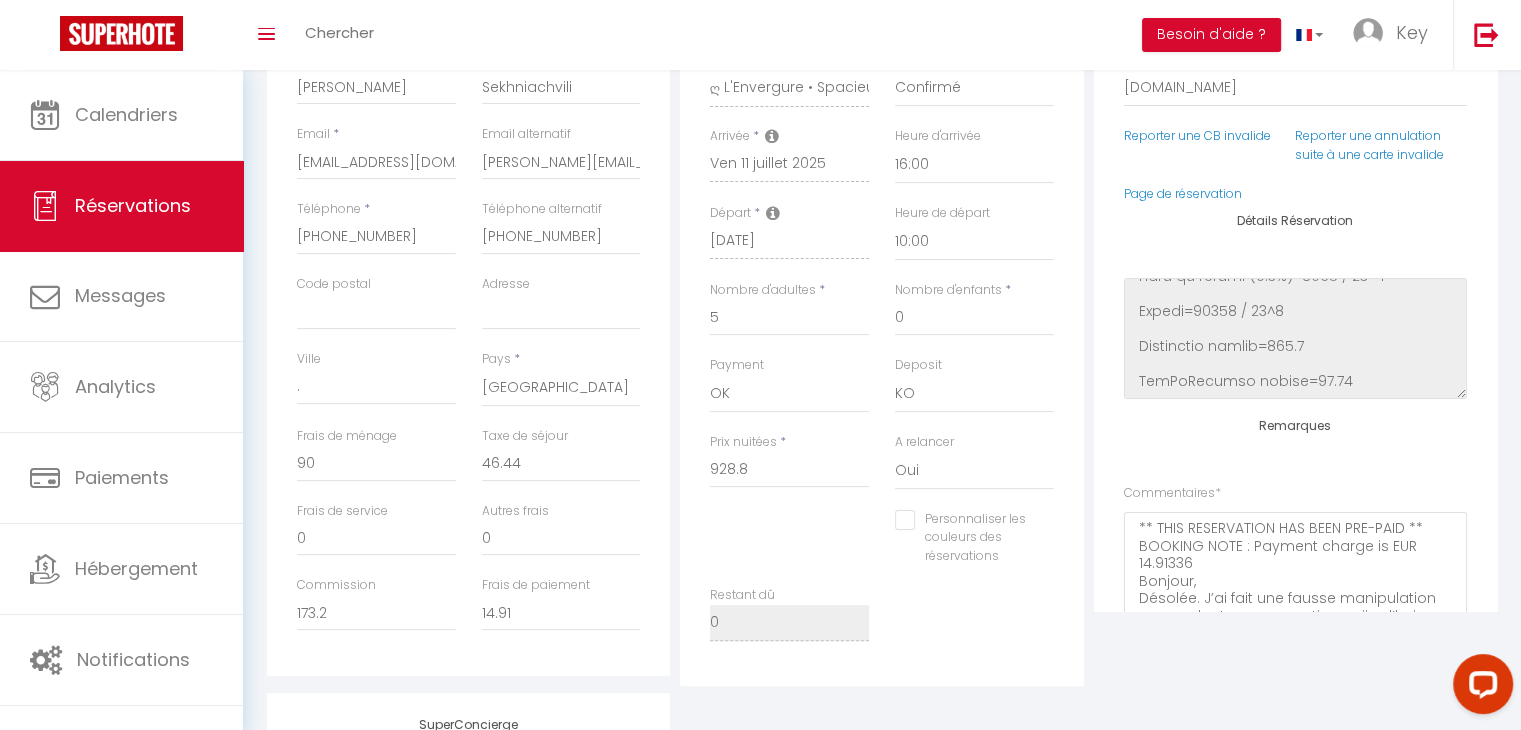 checkbox on "false" 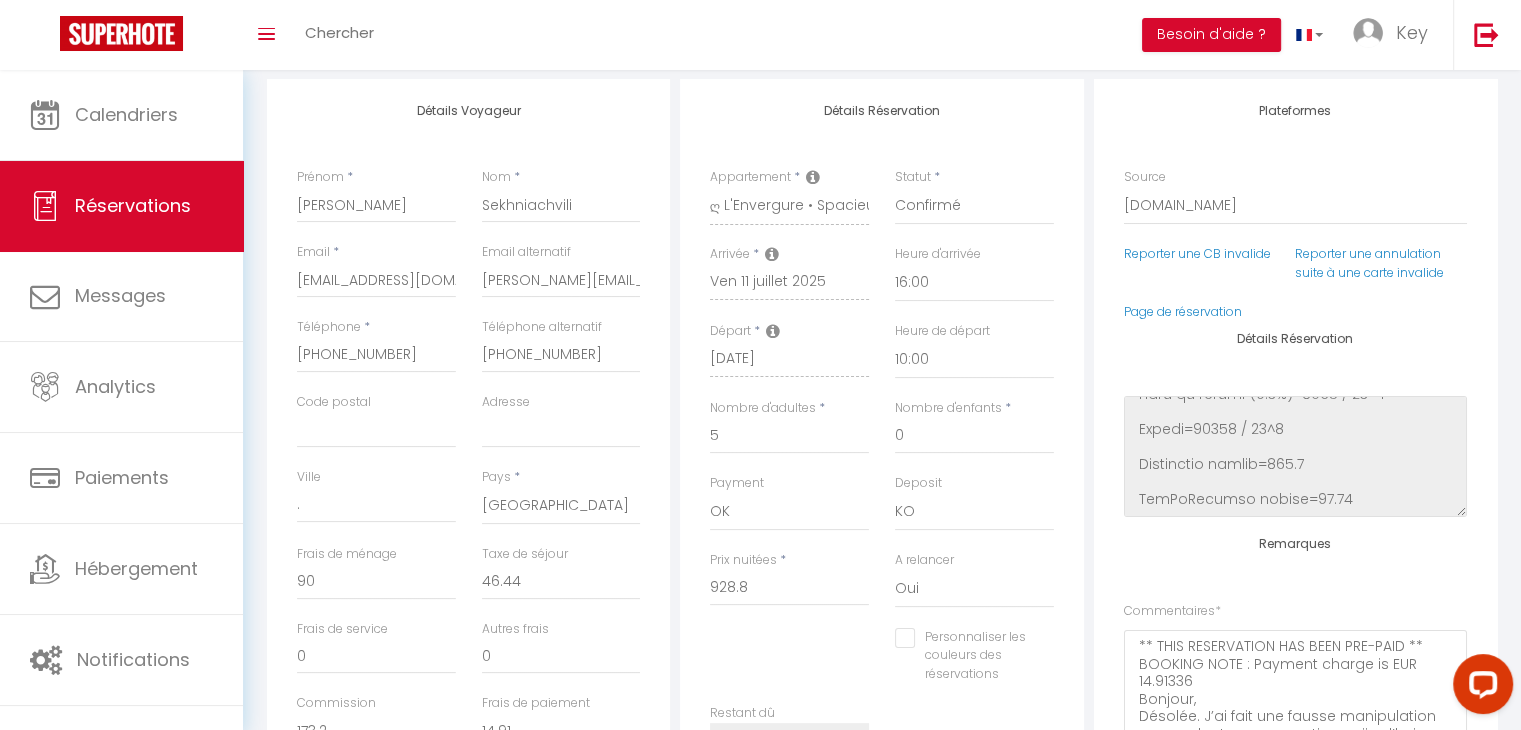 scroll, scrollTop: 170, scrollLeft: 0, axis: vertical 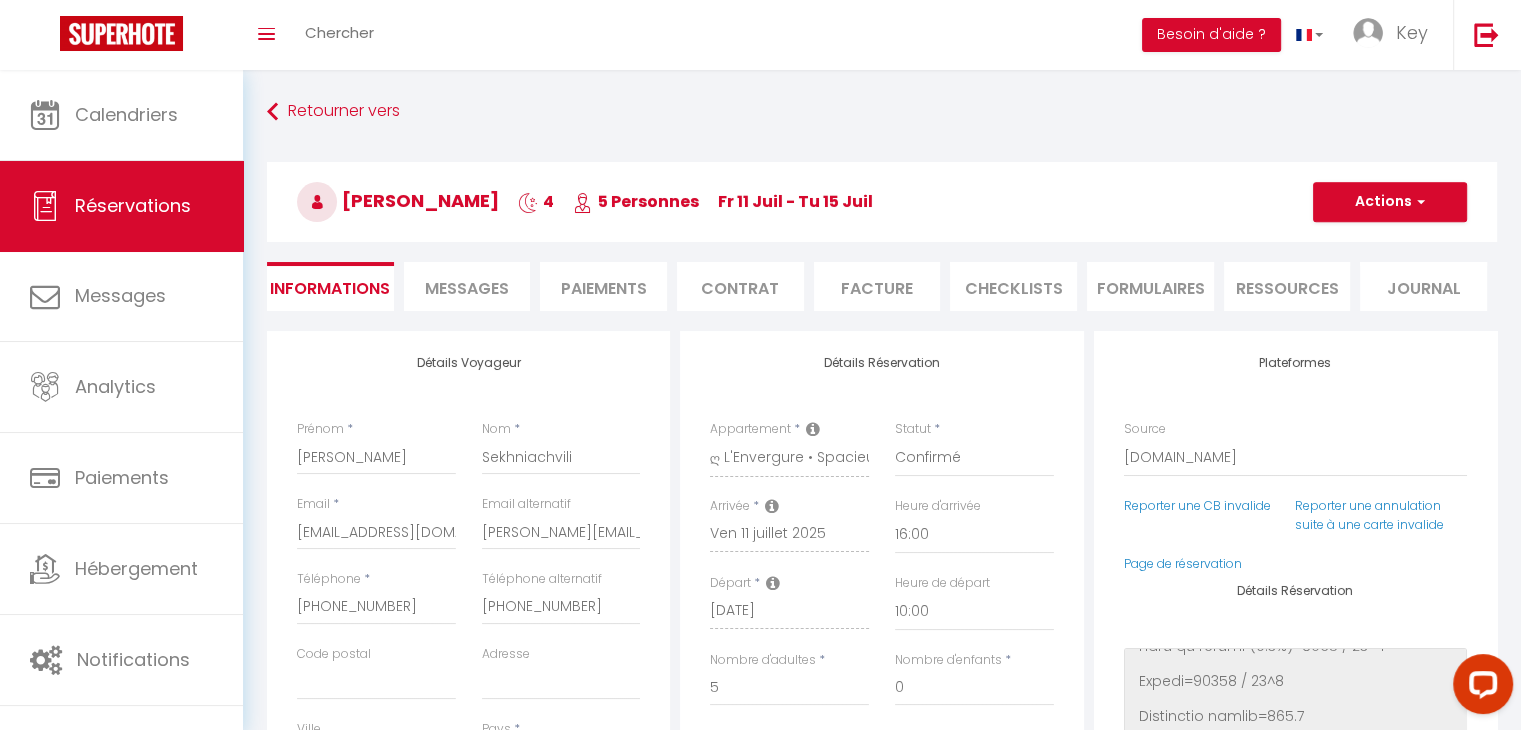 click on "Paiements" at bounding box center [603, 286] 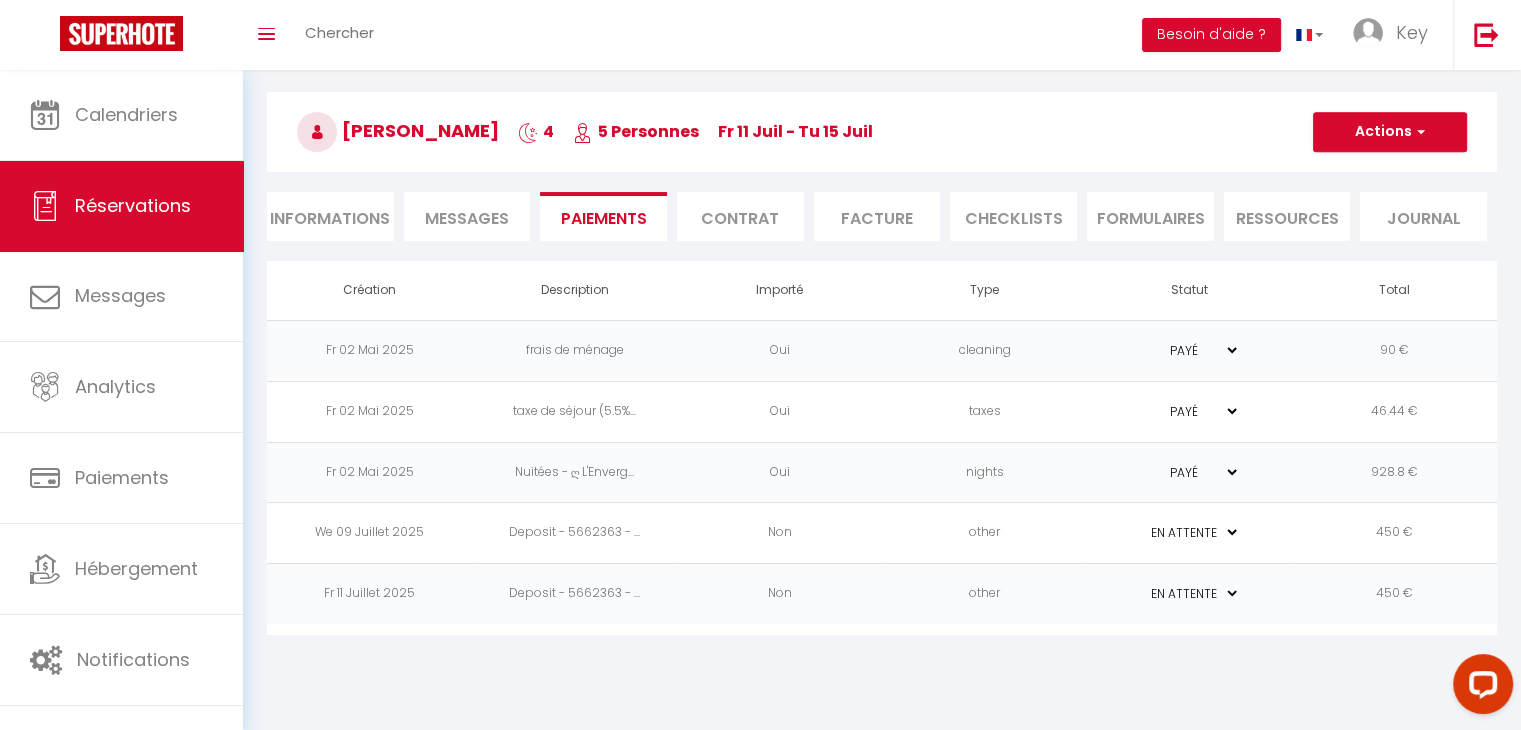 scroll, scrollTop: 0, scrollLeft: 0, axis: both 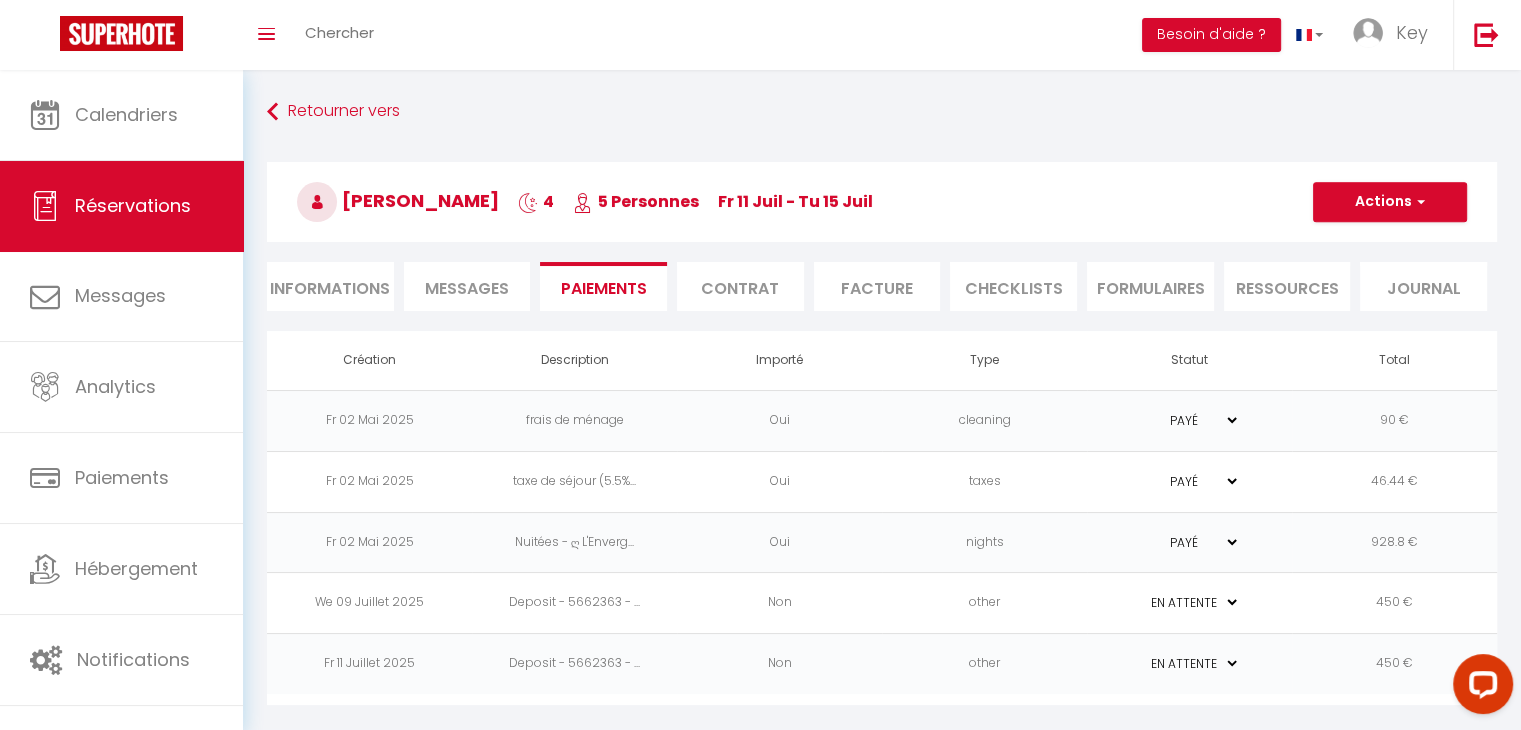 click on "Messages" at bounding box center (467, 288) 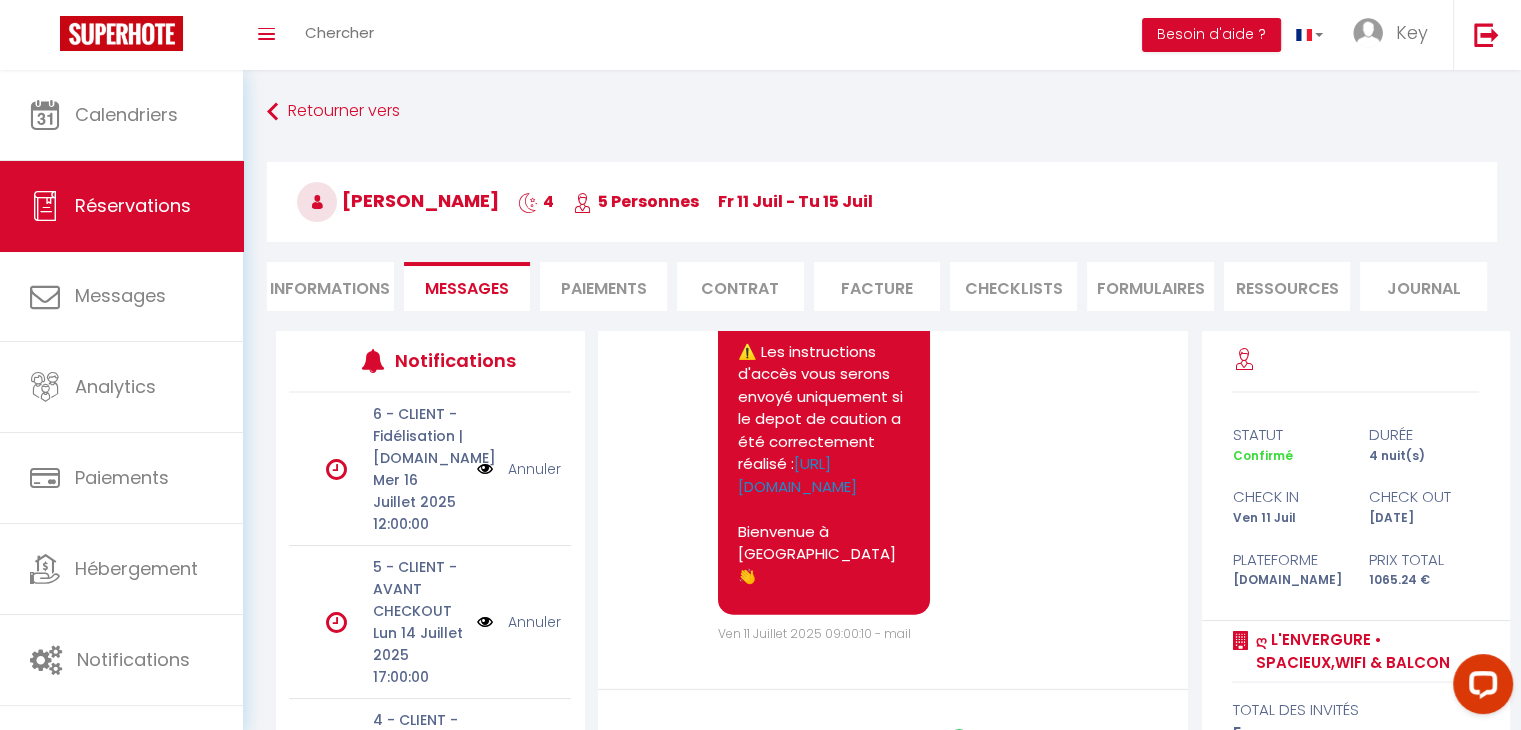 scroll, scrollTop: 6064, scrollLeft: 0, axis: vertical 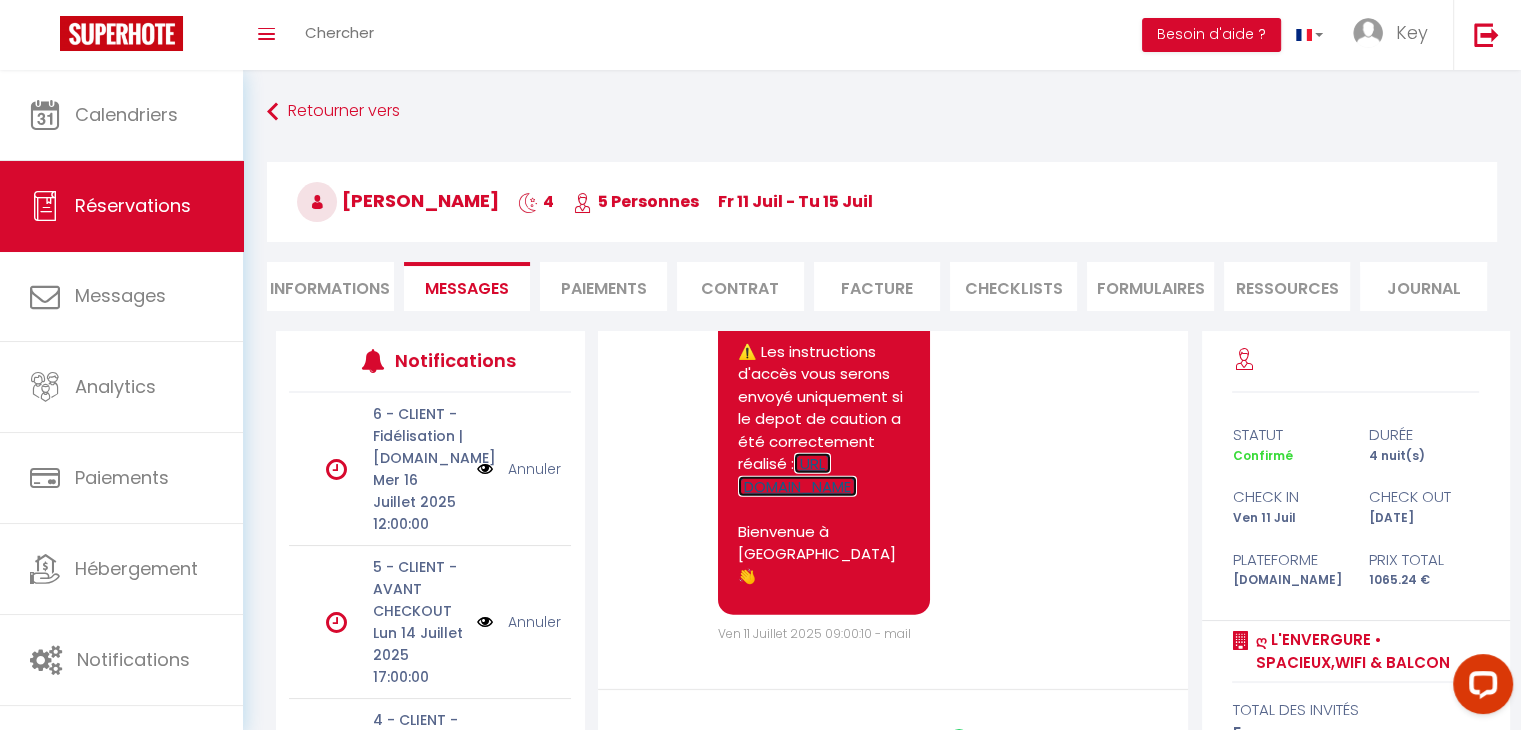 click on "[URL][DOMAIN_NAME]" at bounding box center [797, 475] 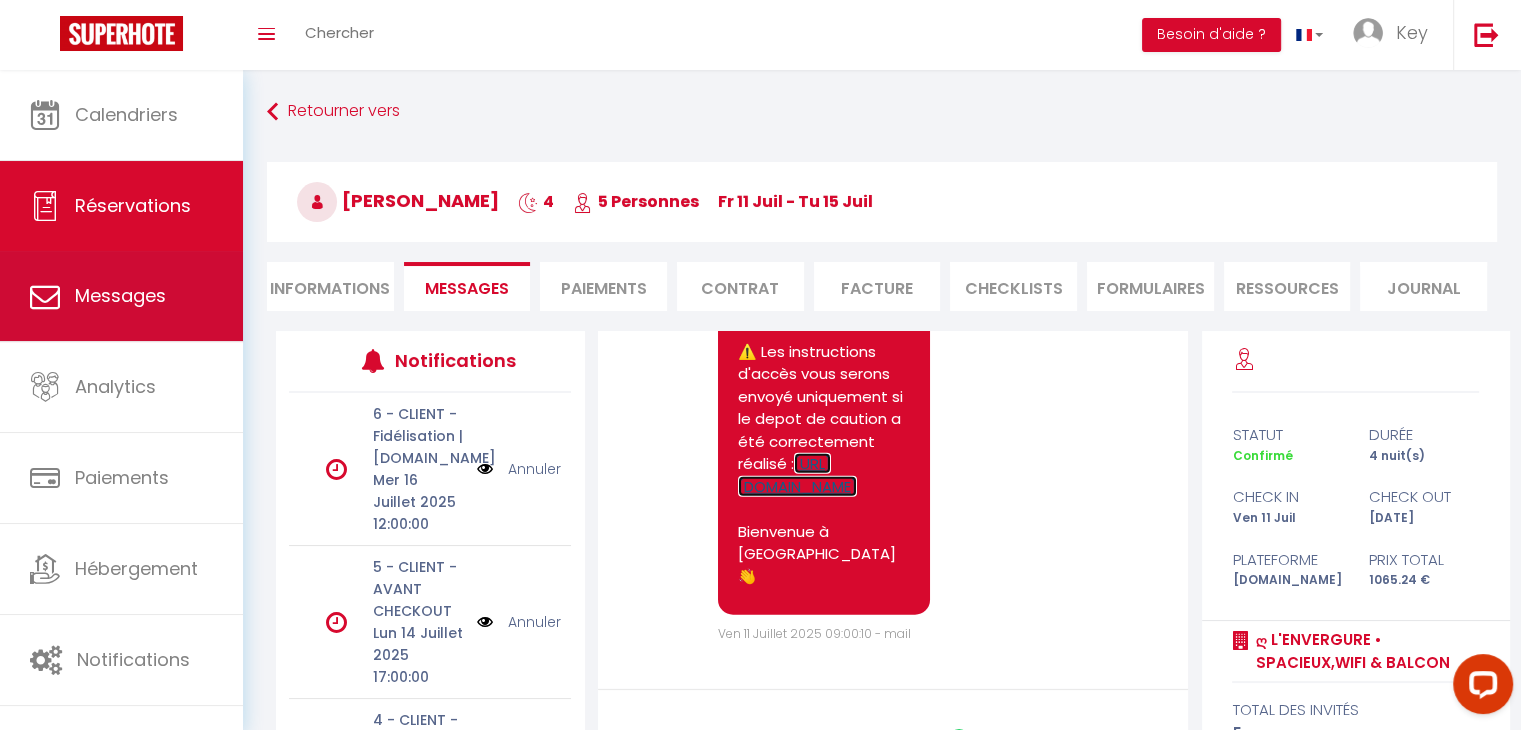click on "Messages" at bounding box center [121, 296] 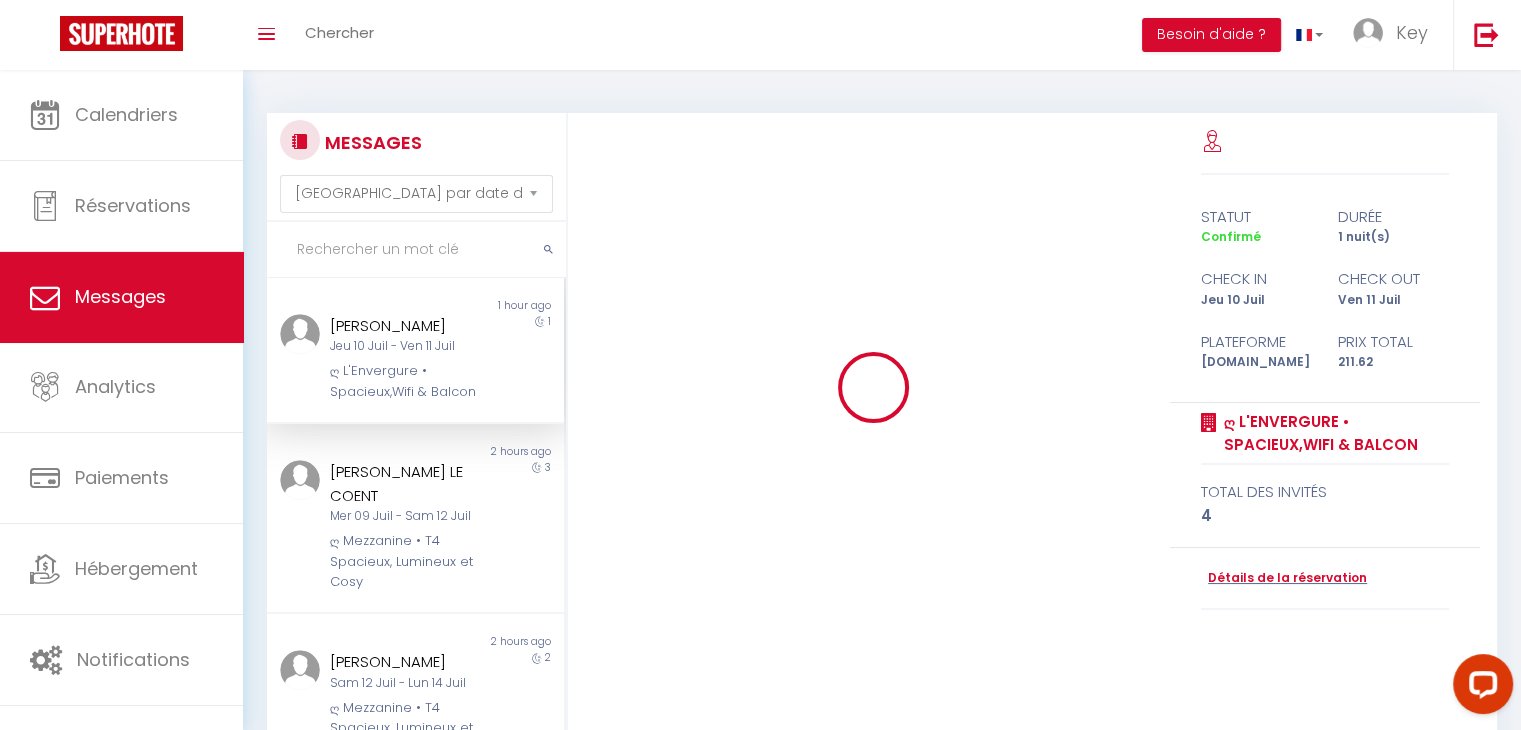 click at bounding box center [416, 250] 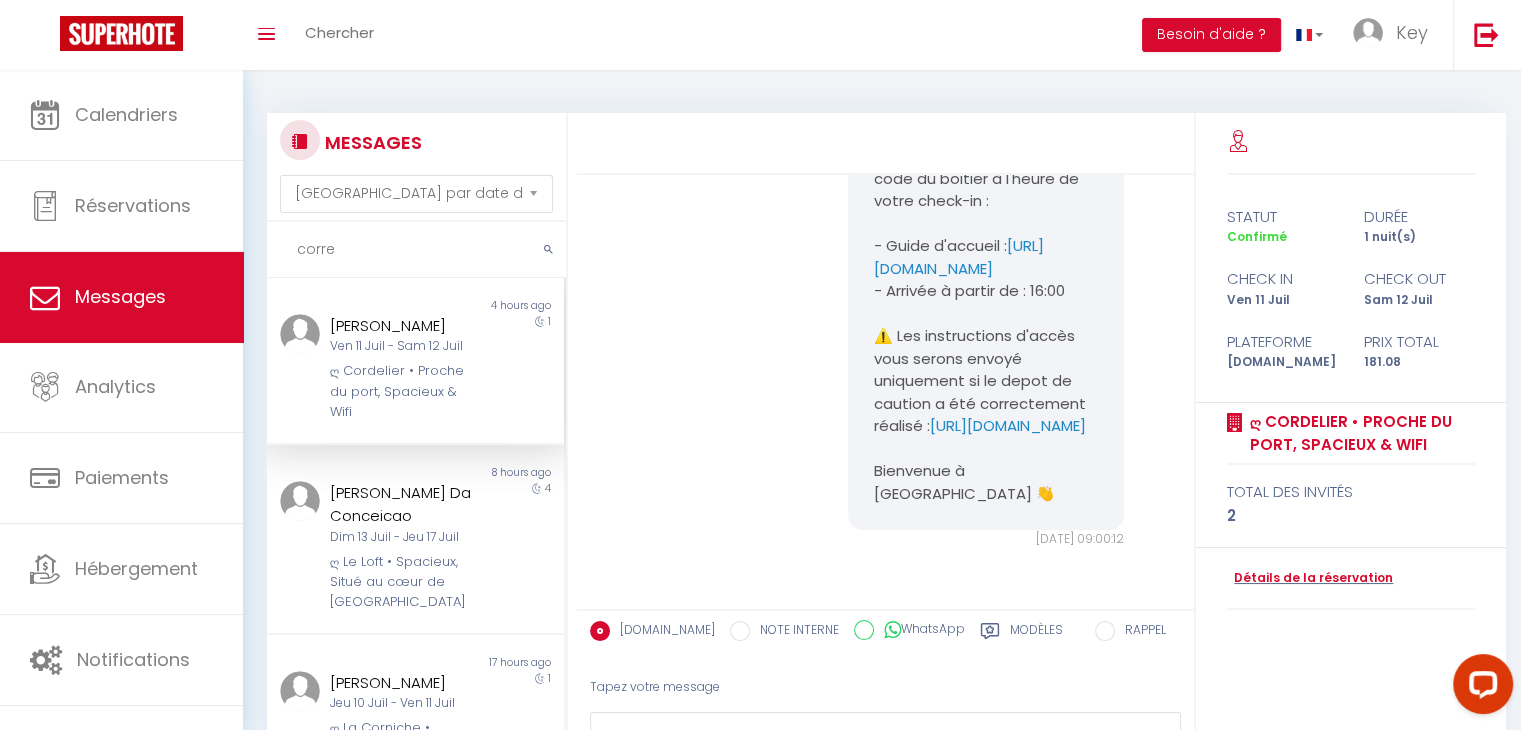 scroll, scrollTop: 744, scrollLeft: 0, axis: vertical 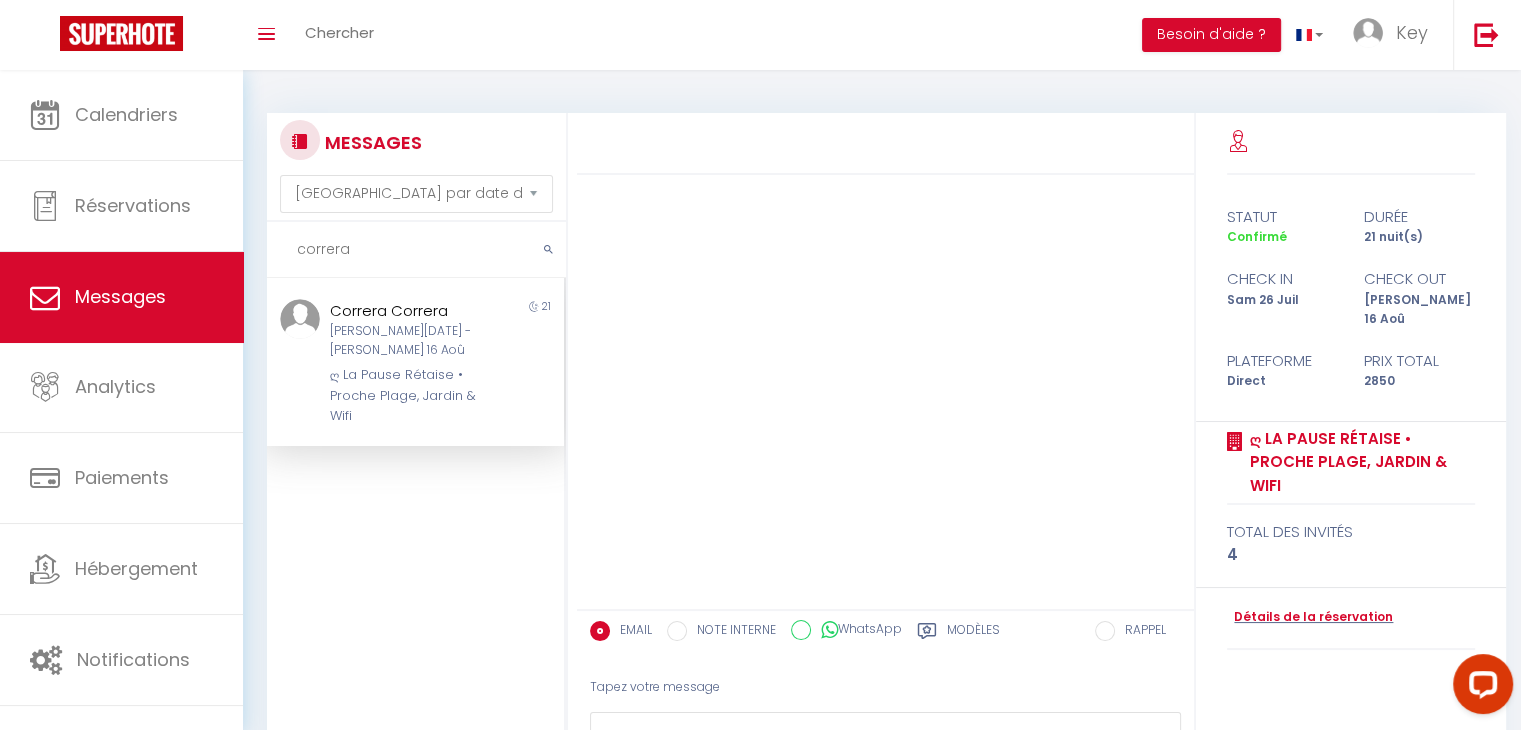 click on "correra" at bounding box center [416, 250] 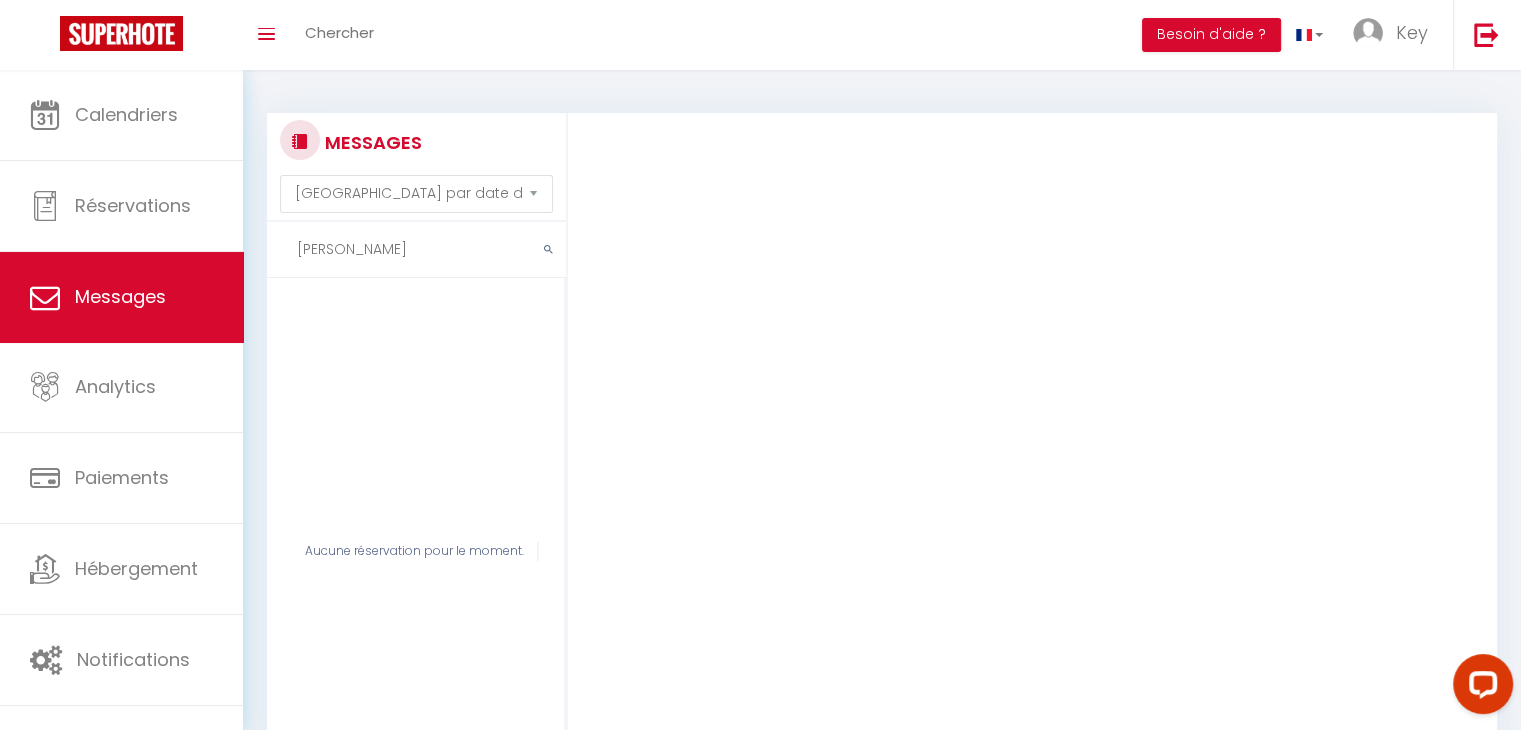 type on "[PERSON_NAME]" 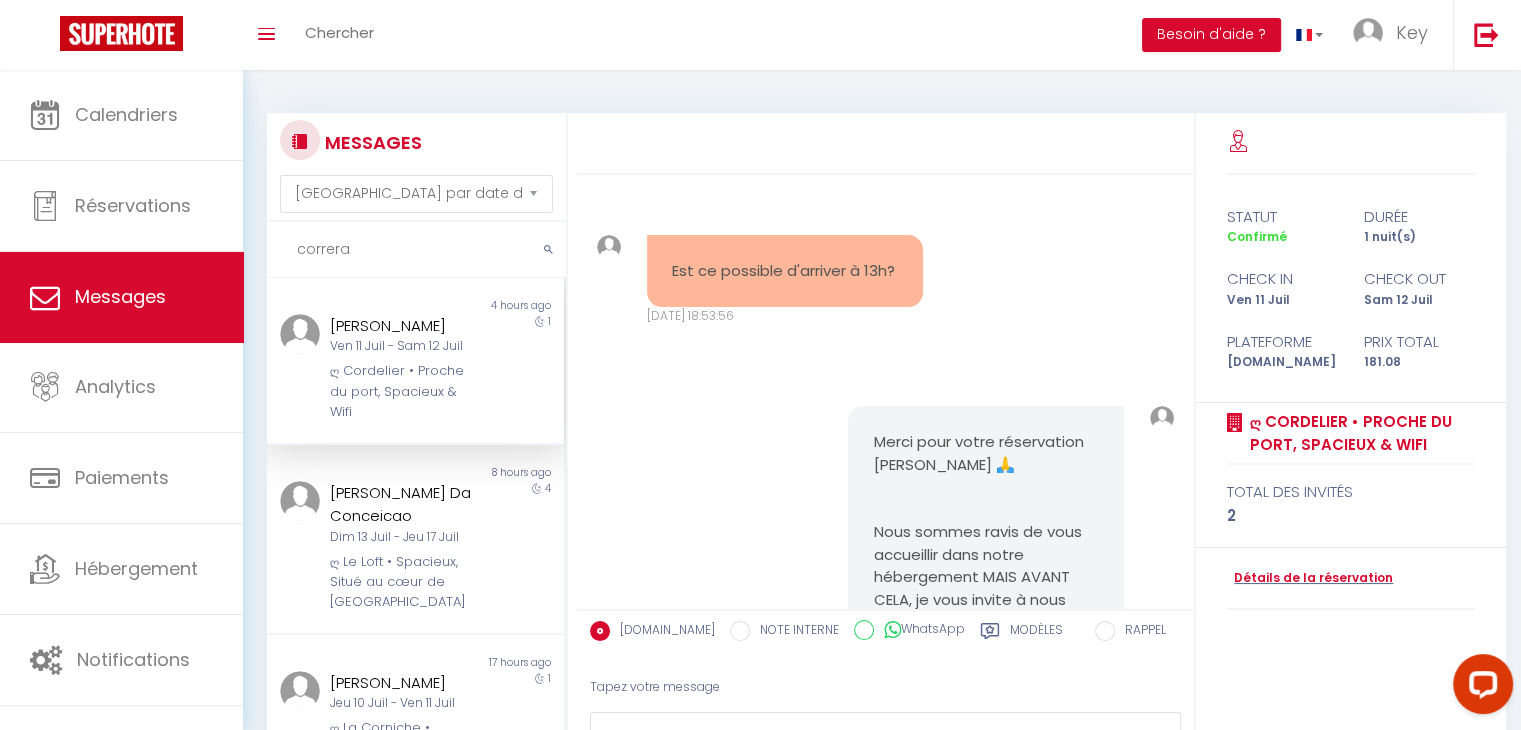 scroll, scrollTop: 0, scrollLeft: 0, axis: both 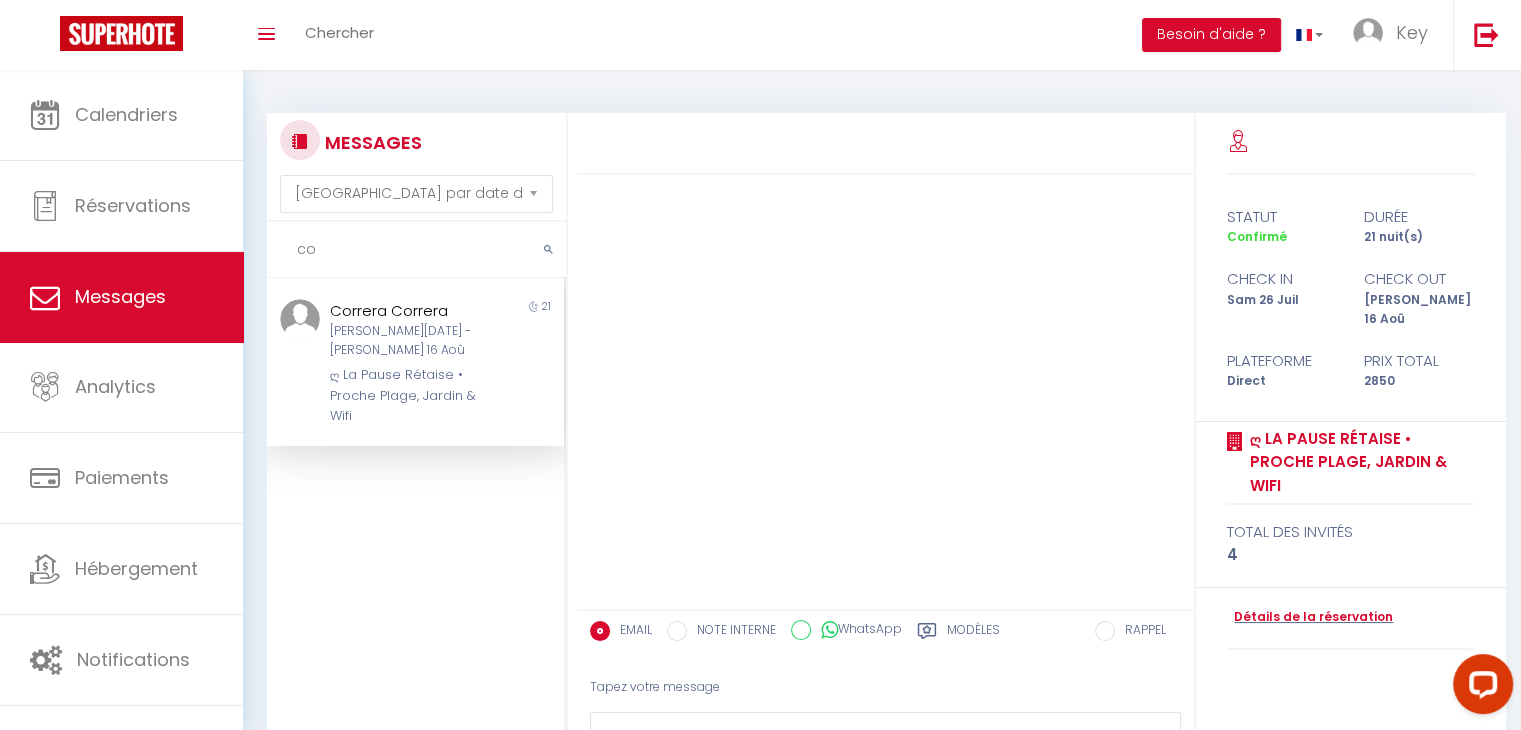 type on "c" 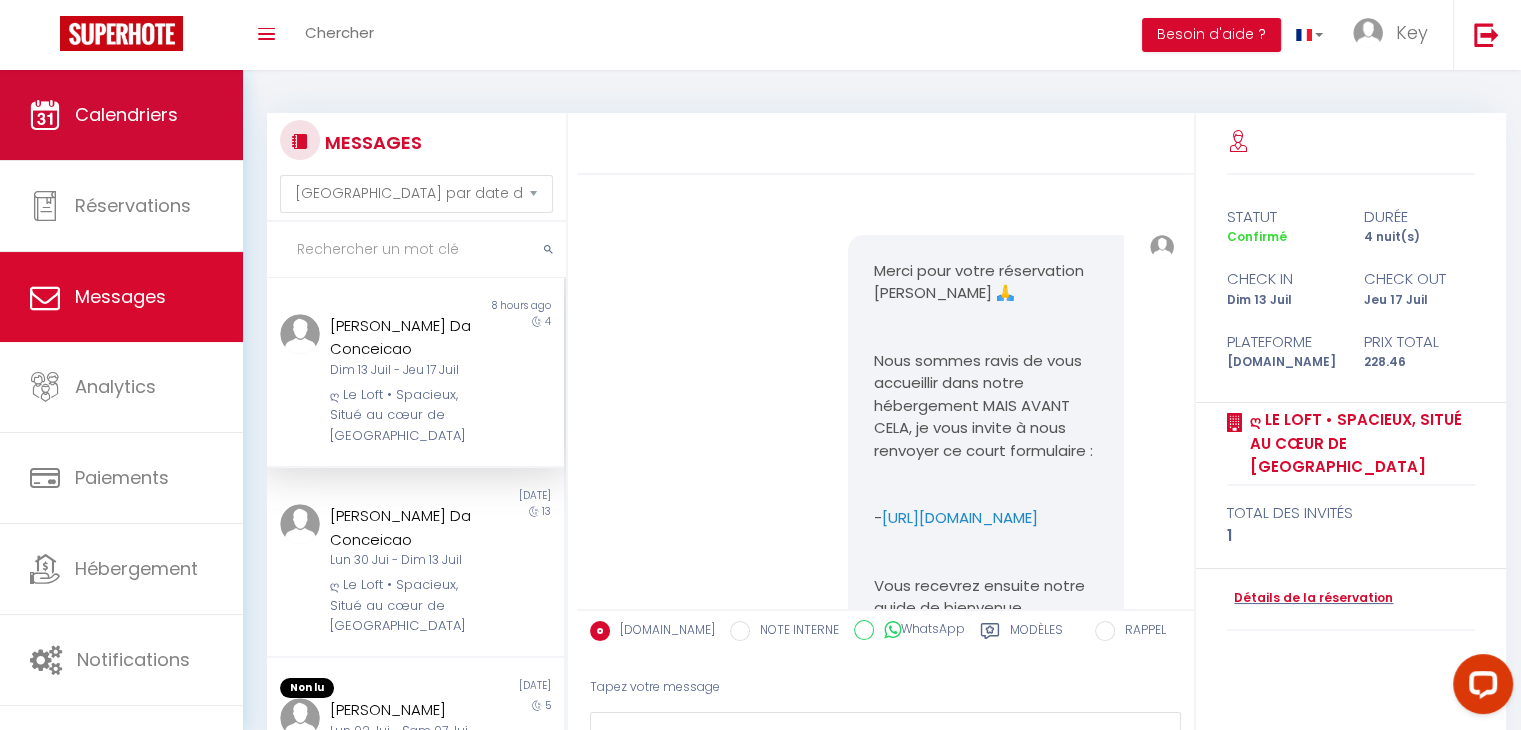 scroll, scrollTop: 744, scrollLeft: 0, axis: vertical 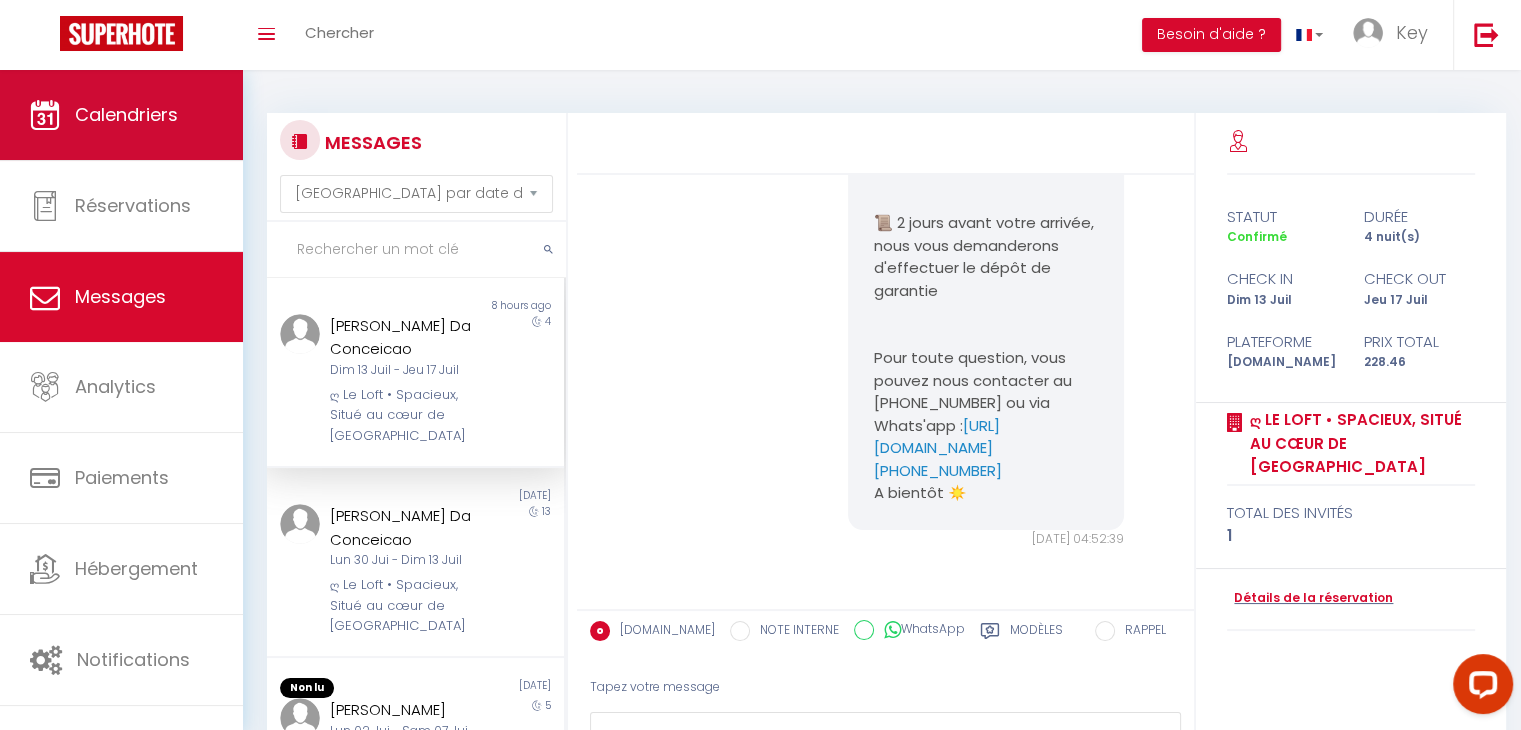 type 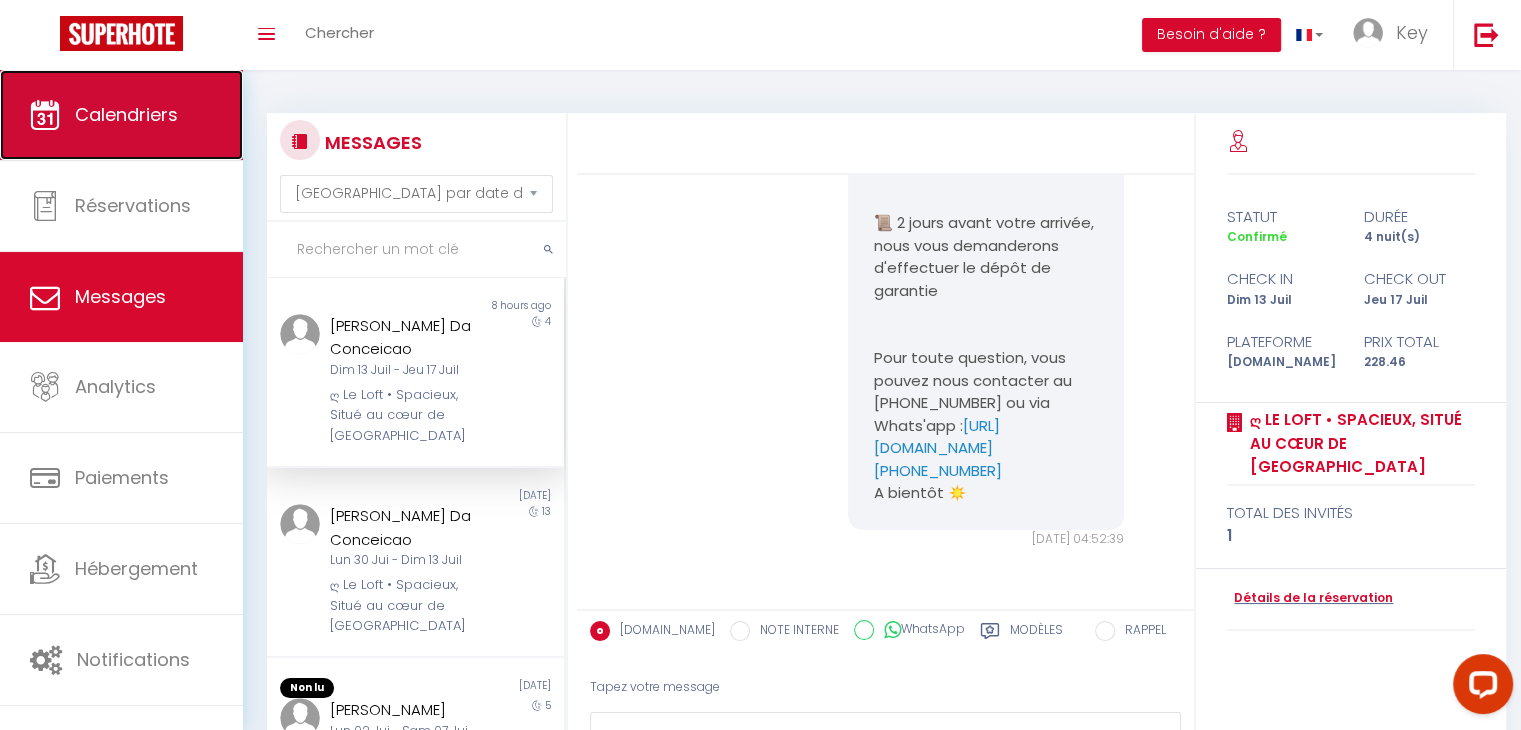 click on "Calendriers" at bounding box center (126, 114) 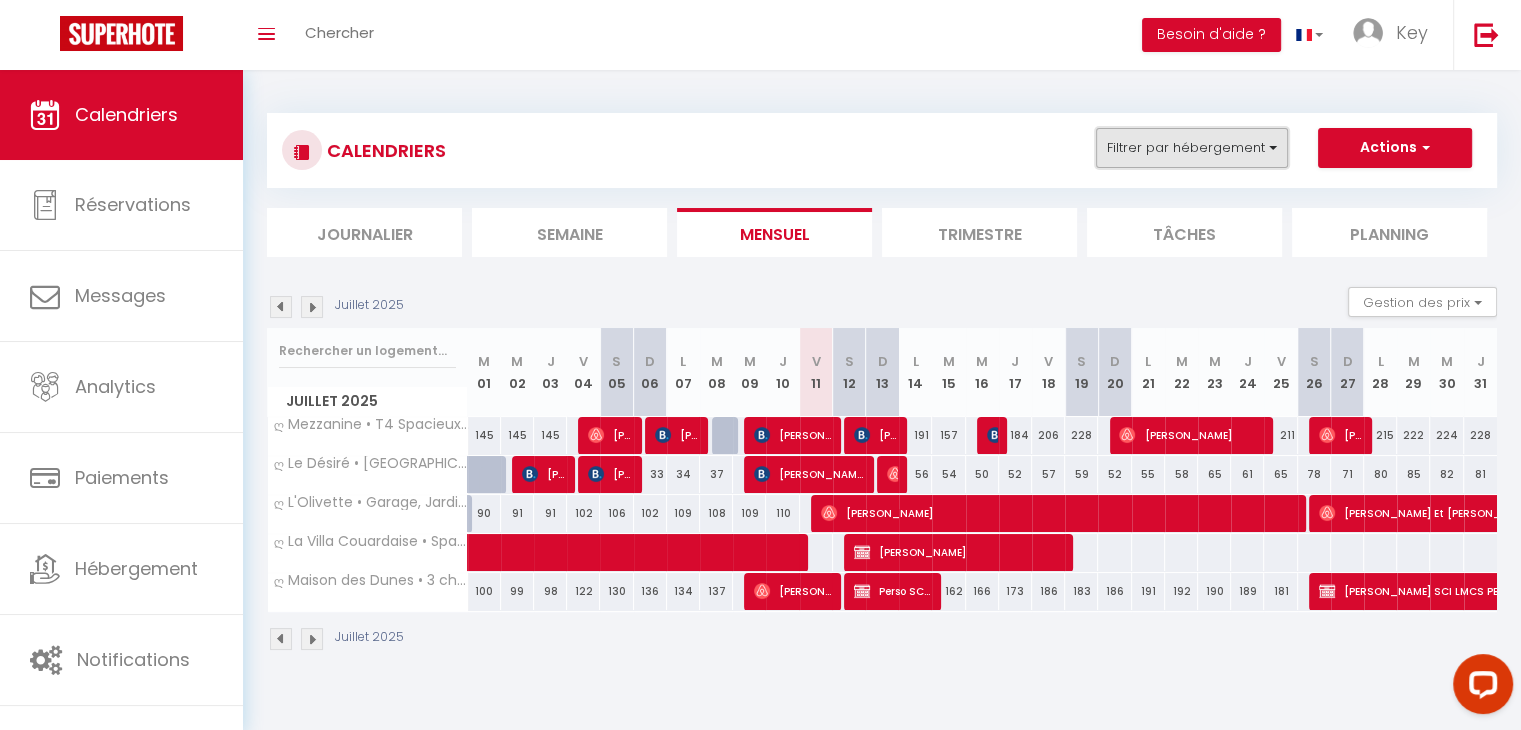 click on "Filtrer par hébergement" at bounding box center [1192, 148] 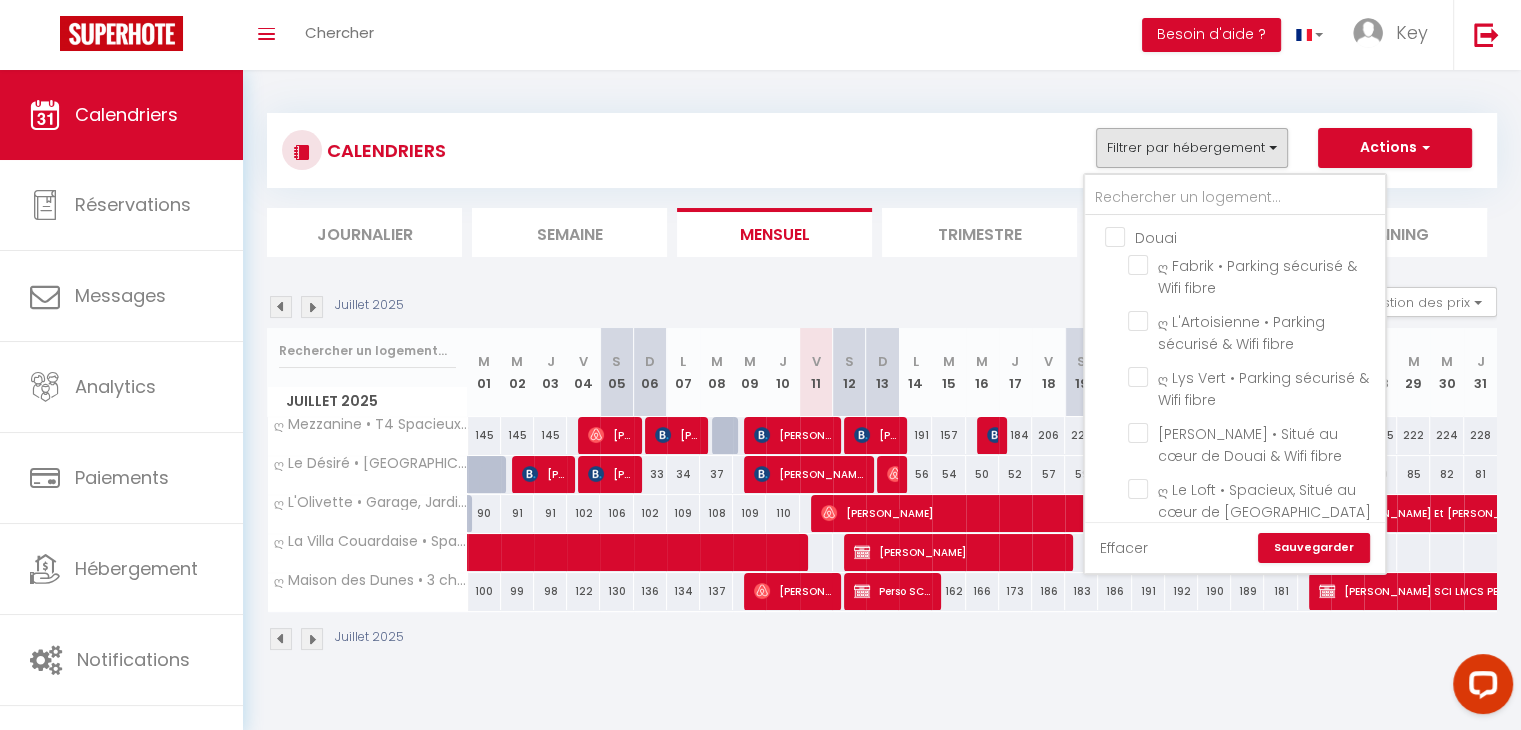 click on "Effacer" at bounding box center (1124, 548) 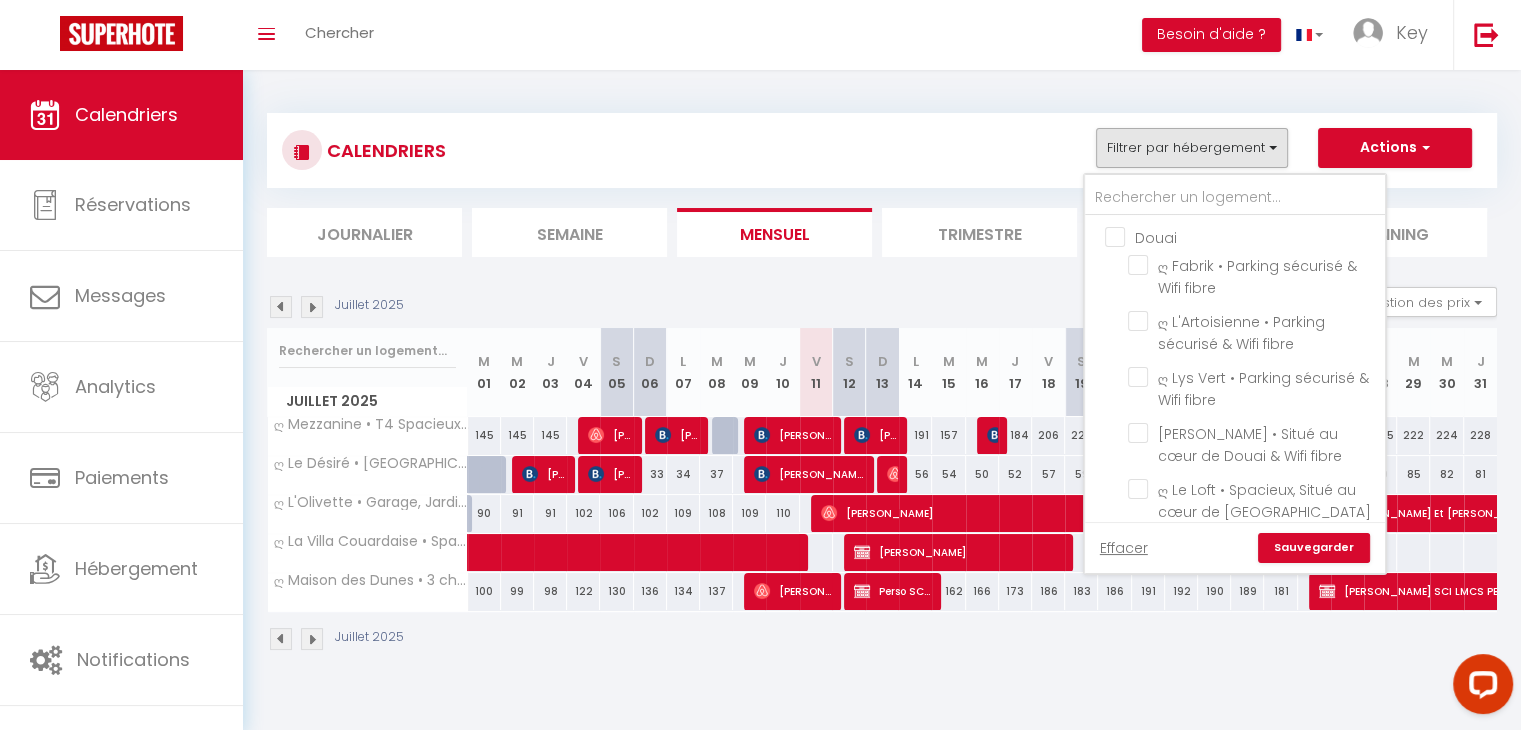 checkbox on "false" 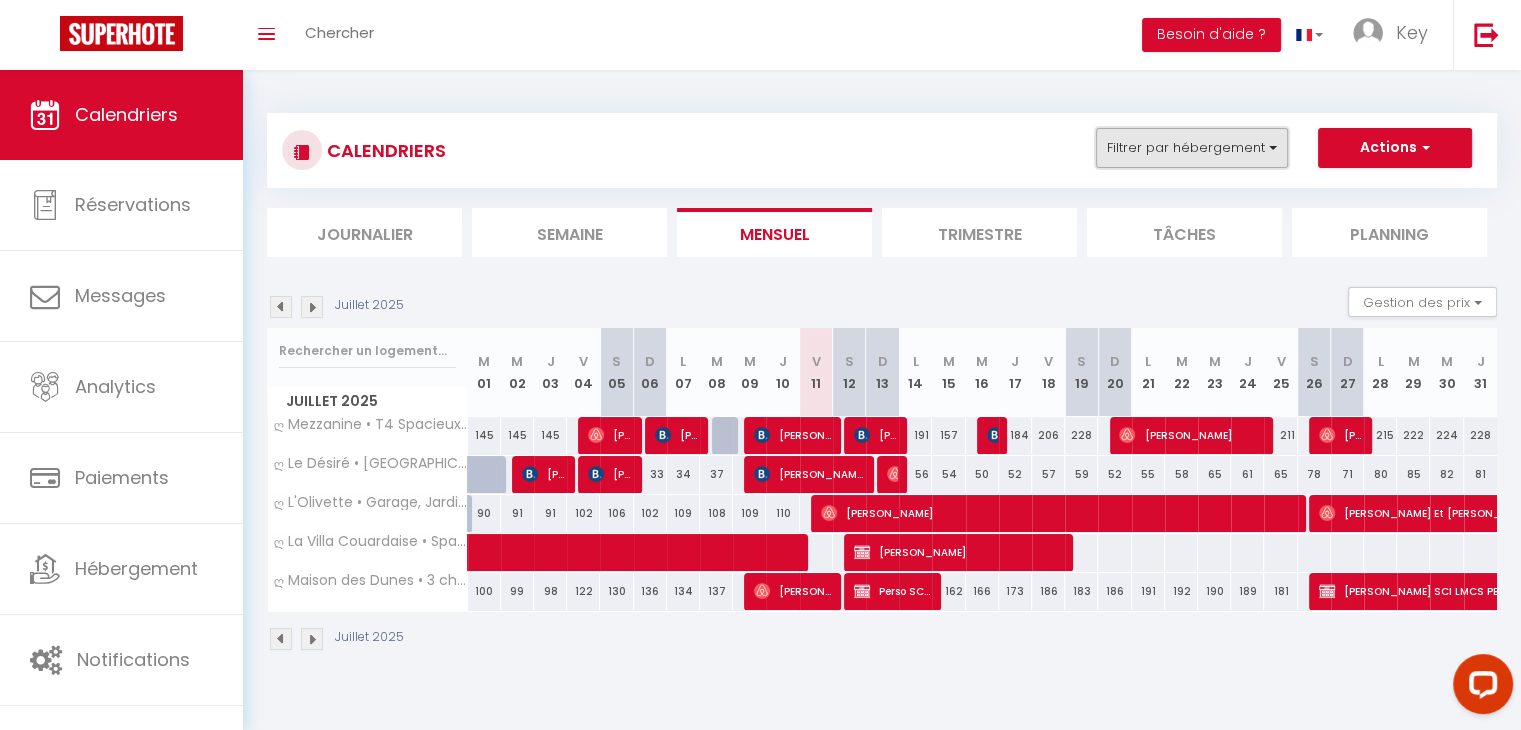 click on "Filtrer par hébergement" at bounding box center (1192, 148) 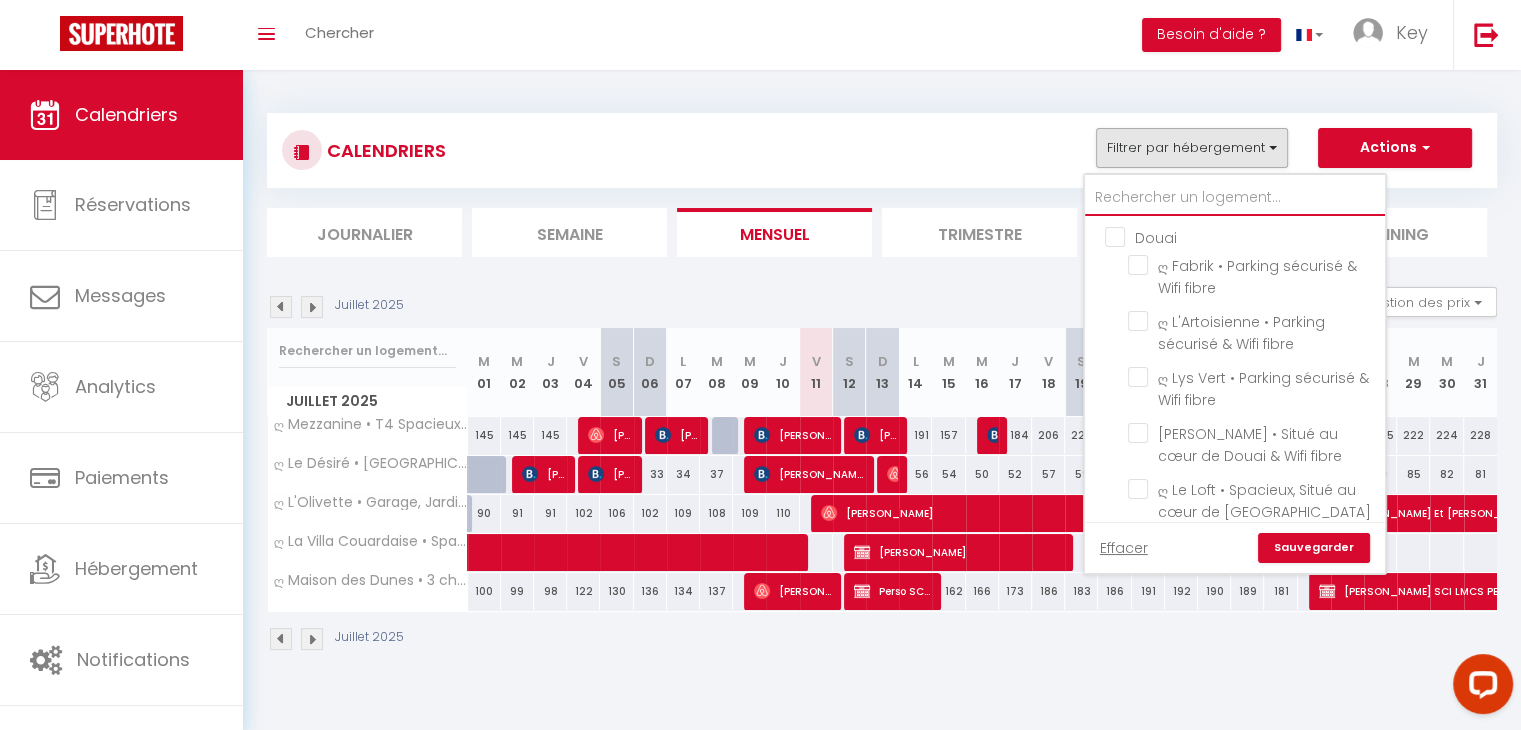 click at bounding box center [1235, 198] 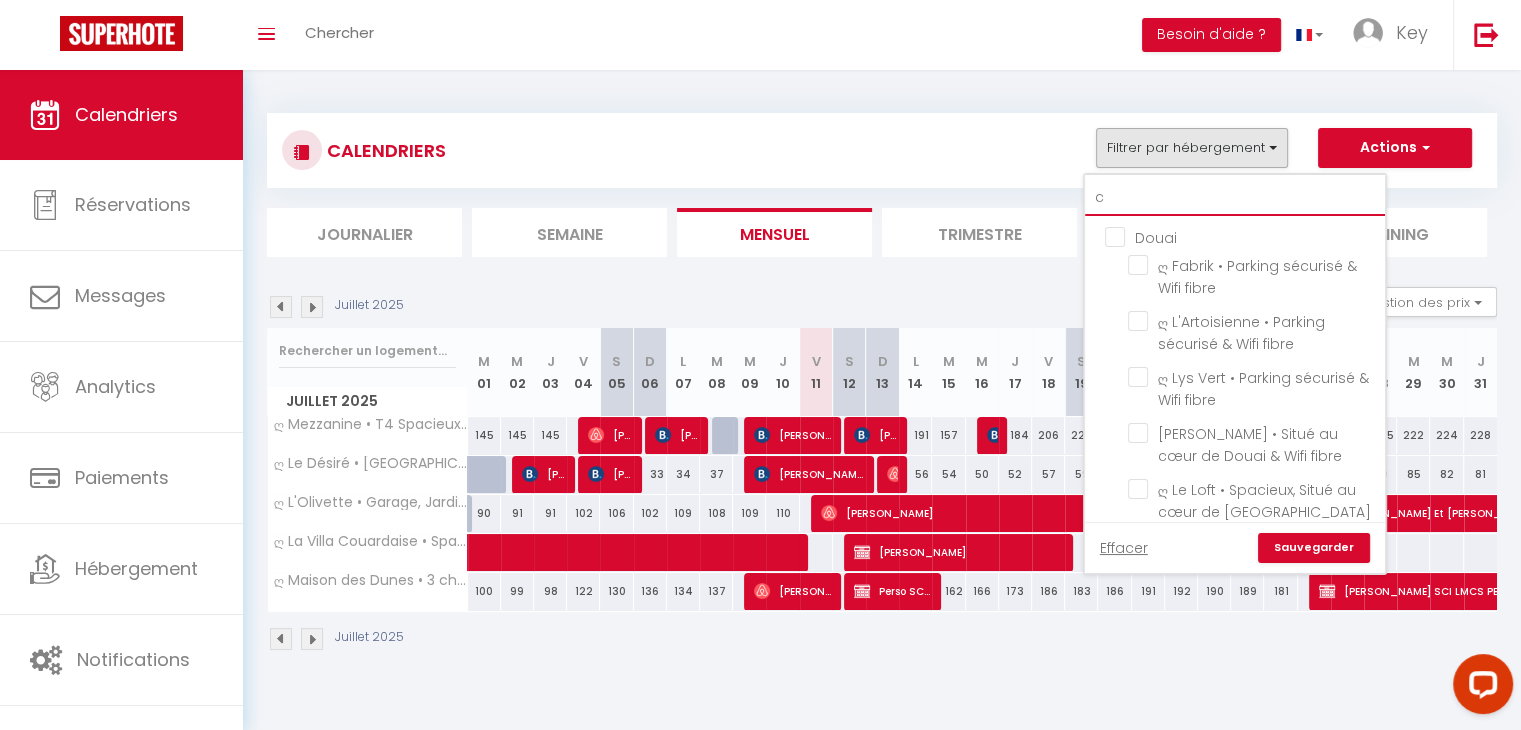checkbox on "false" 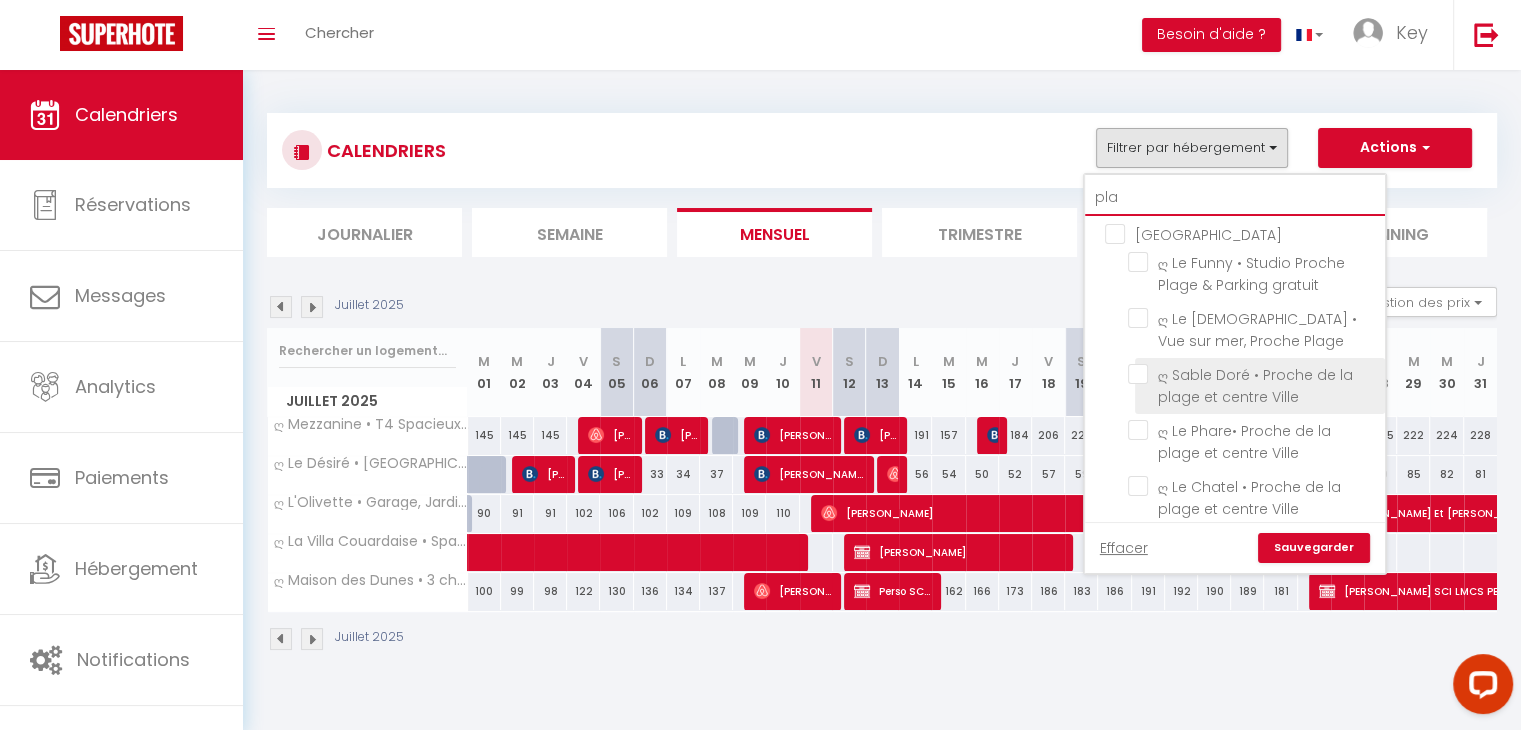 scroll, scrollTop: 0, scrollLeft: 0, axis: both 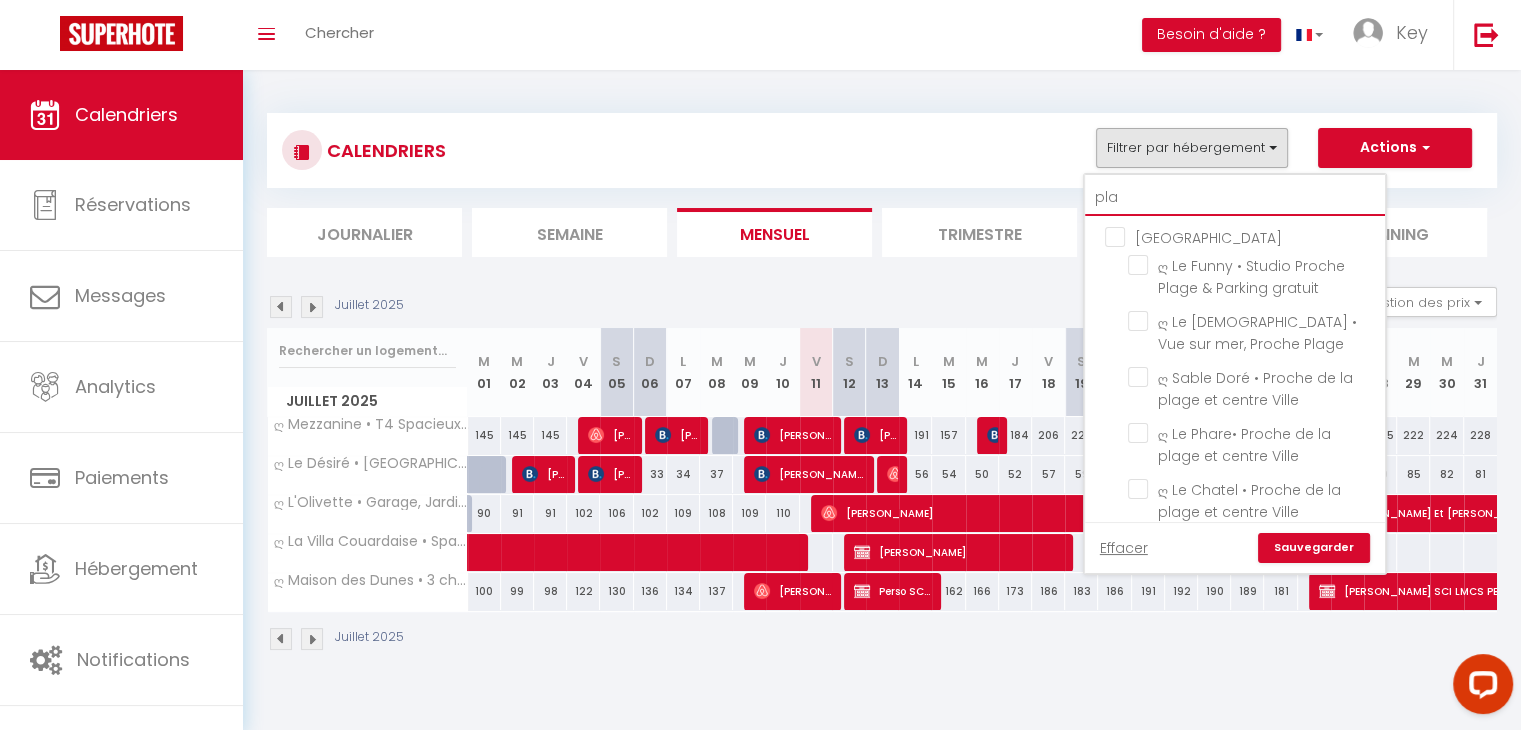 click on "pla" at bounding box center [1235, 198] 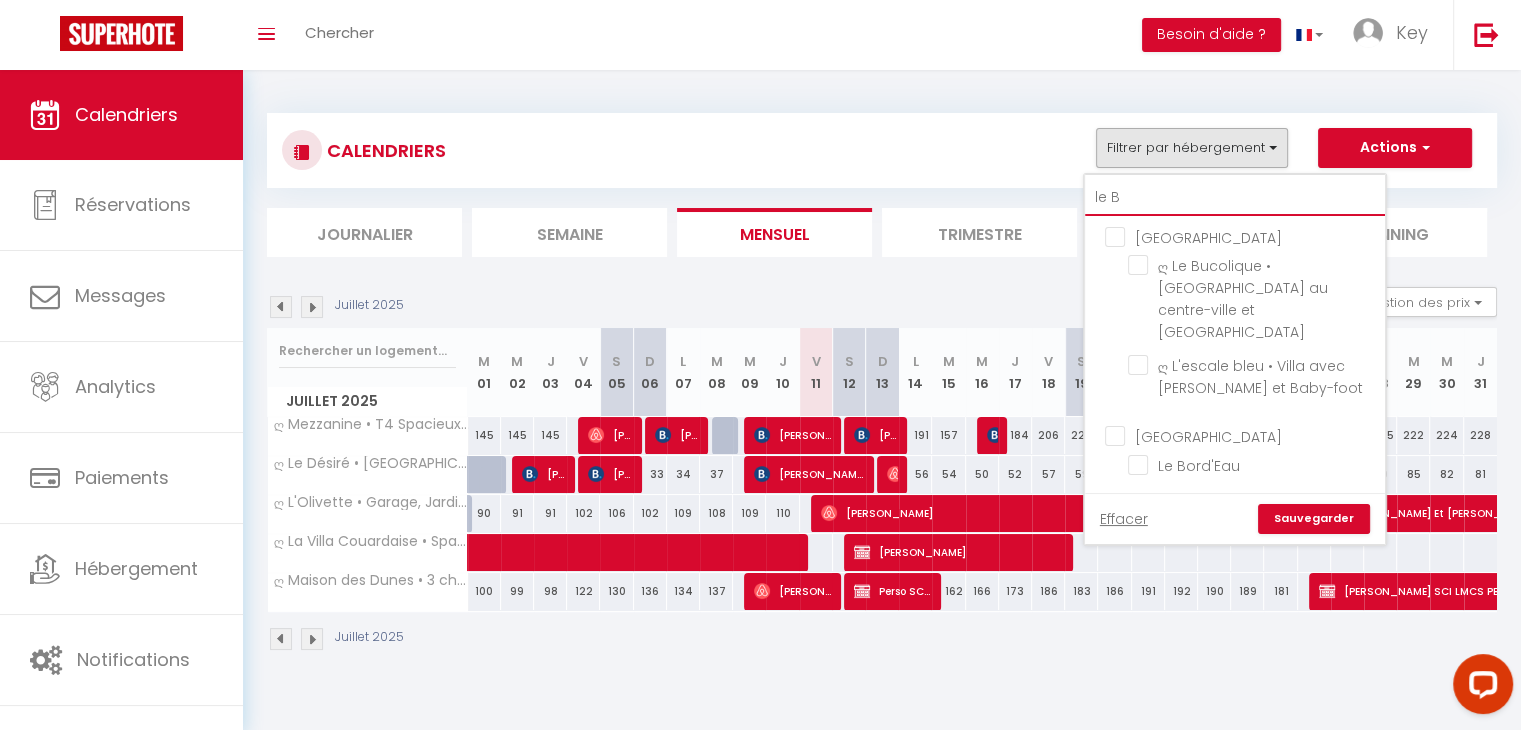 scroll, scrollTop: 0, scrollLeft: 0, axis: both 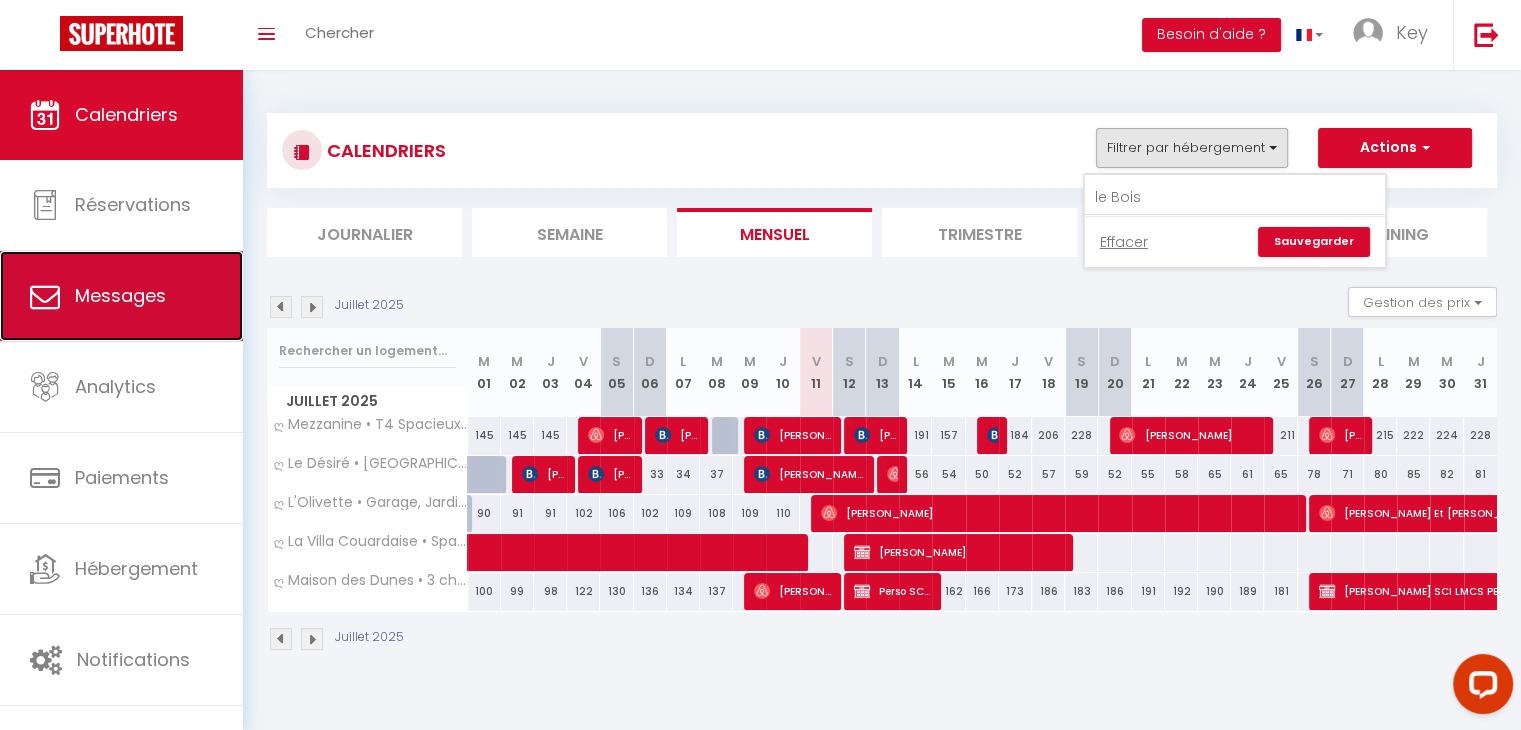 click on "Messages" at bounding box center (121, 296) 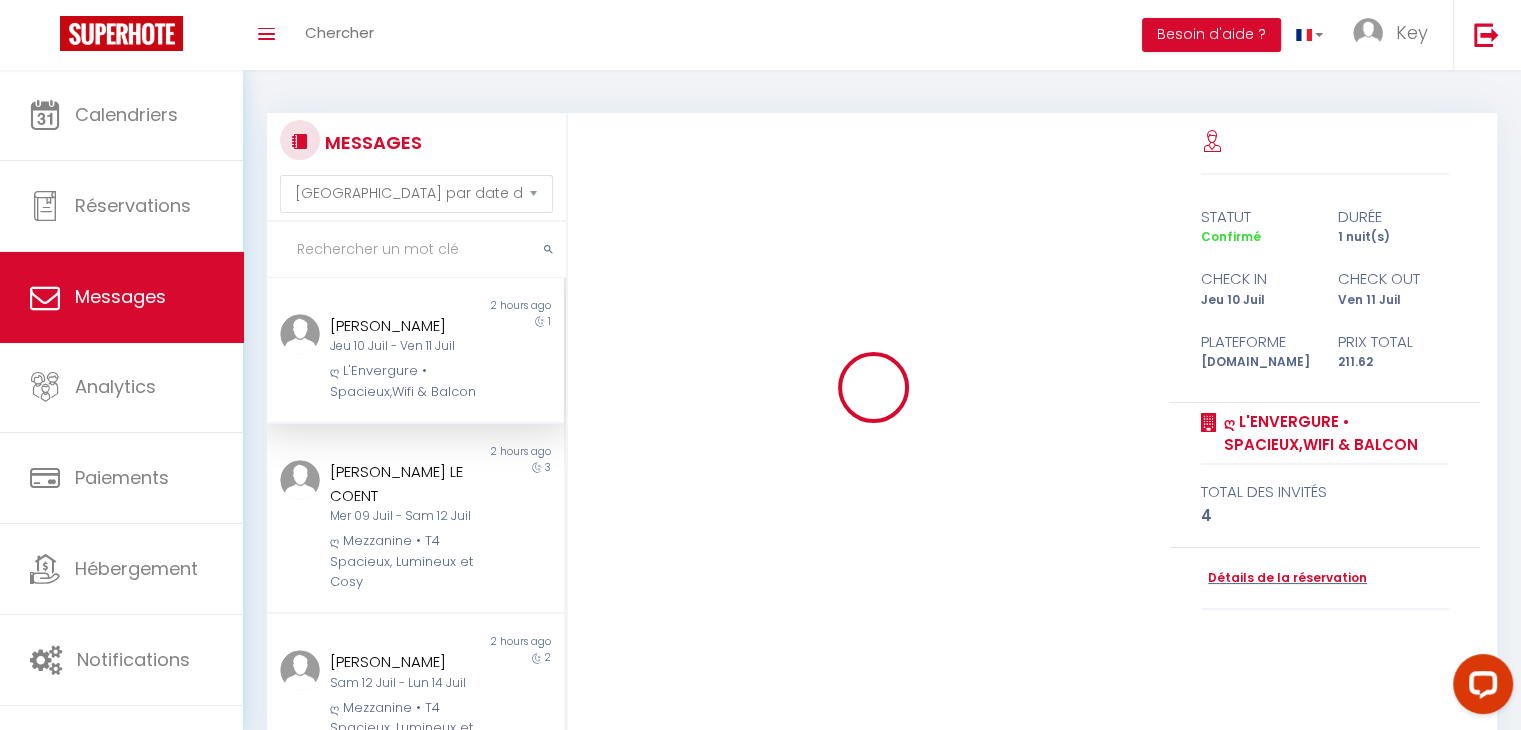 click at bounding box center [416, 250] 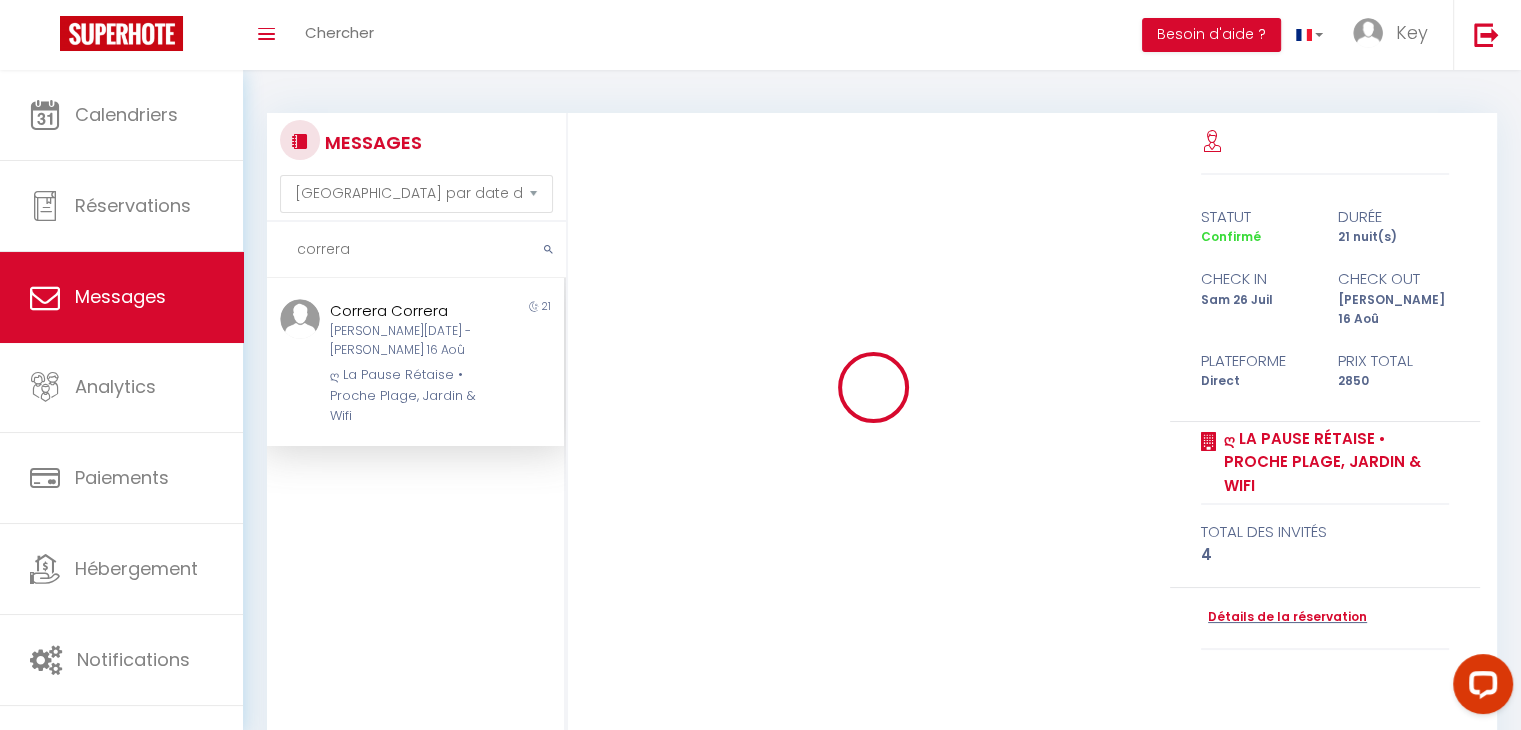 click on "ღ  La Pause Rétaise • Proche Plage, Jardin & Wifi" at bounding box center (403, 395) 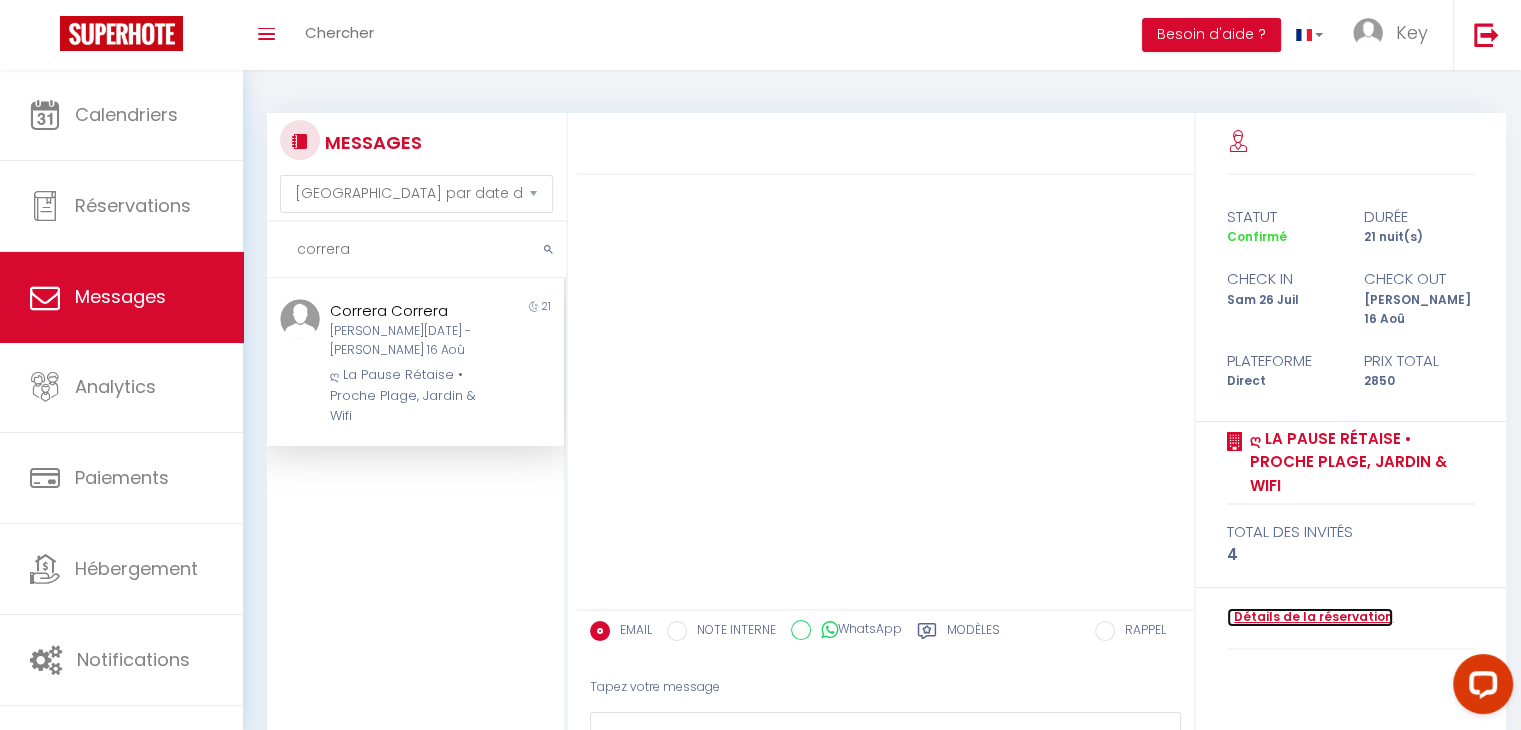 click on "Détails de la réservation" at bounding box center (1310, 617) 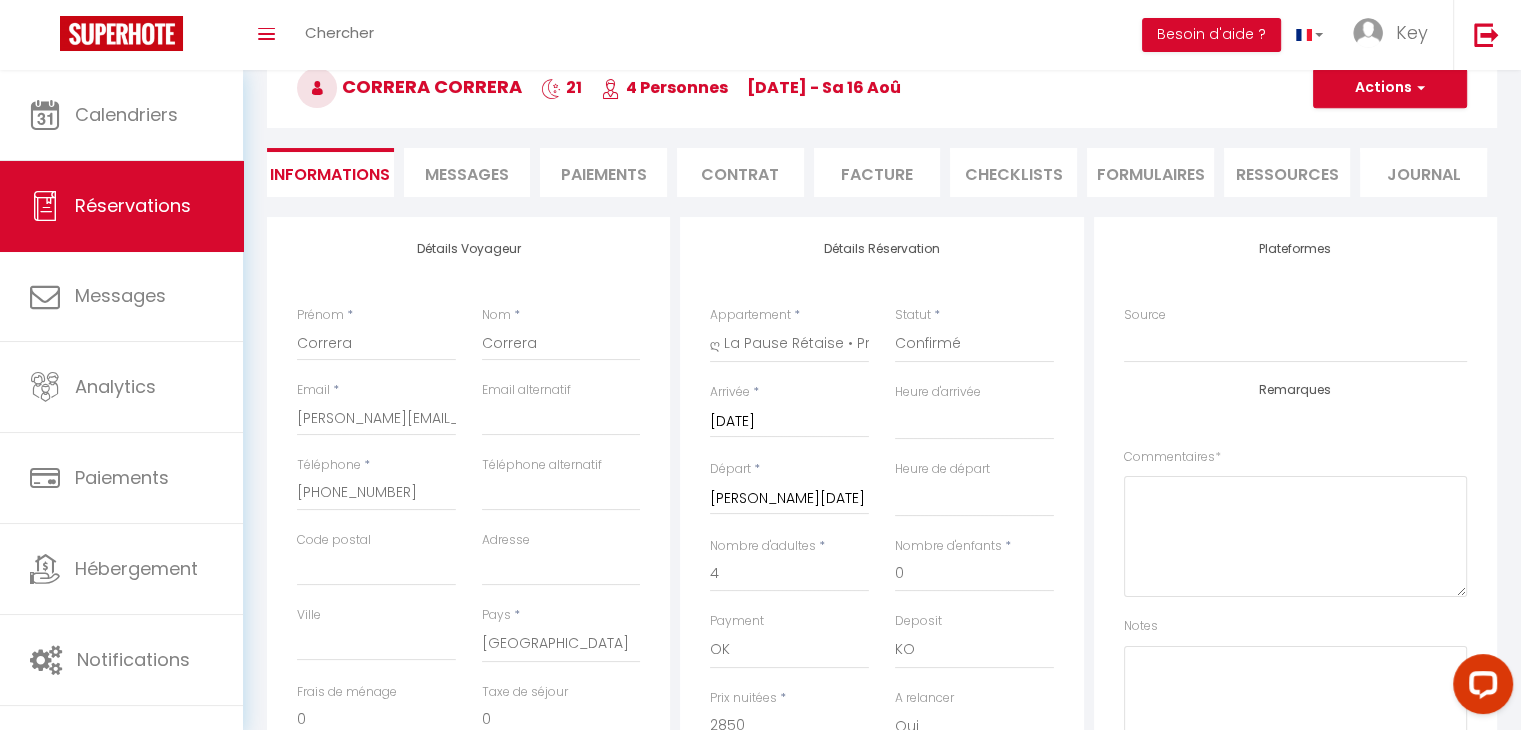 scroll, scrollTop: 100, scrollLeft: 0, axis: vertical 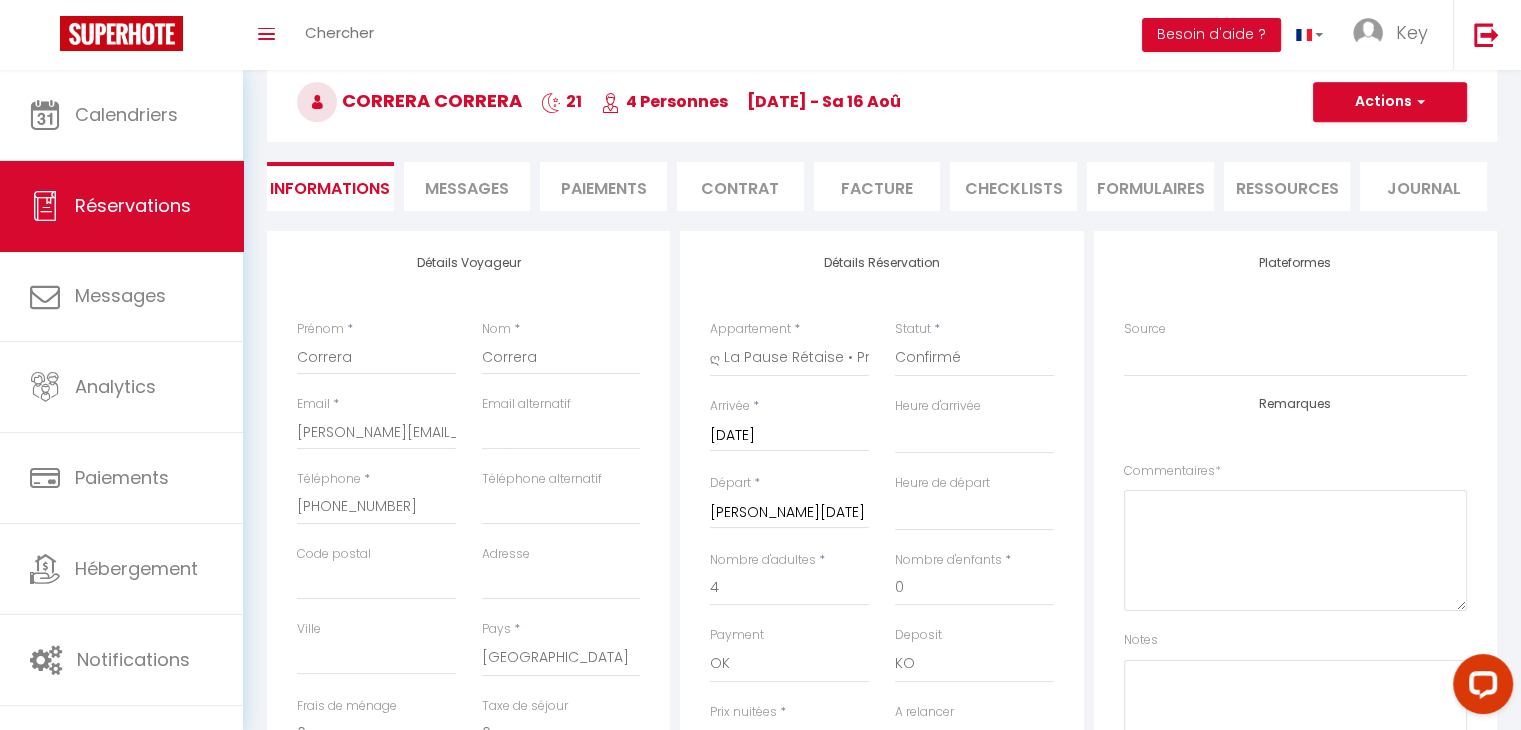 click on "Paiements" at bounding box center (603, 186) 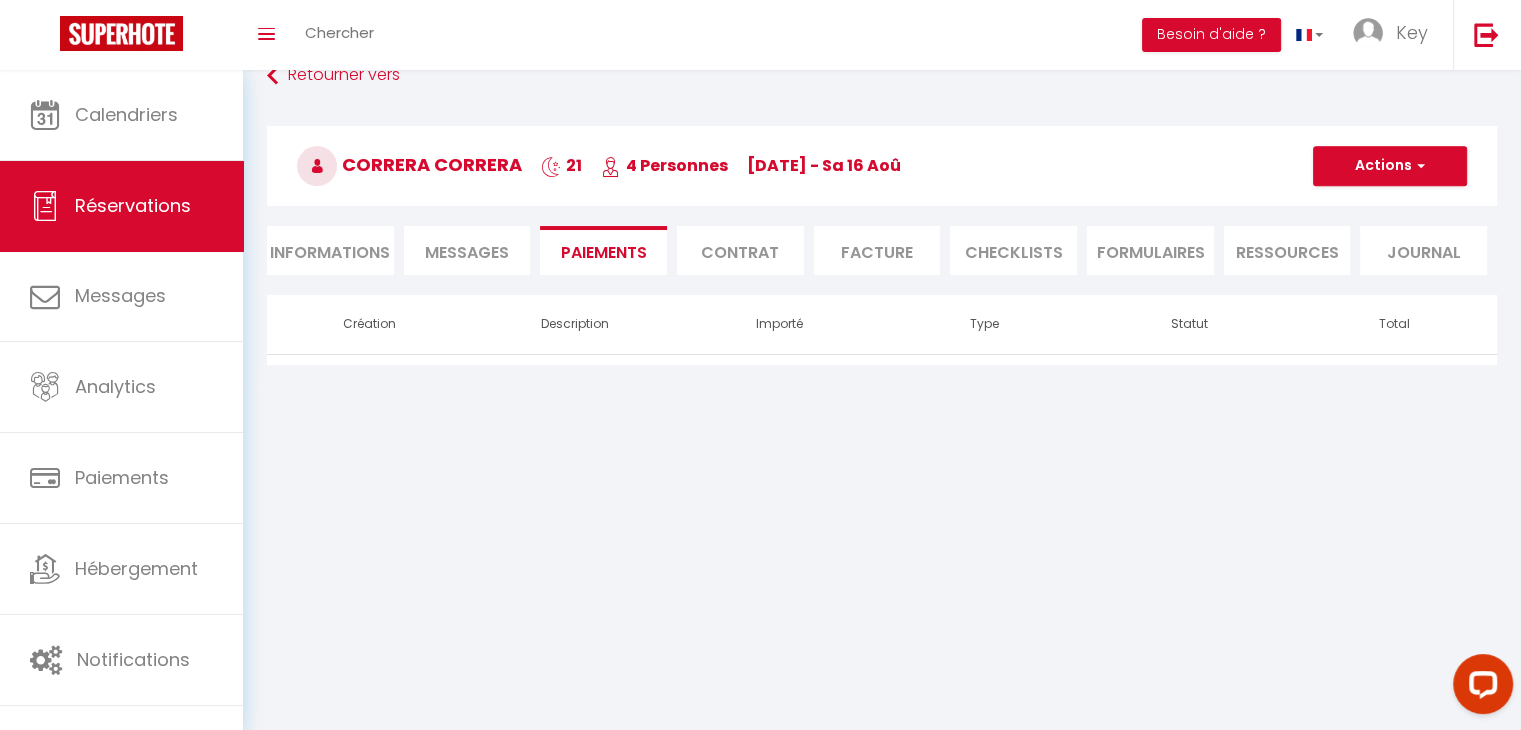 scroll, scrollTop: 70, scrollLeft: 0, axis: vertical 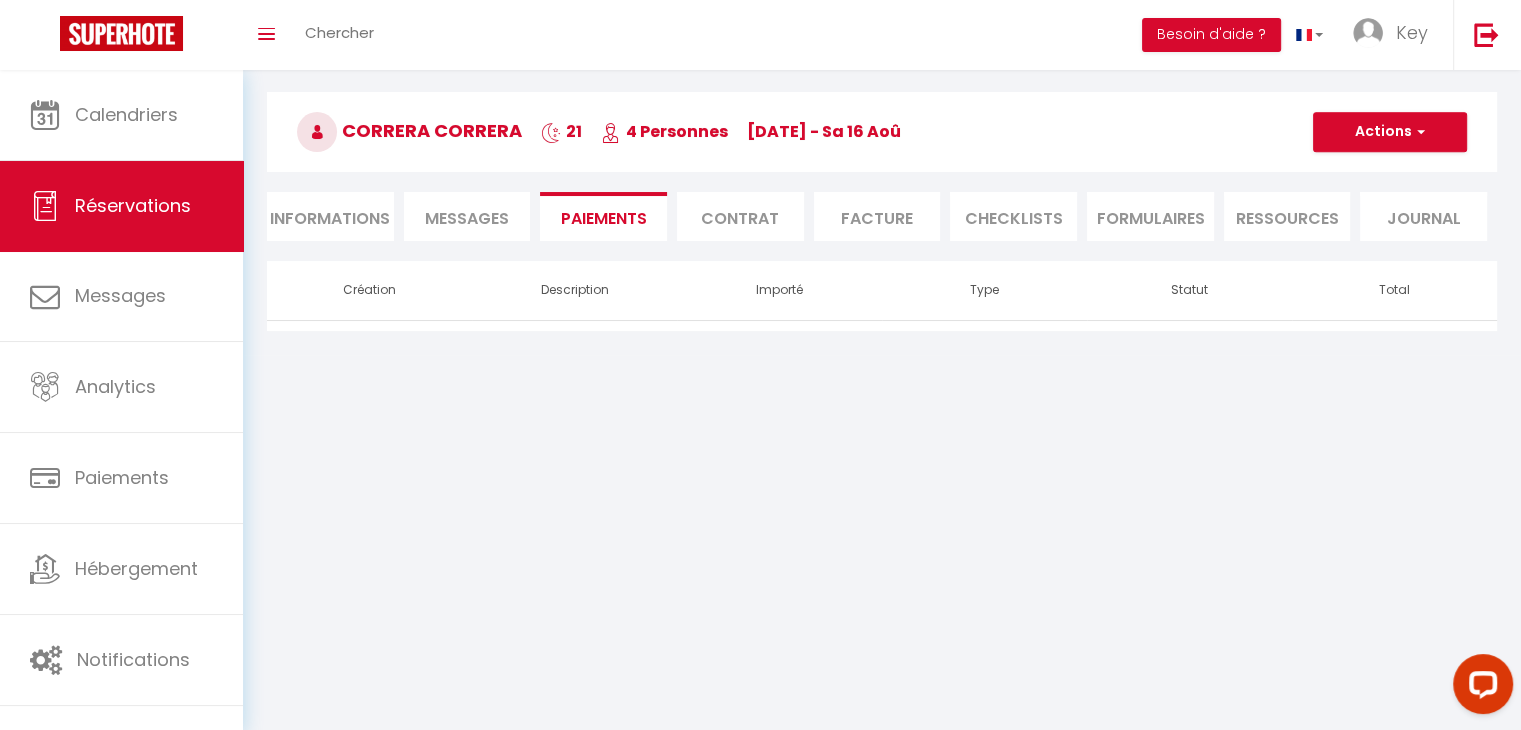 click on "Informations" at bounding box center [330, 216] 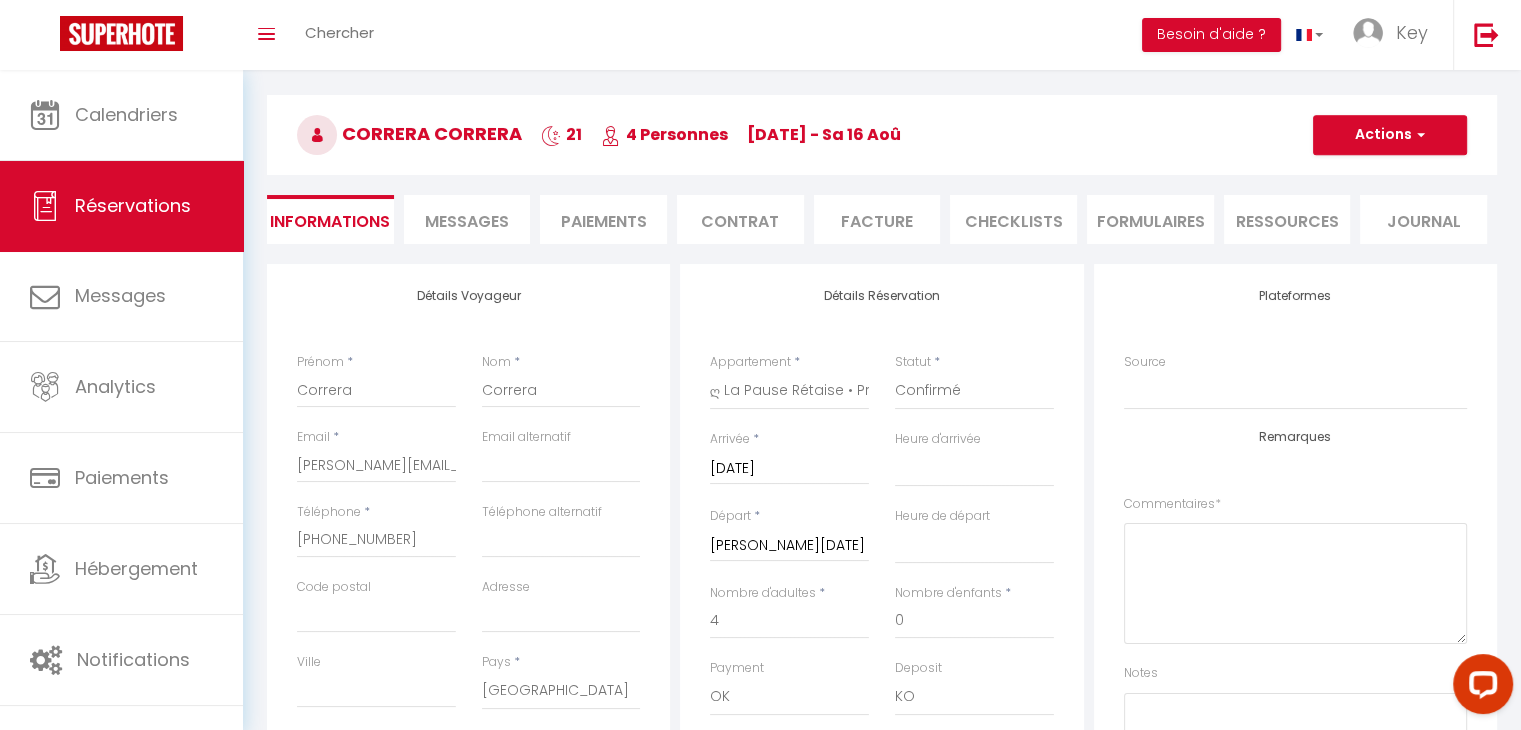 scroll, scrollTop: 0, scrollLeft: 0, axis: both 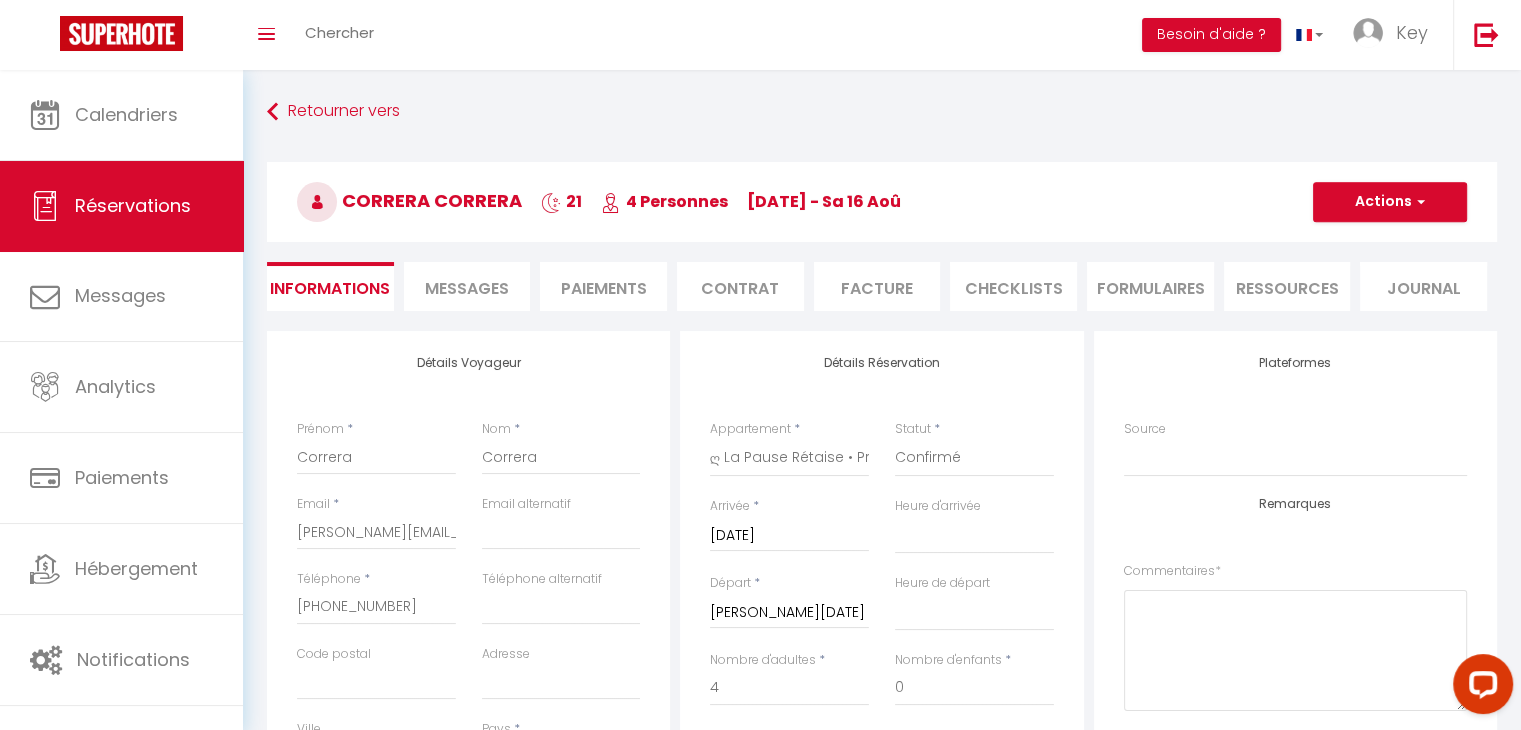 click on "Paiements" at bounding box center (603, 286) 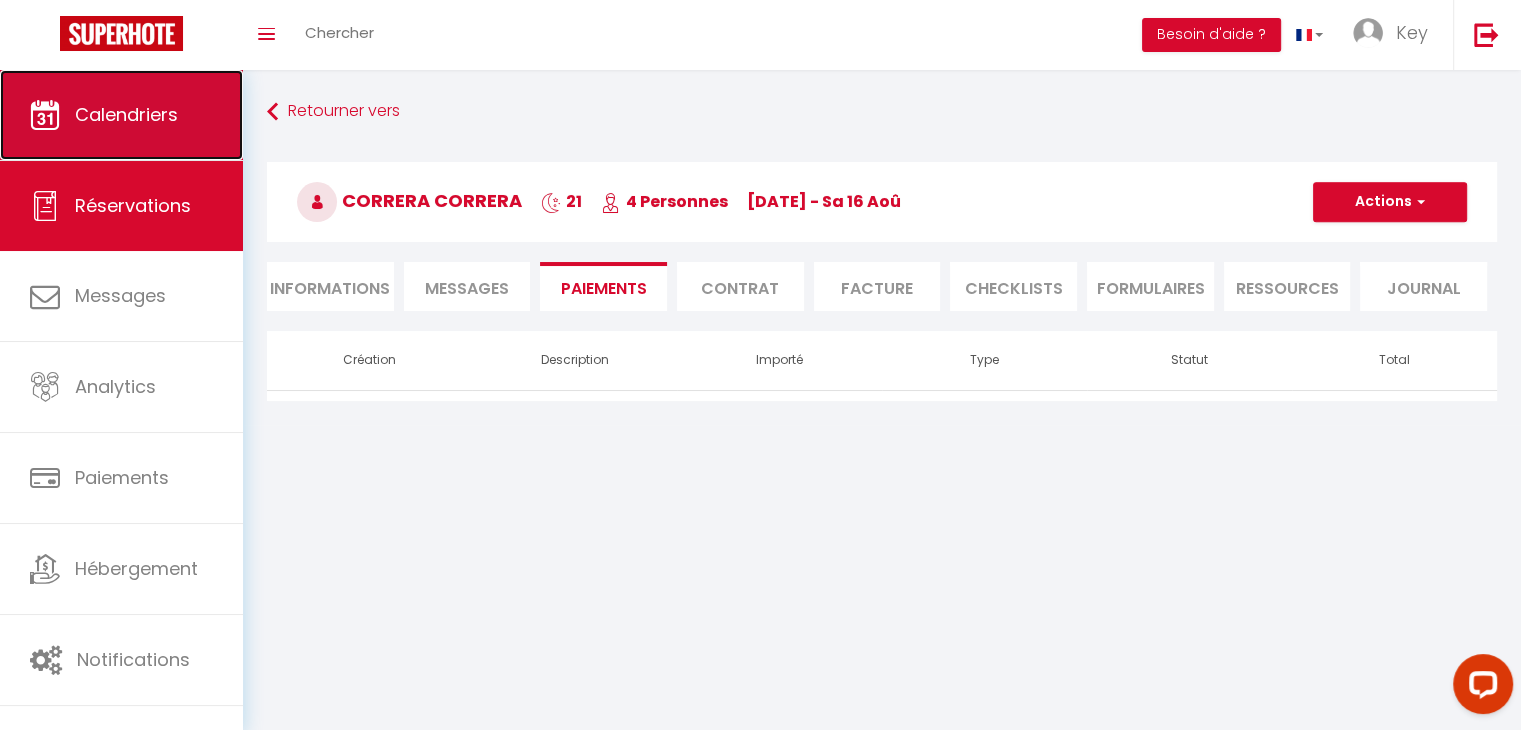 click on "Calendriers" at bounding box center (121, 115) 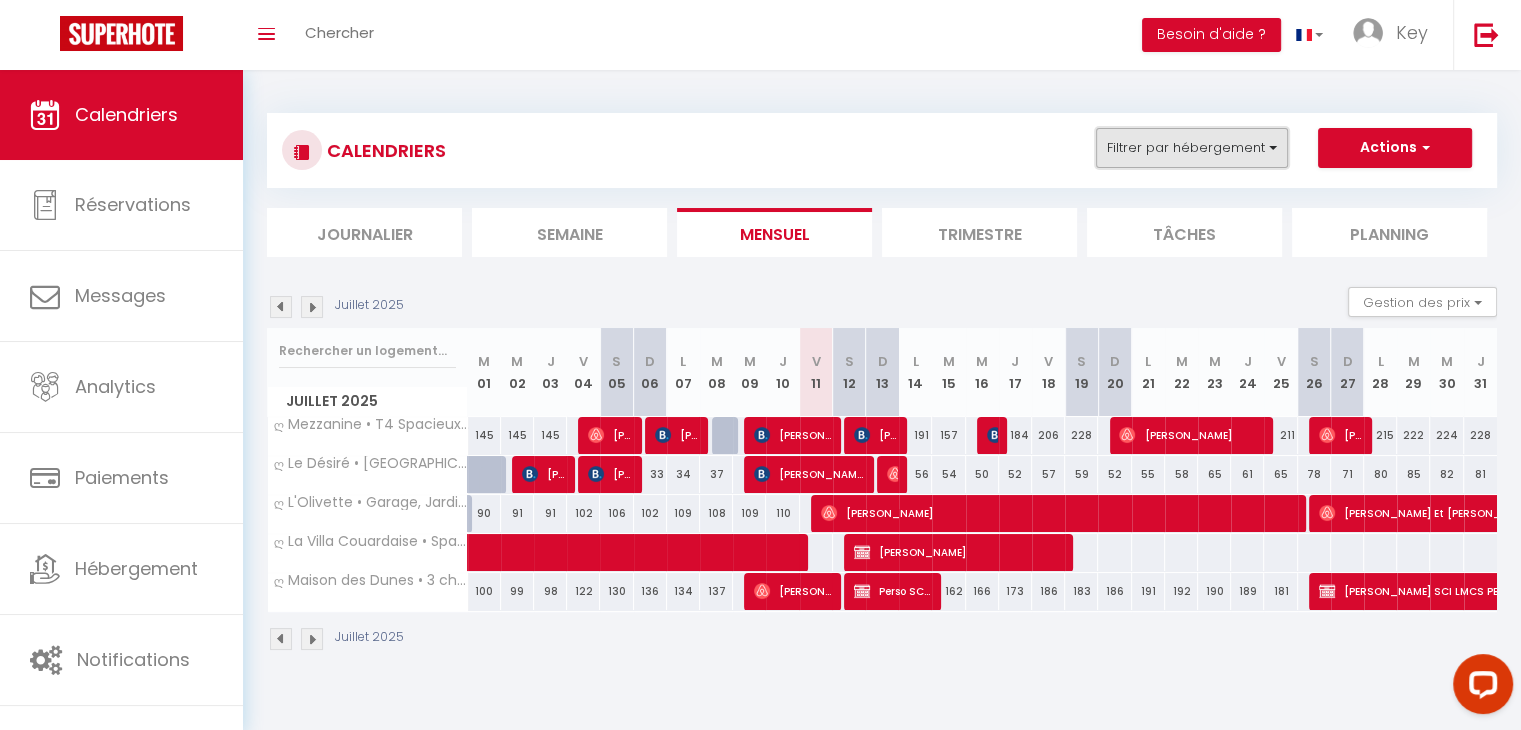 click on "Filtrer par hébergement" at bounding box center [1192, 148] 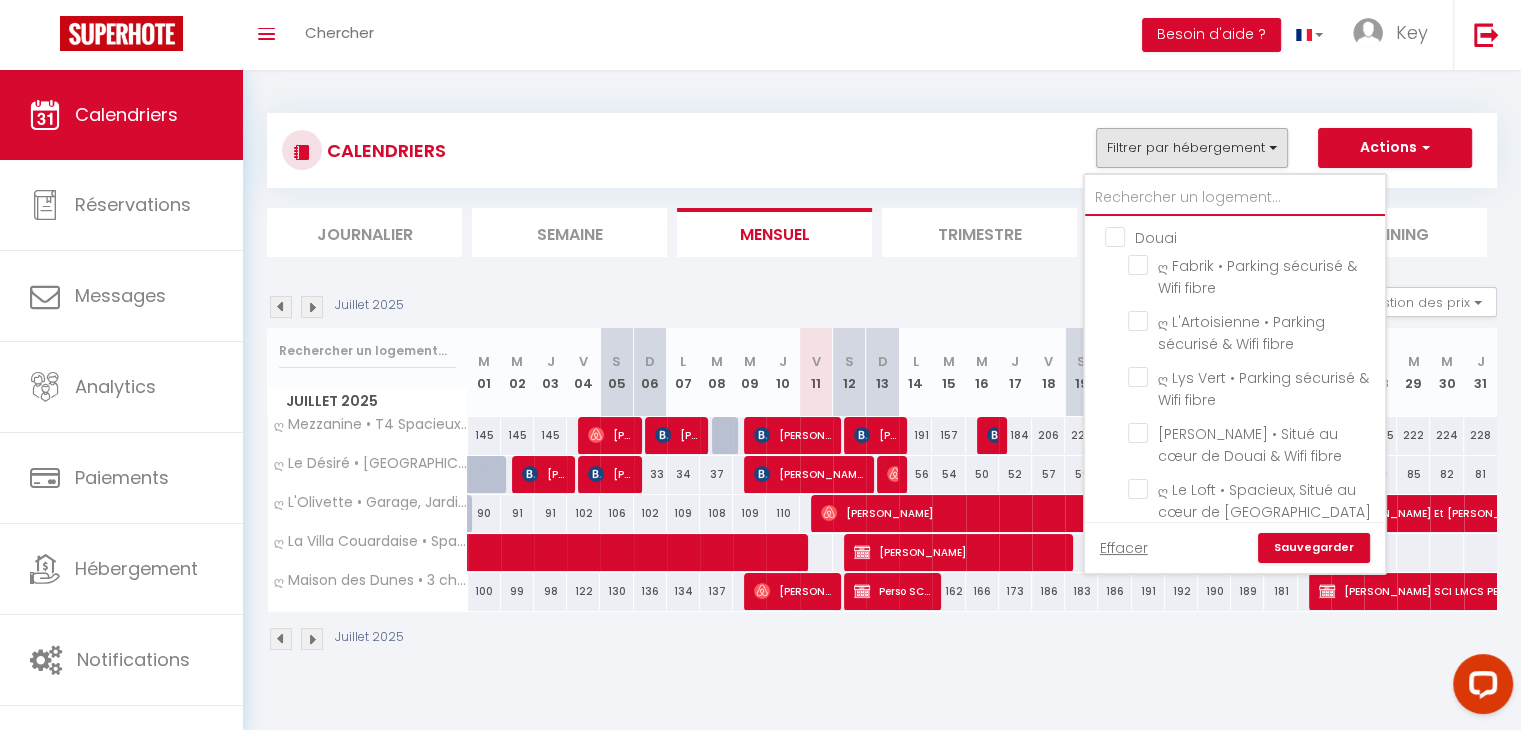 click at bounding box center [1235, 198] 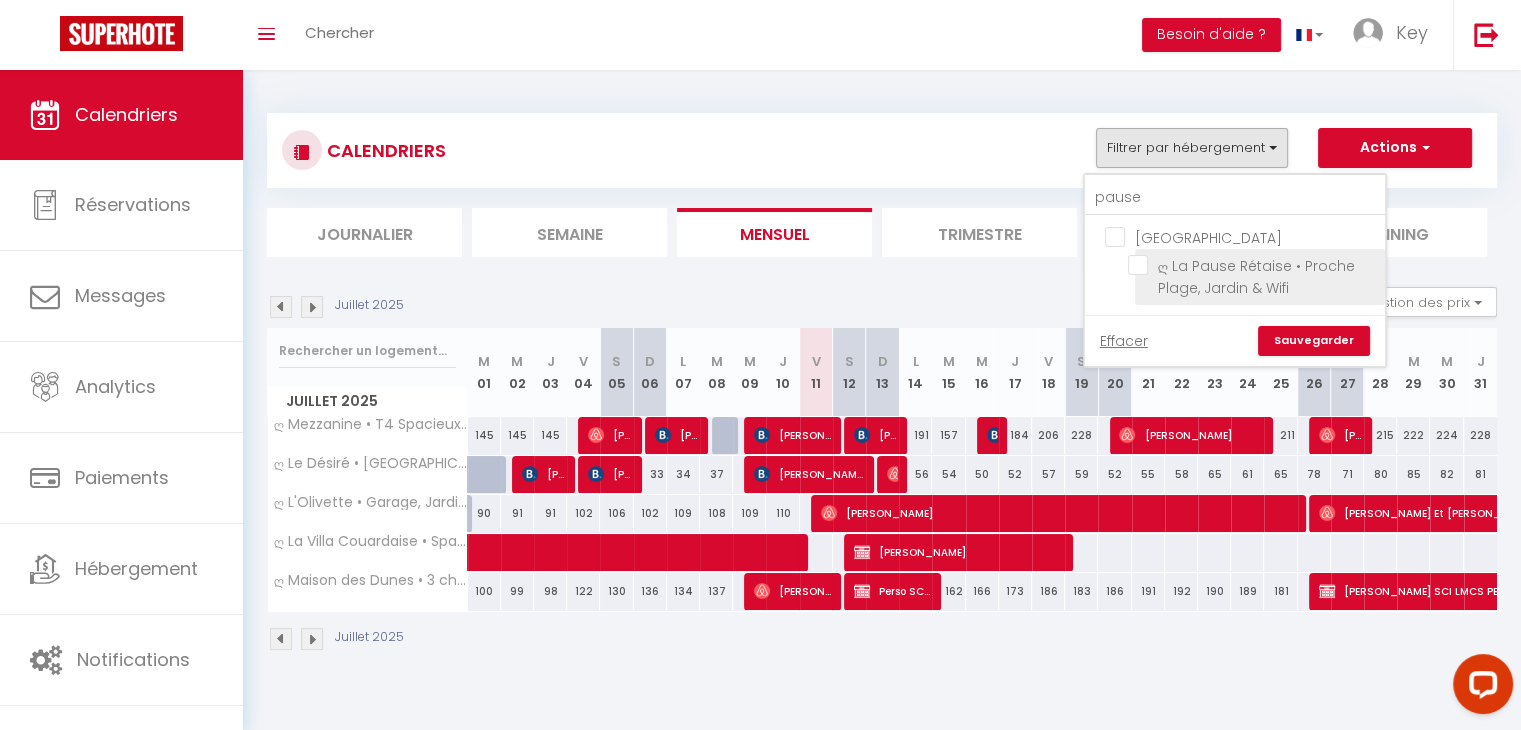 click on "ღ  La Pause Rétaise • Proche Plage, Jardin & Wifi" at bounding box center [1253, 265] 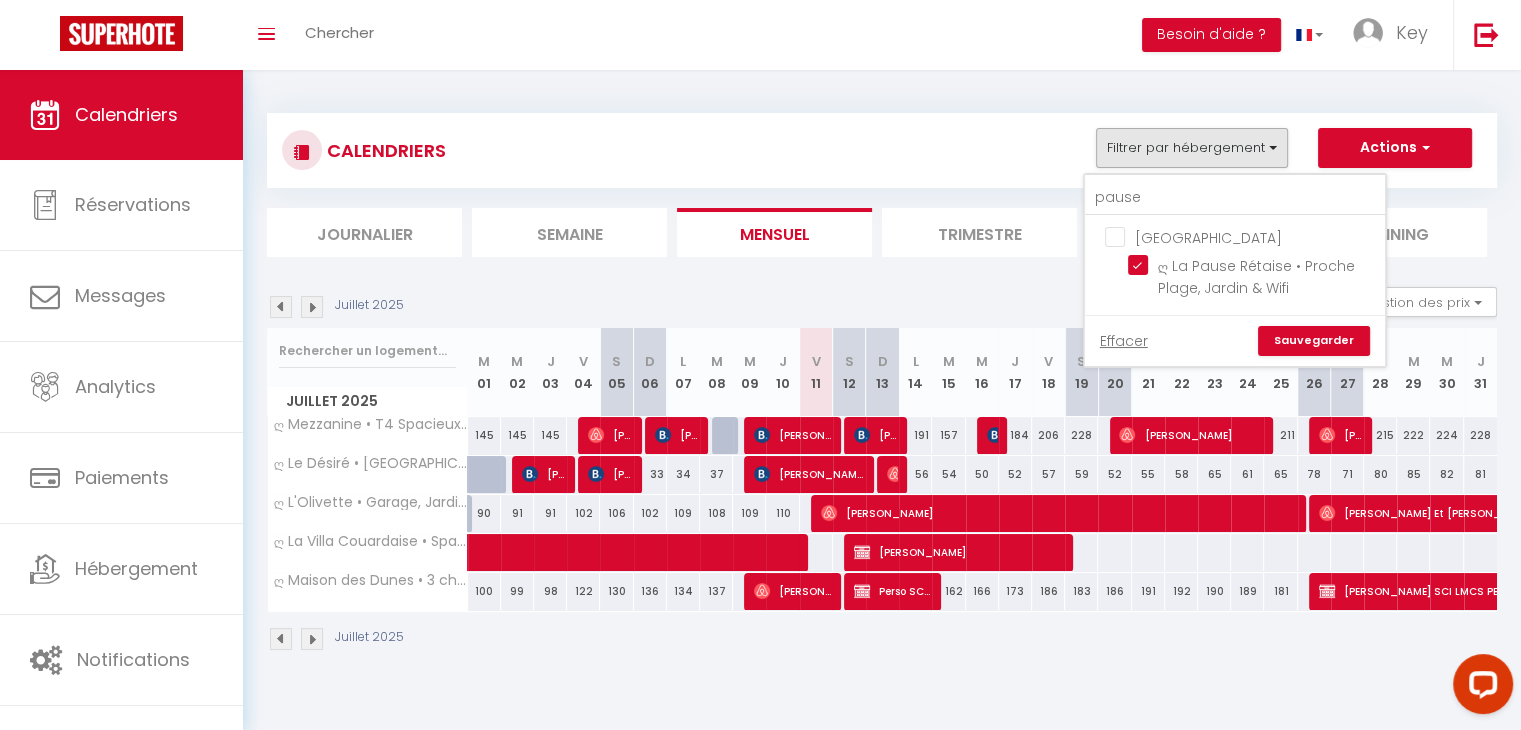 click on "Sauvegarder" at bounding box center (1314, 341) 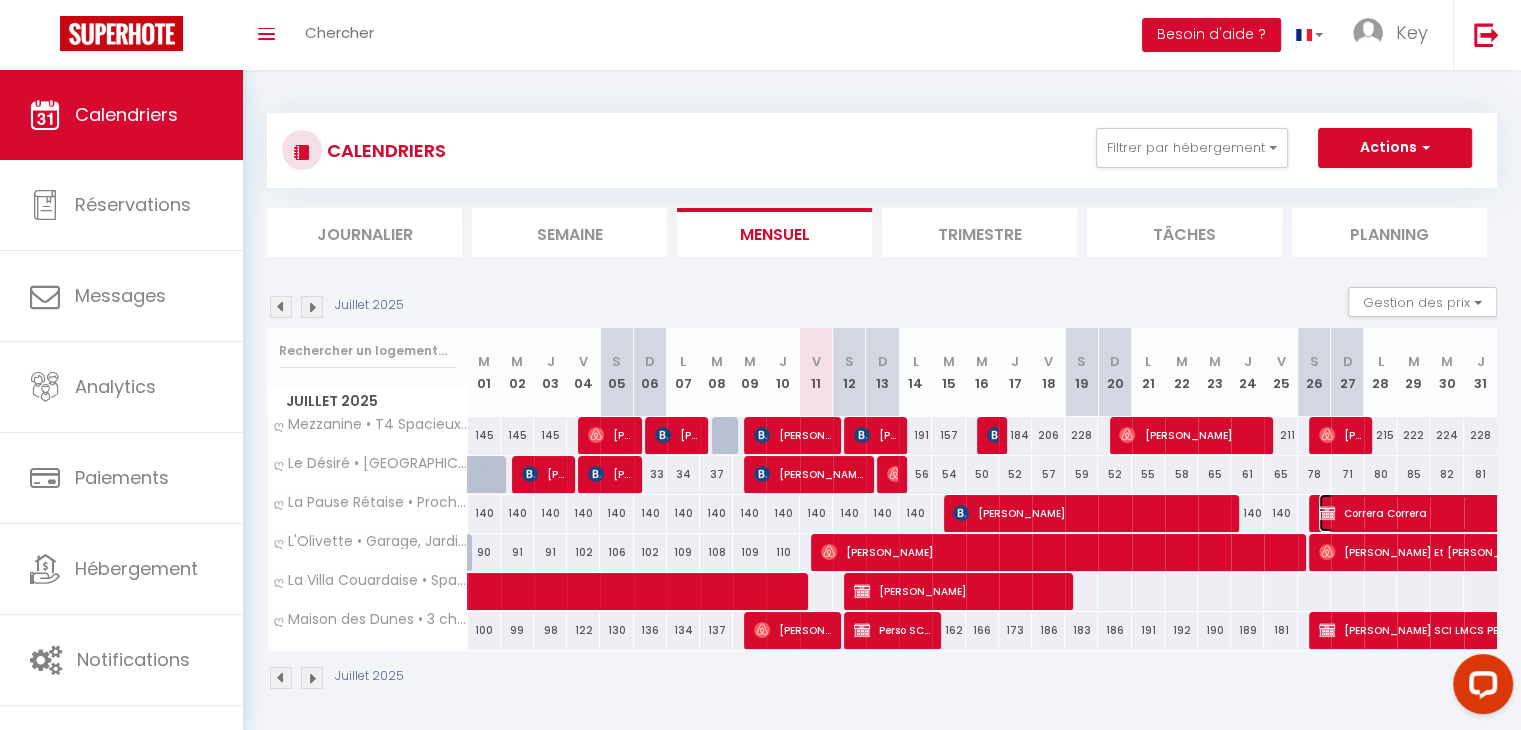 click at bounding box center (1327, 513) 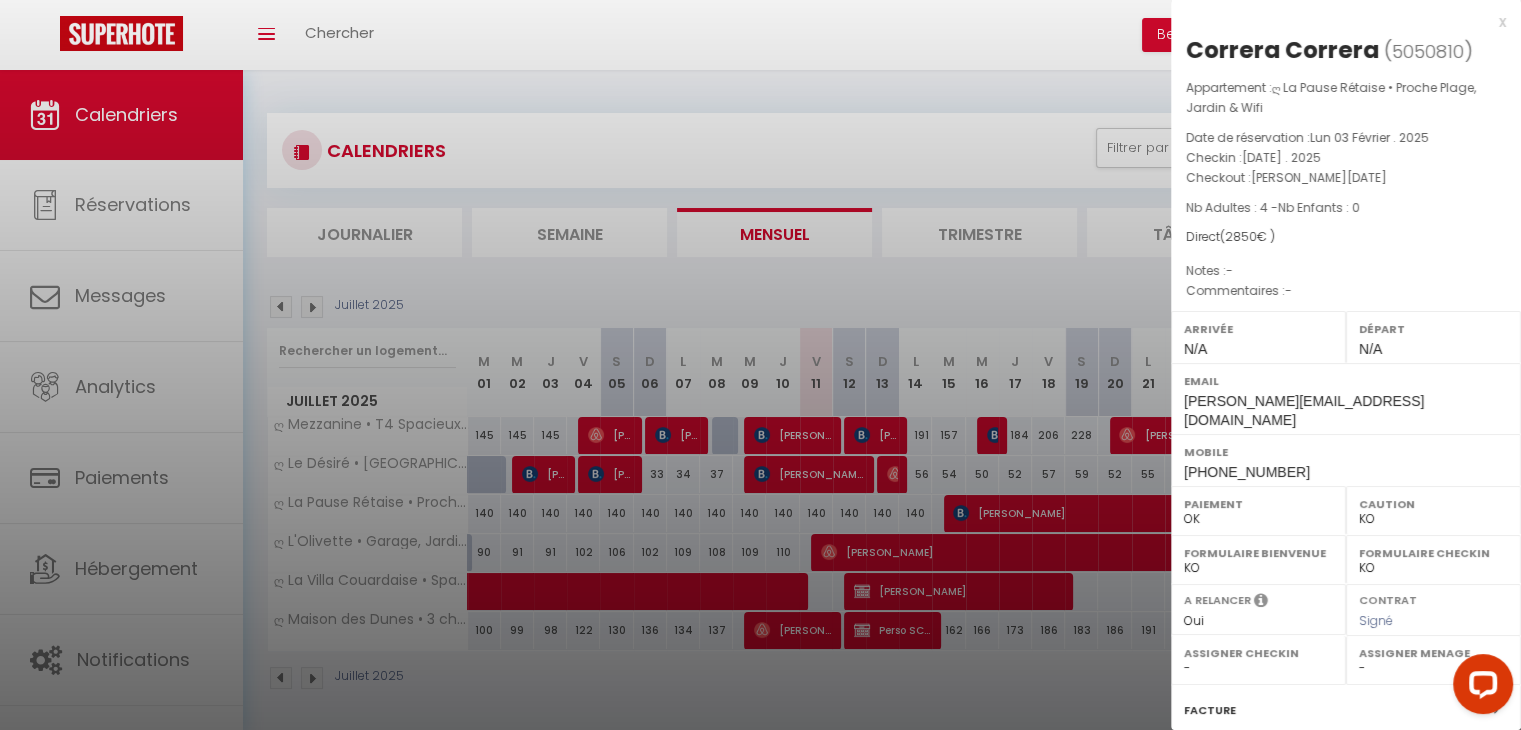 scroll, scrollTop: 100, scrollLeft: 0, axis: vertical 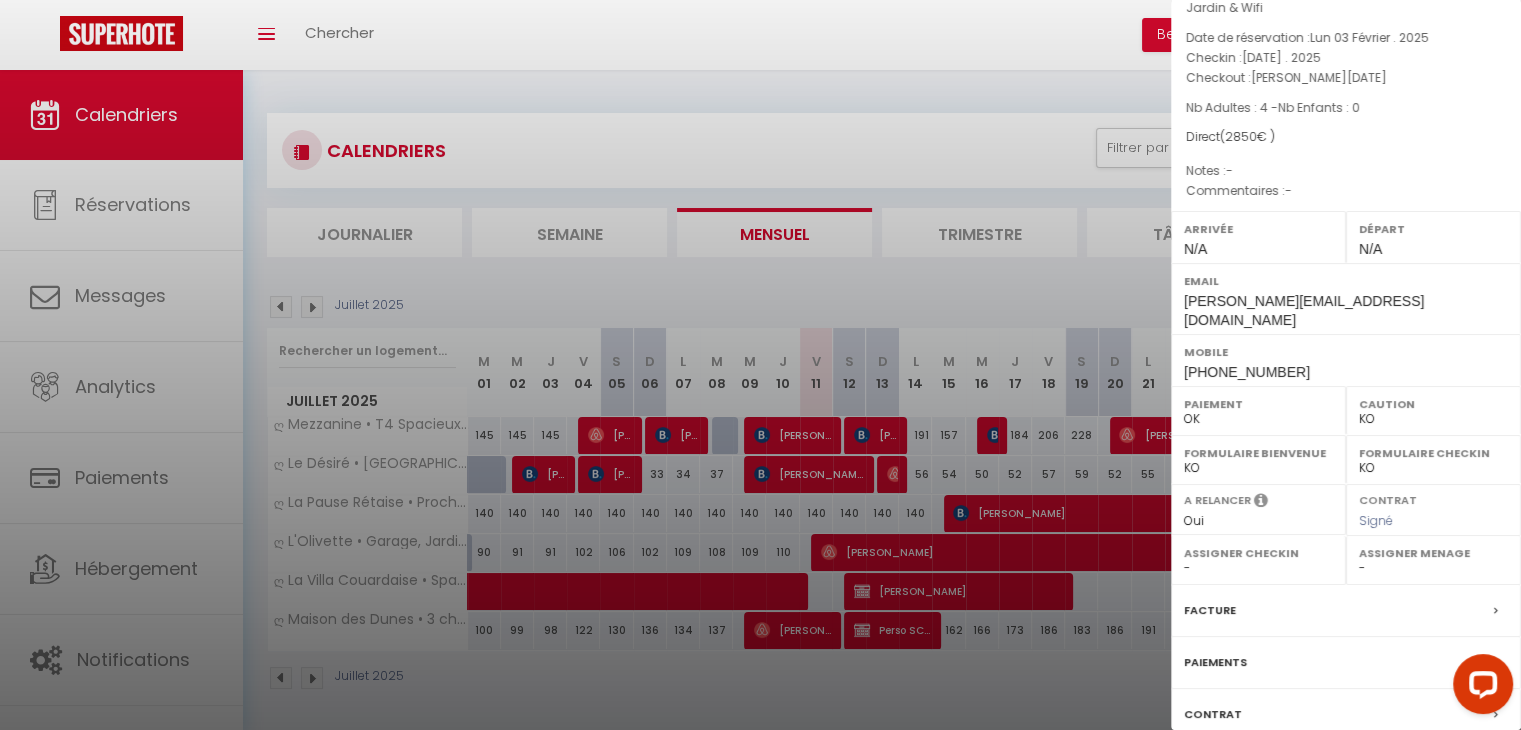 click at bounding box center [760, 365] 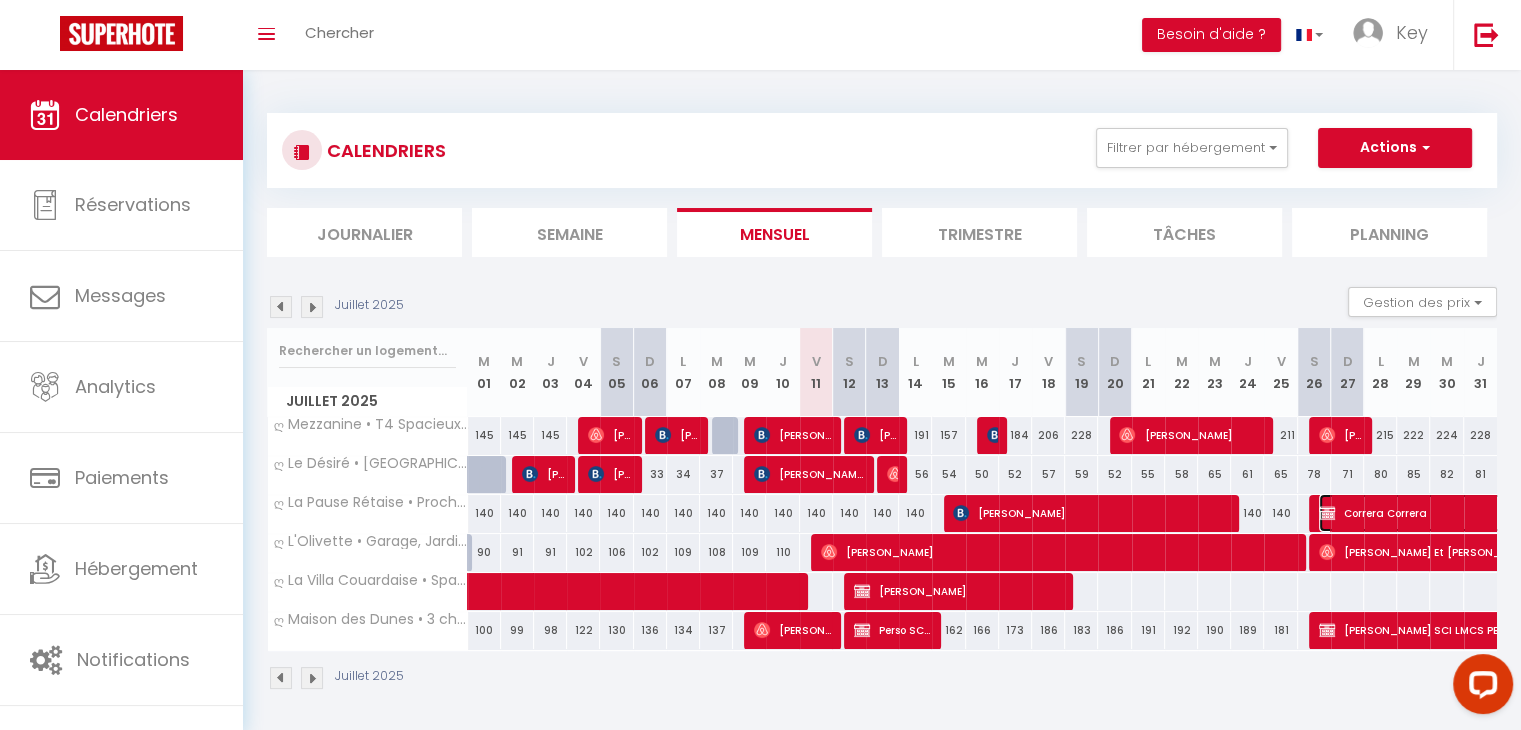 click at bounding box center [1327, 513] 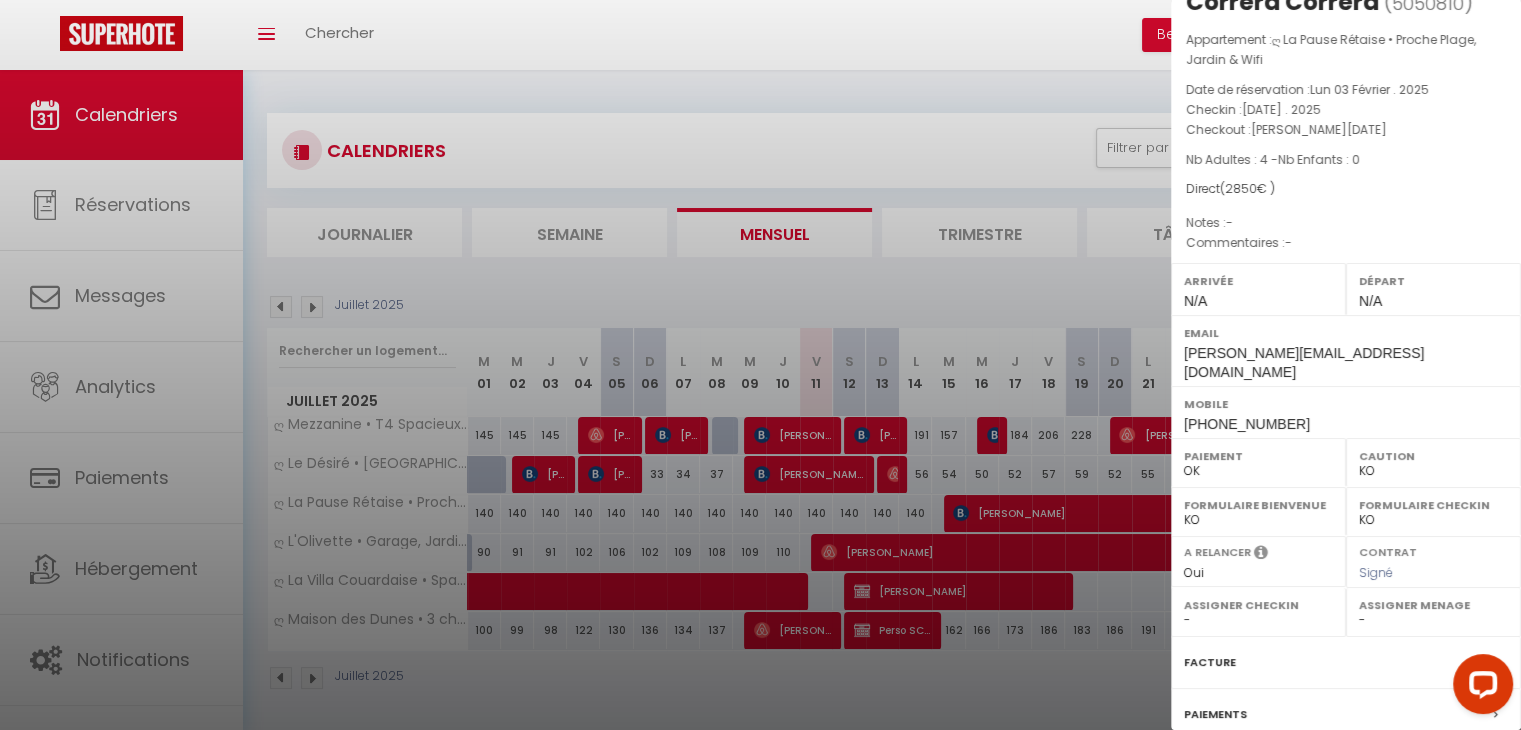 scroll, scrollTop: 0, scrollLeft: 0, axis: both 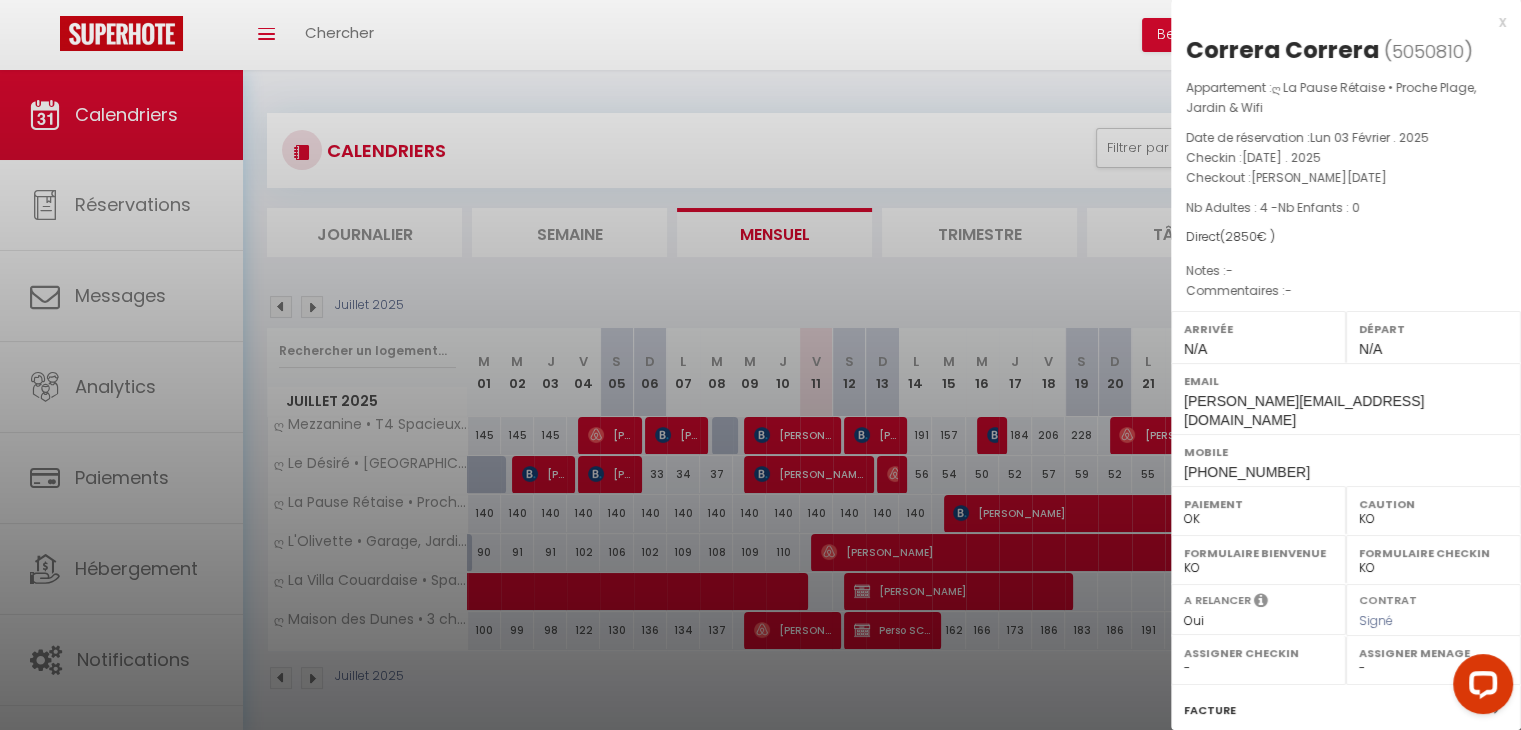 drag, startPoint x: 1488, startPoint y: 21, endPoint x: 1476, endPoint y: 16, distance: 13 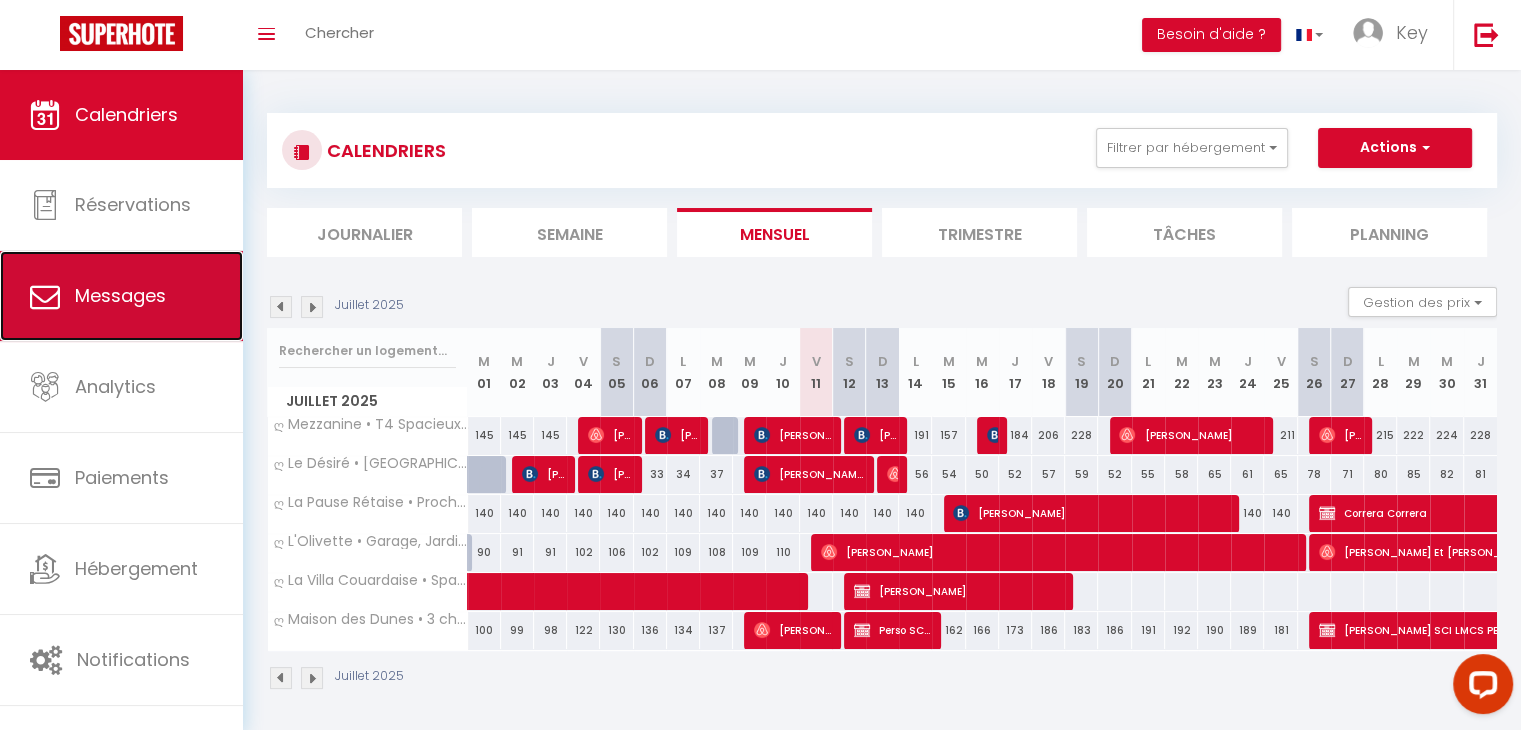 click on "Messages" at bounding box center [120, 295] 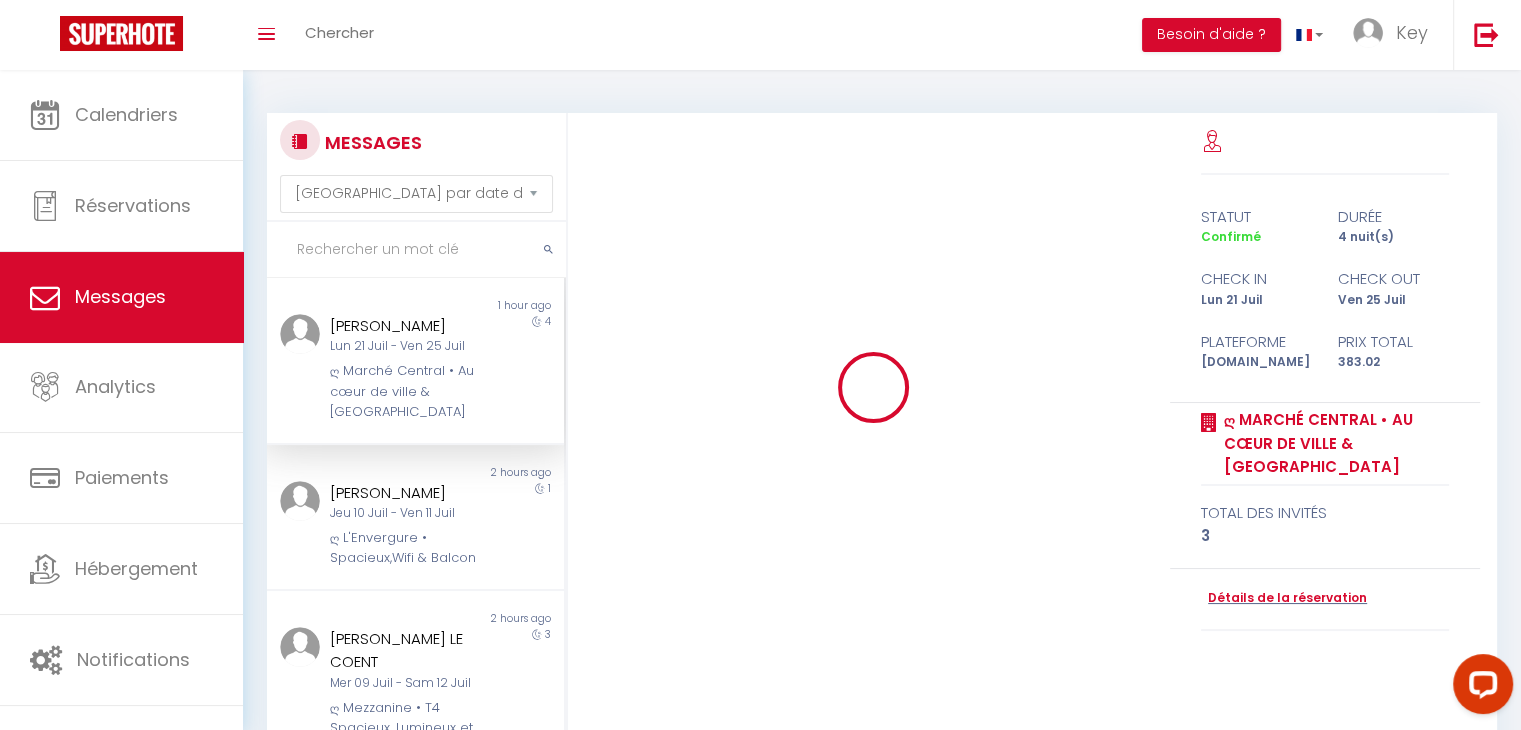 click at bounding box center (416, 250) 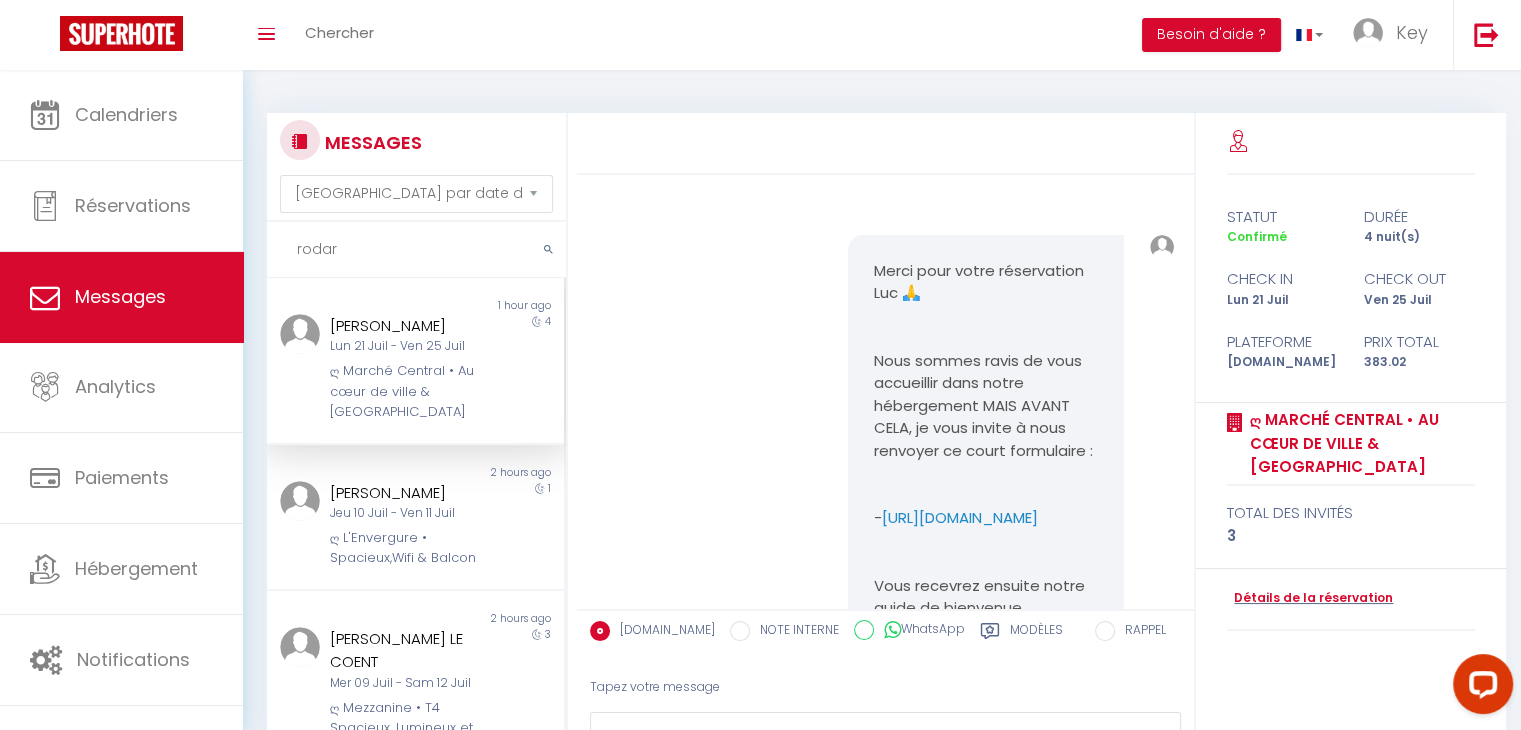 scroll, scrollTop: 744, scrollLeft: 0, axis: vertical 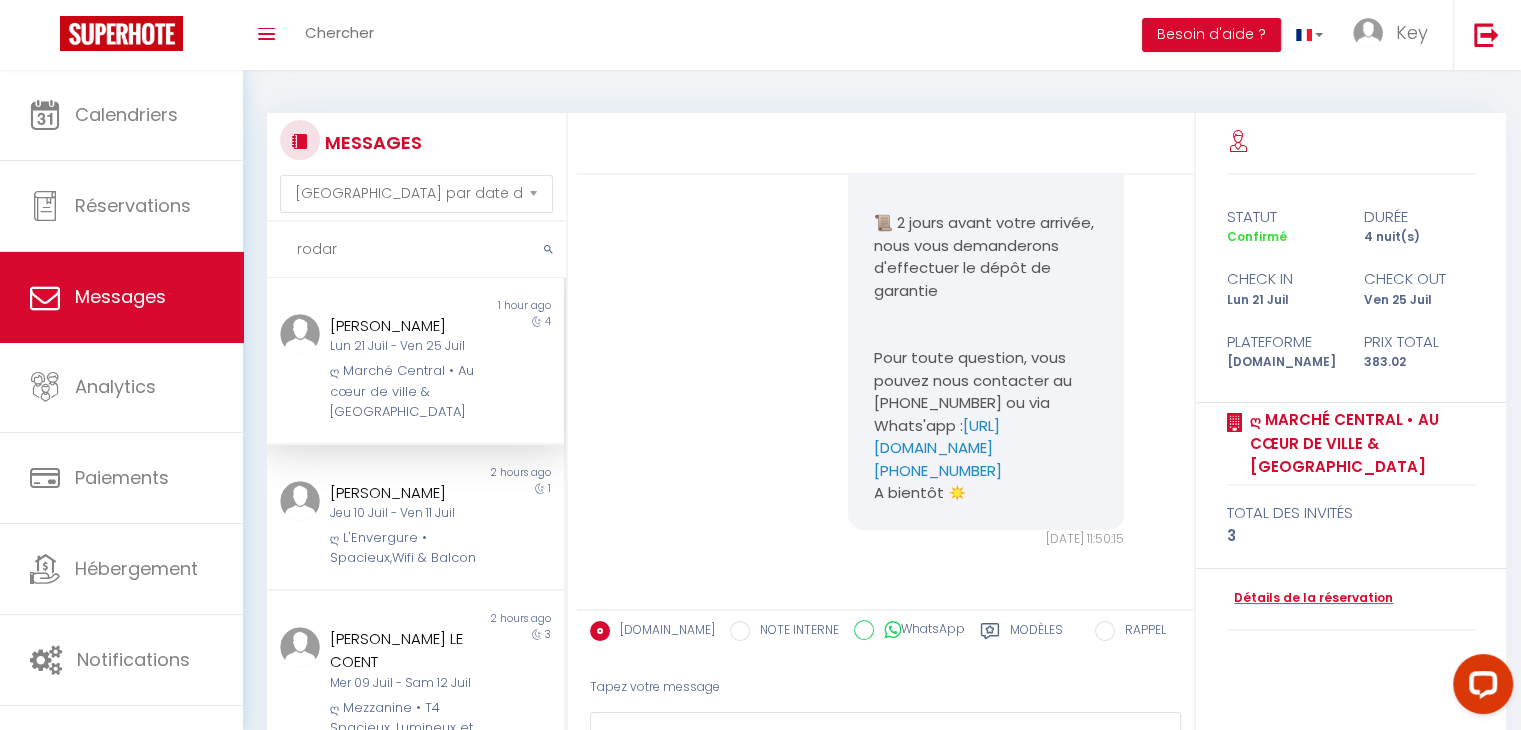 click on "ღ Marché Central • Au cœur de ville & [GEOGRAPHIC_DATA]" at bounding box center (403, 391) 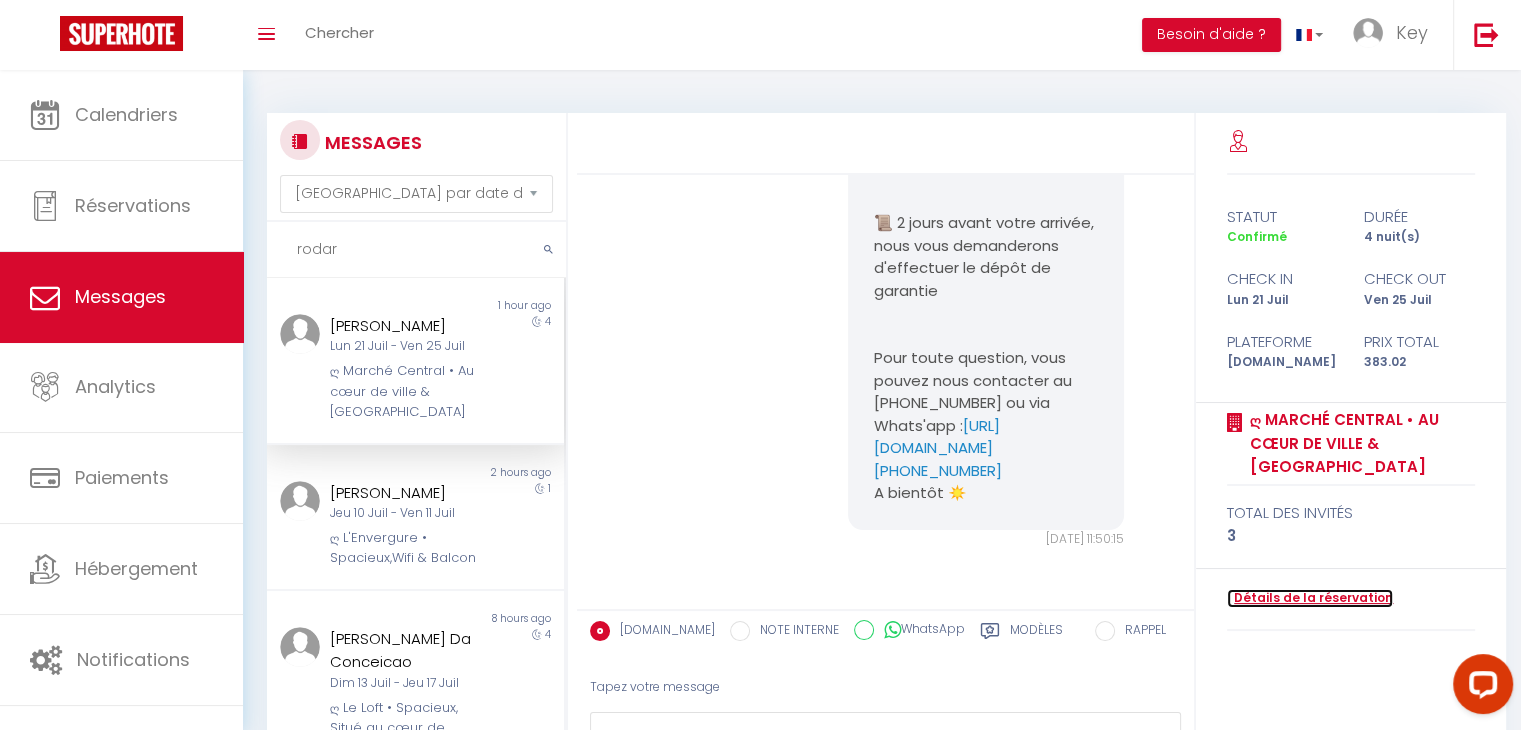 click on "Détails de la réservation" at bounding box center (1310, 598) 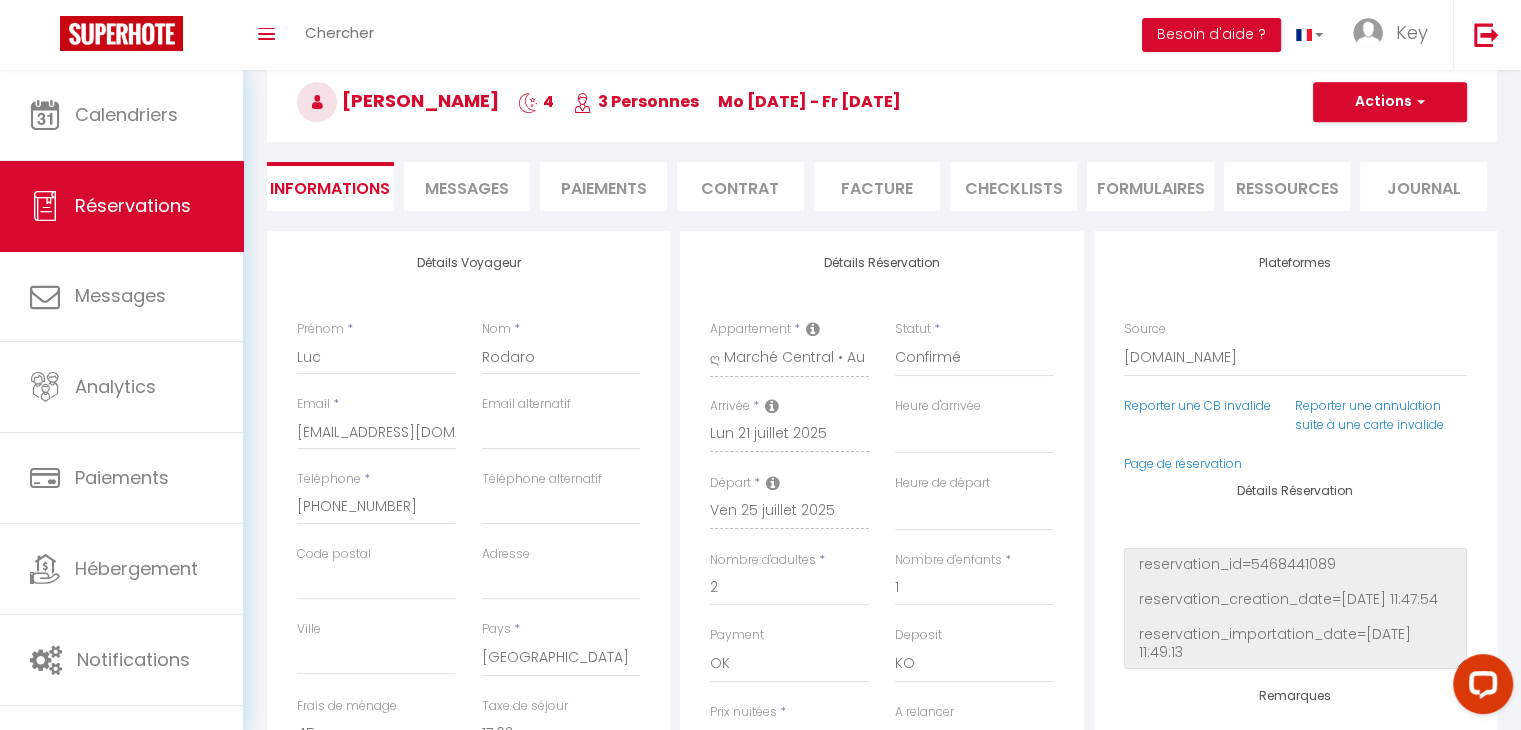 scroll, scrollTop: 100, scrollLeft: 0, axis: vertical 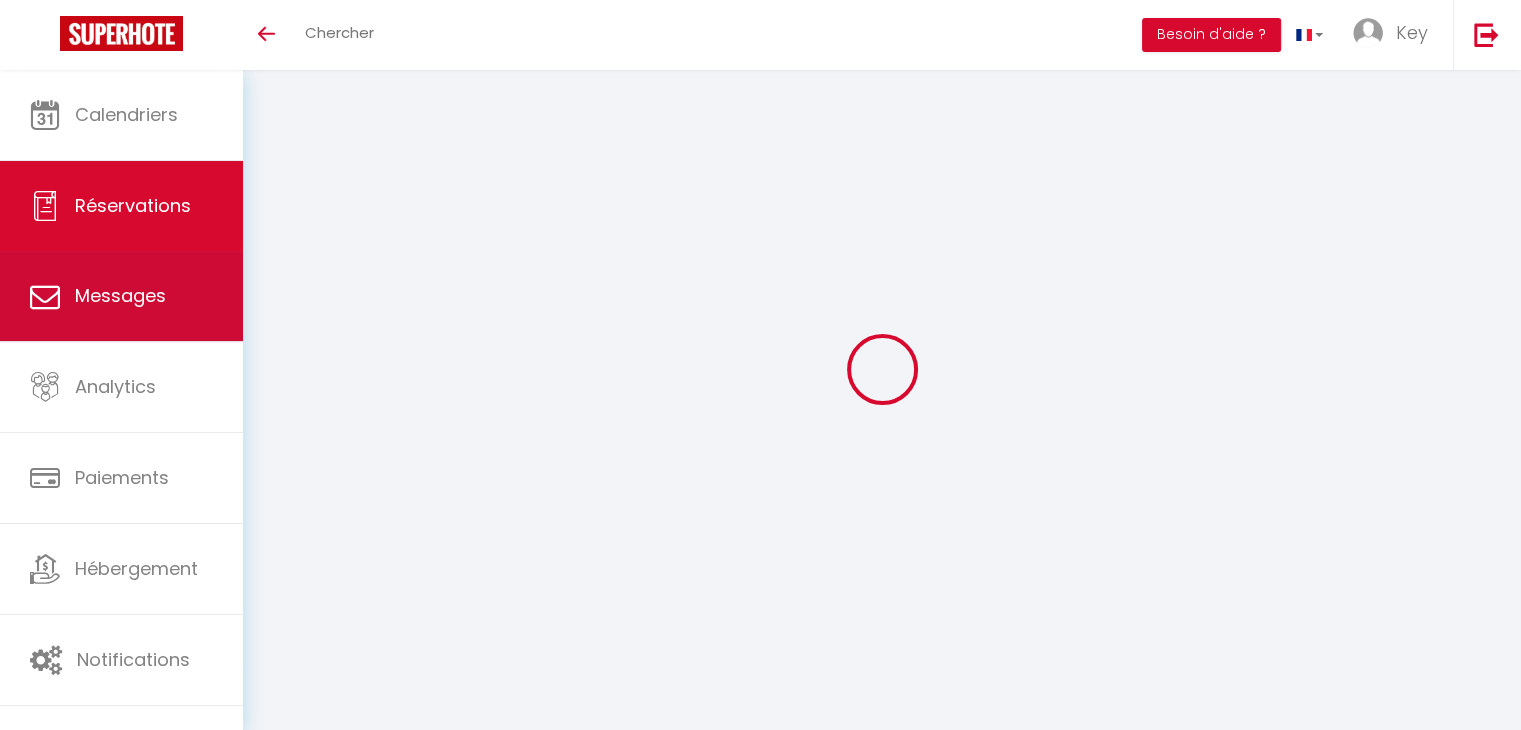 click on "Messages" at bounding box center (121, 296) 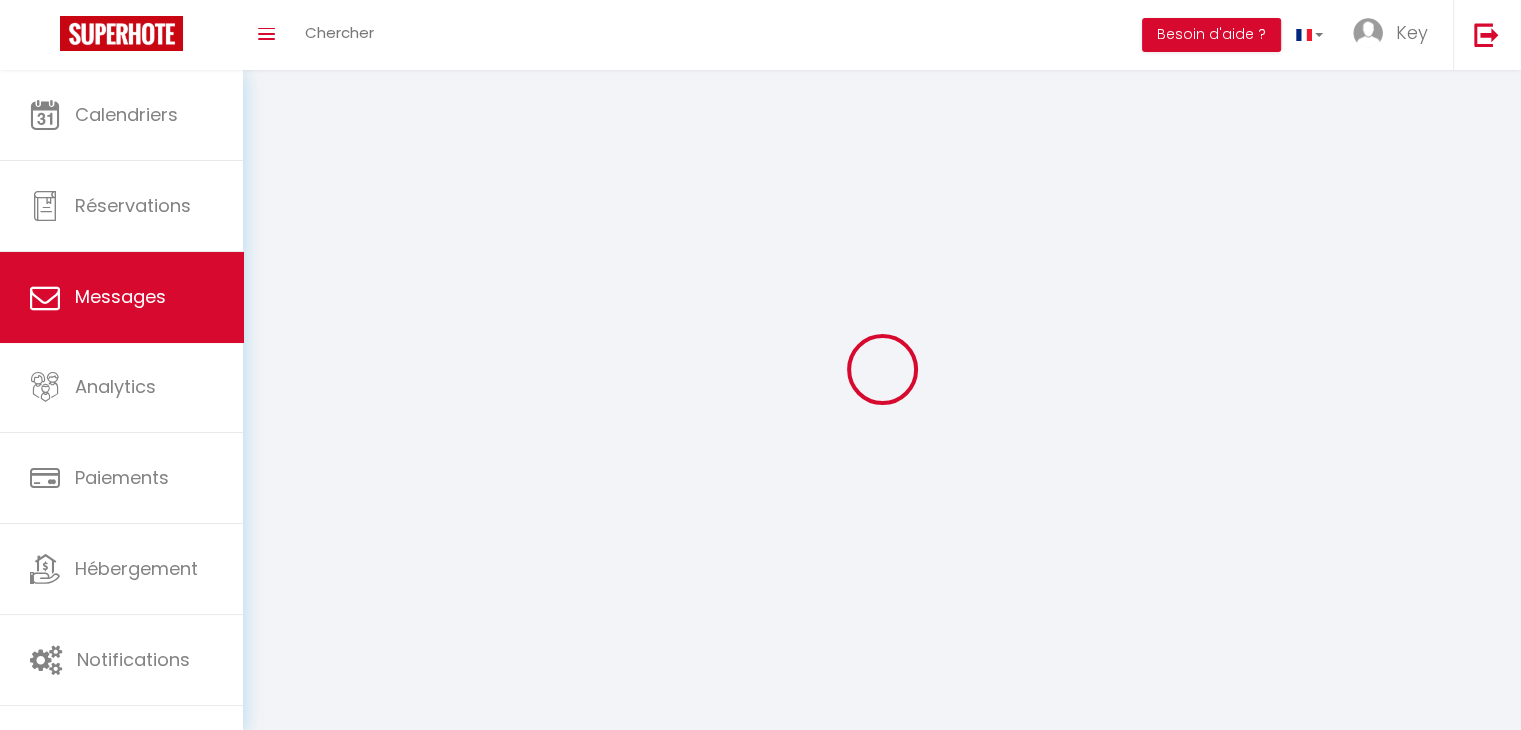 scroll, scrollTop: 100, scrollLeft: 0, axis: vertical 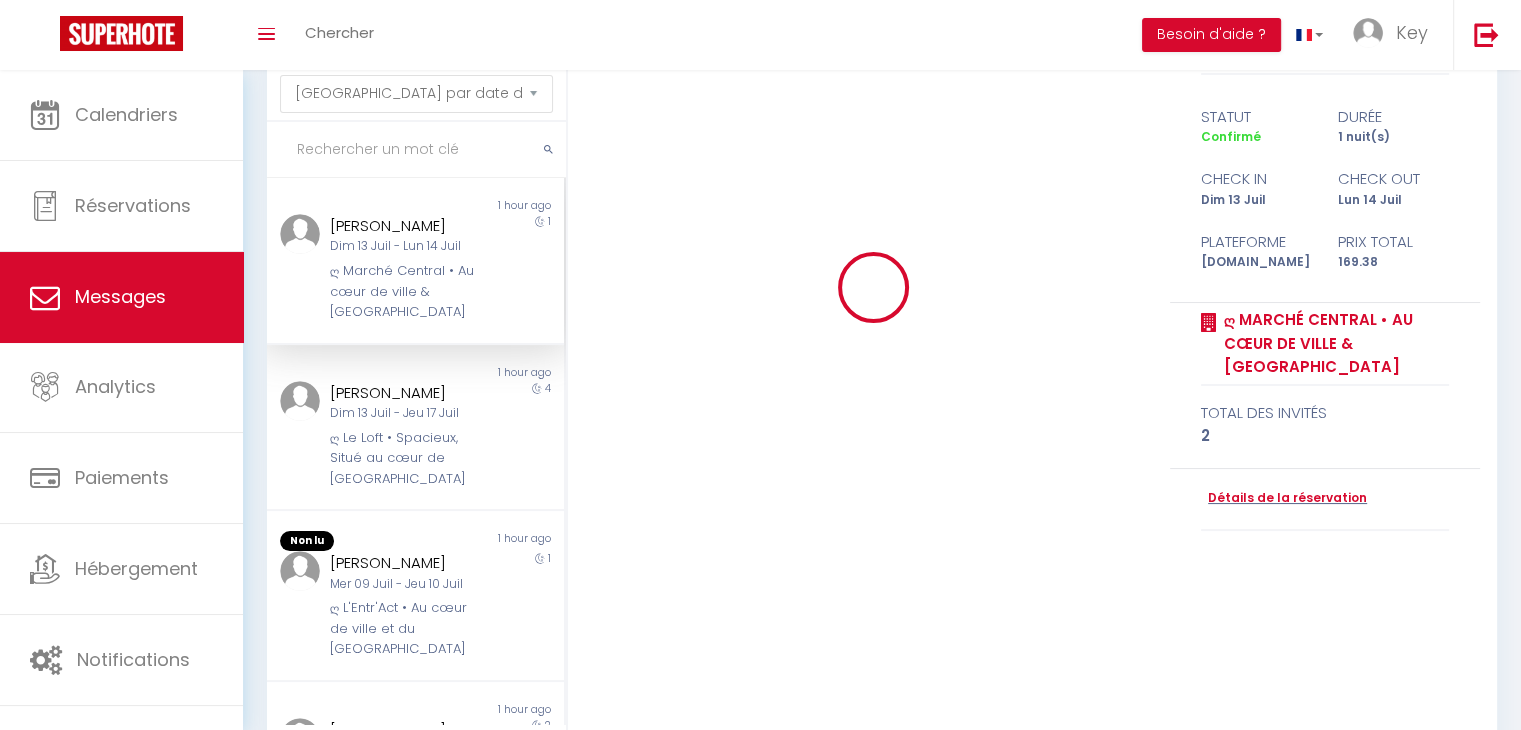 click at bounding box center [416, 150] 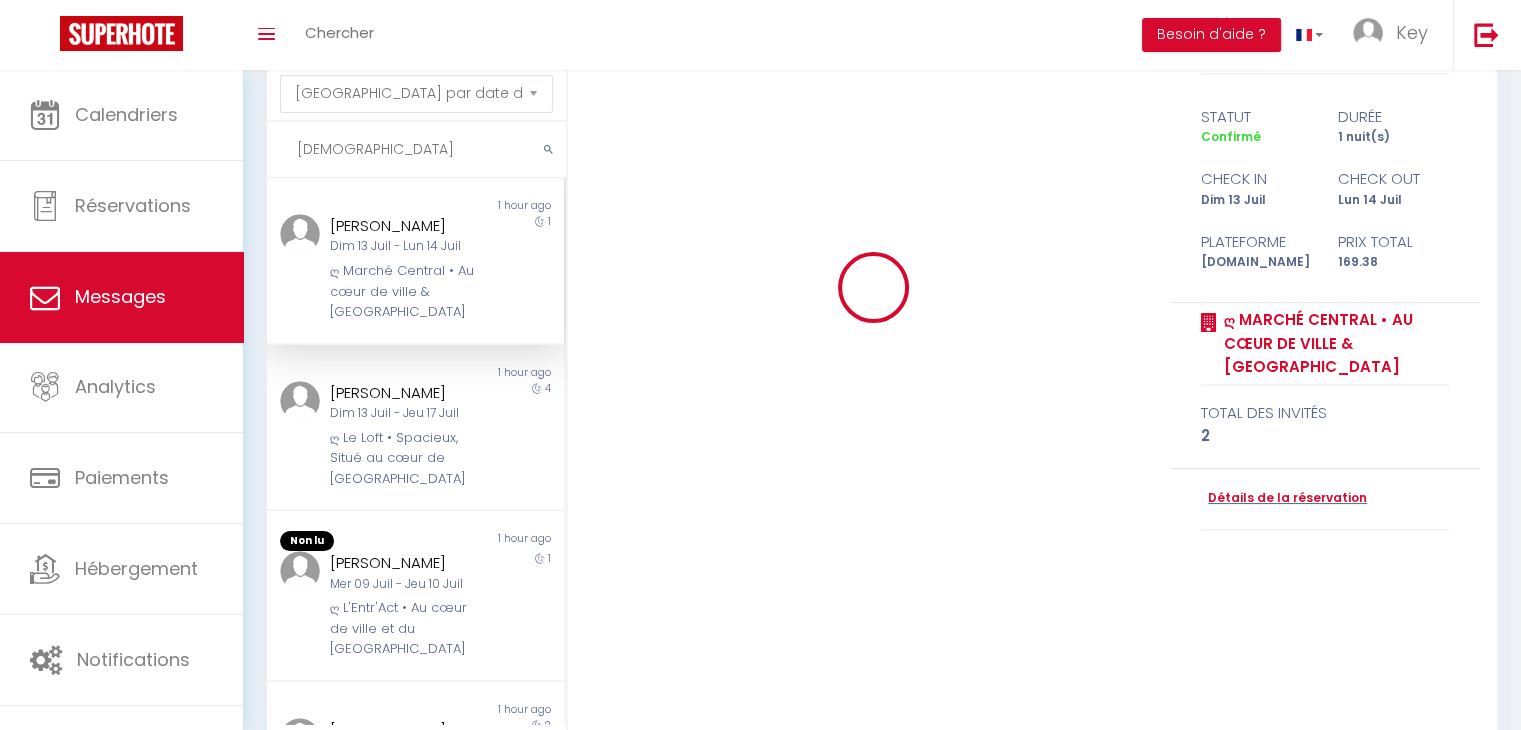 type on "[DEMOGRAPHIC_DATA]" 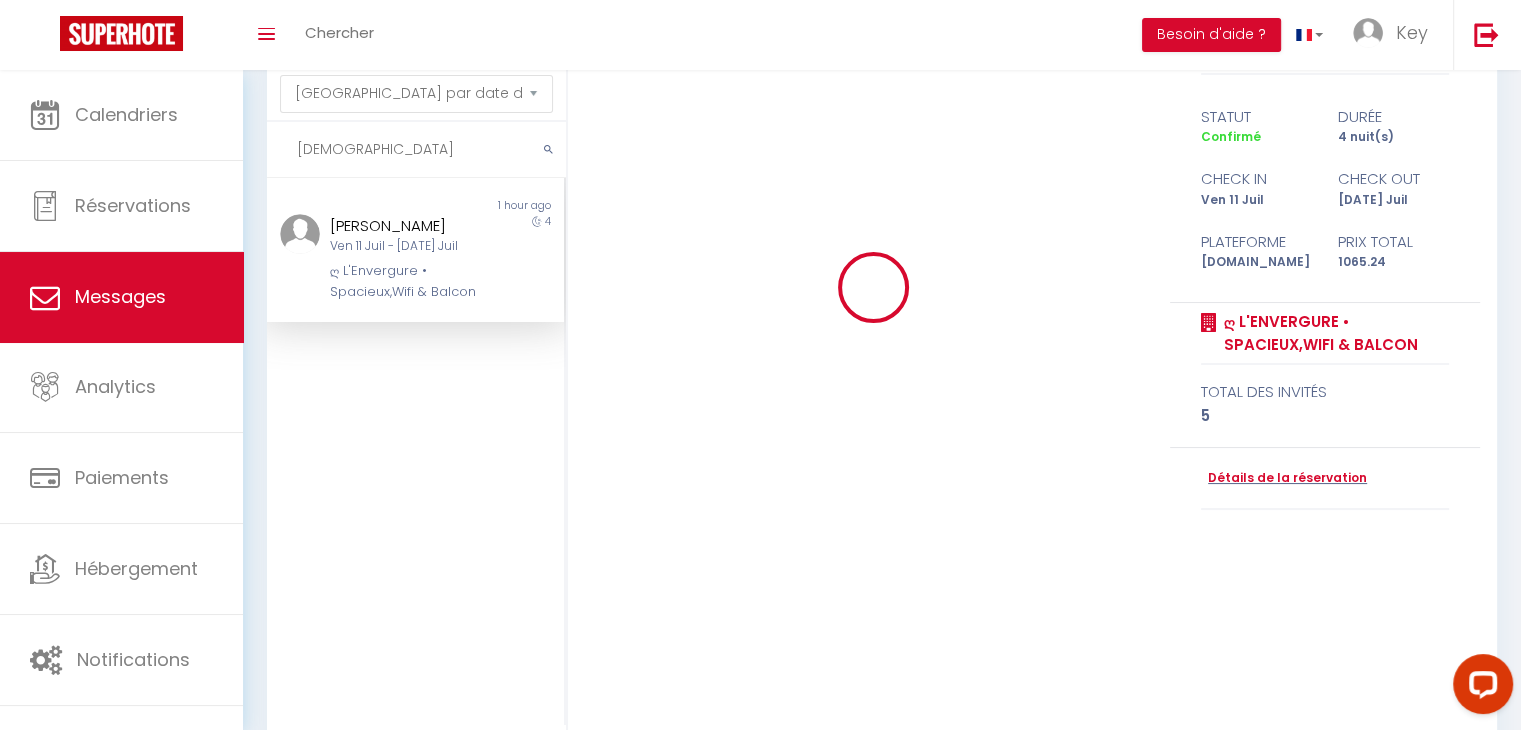 scroll, scrollTop: 0, scrollLeft: 0, axis: both 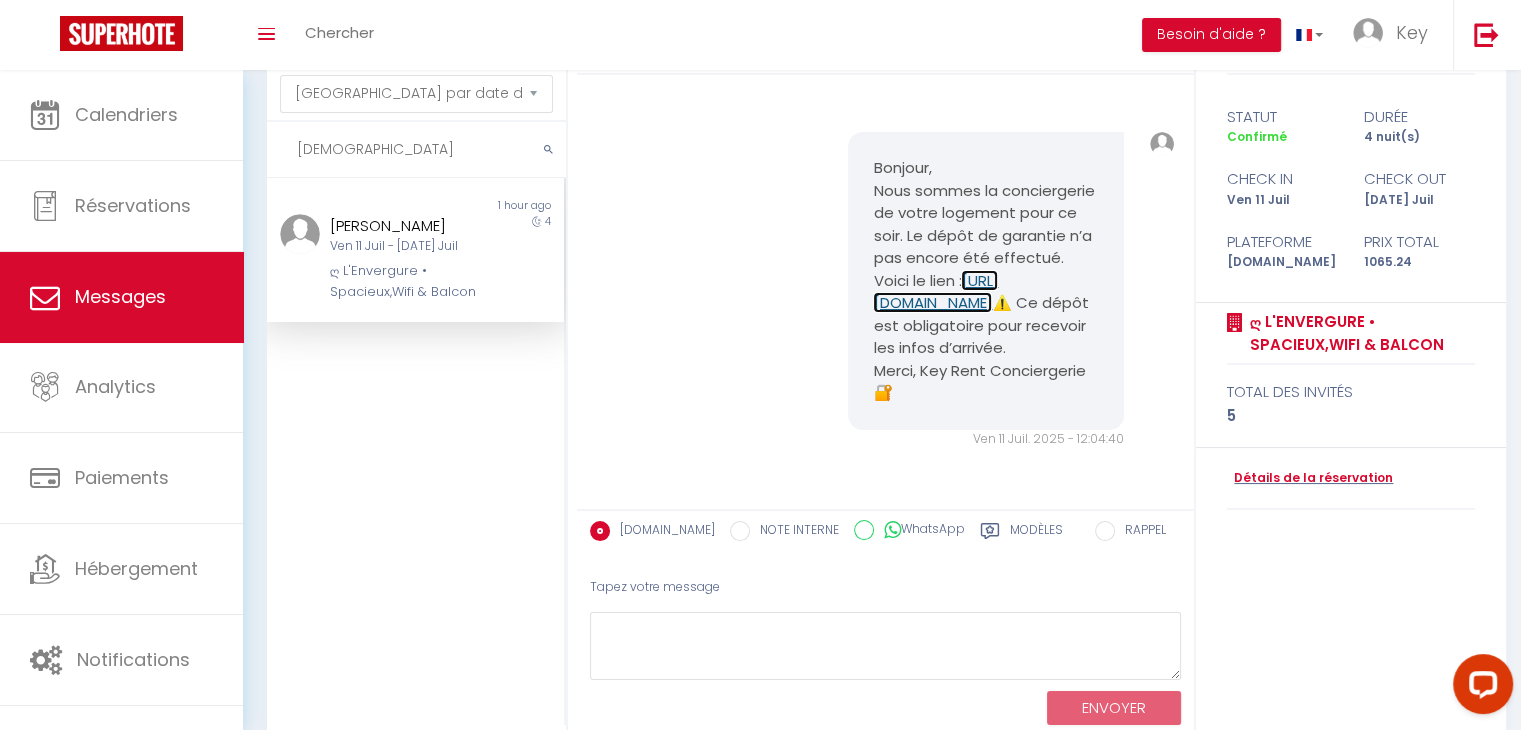 click on "[URL][DOMAIN_NAME]" at bounding box center (935, 292) 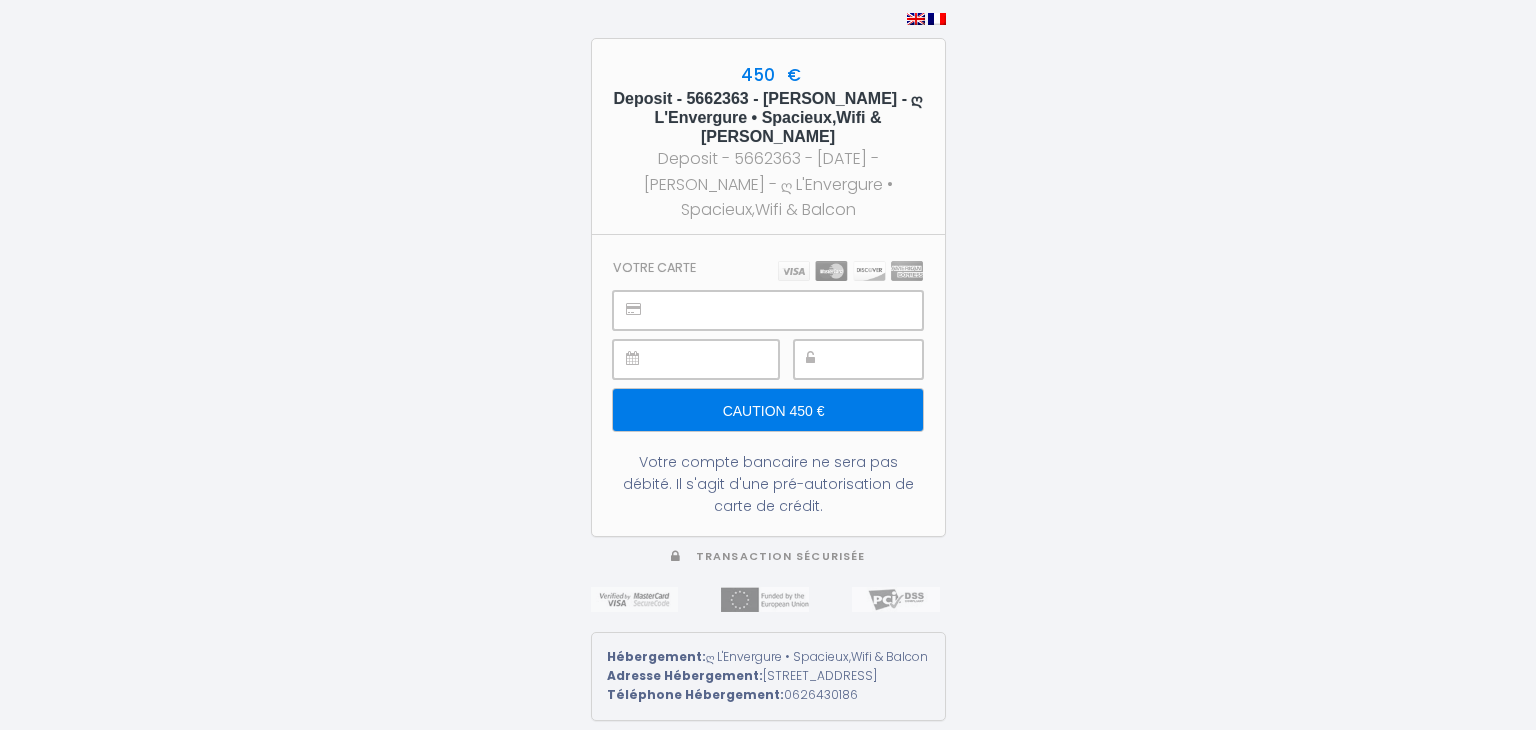 scroll, scrollTop: 0, scrollLeft: 0, axis: both 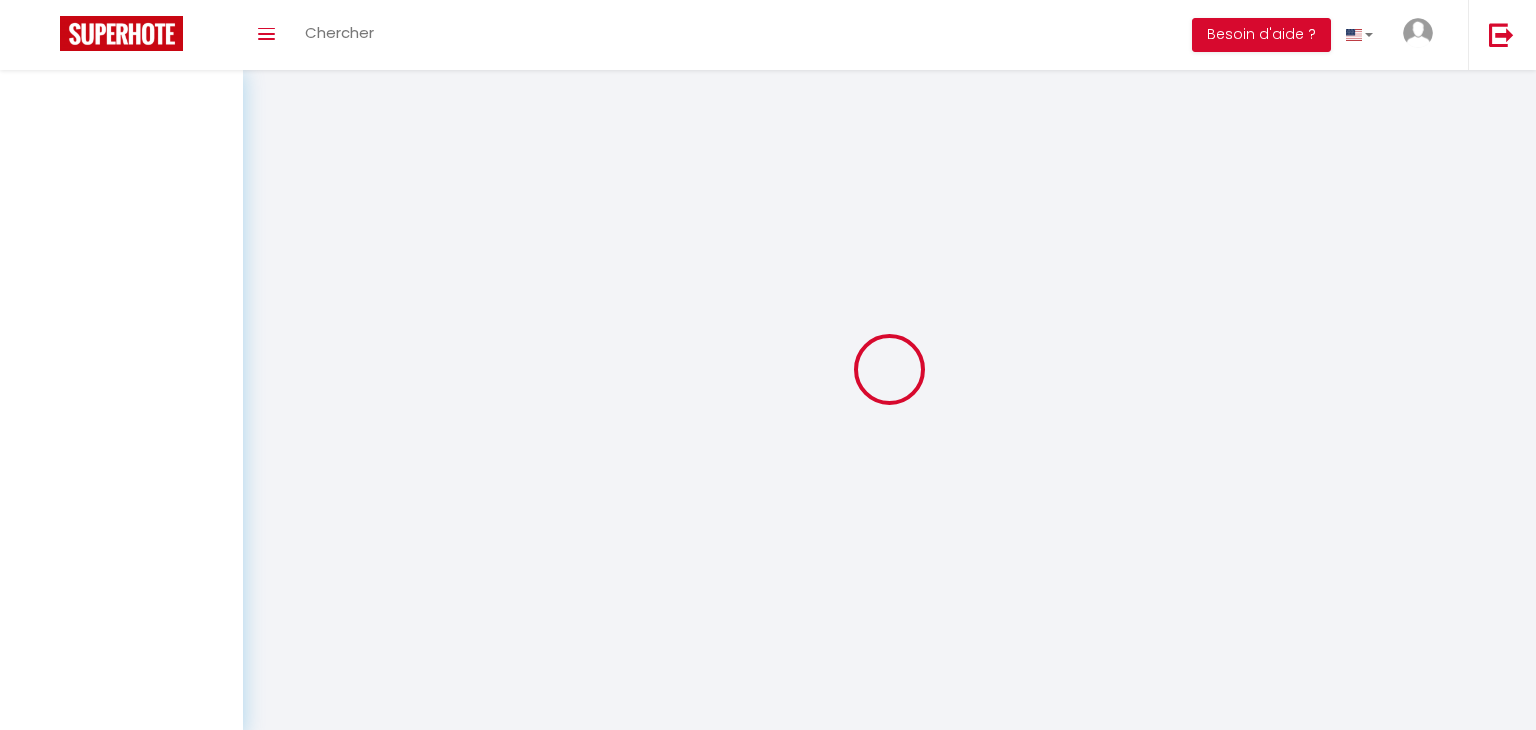 select on "message" 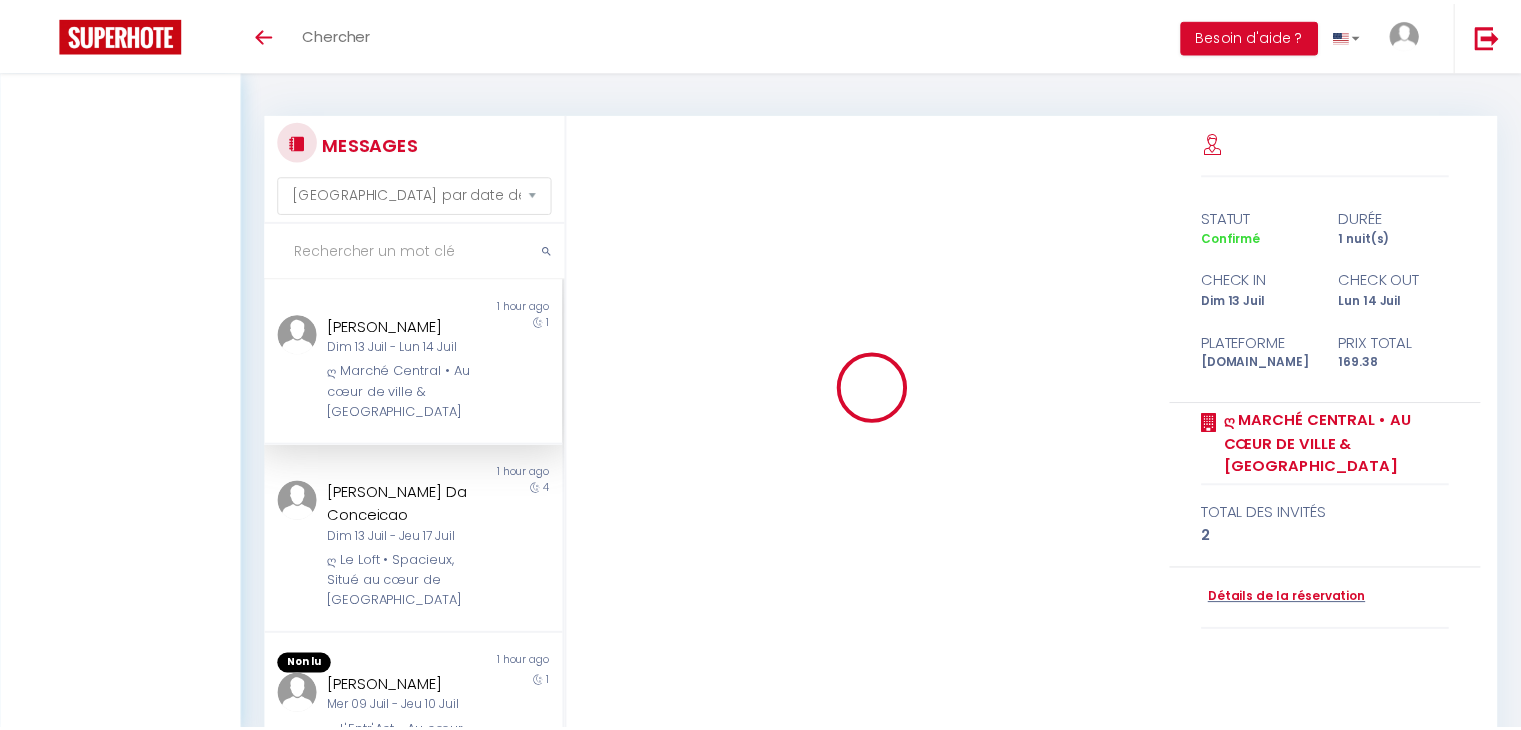 scroll, scrollTop: 100, scrollLeft: 0, axis: vertical 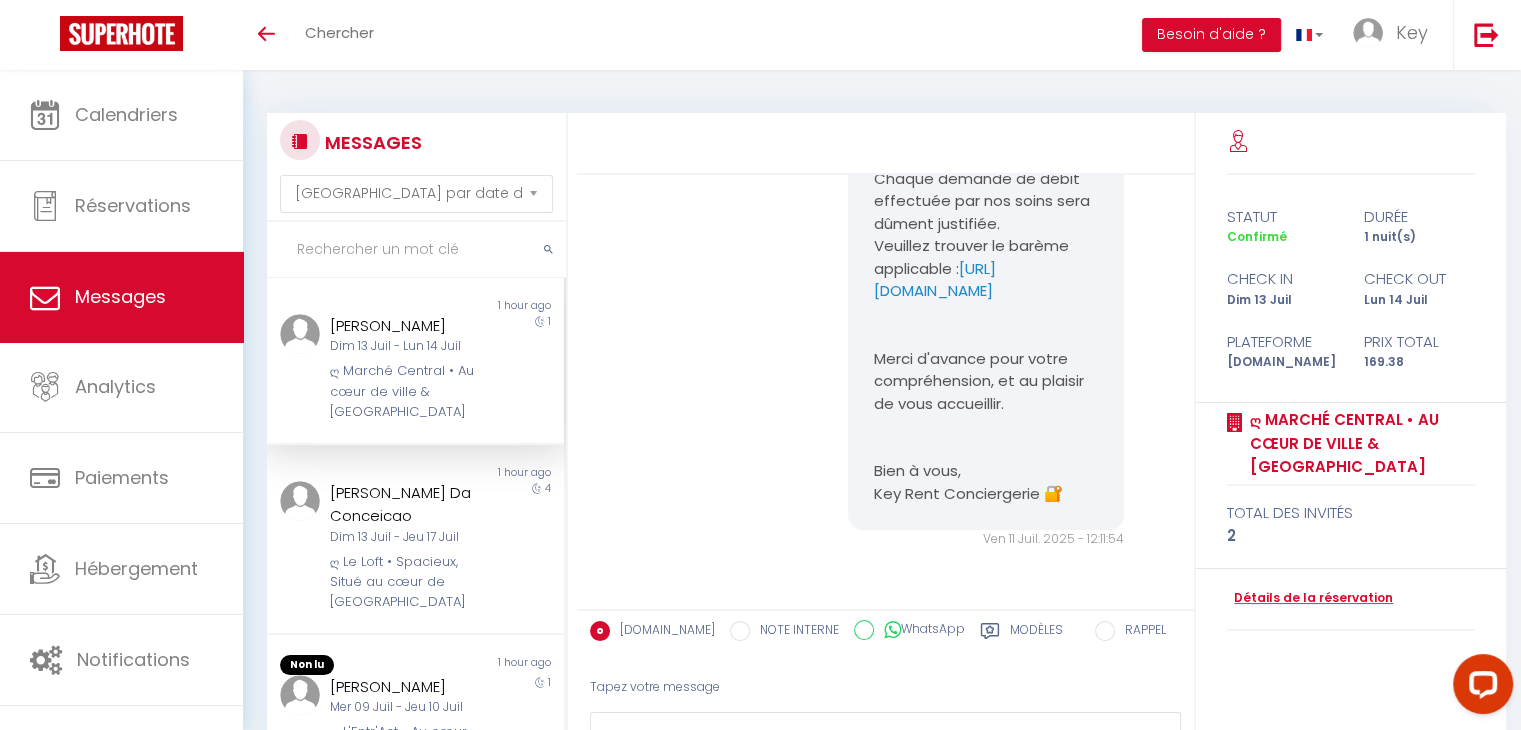 click at bounding box center [416, 250] 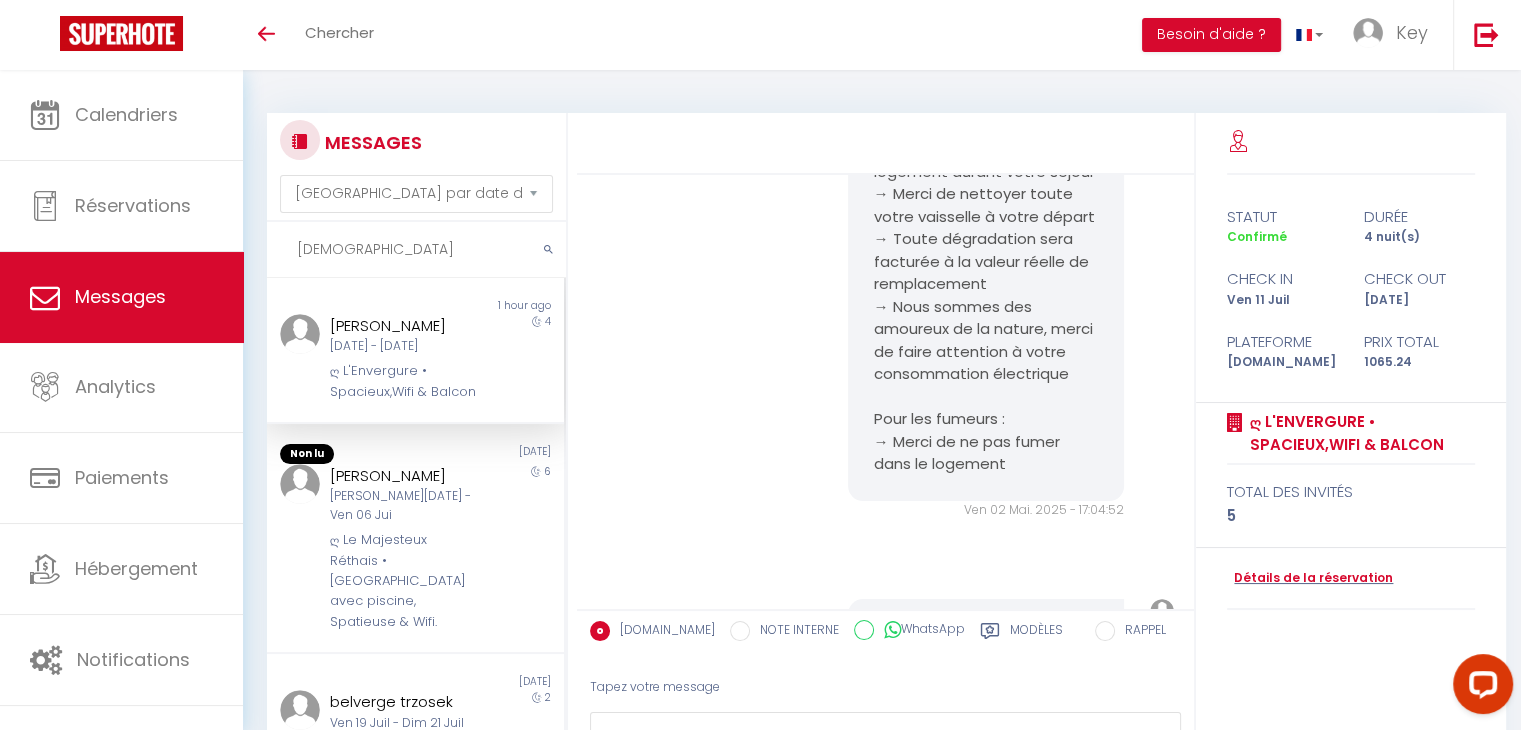 scroll, scrollTop: 5336, scrollLeft: 0, axis: vertical 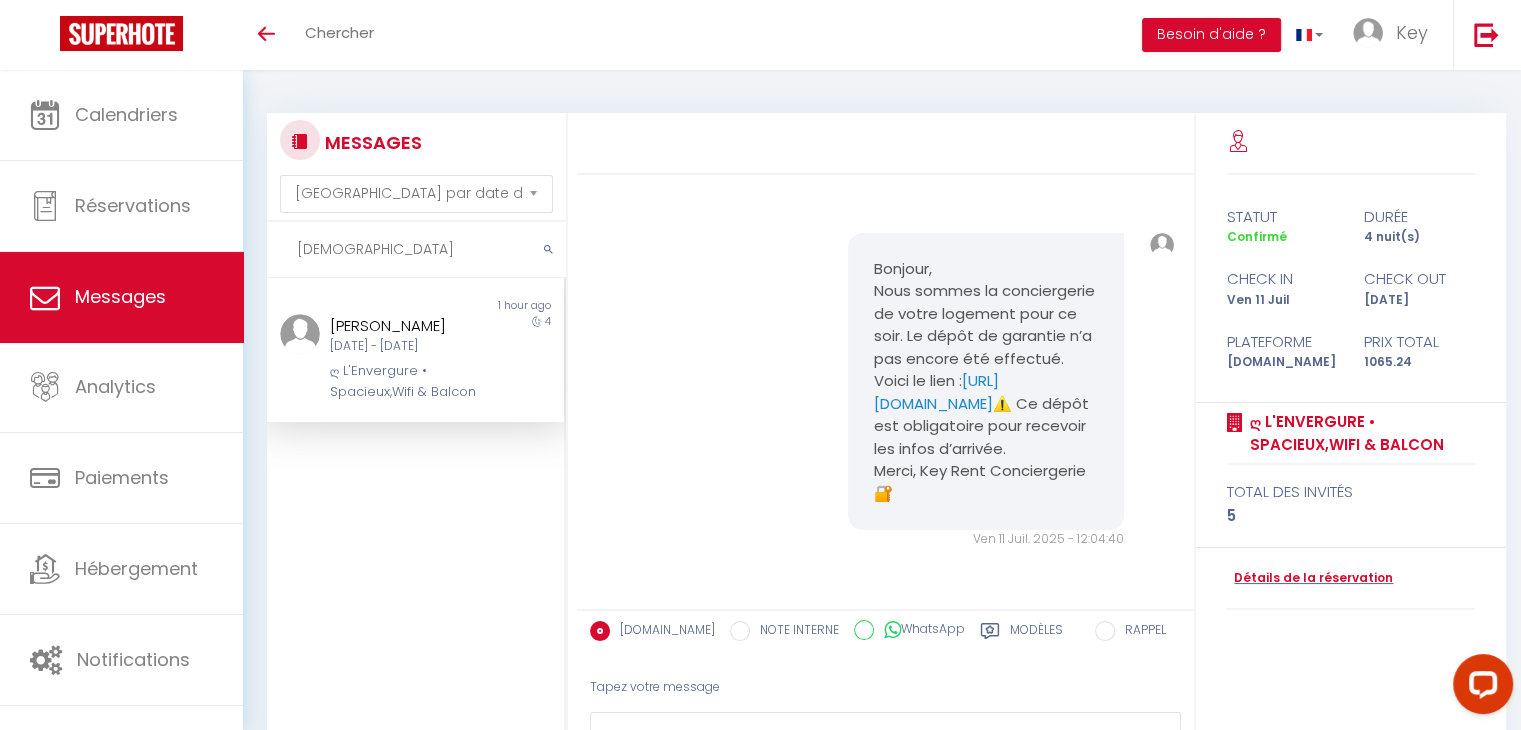 type on "[DEMOGRAPHIC_DATA]" 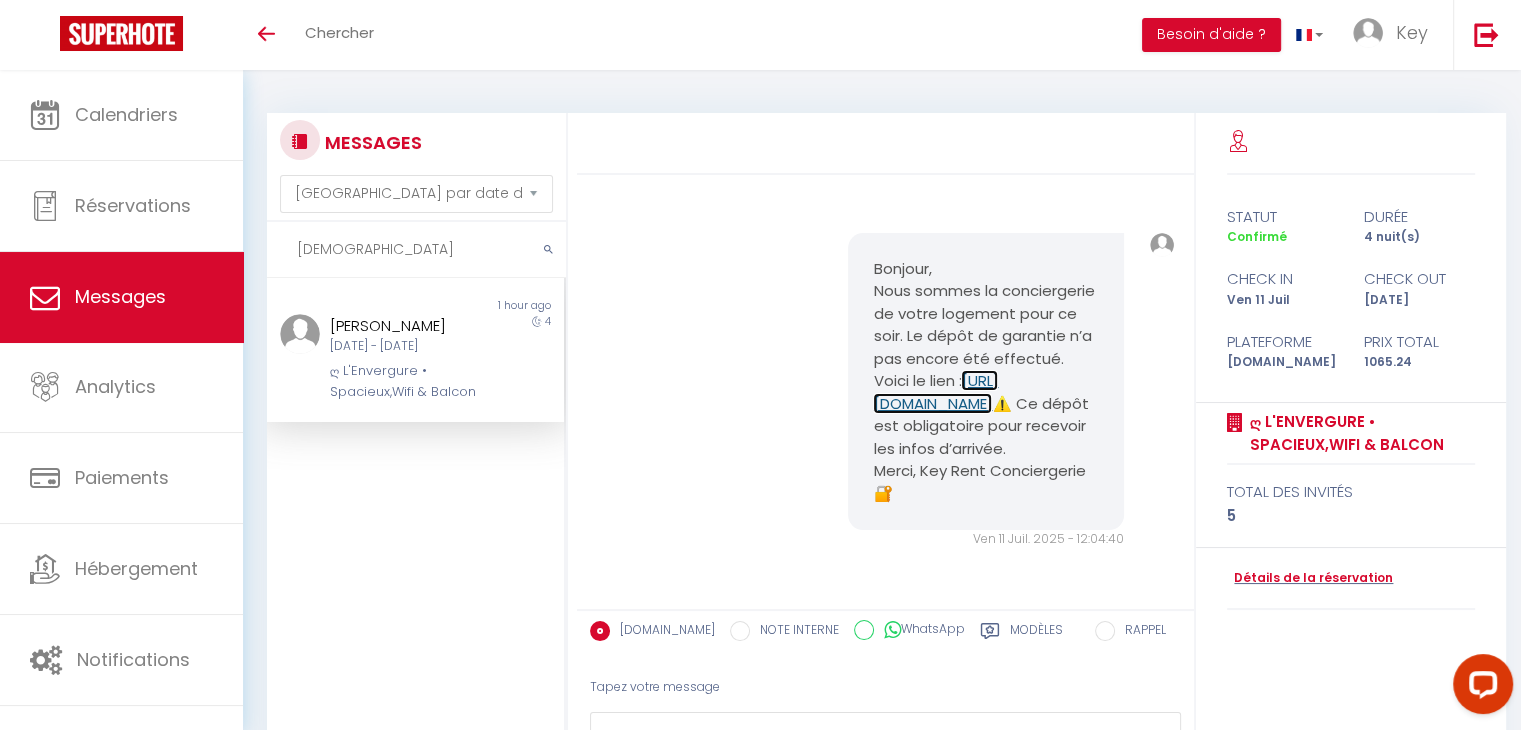 click on "[URL][DOMAIN_NAME]" at bounding box center (935, 392) 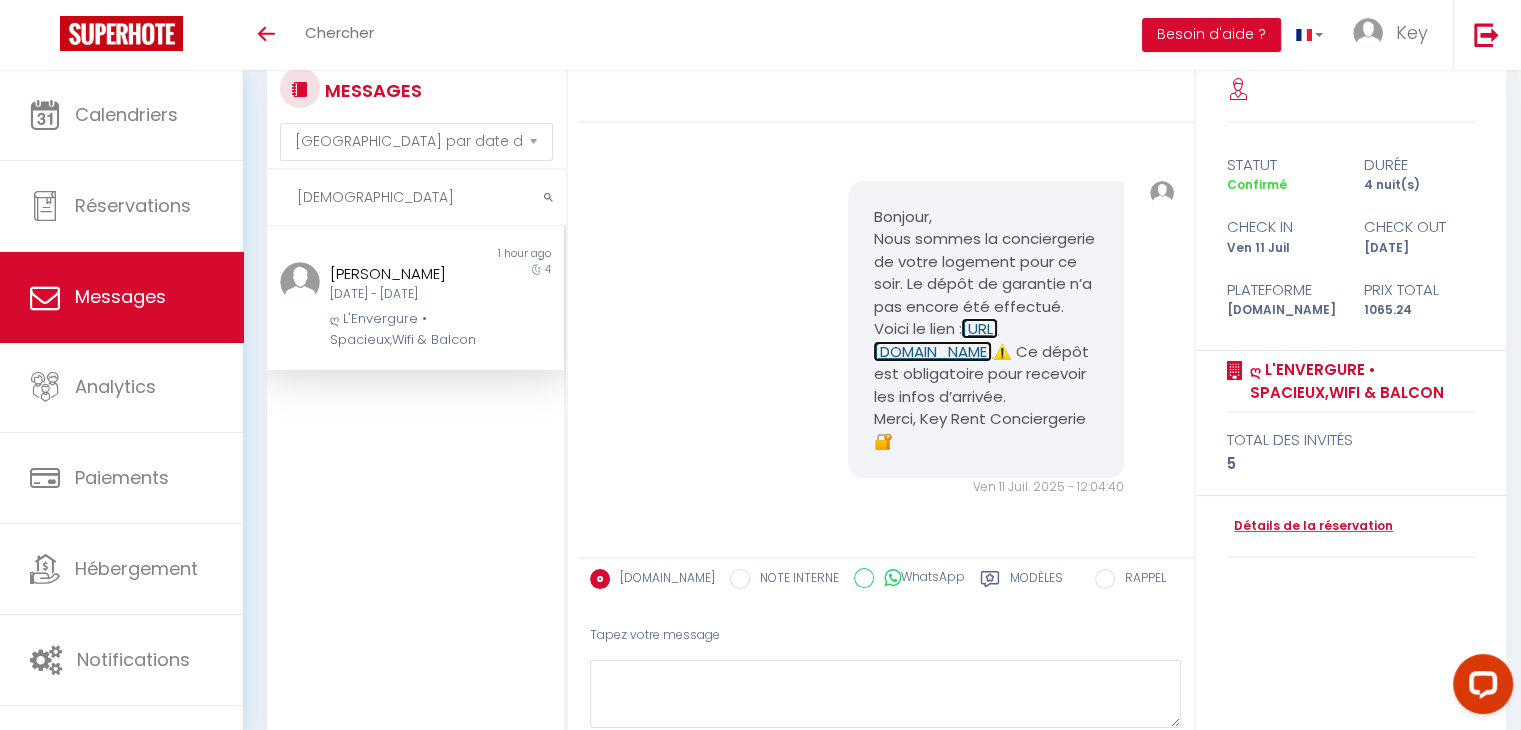 scroll, scrollTop: 100, scrollLeft: 0, axis: vertical 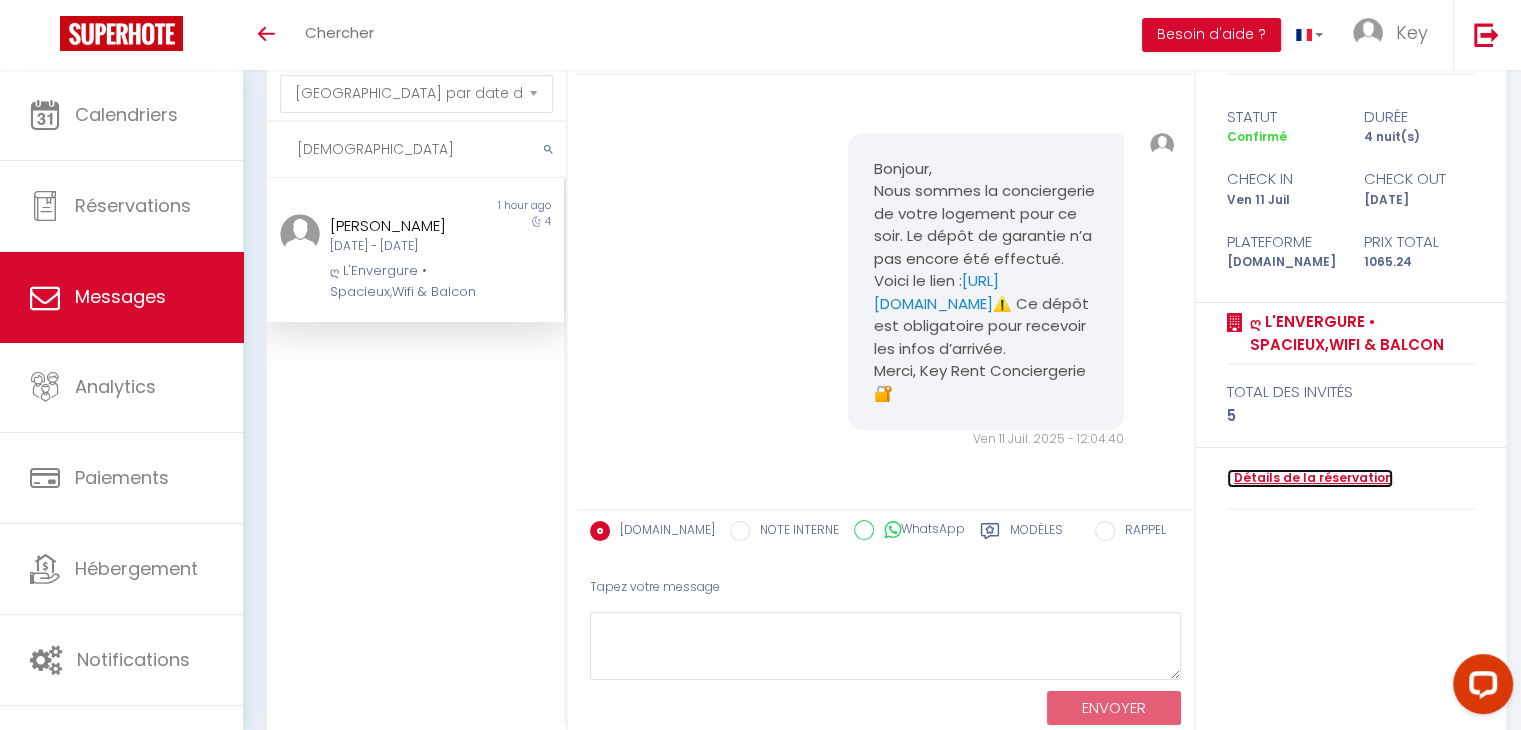 click on "Détails de la réservation" at bounding box center [1310, 478] 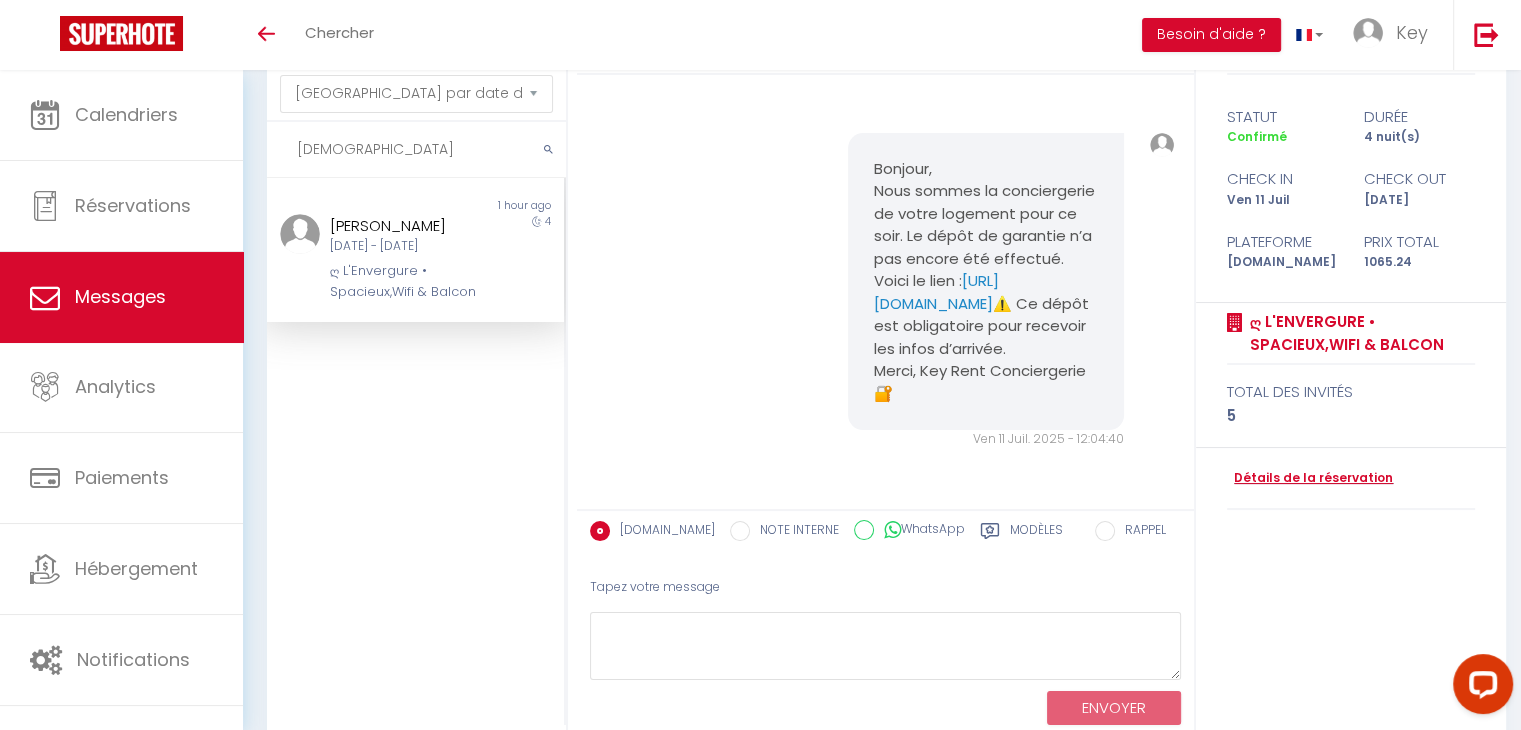 scroll, scrollTop: 0, scrollLeft: 0, axis: both 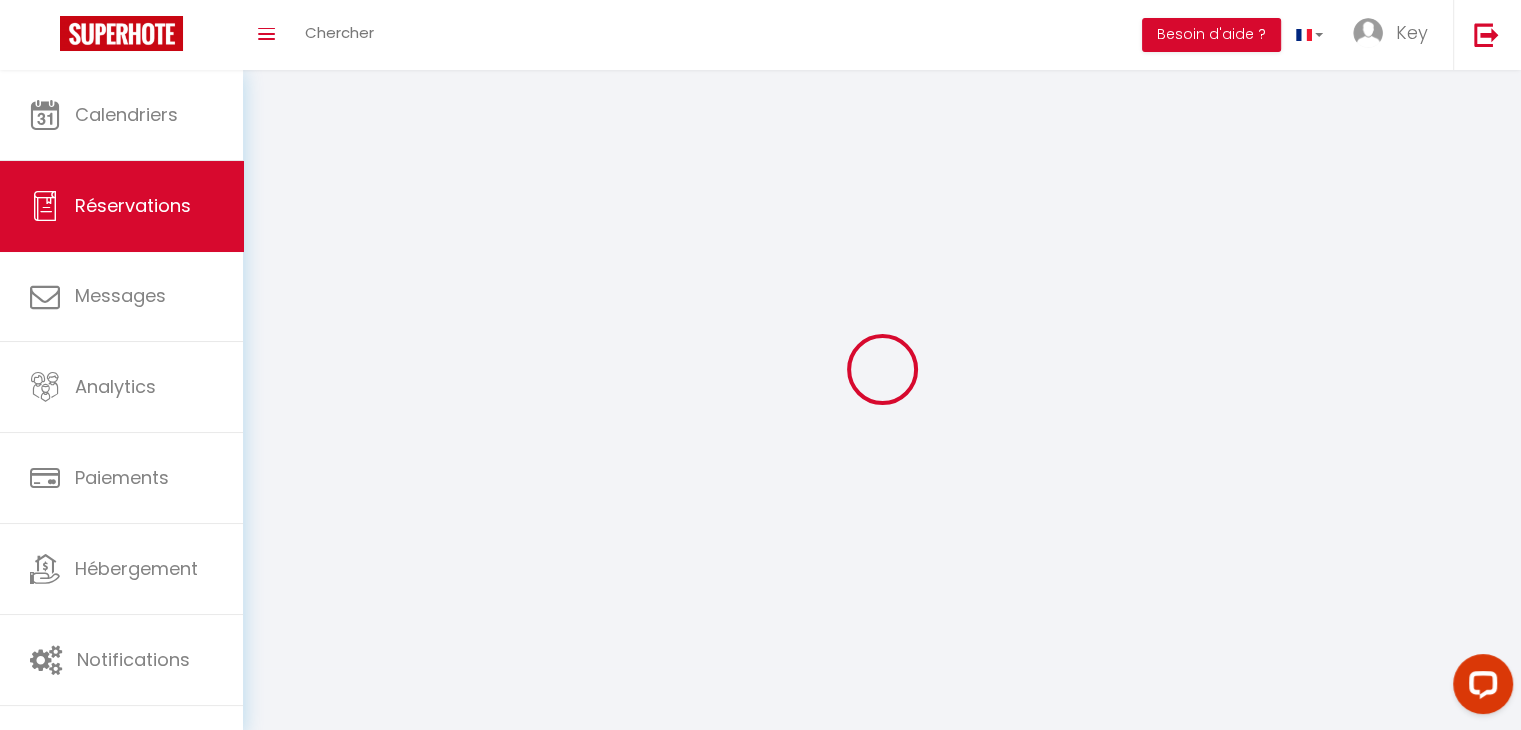 select 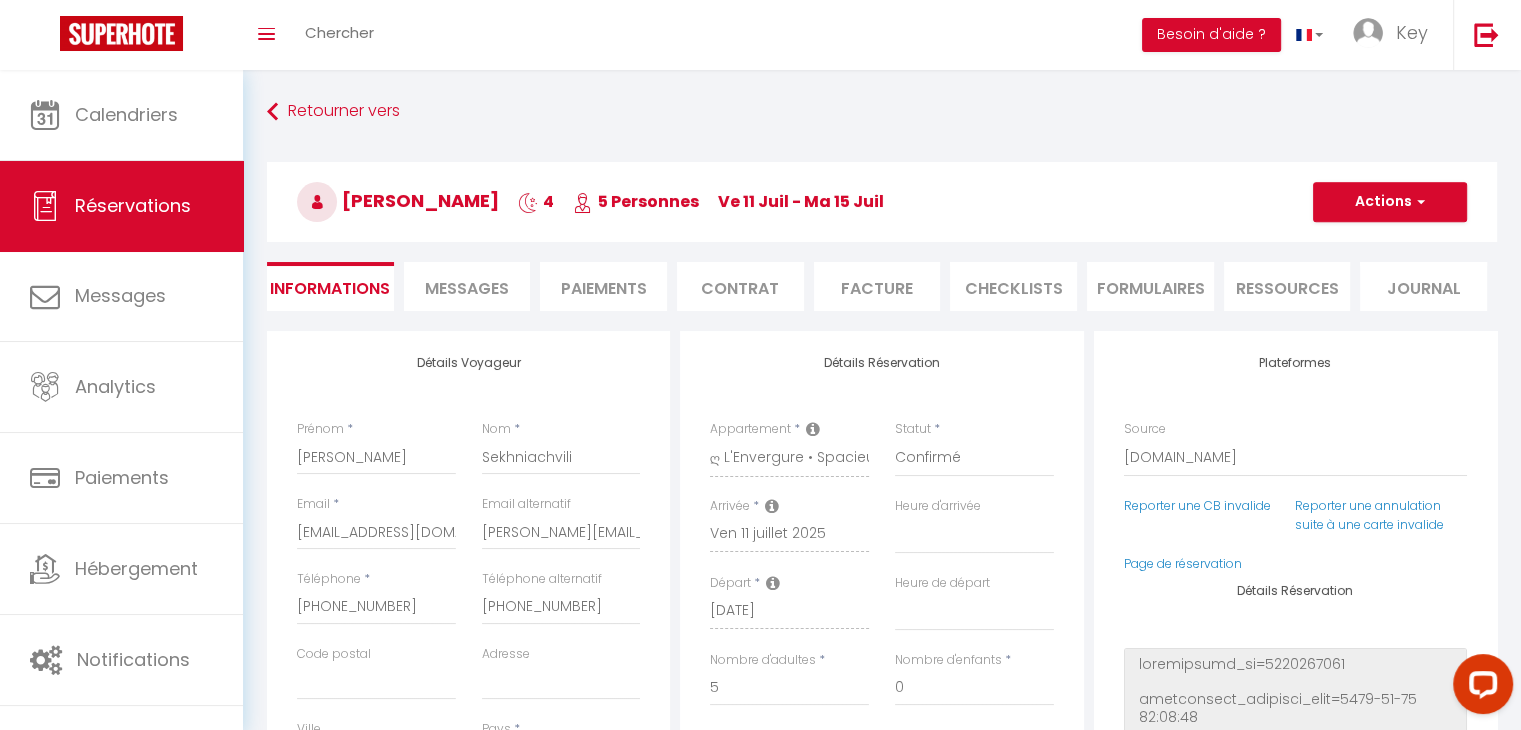select 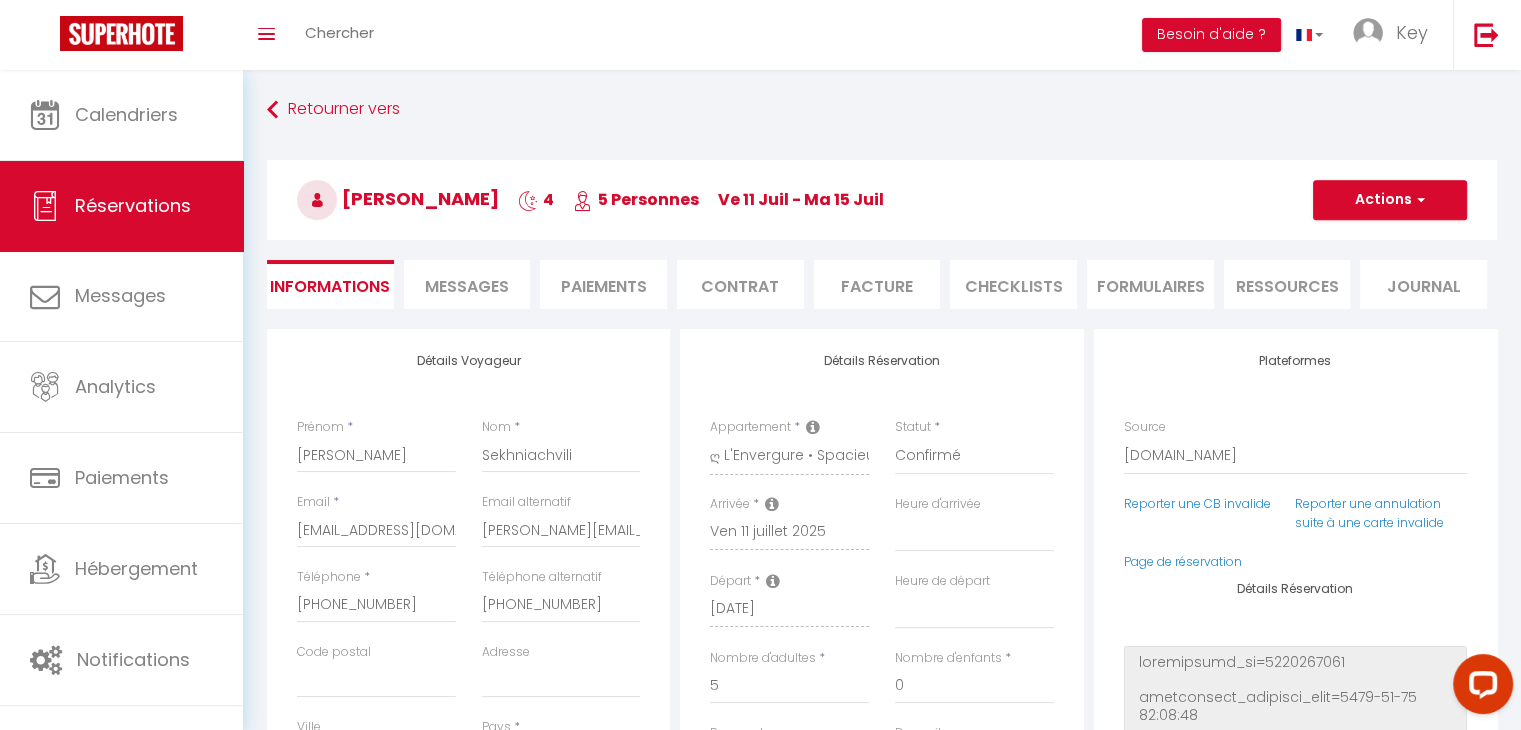 scroll, scrollTop: 0, scrollLeft: 0, axis: both 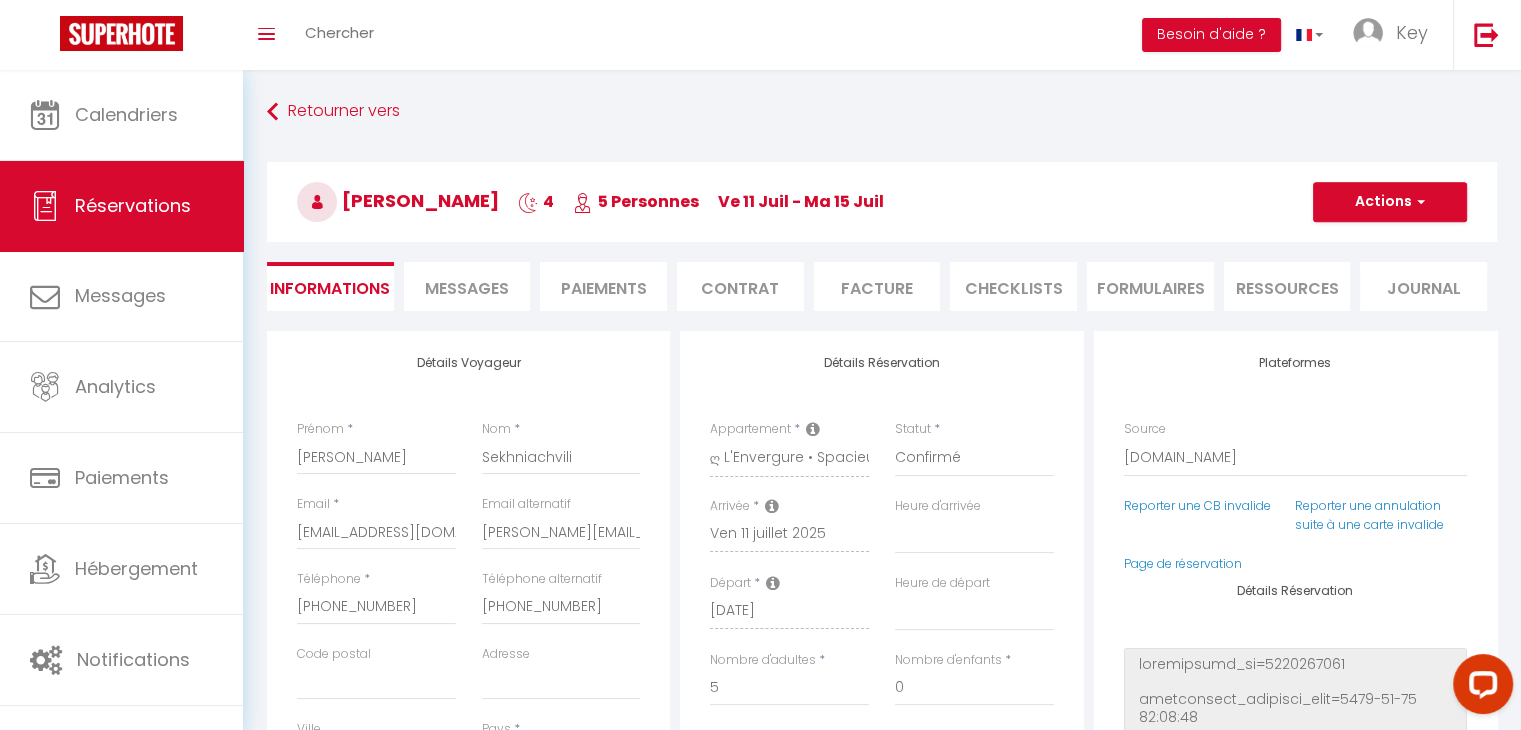click on "Paiements" at bounding box center [603, 286] 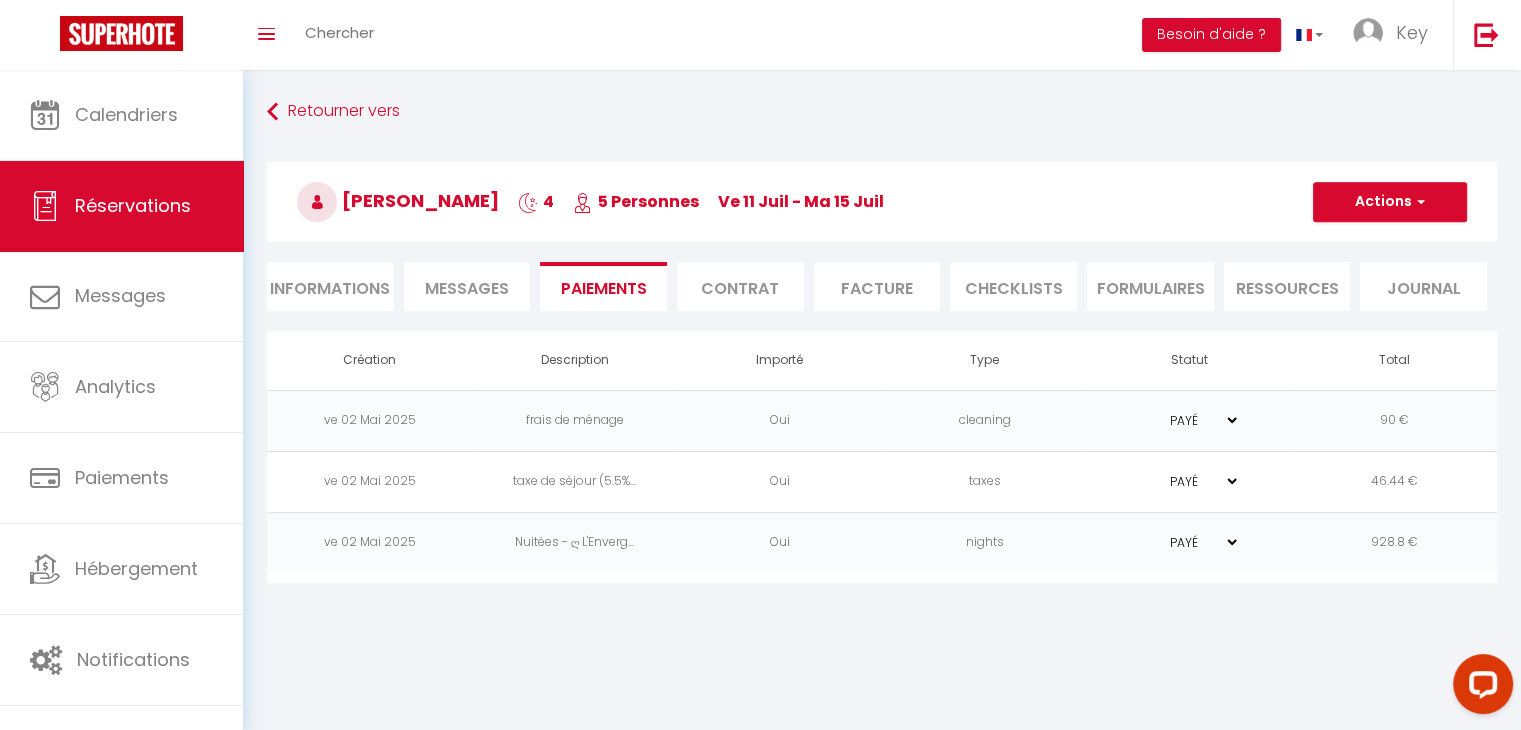 click on "Informations" at bounding box center (330, 286) 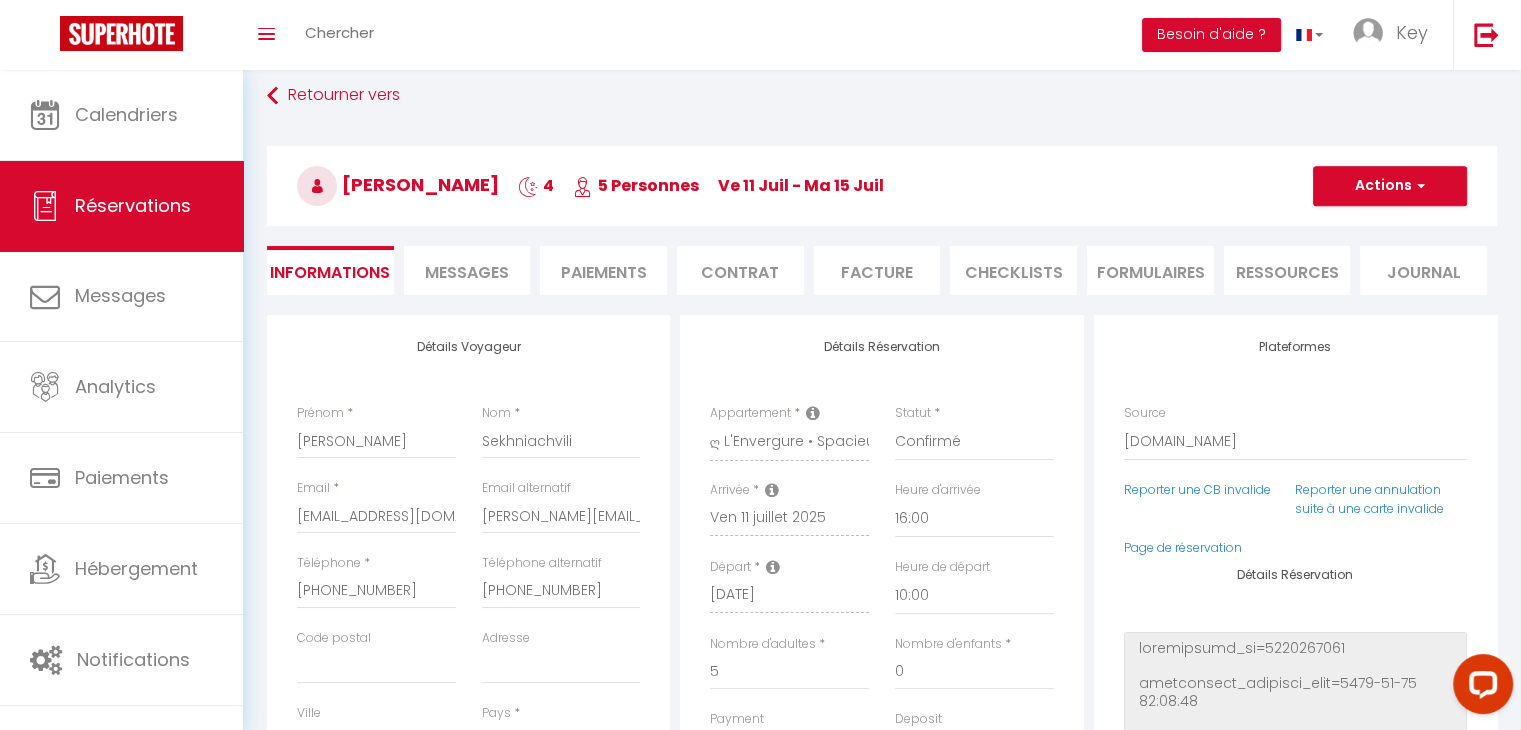 scroll, scrollTop: 0, scrollLeft: 0, axis: both 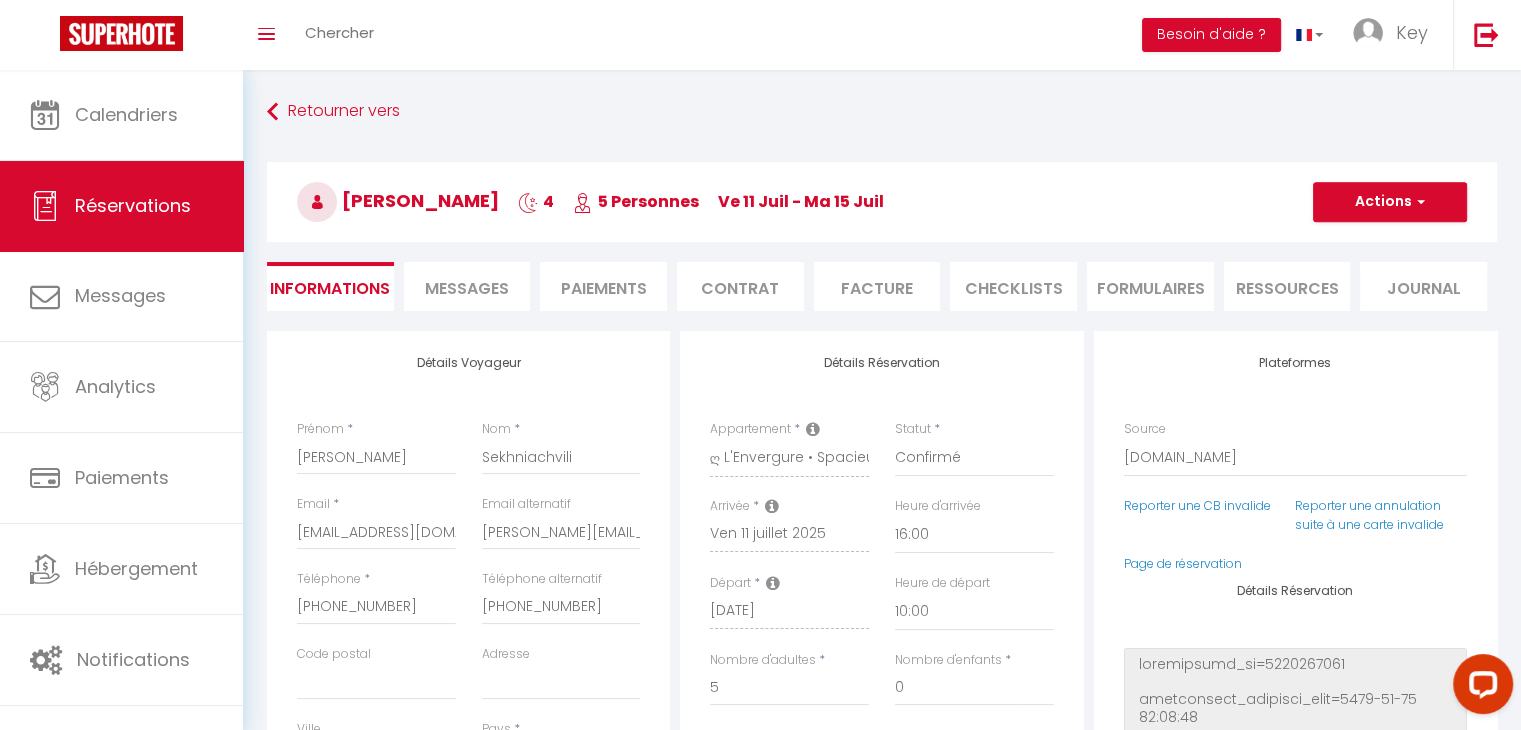click on "Paiements" at bounding box center (603, 286) 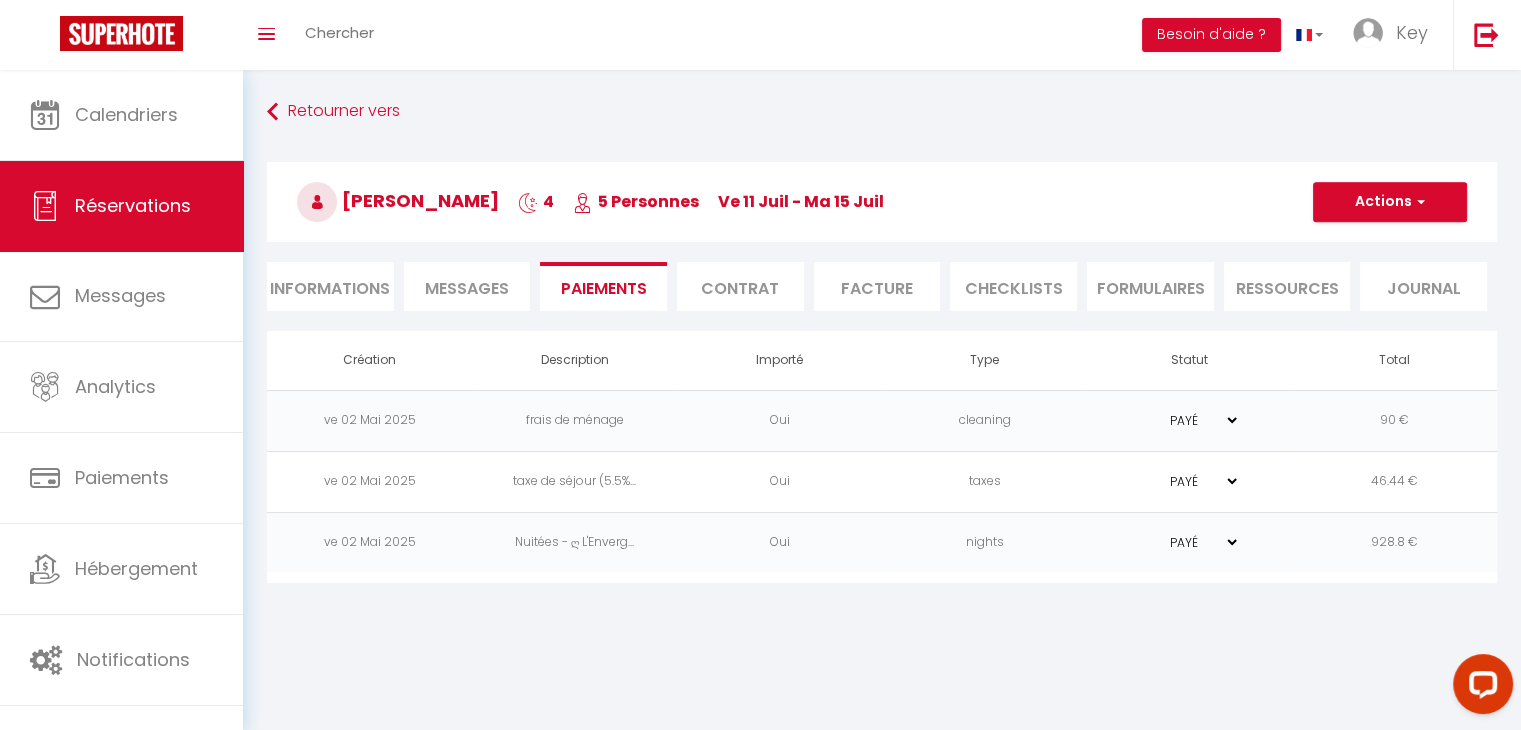 click on "Facture" at bounding box center (877, 286) 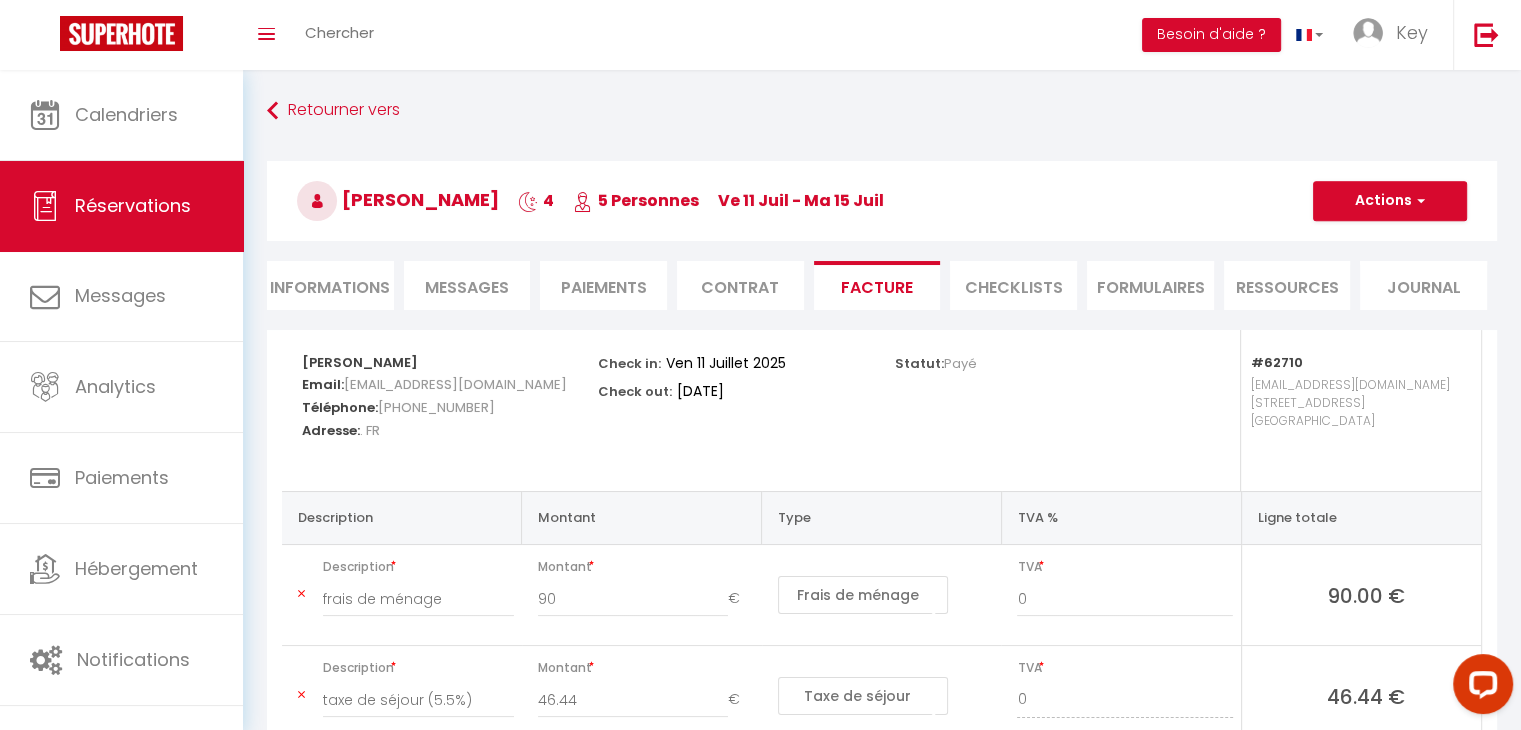 scroll, scrollTop: 0, scrollLeft: 0, axis: both 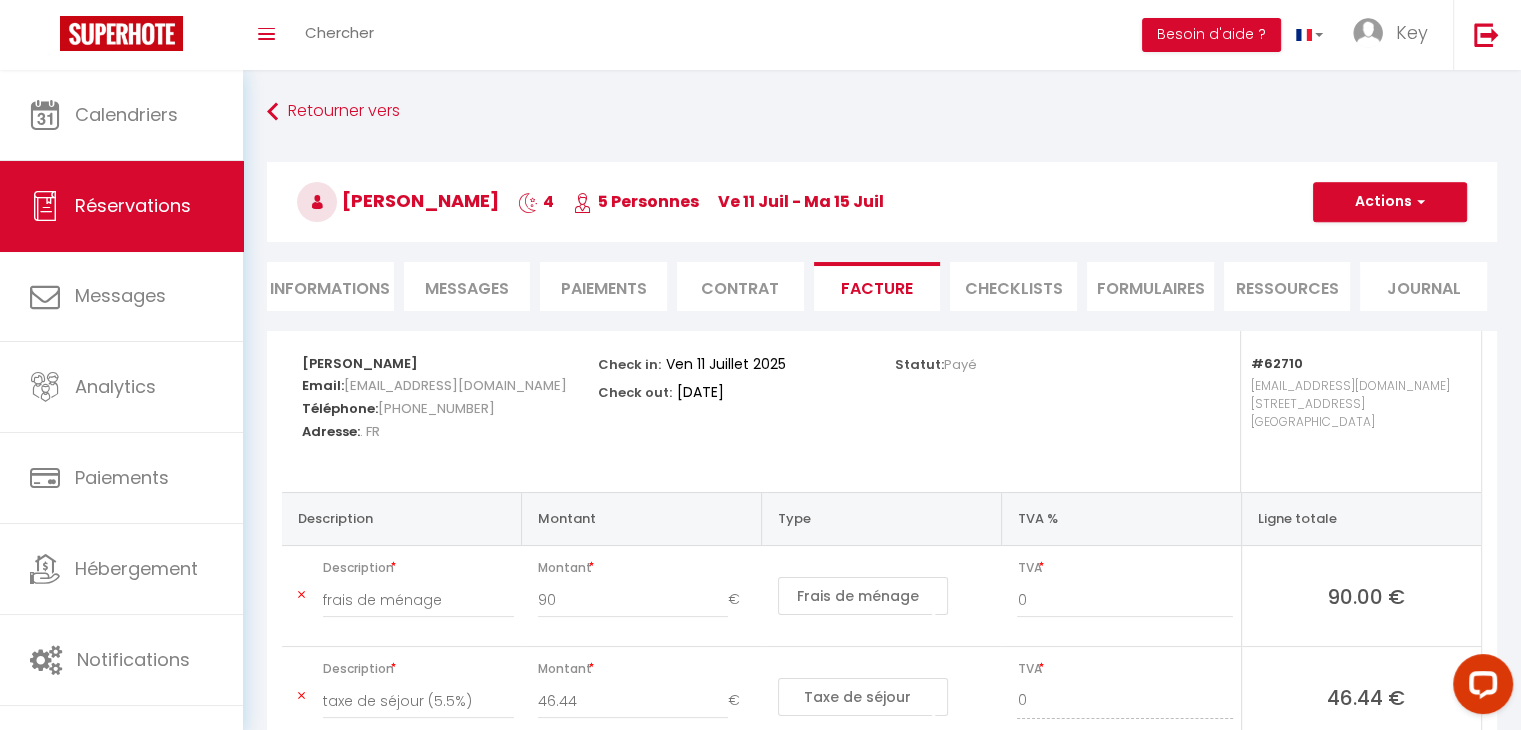 click on "Messages" at bounding box center [467, 288] 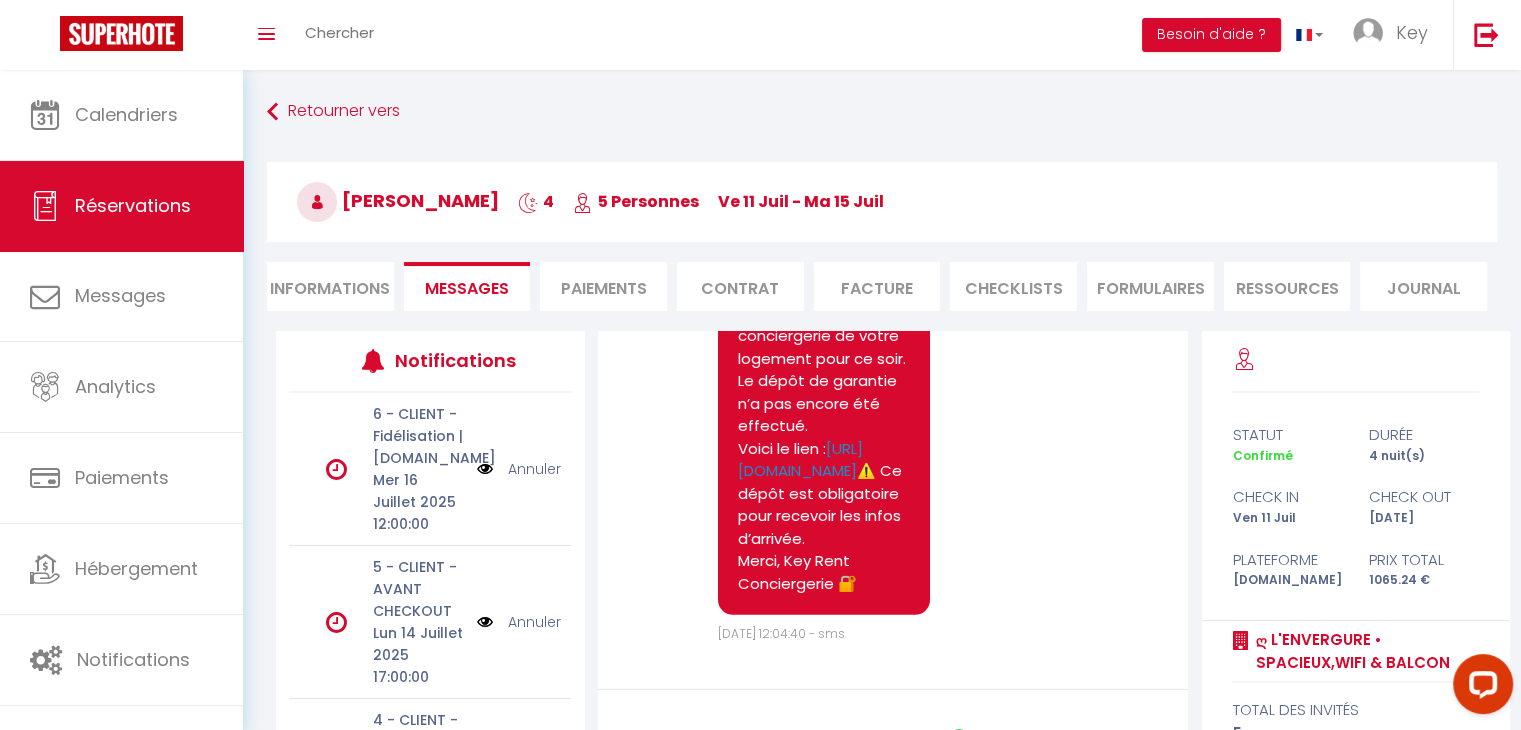scroll, scrollTop: 6536, scrollLeft: 0, axis: vertical 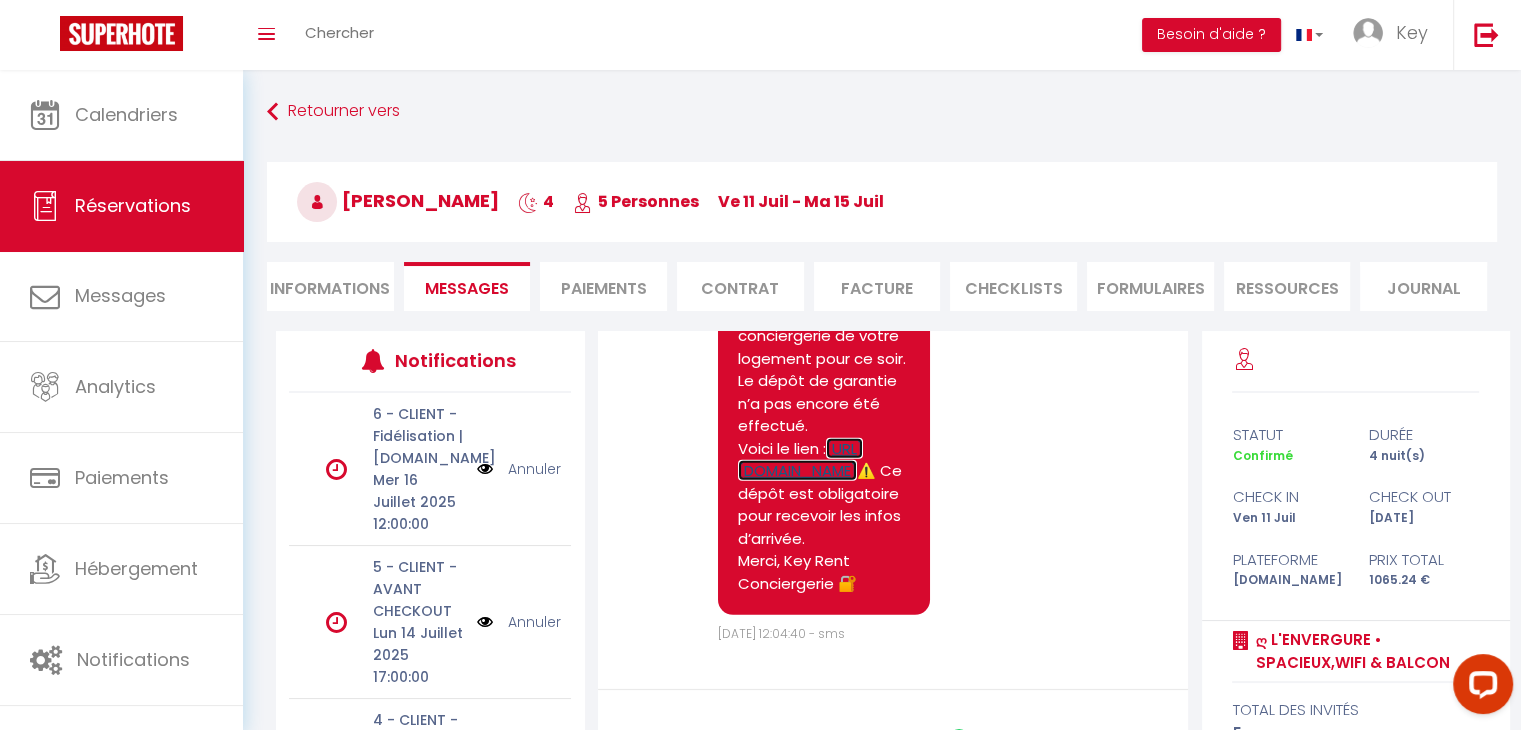 click on "https://superhote.com/applink/p/o64Cy7Mj" at bounding box center [800, 460] 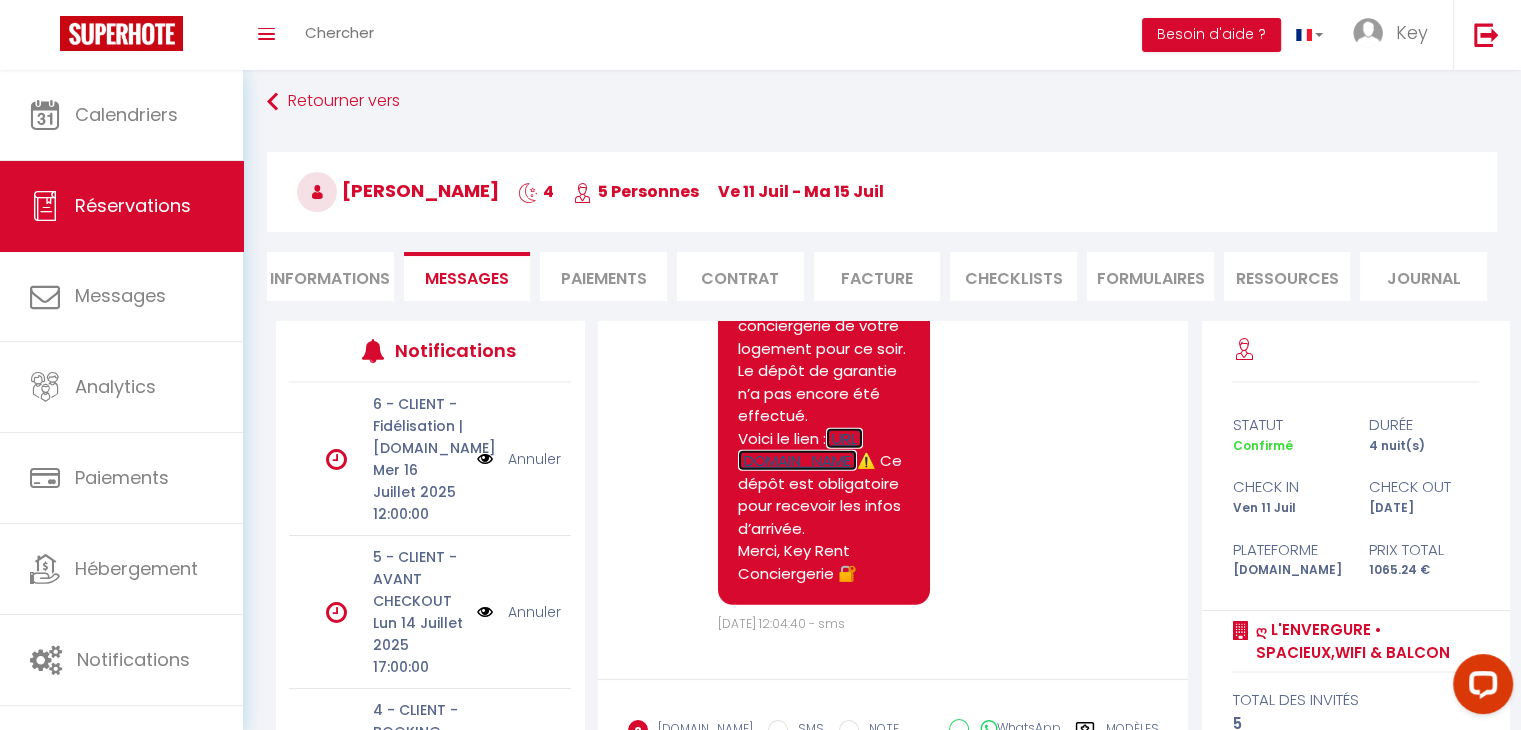 scroll, scrollTop: 0, scrollLeft: 0, axis: both 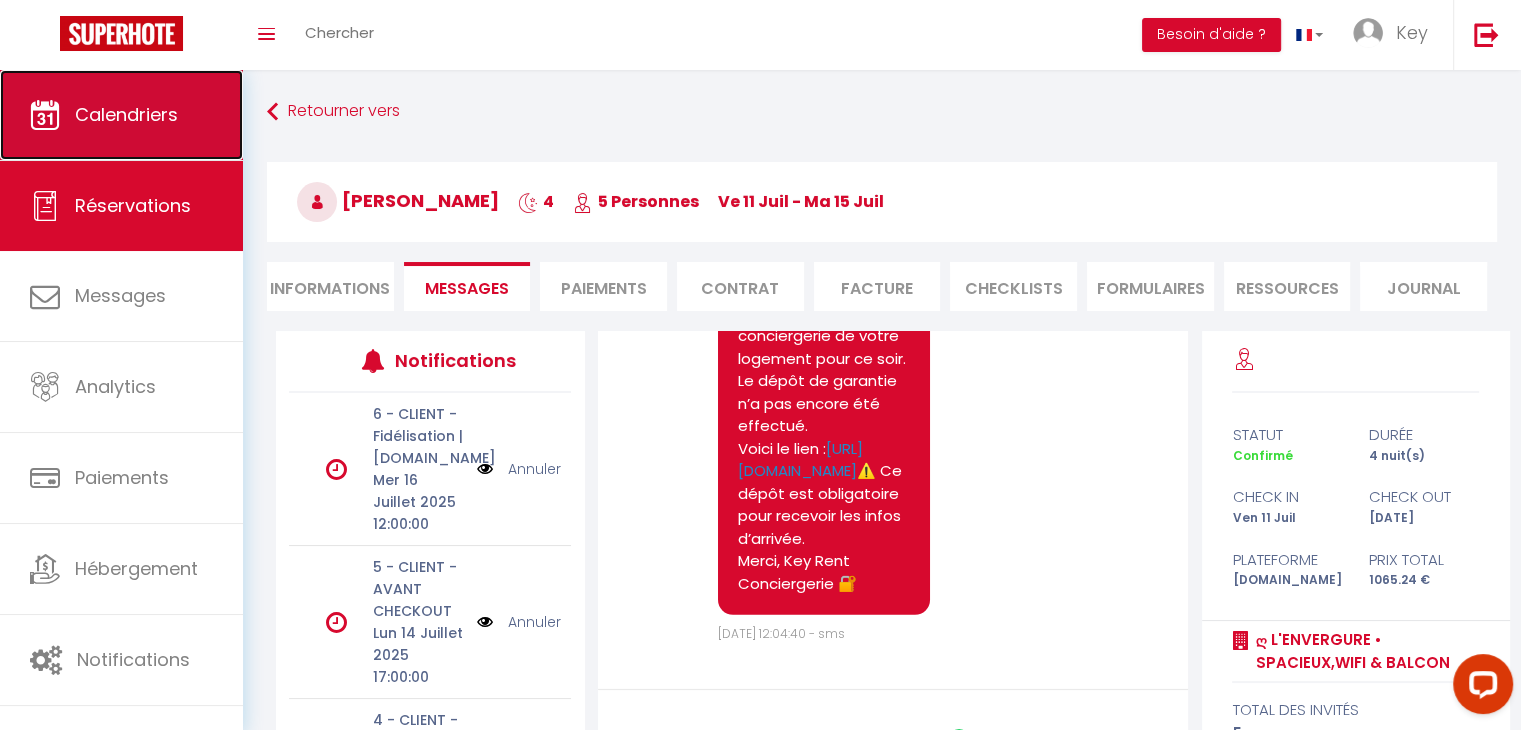 click on "Calendriers" at bounding box center (121, 115) 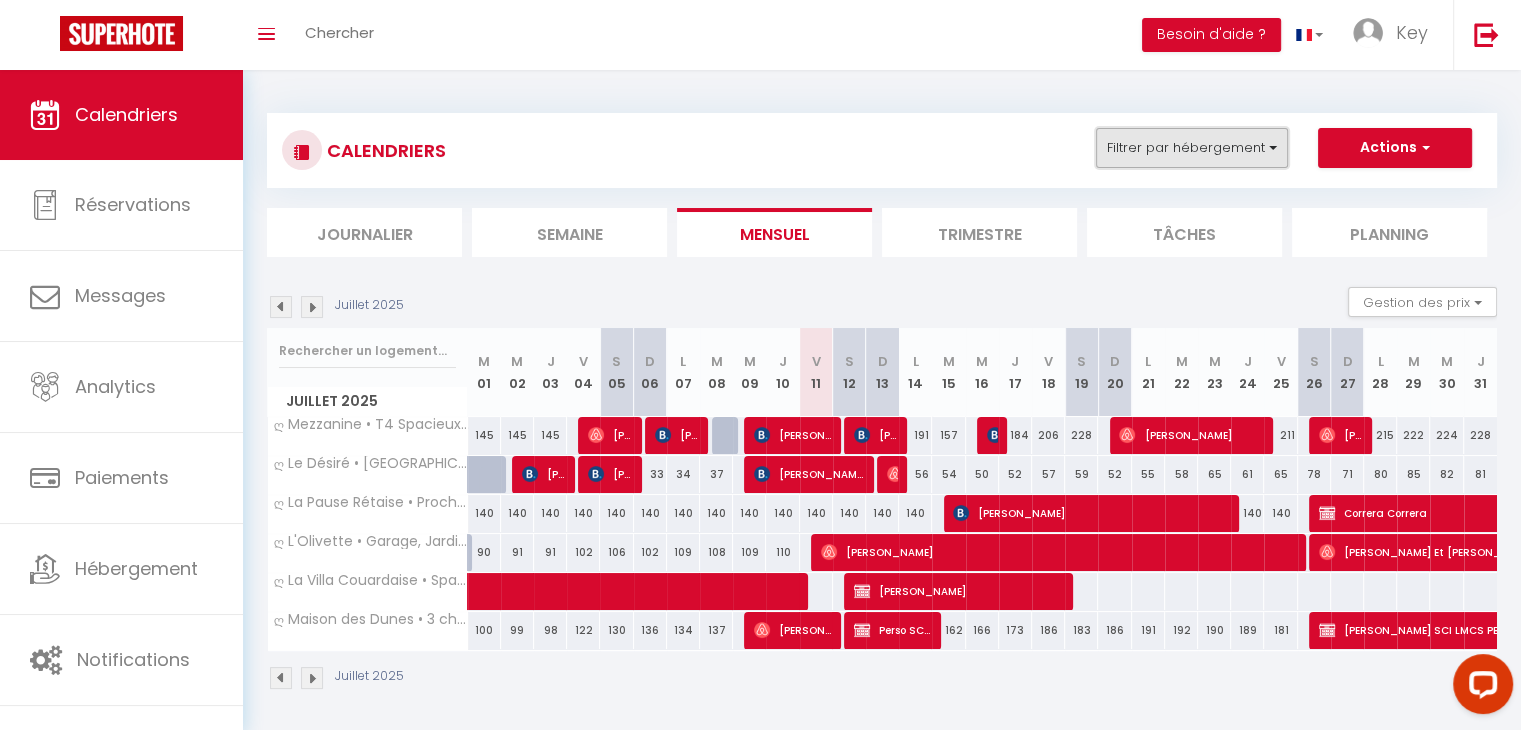 click on "Filtrer par hébergement" at bounding box center [1192, 148] 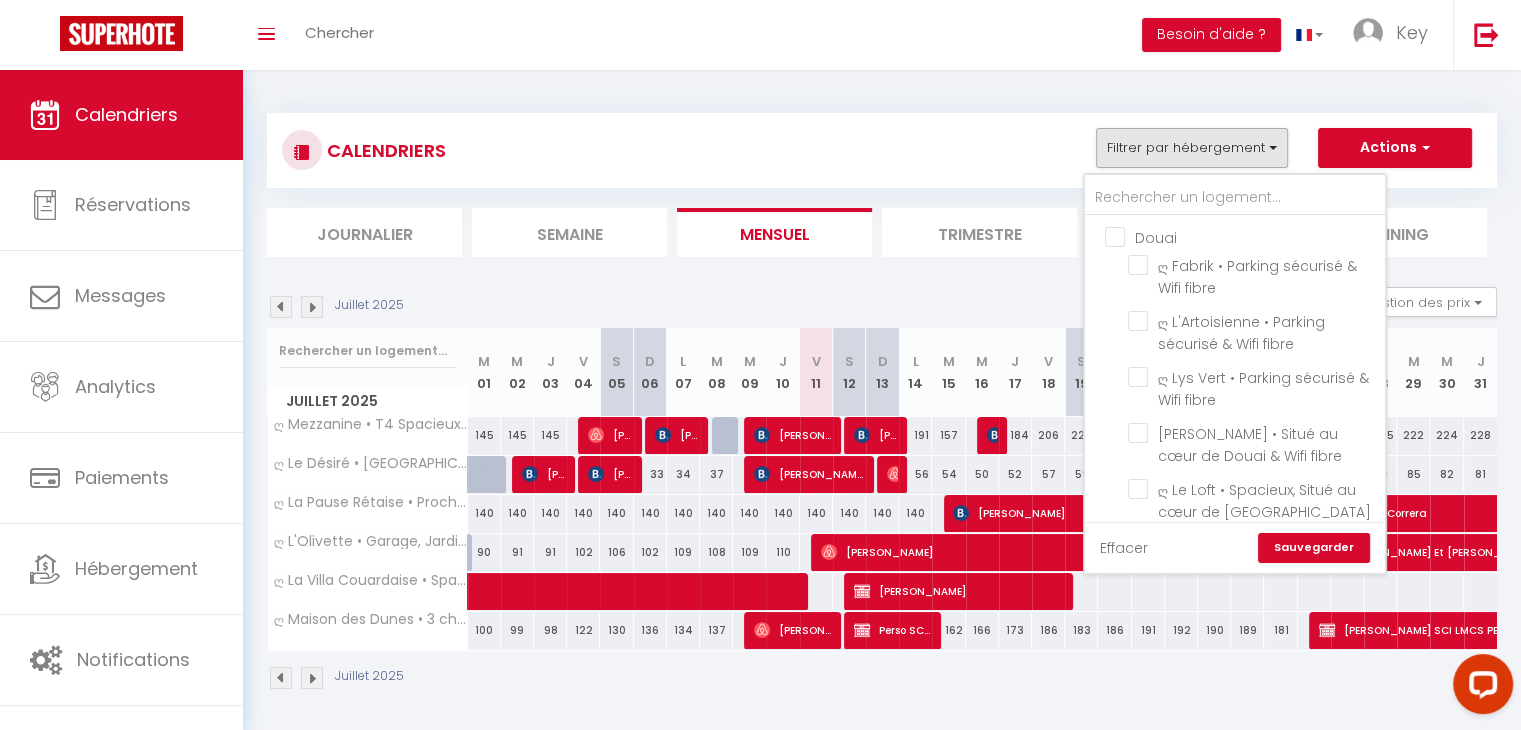 click on "Effacer" at bounding box center [1124, 548] 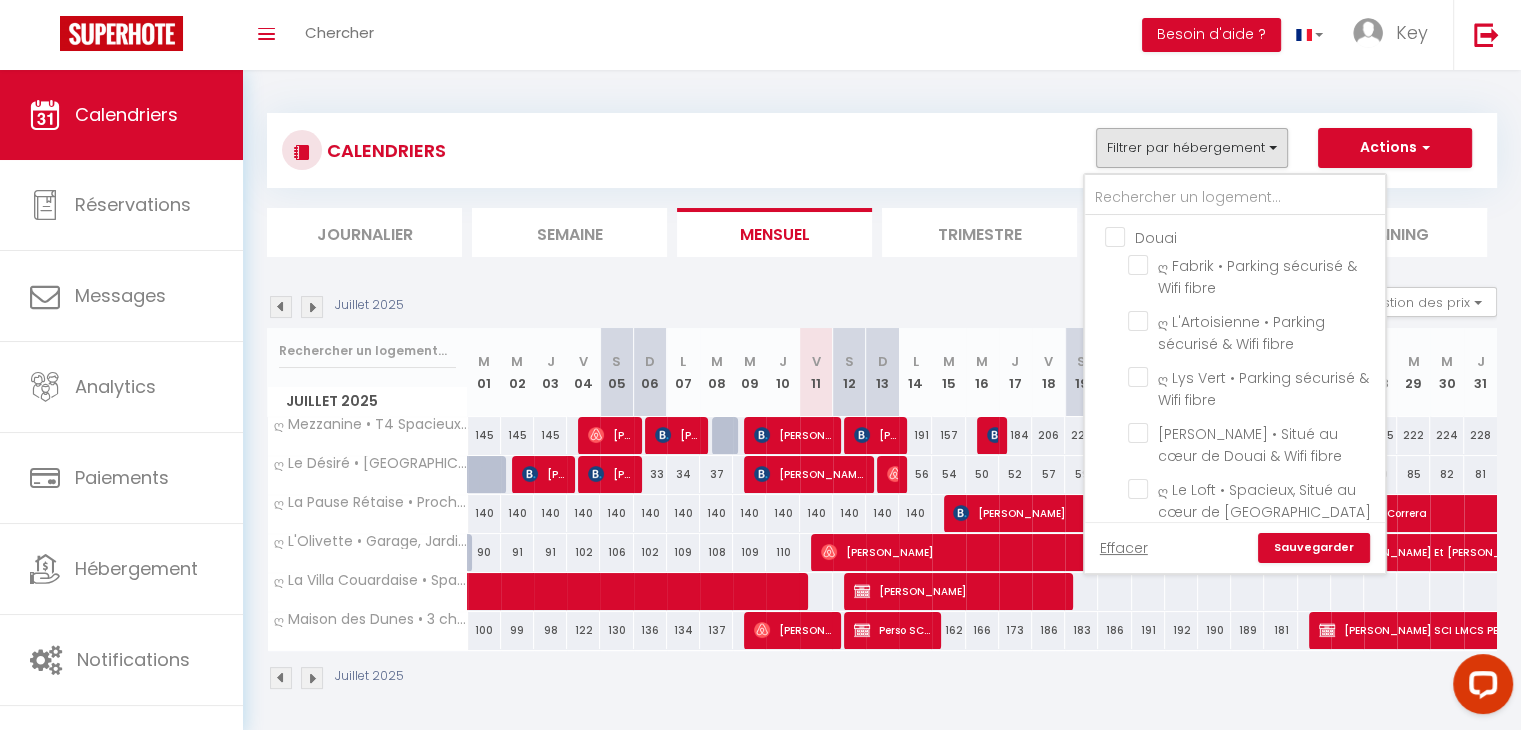 checkbox on "false" 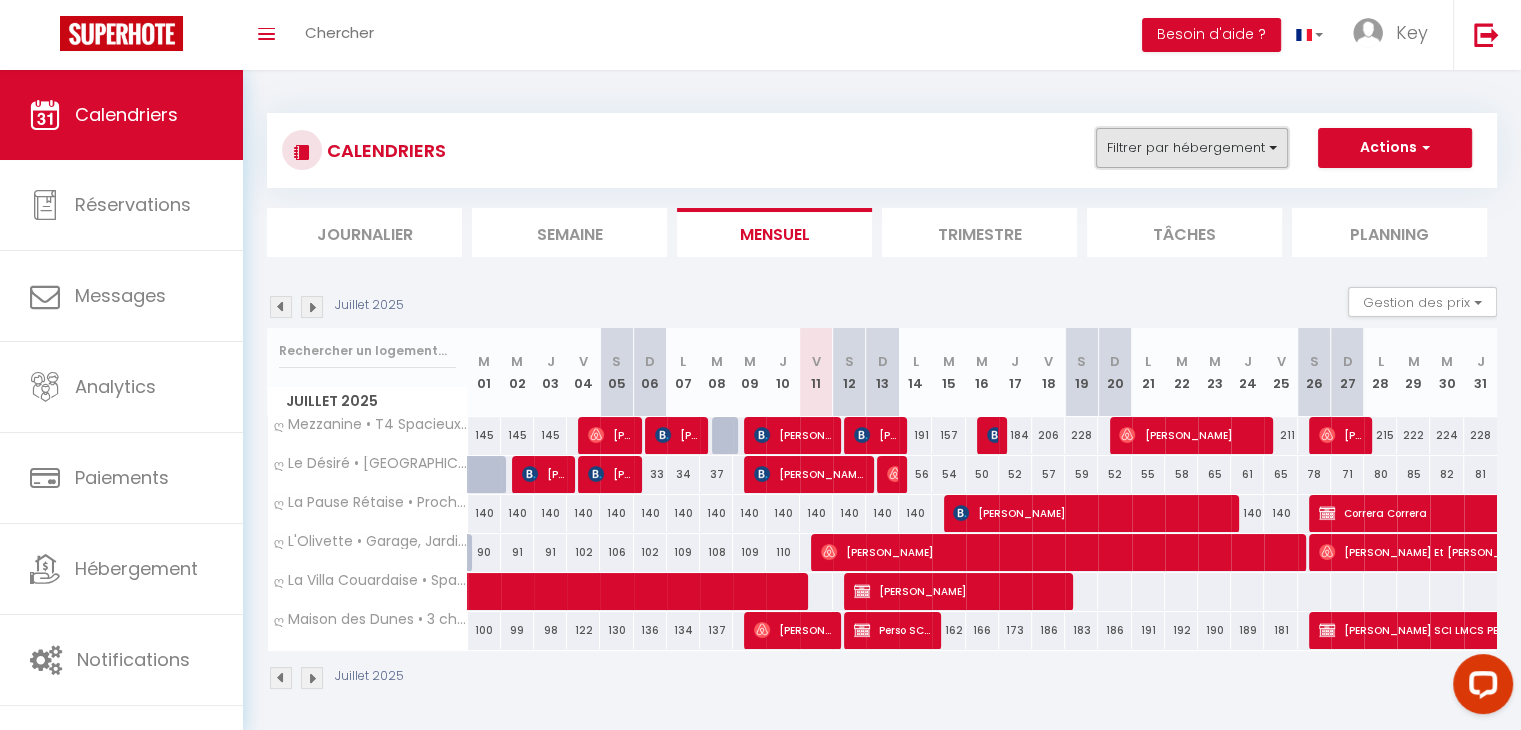 click on "Filtrer par hébergement" at bounding box center (1192, 148) 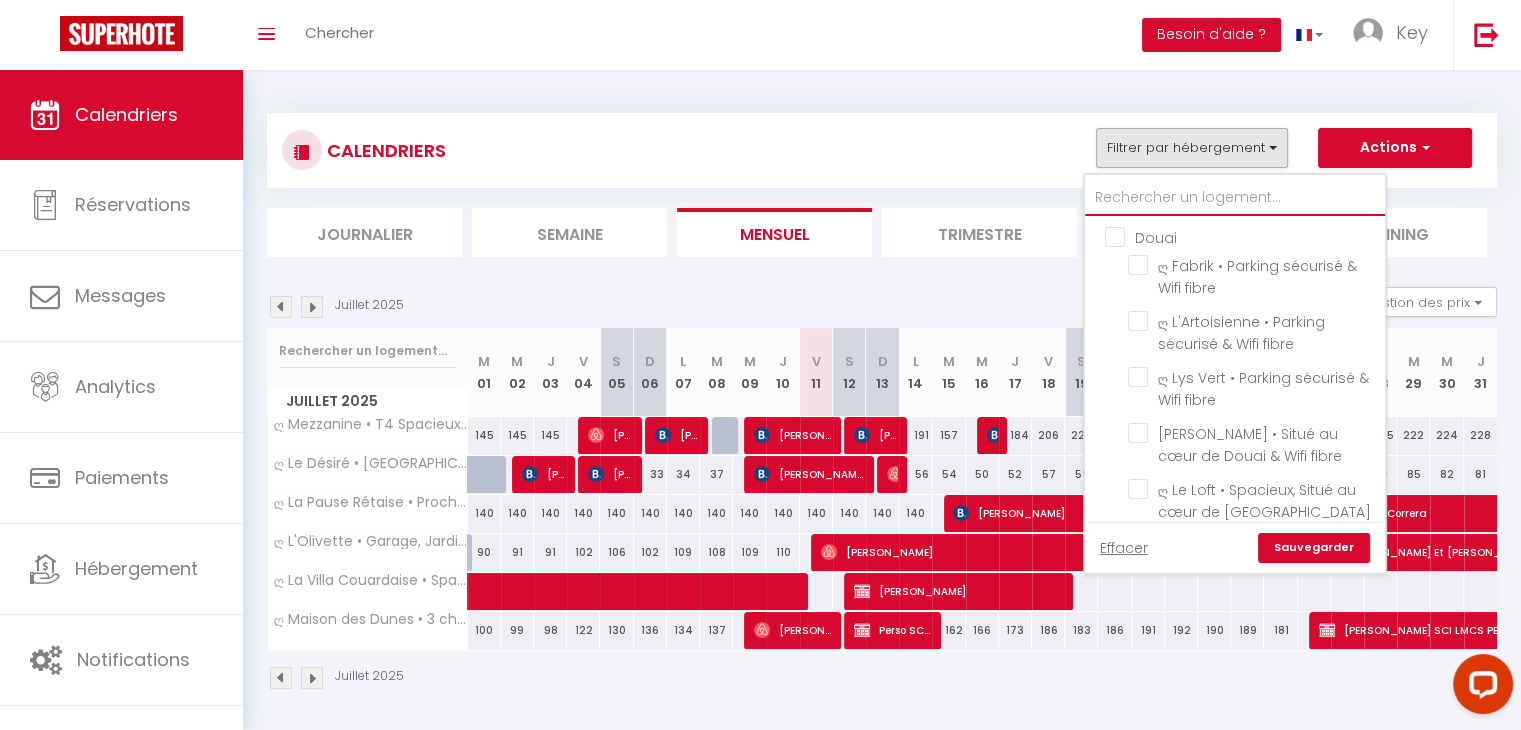 click at bounding box center (1235, 198) 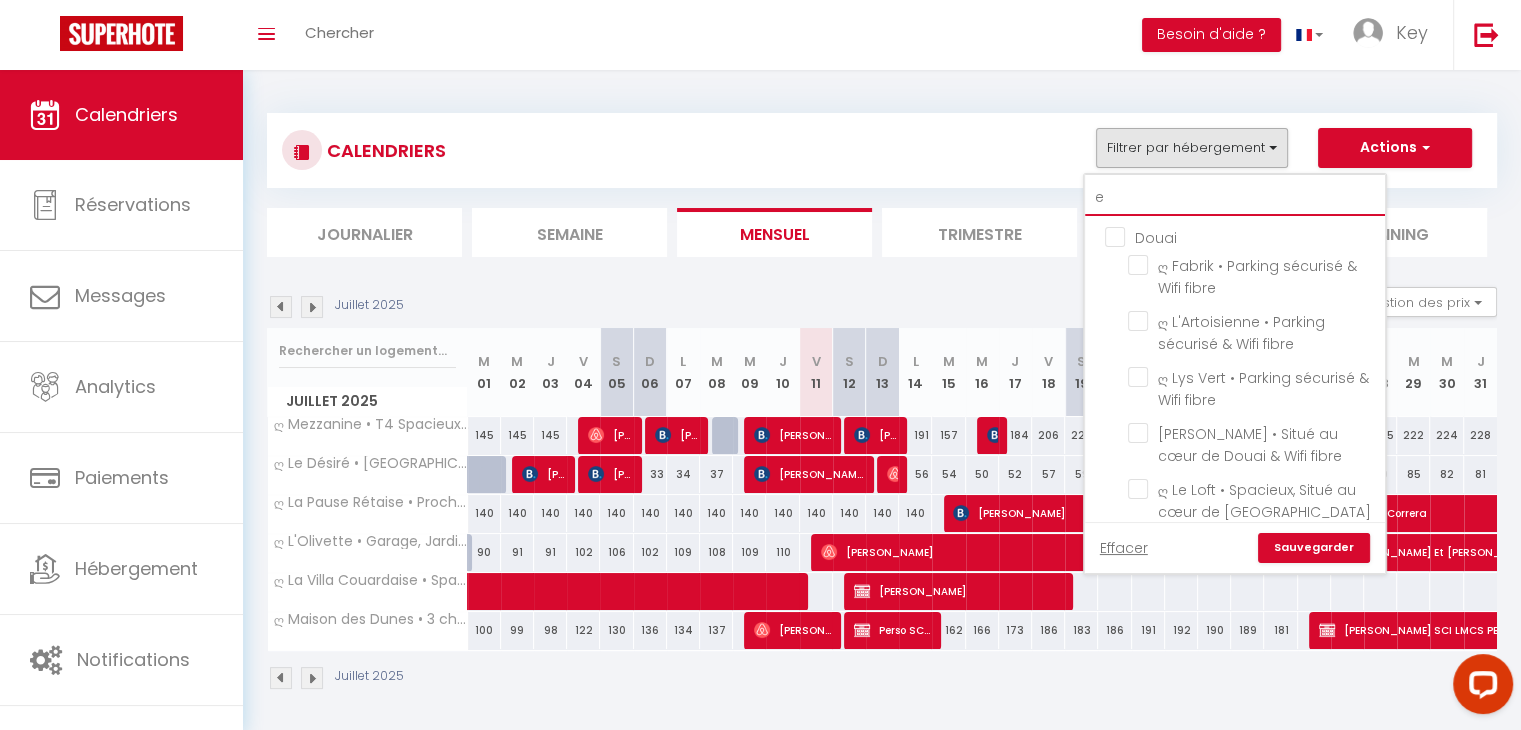 checkbox on "false" 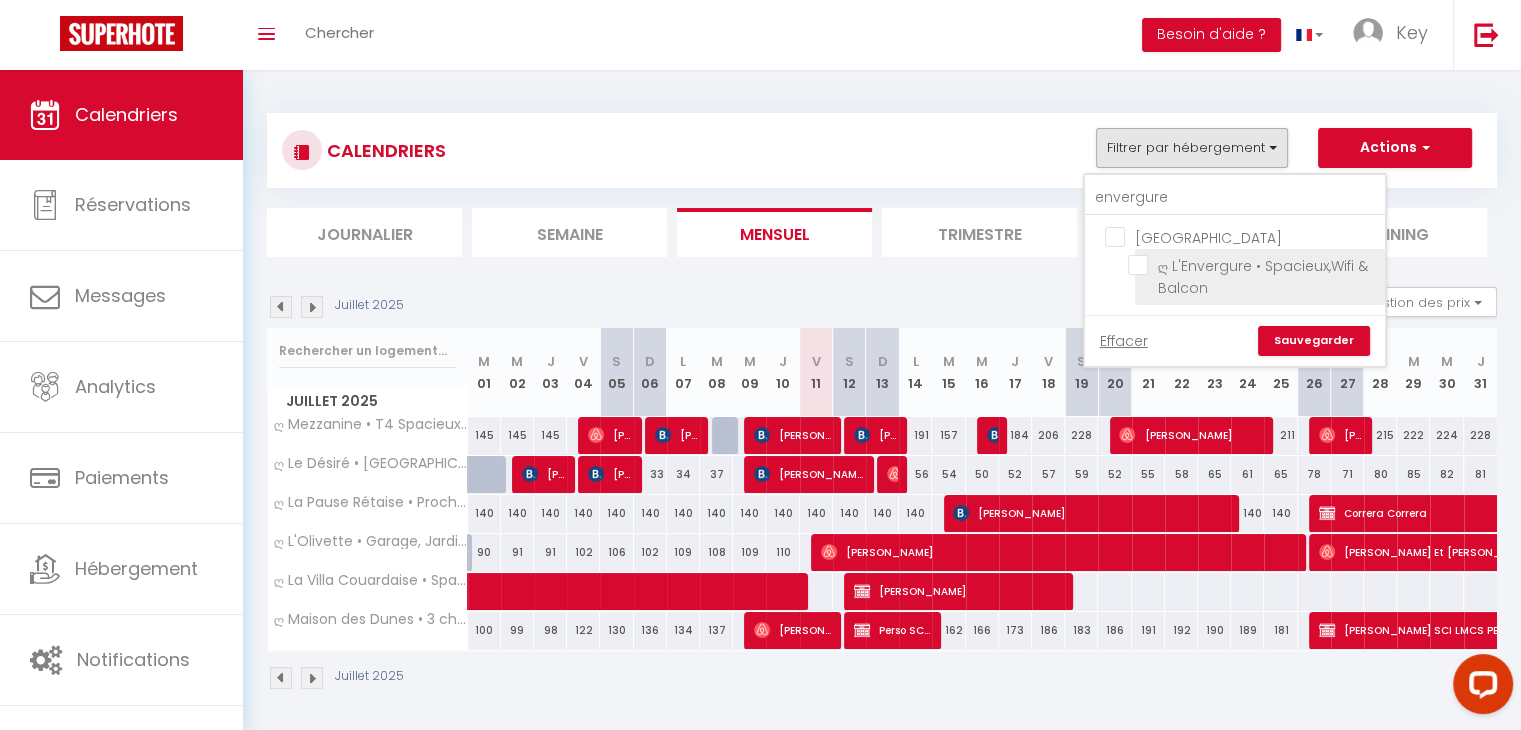 click on "ღ L'Envergure • Spacieux,Wifi & Balcon" at bounding box center [1253, 265] 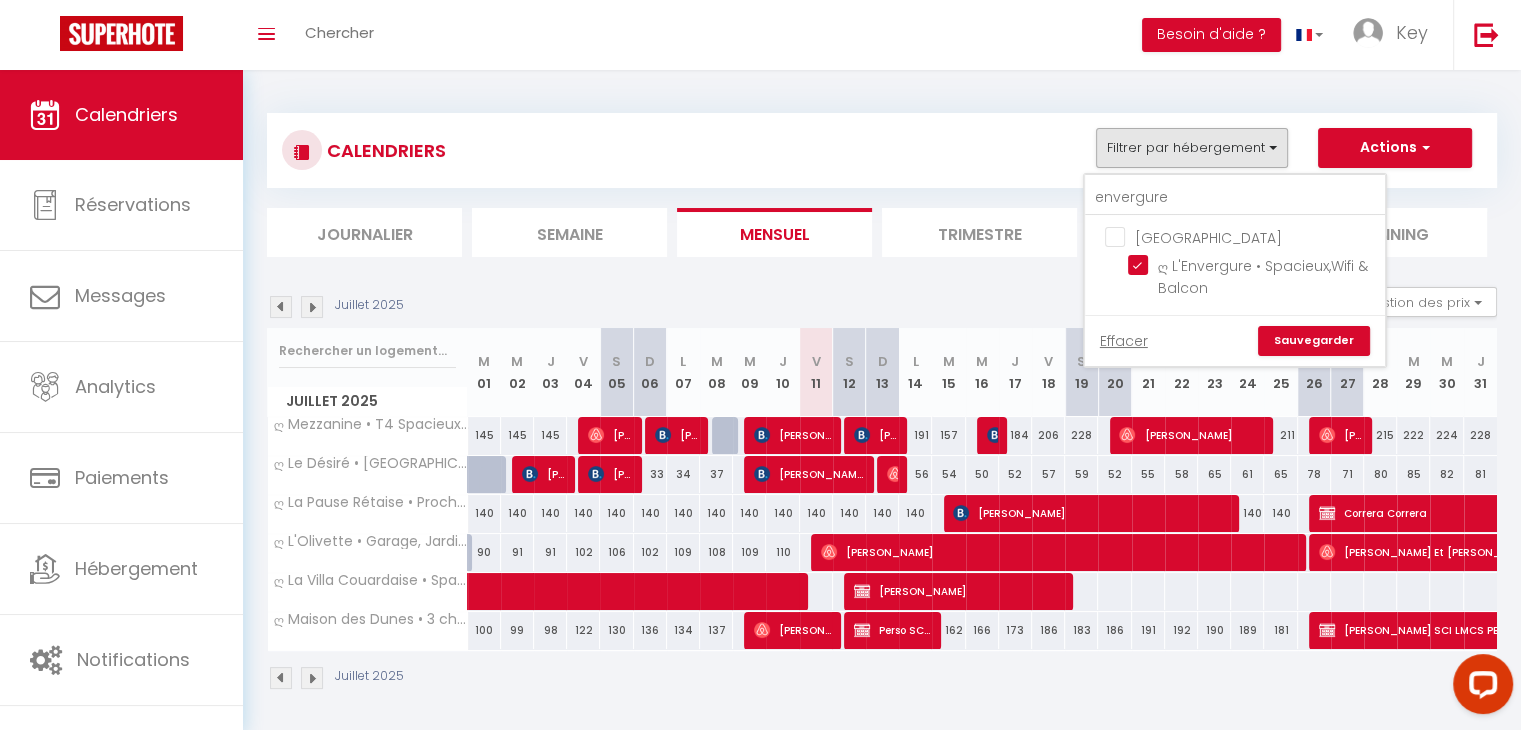 click on "Sauvegarder" at bounding box center (1314, 341) 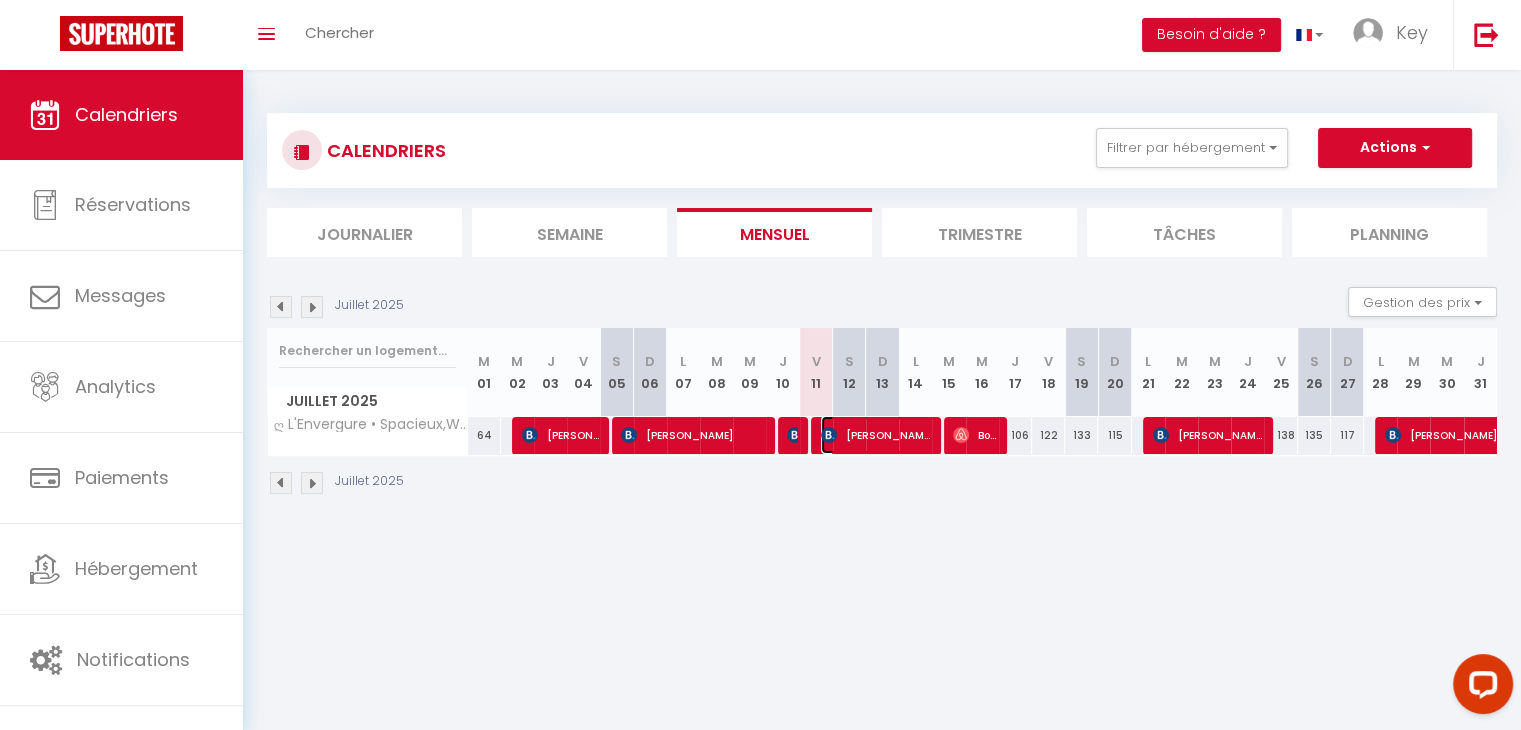 click at bounding box center (829, 435) 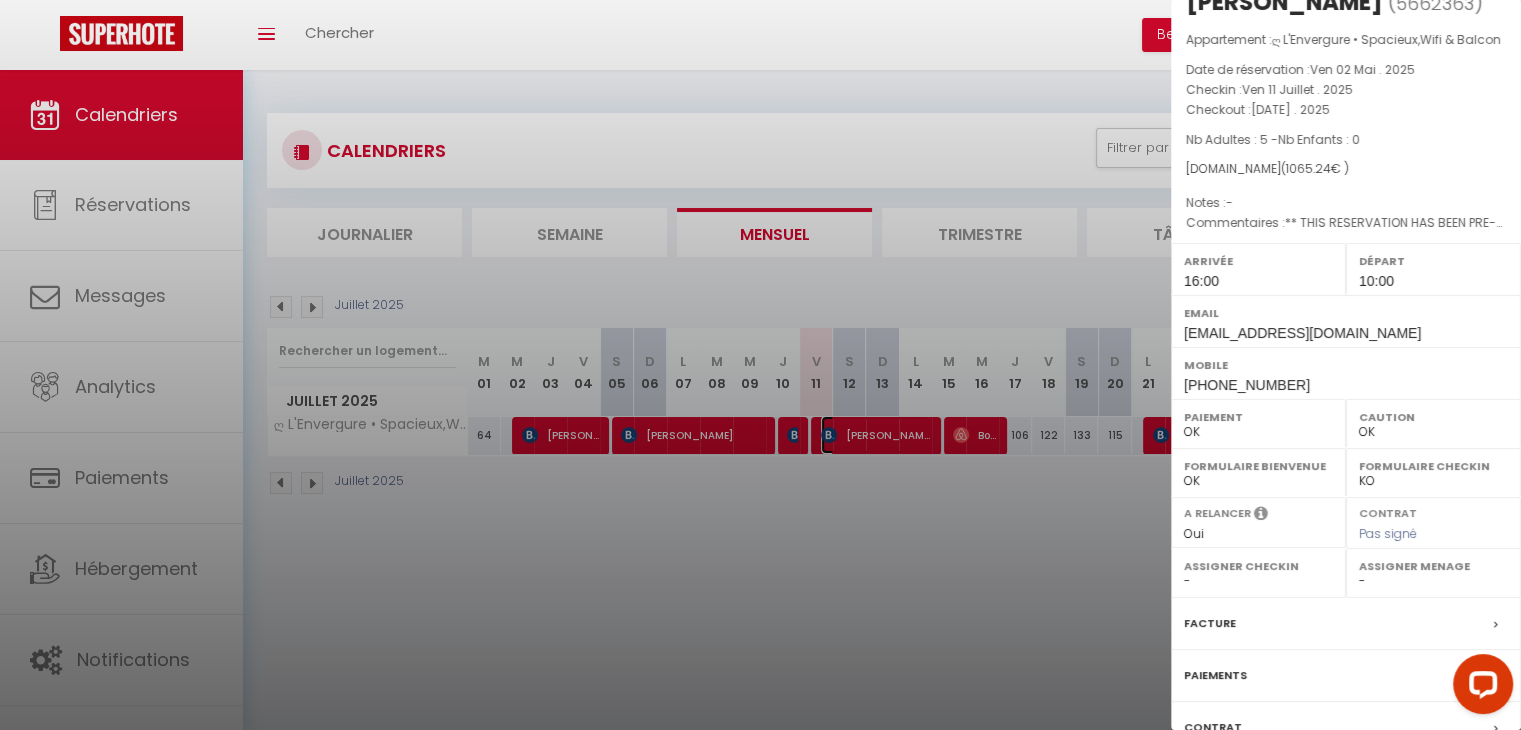 scroll, scrollTop: 0, scrollLeft: 0, axis: both 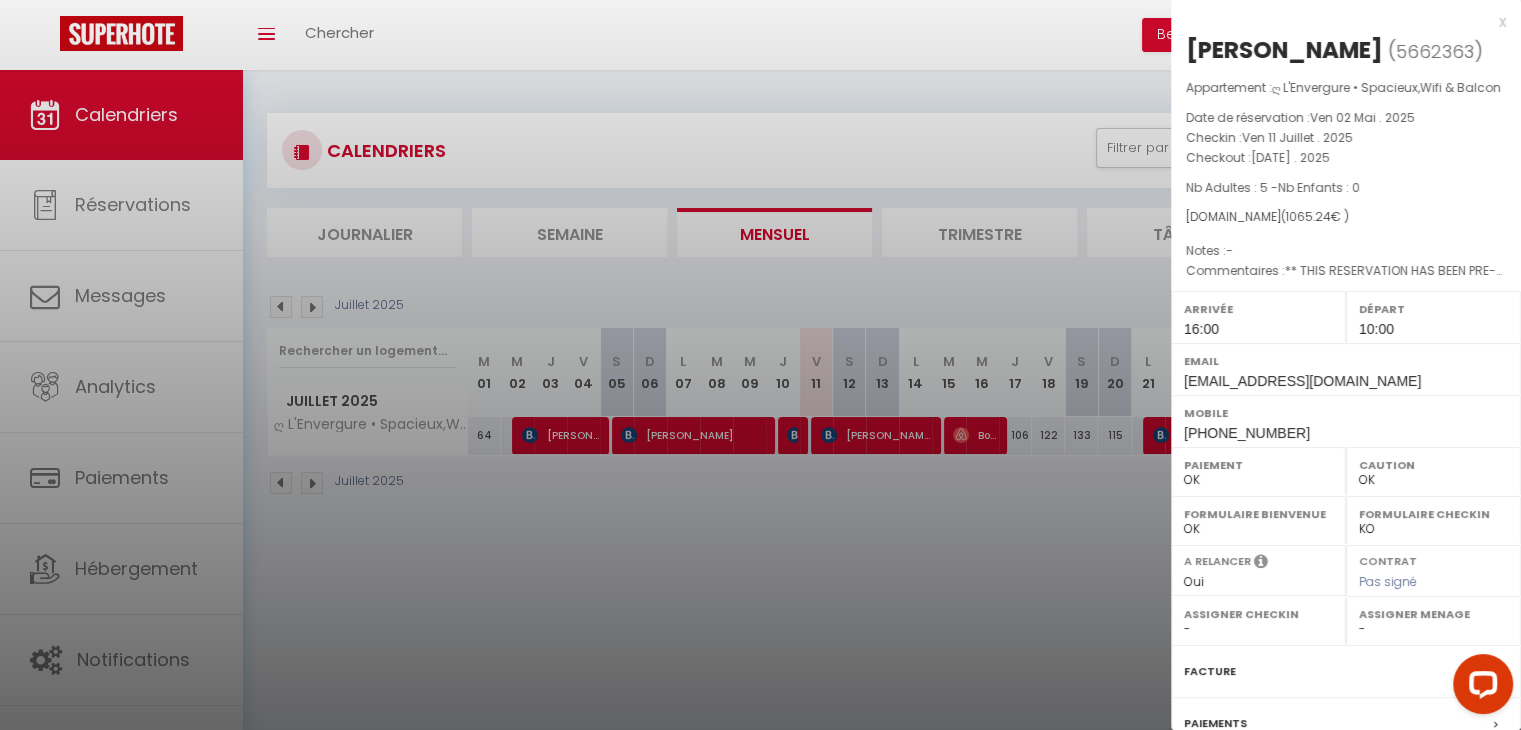click at bounding box center (760, 365) 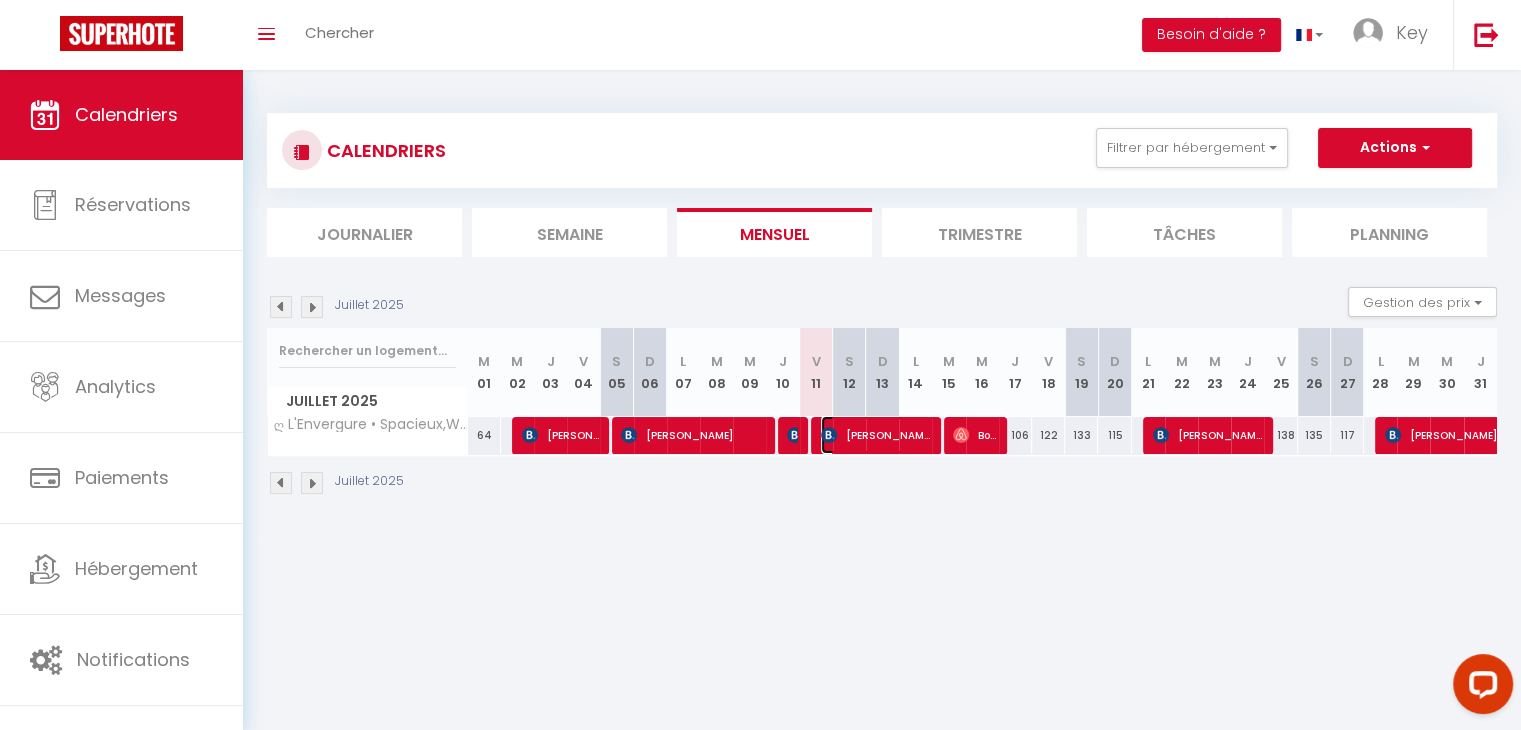 click at bounding box center (829, 435) 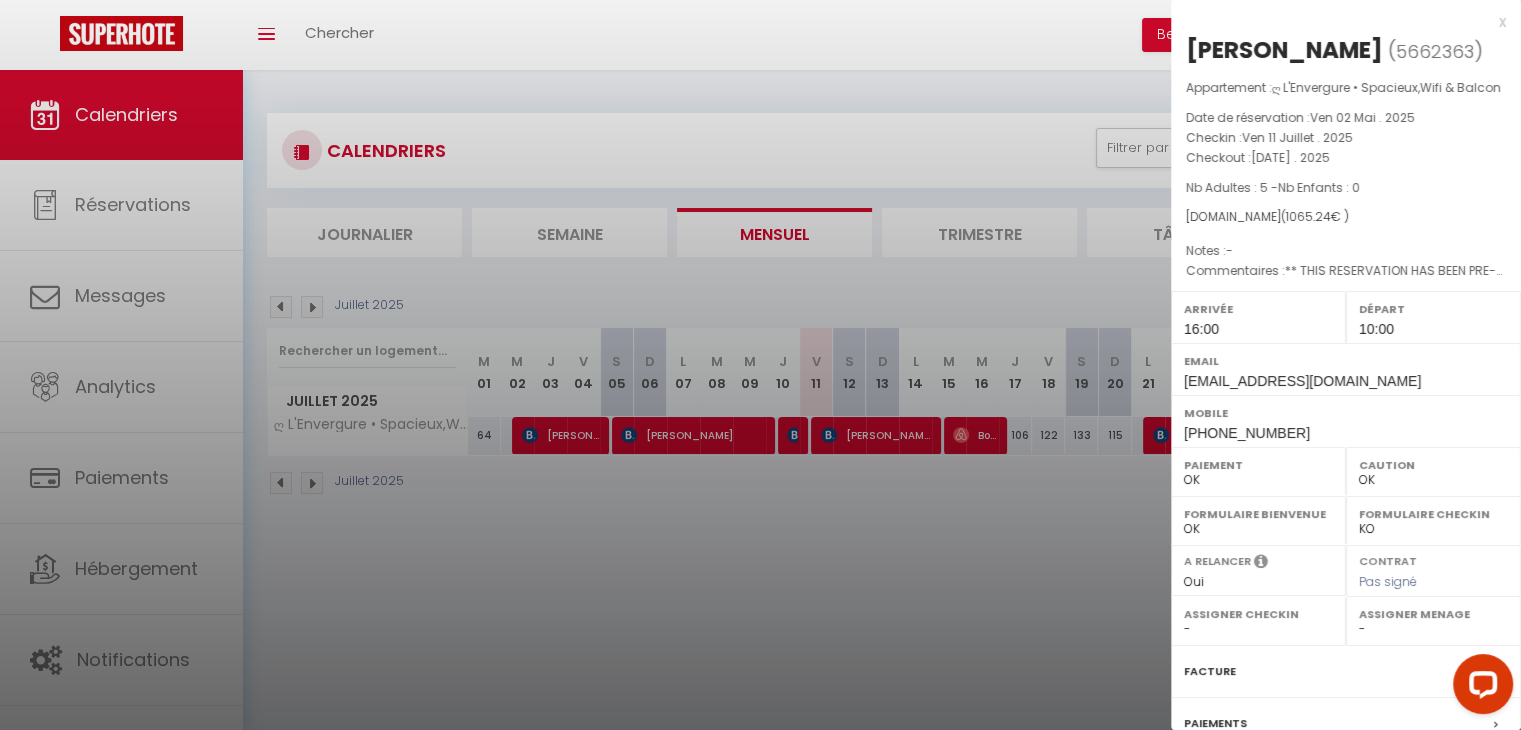 click on "x" at bounding box center (1338, 22) 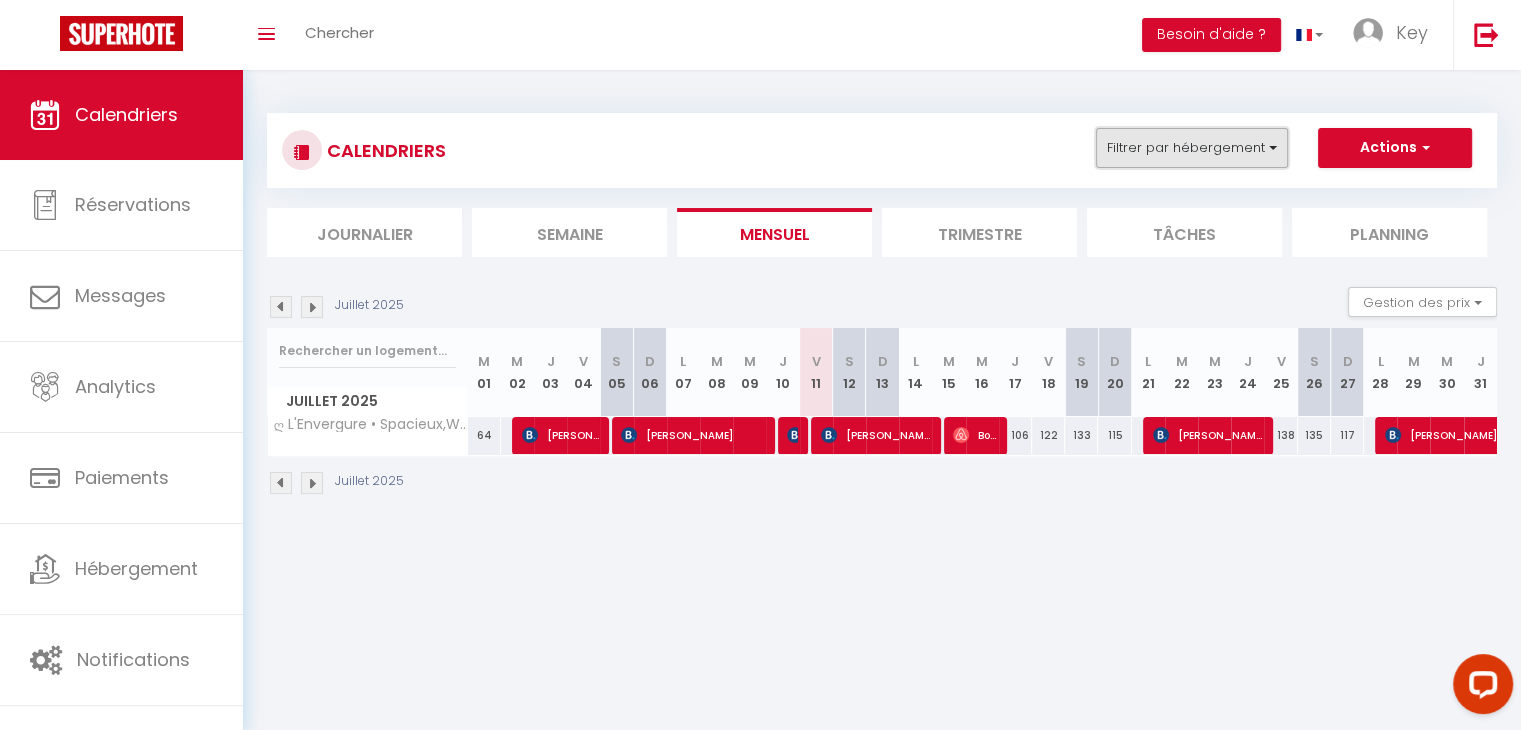 click on "Filtrer par hébergement" at bounding box center [1192, 148] 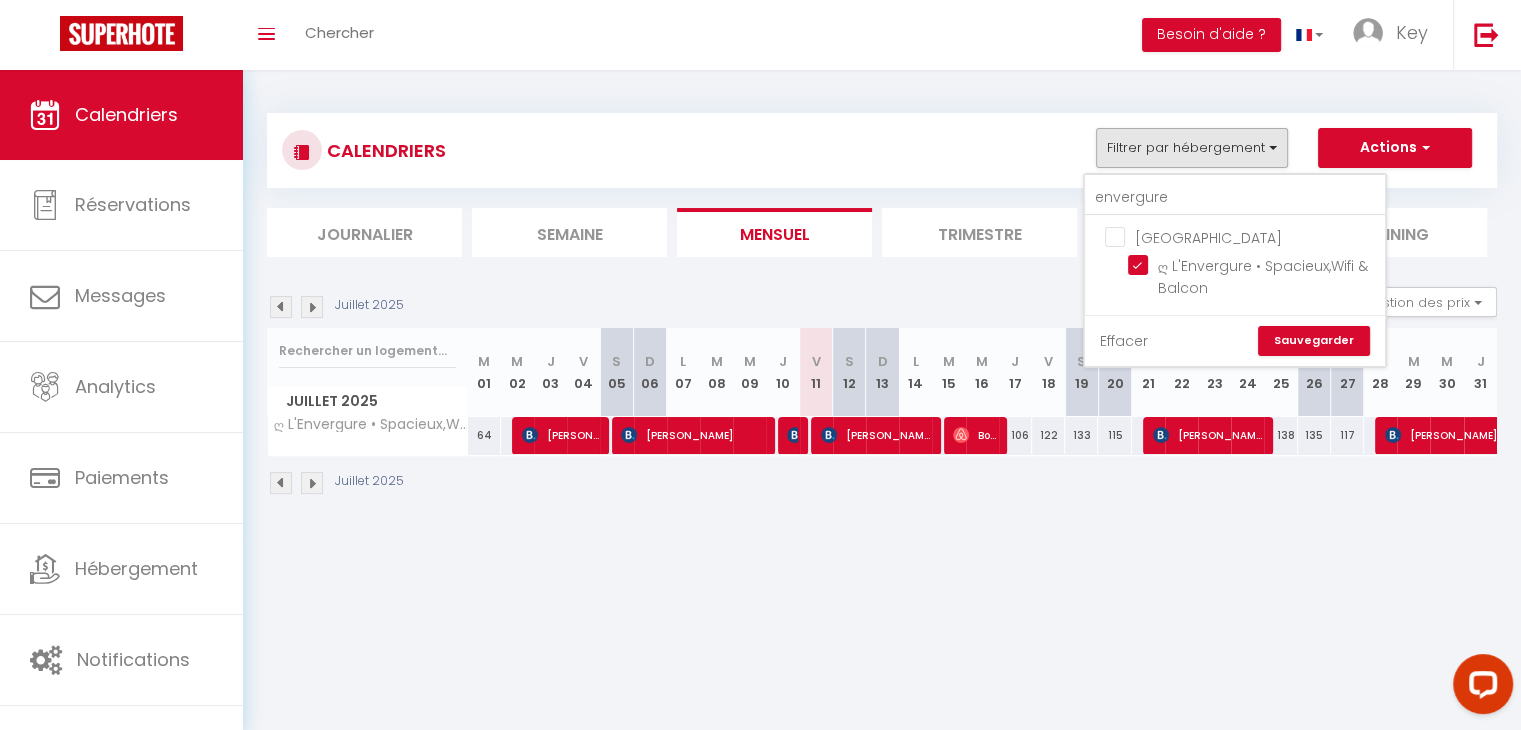 click on "Effacer" at bounding box center (1124, 341) 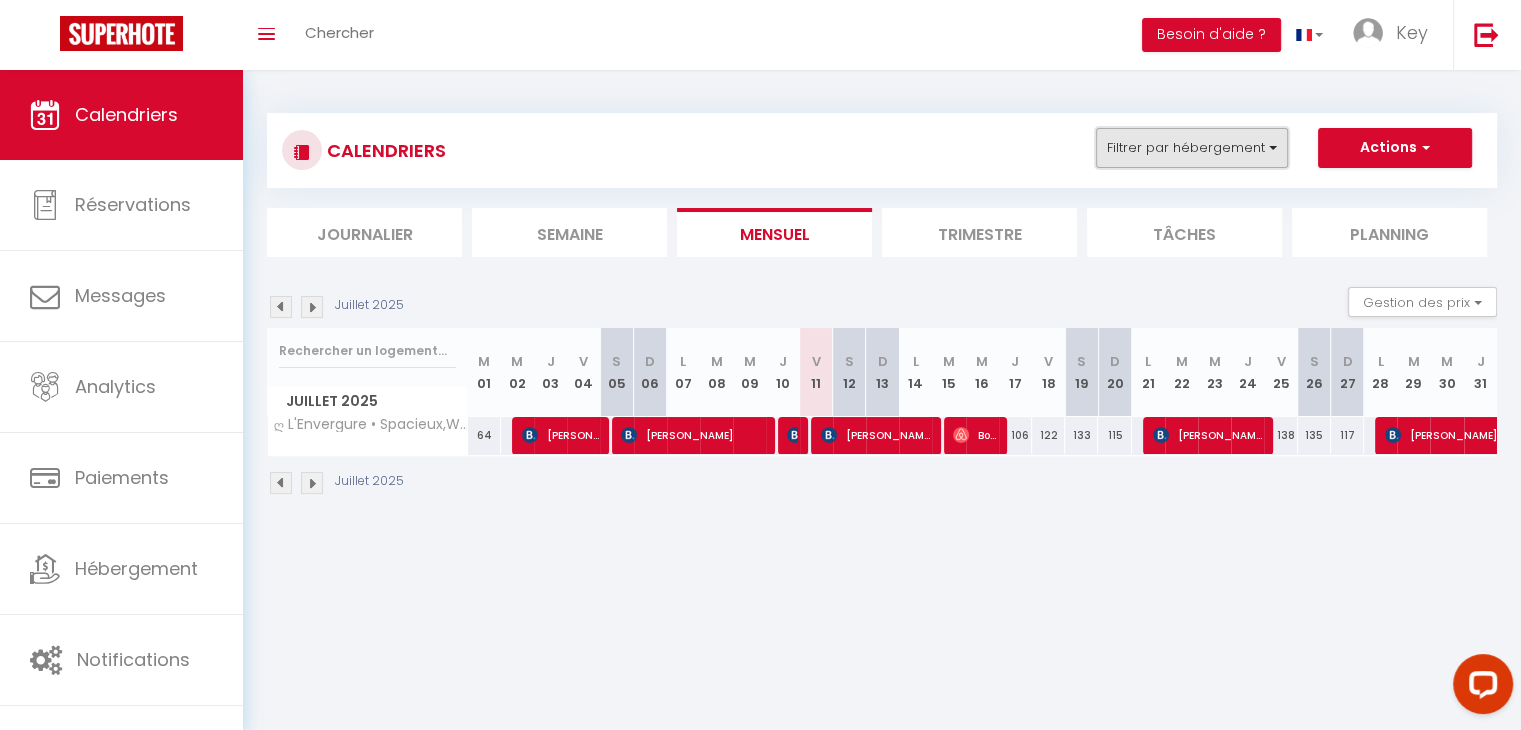 click on "Filtrer par hébergement" at bounding box center (1192, 148) 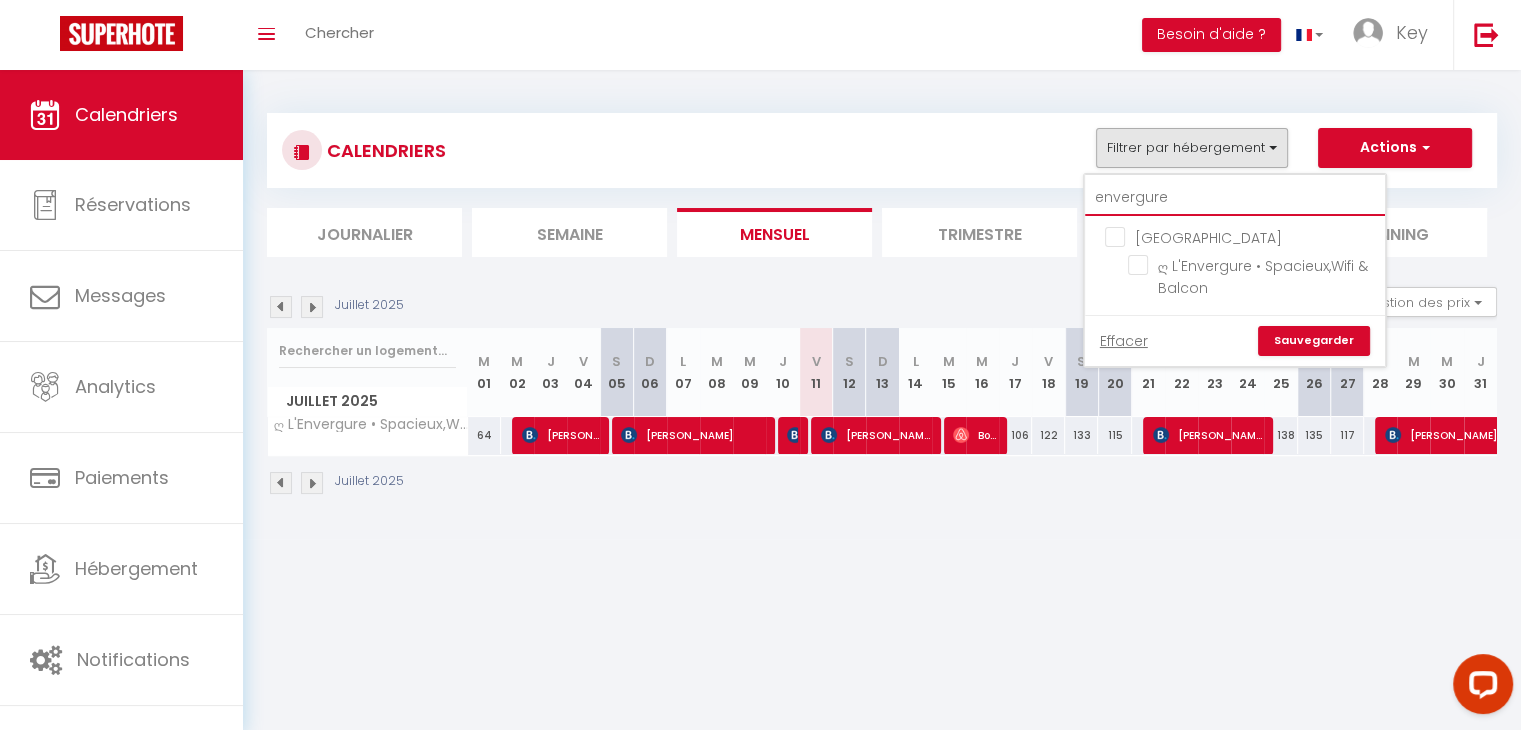 click on "envergure" at bounding box center (1235, 198) 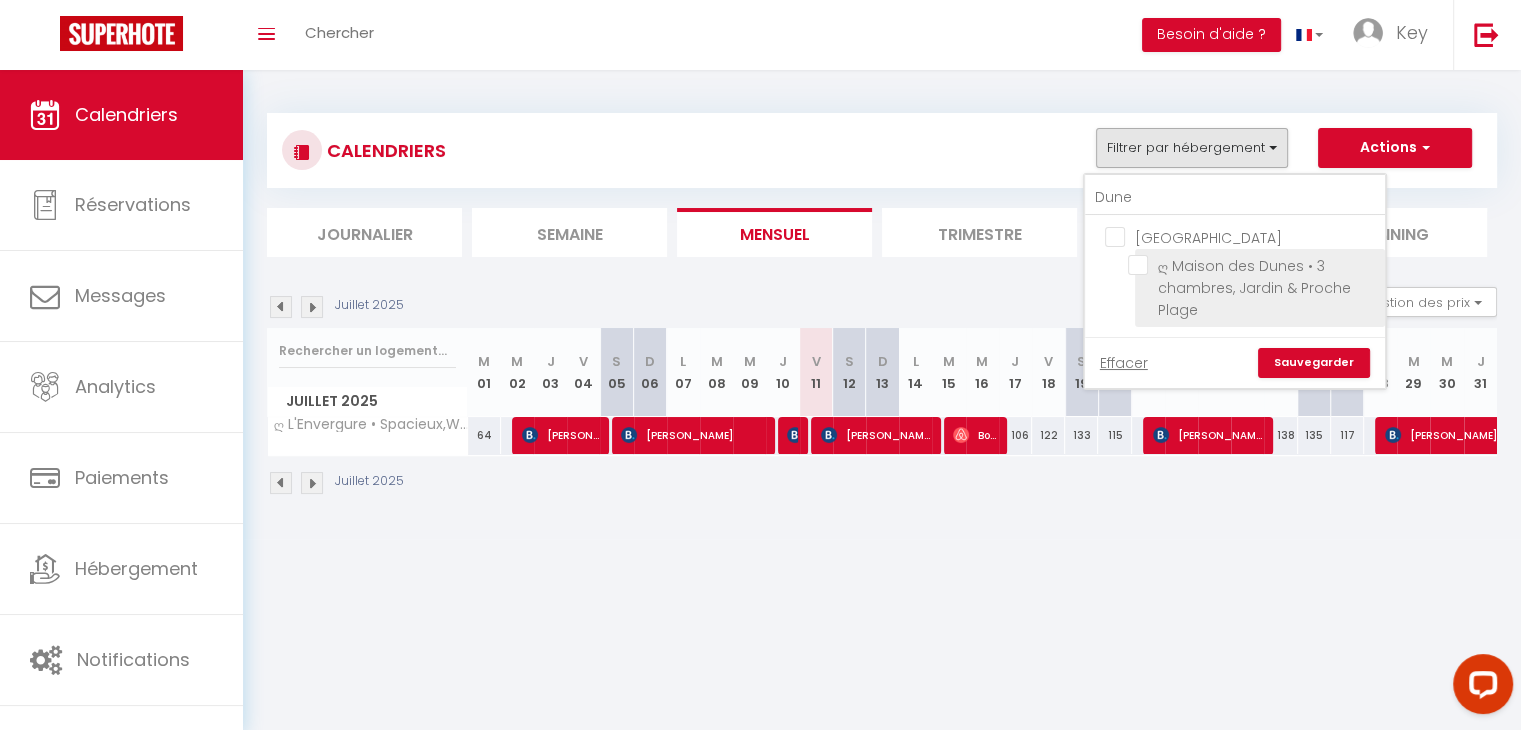 click on "ღ  Maison des Dunes • 3 chambres, Jardin & Proche Plage" at bounding box center [1253, 265] 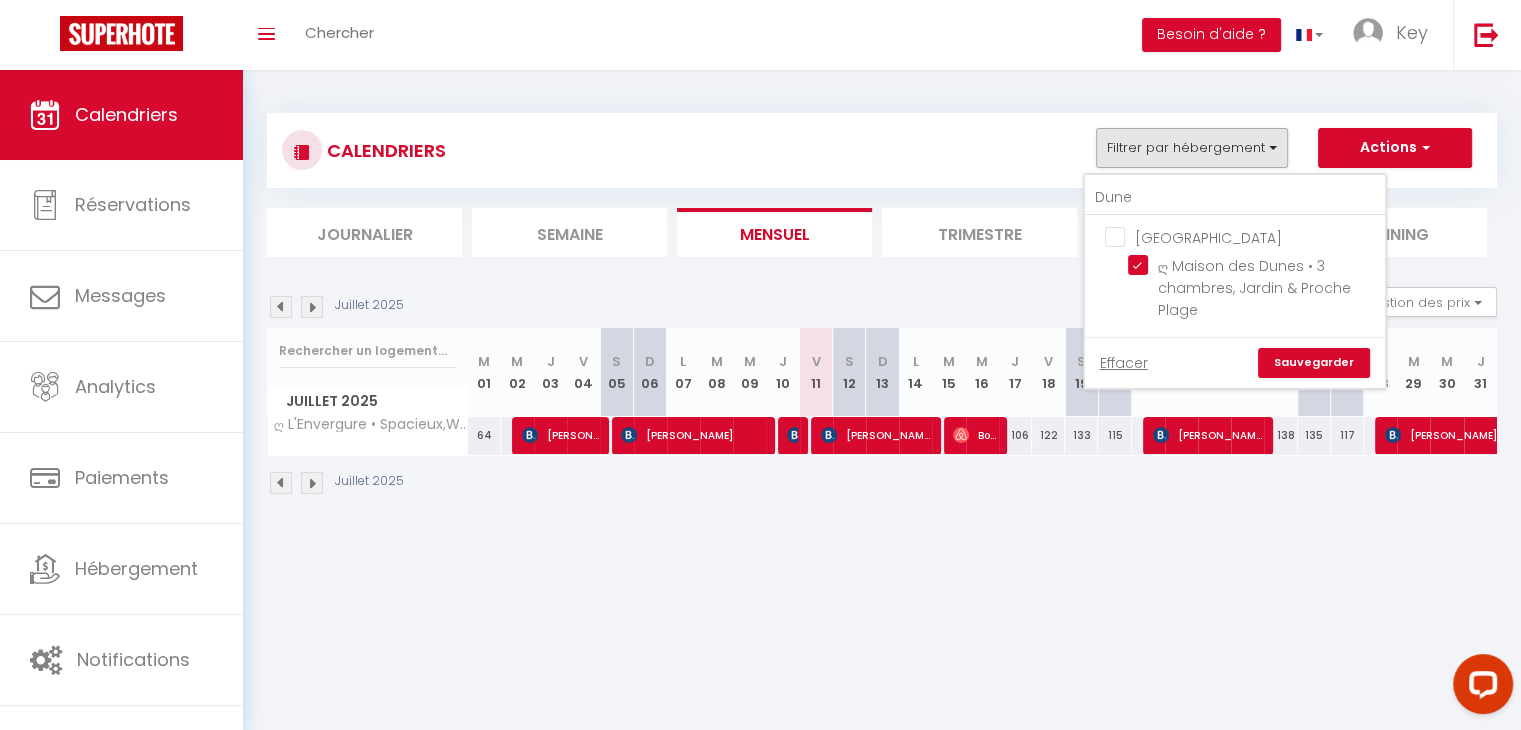 click on "Sauvegarder" at bounding box center (1314, 363) 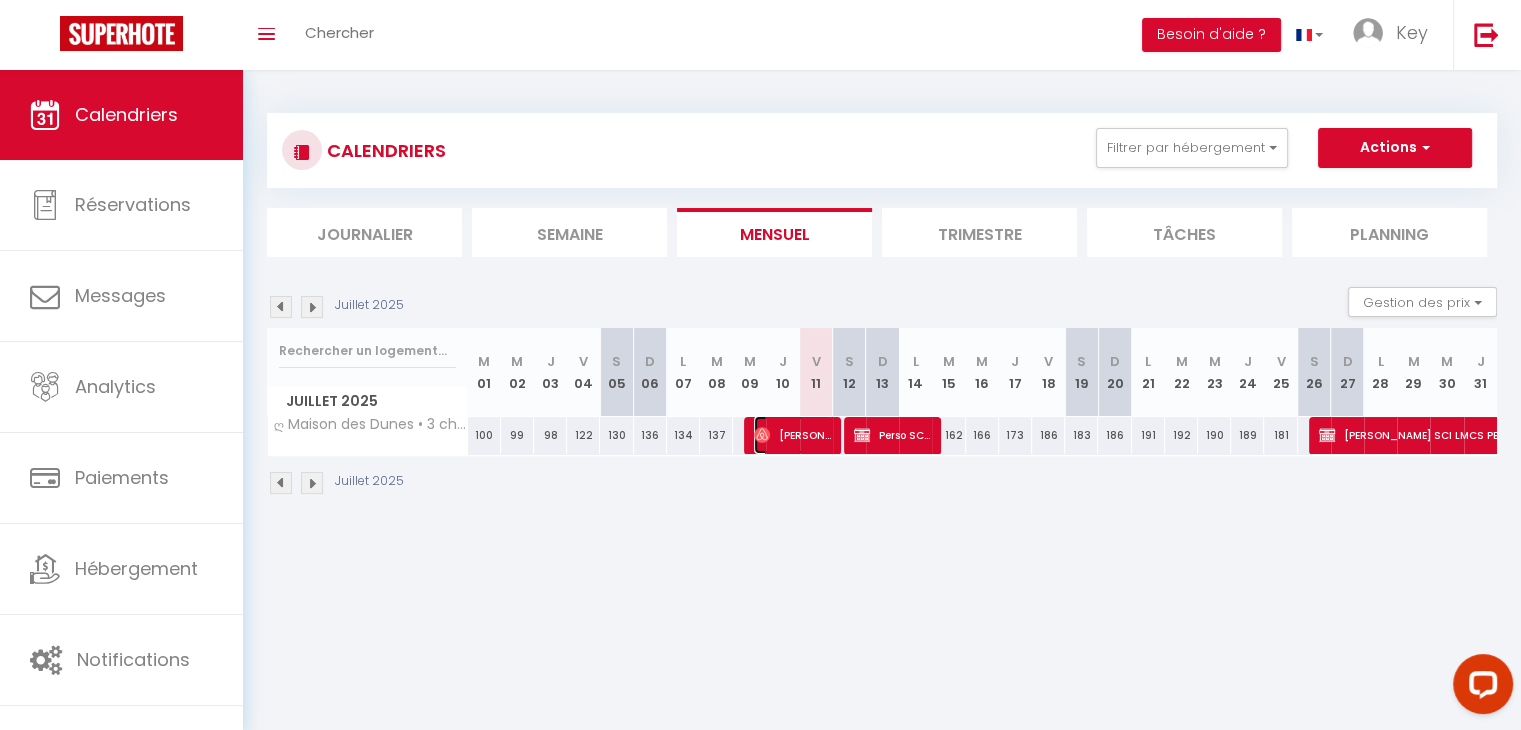 click at bounding box center [762, 435] 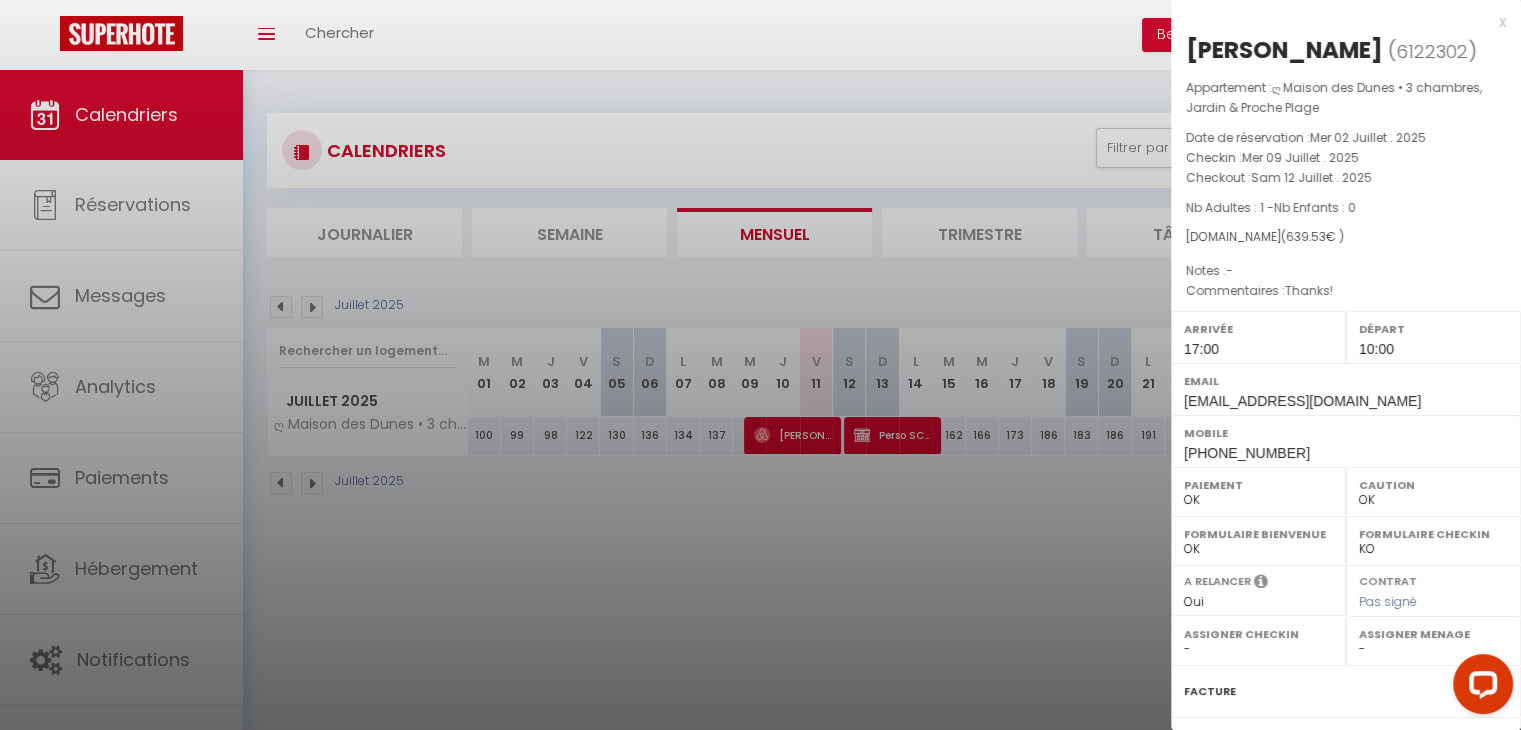 click on "x" at bounding box center [1338, 22] 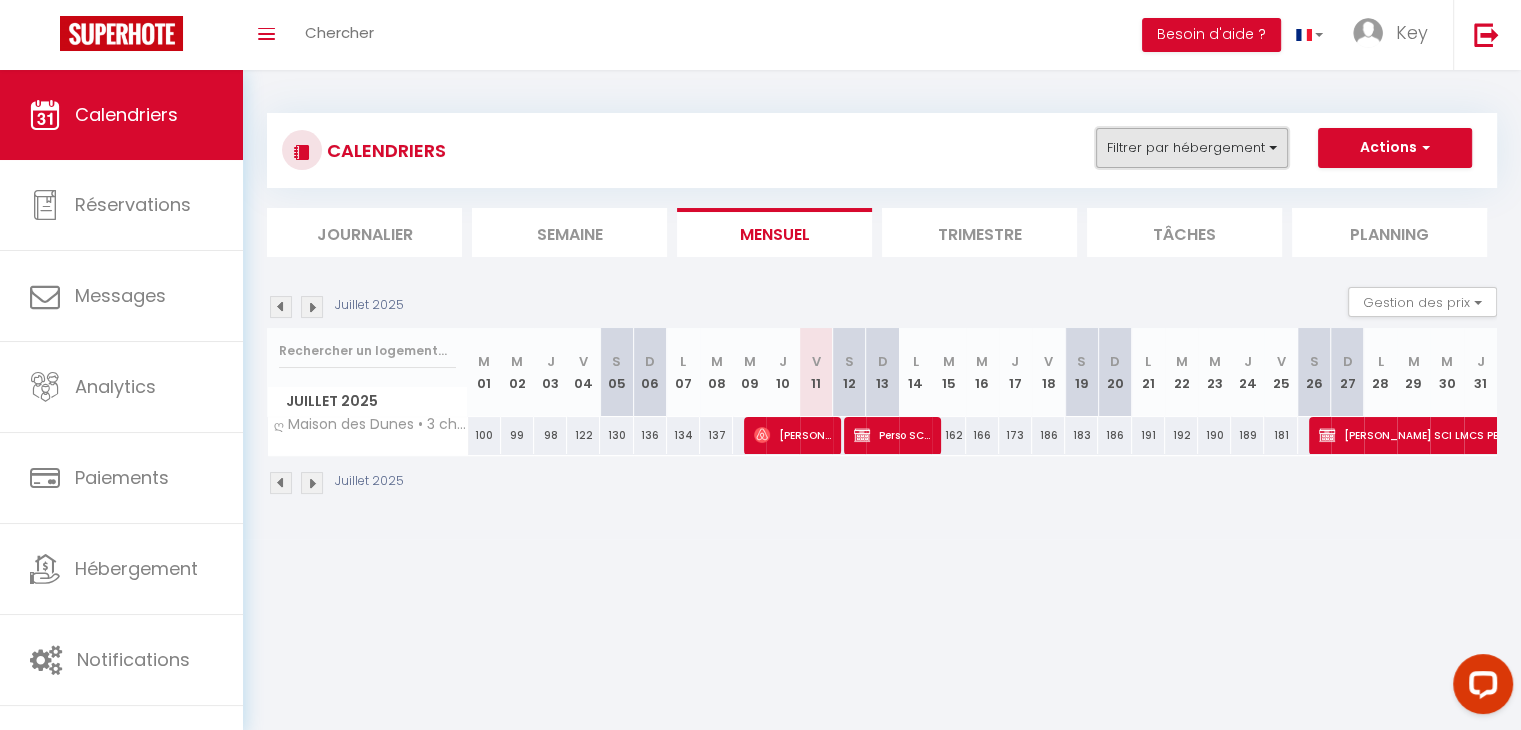 click on "Filtrer par hébergement" at bounding box center (1192, 148) 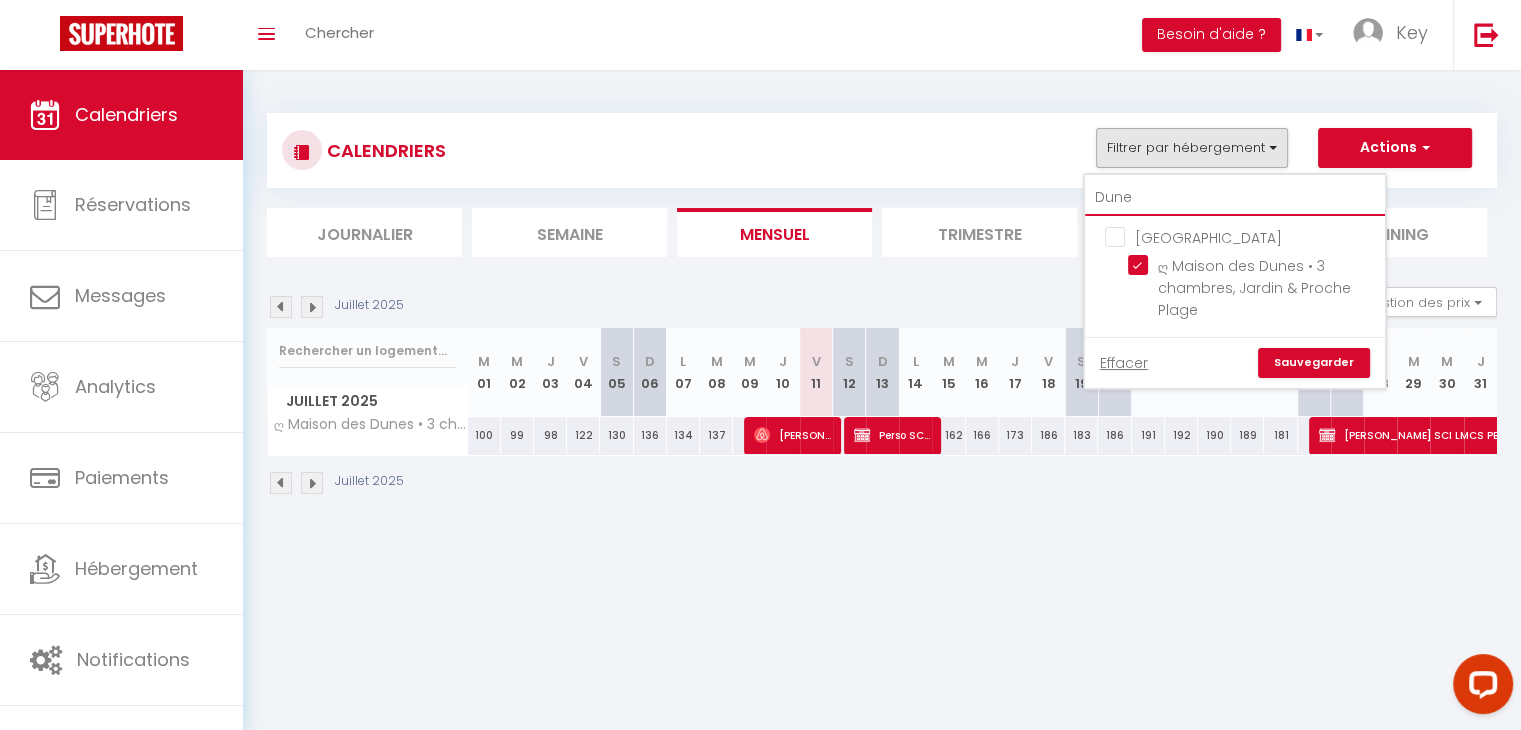 click on "Dune" at bounding box center (1235, 198) 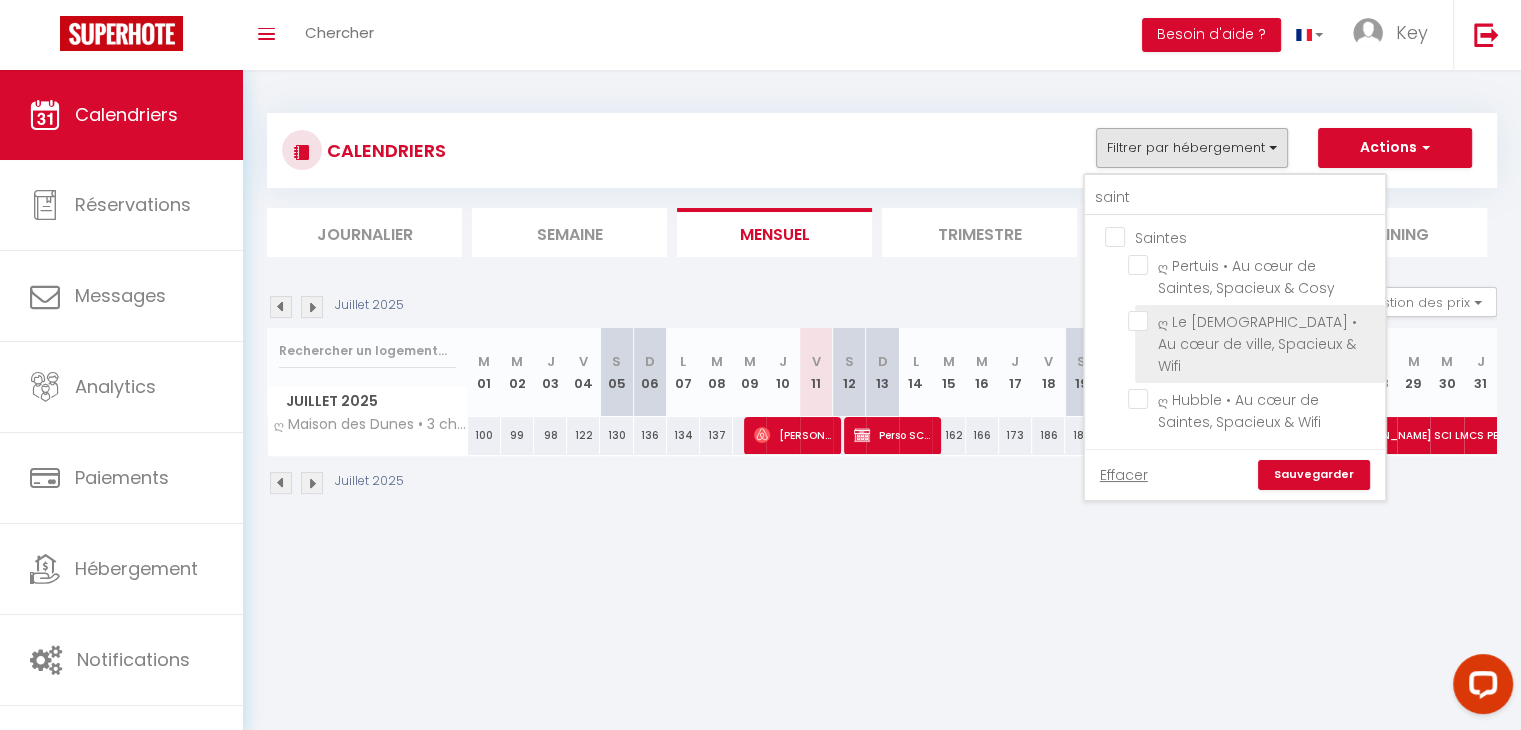 click on "ღ Le [DEMOGRAPHIC_DATA] • Au cœur de ville, Spacieux & Wifi" at bounding box center [1253, 321] 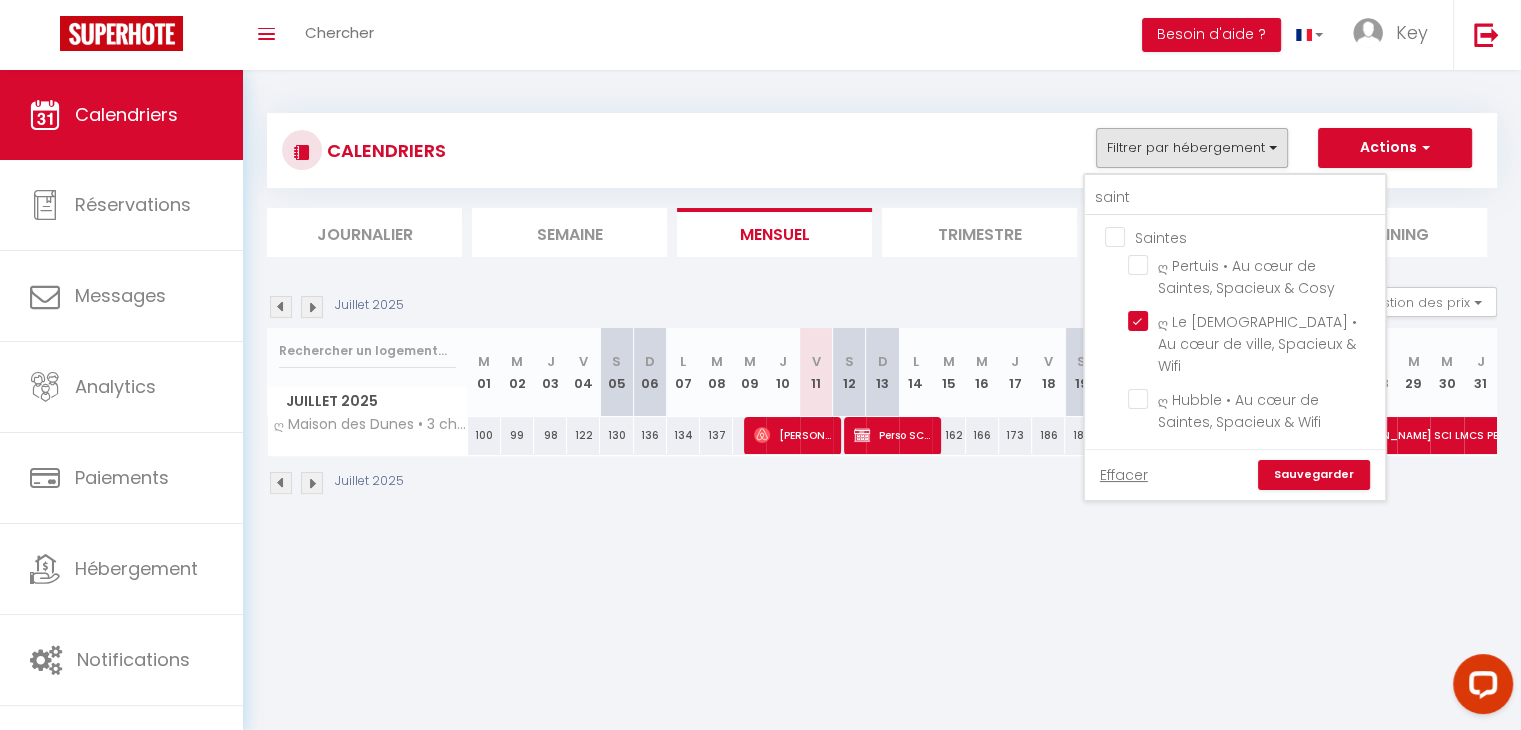 click on "Sauvegarder" at bounding box center (1314, 475) 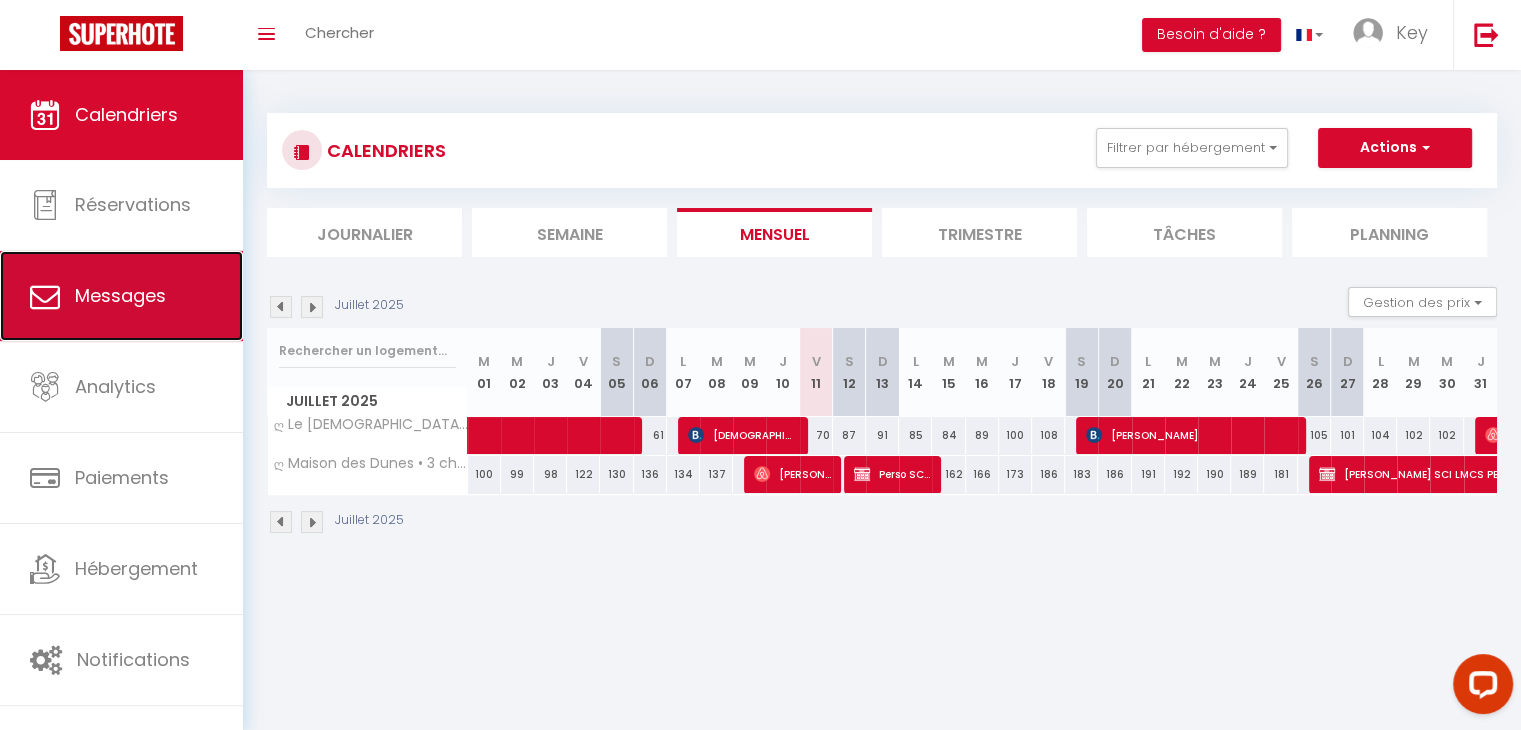click on "Messages" at bounding box center [120, 295] 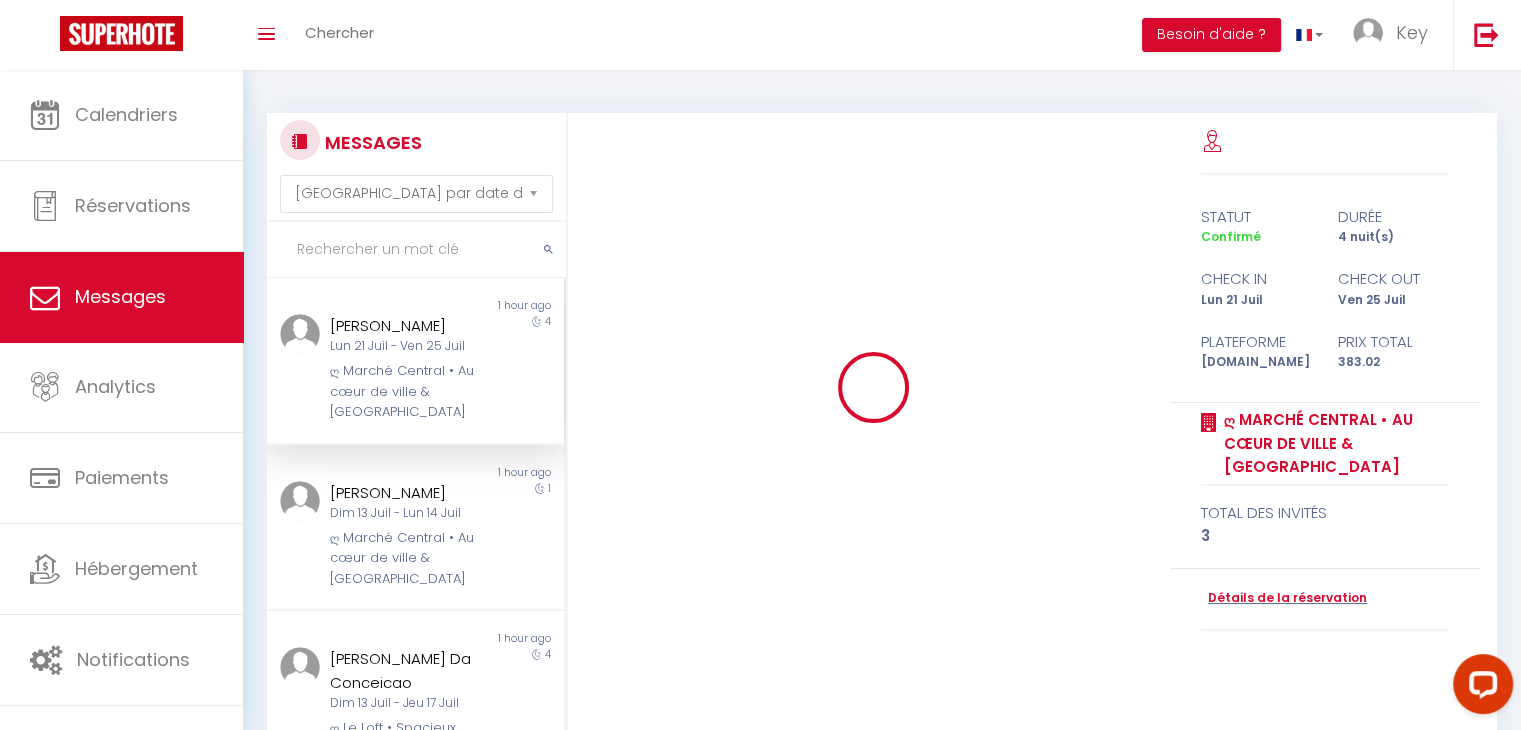 click at bounding box center (416, 250) 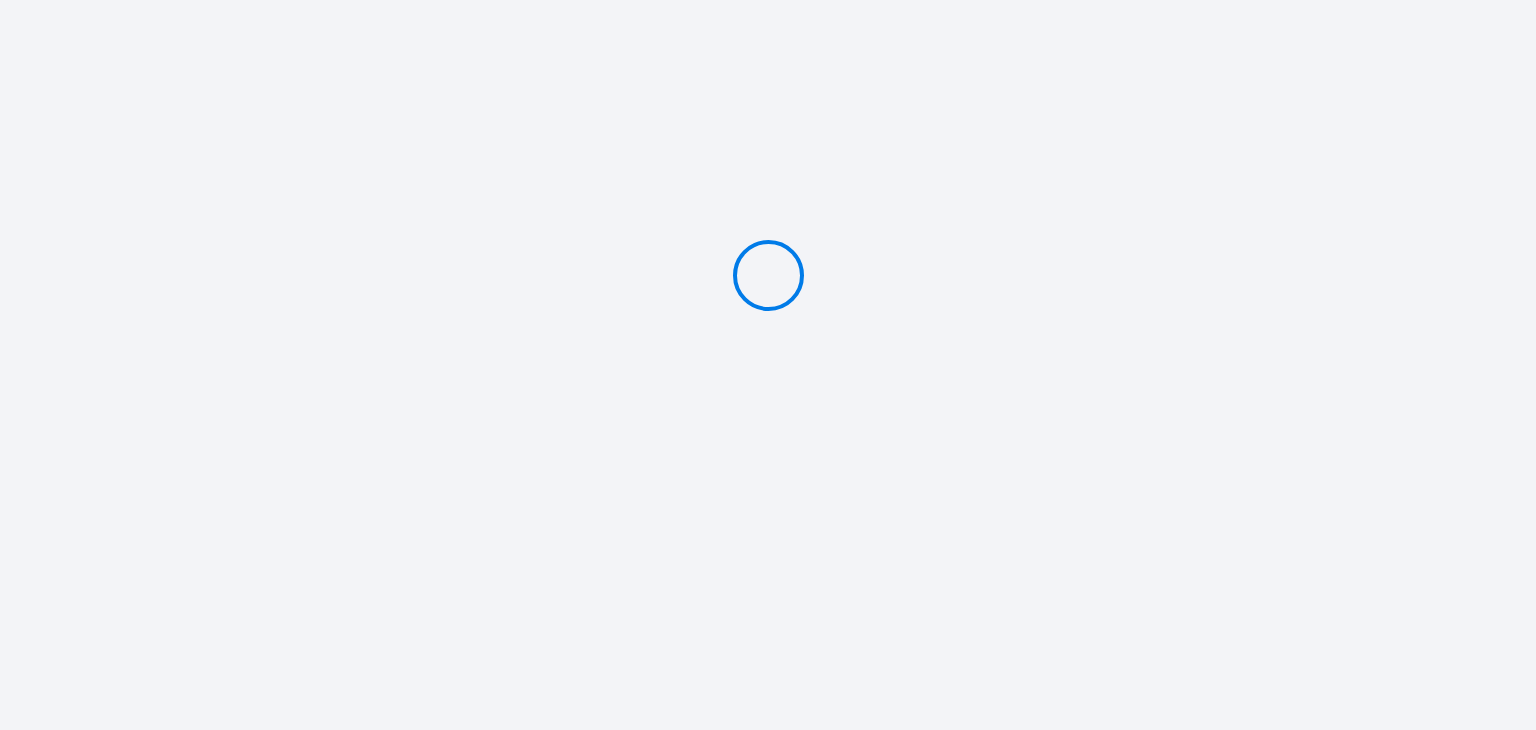 scroll, scrollTop: 0, scrollLeft: 0, axis: both 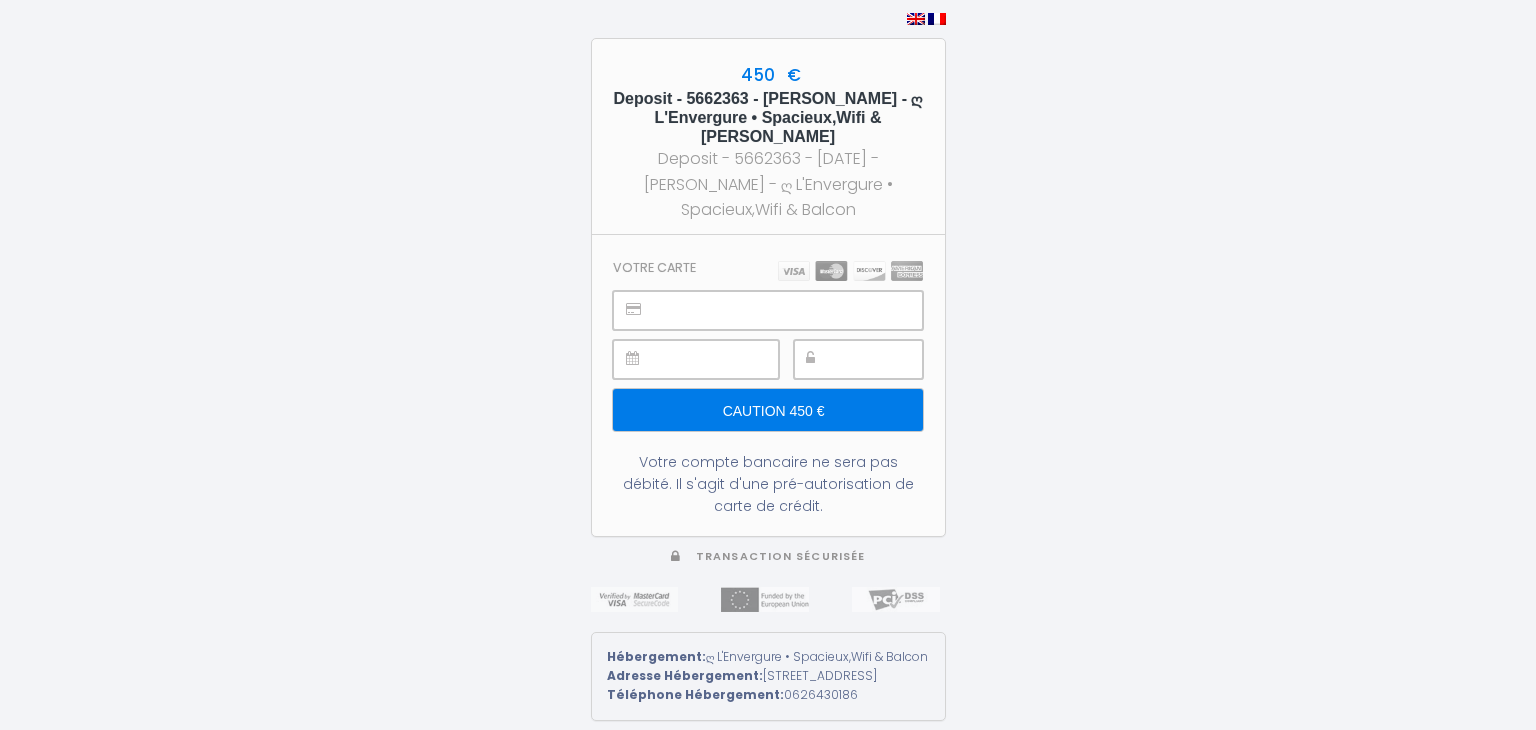 type on "Caution 450 €" 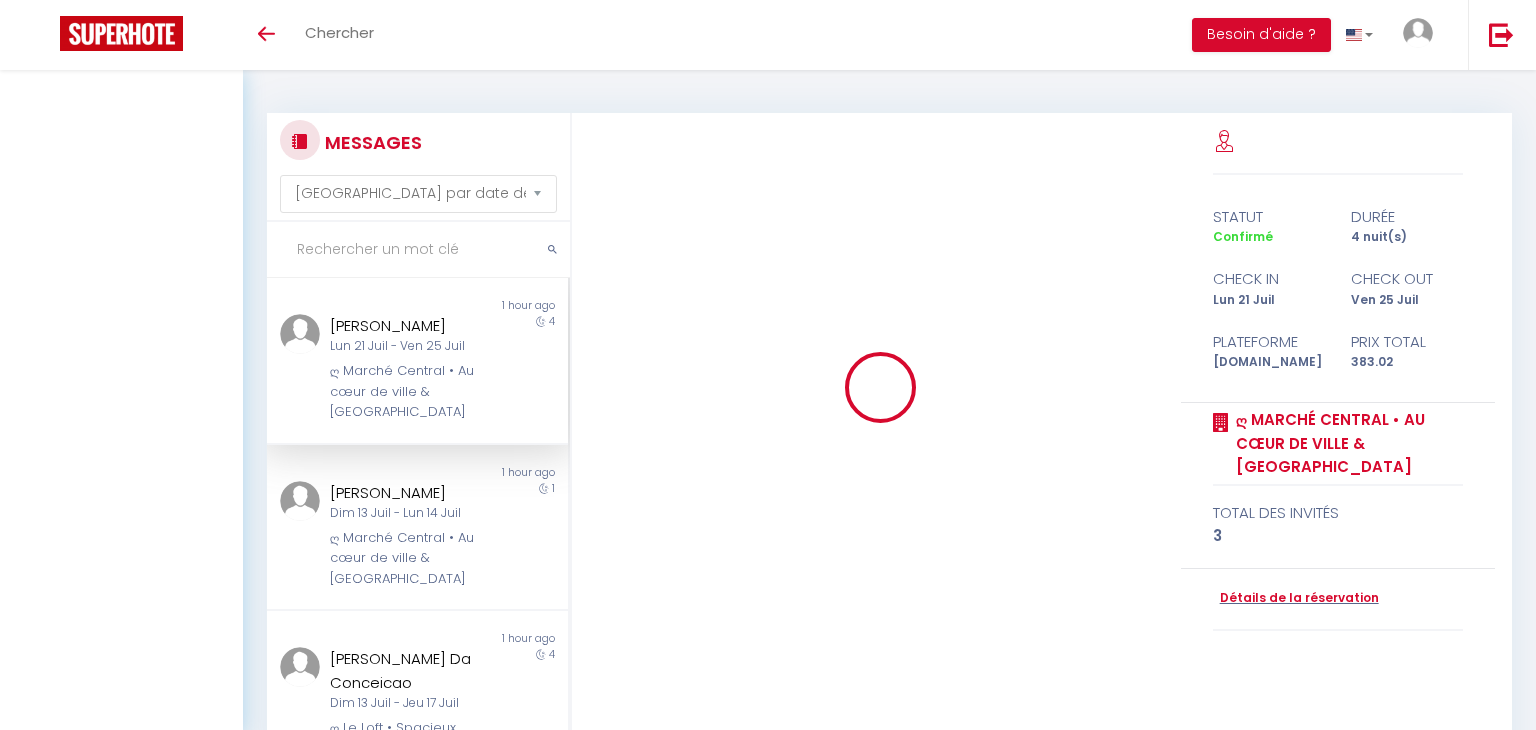 select on "message" 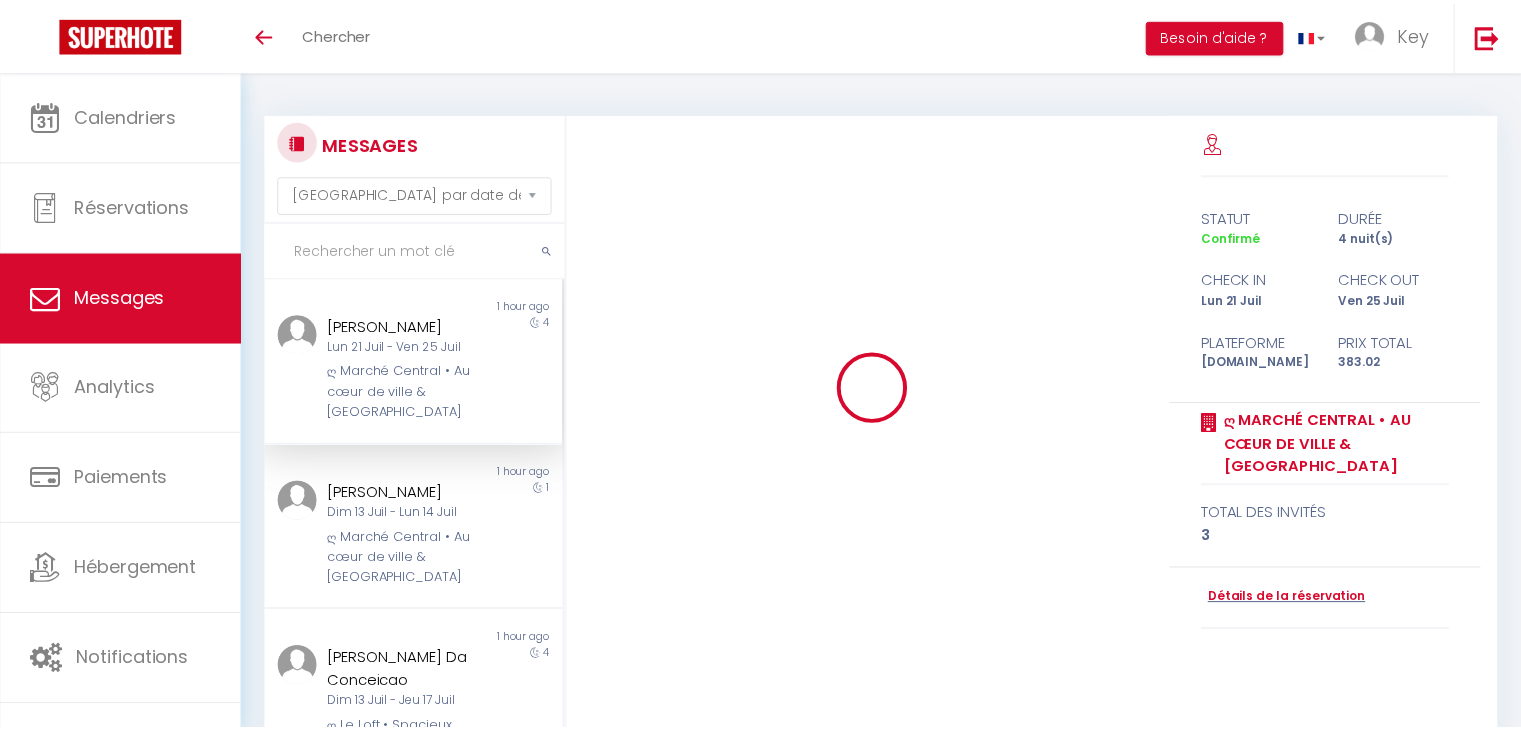 scroll, scrollTop: 0, scrollLeft: 0, axis: both 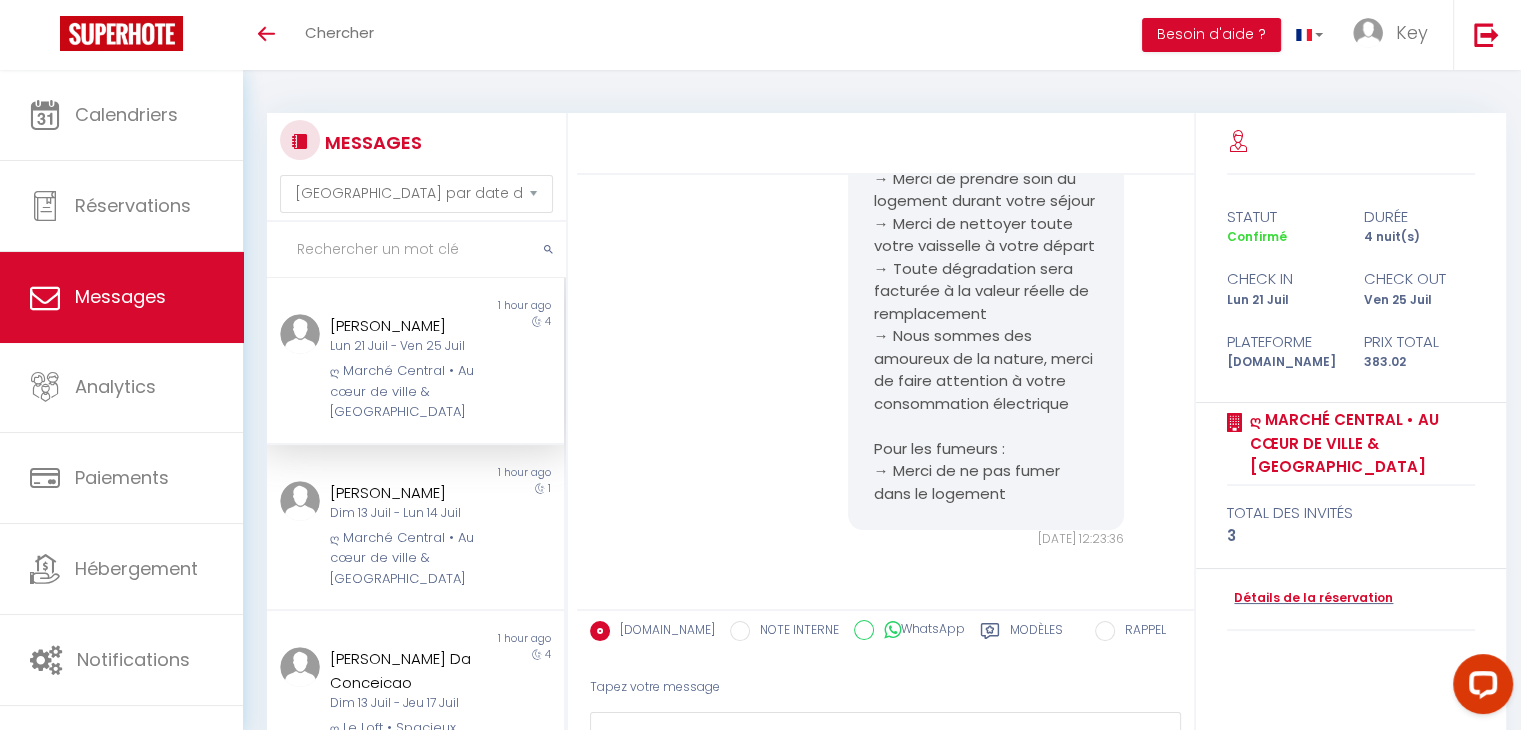 click at bounding box center [416, 250] 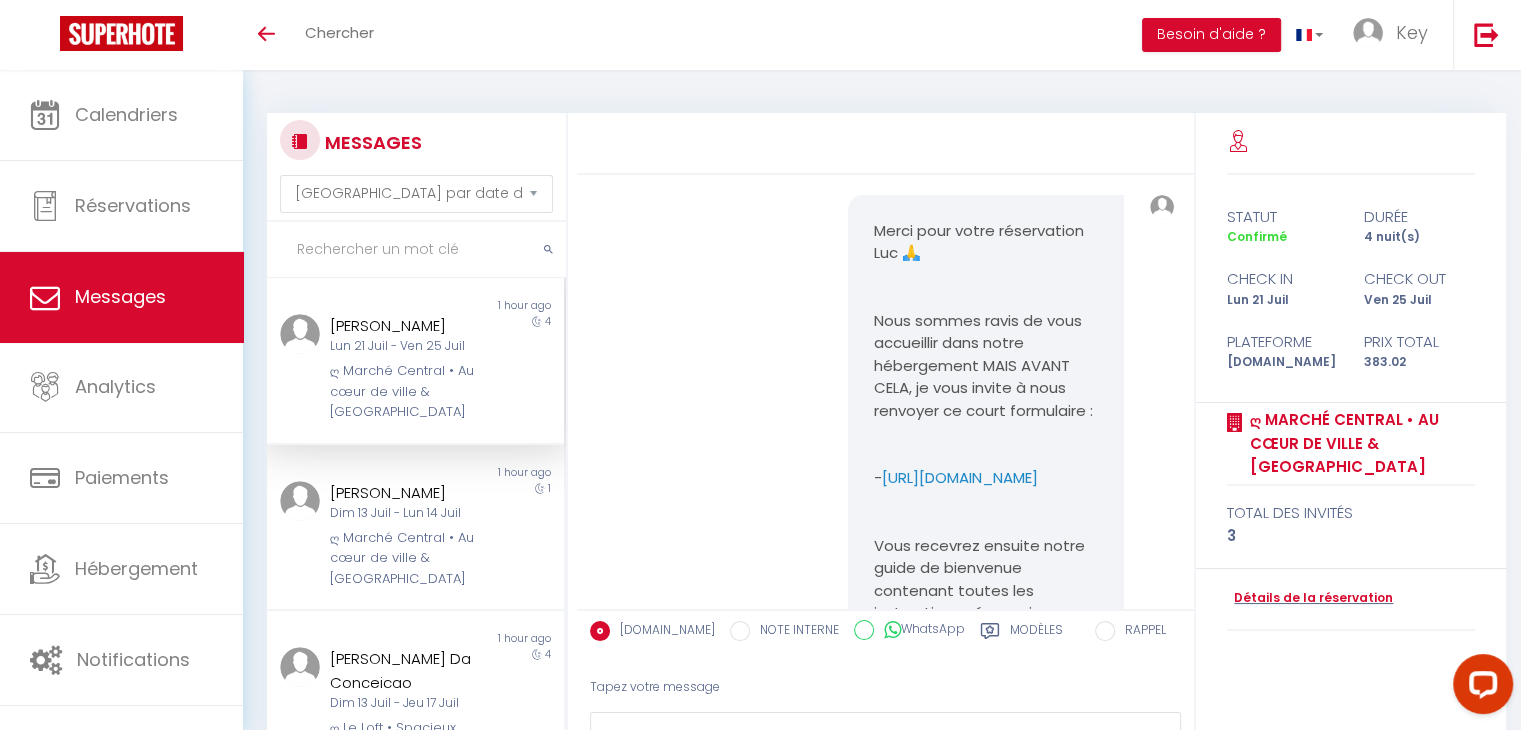 scroll, scrollTop: 0, scrollLeft: 0, axis: both 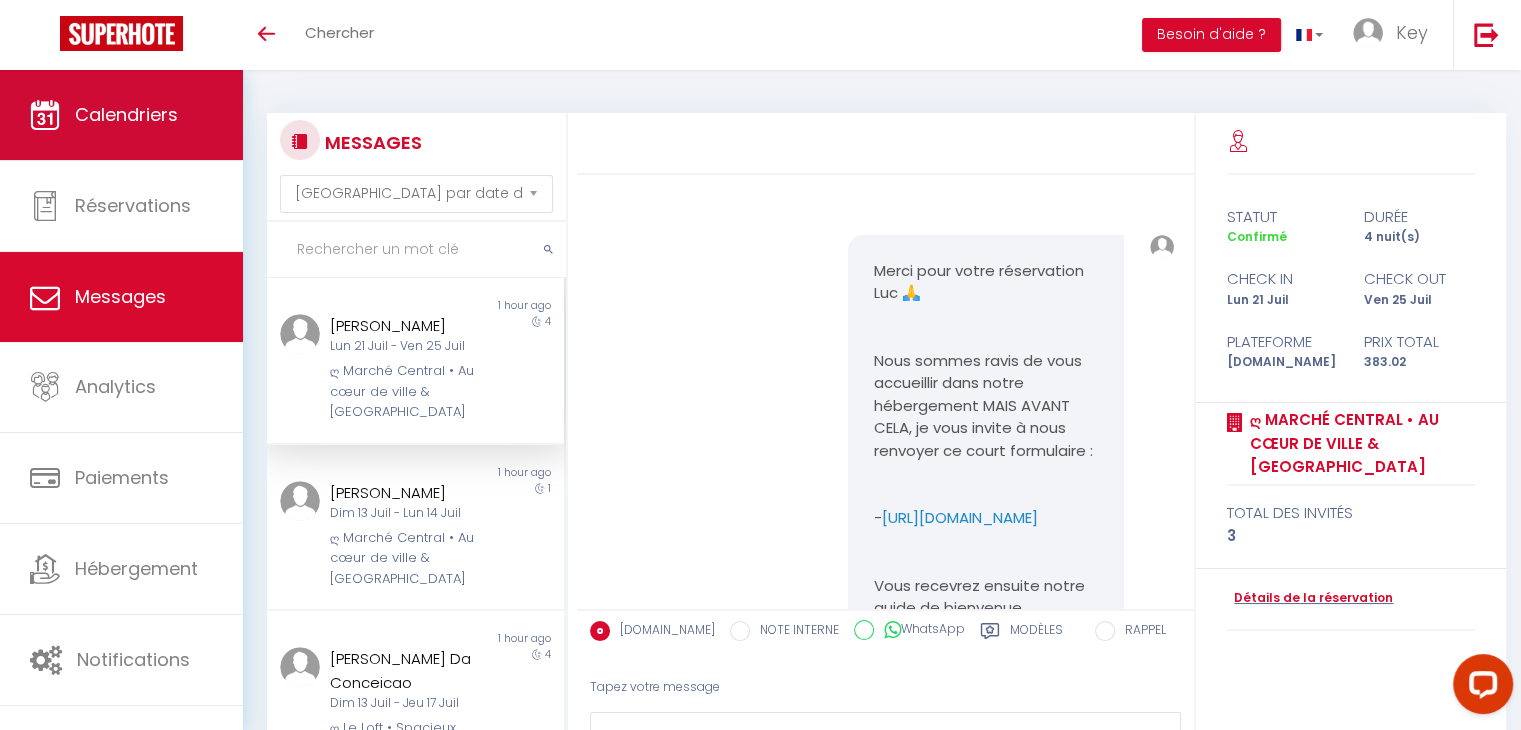 click on "Calendriers" at bounding box center (121, 115) 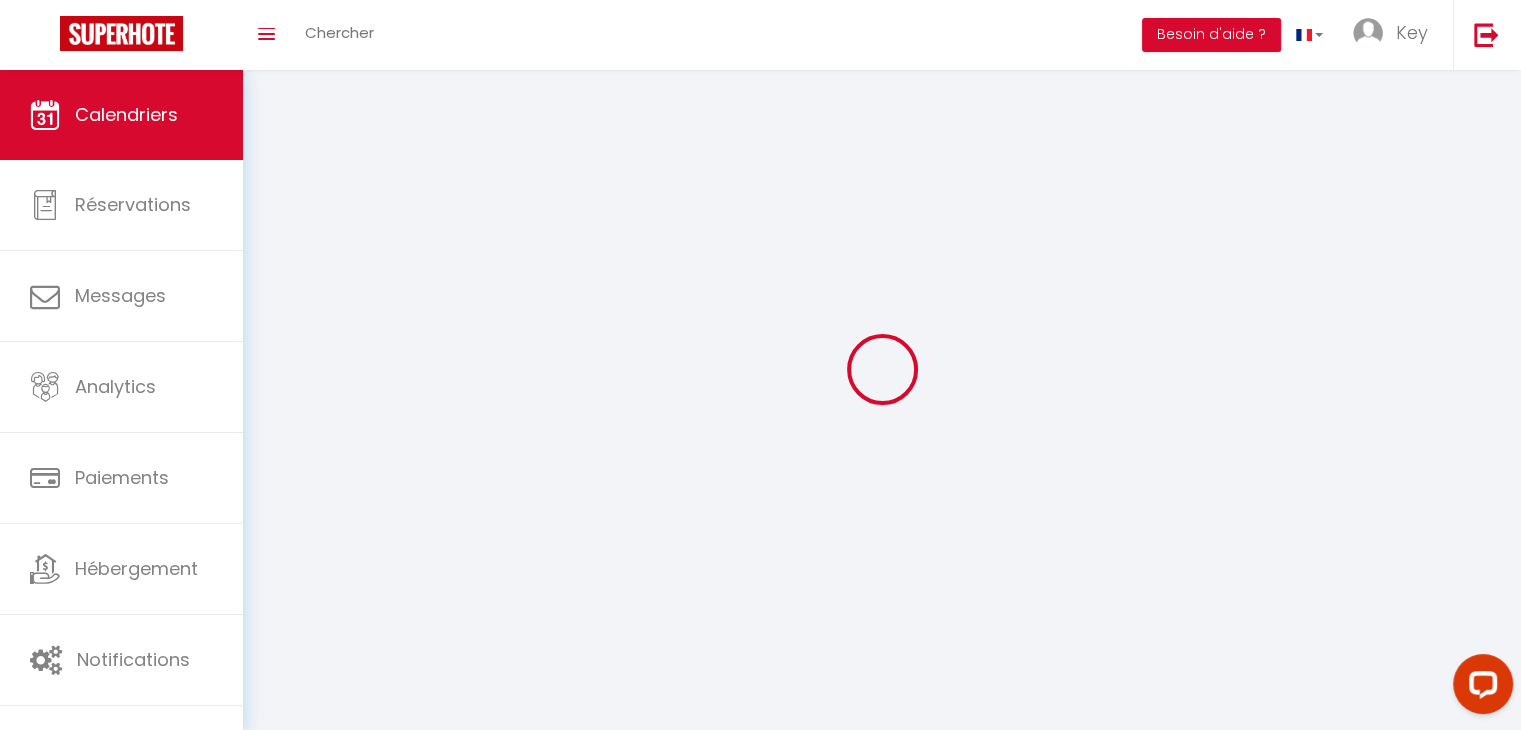 select 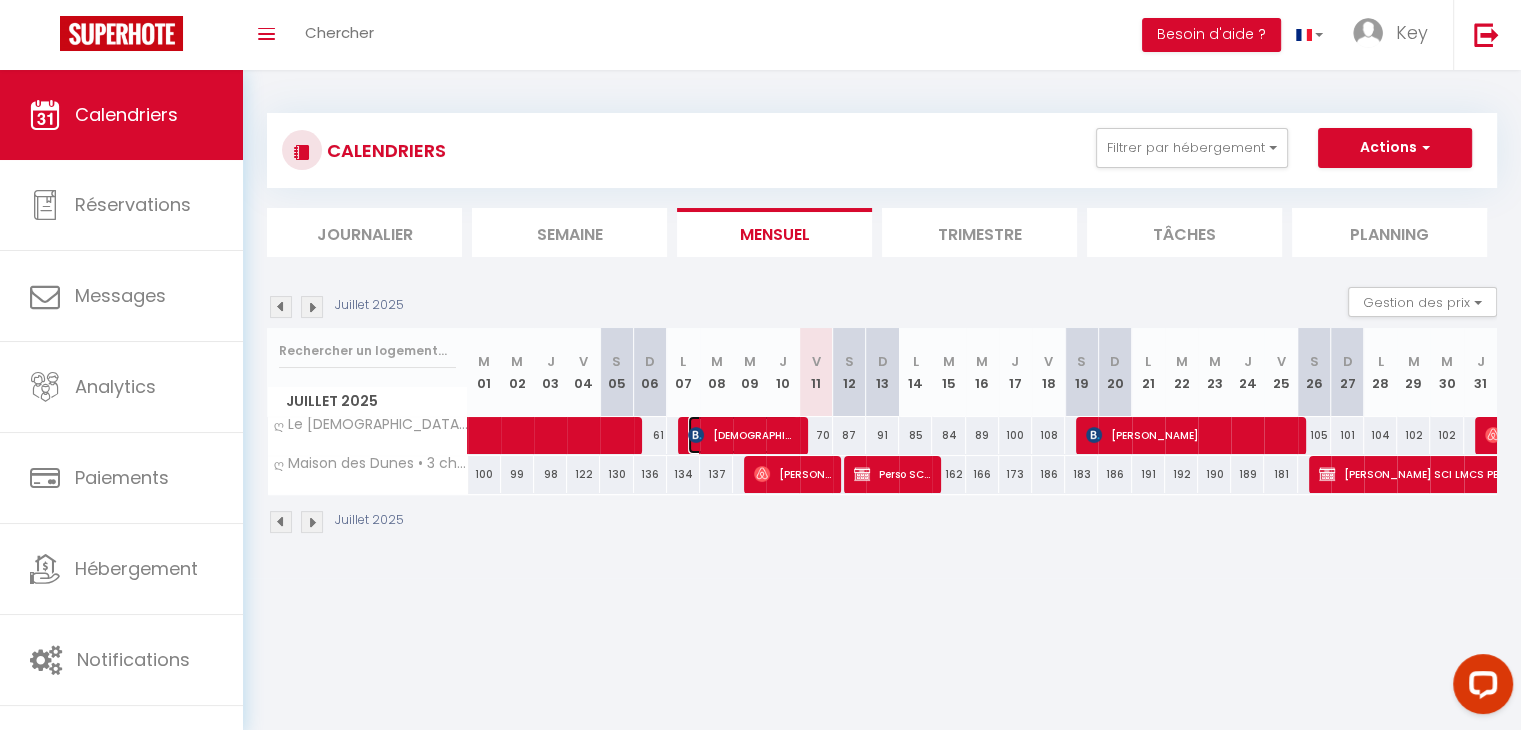 click at bounding box center (696, 435) 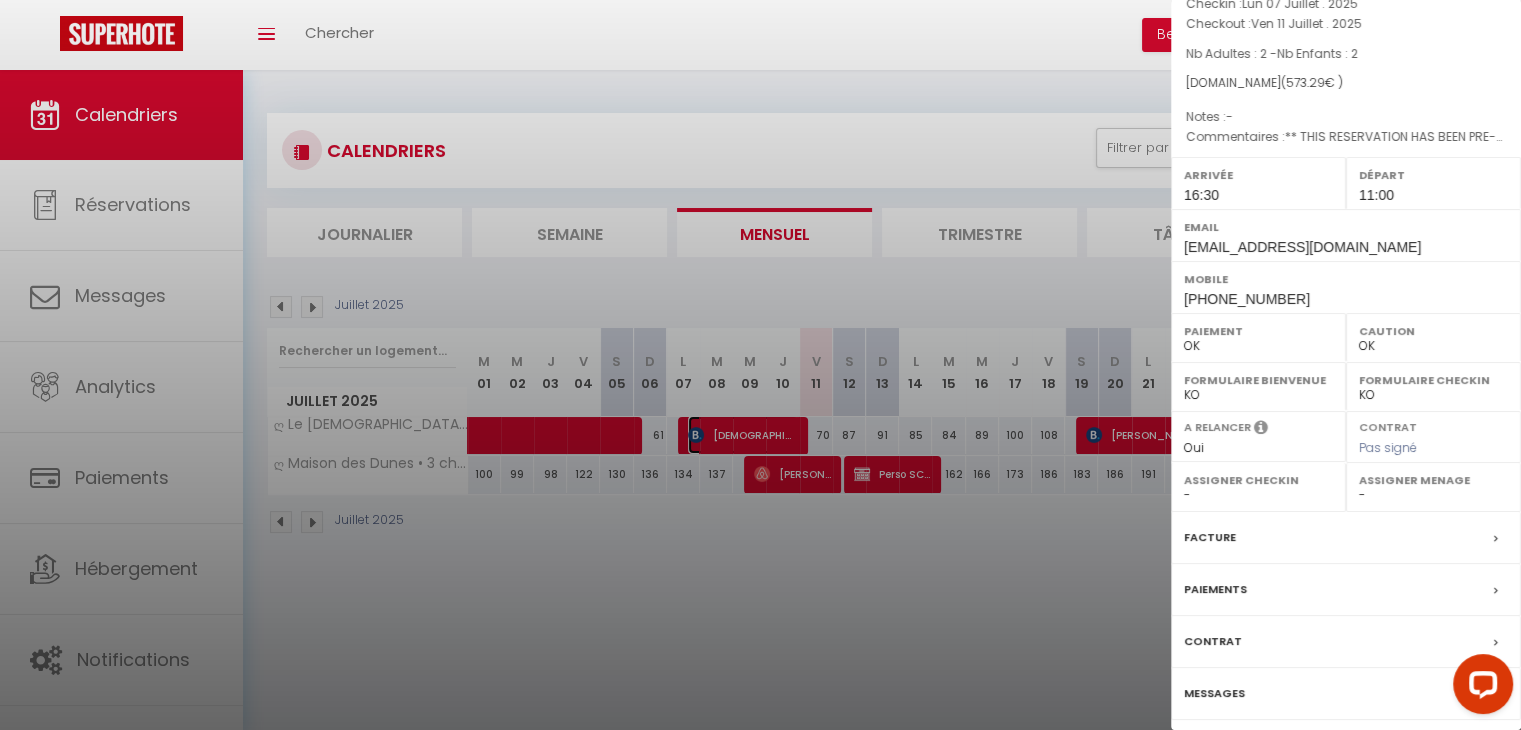 scroll, scrollTop: 251, scrollLeft: 0, axis: vertical 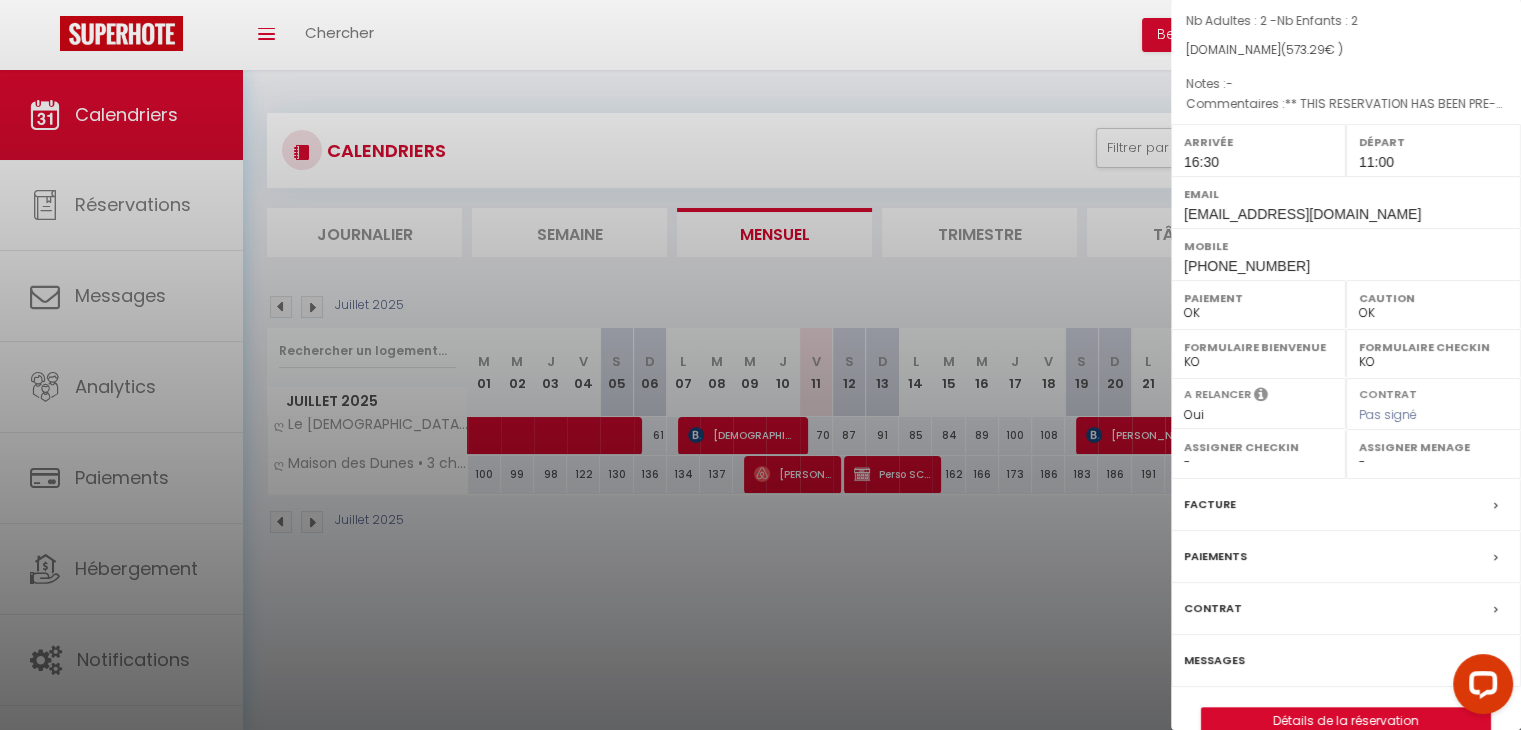 click on "Messages" at bounding box center [1214, 660] 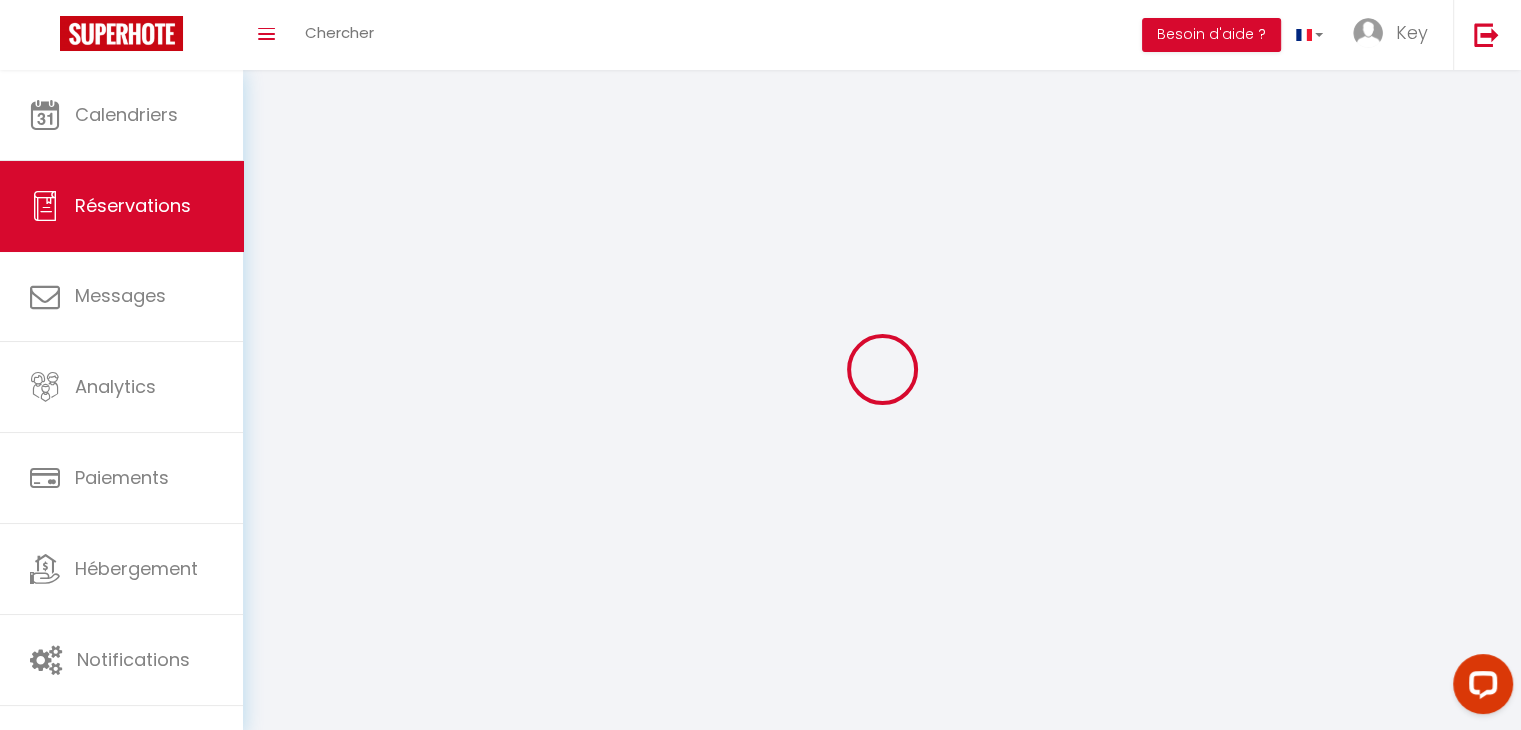 select 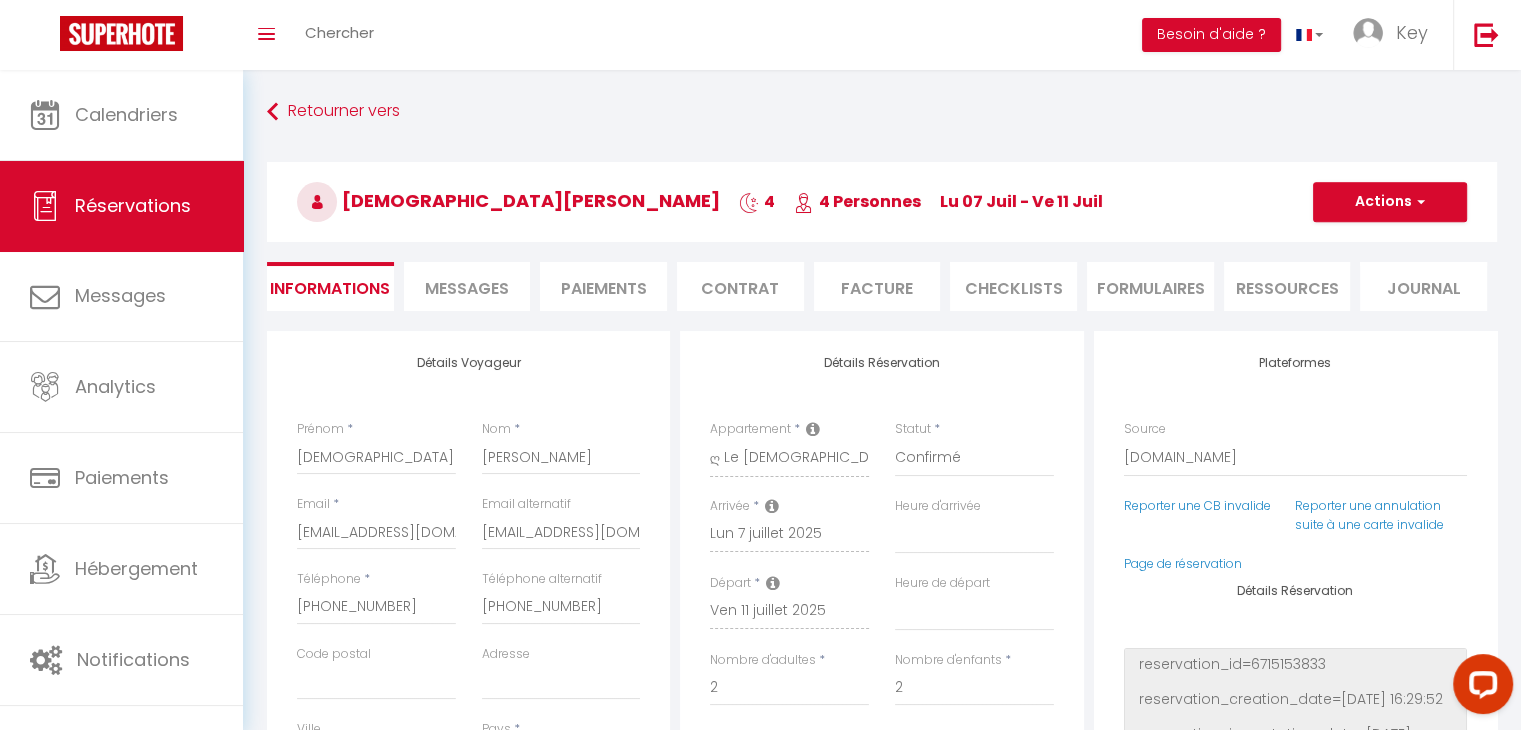 click on "Messages" at bounding box center (467, 286) 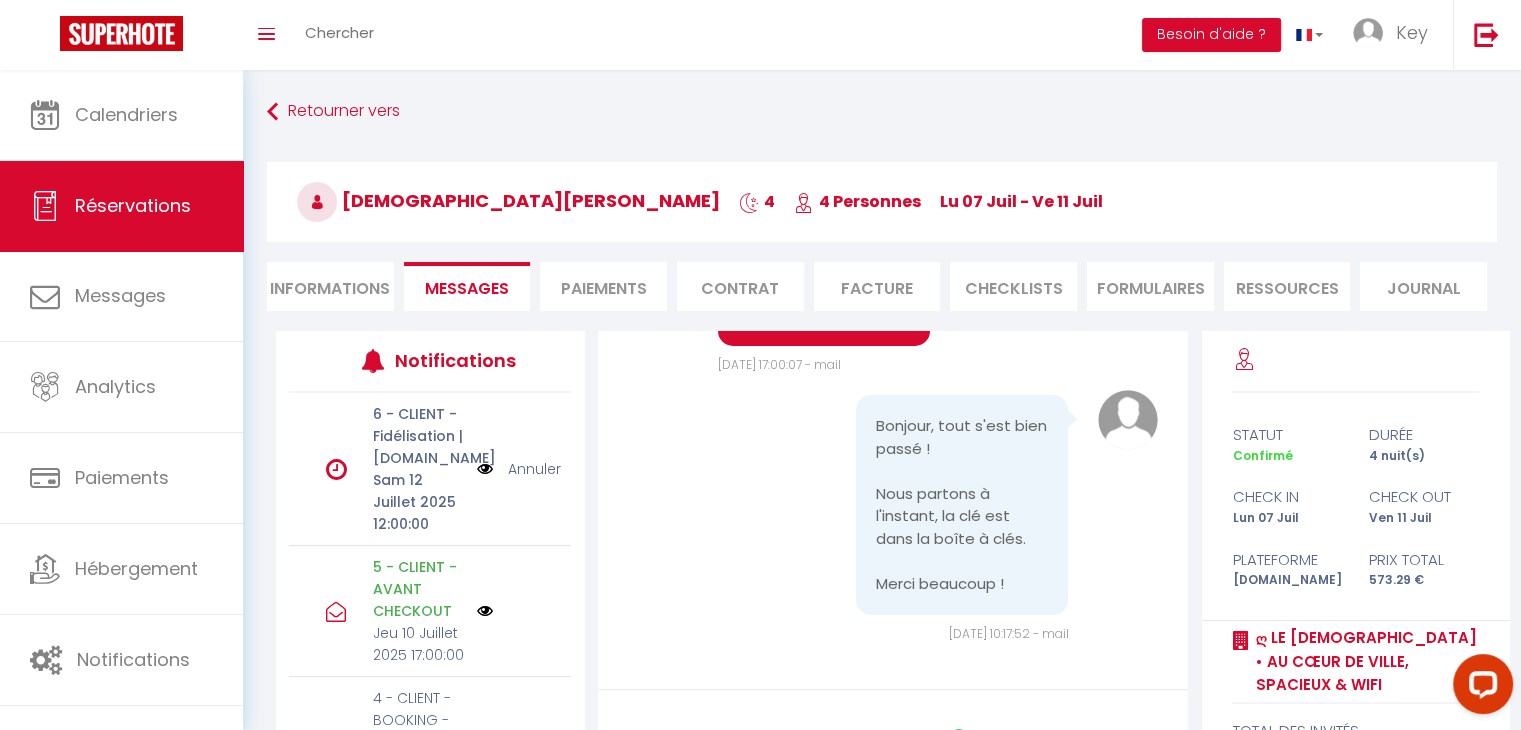 scroll, scrollTop: 7561, scrollLeft: 0, axis: vertical 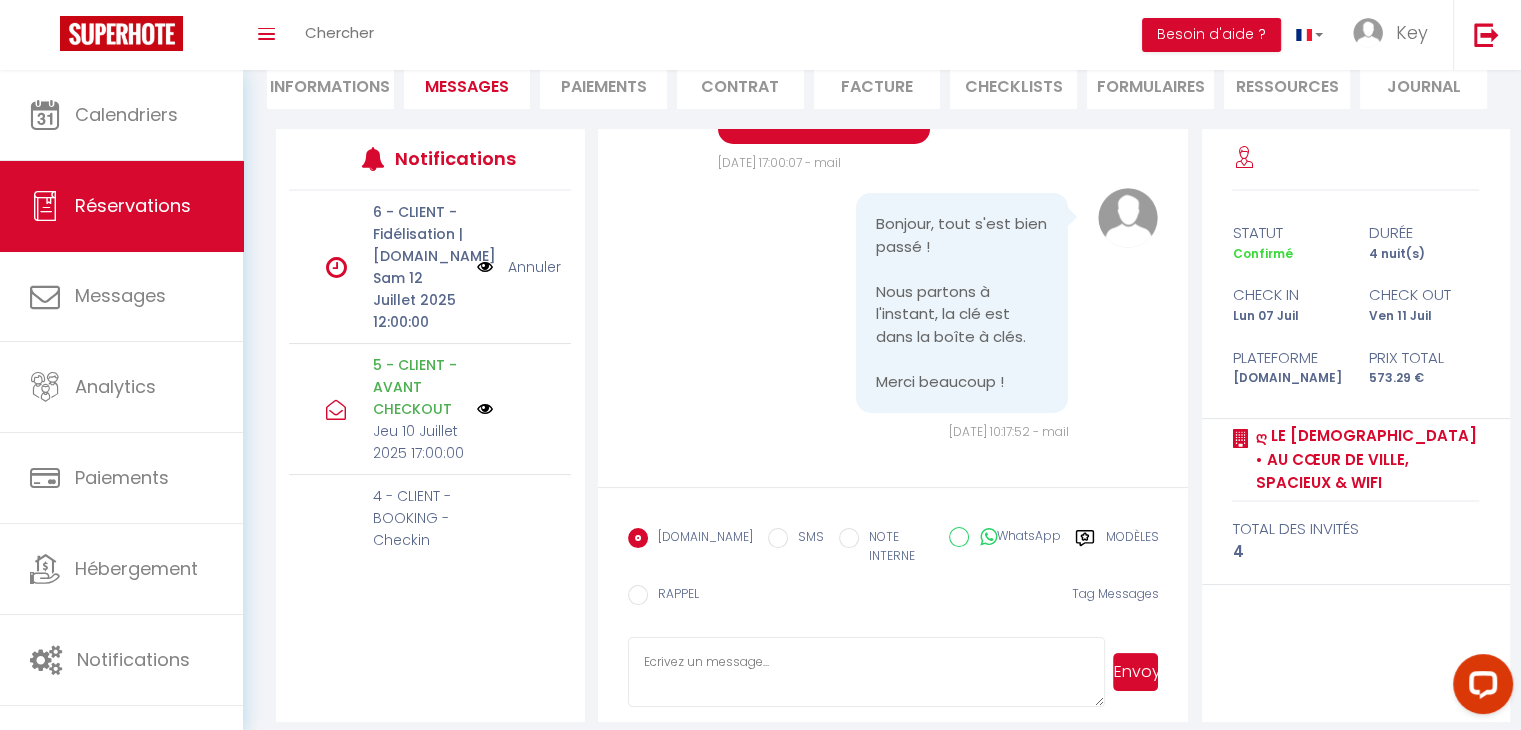 click 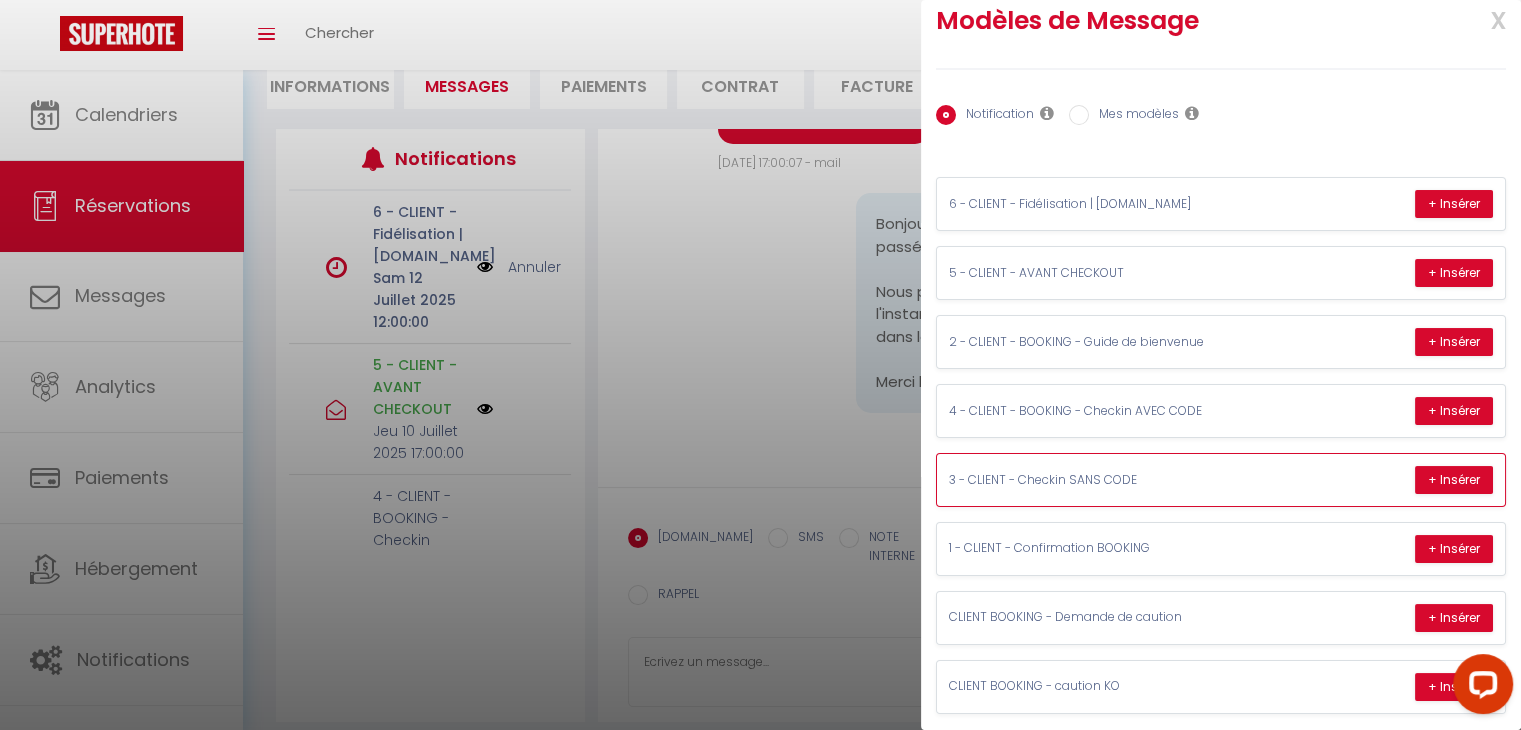 scroll, scrollTop: 54, scrollLeft: 0, axis: vertical 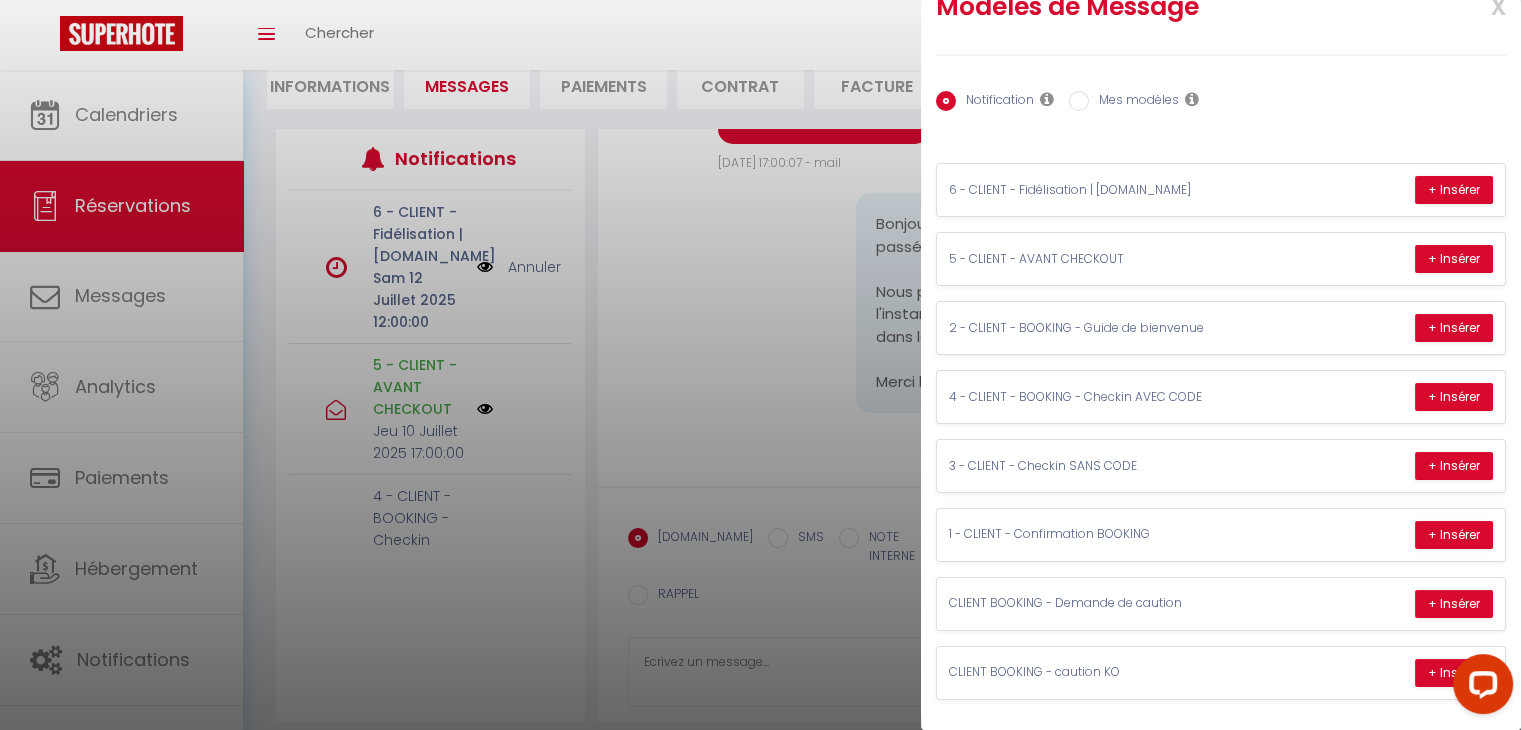 click at bounding box center [760, 365] 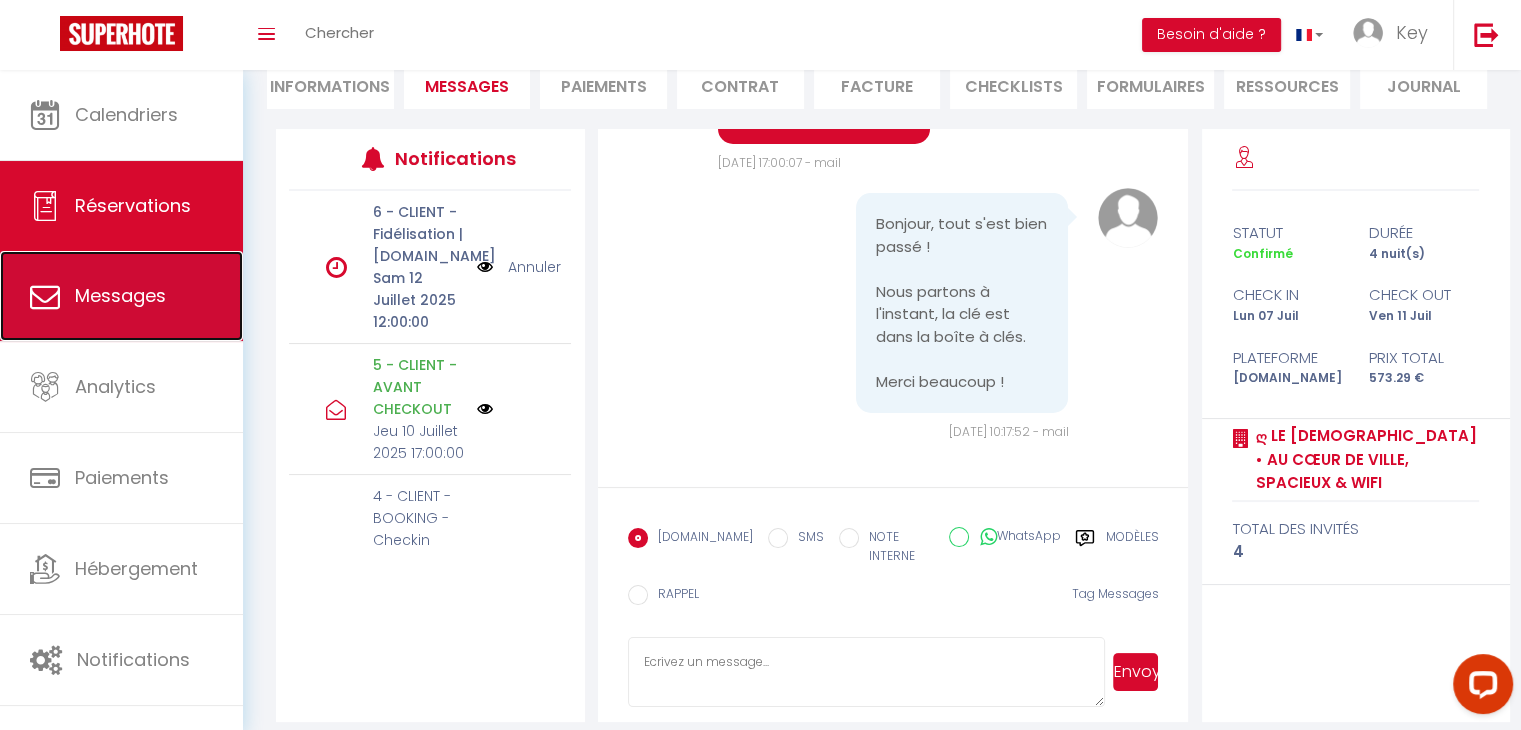click on "Messages" at bounding box center [121, 296] 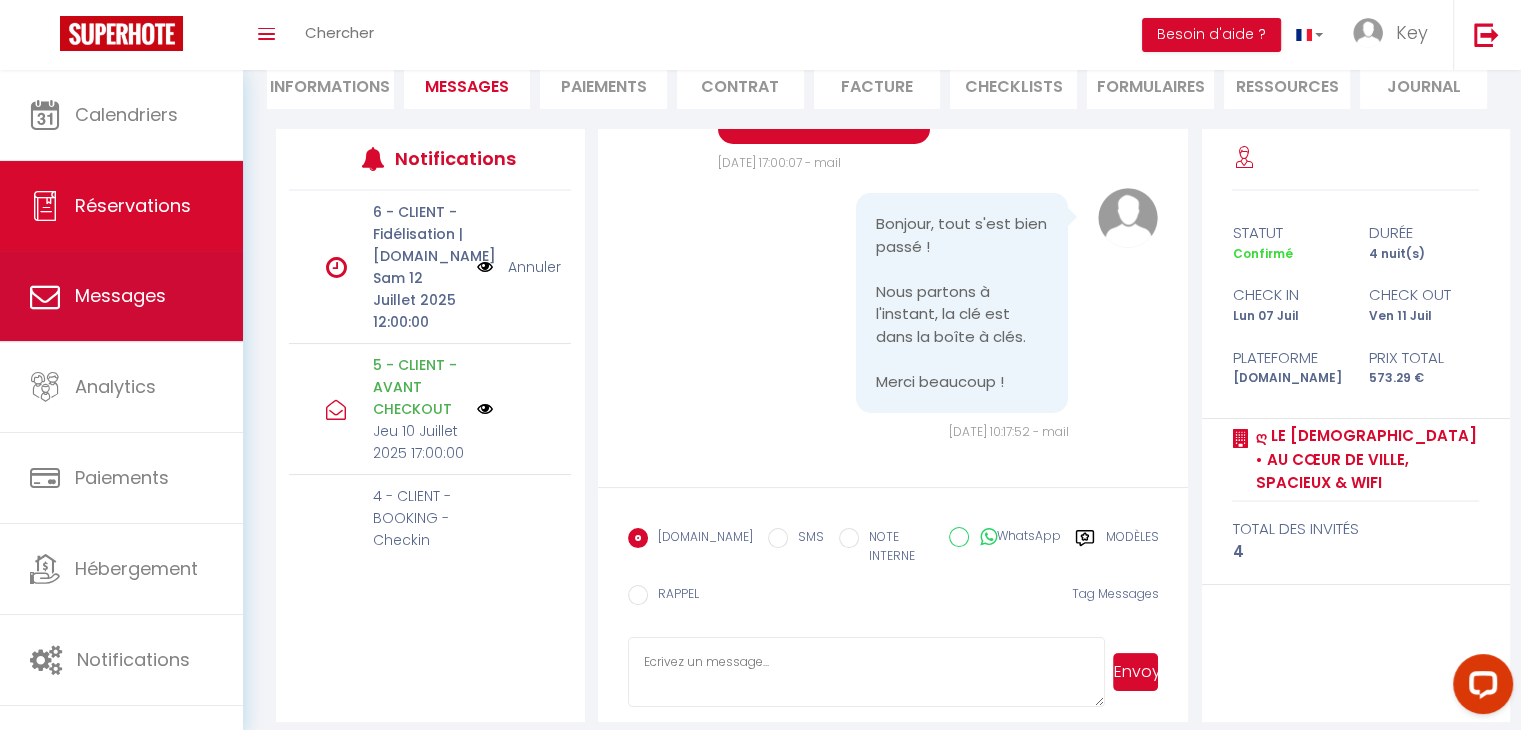 scroll, scrollTop: 0, scrollLeft: 0, axis: both 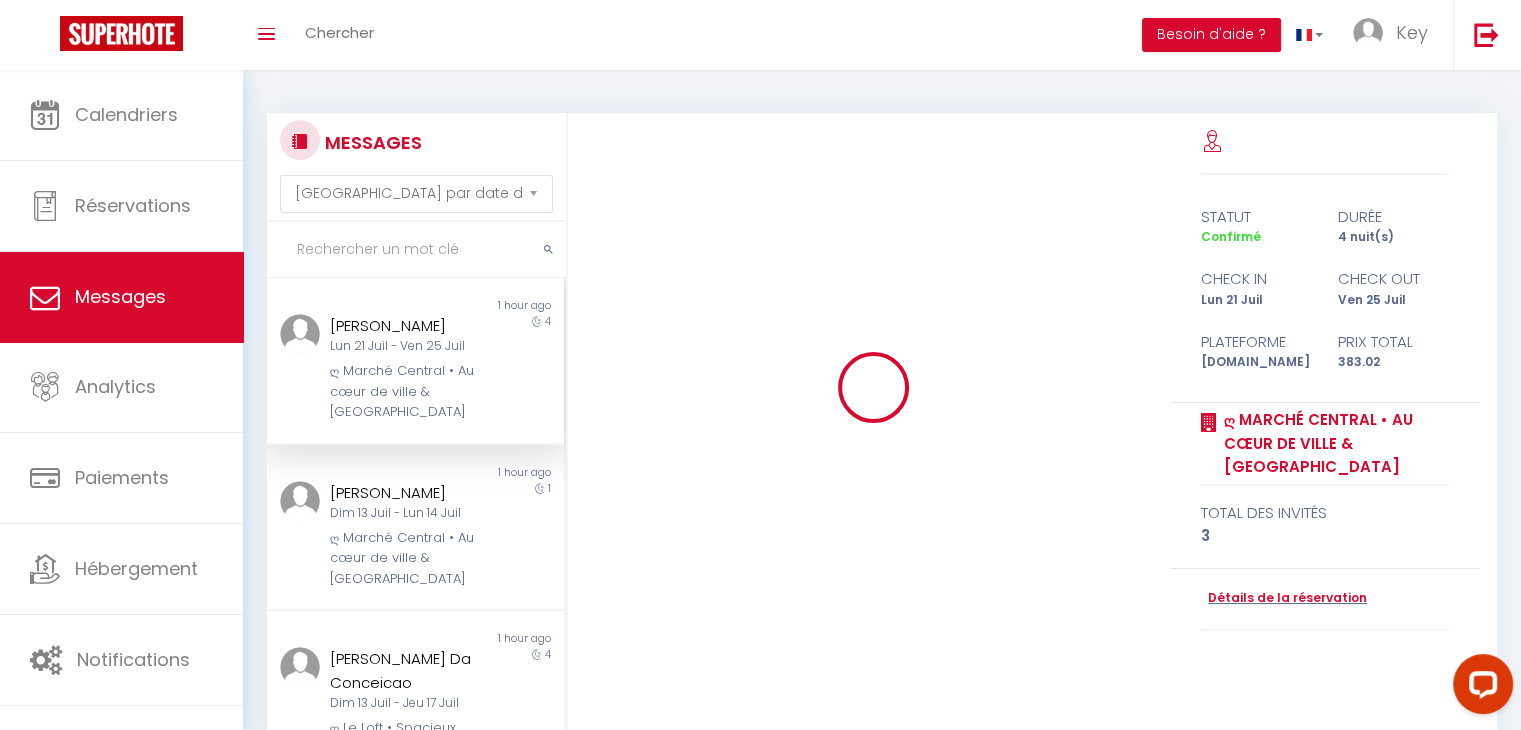 click at bounding box center (416, 250) 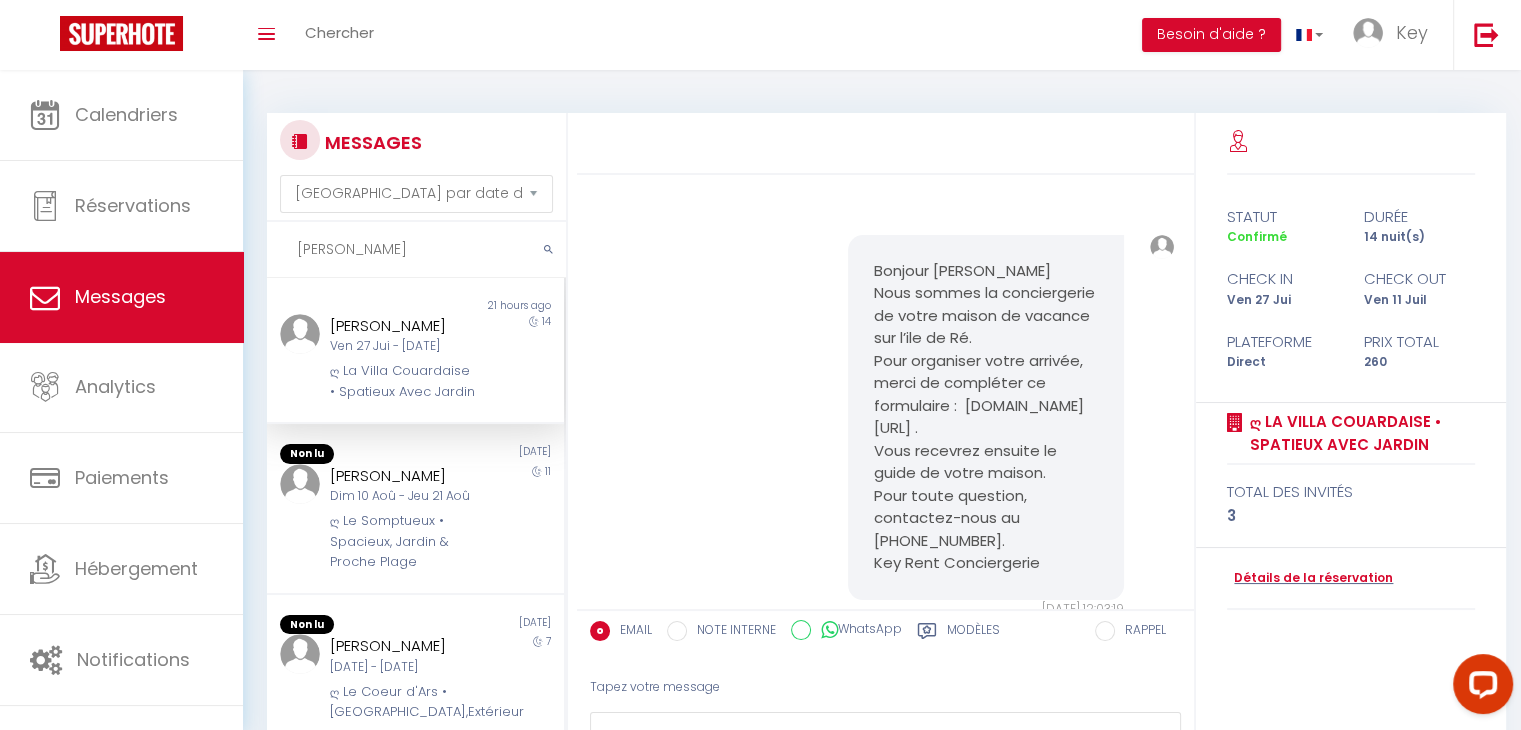 scroll, scrollTop: 6438, scrollLeft: 0, axis: vertical 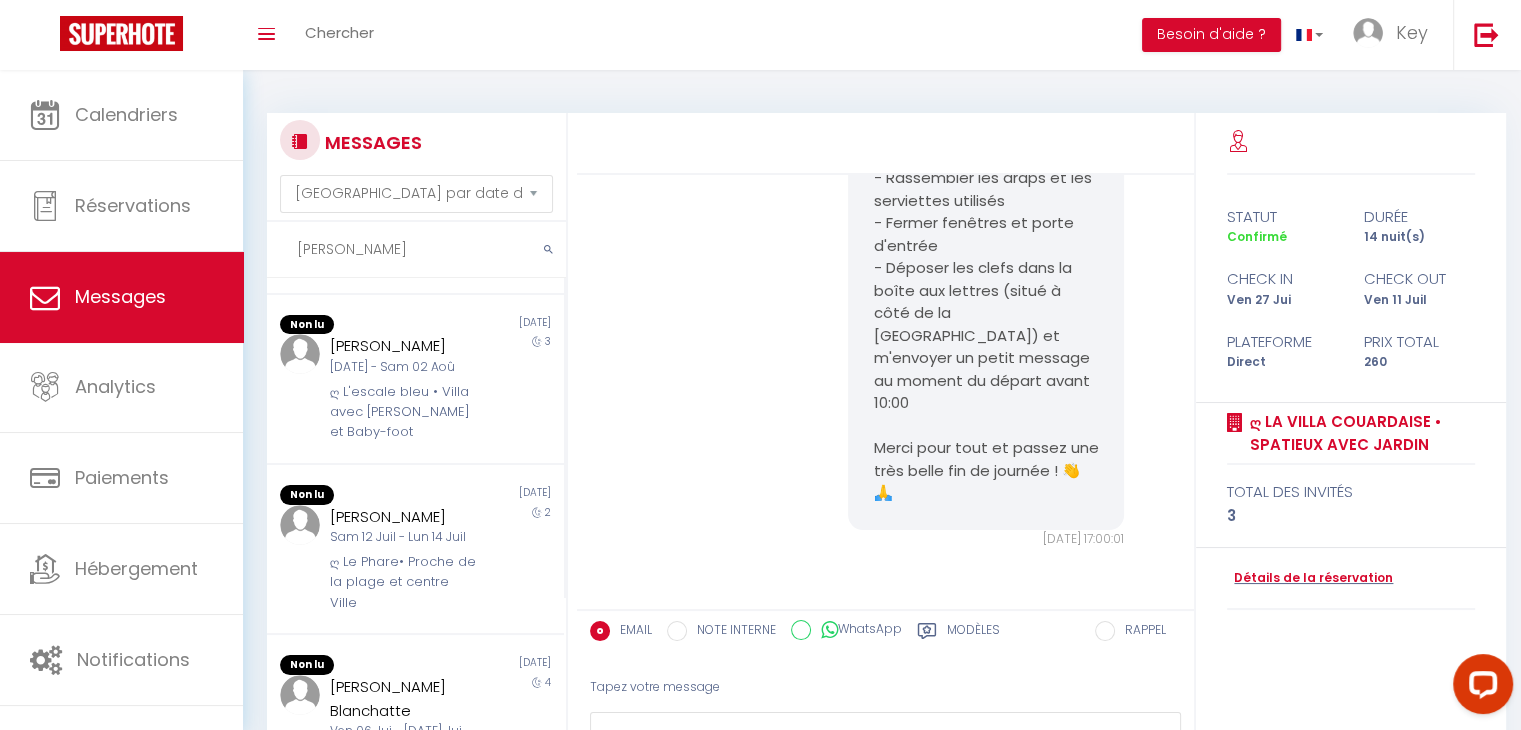 type on "[PERSON_NAME]" 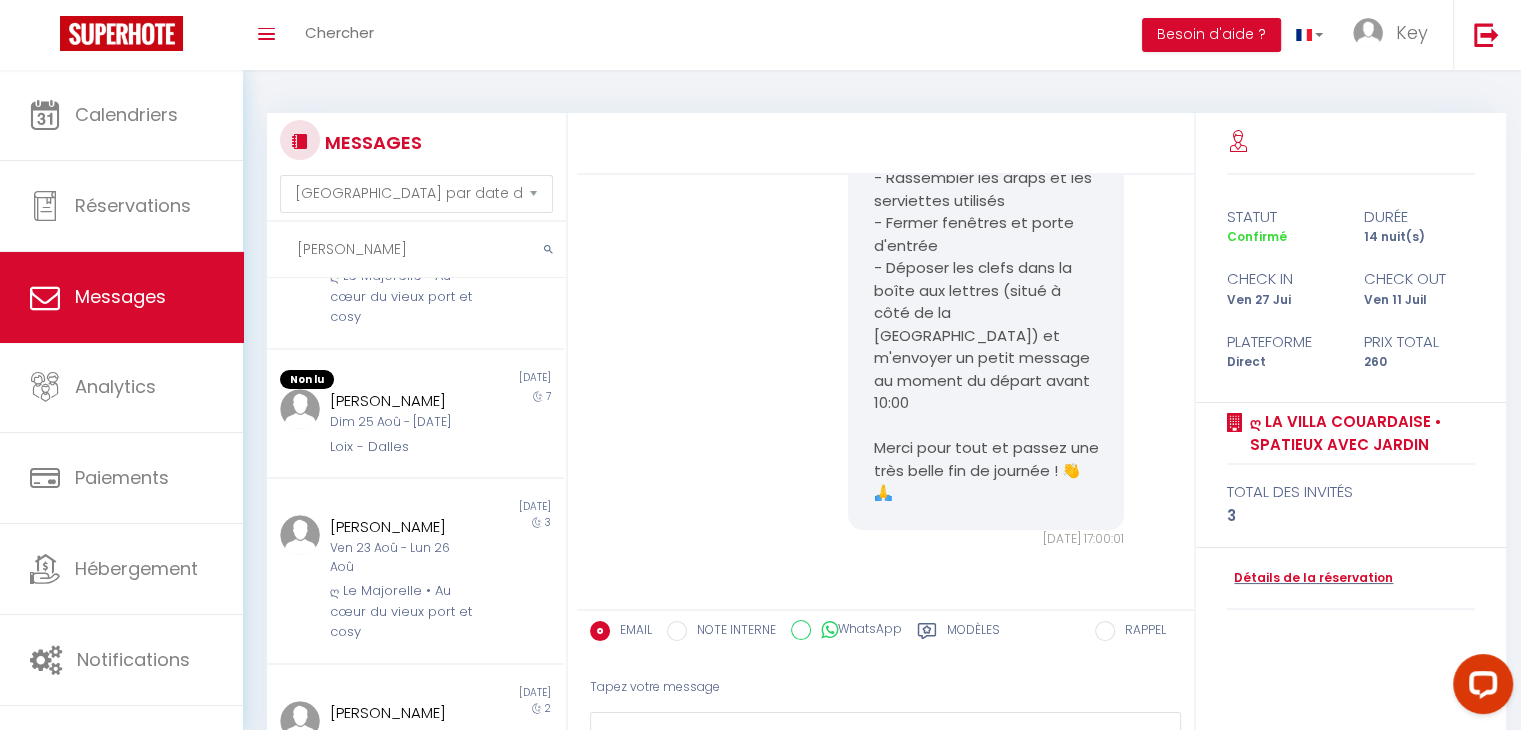 scroll, scrollTop: 1200, scrollLeft: 0, axis: vertical 